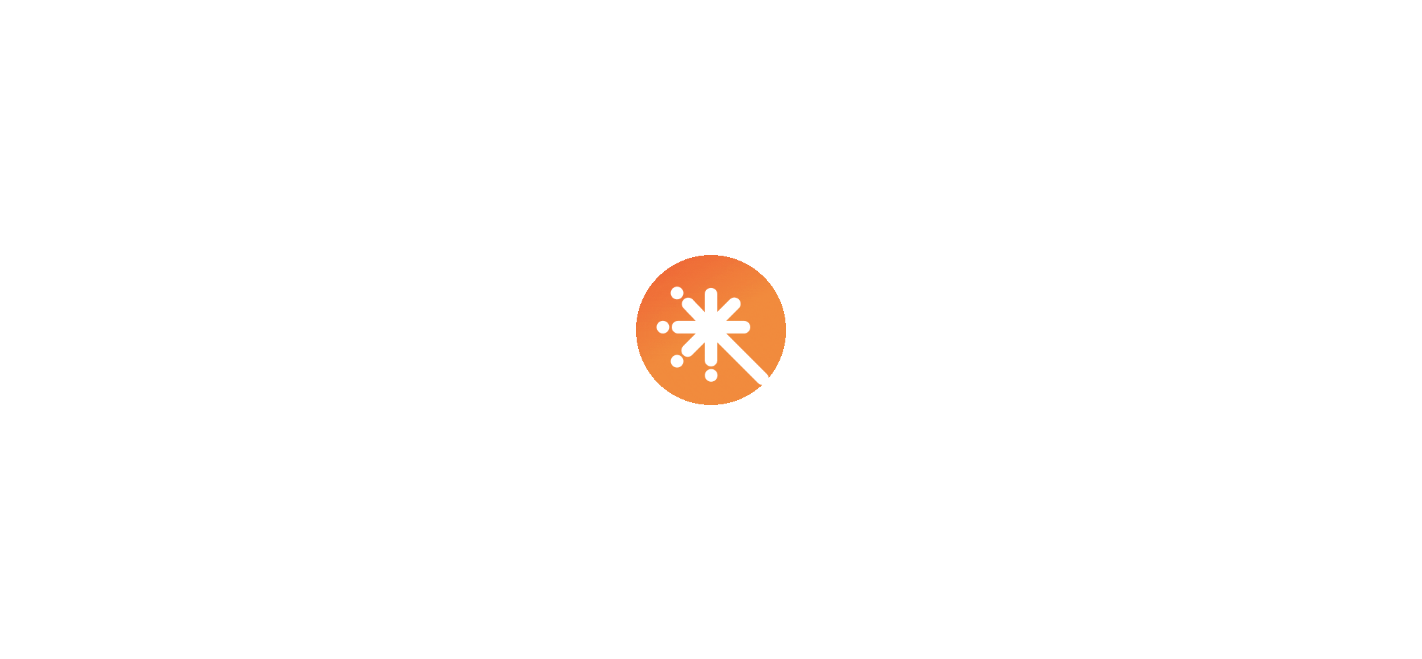 scroll, scrollTop: 0, scrollLeft: 0, axis: both 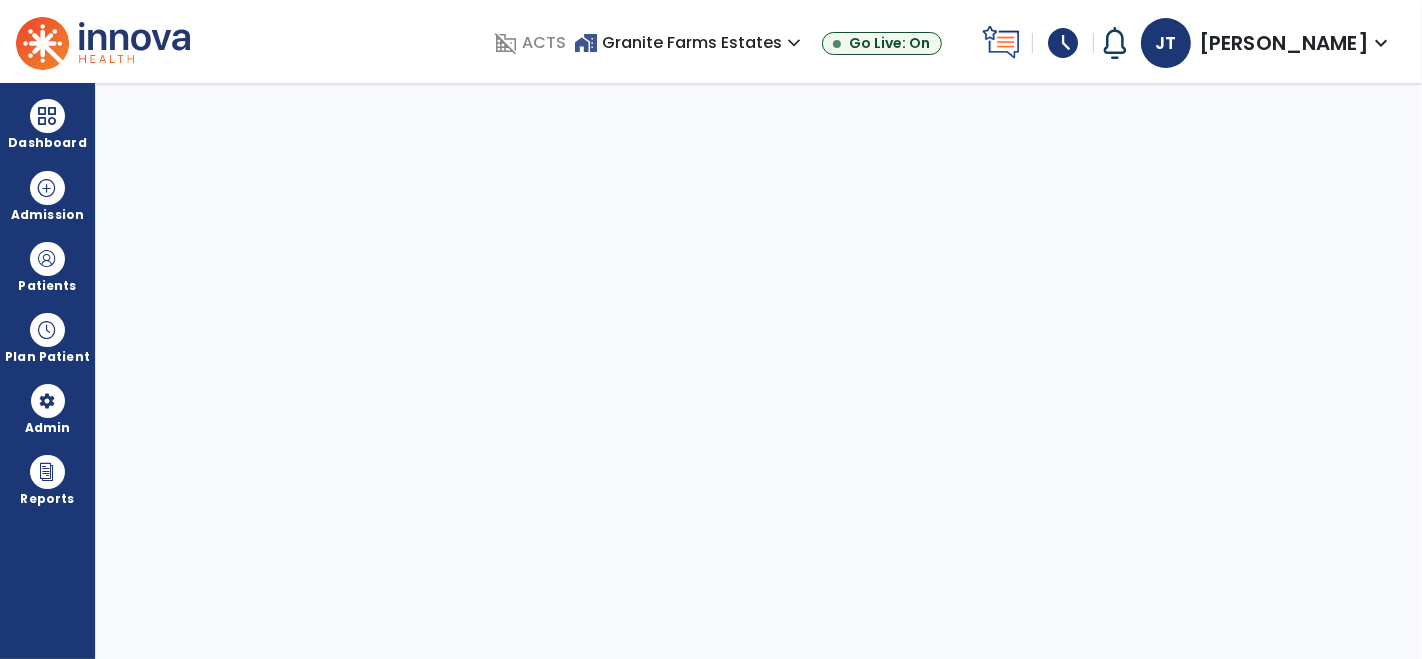 select on "****" 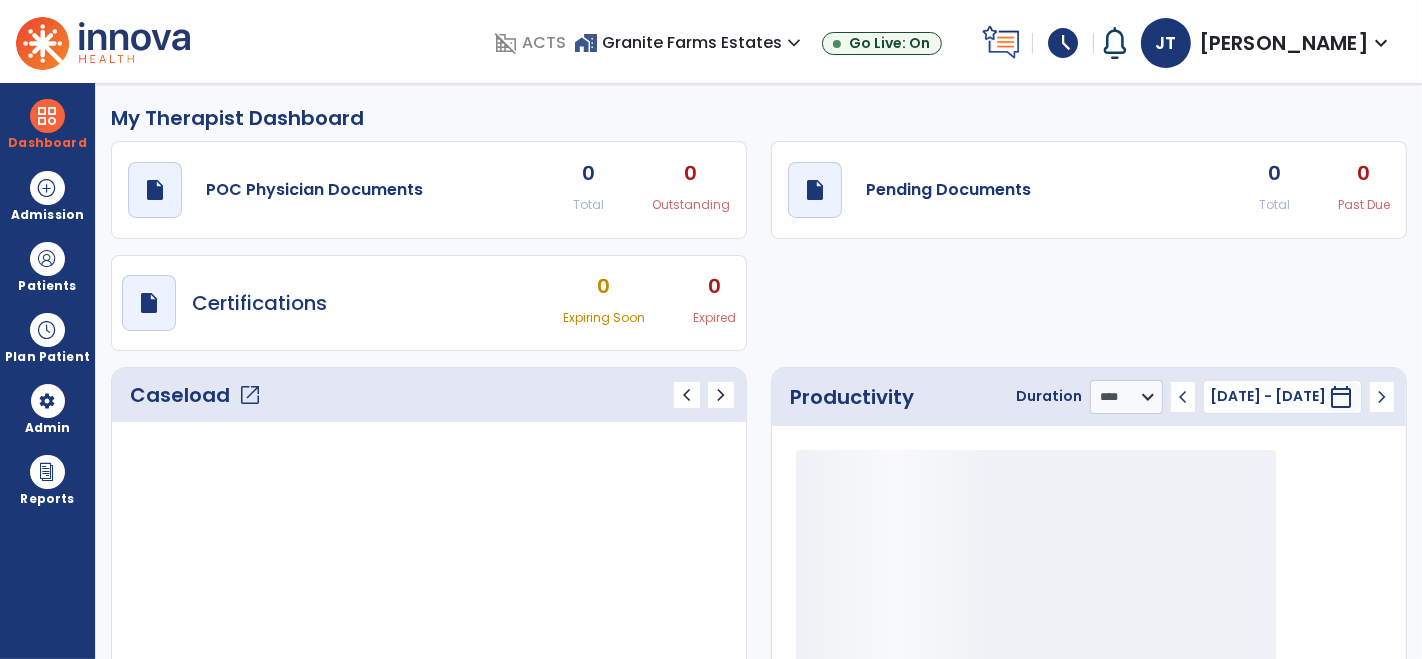 click on "schedule" at bounding box center (1063, 43) 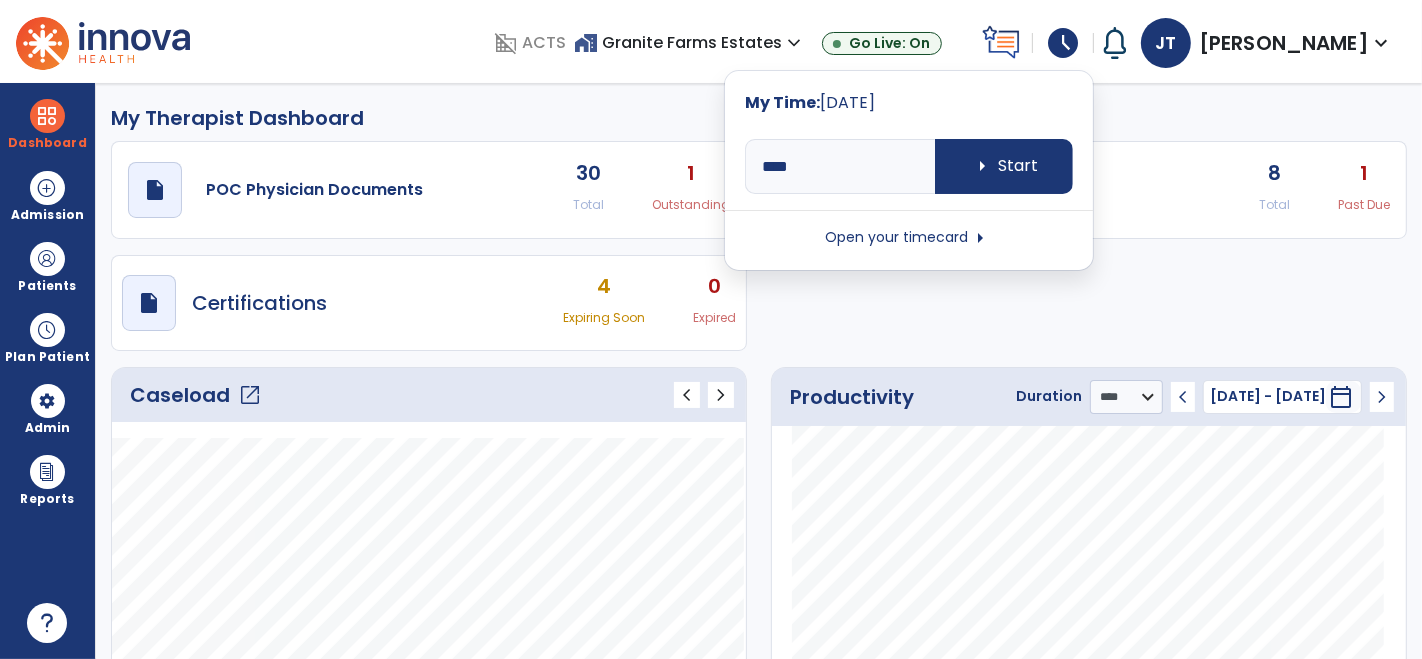 click on "Open your timecard  arrow_right" at bounding box center [909, 238] 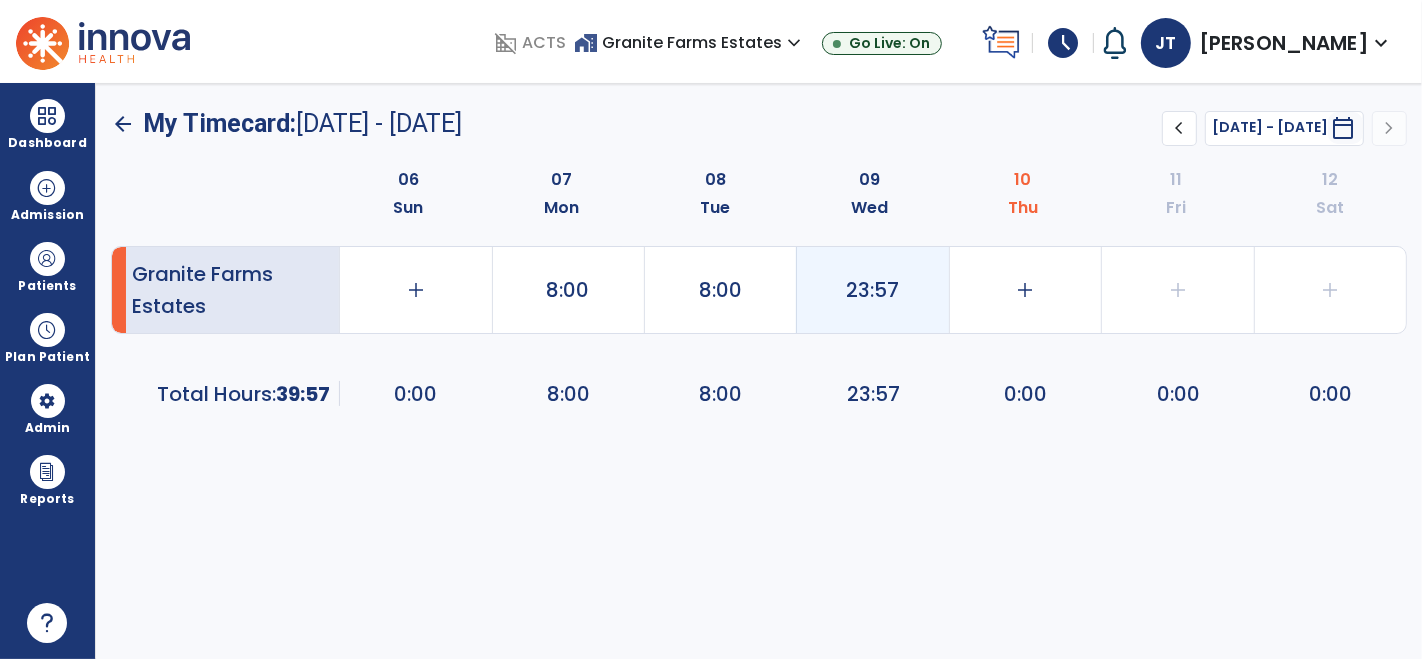 click on "23:57" 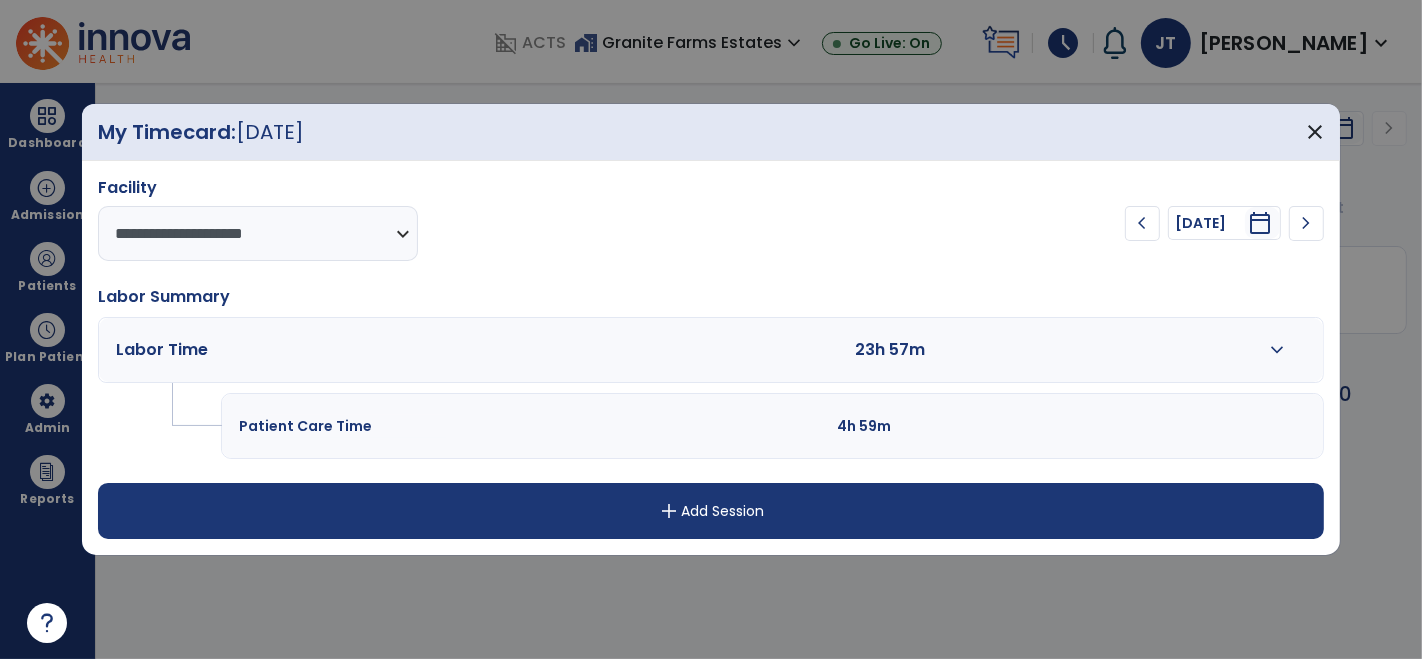 click on "expand_more" at bounding box center [1277, 350] 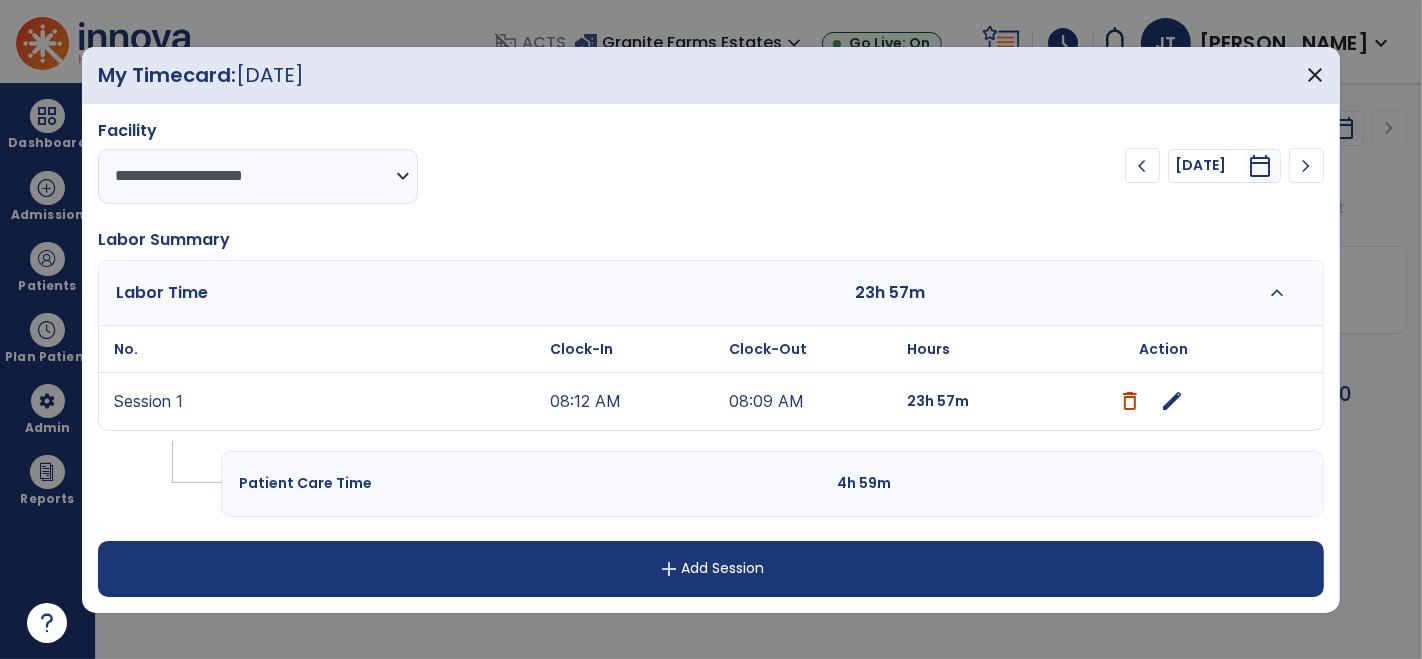 click on "edit" at bounding box center [1173, 401] 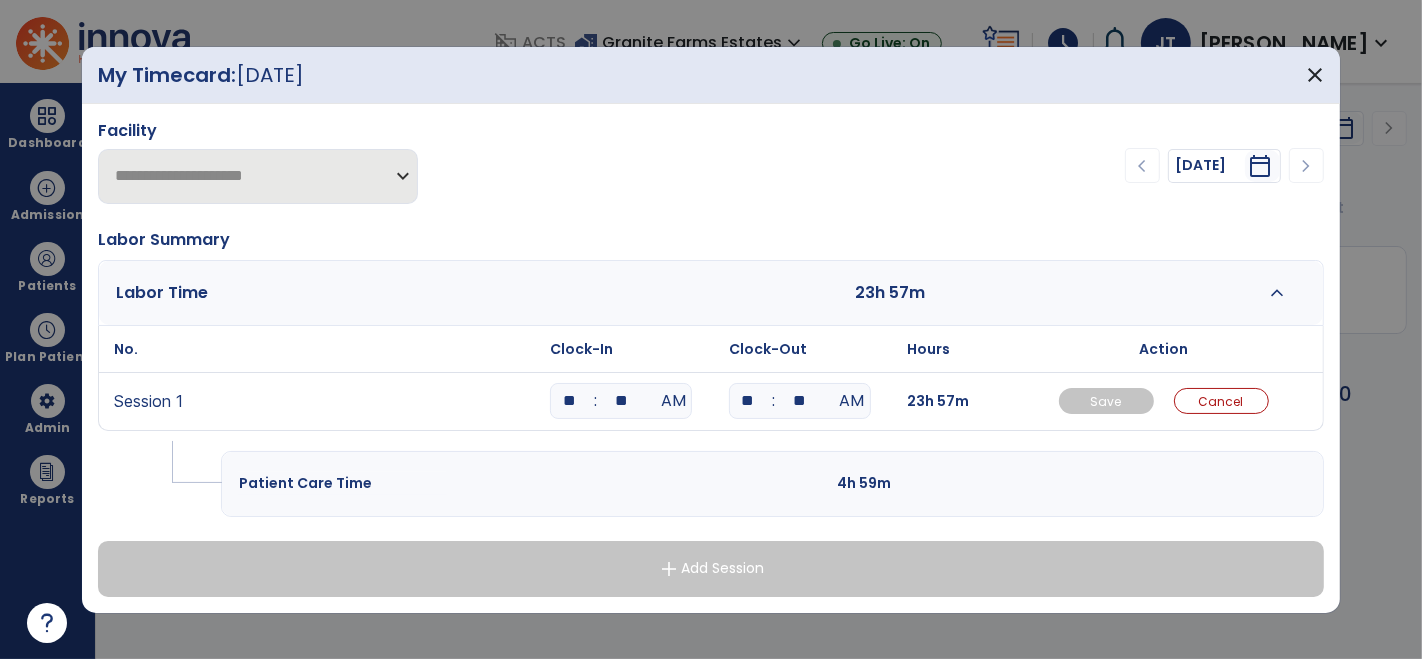 click on "**" at bounding box center [748, 401] 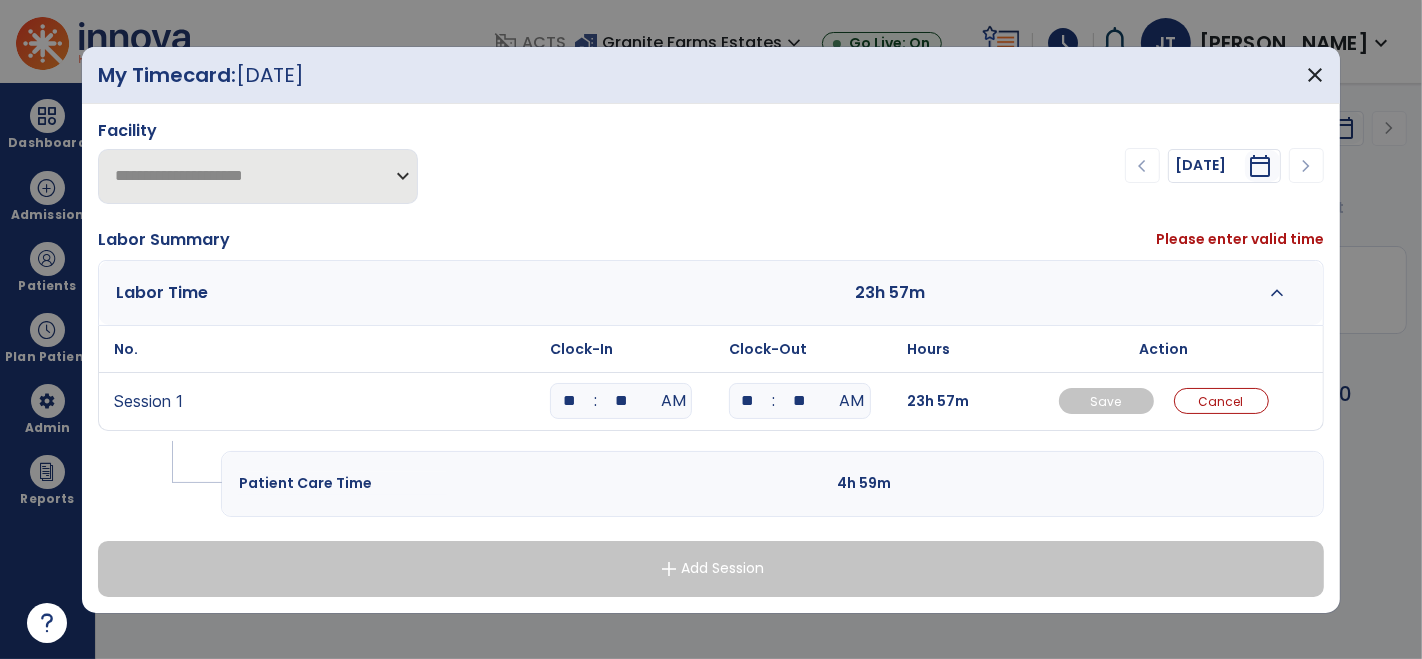type on "**" 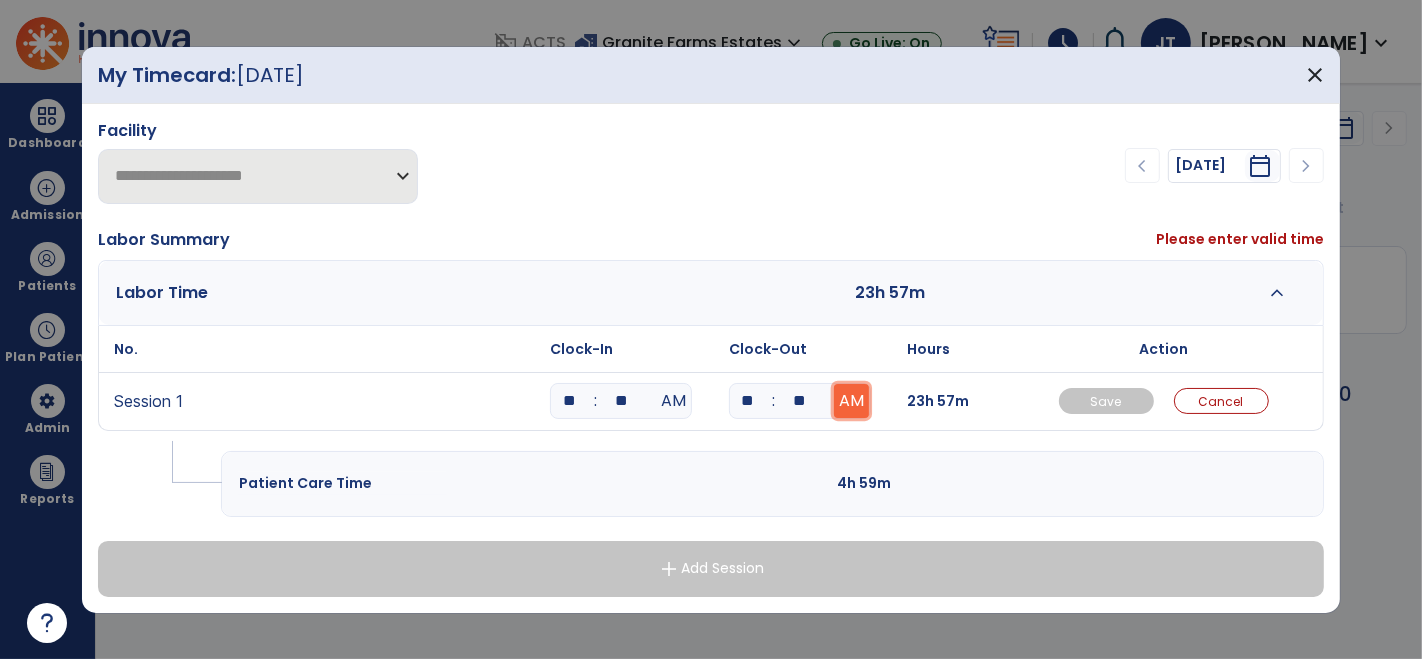 click on "AM" at bounding box center (851, 401) 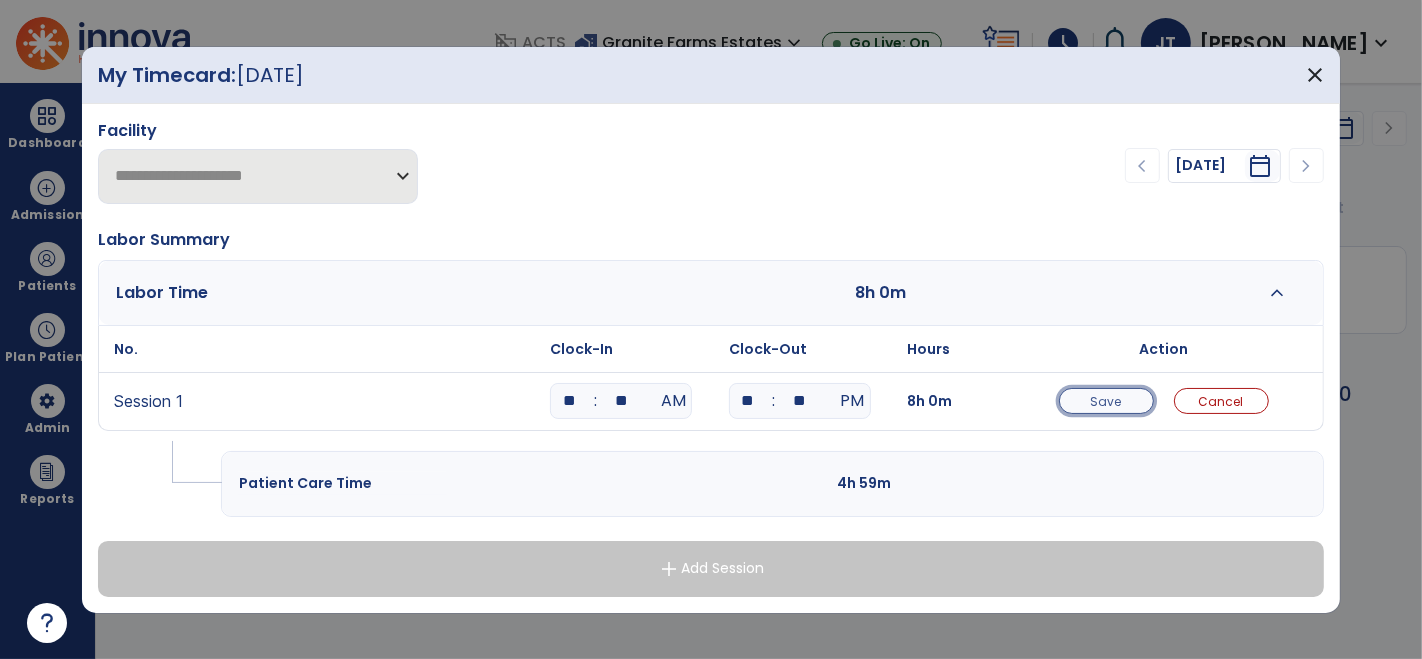 click on "Save" at bounding box center (1106, 401) 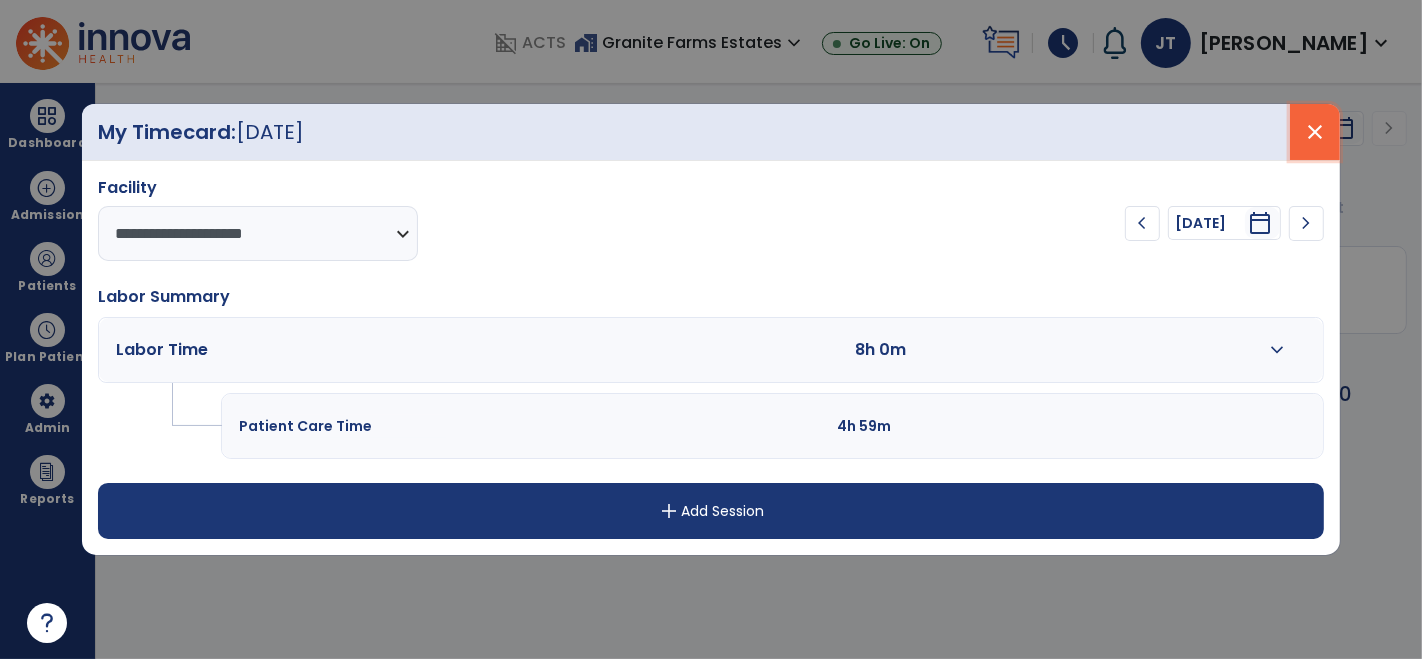click on "close" at bounding box center (1315, 132) 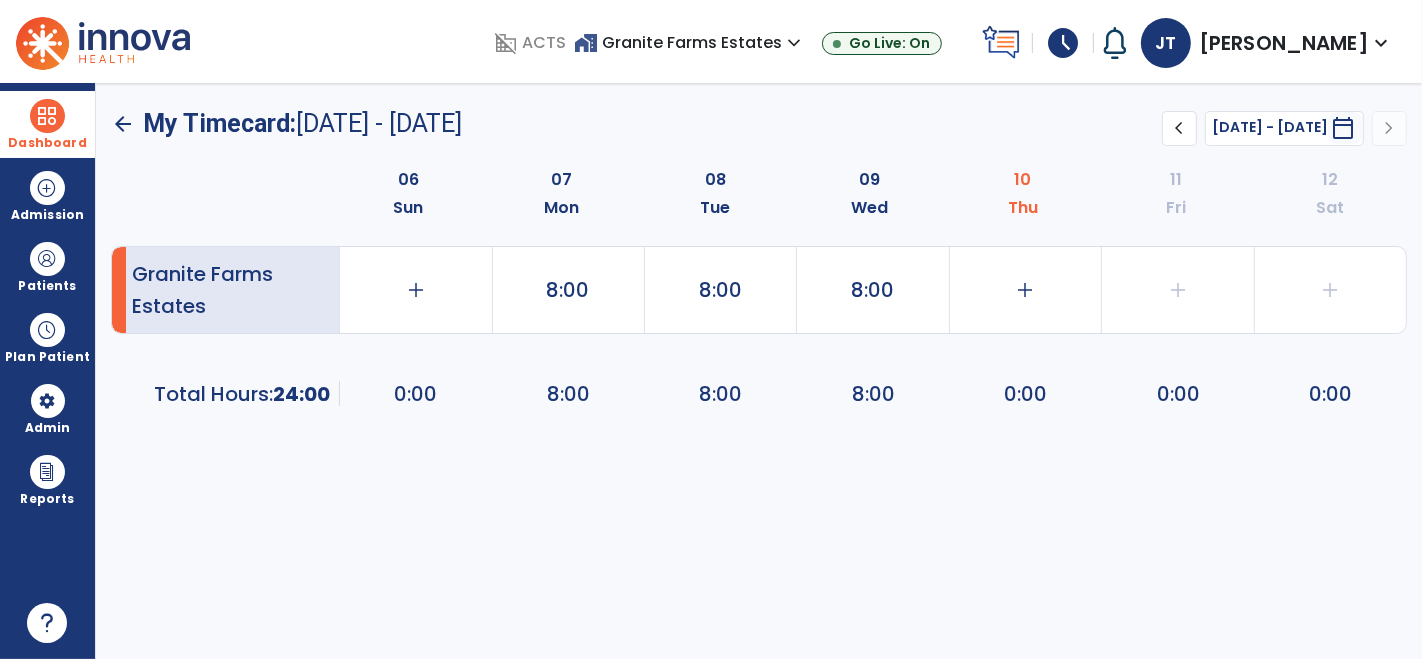 click on "Dashboard" at bounding box center (47, 143) 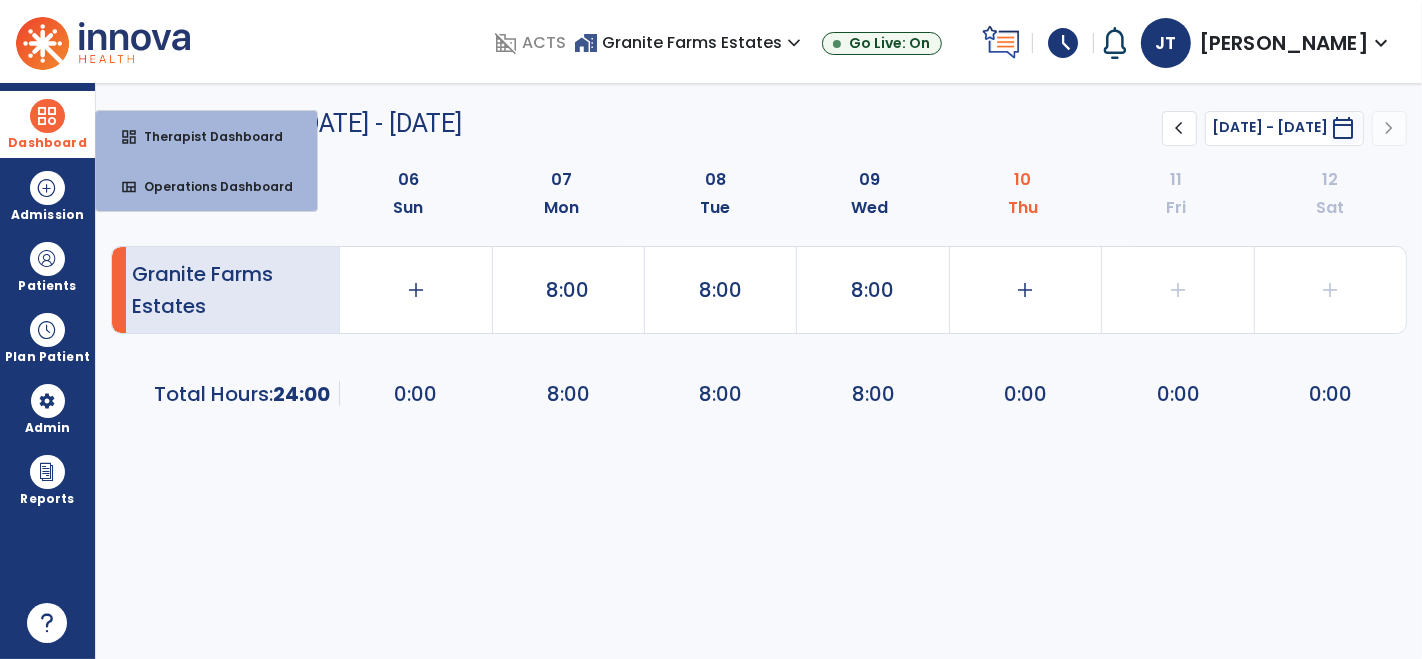 click at bounding box center (47, 116) 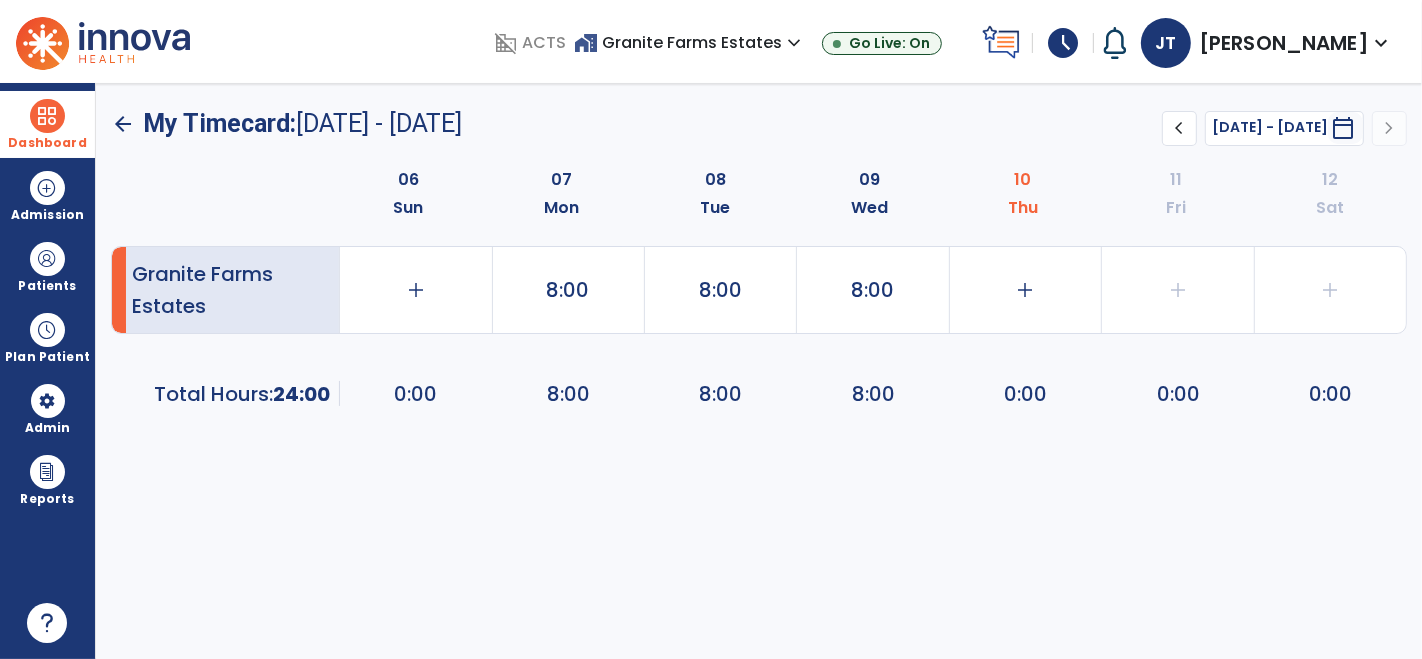 click at bounding box center (47, 116) 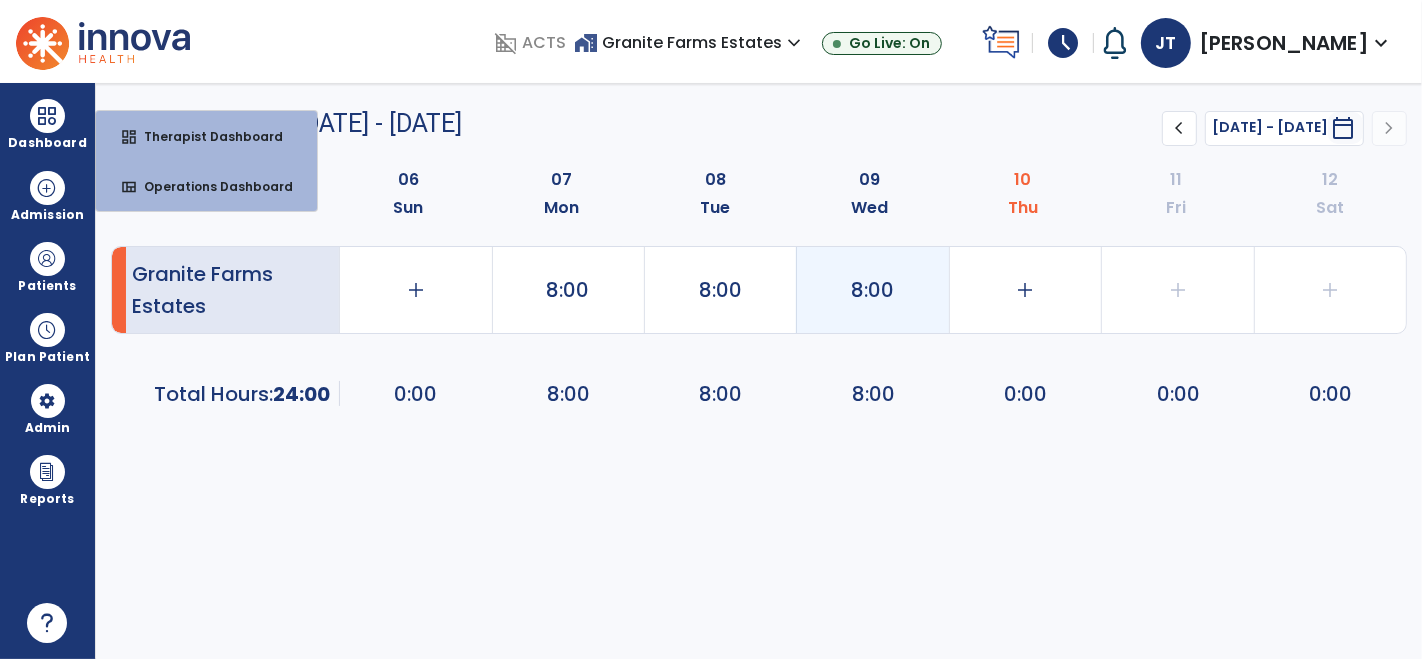 click on "8:00" 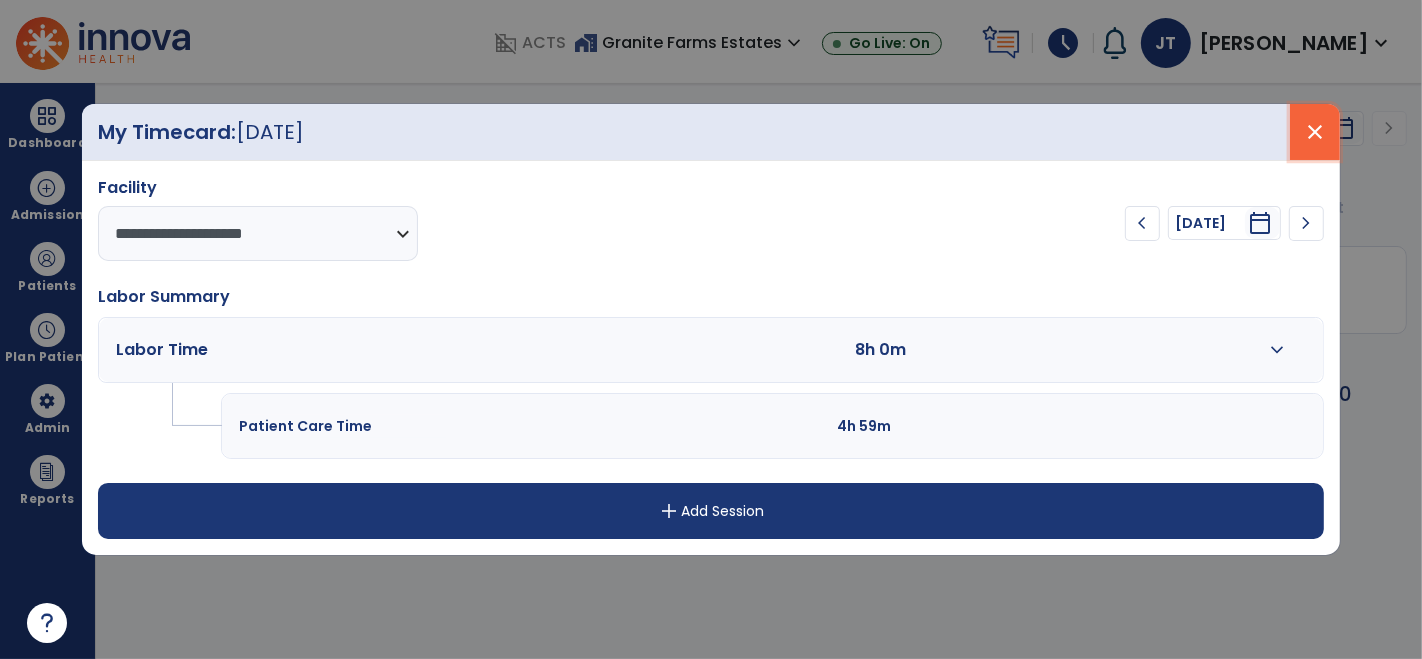 click on "close" at bounding box center (1315, 132) 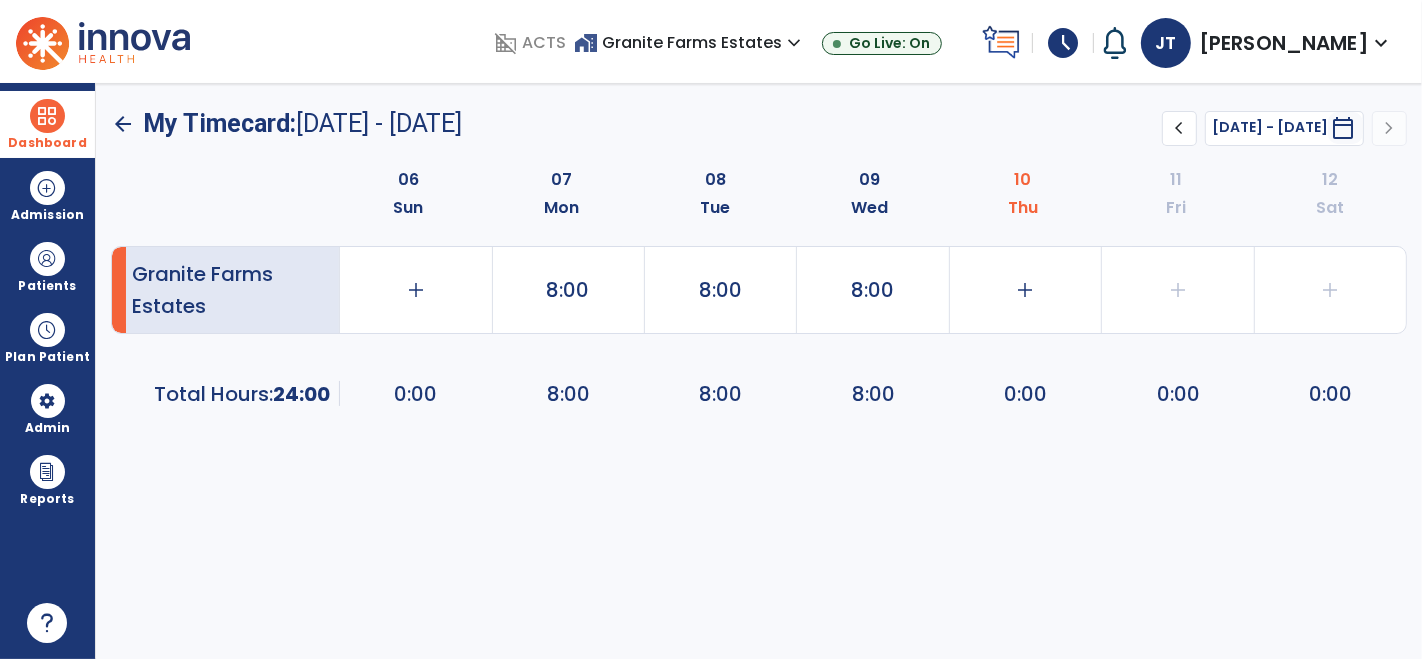 click at bounding box center (47, 116) 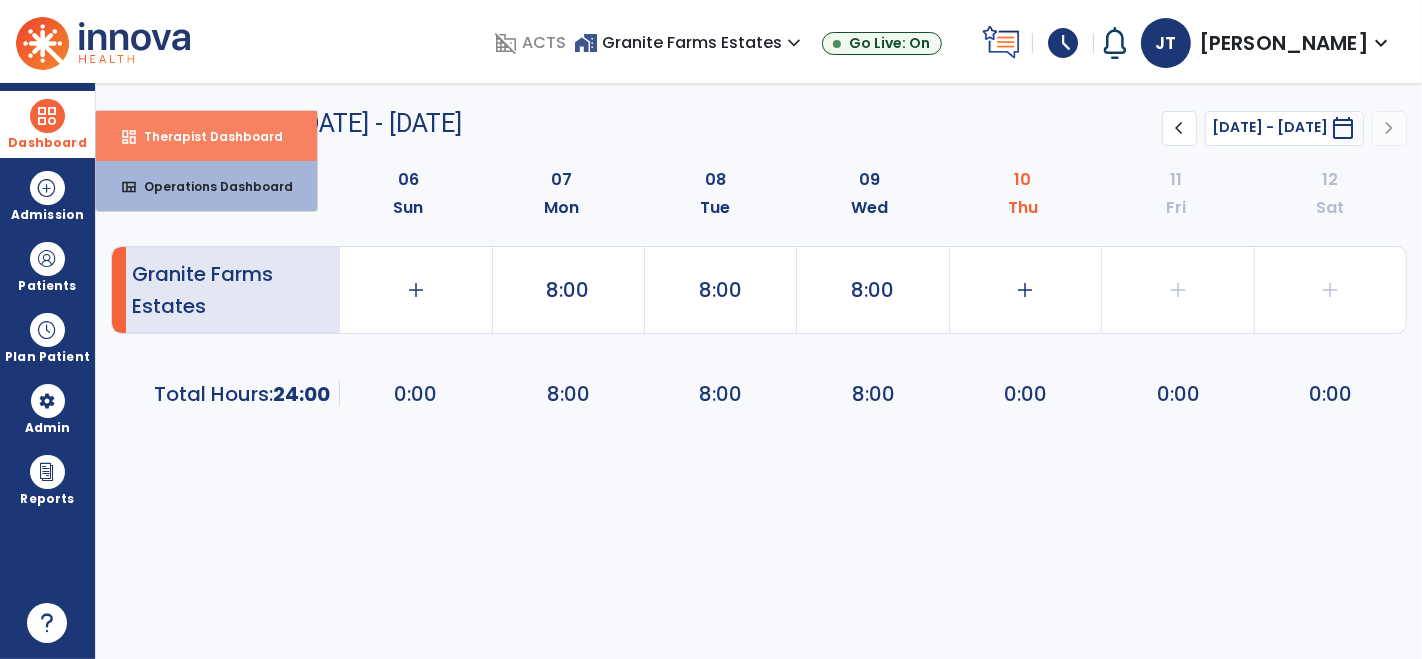 click on "Therapist Dashboard" at bounding box center [205, 136] 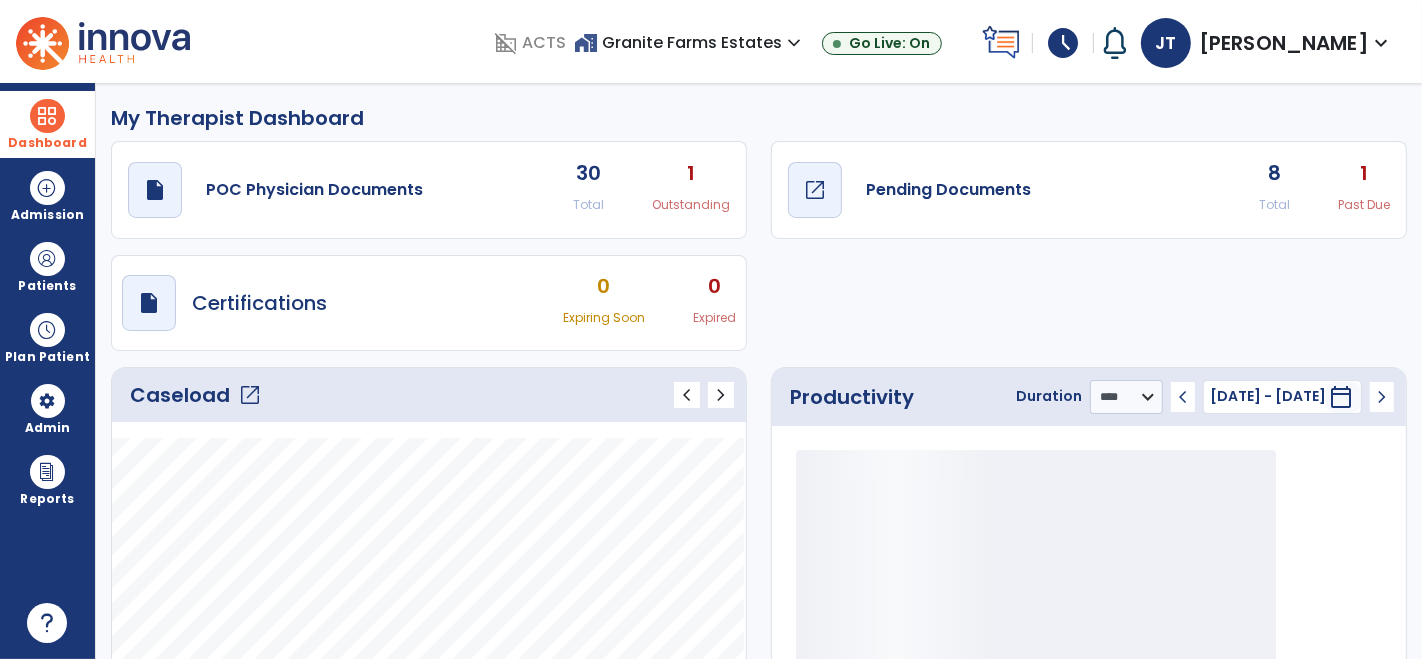 click on "Pending Documents" 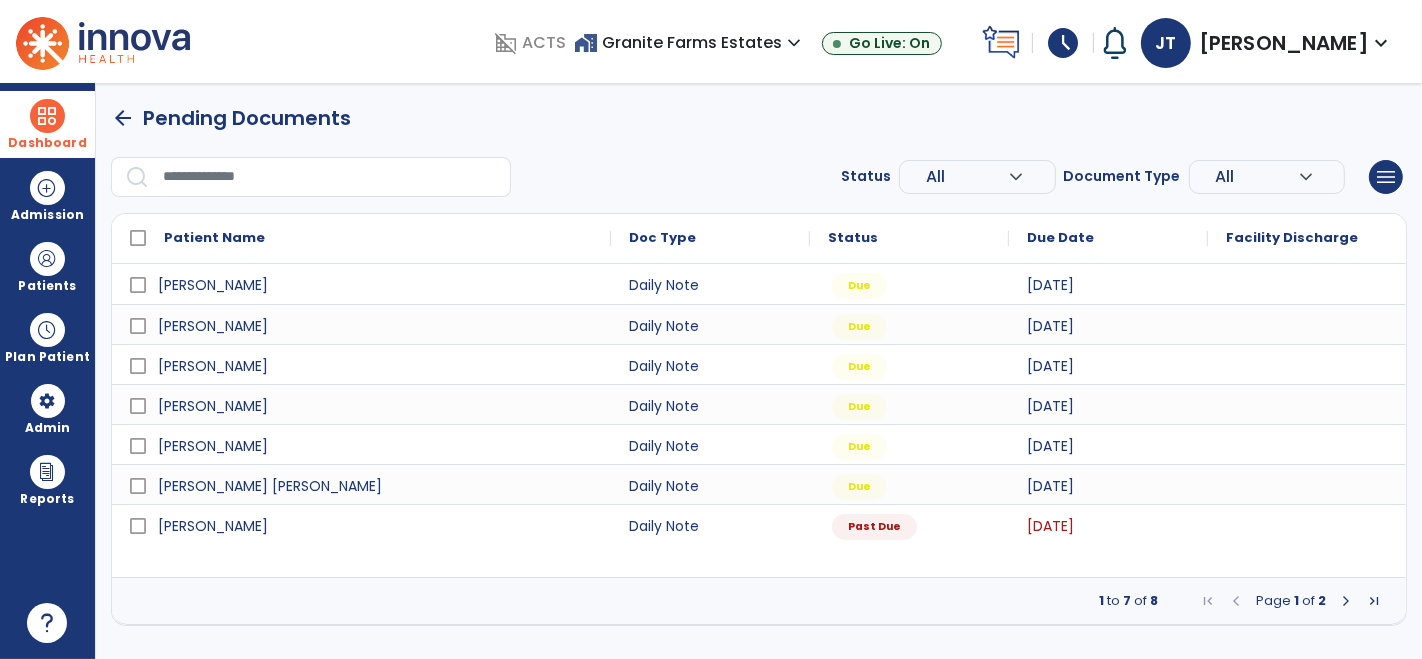 click at bounding box center [1236, 601] 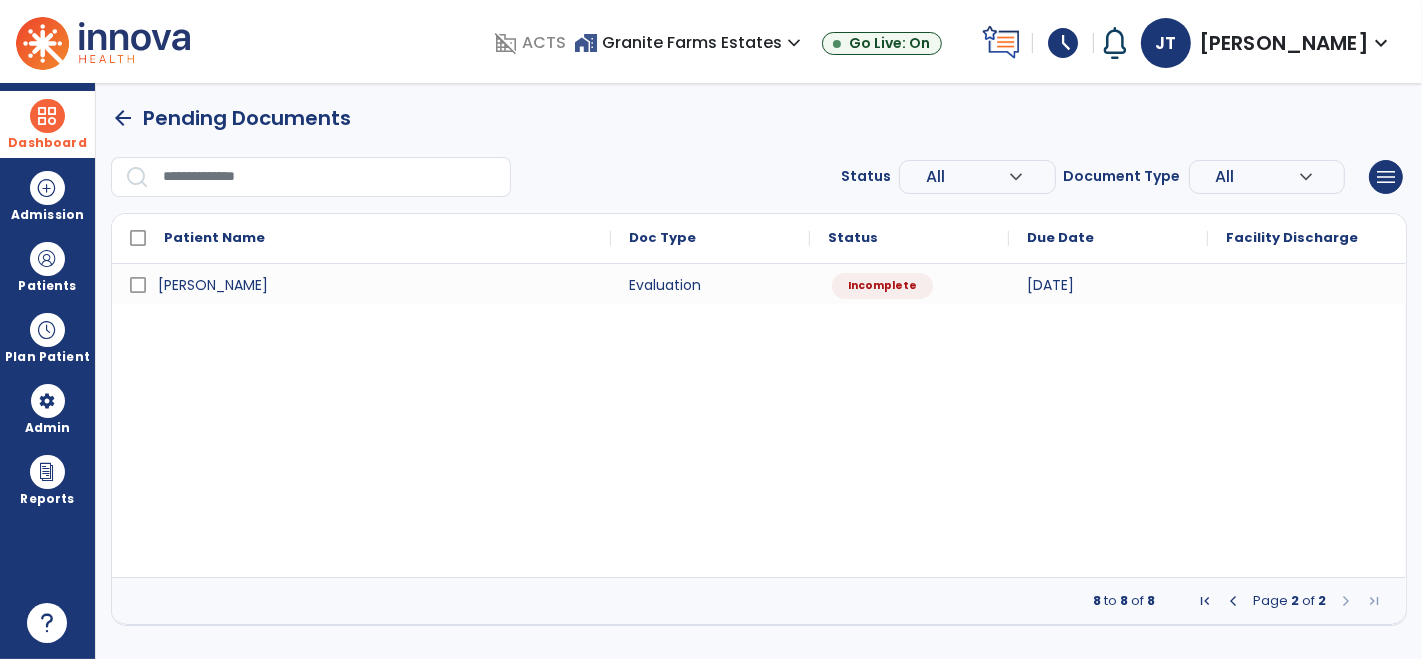 click at bounding box center (1346, 601) 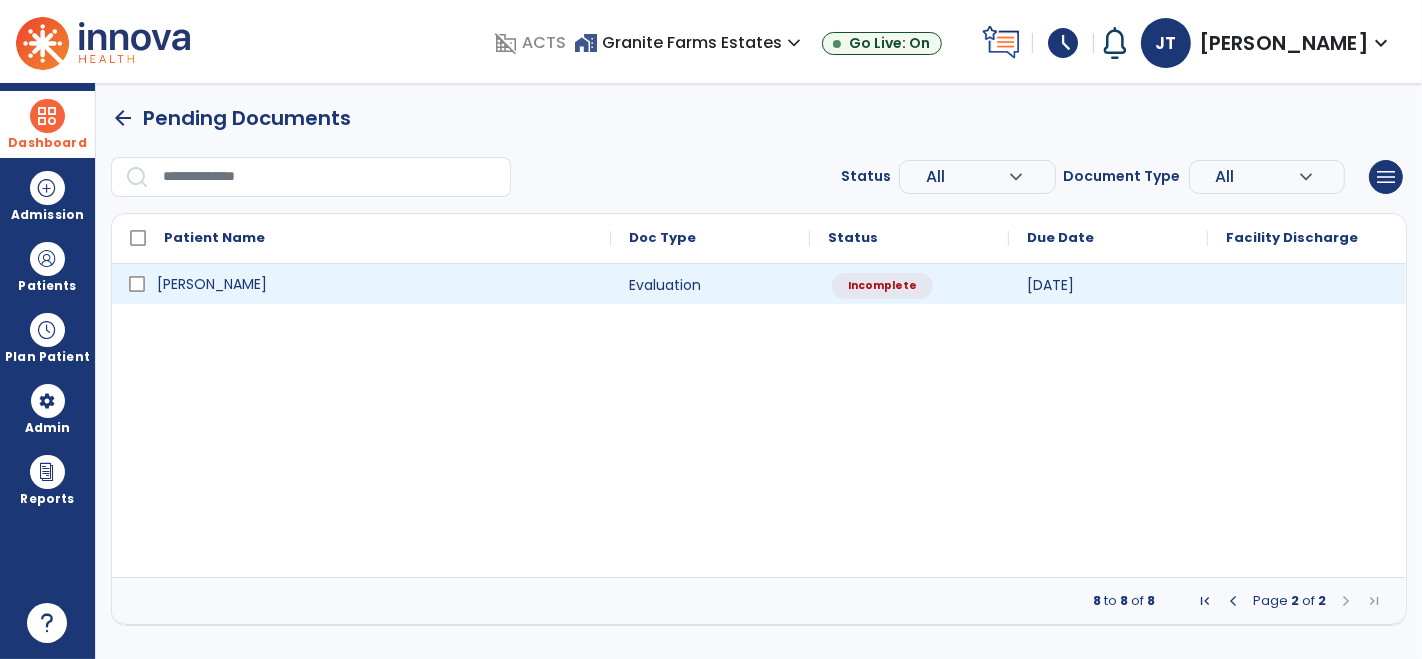 click on "[PERSON_NAME]" at bounding box center [212, 284] 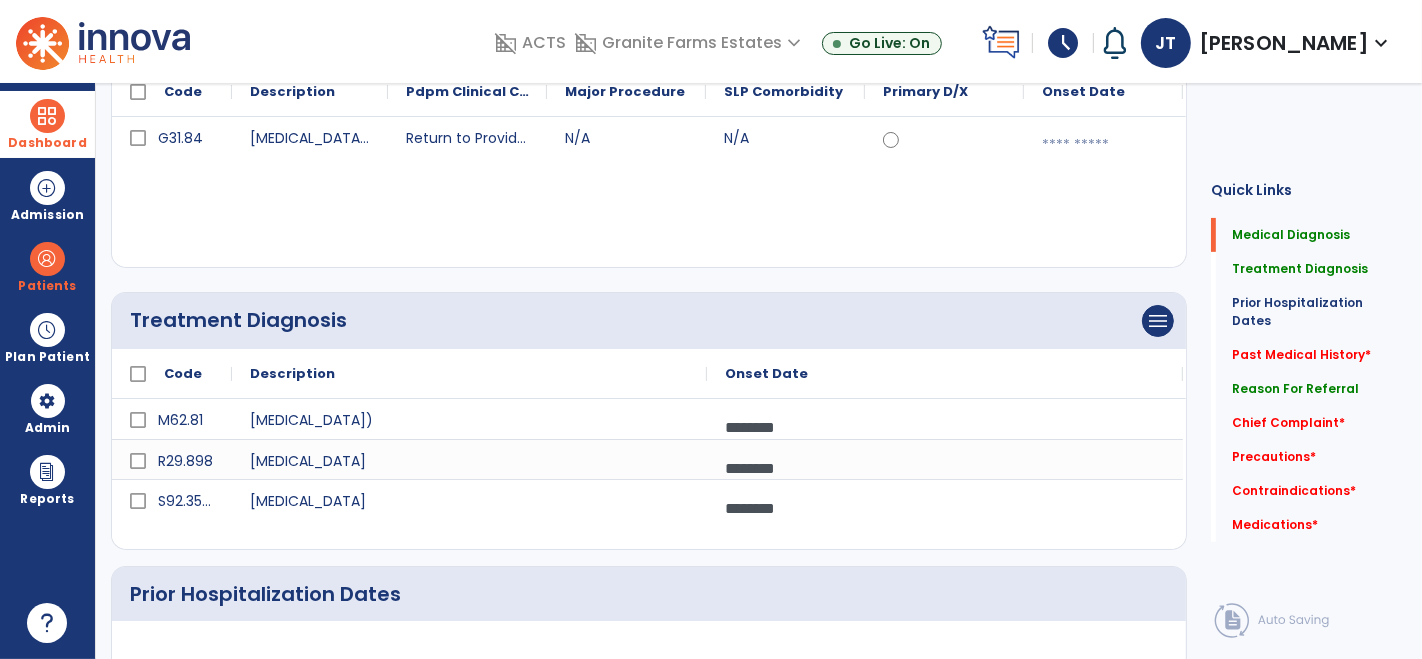 scroll, scrollTop: 22, scrollLeft: 0, axis: vertical 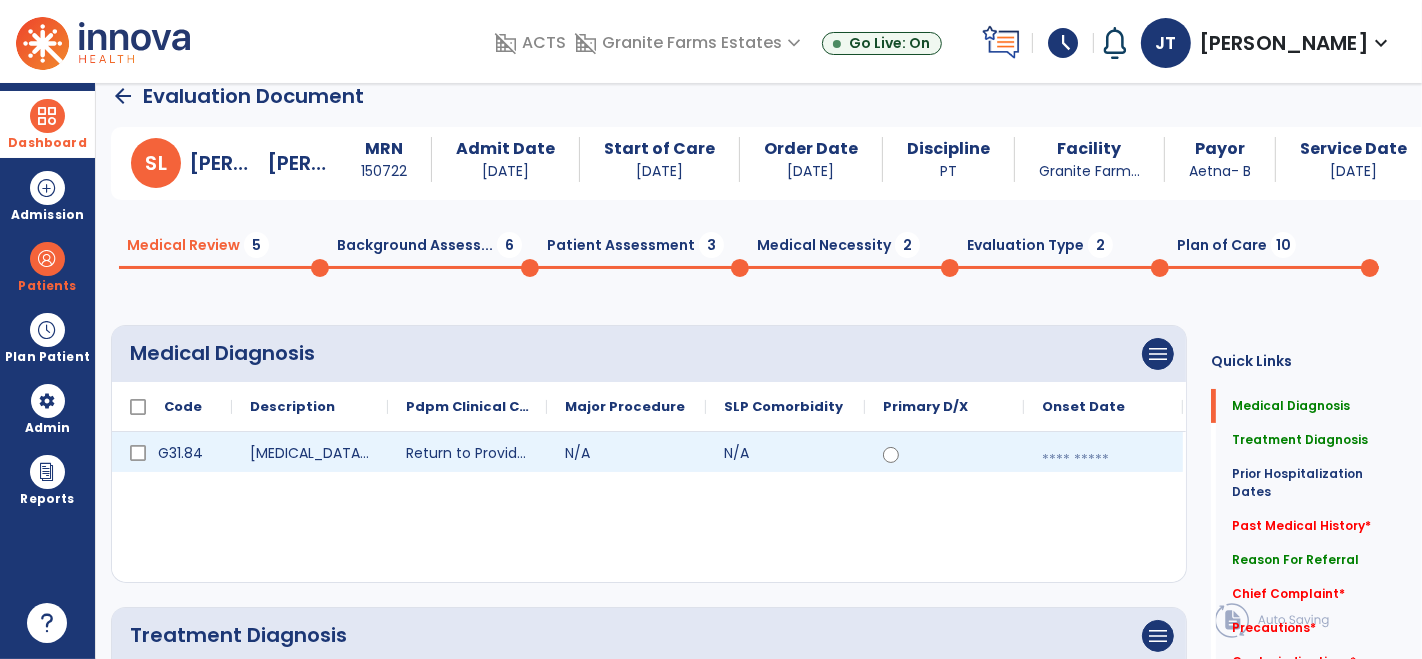 click on "G31.84 [MEDICAL_DATA] of uncertain or unknown etiology Return to Provider N/A N/A  calendar_today" 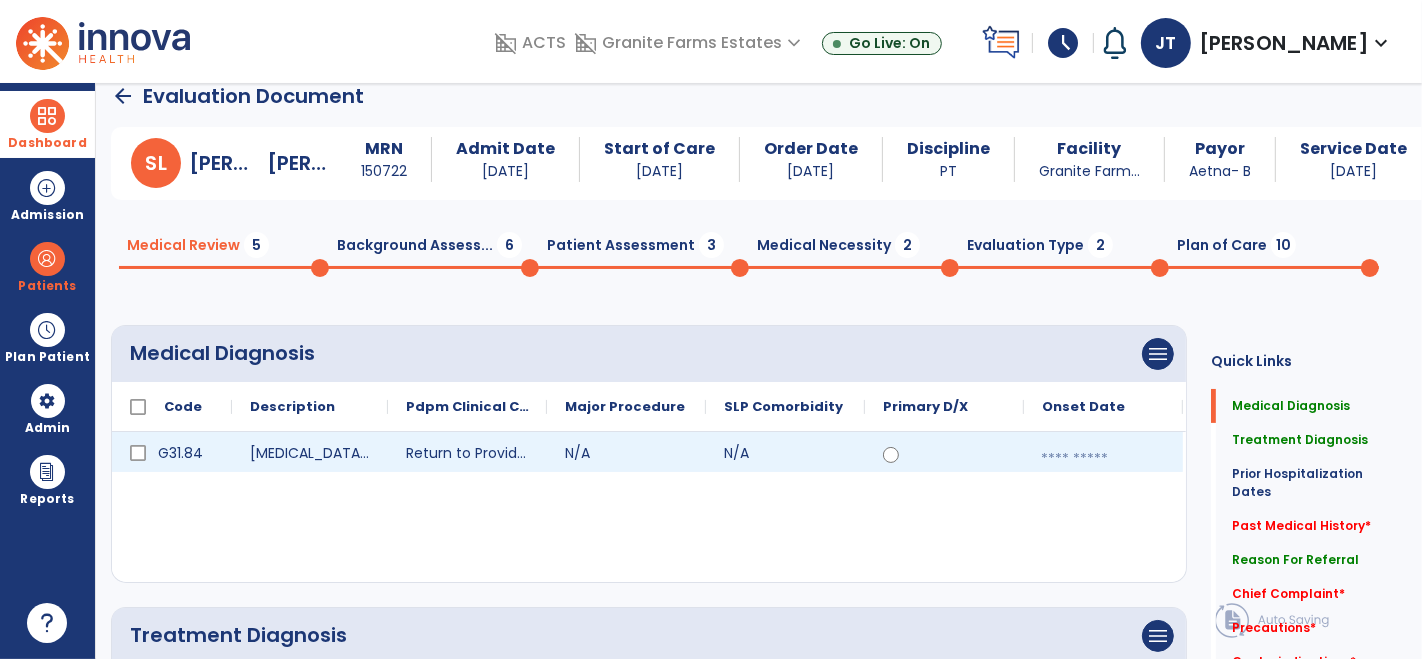 drag, startPoint x: 1080, startPoint y: 459, endPoint x: 1061, endPoint y: 546, distance: 89.050545 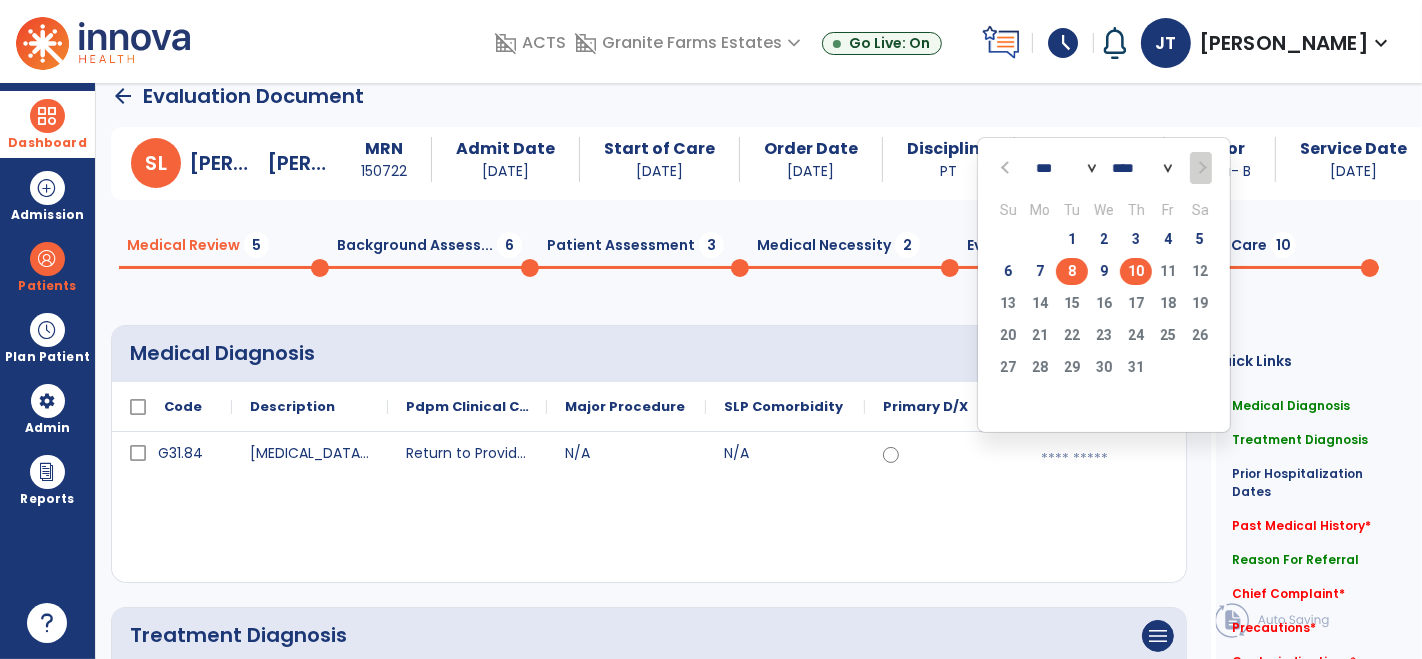 click on "8" 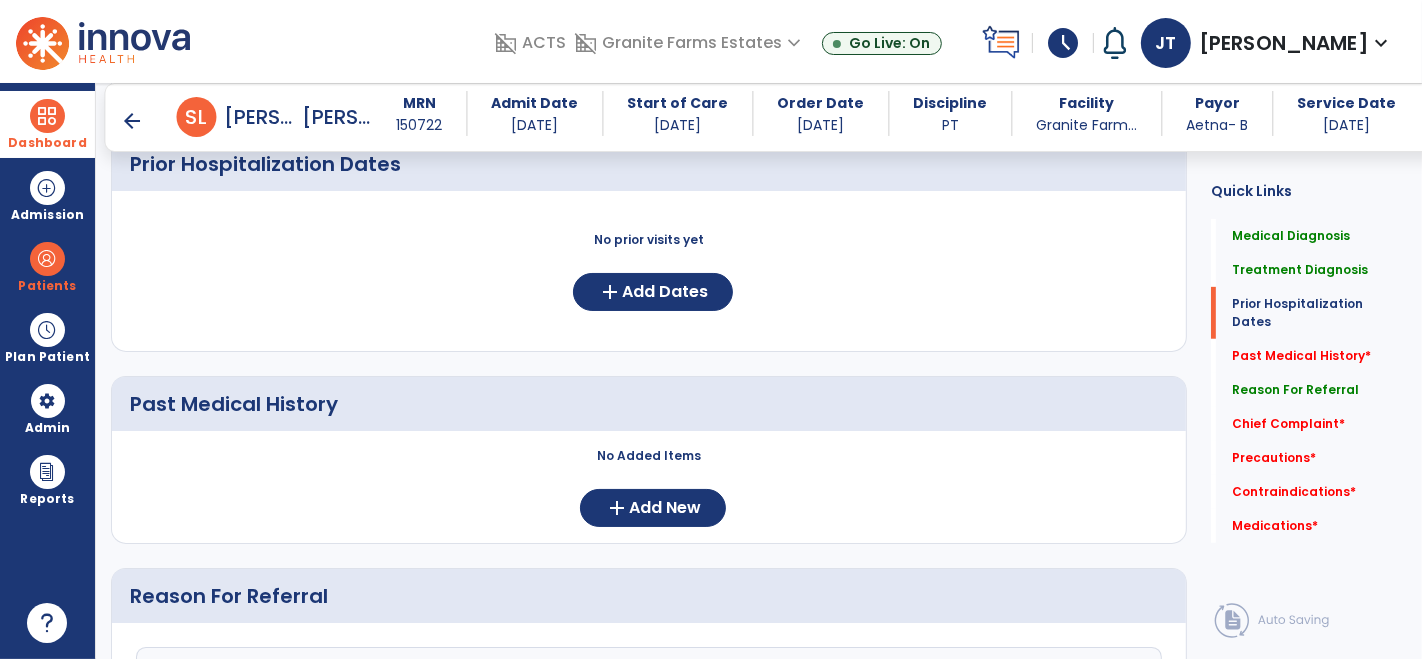 scroll, scrollTop: 748, scrollLeft: 0, axis: vertical 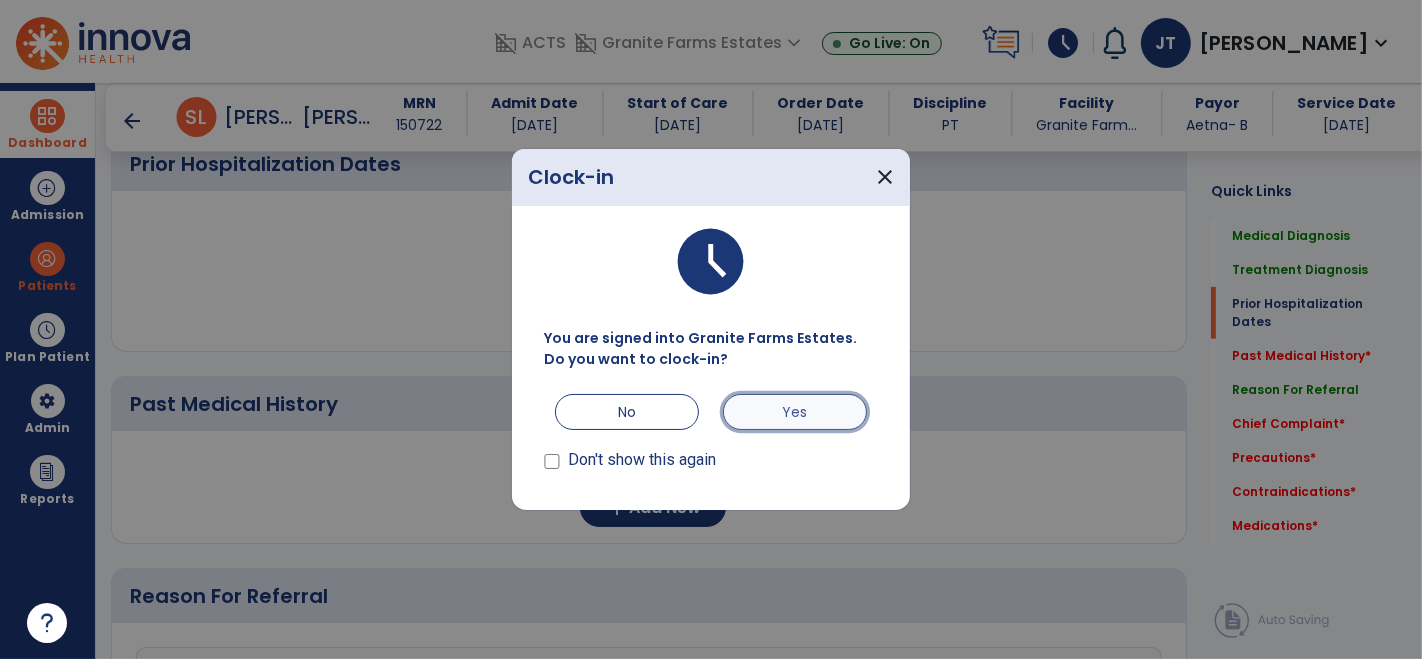 click on "Yes" at bounding box center (795, 412) 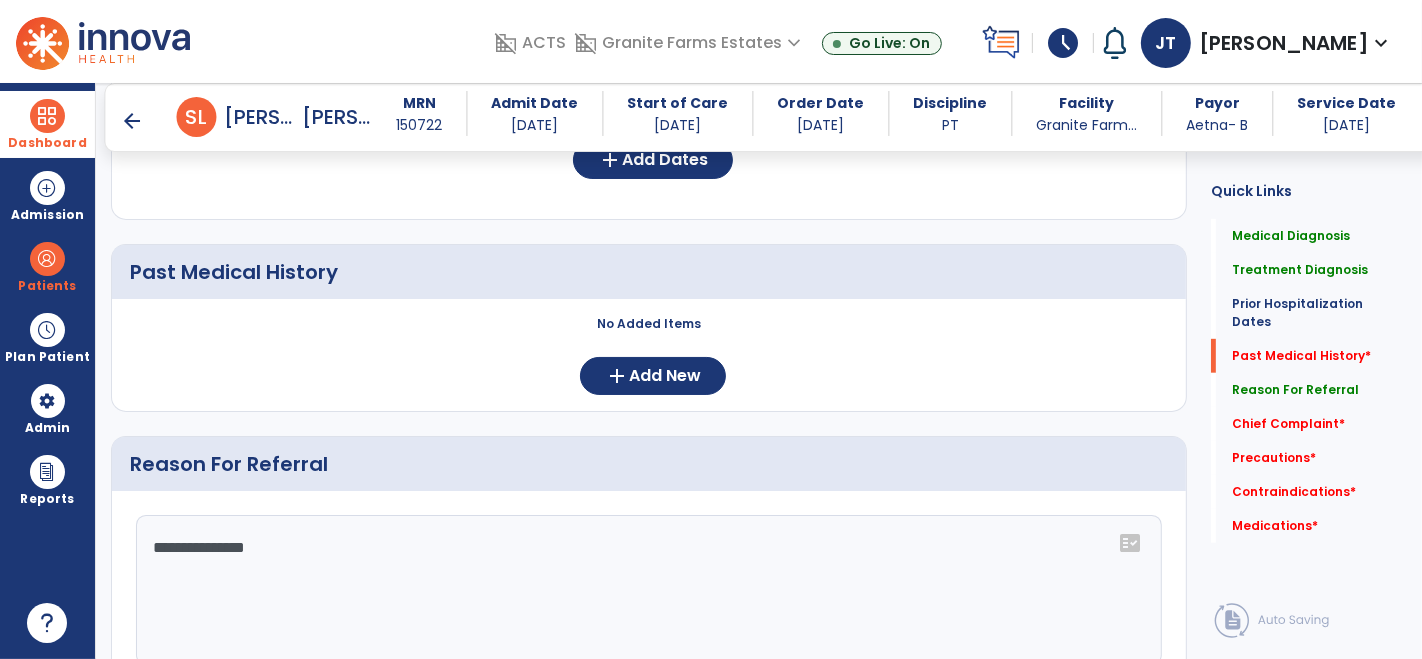 scroll, scrollTop: 875, scrollLeft: 0, axis: vertical 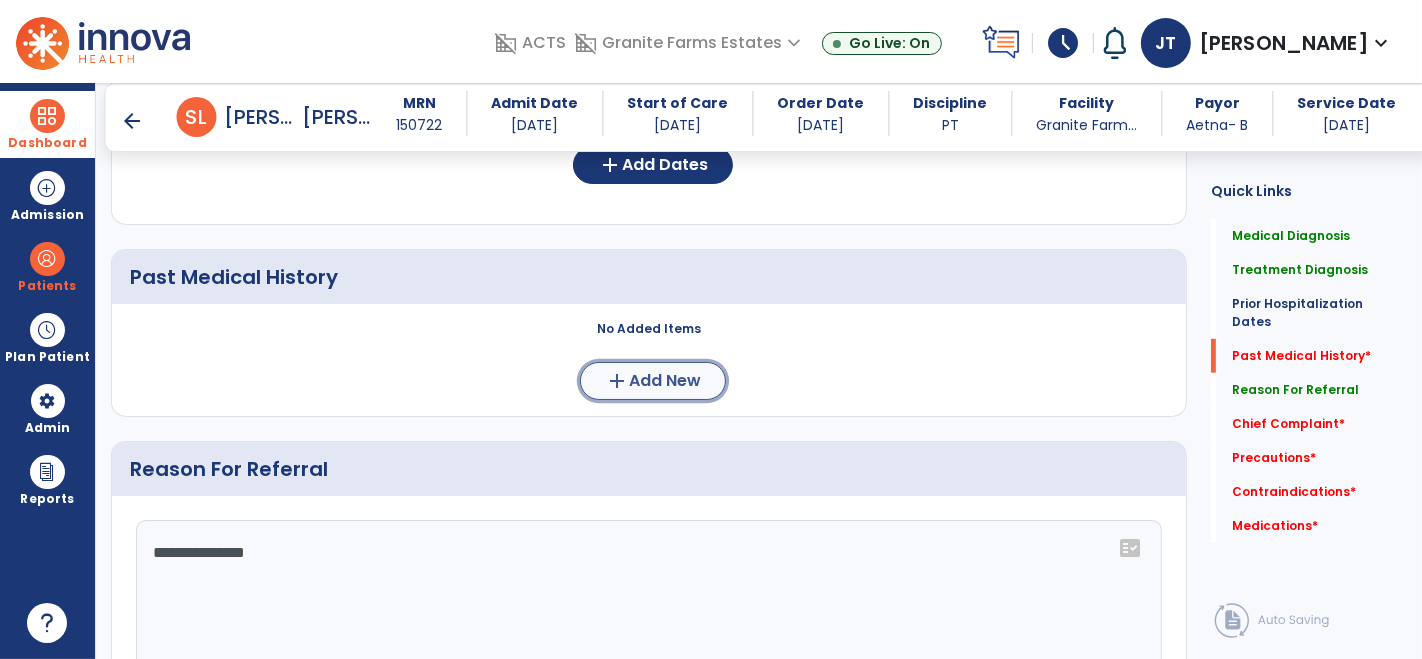 click on "Add New" 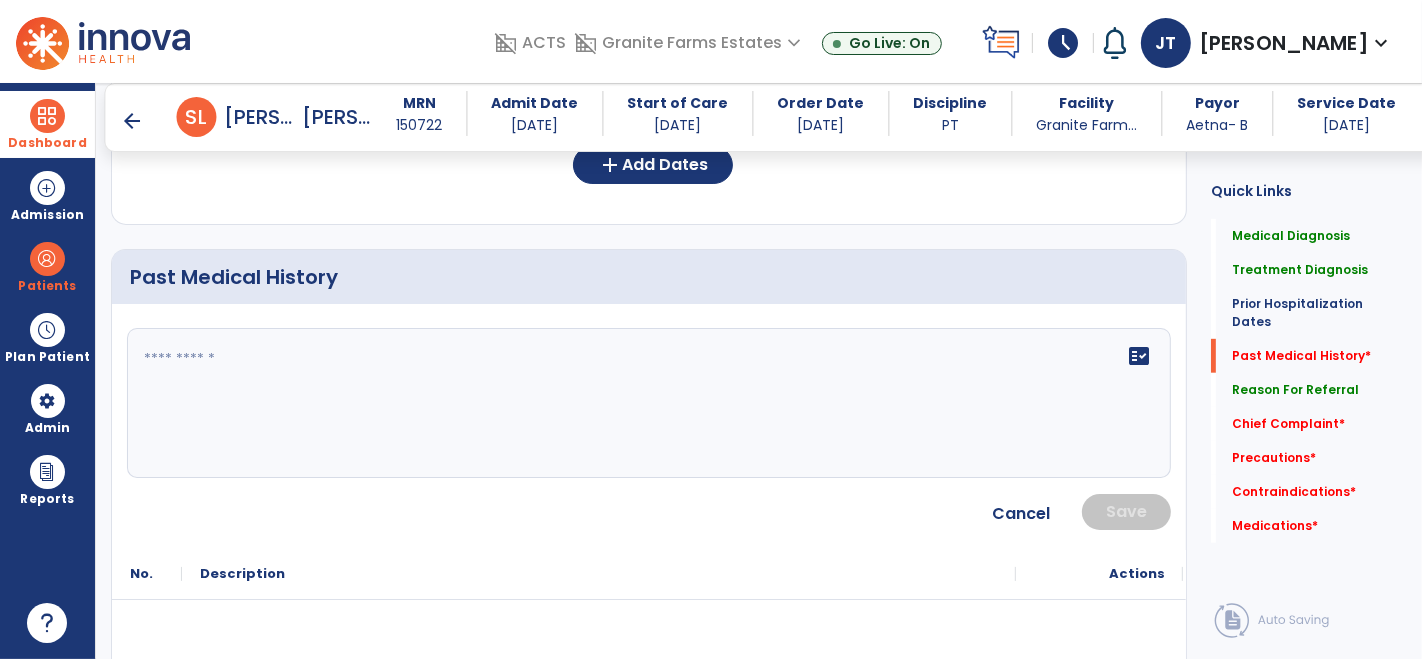 click on "fact_check" 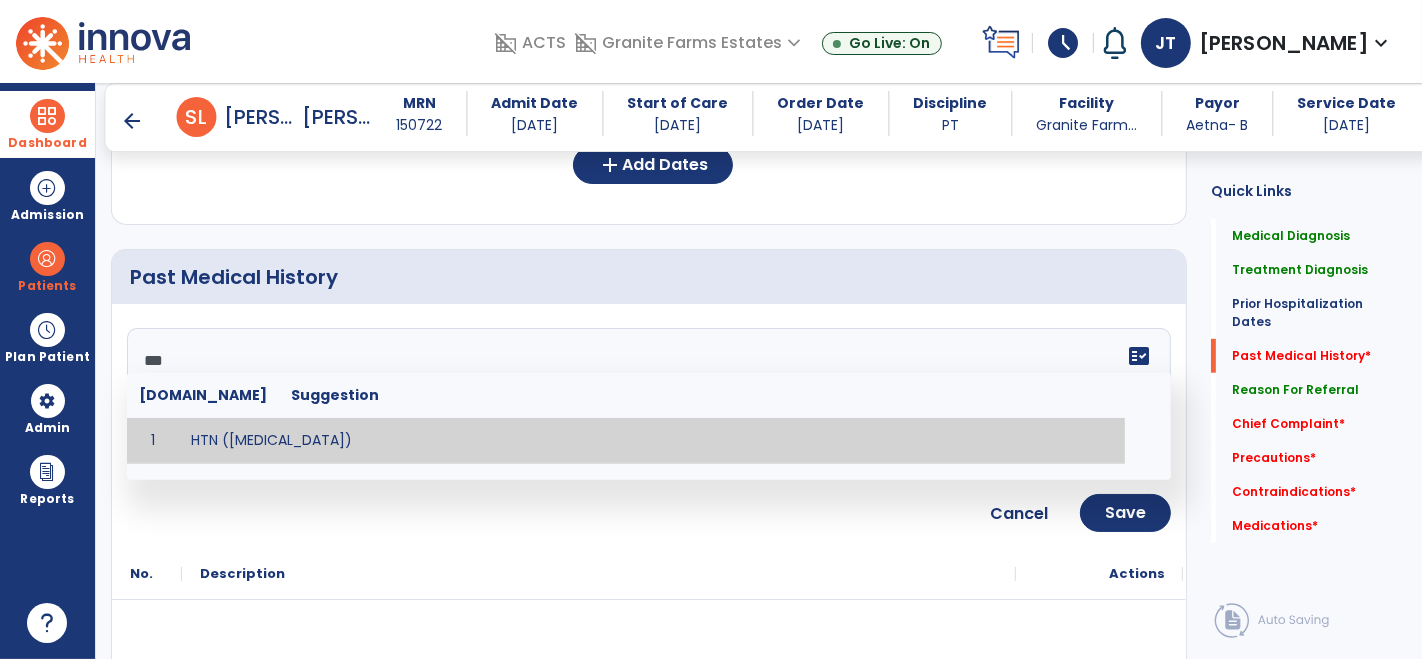 type on "**********" 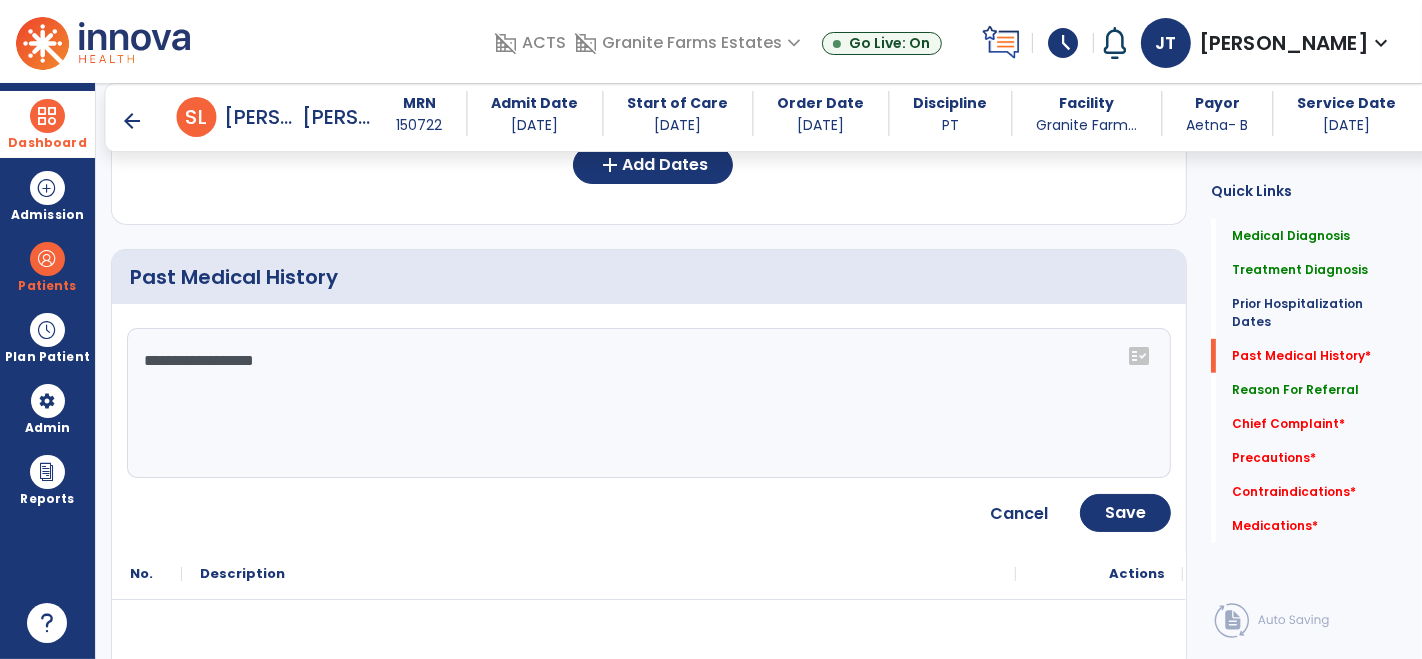 click on "**********" 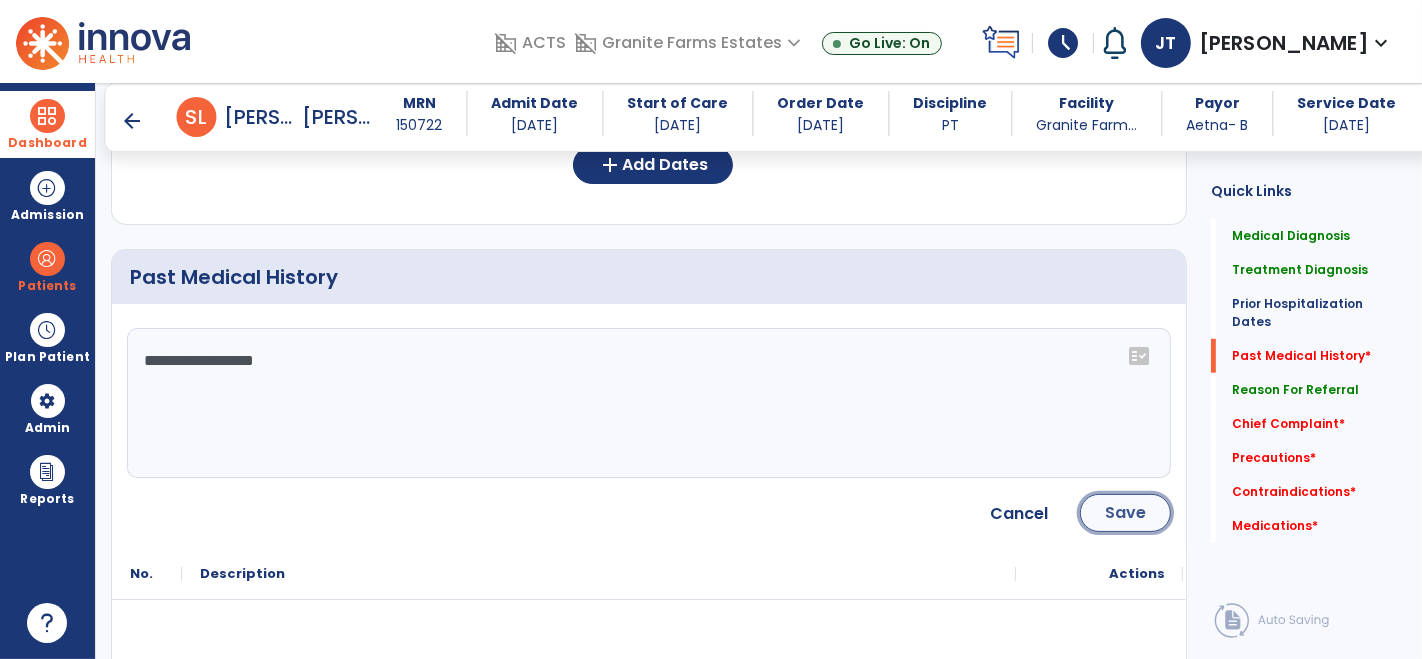 click on "Save" 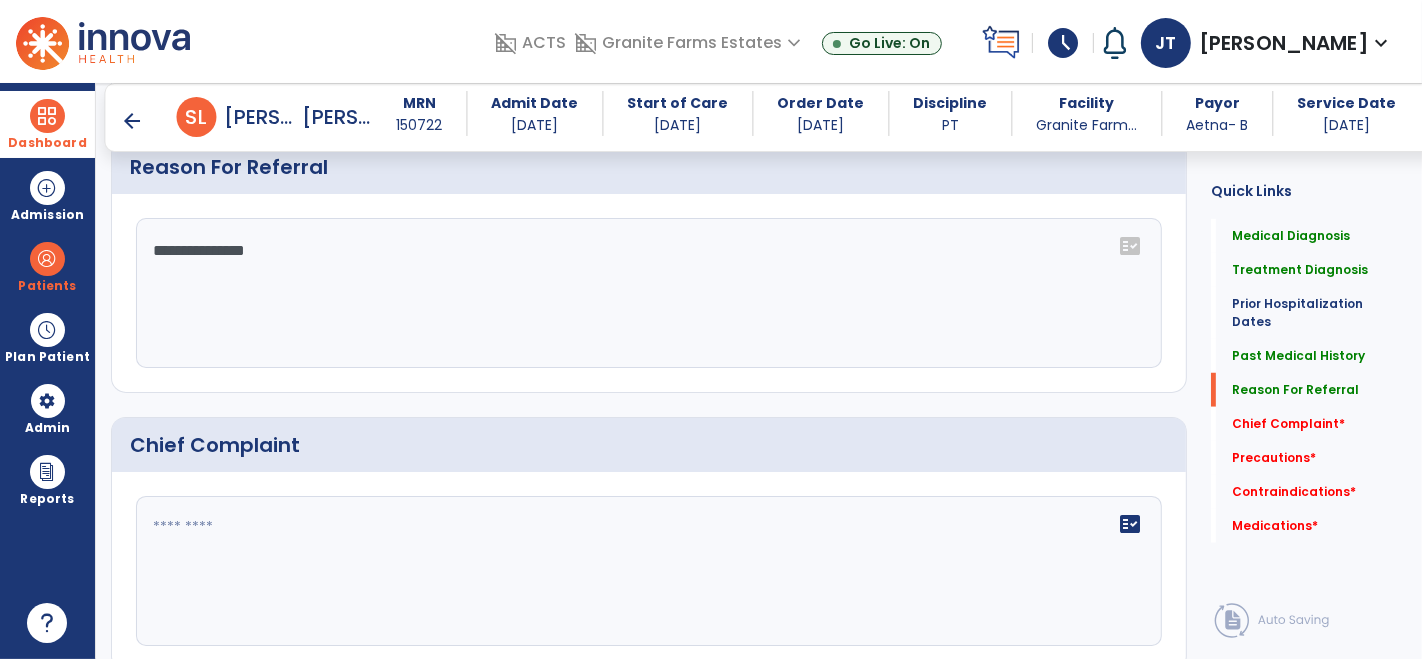 scroll, scrollTop: 1281, scrollLeft: 0, axis: vertical 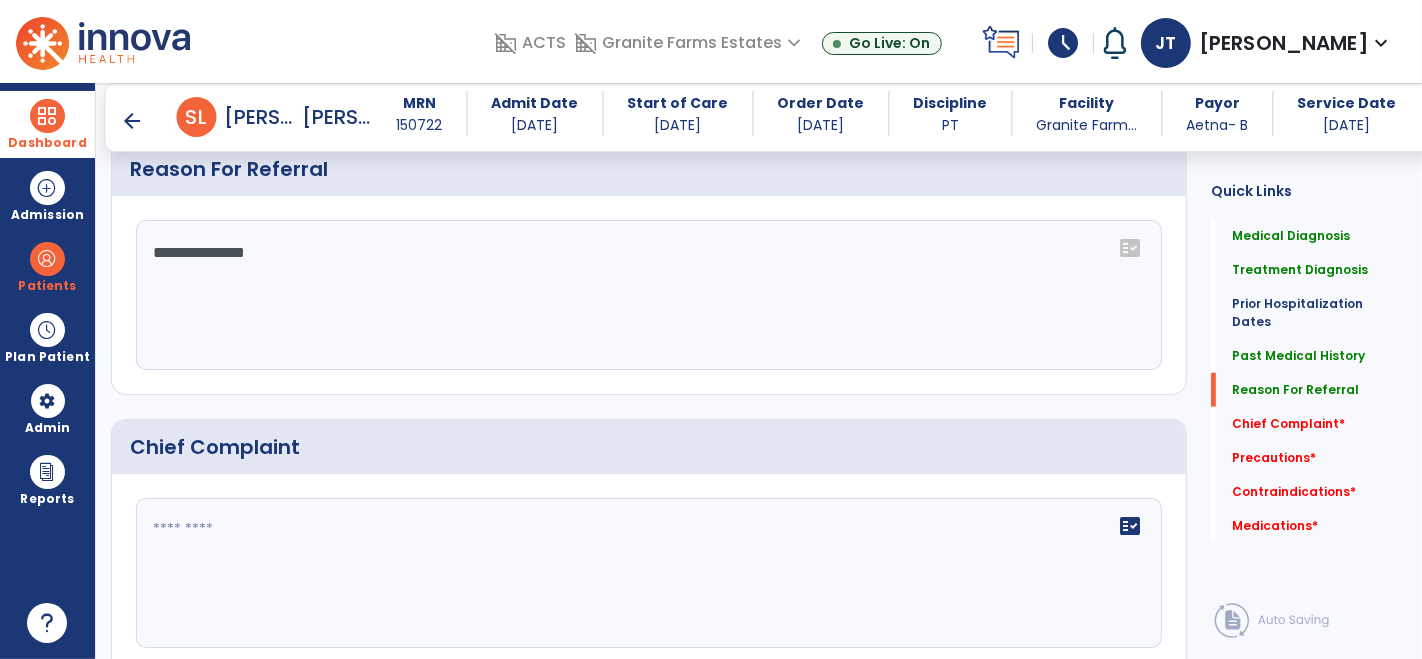 click on "**********" 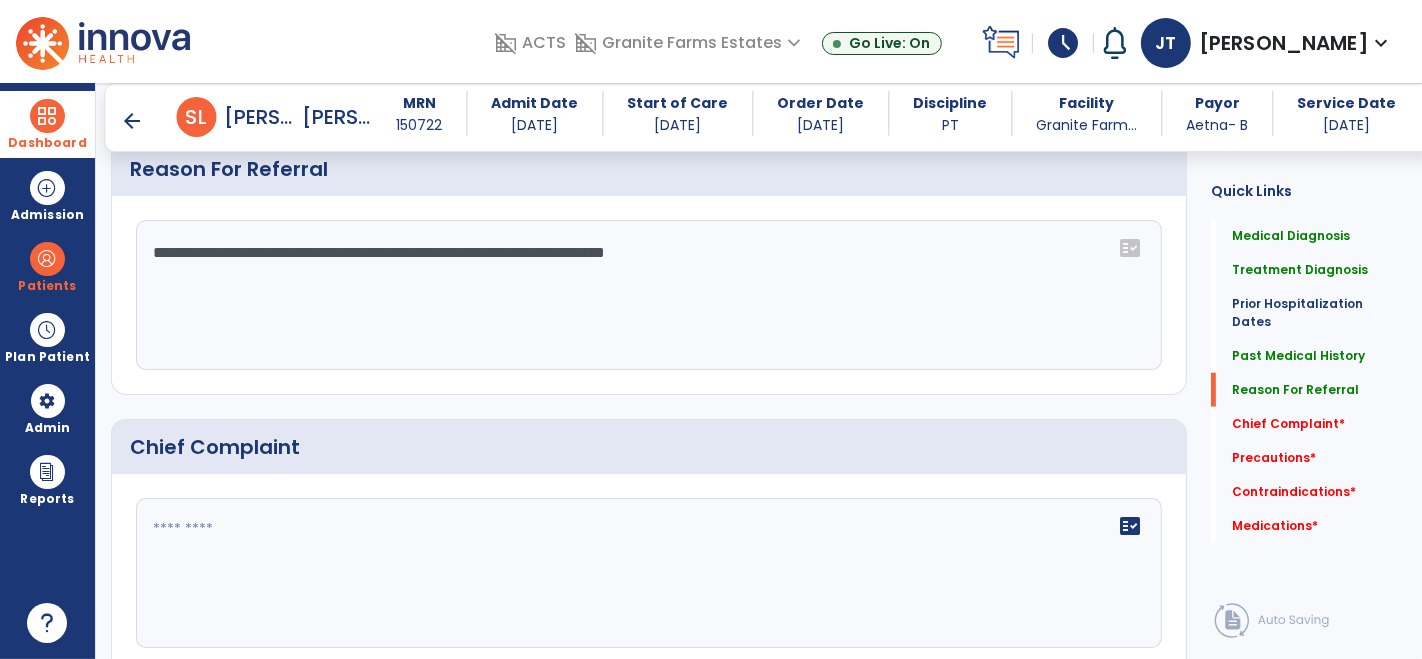 click on "**********" 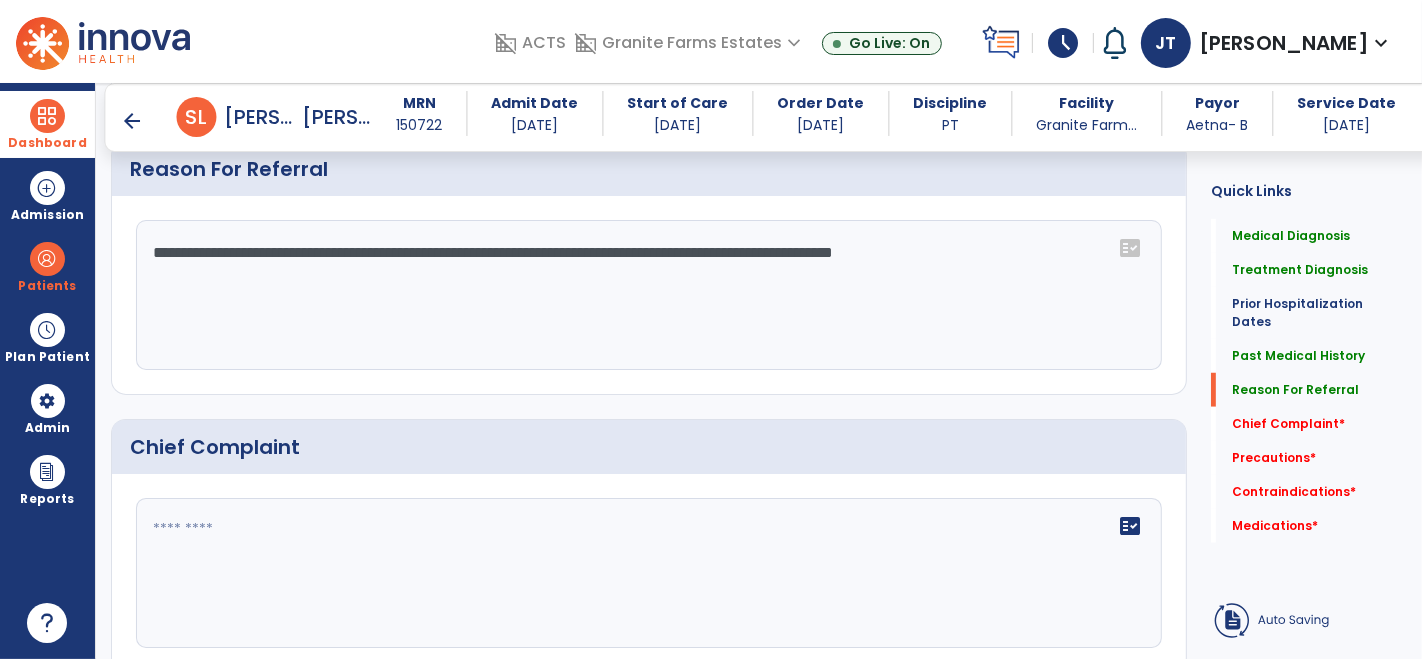 type on "**********" 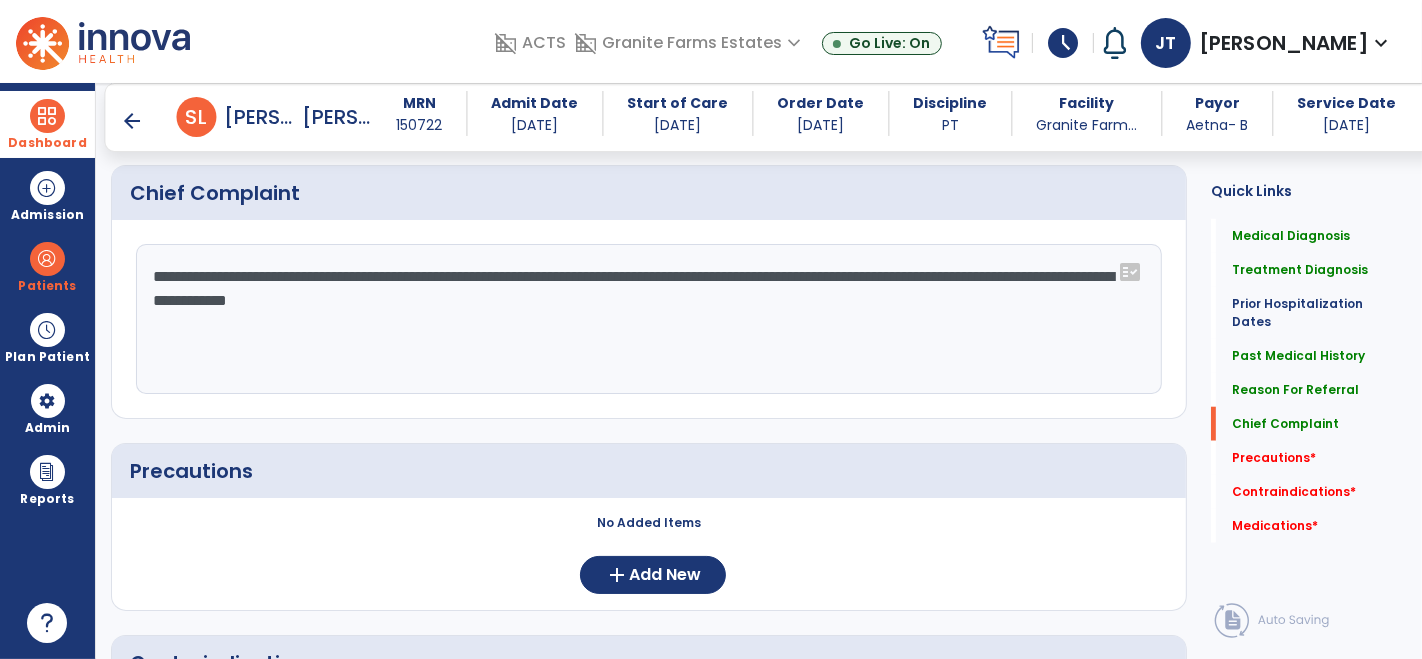 scroll, scrollTop: 1534, scrollLeft: 0, axis: vertical 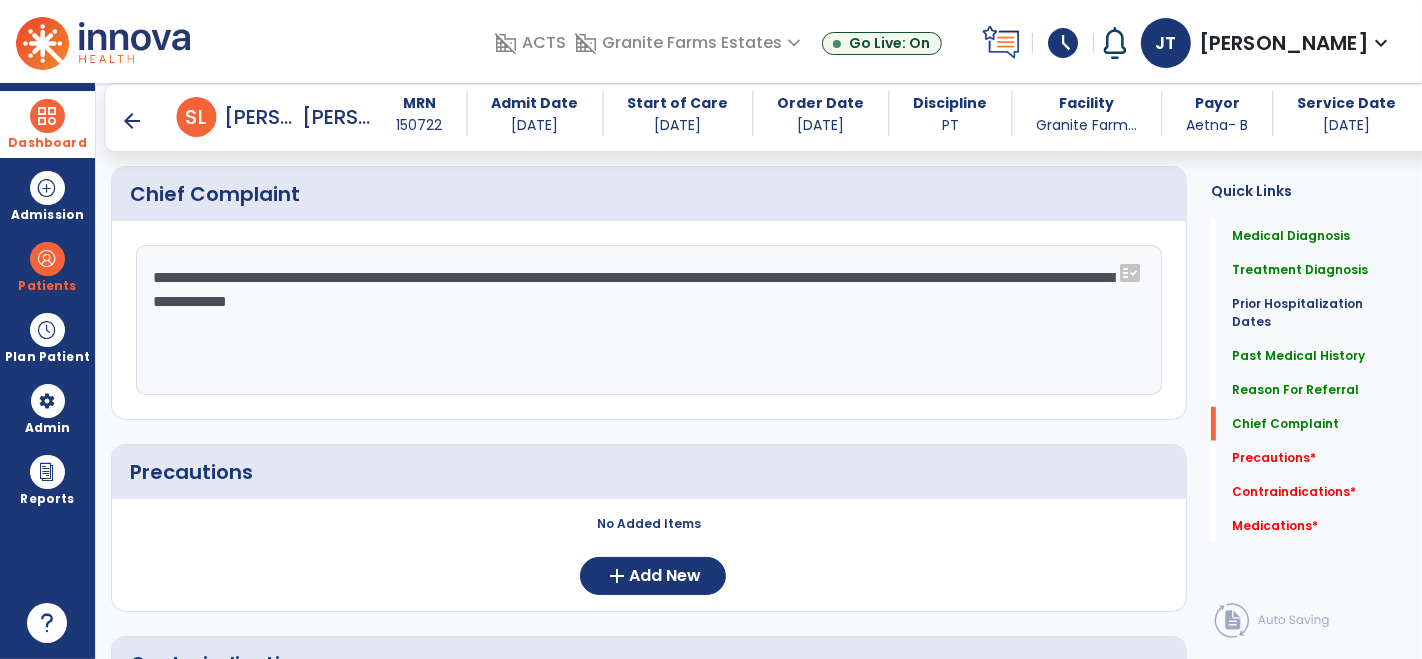 click on "**********" 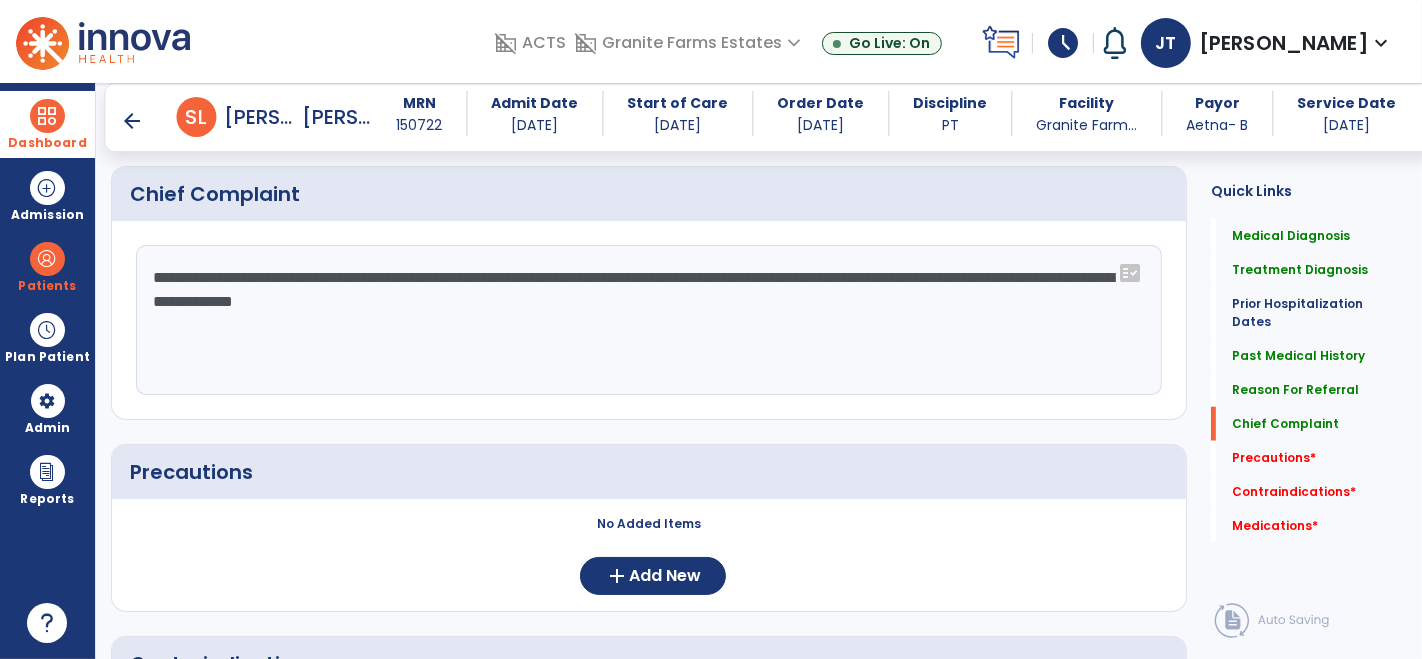 type on "**********" 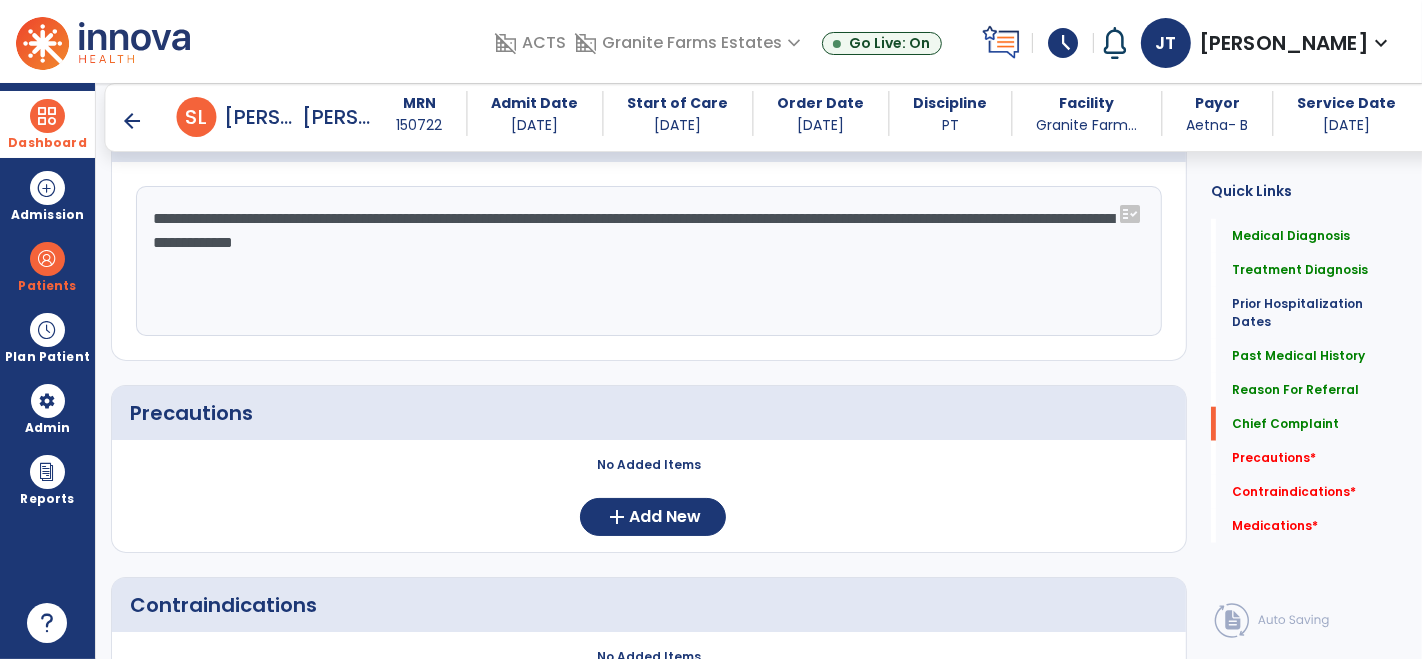 scroll, scrollTop: 1595, scrollLeft: 0, axis: vertical 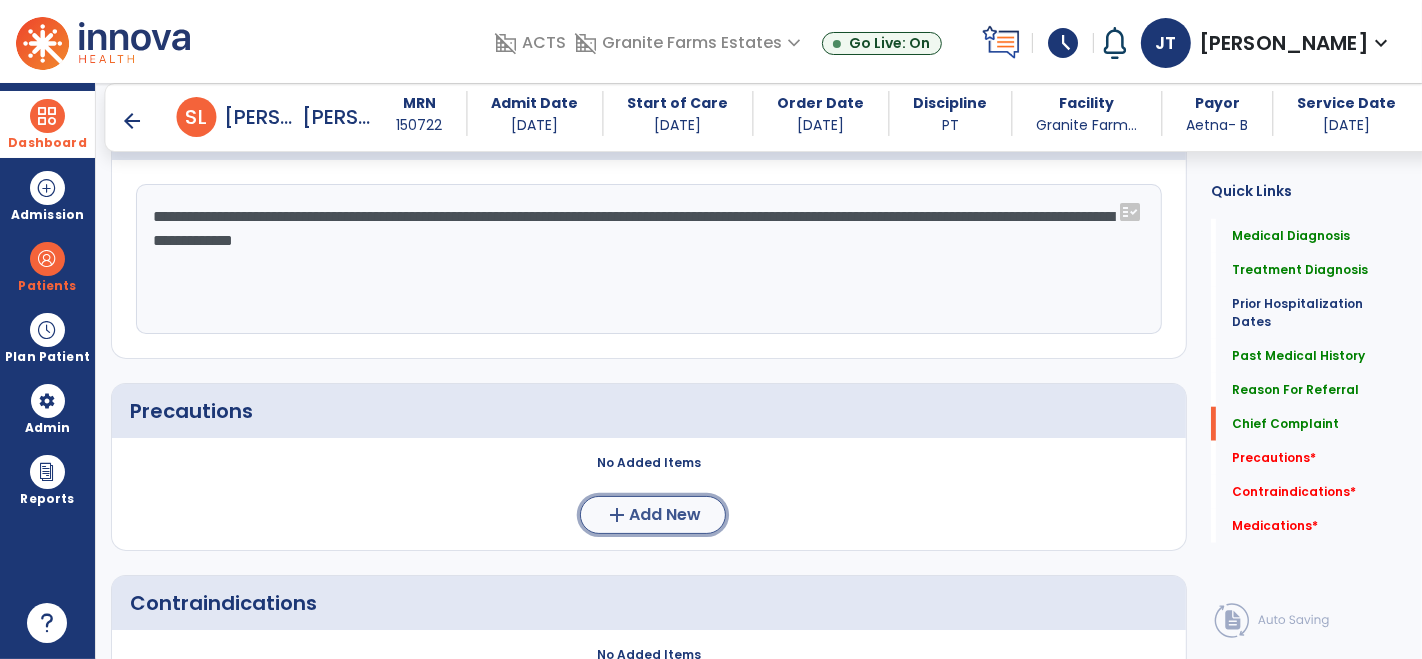 click on "add" 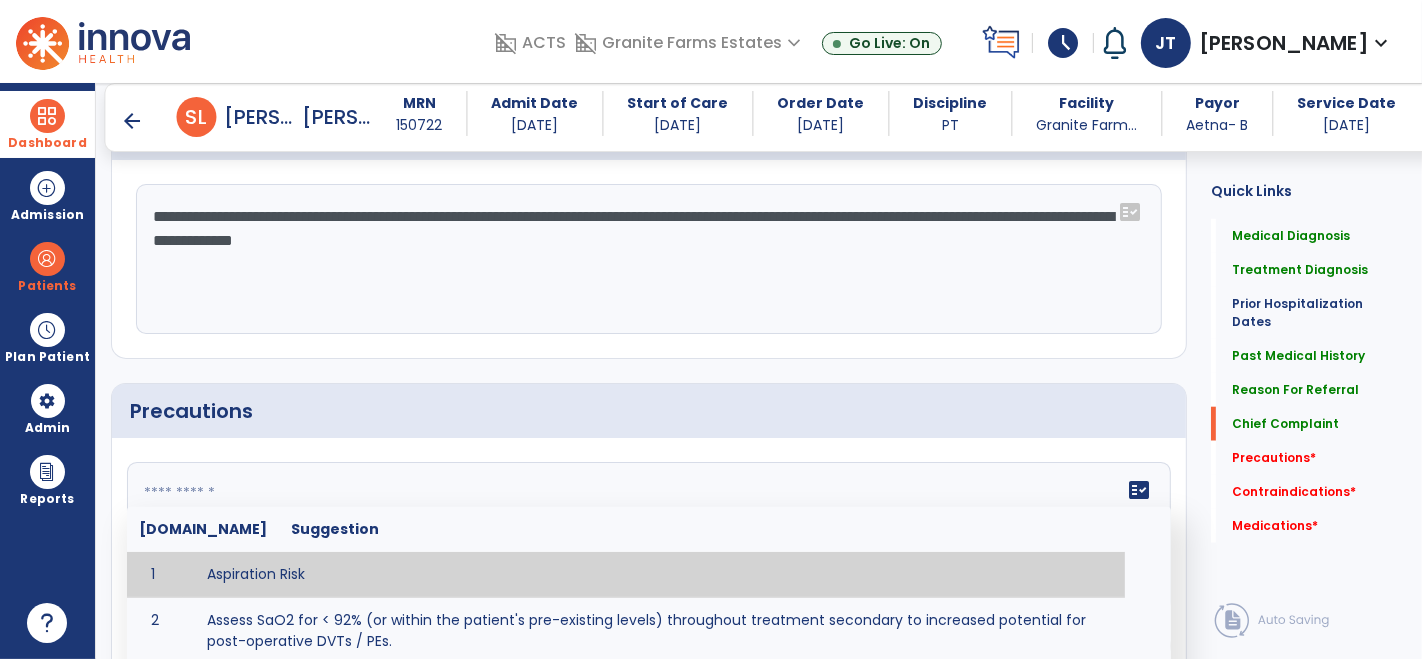 click on "fact_check  [DOMAIN_NAME] Suggestion 1 Aspiration Risk 2 Assess SaO2 for < 92% (or within the patient's pre-existing levels) throughout treatment secondary to increased potential for post-operative DVTs / PEs. 3 Decreased sensation or non-intact skin. 4 Cardiac 5 Cease exercise/activity SpO2 < 88 - 90%, RPE > 16, RR > 45 6 Check for modified diet / oral intake restrictions related to swallowing impairments. Consult ST as appropriate. 7 Check INR lab results prior to activity if patient on [MEDICAL_DATA]. 8 Closely monitor anxiety or stress due to increased SOB/dyspnea and cease activity/exercise until patient is able to control this response 9 Code Status:  10 Confirm surgical approach and discoloration or other precautions. 11 Confirm surgical procedure and specific precautions based on procedure (e.g., no twisting/bending/lifting, need for post-op brace, limiting time in sitting, etc.). 12 Confirm [MEDICAL_DATA] status as defined by the surgeon. 13 14 Precautions for exercise include:  15 [MEDICAL_DATA] 16 17 18 19 20" 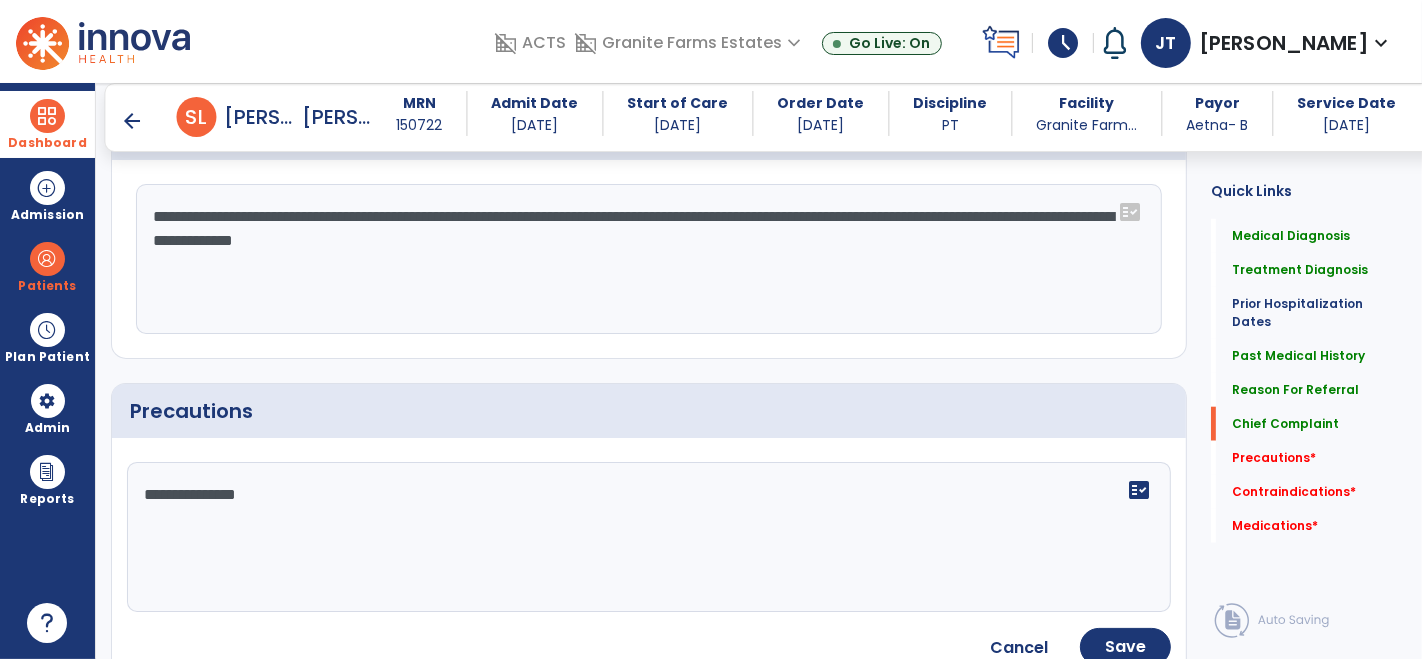 type on "**********" 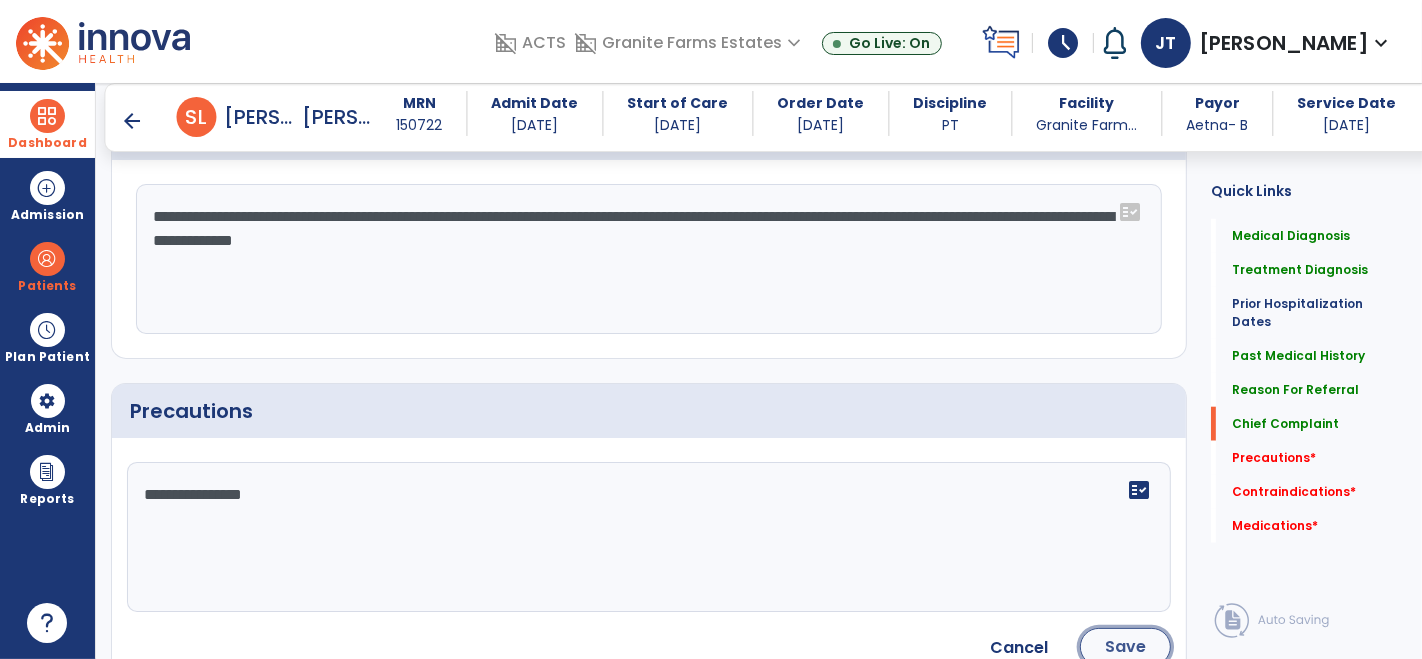 click on "Save" 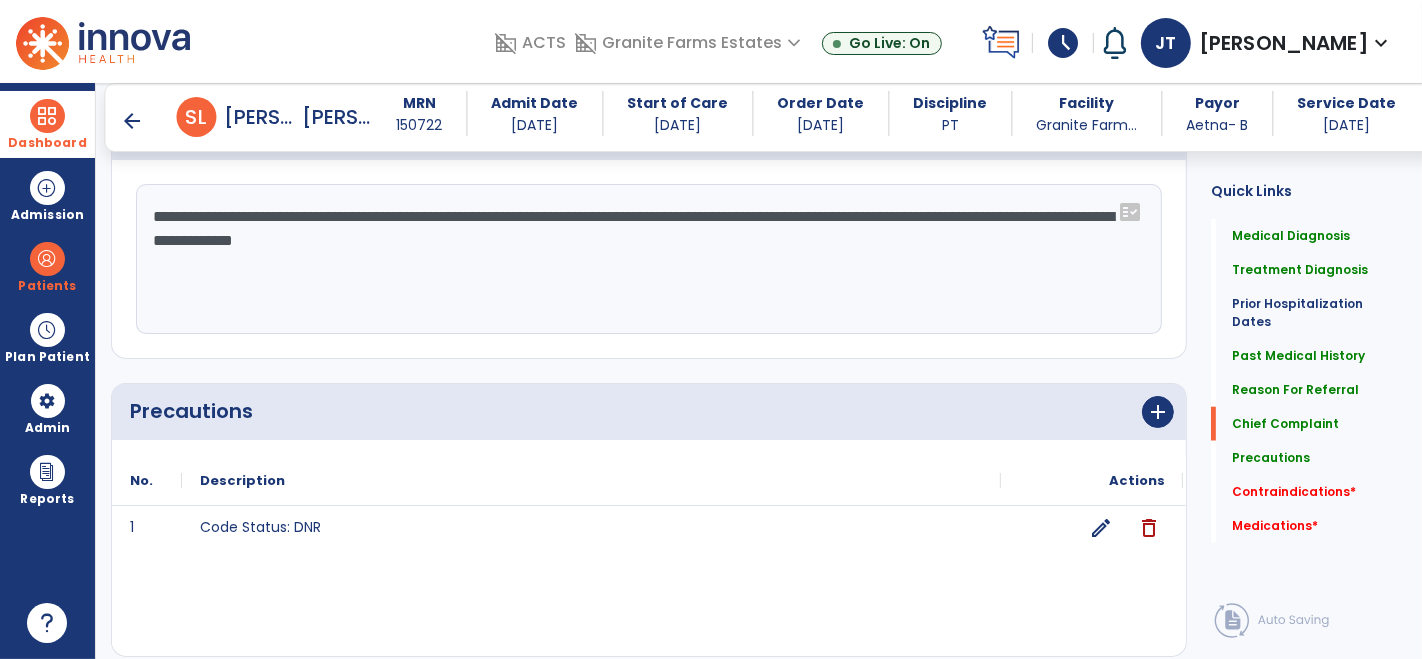 scroll, scrollTop: 1846, scrollLeft: 0, axis: vertical 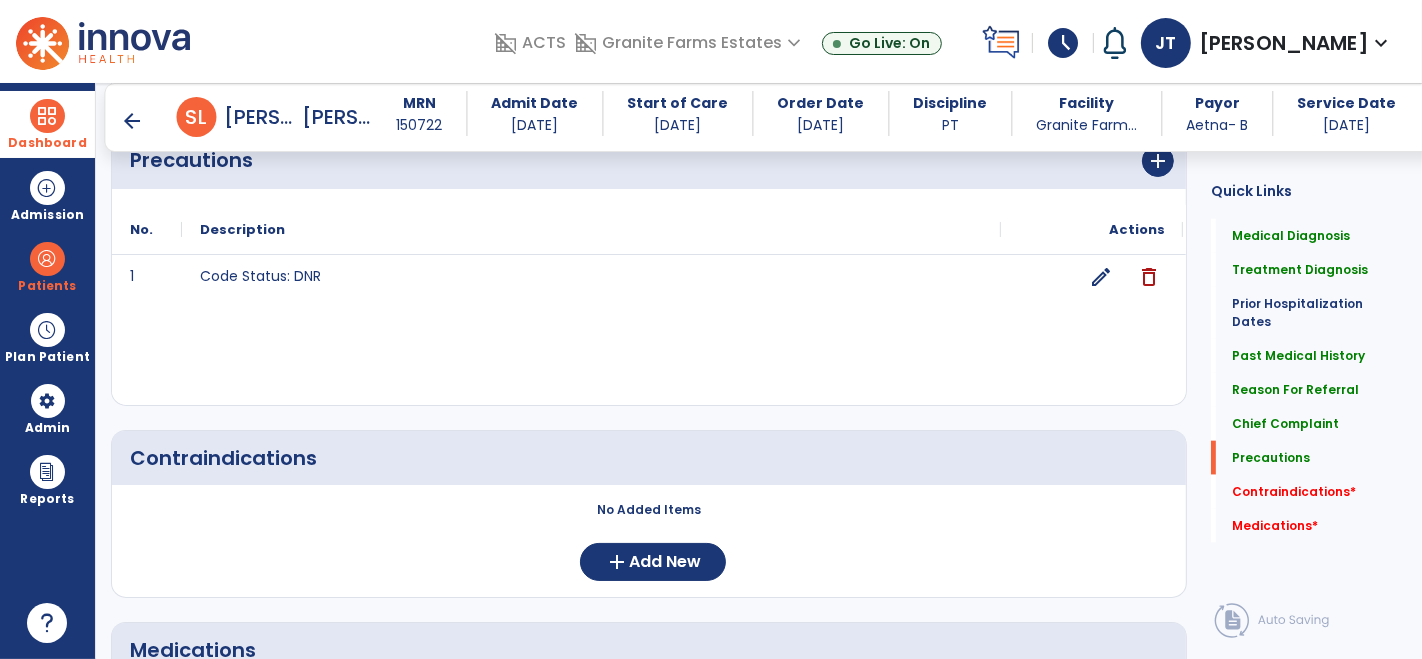 drag, startPoint x: 658, startPoint y: 547, endPoint x: 606, endPoint y: 581, distance: 62.1289 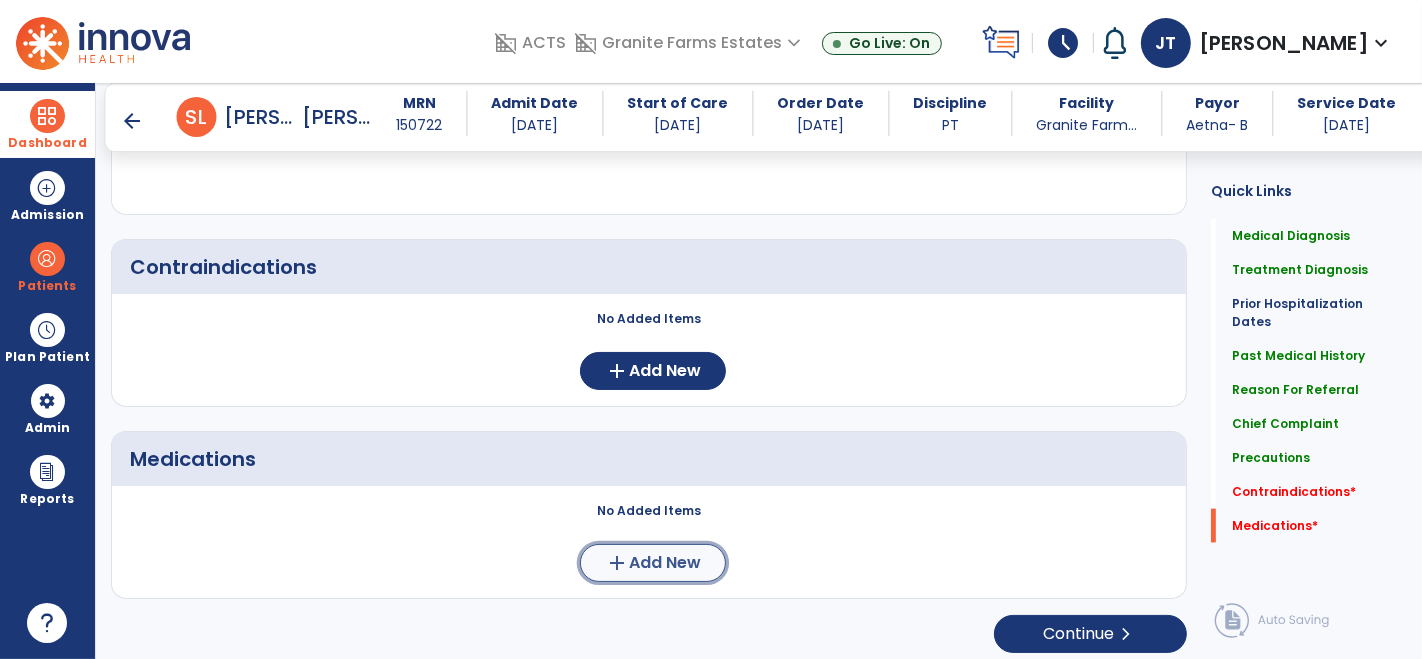 click on "add  Add New" 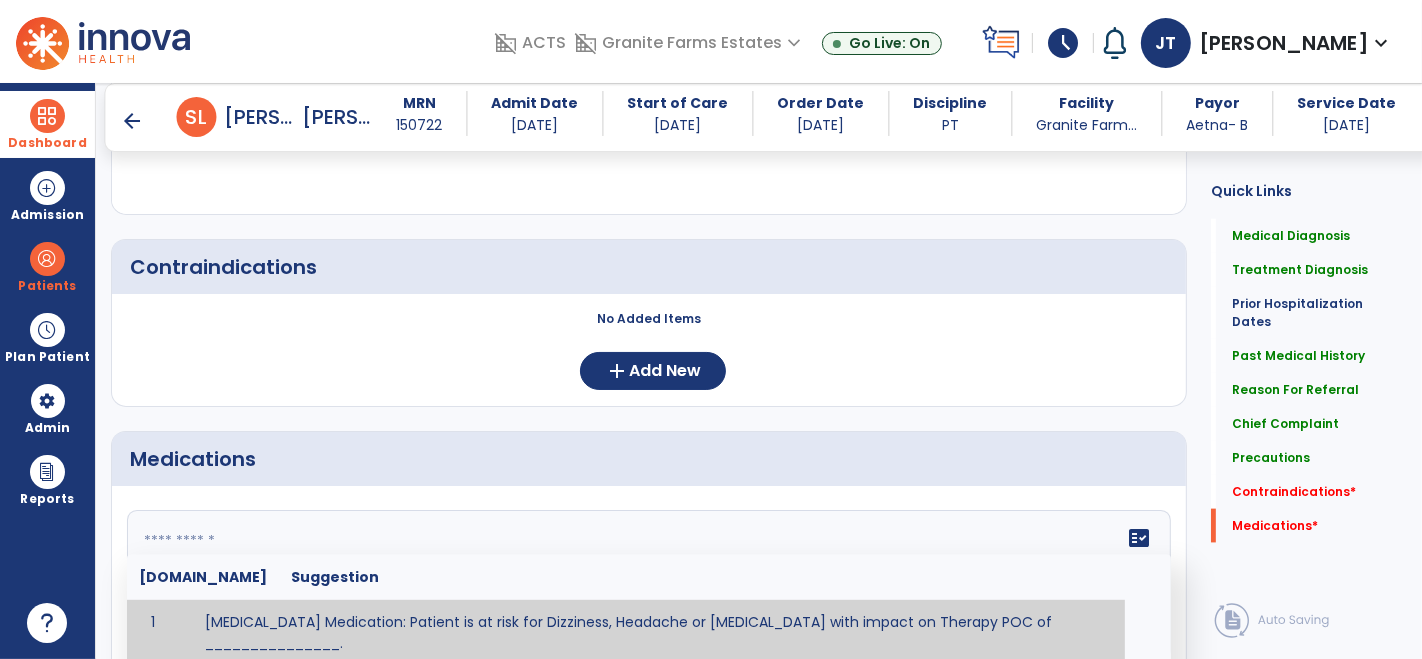 click 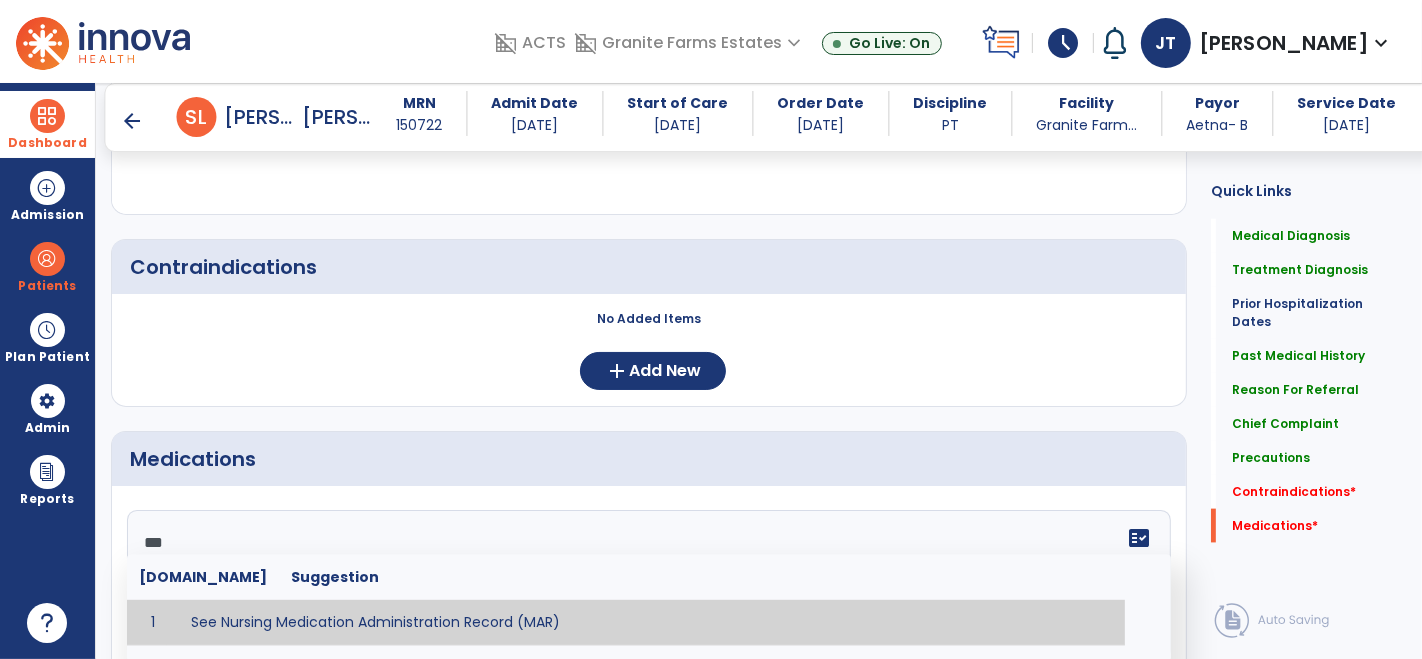 type on "**********" 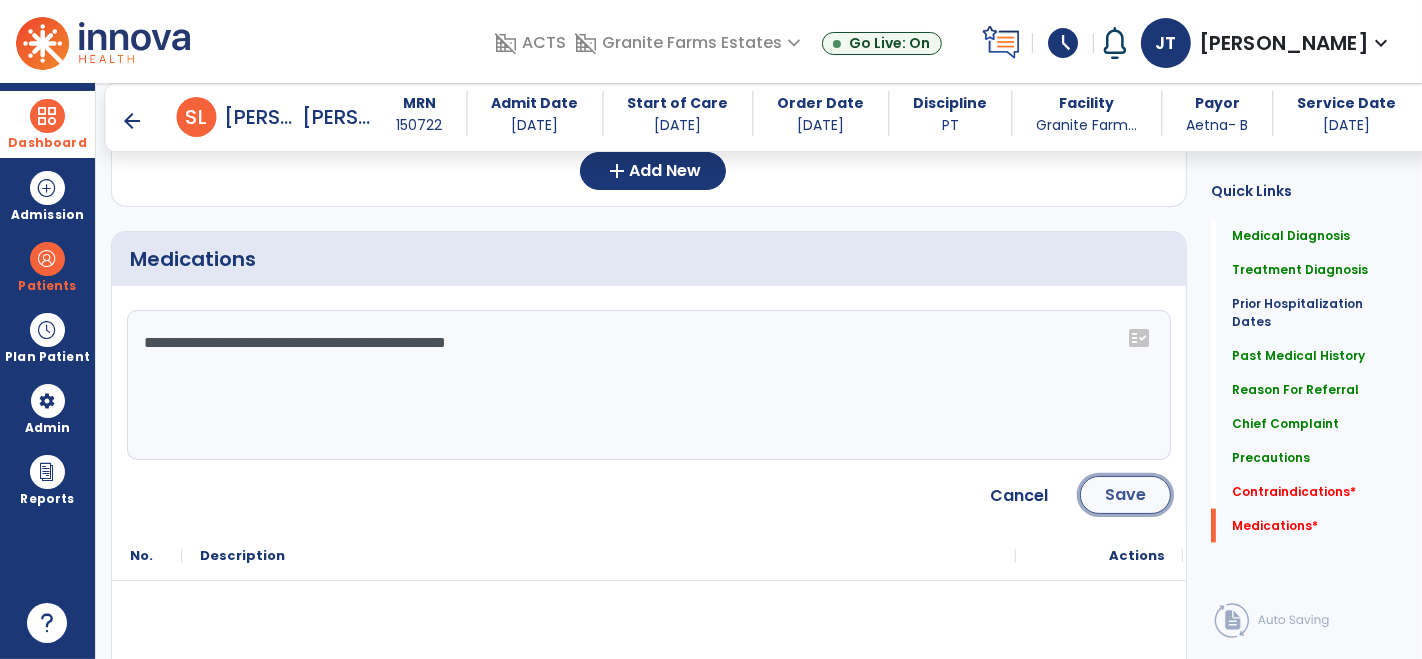 click on "Save" 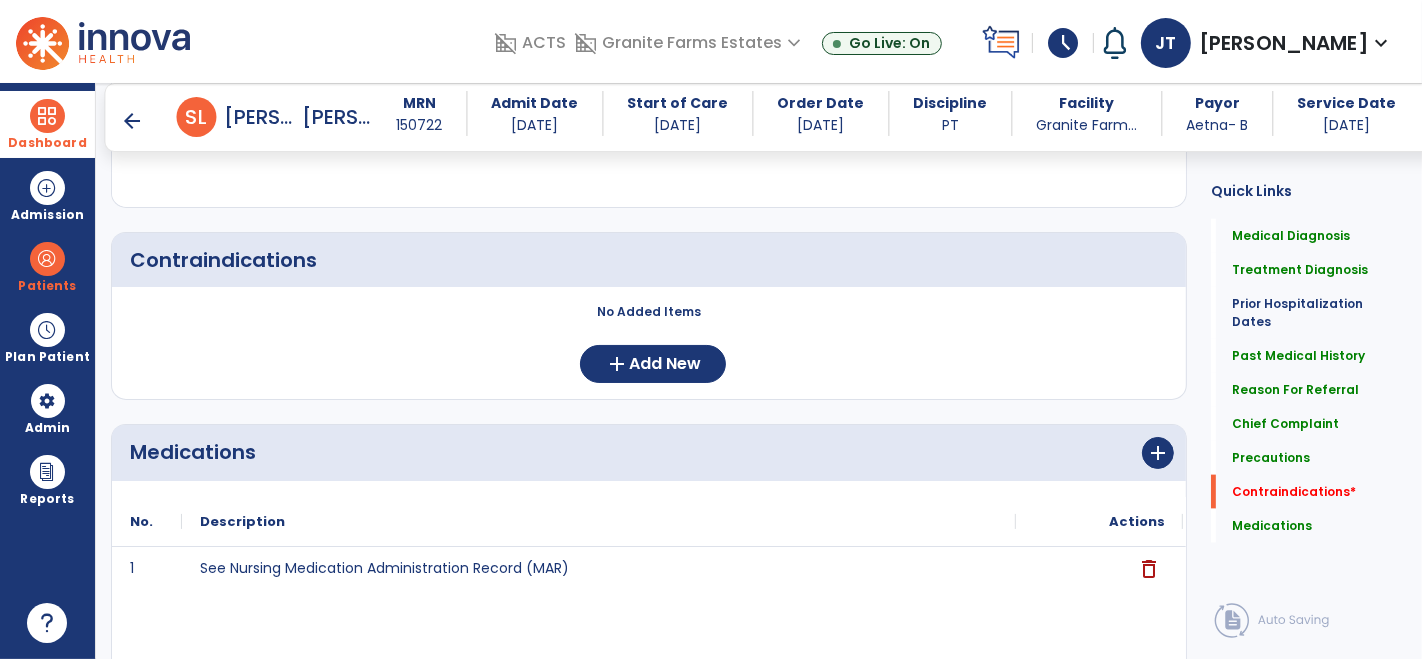 scroll, scrollTop: 2042, scrollLeft: 0, axis: vertical 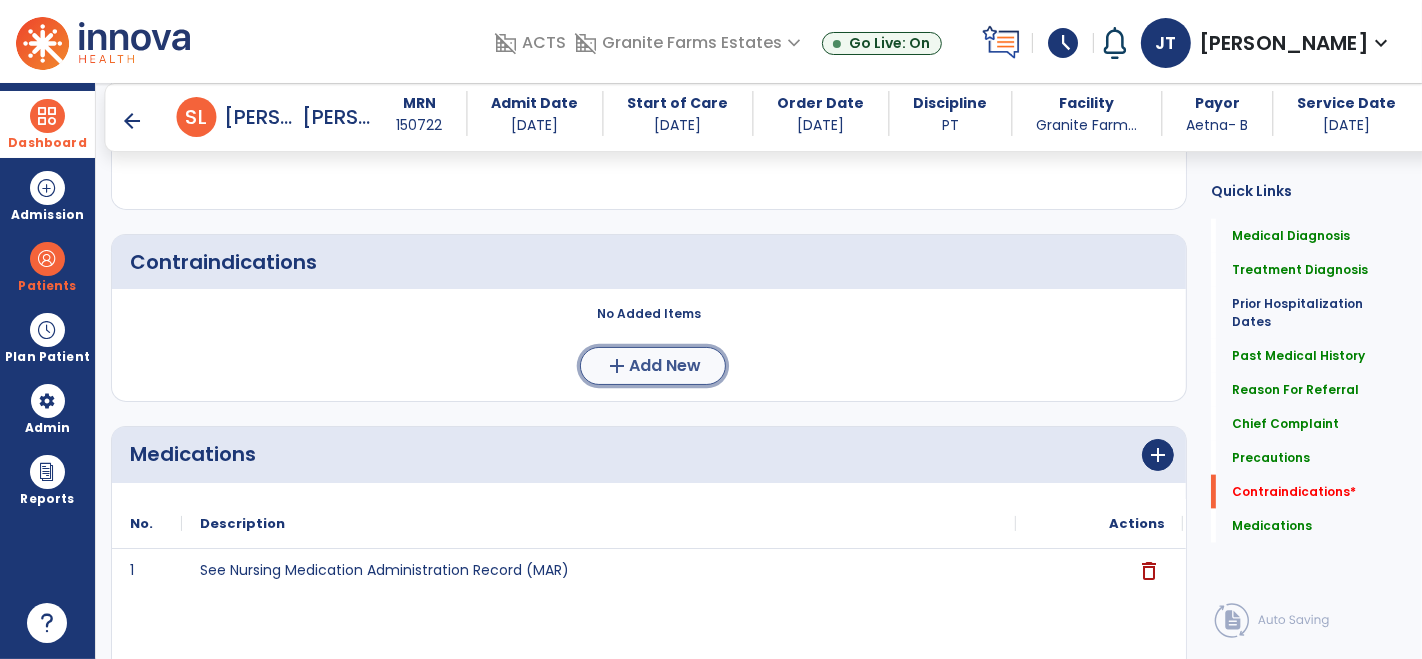 click on "add  Add New" 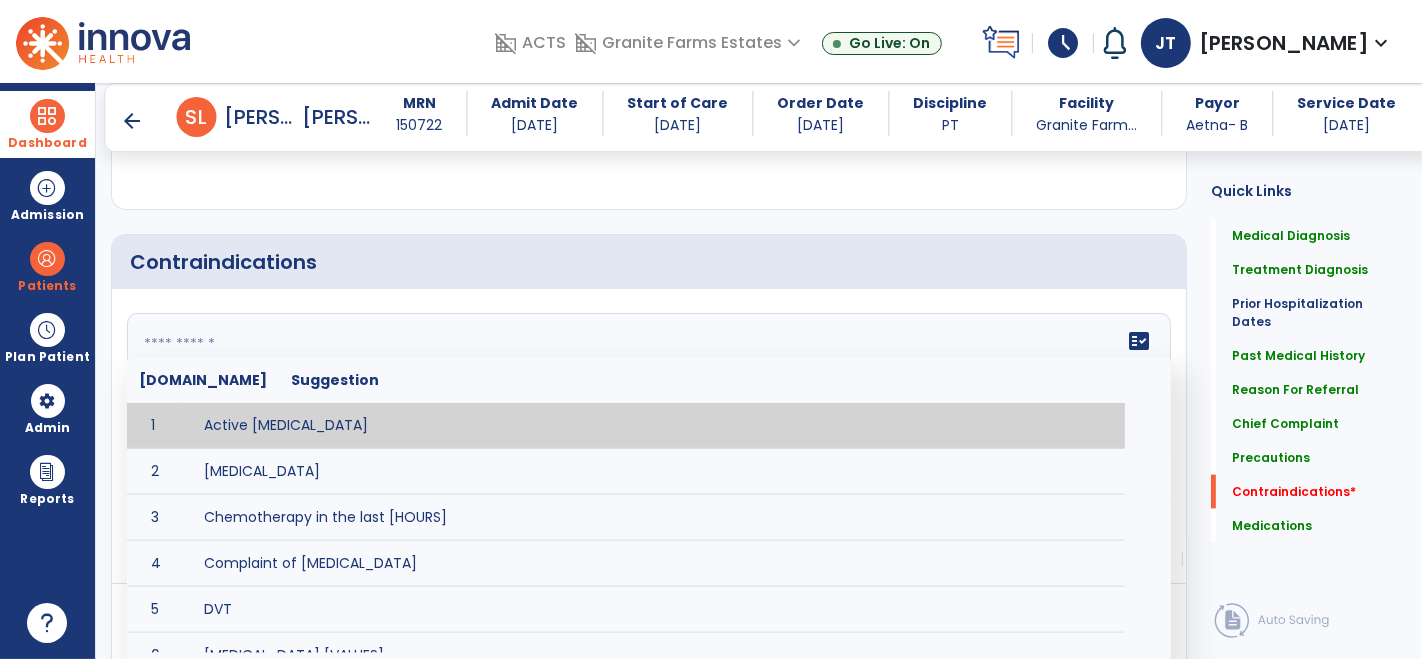 click on "fact_check  [DOMAIN_NAME] Suggestion 1 Active [MEDICAL_DATA] 2 [MEDICAL_DATA] 3 Chemotherapy in the last [HOURS] 4 Complaint of [MEDICAL_DATA] 5 DVT 6 [MEDICAL_DATA] [VALUES] 7 Inflammation or infection in the heart. 8 [MEDICAL_DATA] lower than [VALUE] 9 [MEDICAL_DATA] 10 Pulmonary [MEDICAL_DATA] 11 Recent changes in EKG 12 Severe [MEDICAL_DATA] 13 Severe dehydration 14 Severe diaphoresis 15 Severe [MEDICAL_DATA] 16 Severe shortness of breath/dyspnea 17 Significantly elevated potassium levels 18 Significantly [MEDICAL_DATA] levels 19 Suspected or known [MEDICAL_DATA] 20 [MEDICAL_DATA] 21 Uncontrolled [MEDICAL_DATA] with blood sugar levels greater than [VALUE] or less than [Value]  22 [MEDICAL_DATA] 23 Untreated [MEDICAL_DATA]" 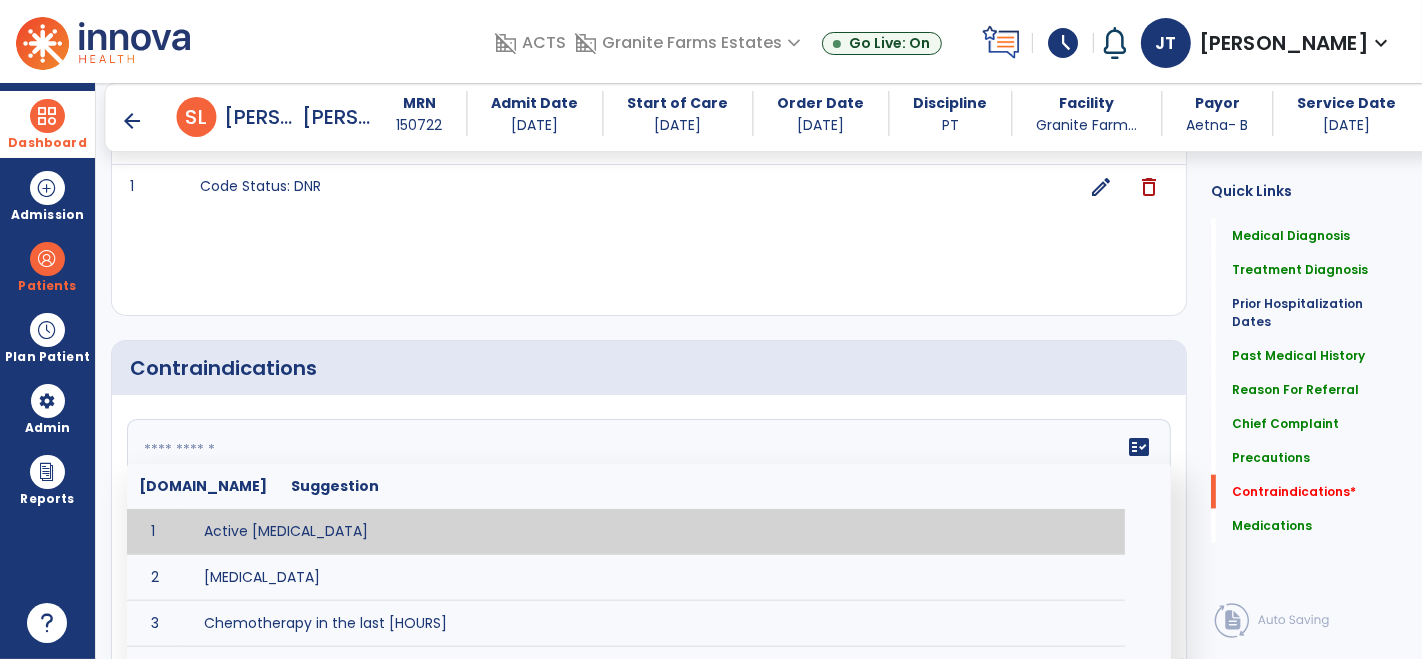 scroll, scrollTop: 1935, scrollLeft: 0, axis: vertical 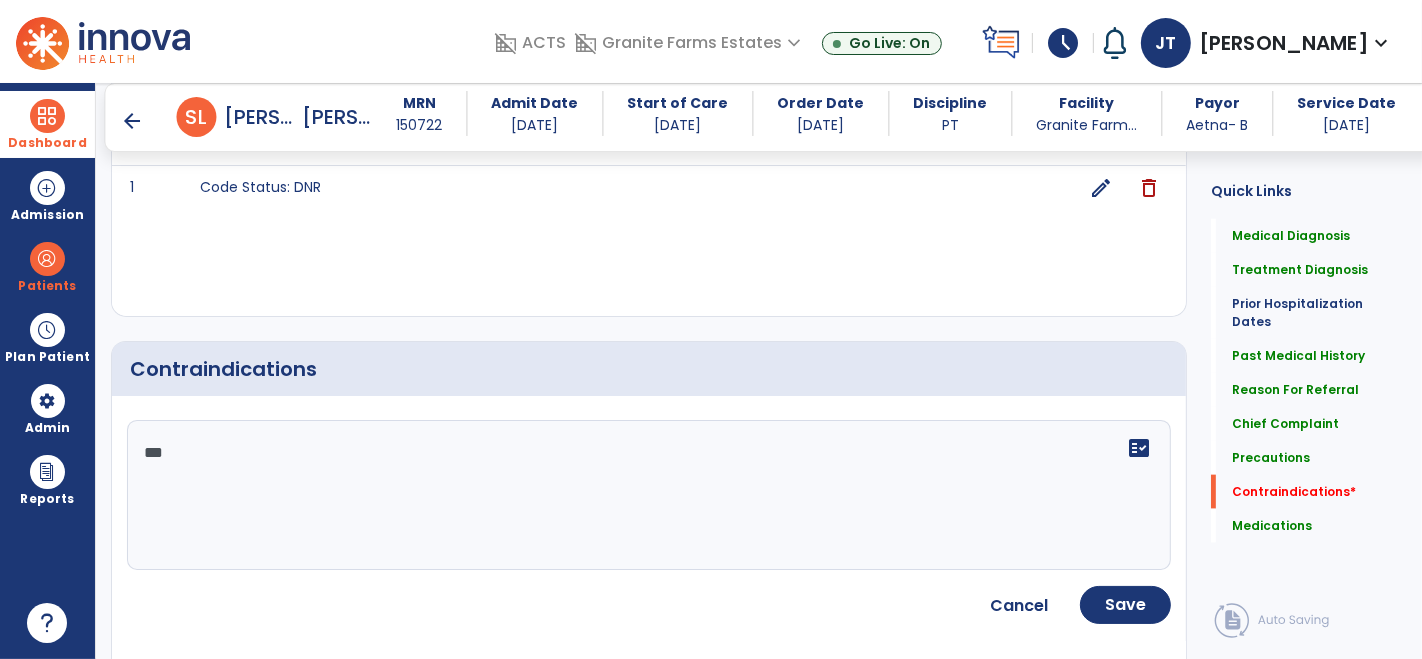 type on "***" 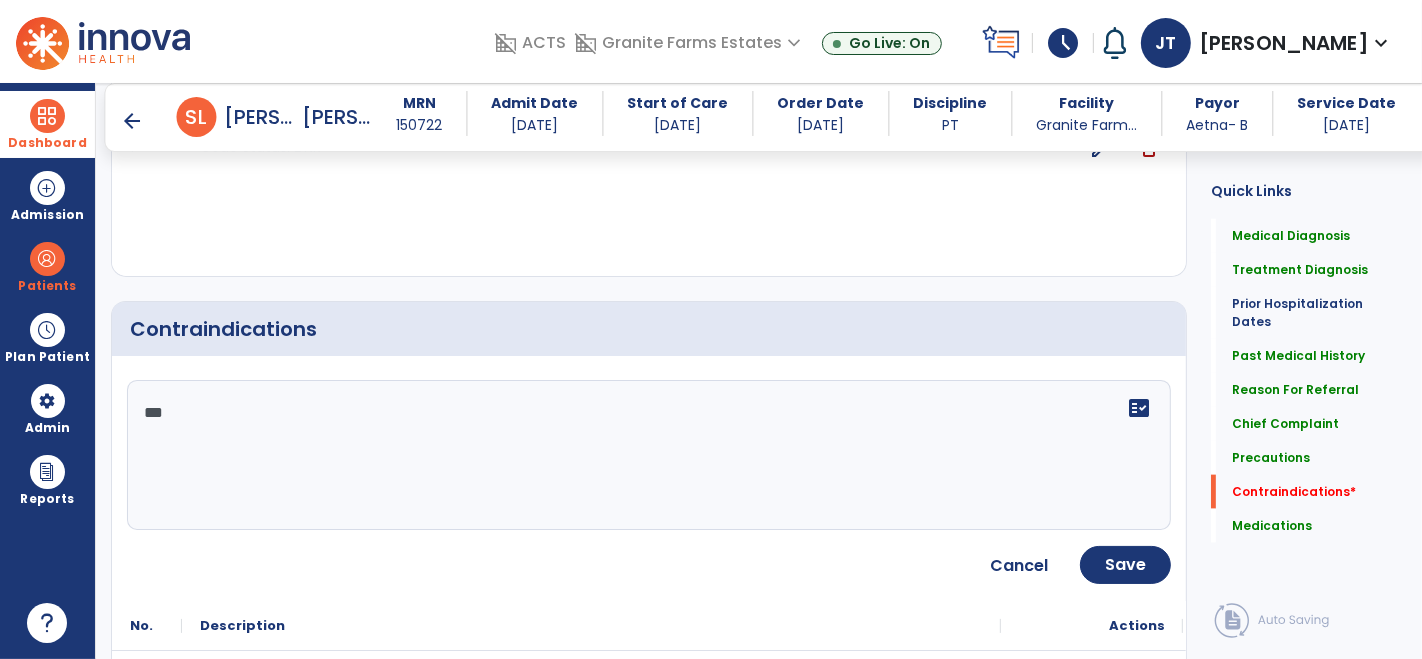 scroll, scrollTop: 2082, scrollLeft: 0, axis: vertical 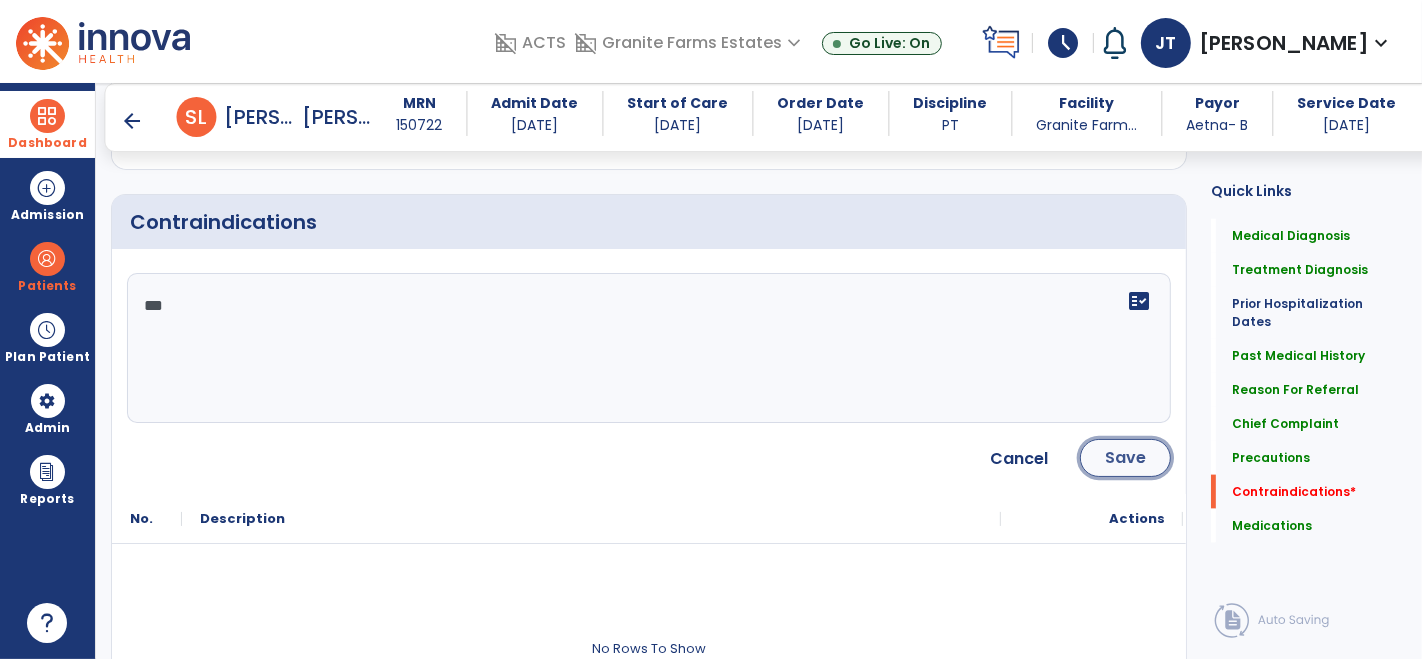 click on "Save" 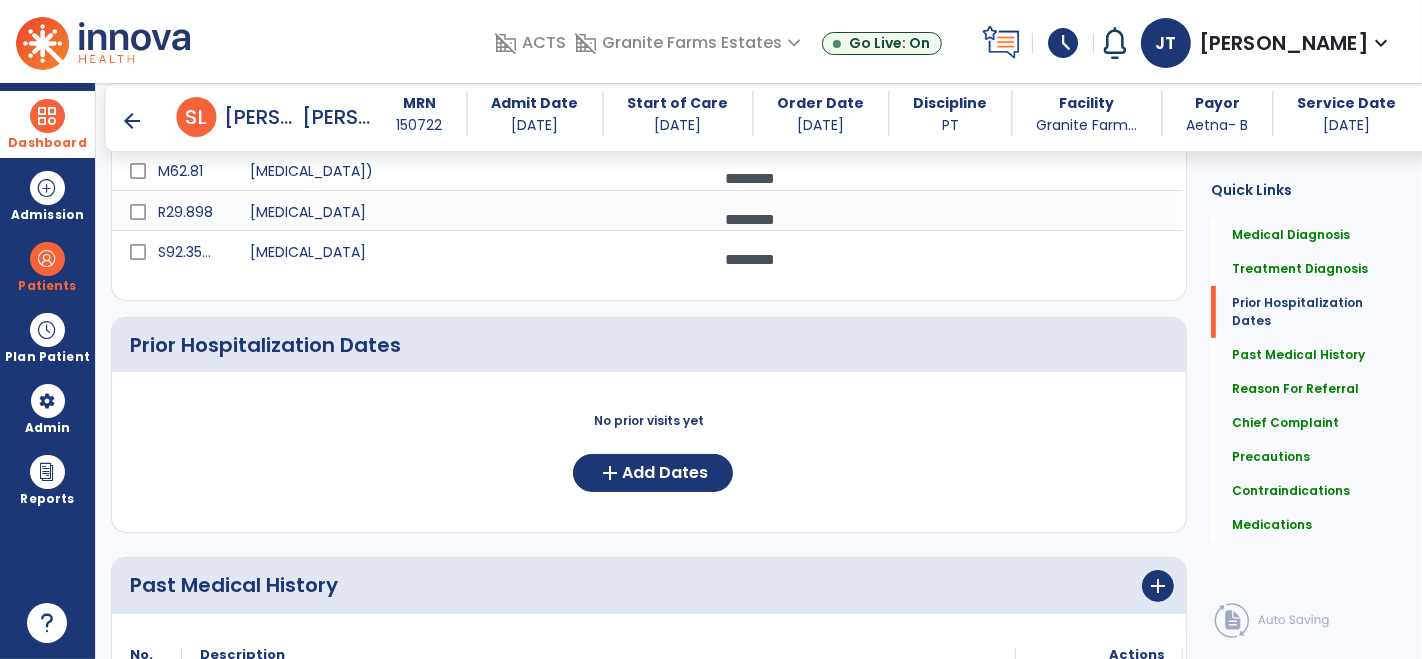 scroll, scrollTop: 560, scrollLeft: 0, axis: vertical 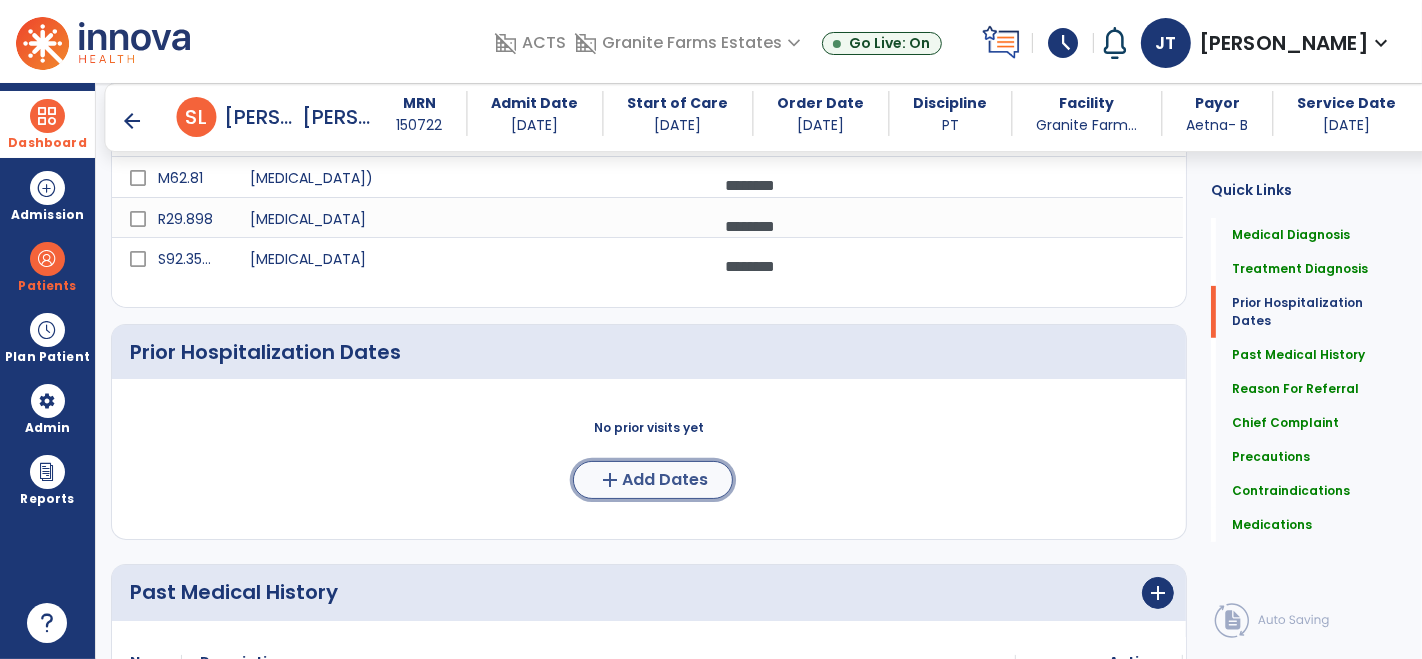 click on "add" 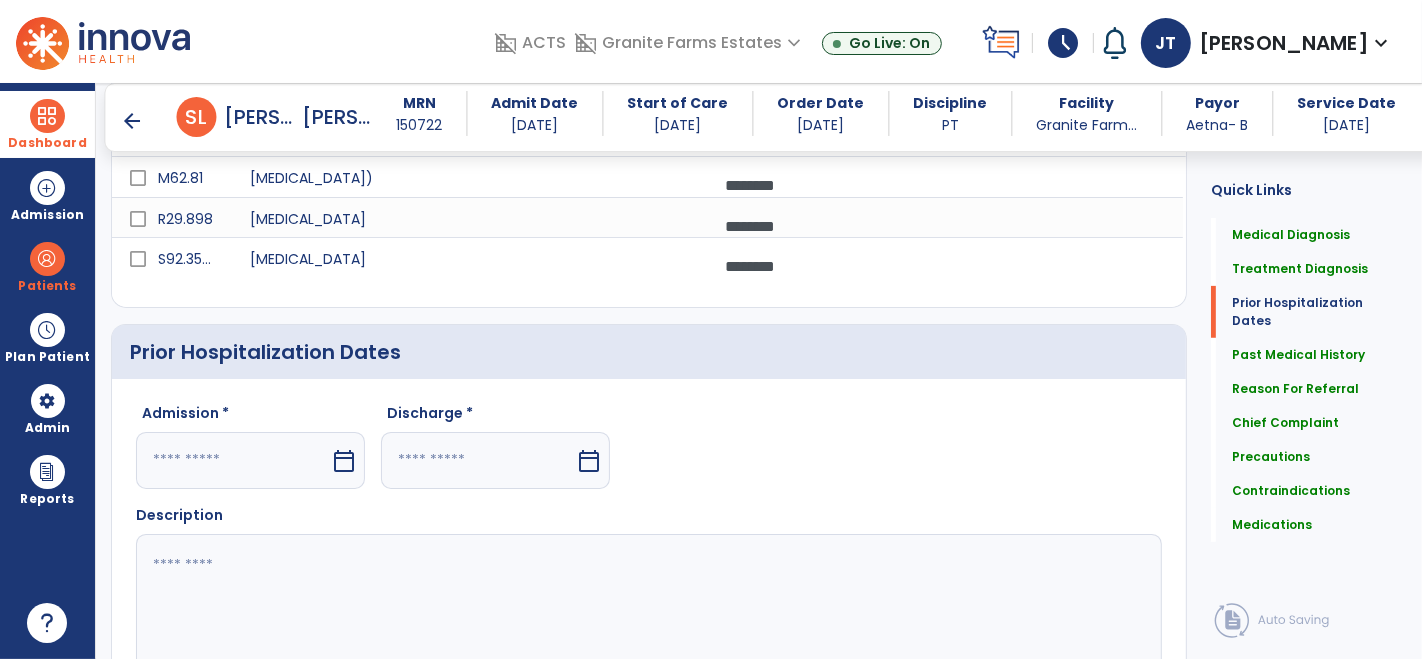 click on "calendar_today" at bounding box center [344, 461] 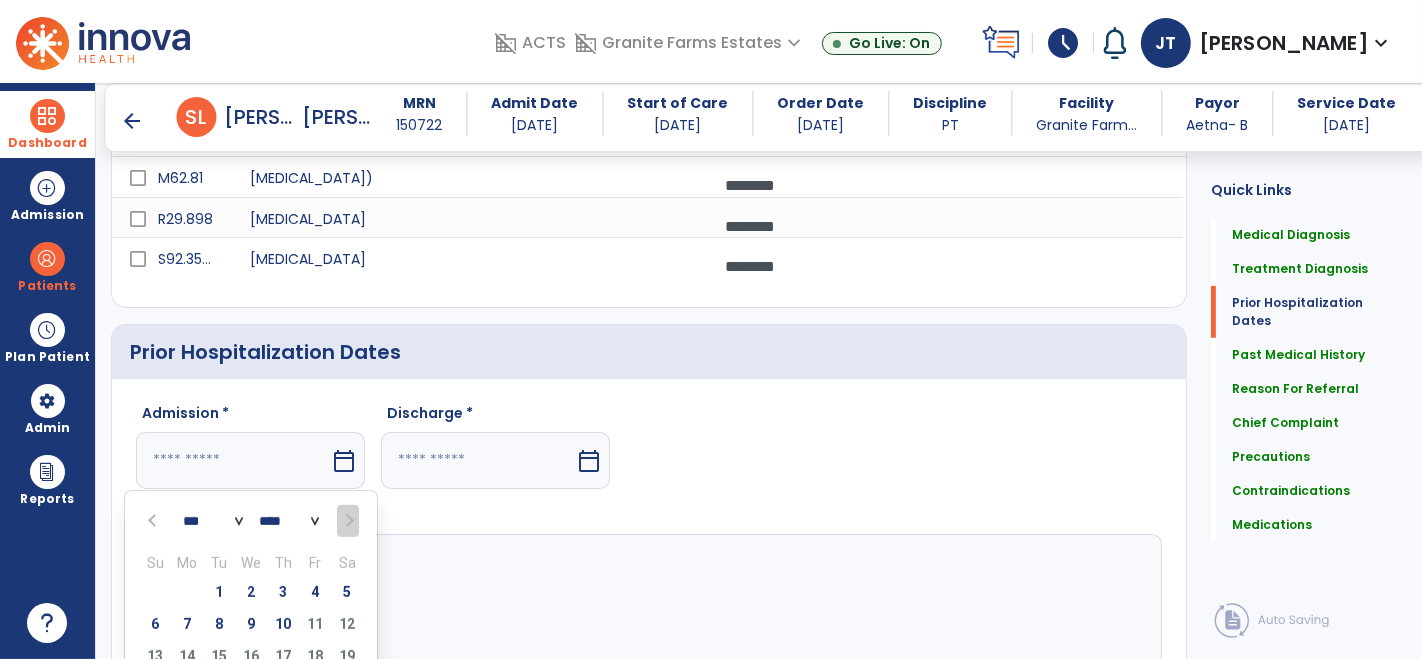 click at bounding box center [154, 521] 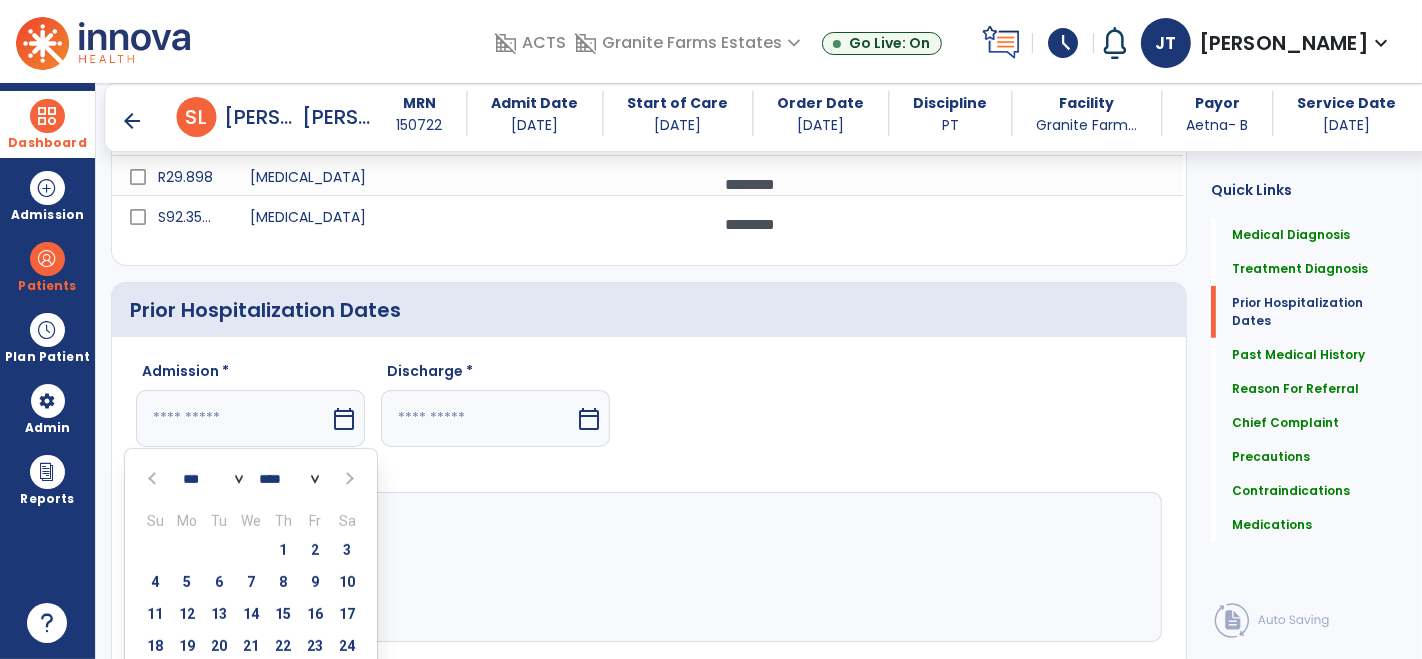 scroll, scrollTop: 600, scrollLeft: 0, axis: vertical 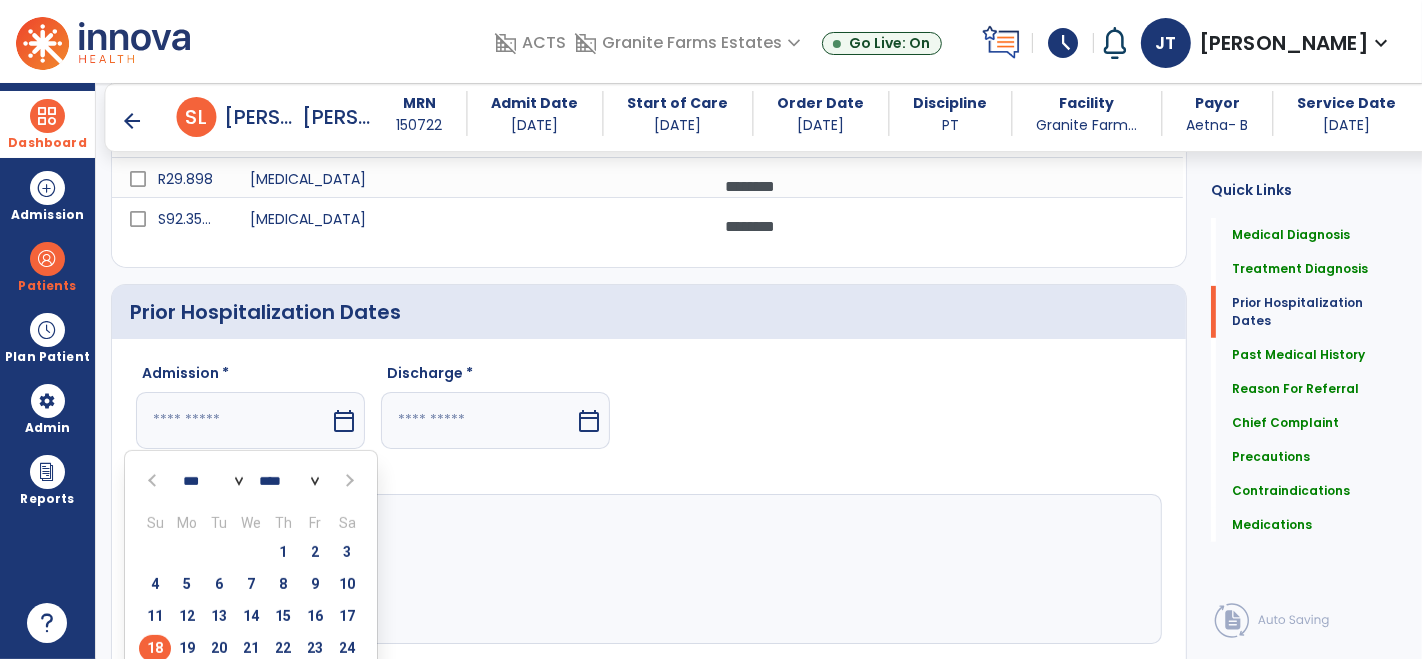 click on "18" at bounding box center [155, 648] 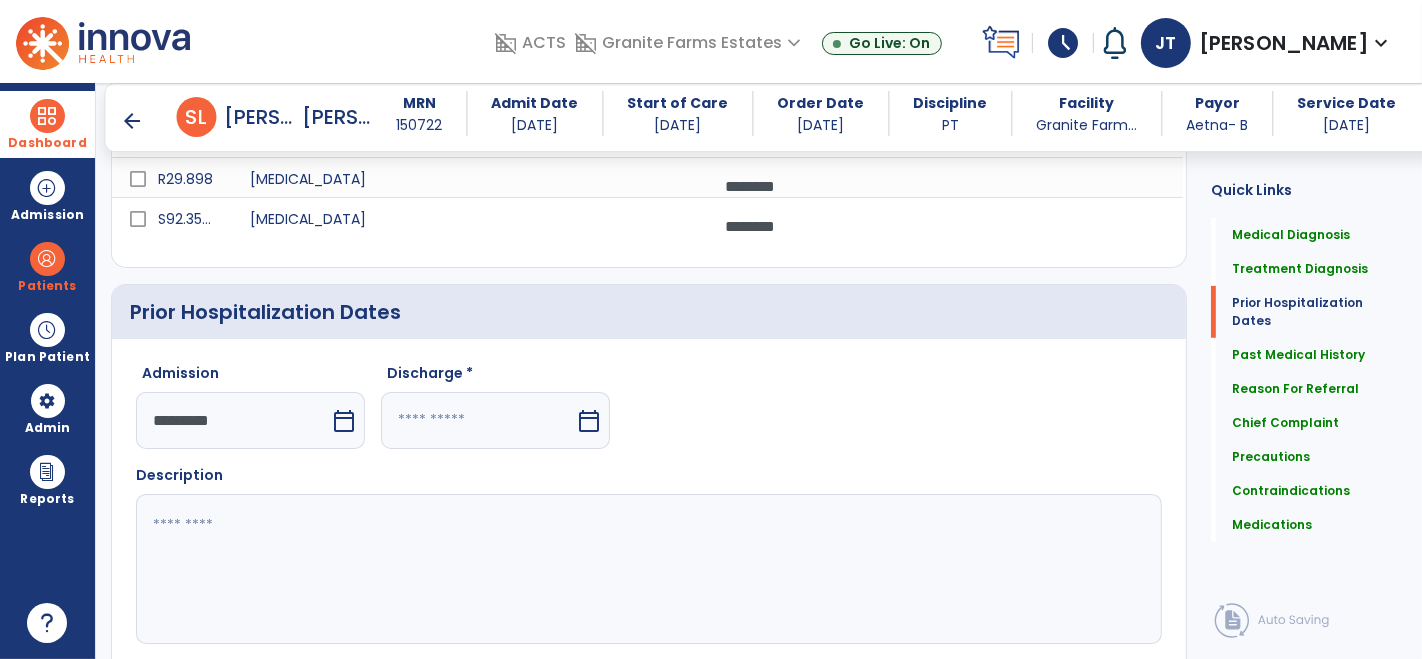 click on "calendar_today" at bounding box center (589, 421) 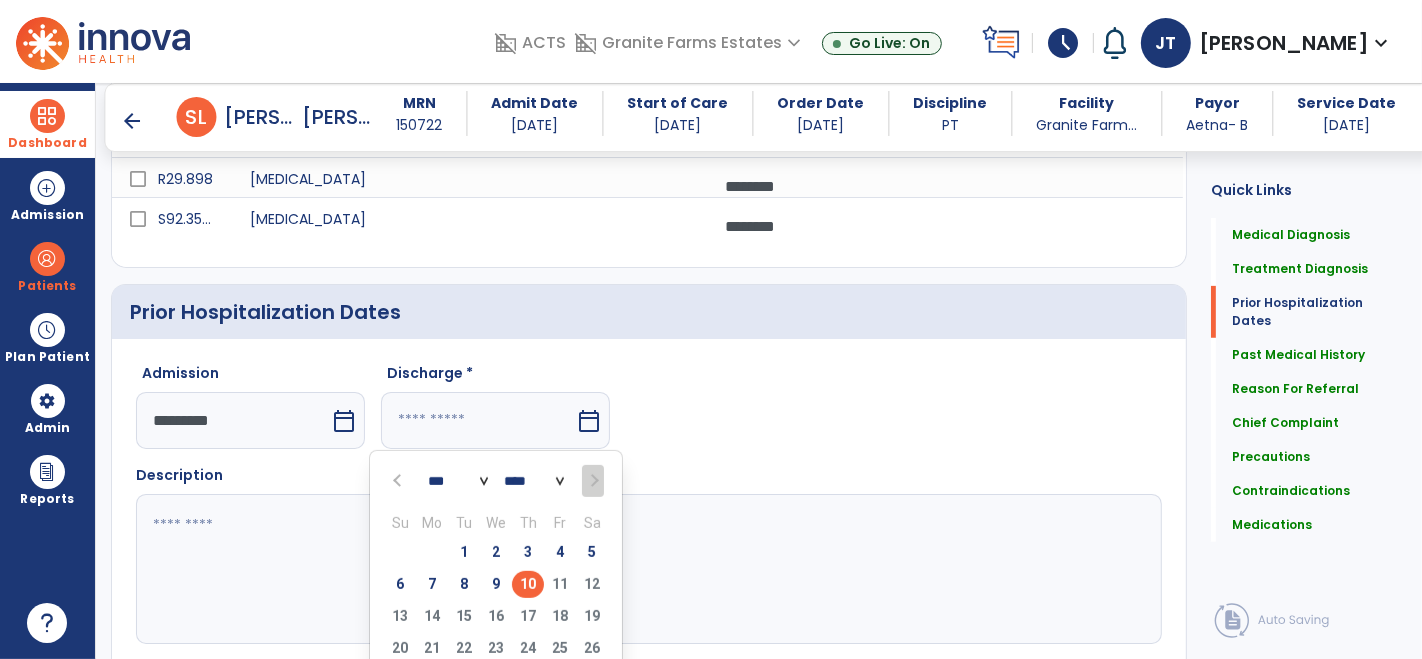 click at bounding box center (399, 481) 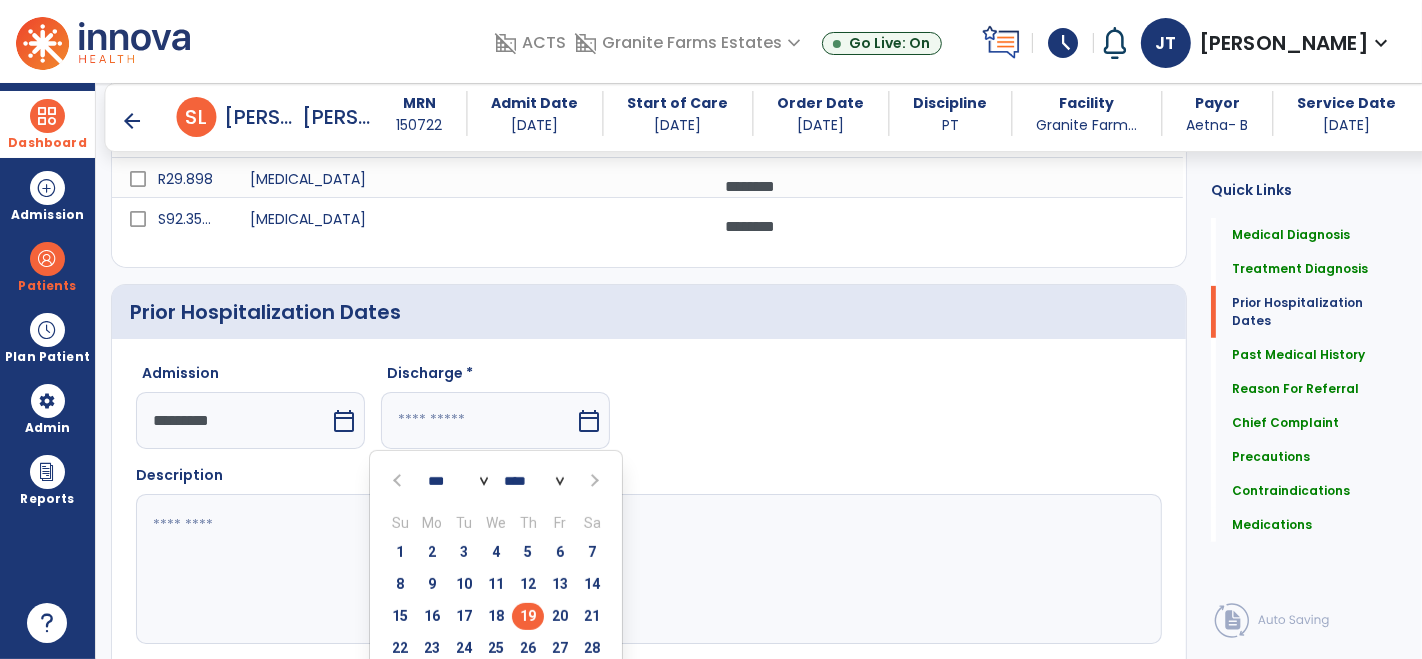 scroll, scrollTop: 642, scrollLeft: 0, axis: vertical 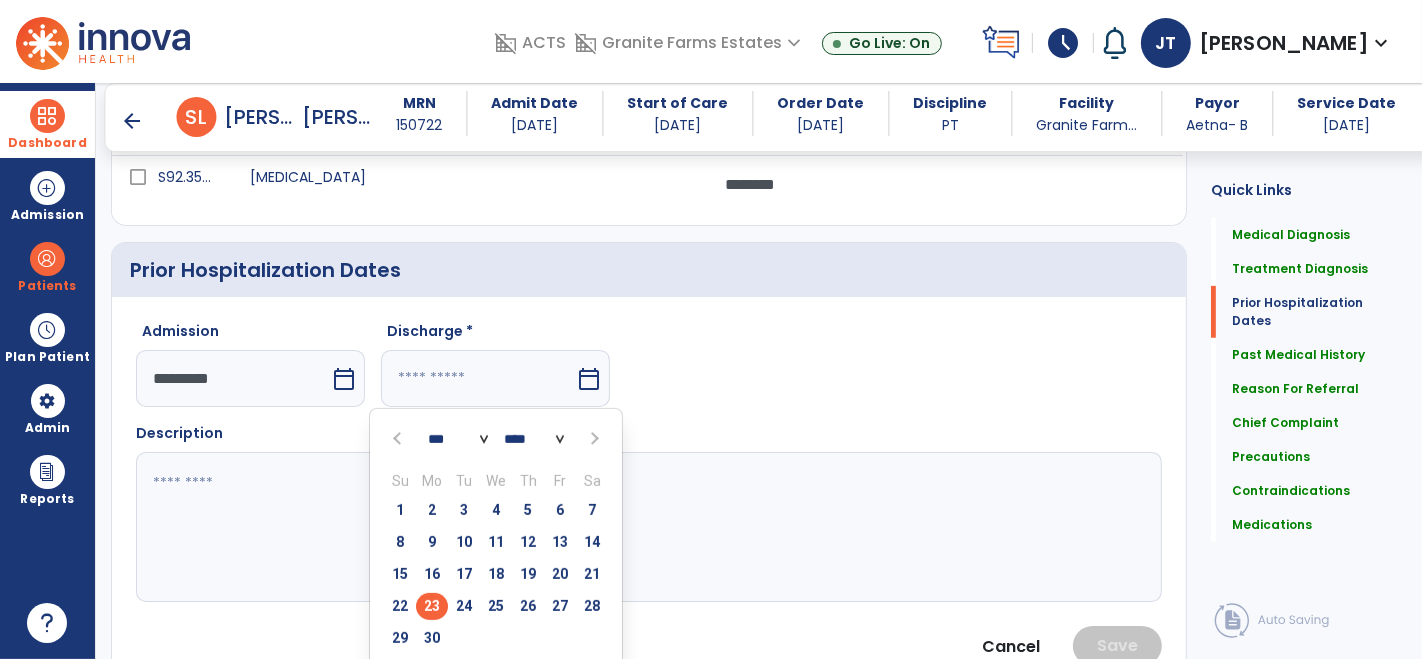 click on "23" at bounding box center [432, 606] 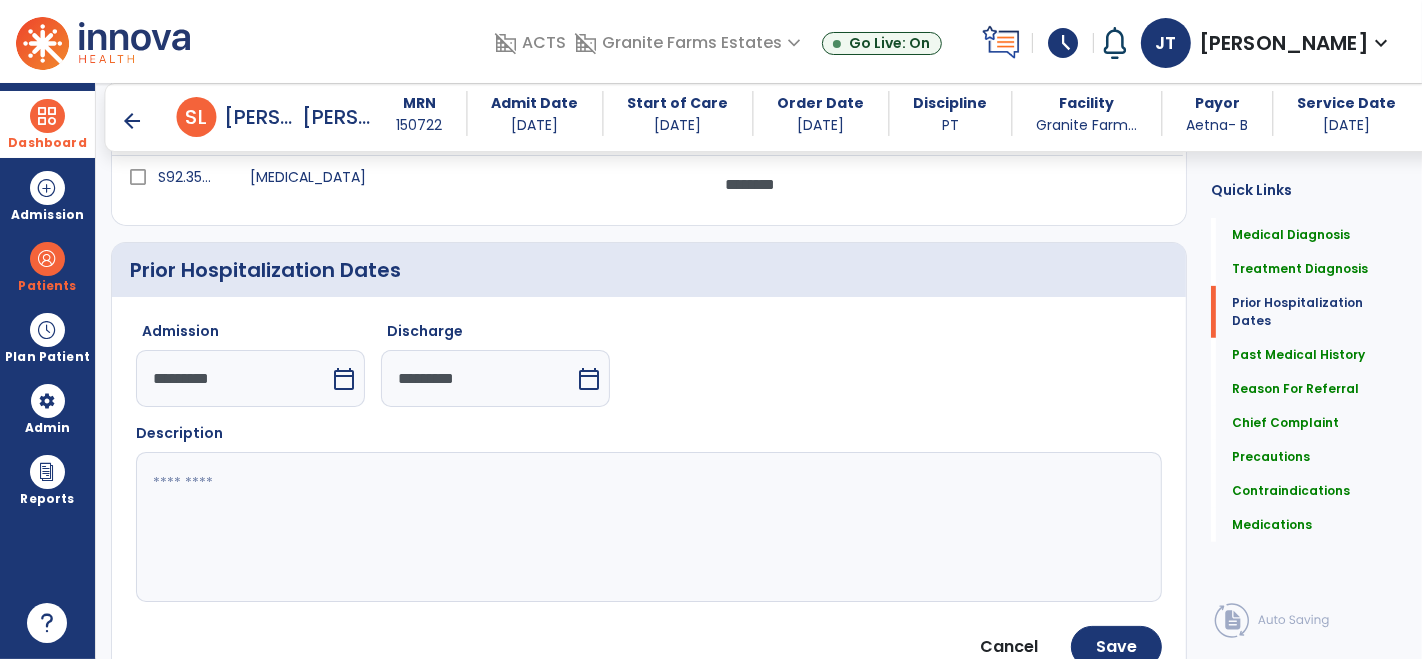 click 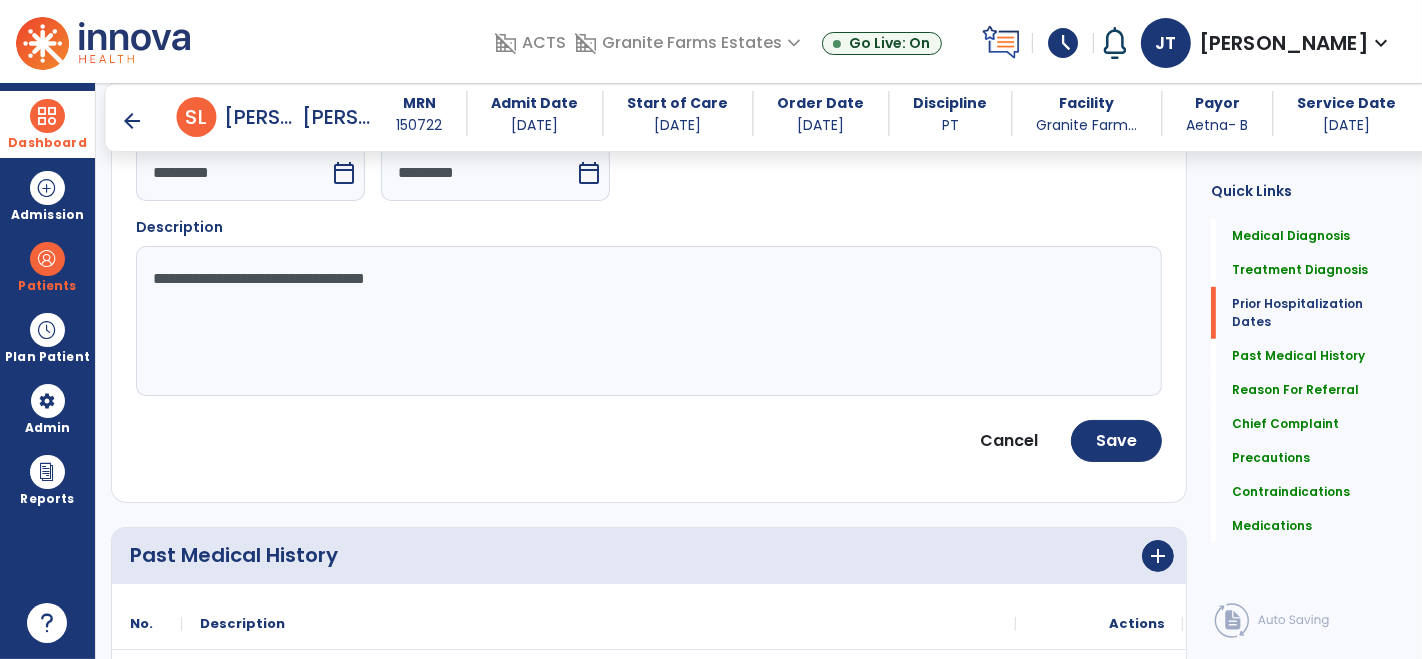 scroll, scrollTop: 848, scrollLeft: 0, axis: vertical 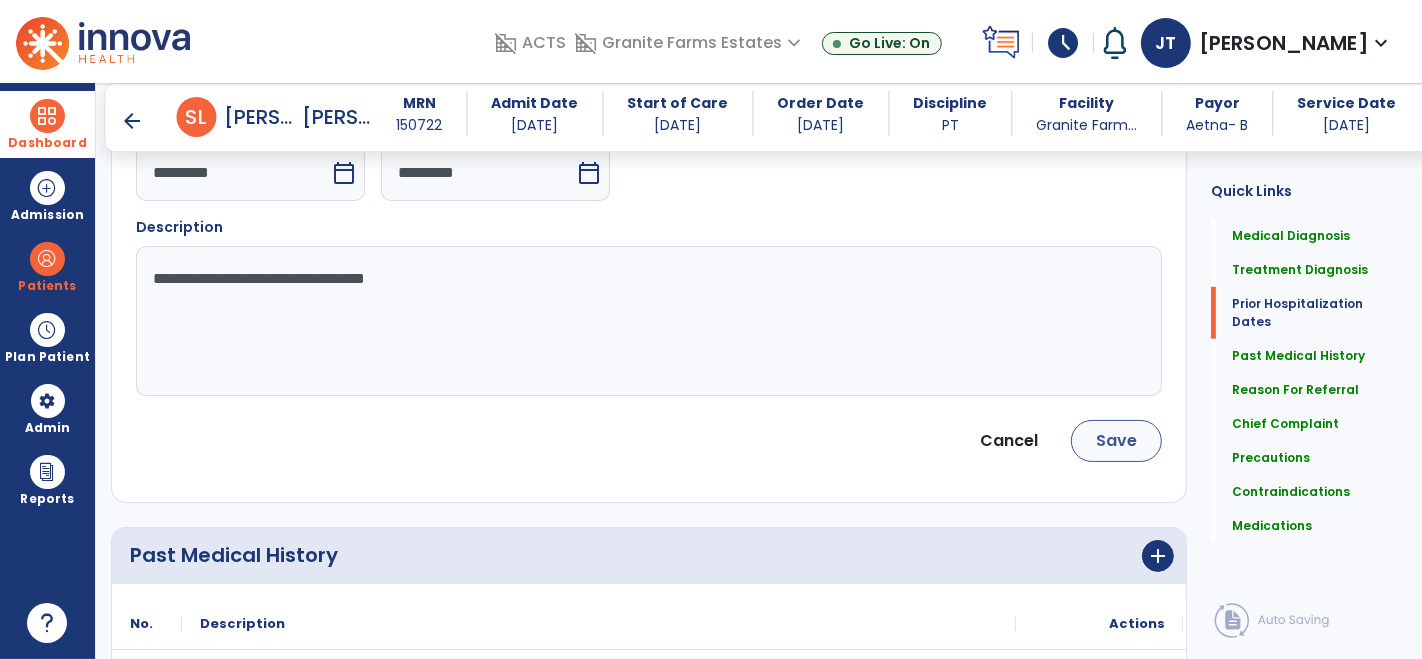 type on "**********" 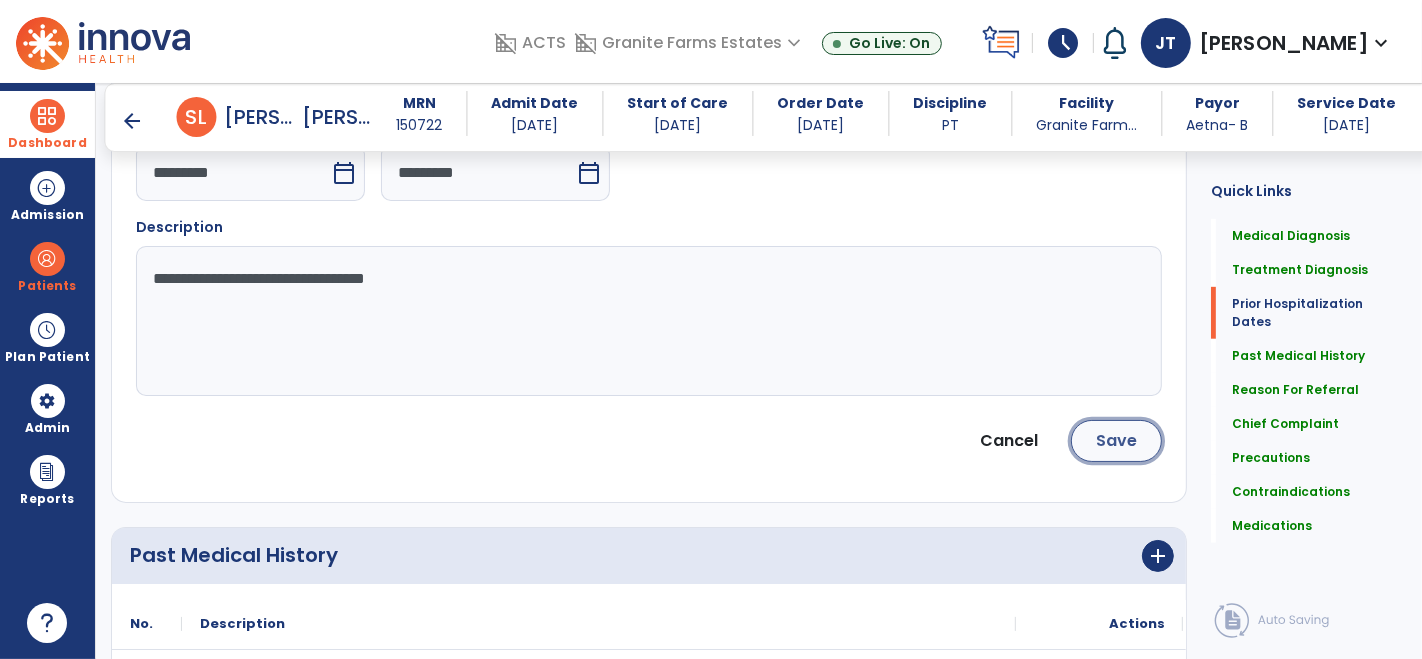 click on "Save" 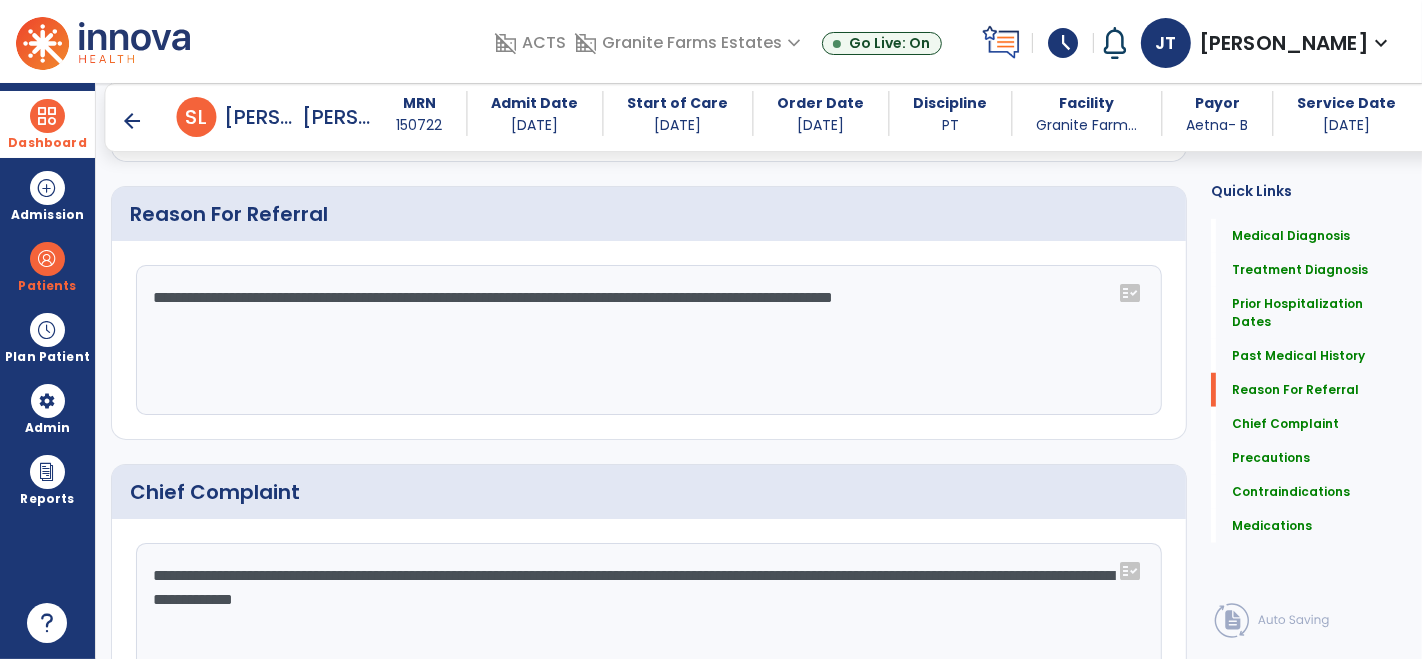 scroll, scrollTop: 1325, scrollLeft: 0, axis: vertical 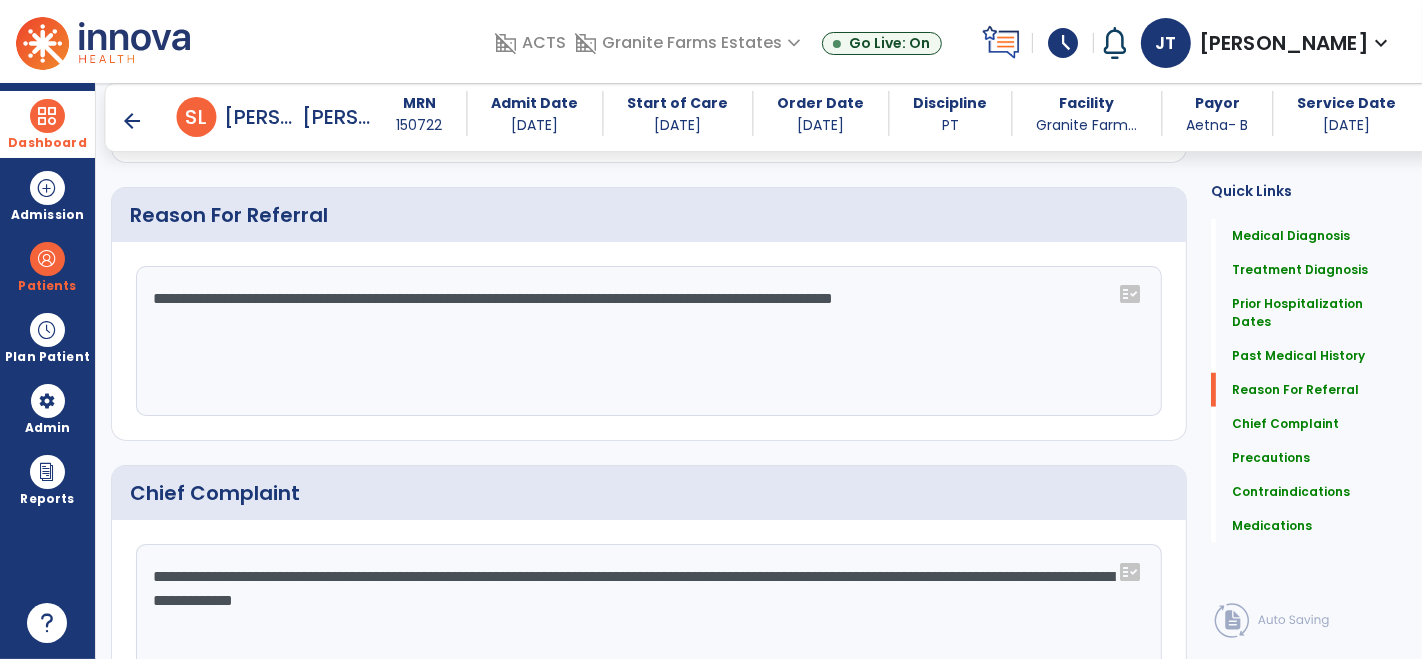 click on "**********" 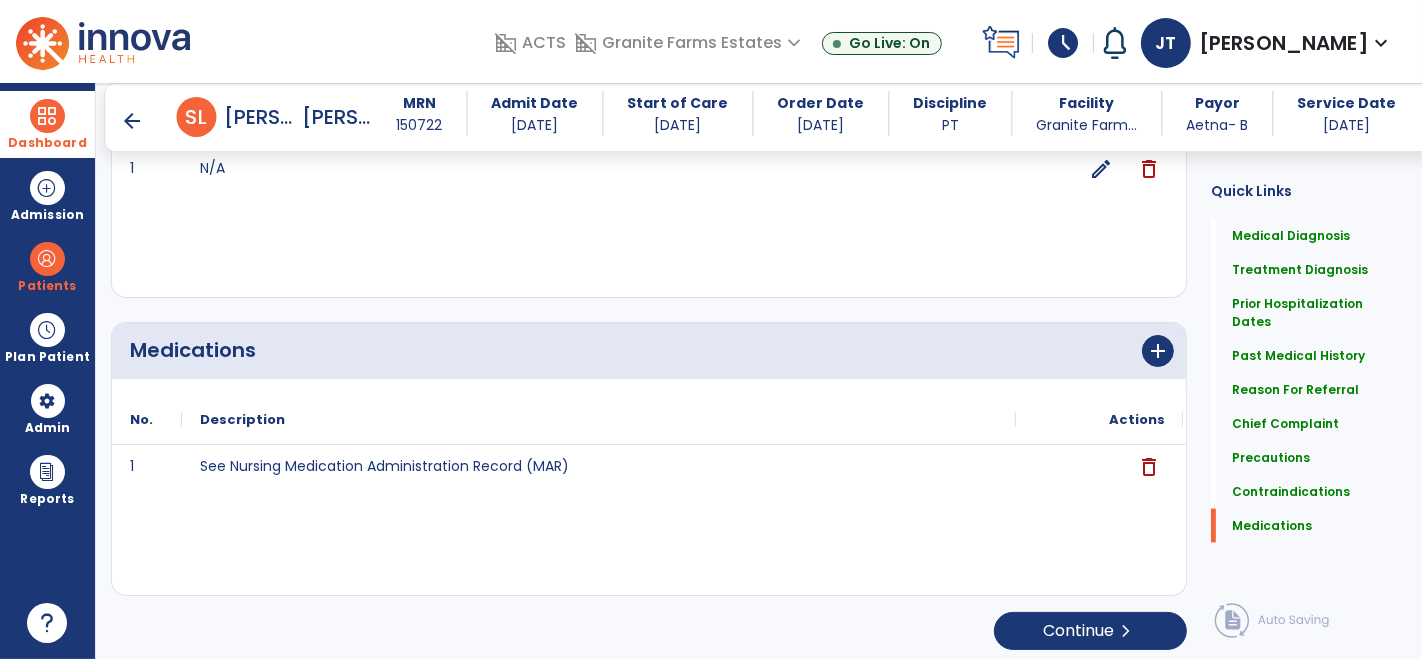 scroll, scrollTop: 2339, scrollLeft: 0, axis: vertical 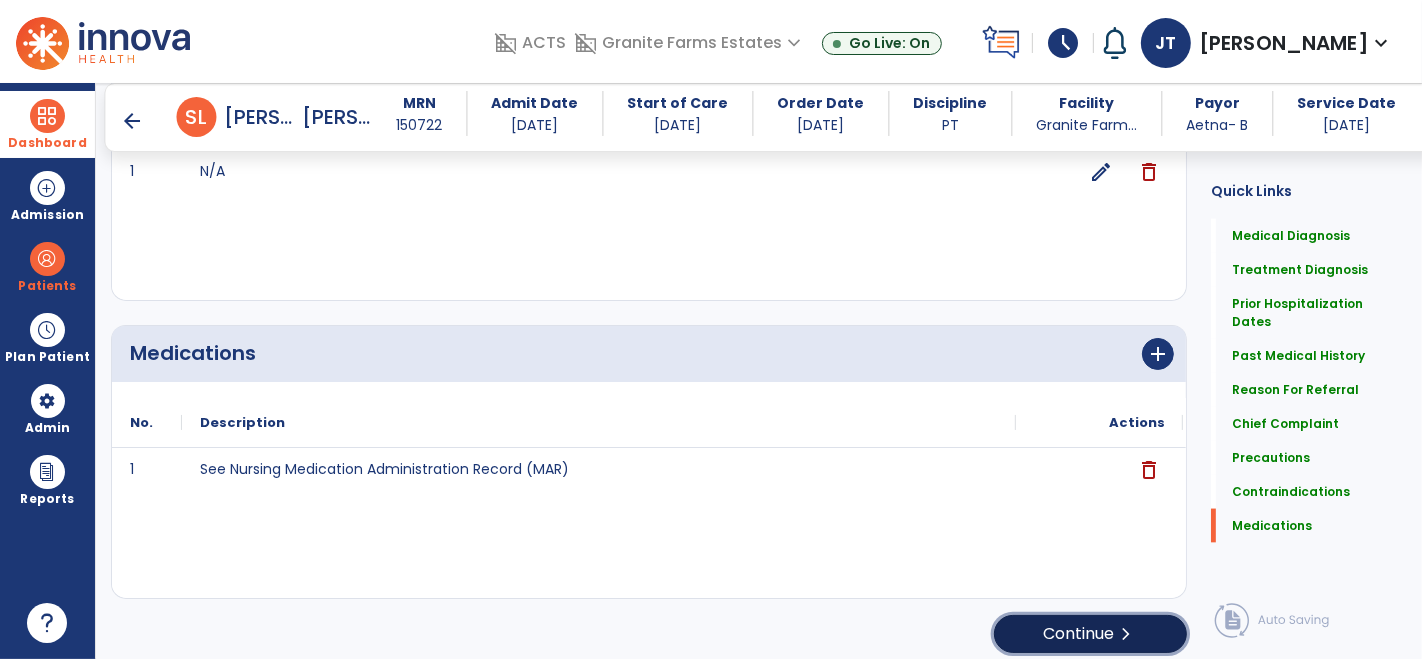 click on "Continue  chevron_right" 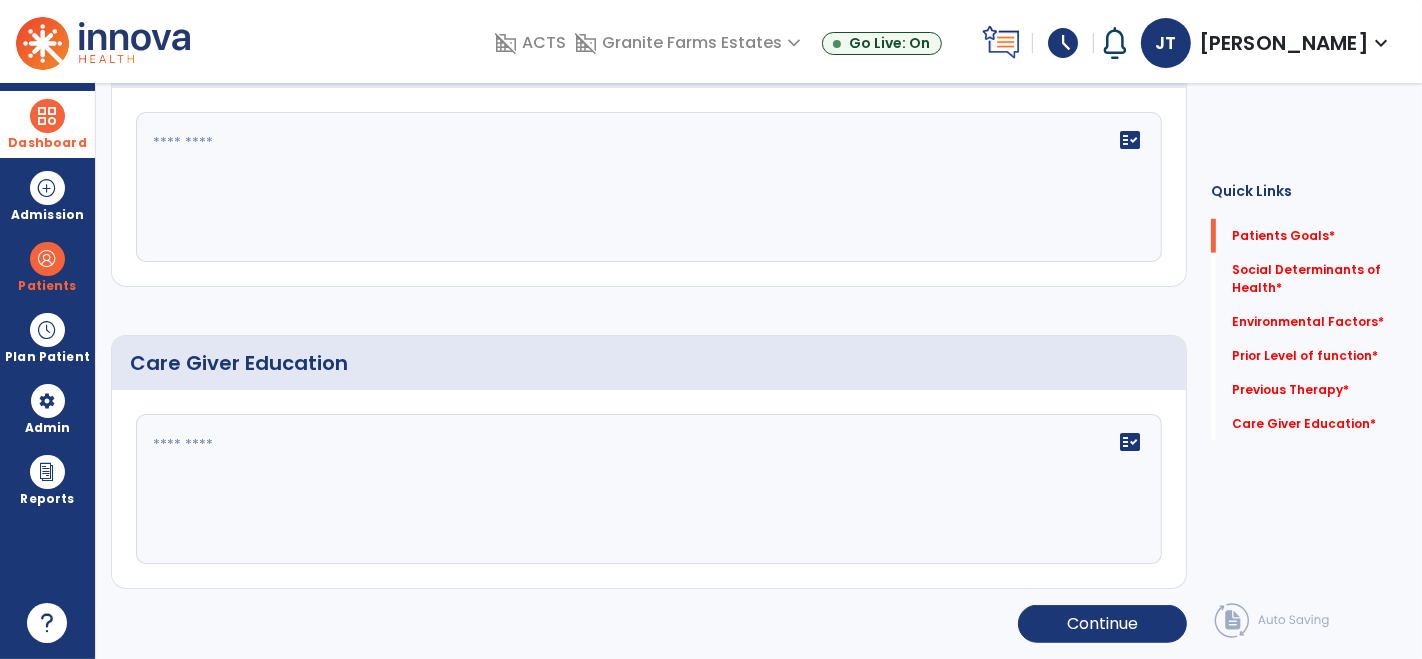 scroll, scrollTop: 42, scrollLeft: 0, axis: vertical 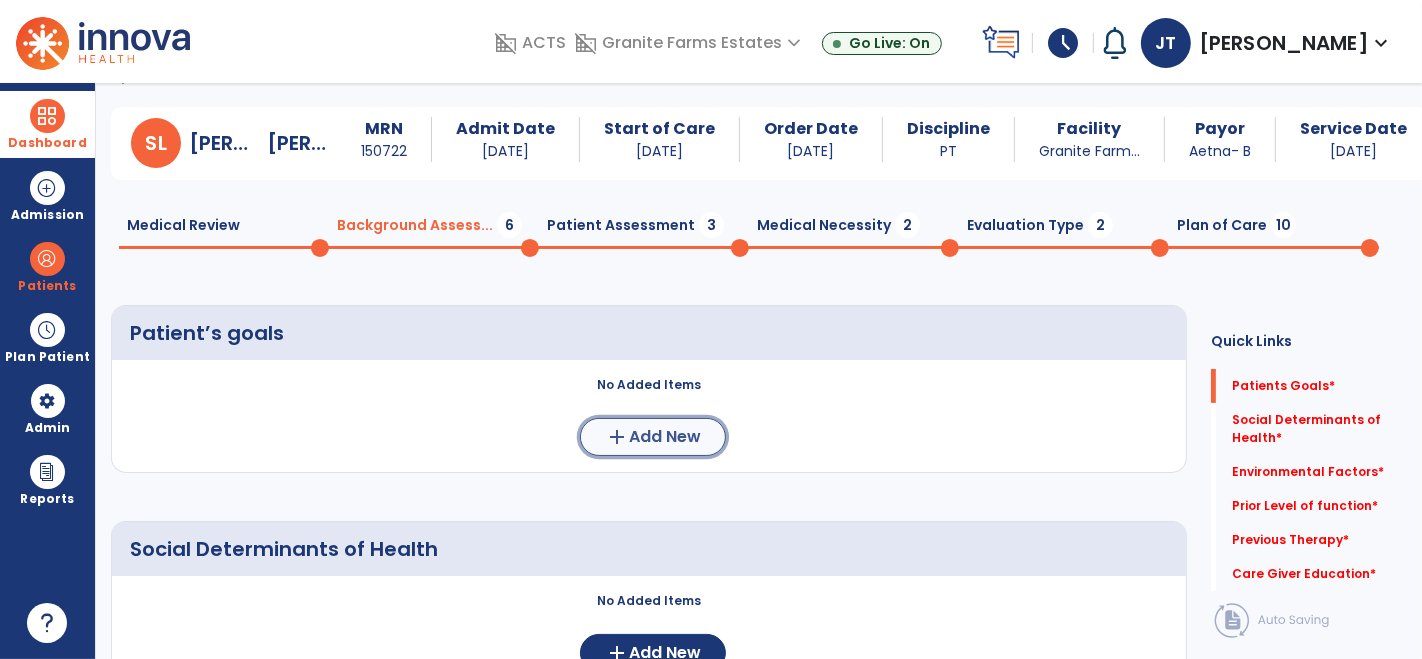 click on "add" 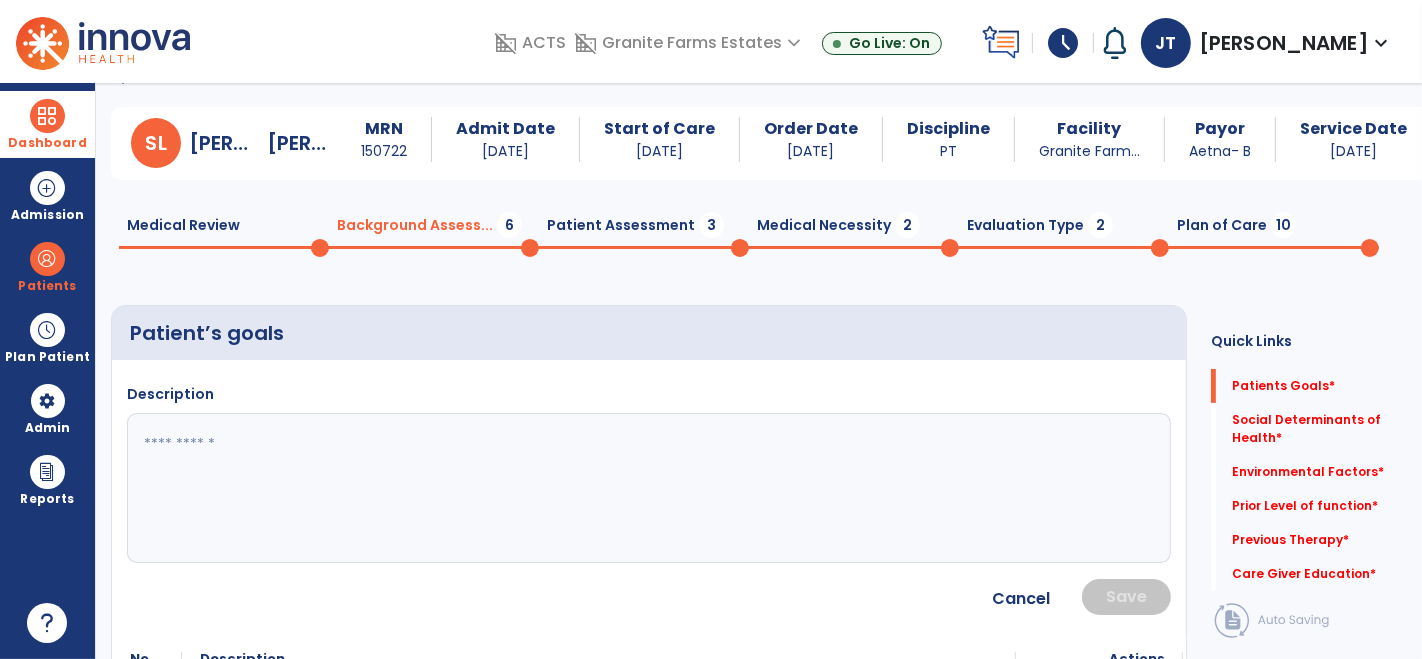 click 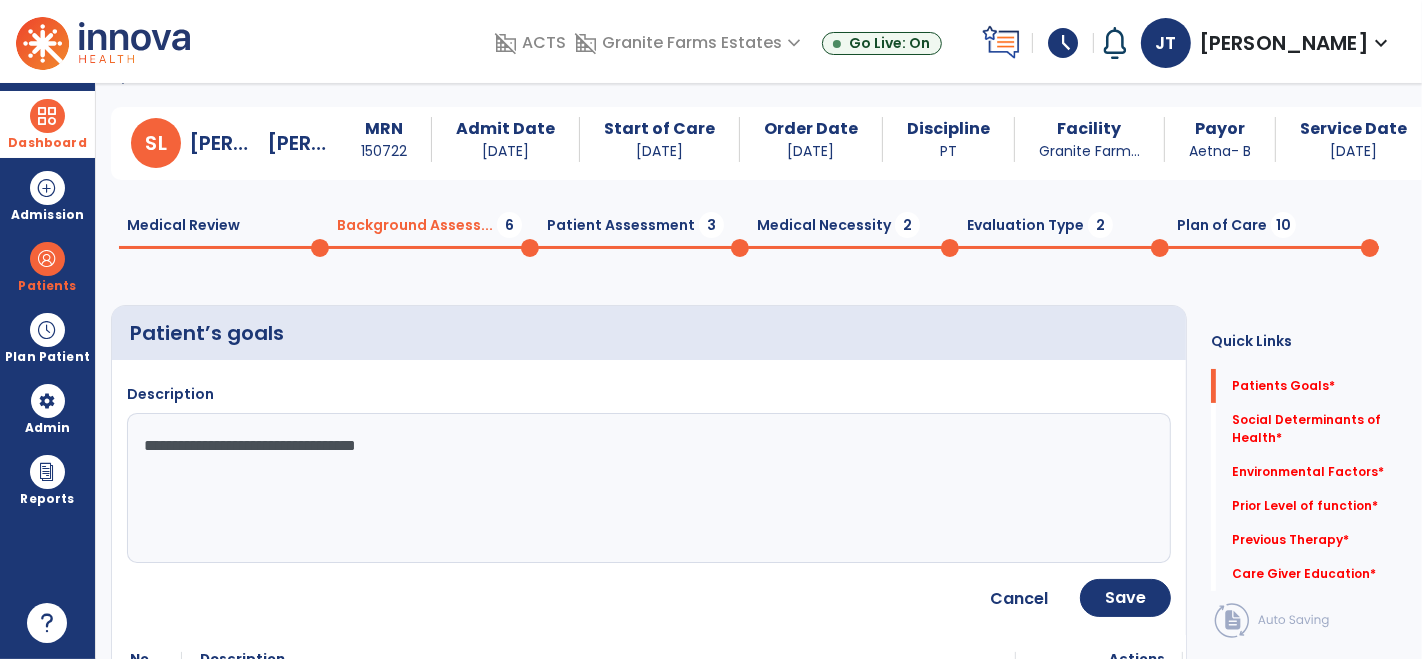 click on "**********" 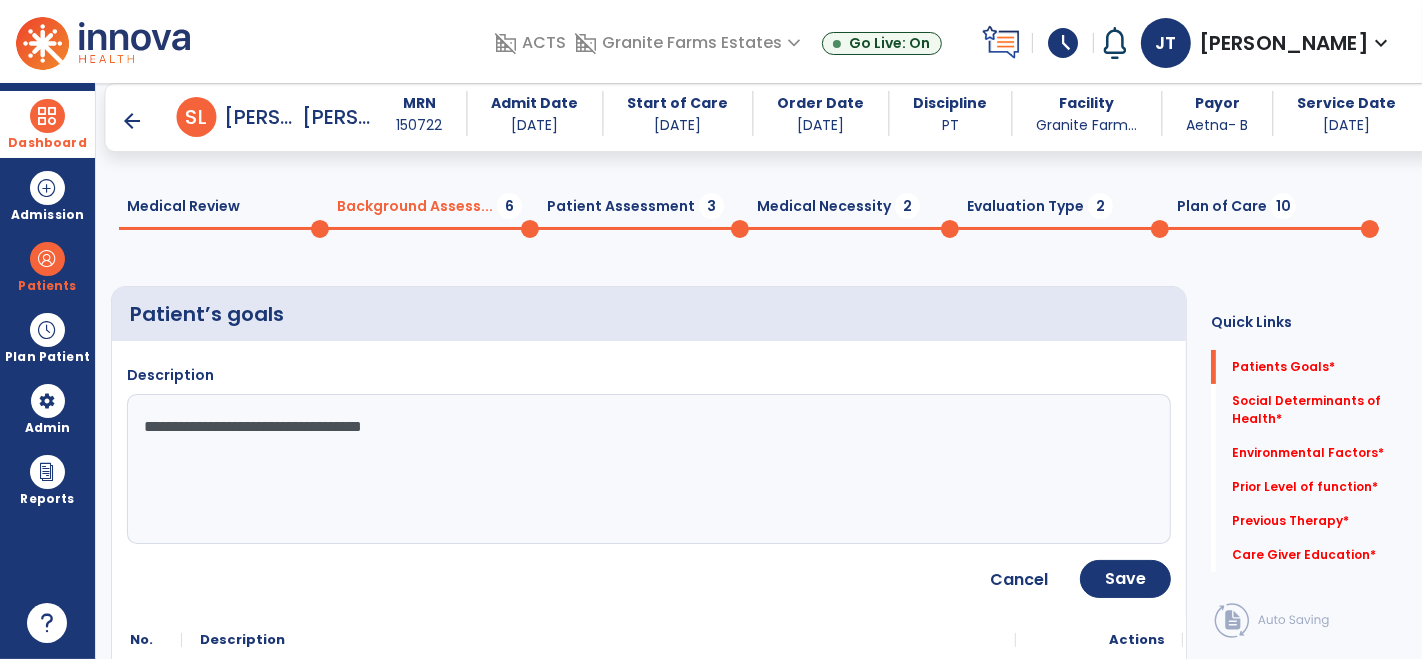 scroll, scrollTop: 60, scrollLeft: 0, axis: vertical 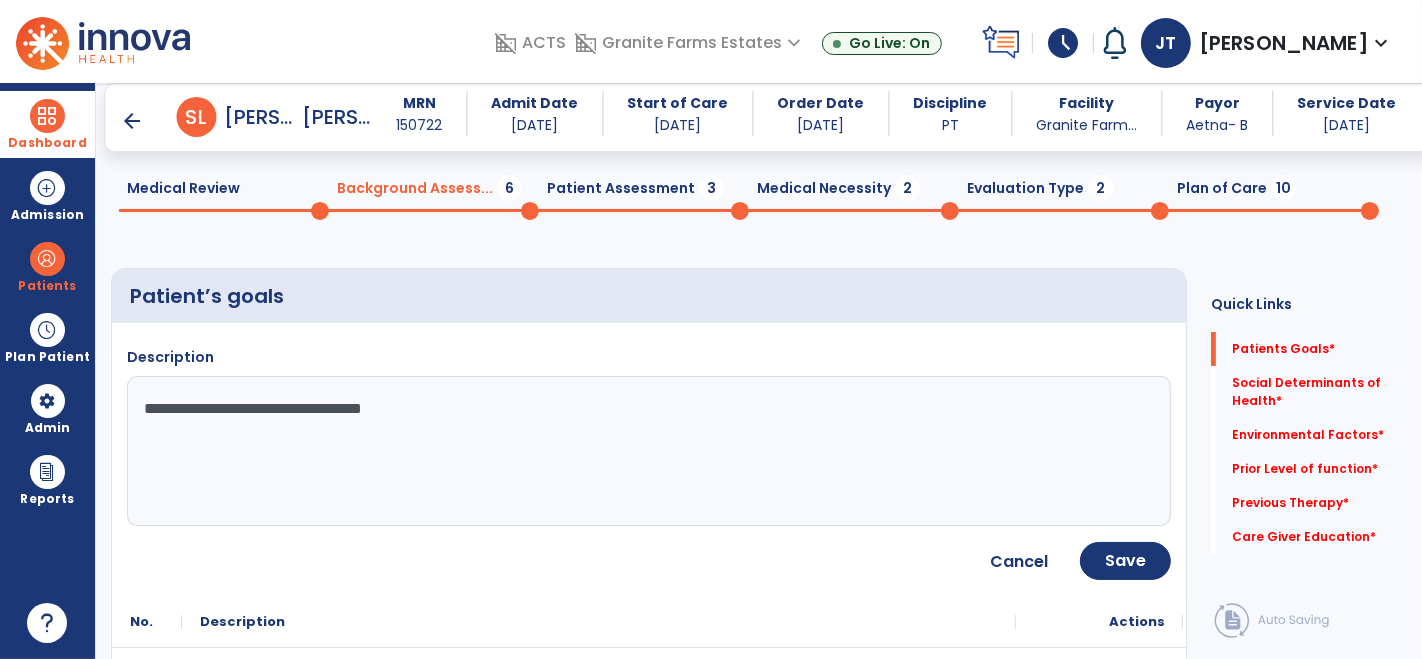 click on "**********" 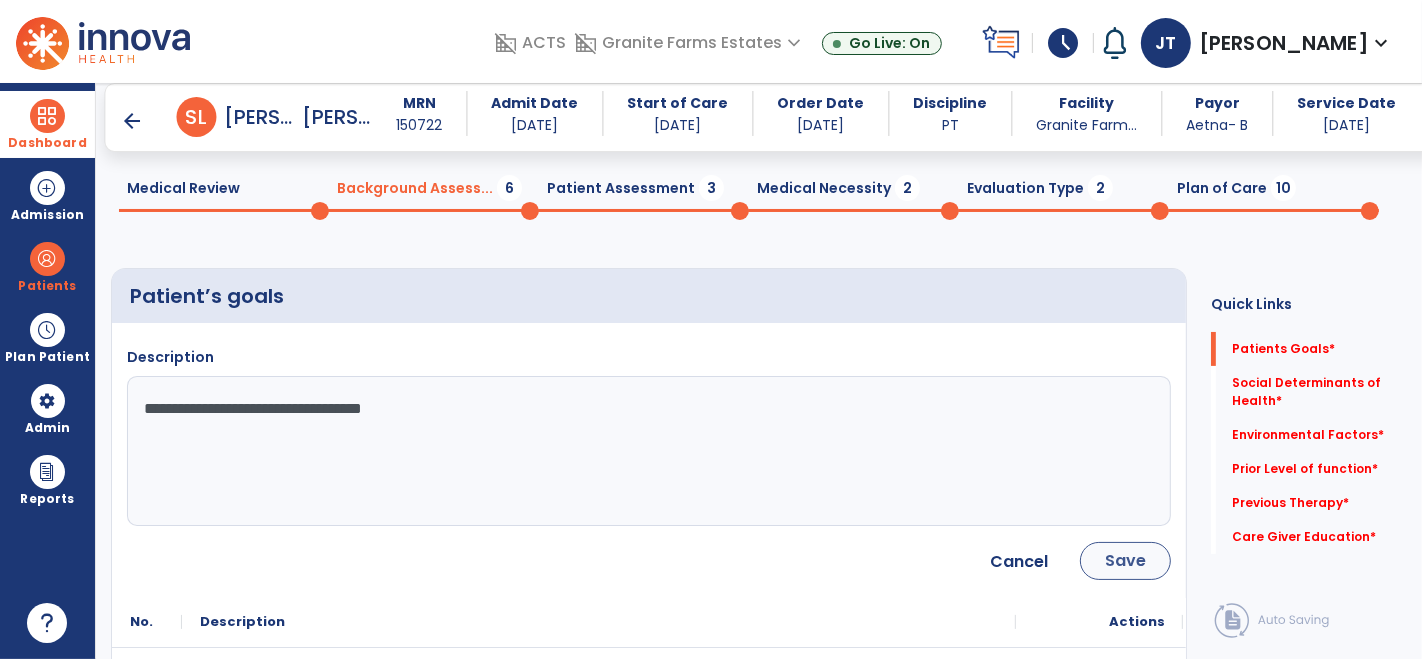 type on "**********" 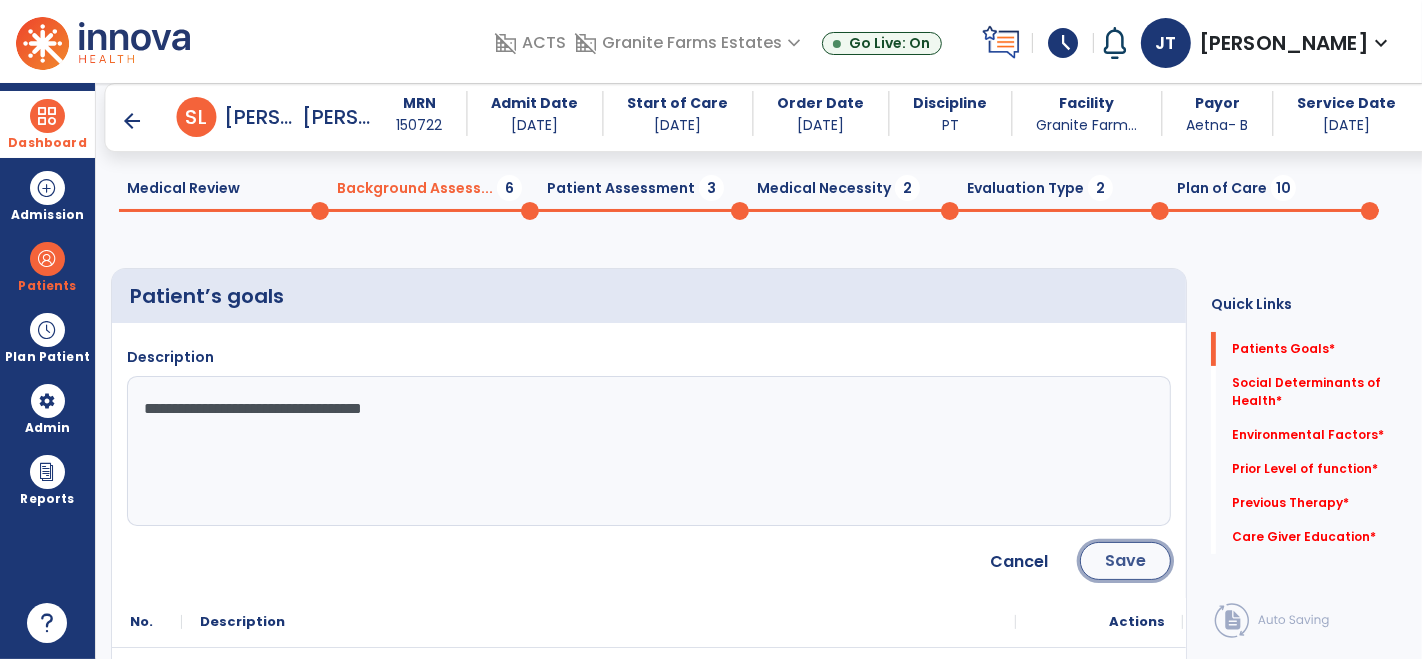 click on "Save" 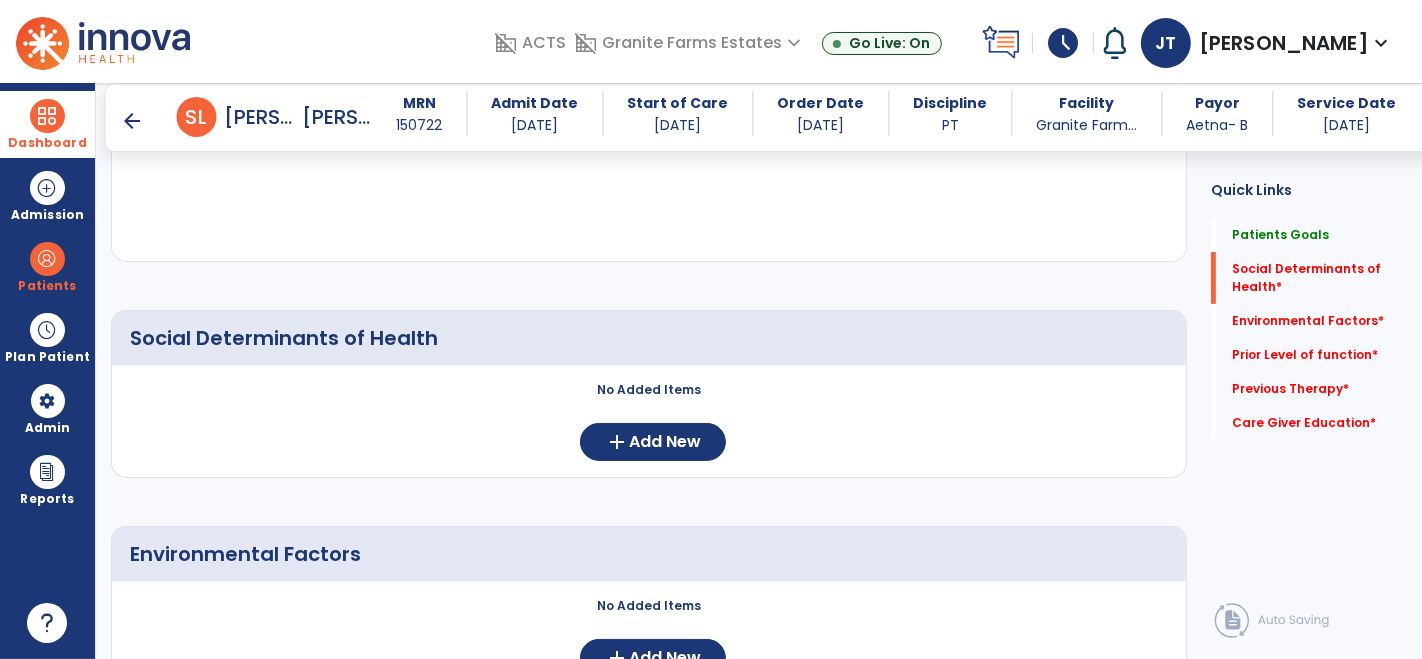 scroll, scrollTop: 342, scrollLeft: 0, axis: vertical 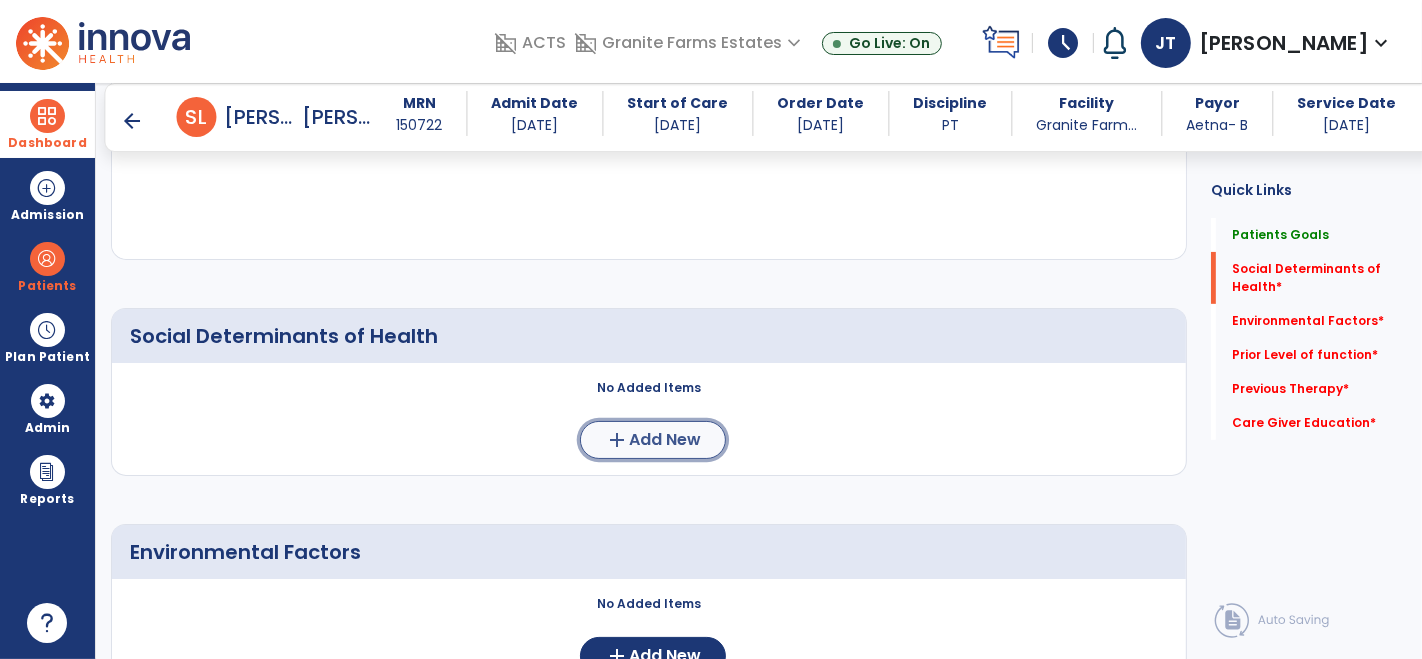 click on "add  Add New" 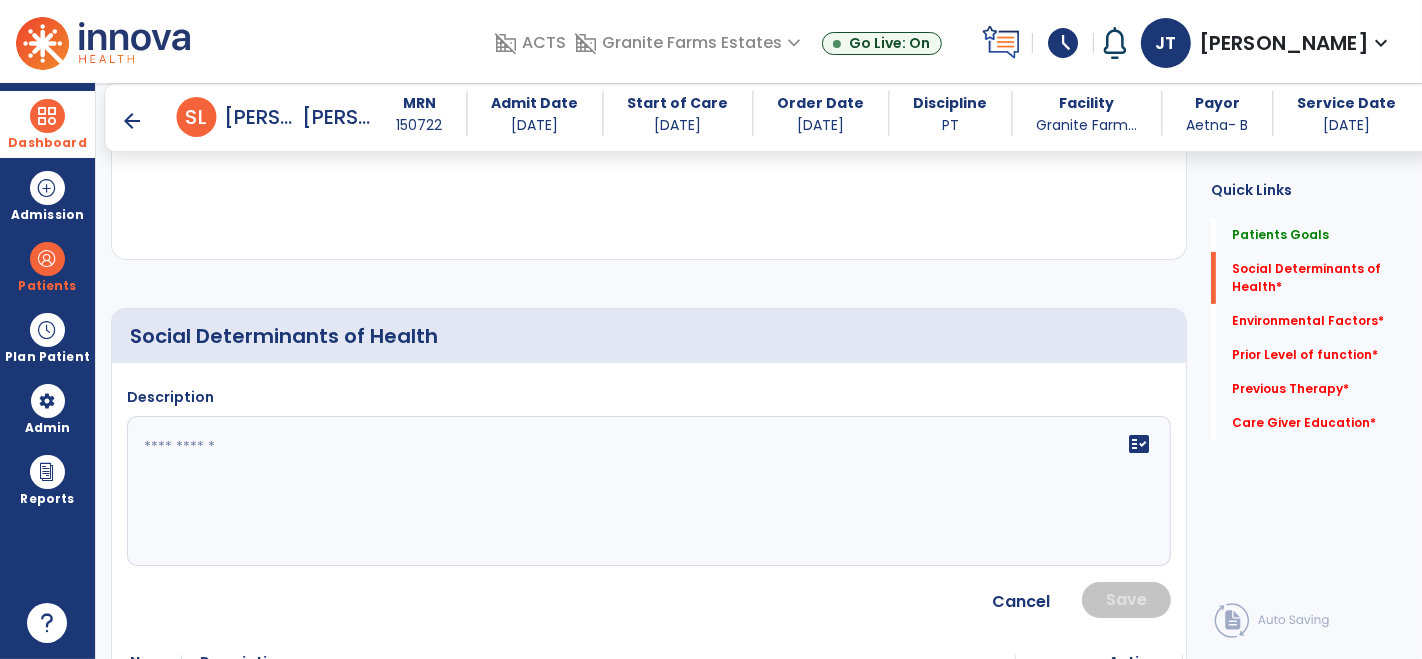 click on "fact_check" 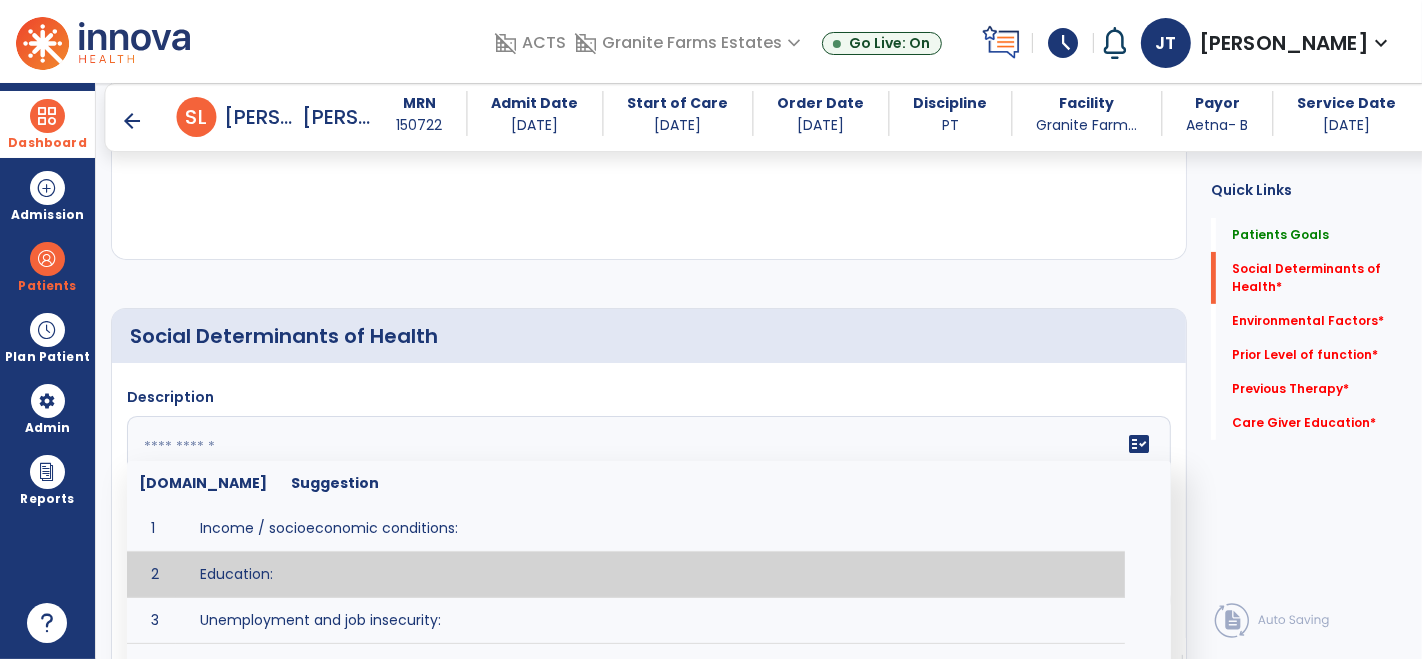 click 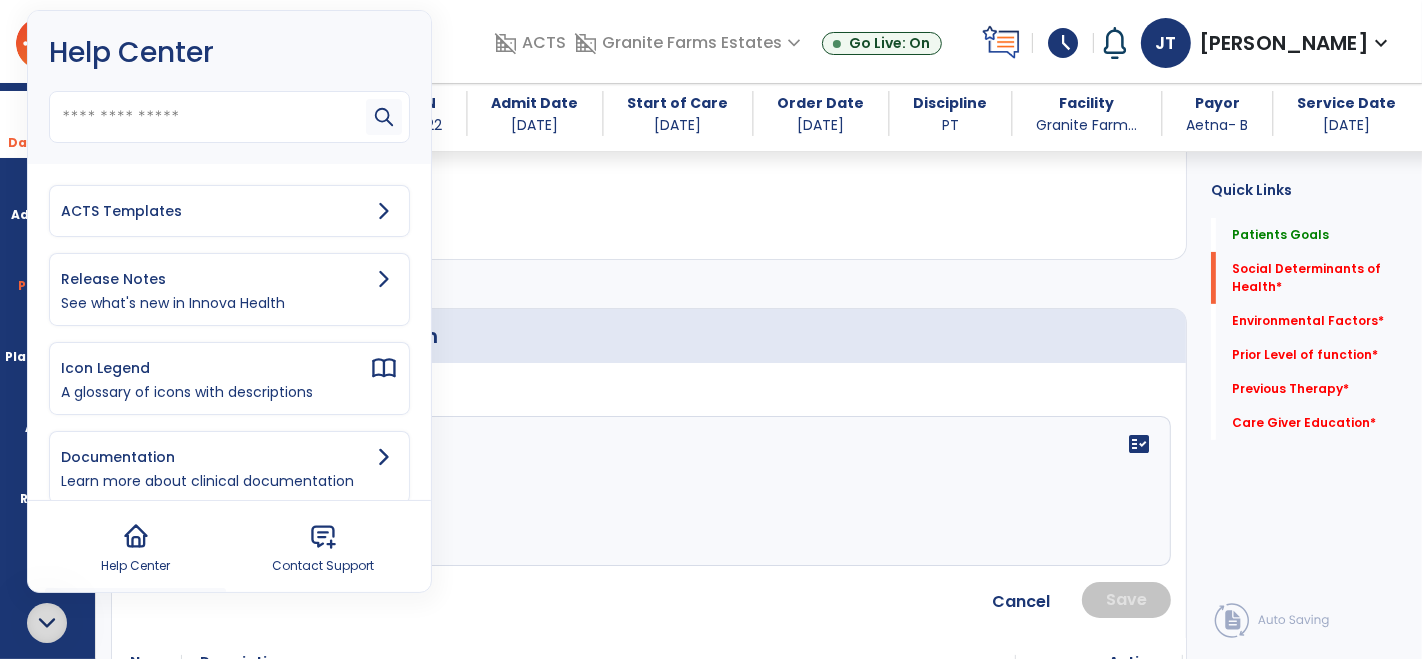 click on "ACTS Templates" at bounding box center [215, 211] 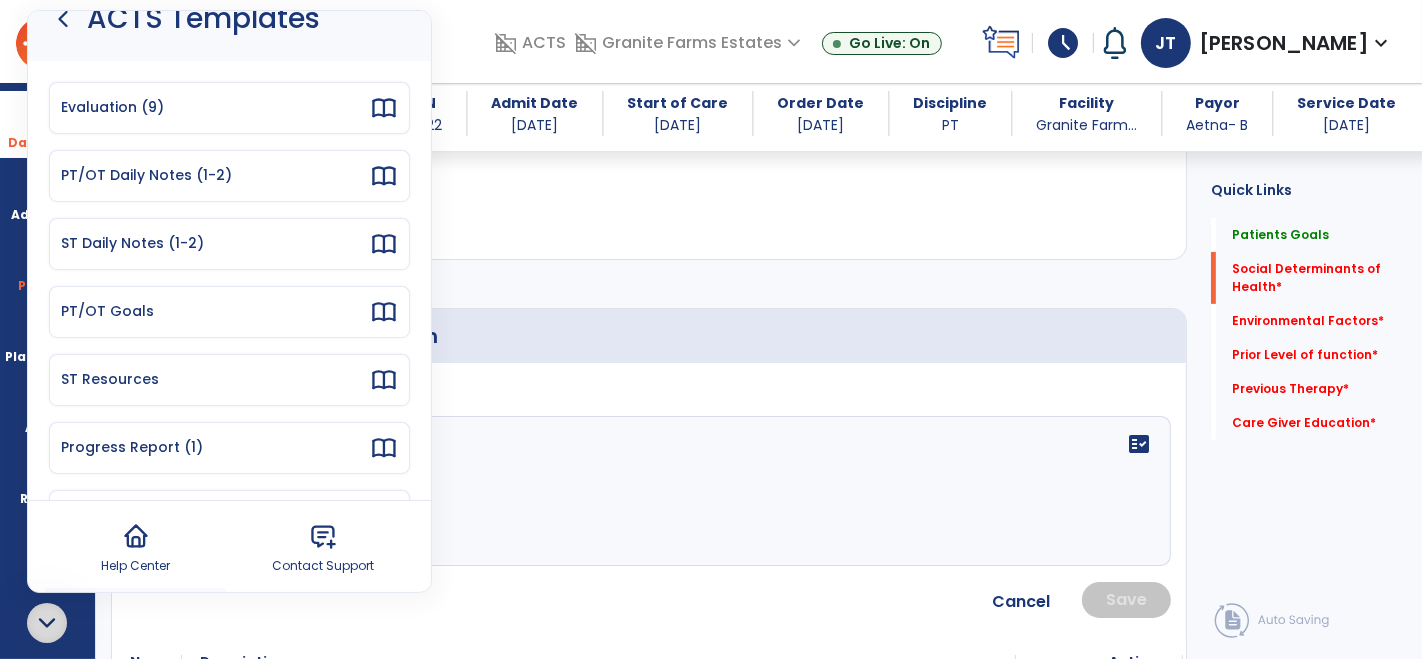 scroll, scrollTop: 30, scrollLeft: 0, axis: vertical 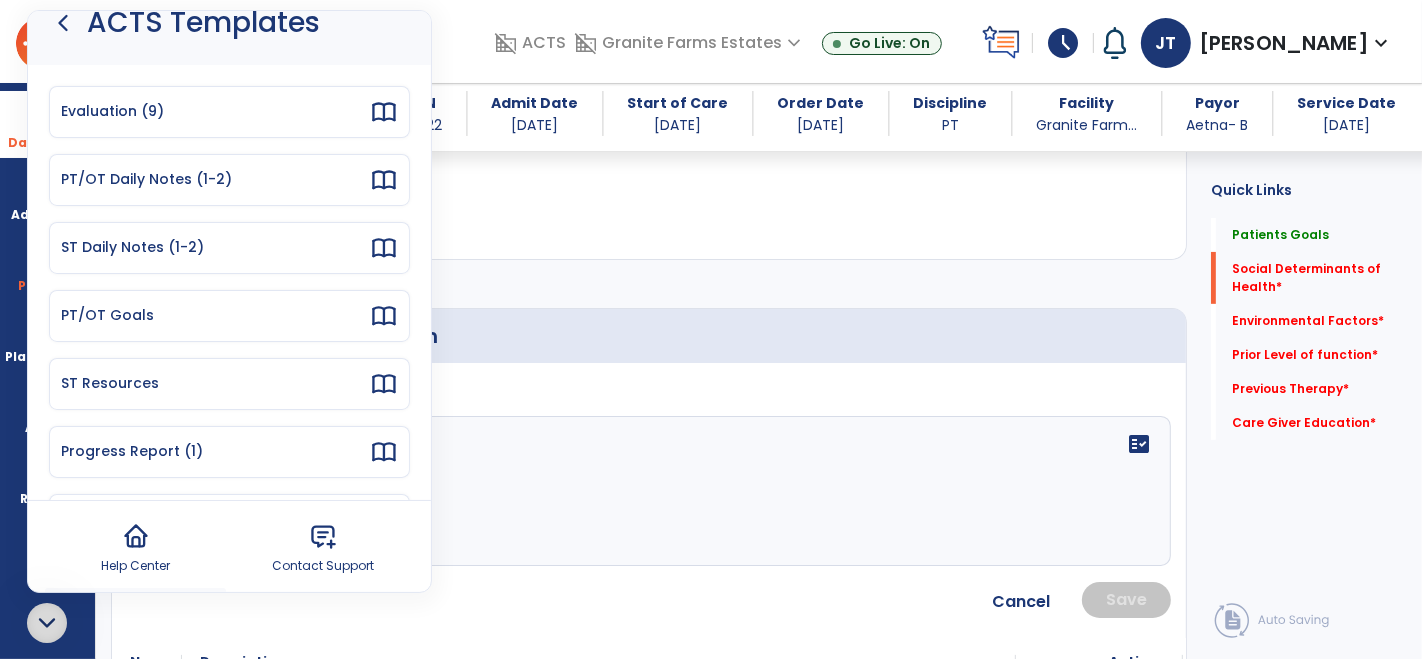 click on "Evaluation (9)" at bounding box center [215, 111] 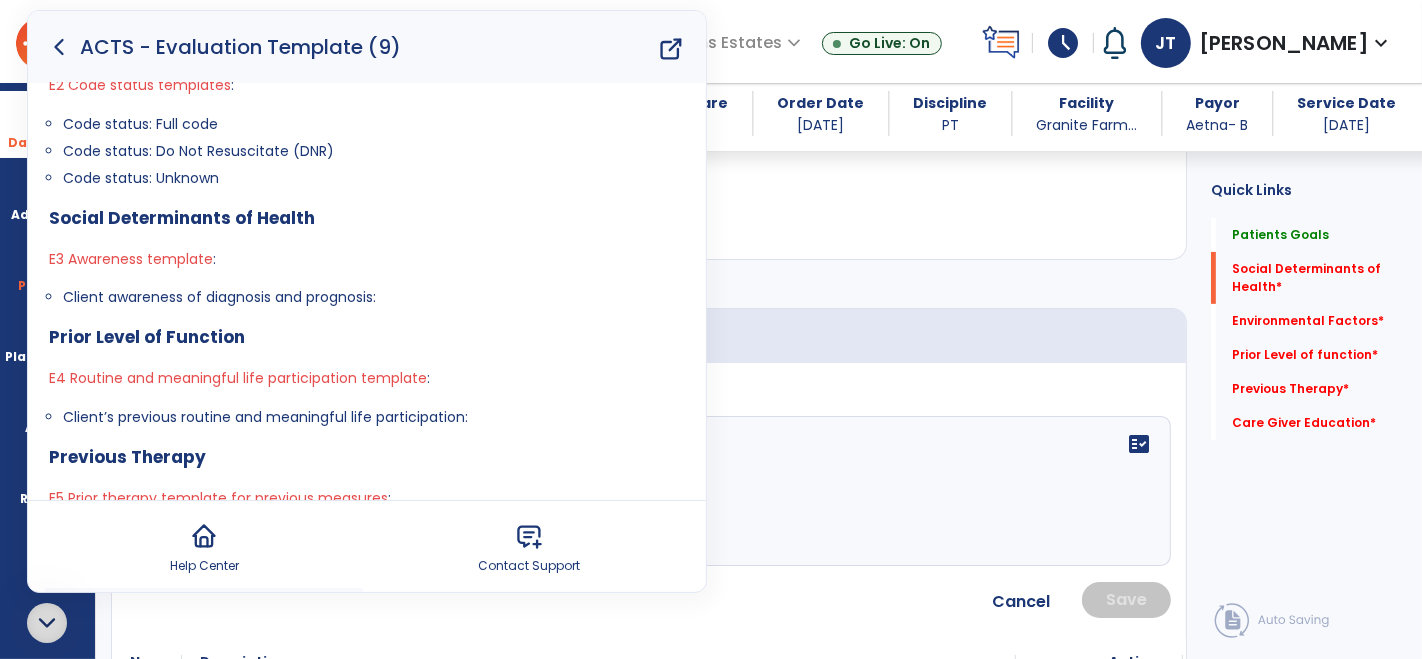 scroll, scrollTop: 381, scrollLeft: 0, axis: vertical 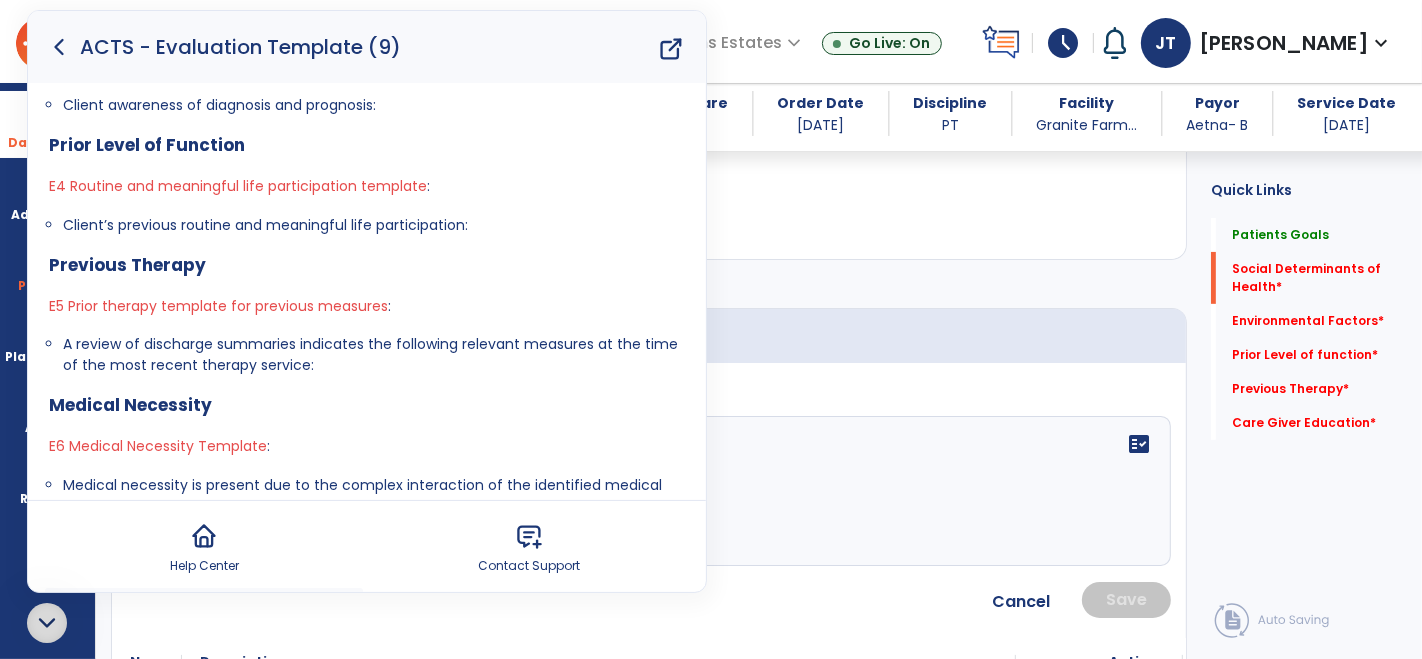 drag, startPoint x: 45, startPoint y: 287, endPoint x: 376, endPoint y: 372, distance: 341.73965 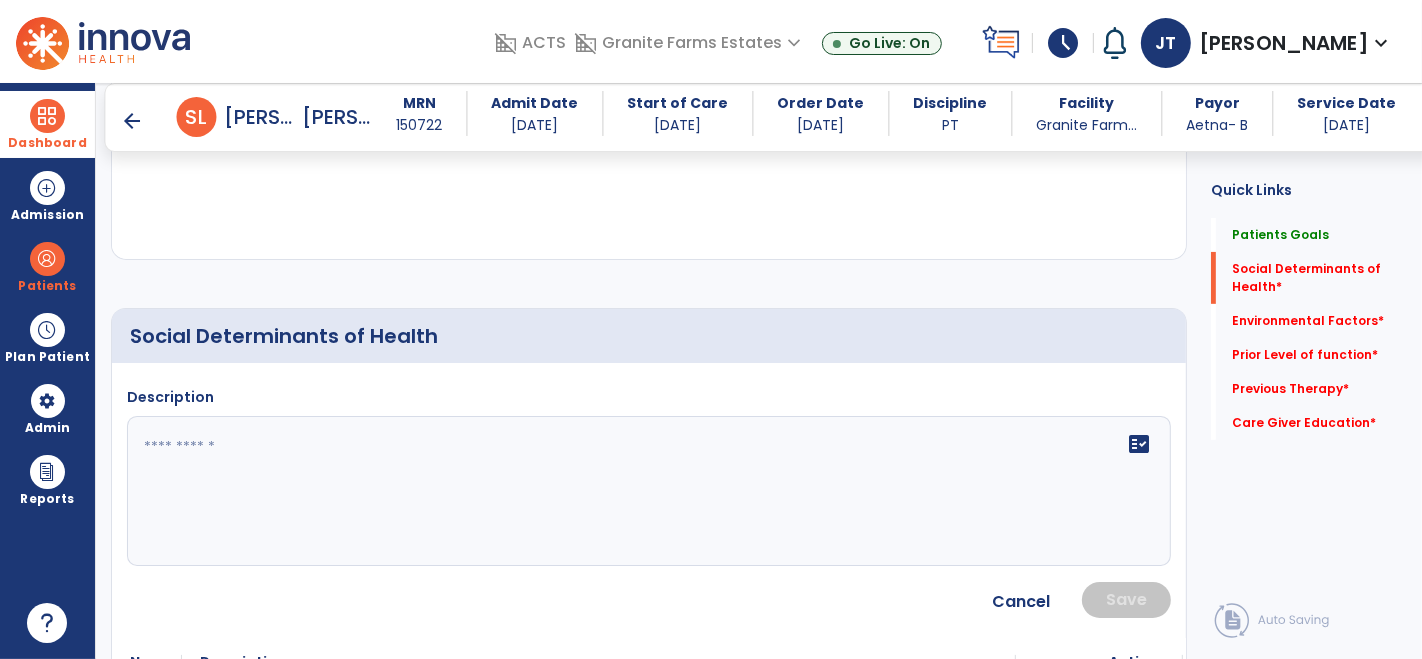 click on "fact_check" 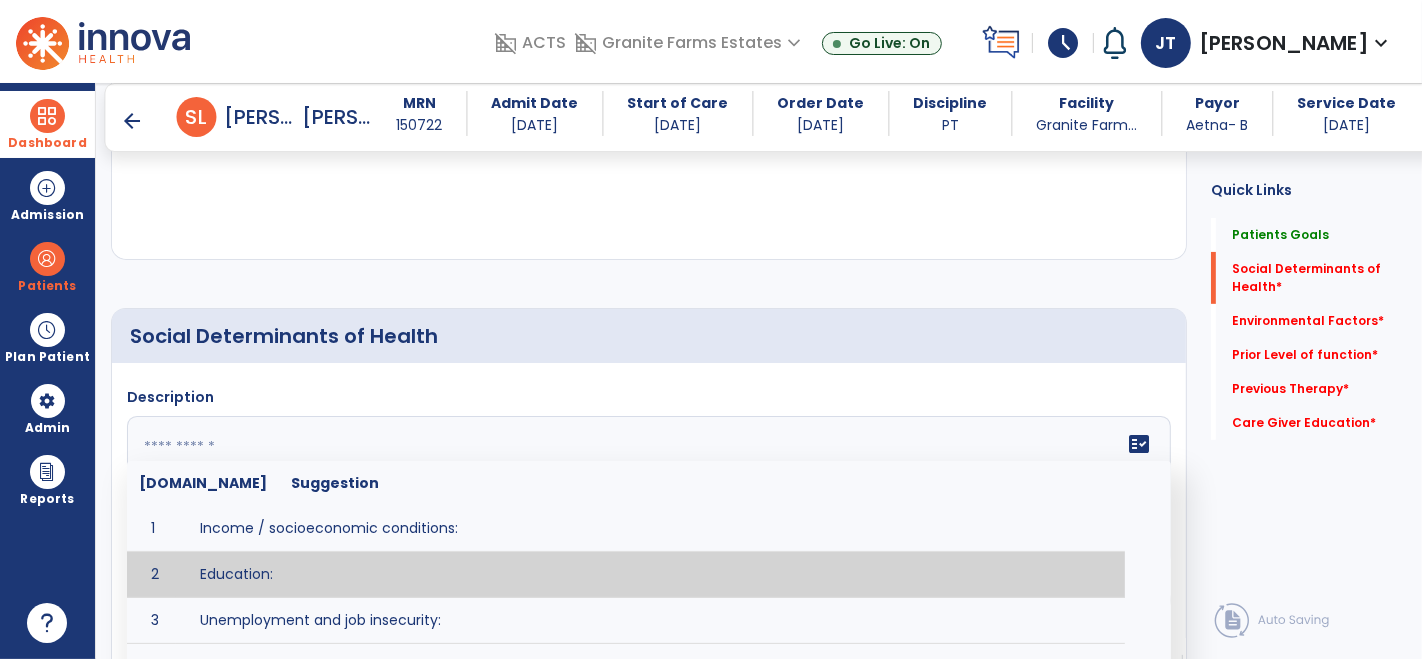 paste on "**********" 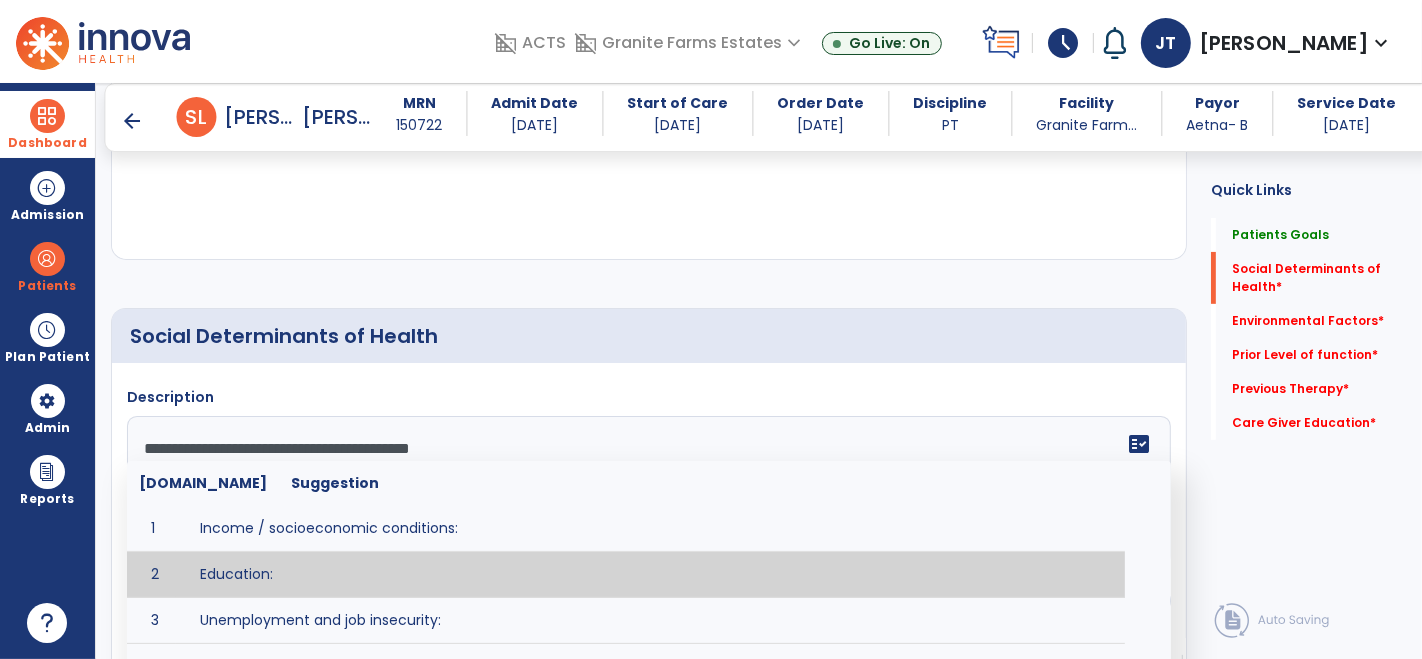 scroll, scrollTop: 111, scrollLeft: 0, axis: vertical 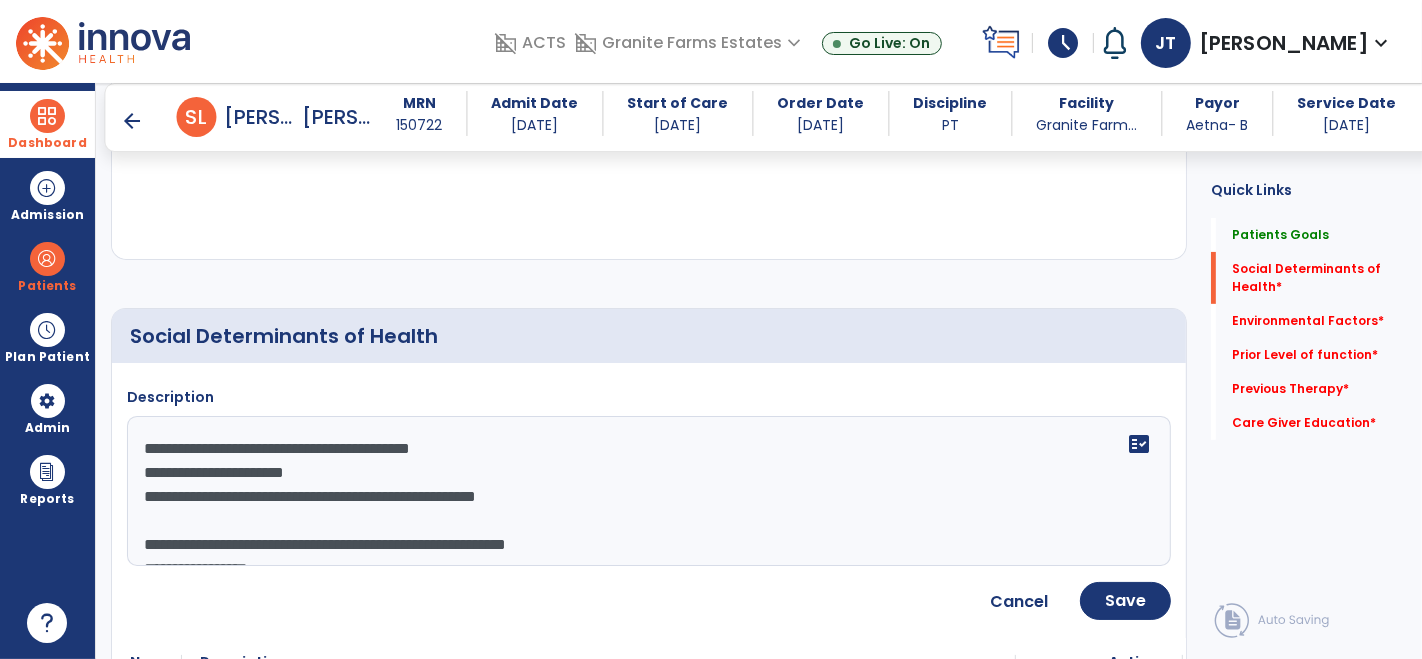 drag, startPoint x: 343, startPoint y: 475, endPoint x: 140, endPoint y: 450, distance: 204.53362 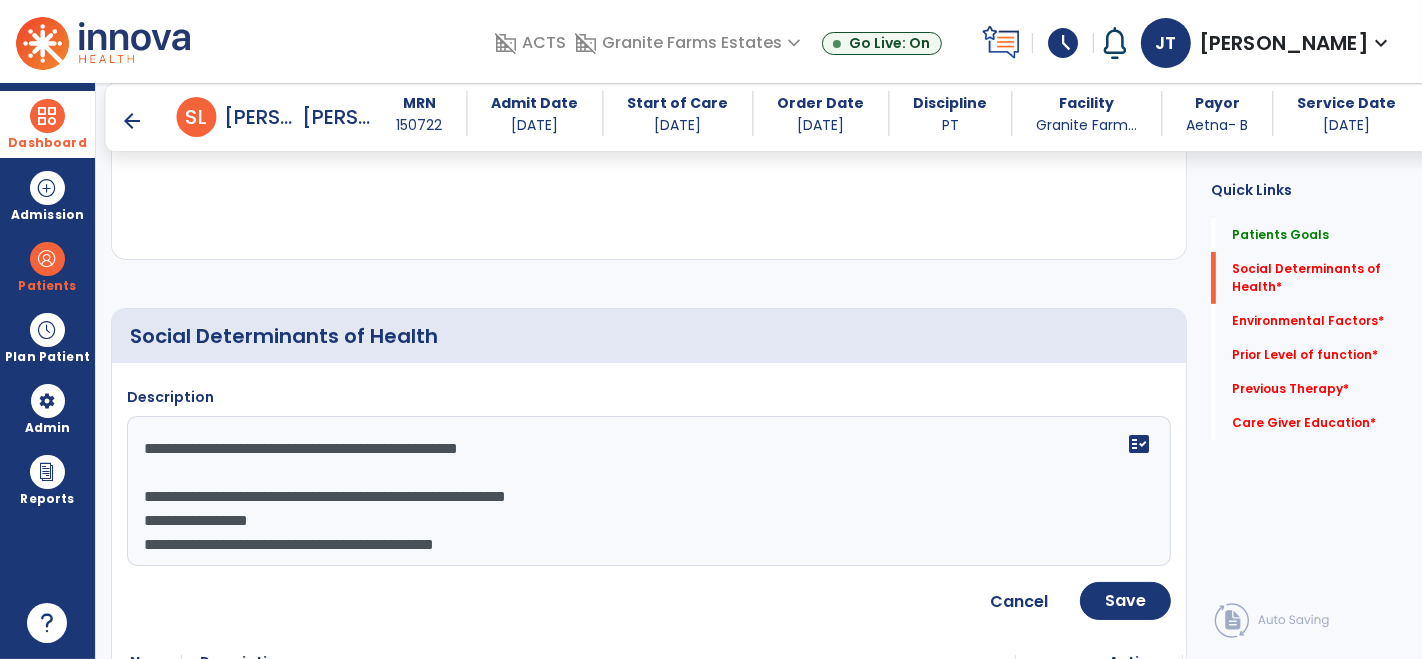 click on "**********" 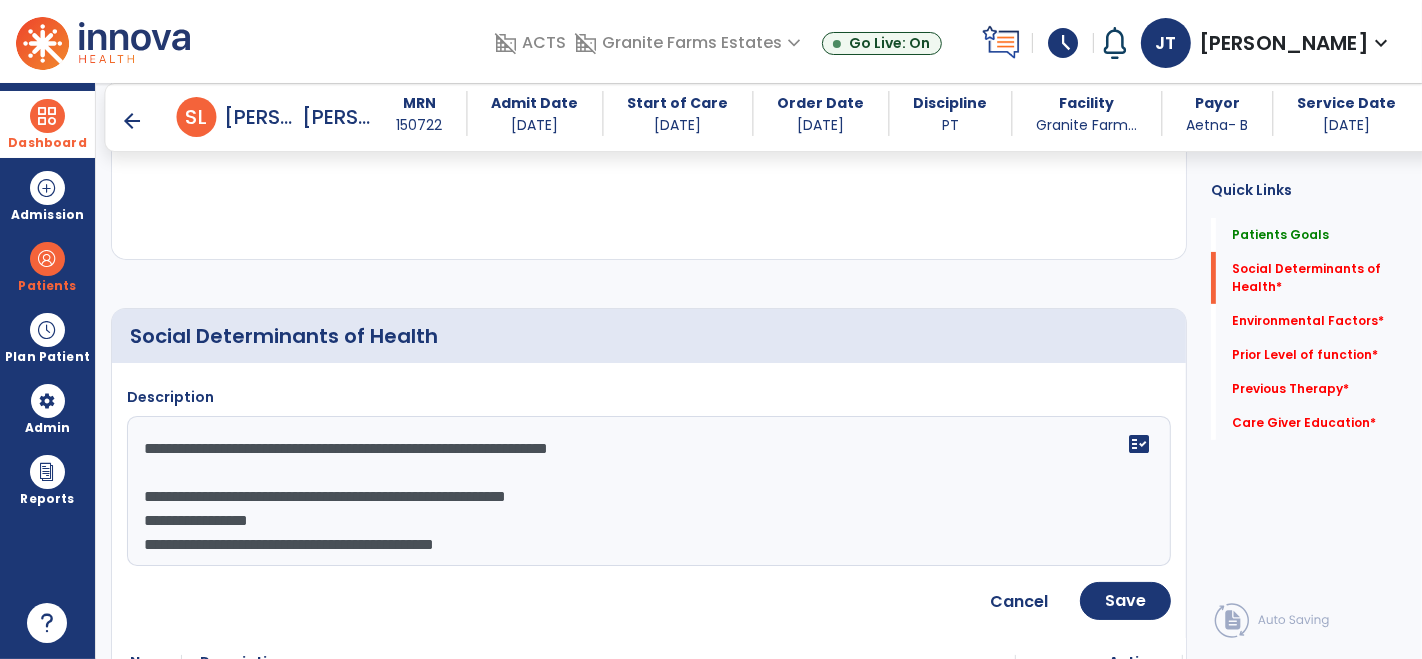 scroll, scrollTop: 71, scrollLeft: 0, axis: vertical 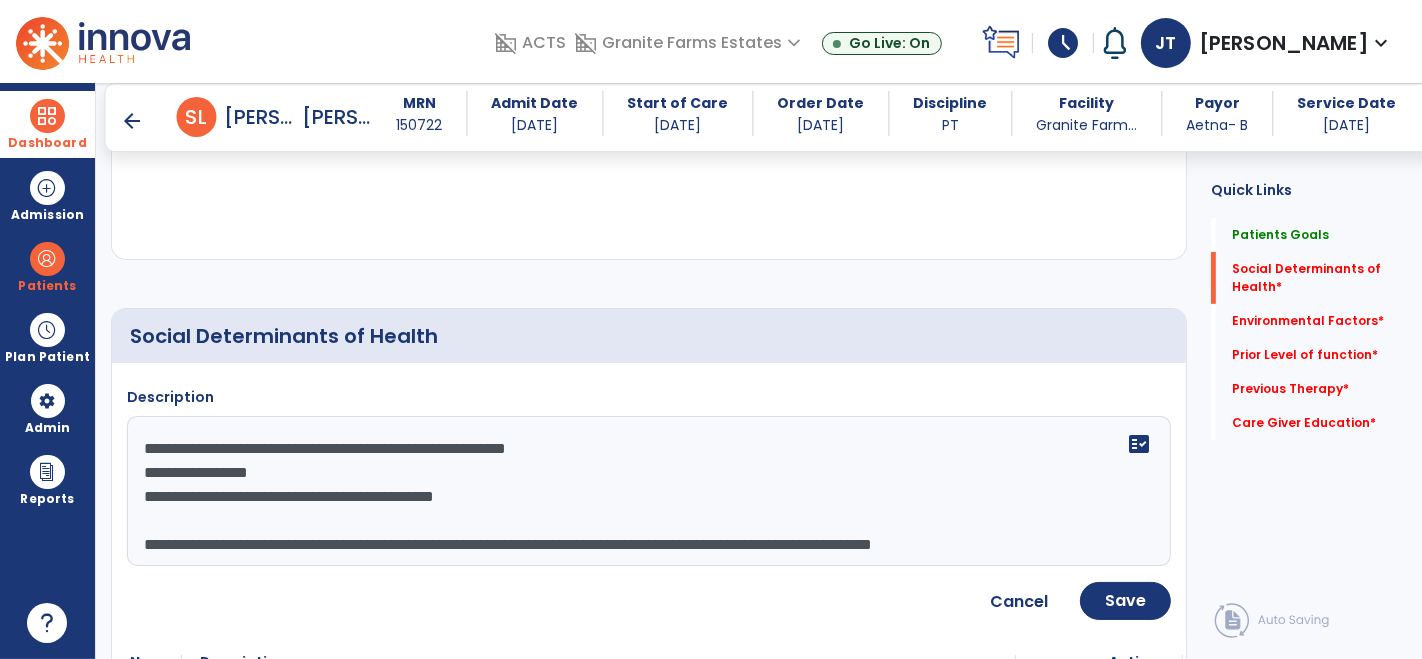 drag, startPoint x: 138, startPoint y: 472, endPoint x: 897, endPoint y: 641, distance: 777.5873 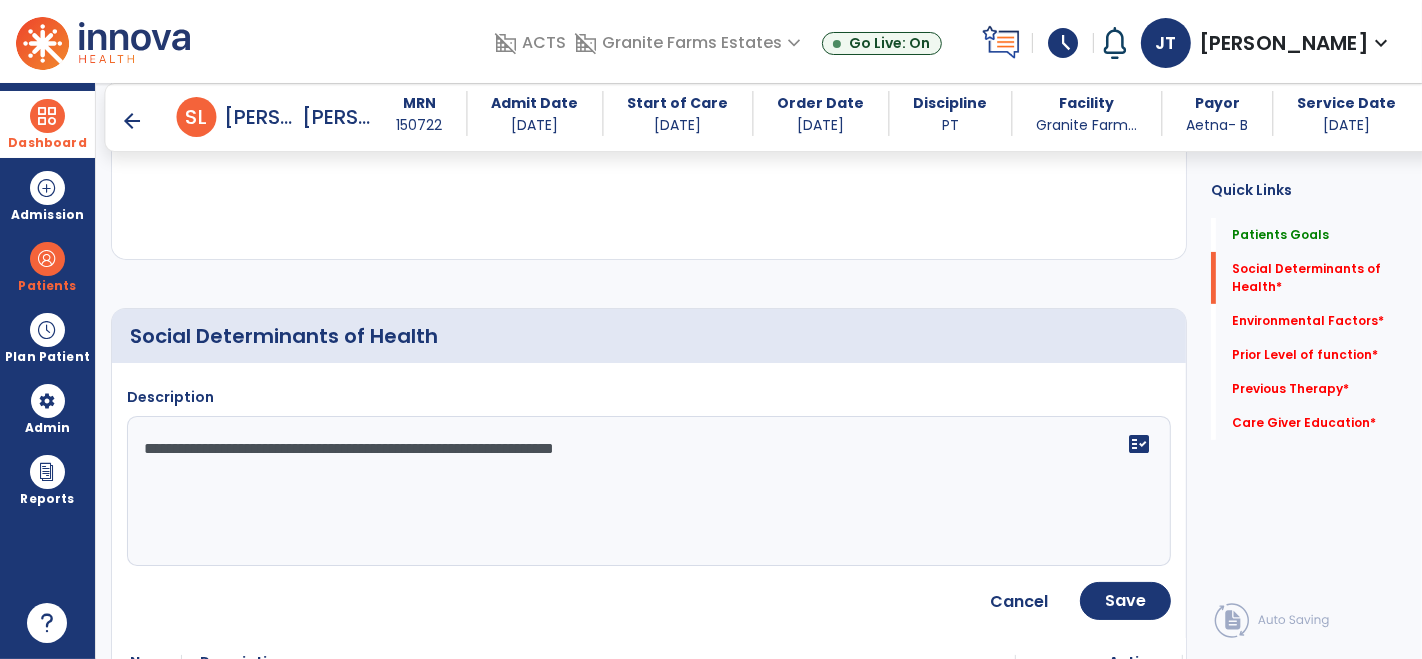 scroll, scrollTop: 0, scrollLeft: 0, axis: both 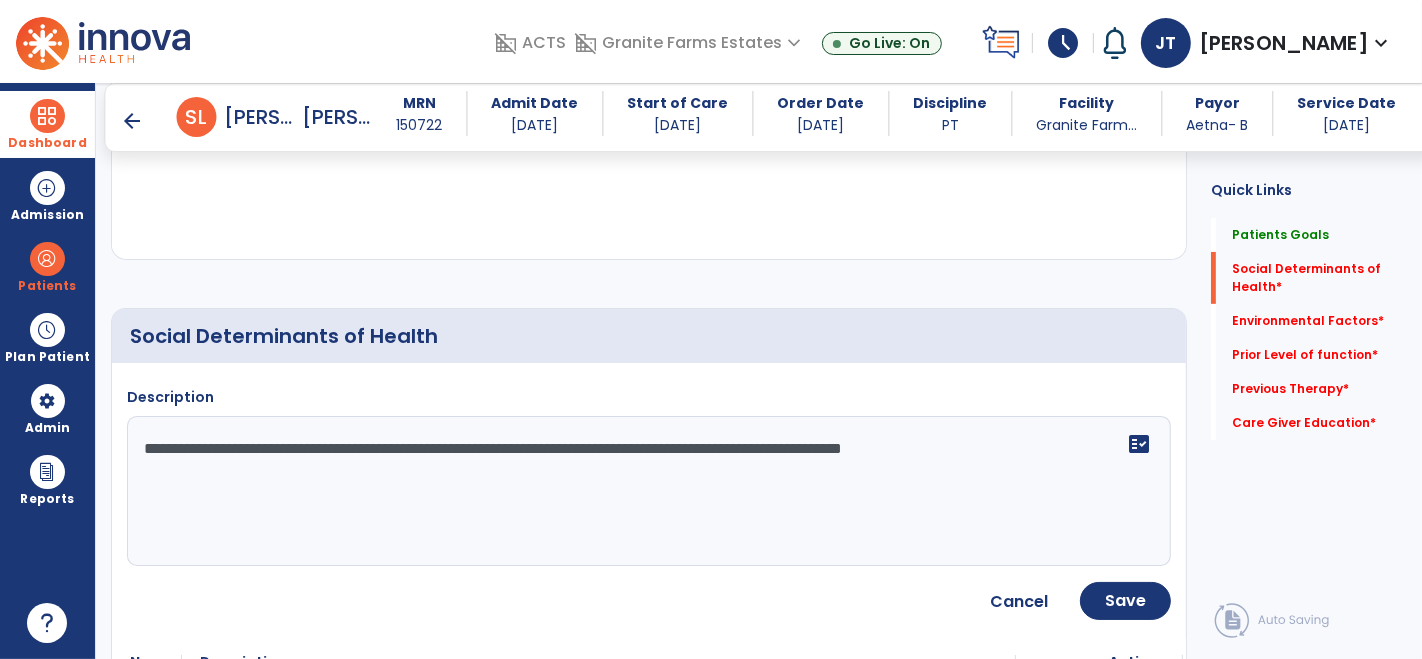 click on "**********" 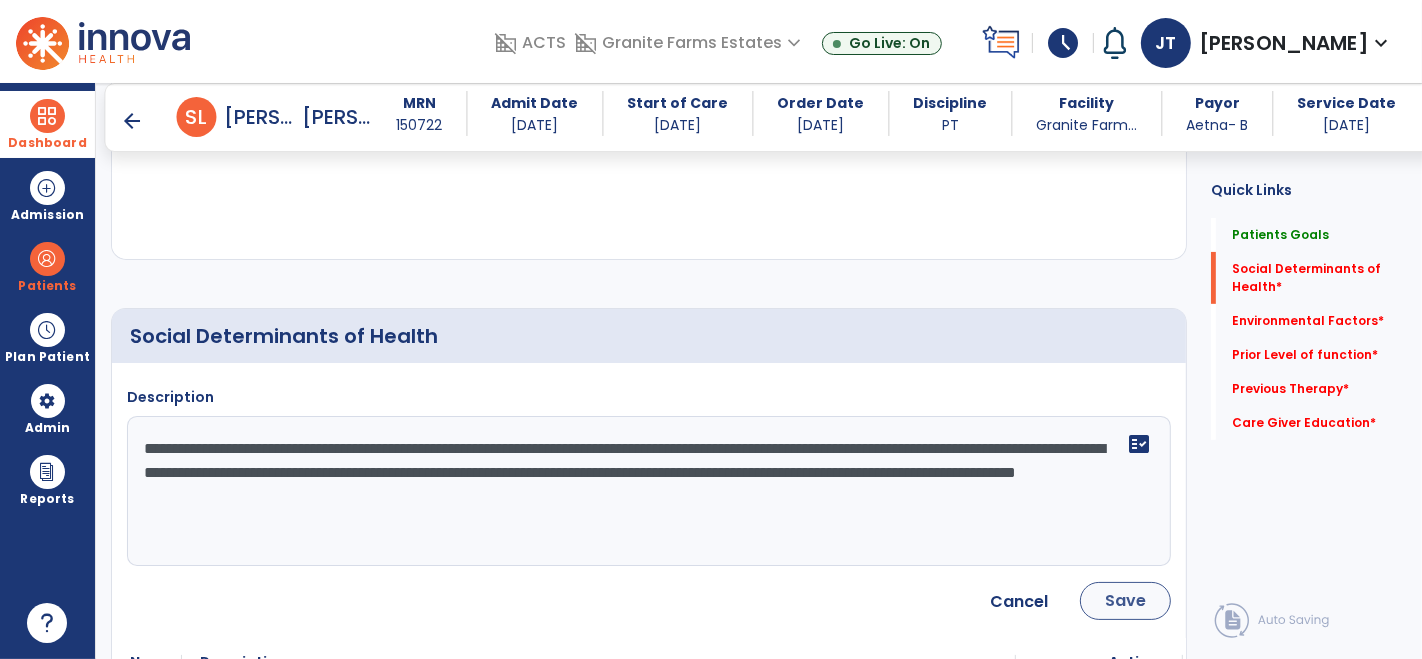 type on "**********" 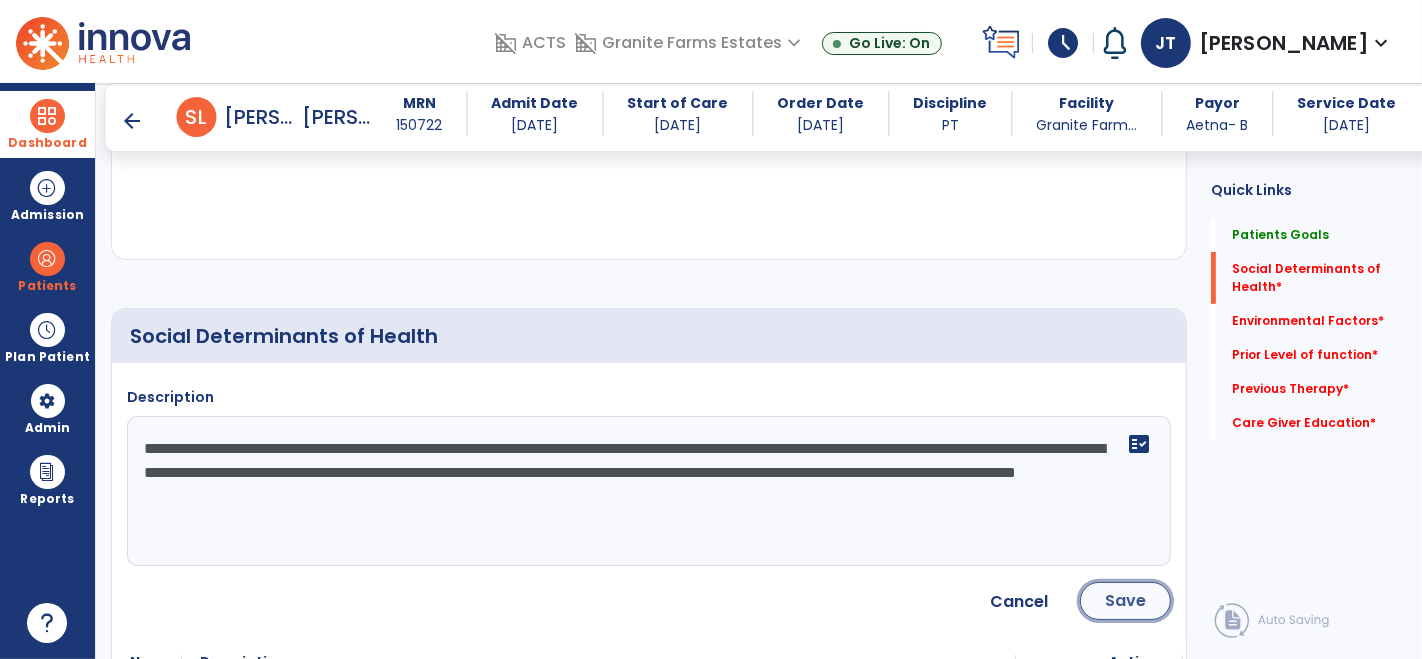 click on "Save" 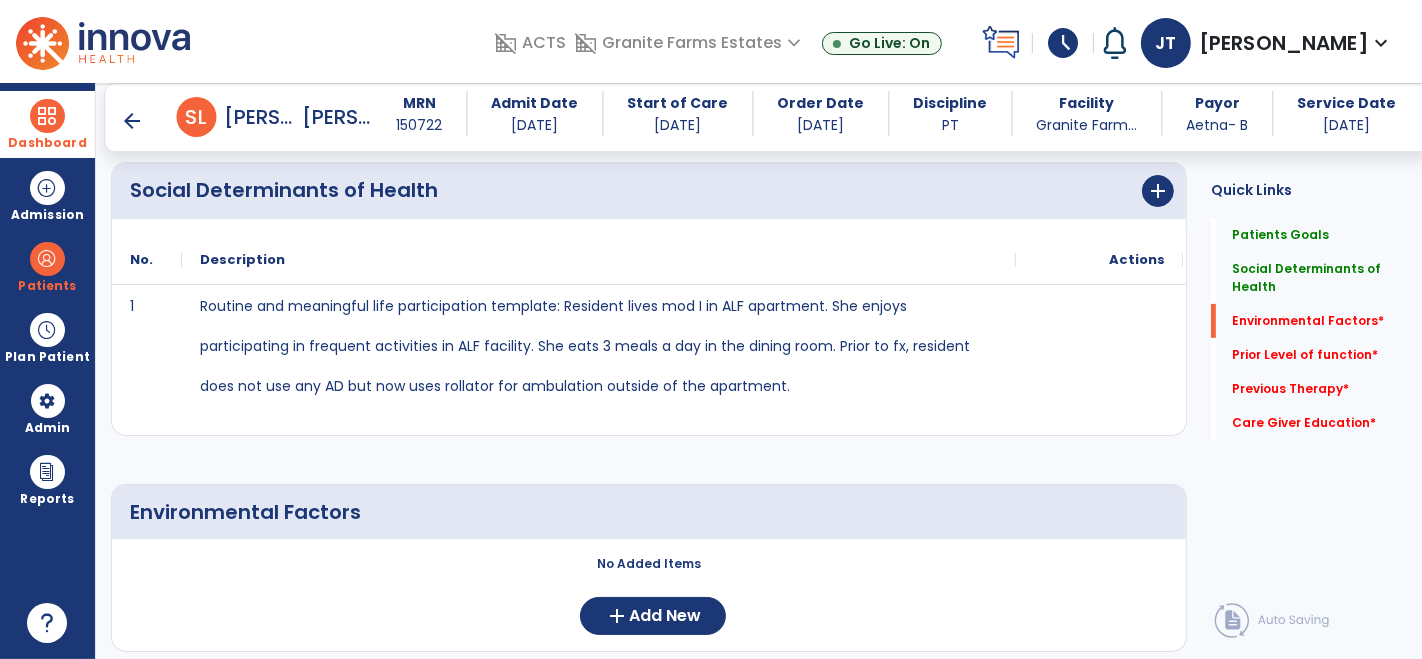 scroll, scrollTop: 614, scrollLeft: 0, axis: vertical 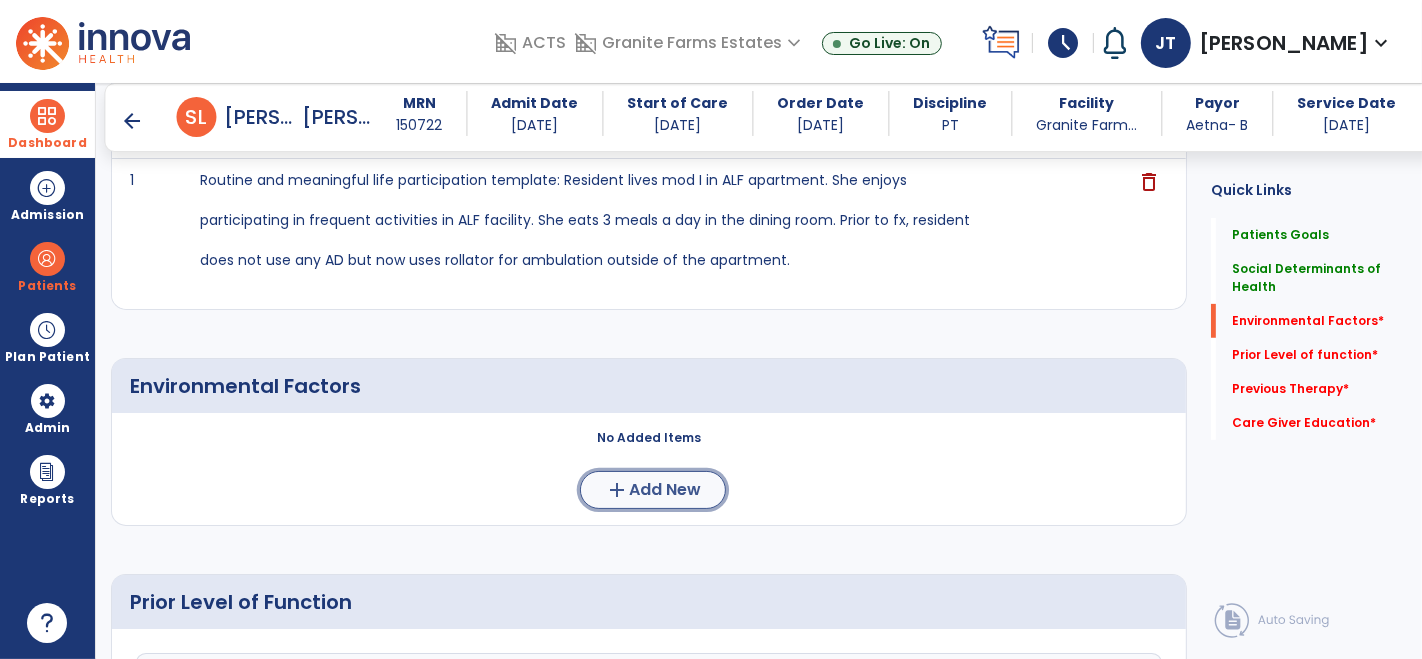 click on "Add New" 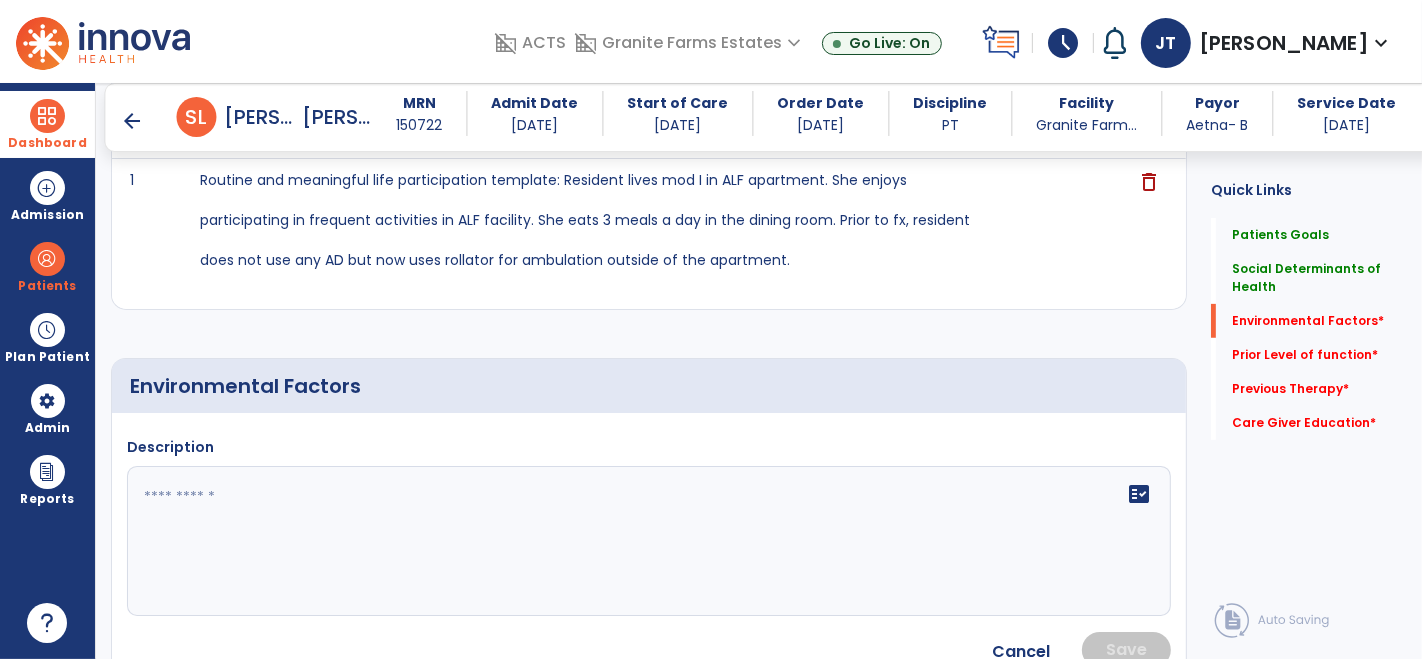 click 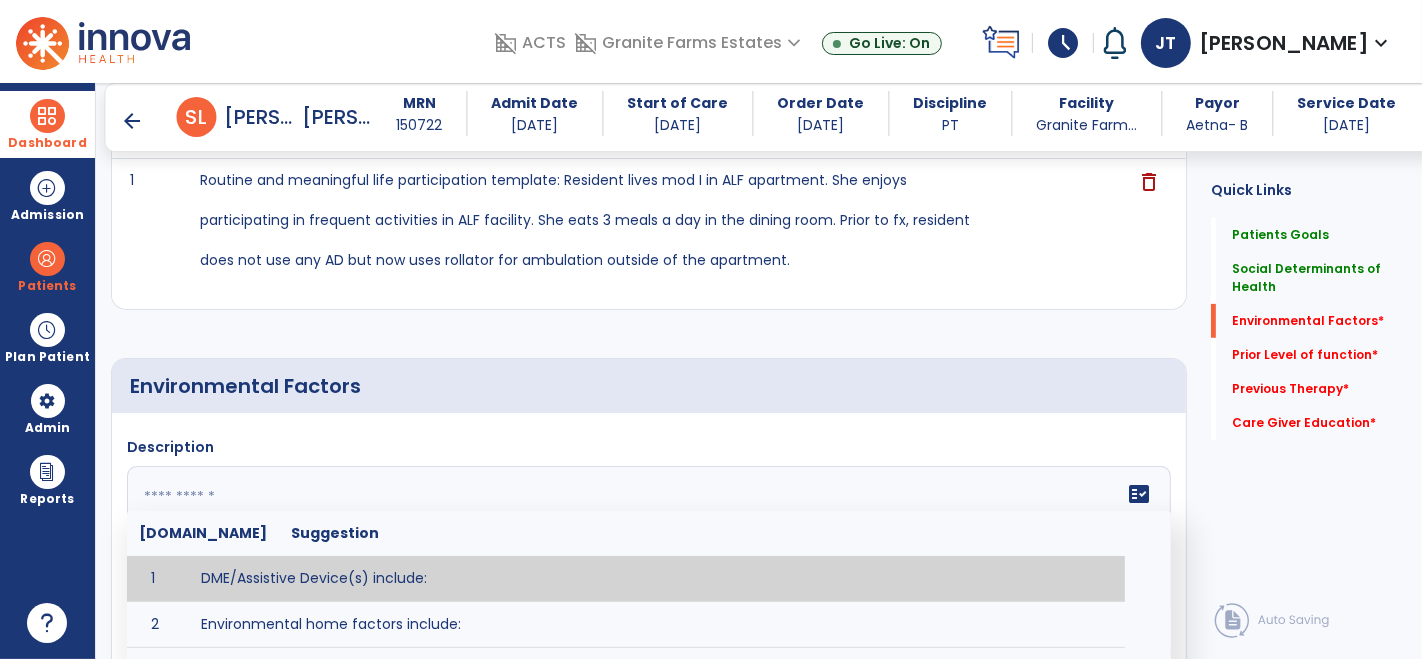 paste on "**********" 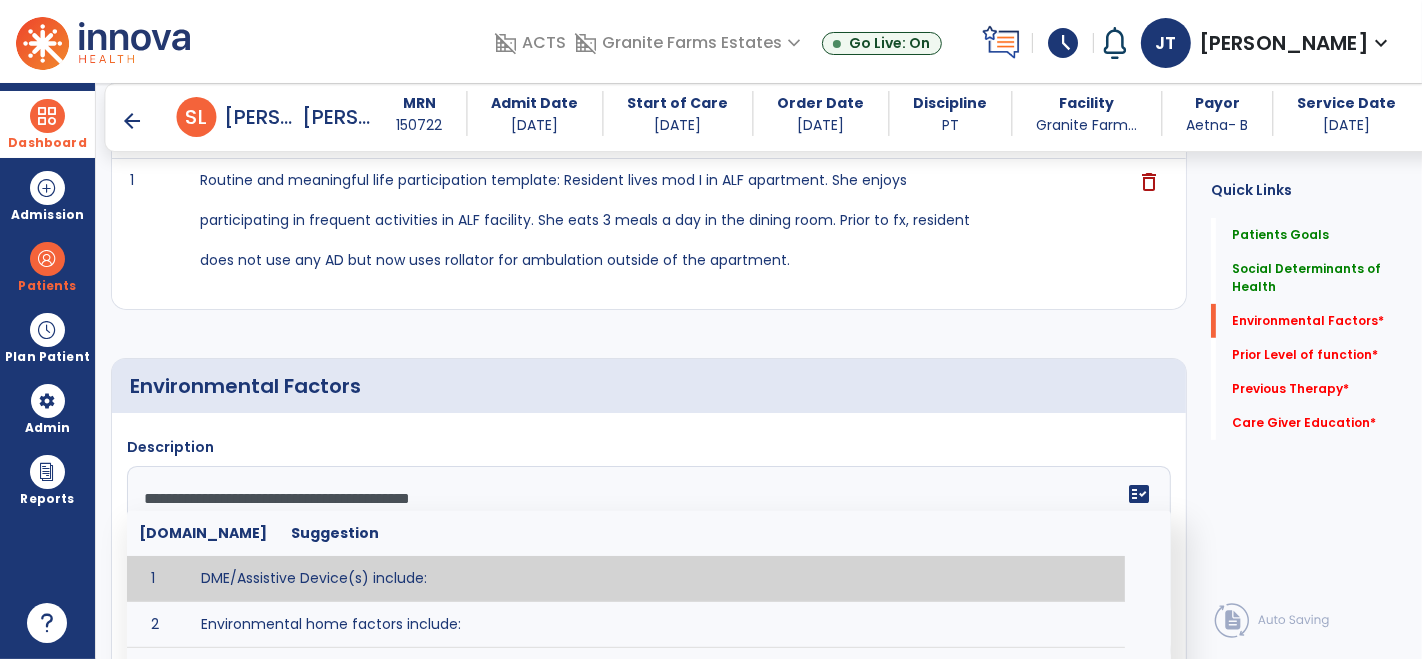 scroll, scrollTop: 111, scrollLeft: 0, axis: vertical 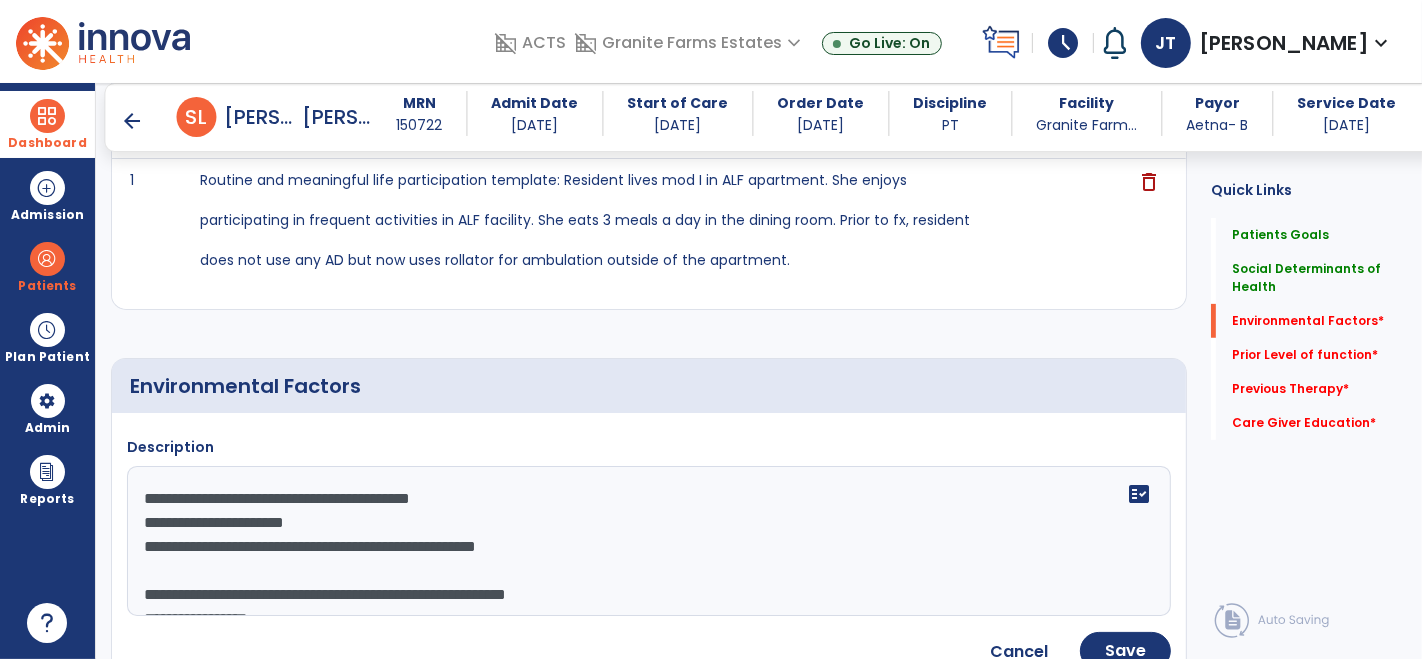 drag, startPoint x: 141, startPoint y: 495, endPoint x: 609, endPoint y: 702, distance: 511.7353 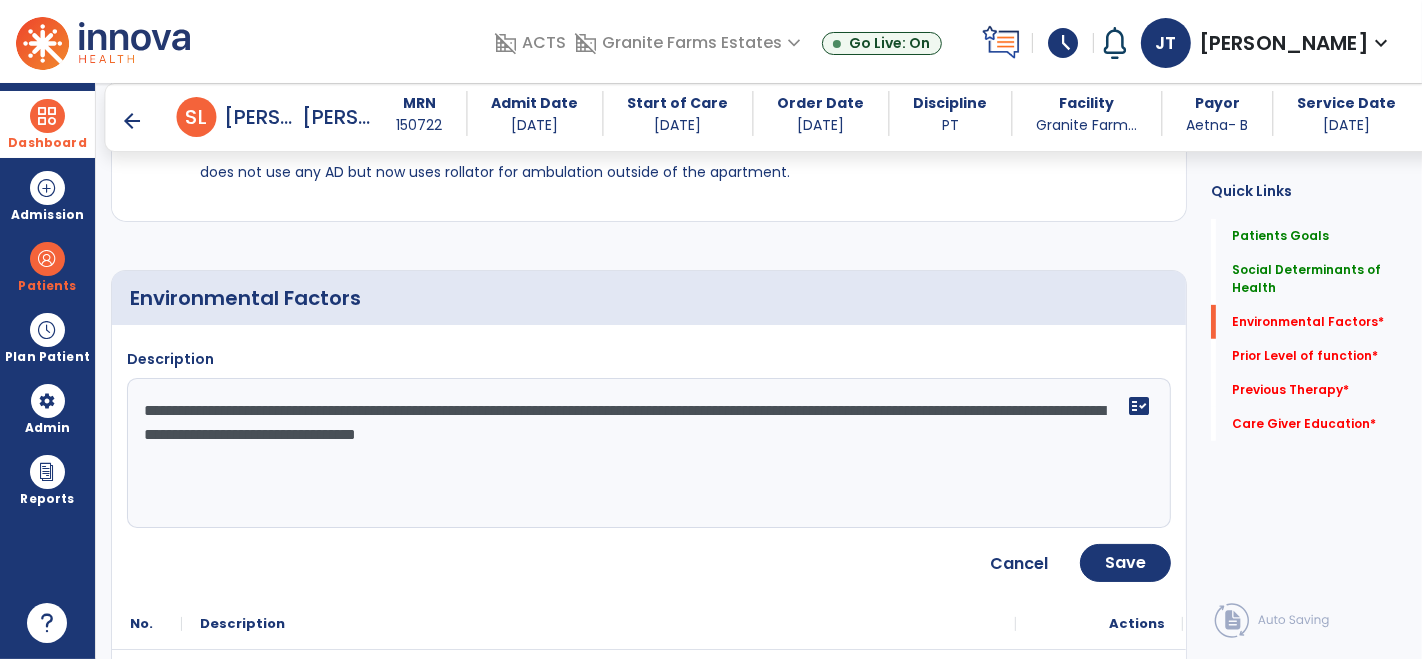 scroll, scrollTop: 752, scrollLeft: 0, axis: vertical 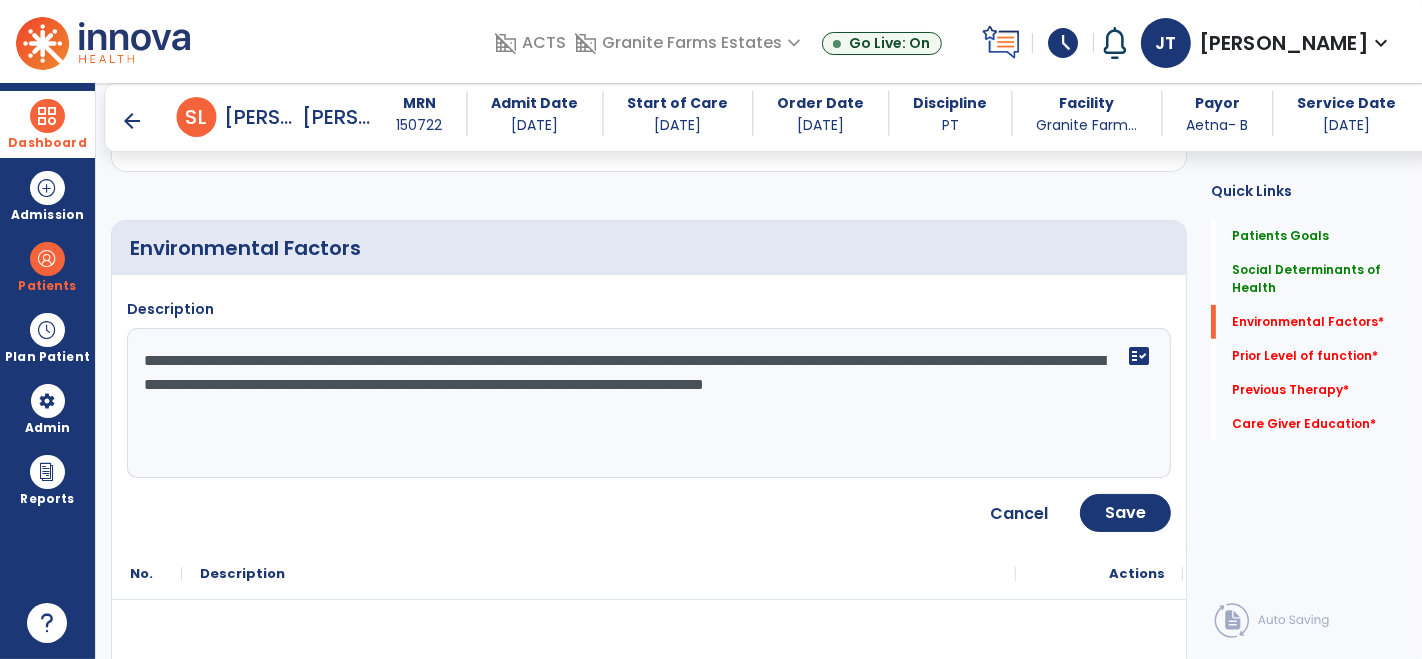 type on "**********" 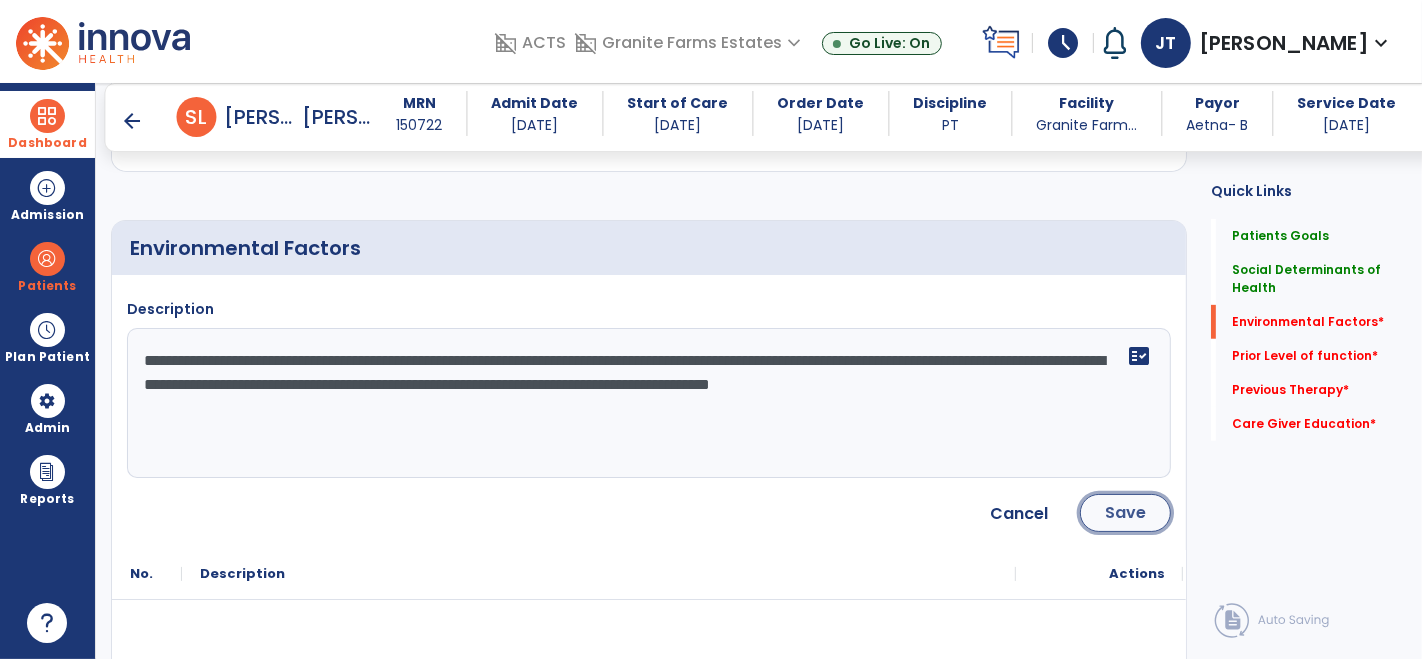 click on "Save" 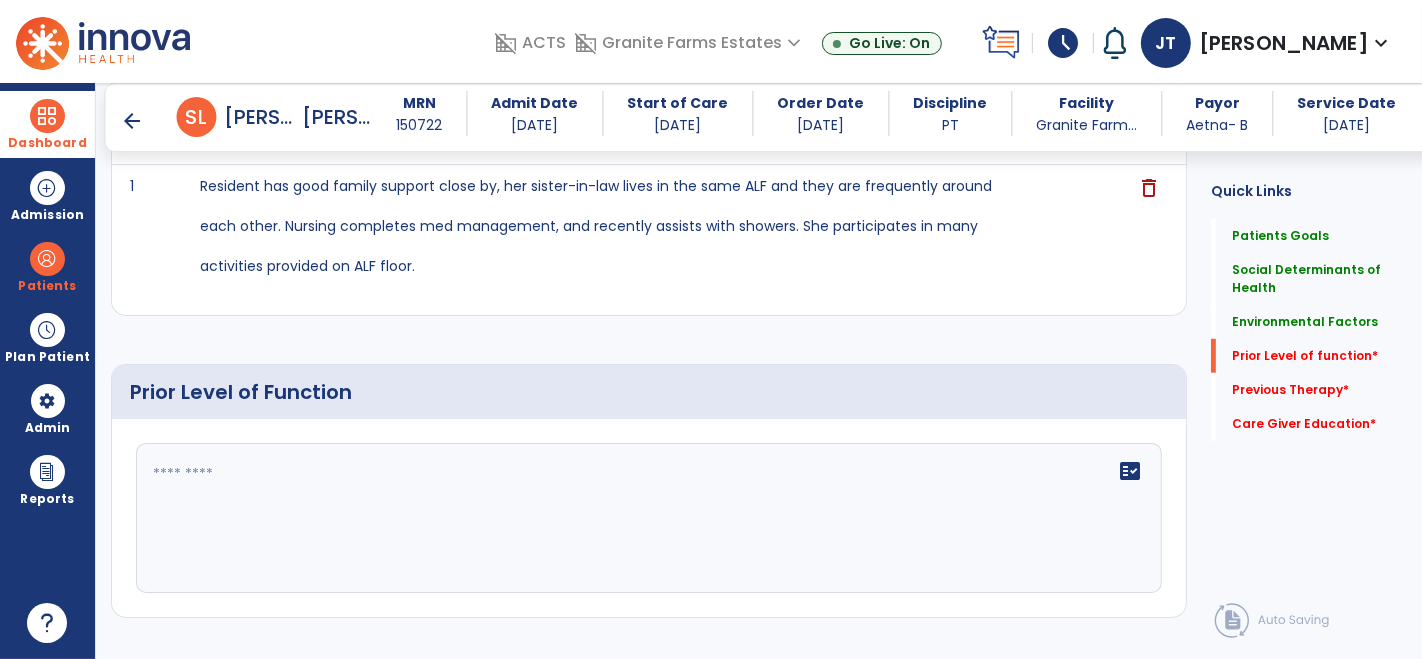 scroll, scrollTop: 1094, scrollLeft: 0, axis: vertical 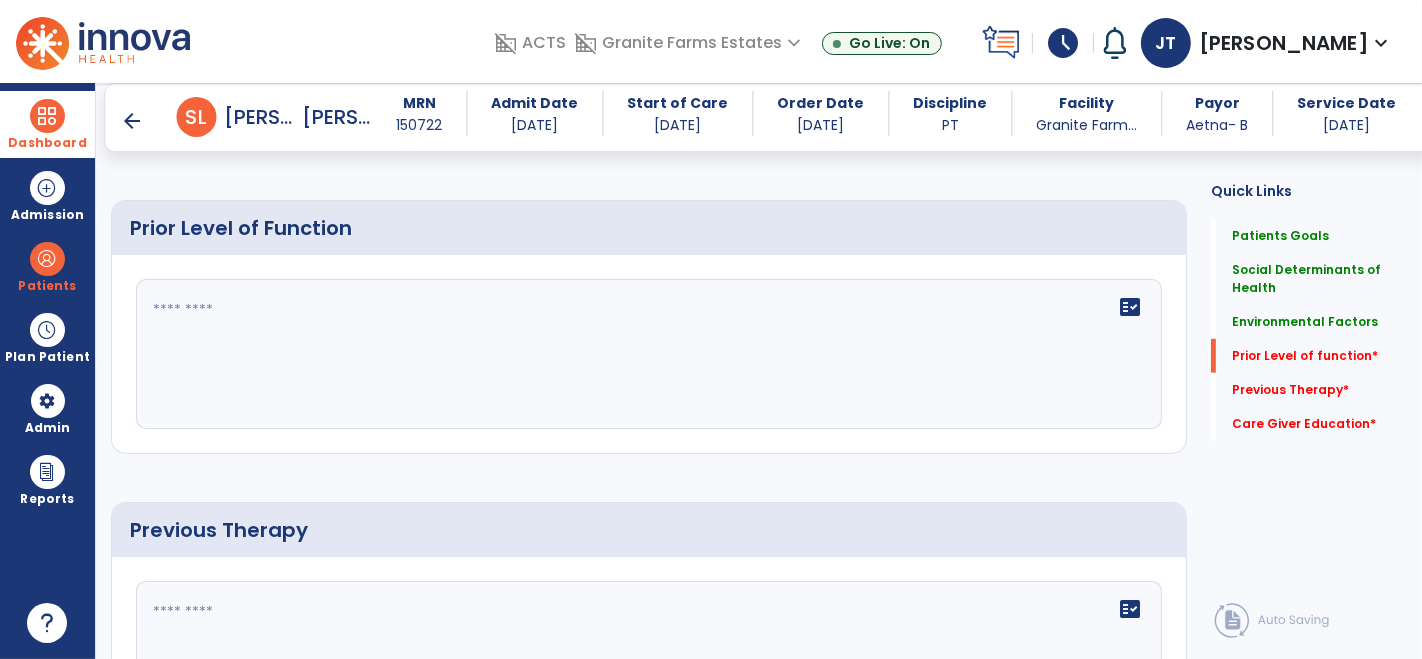 click on "fact_check" 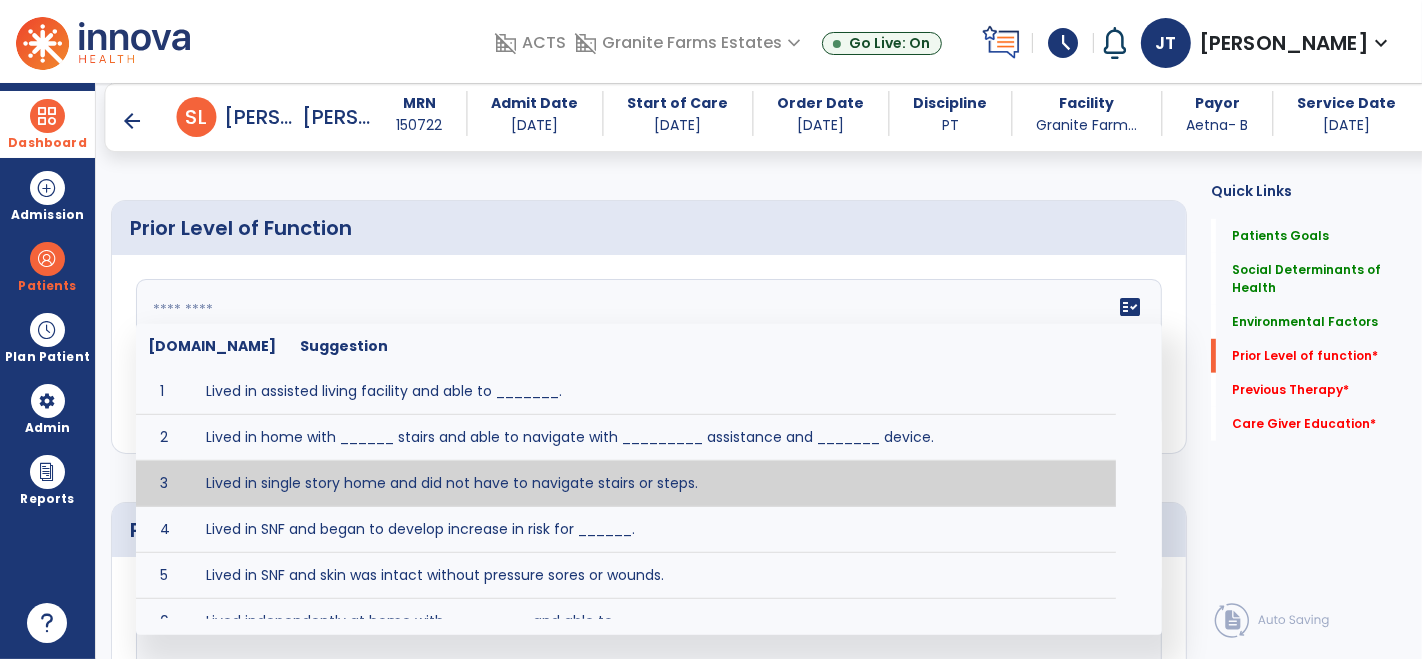 click 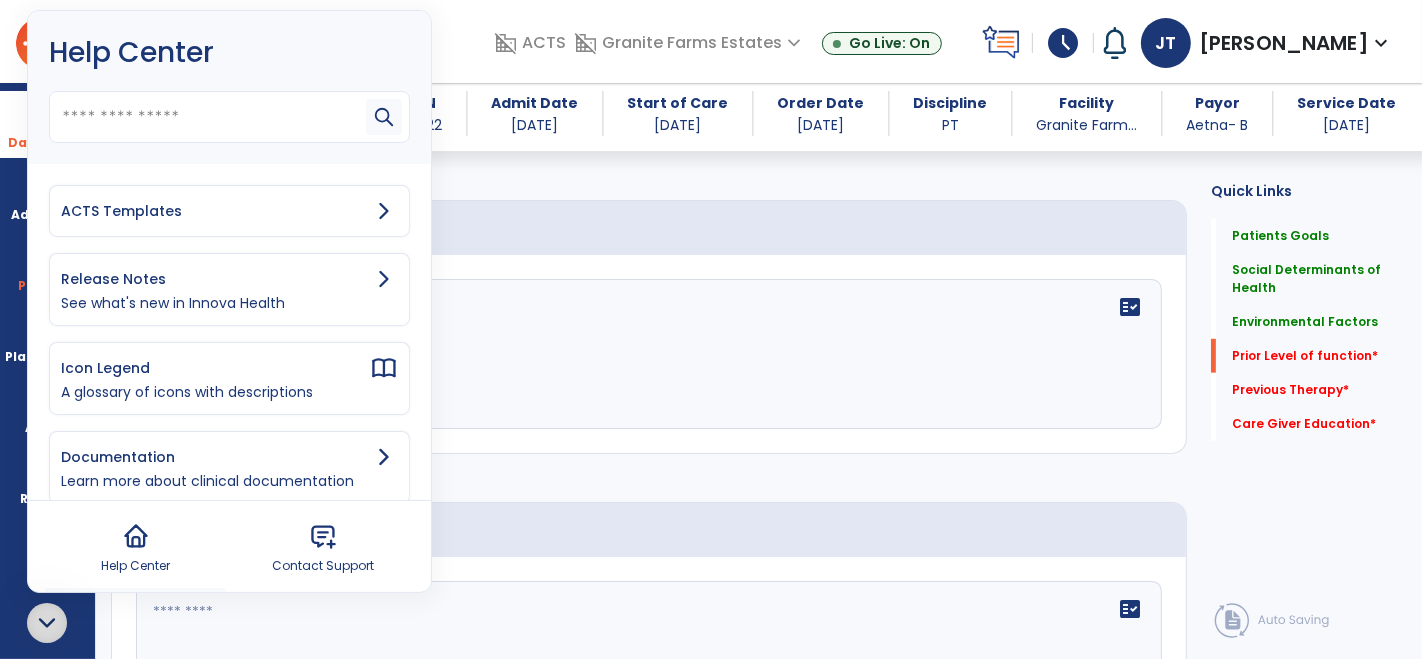 click on "fact_check" 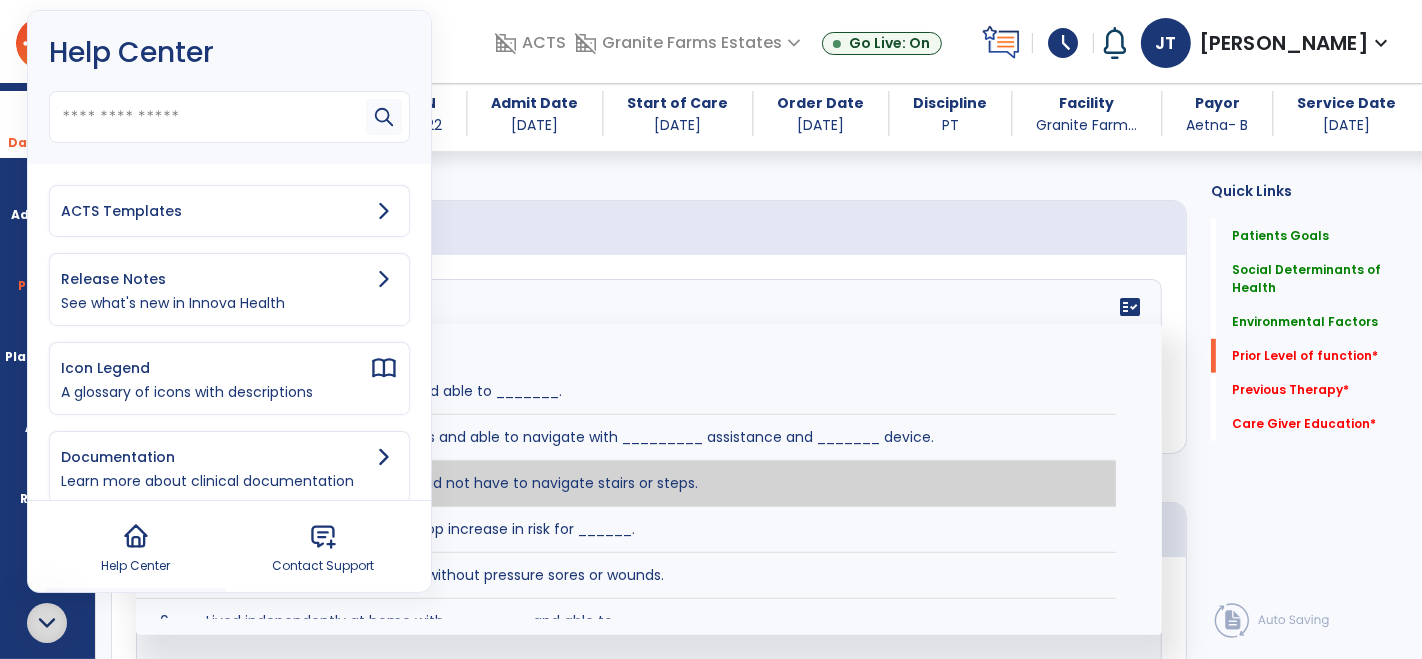 paste on "**********" 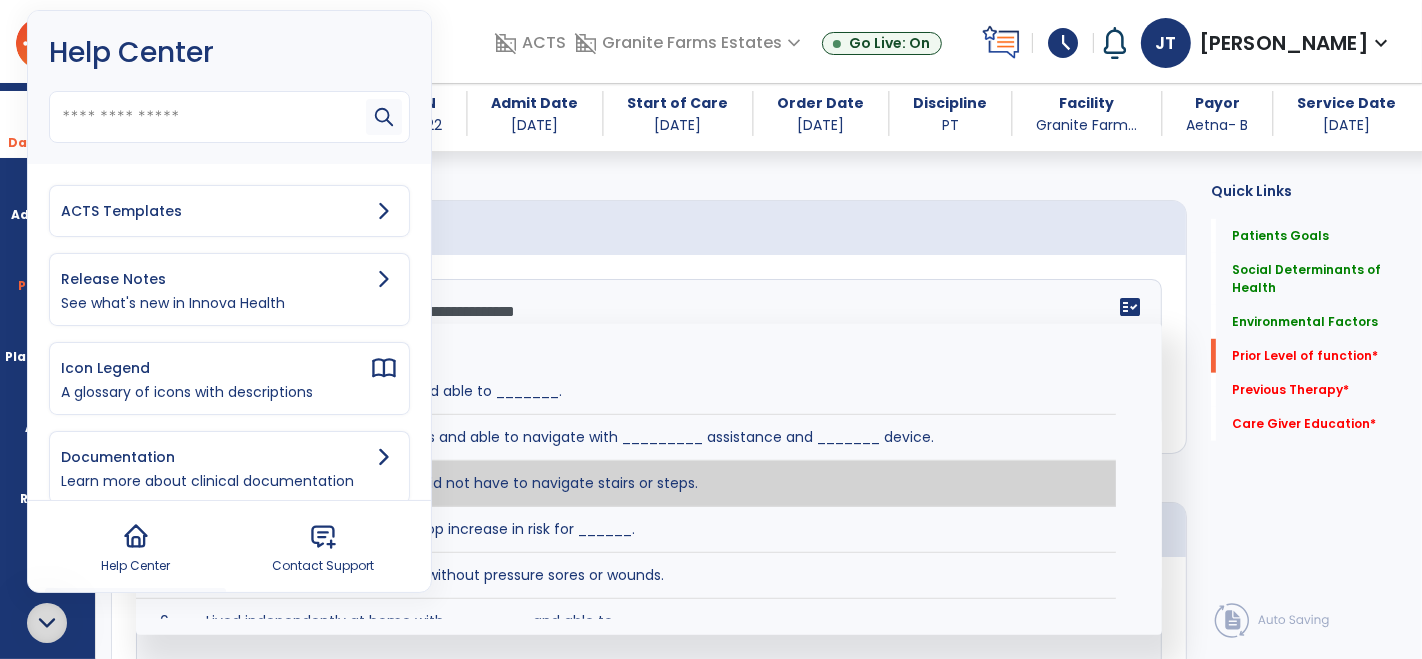scroll, scrollTop: 111, scrollLeft: 0, axis: vertical 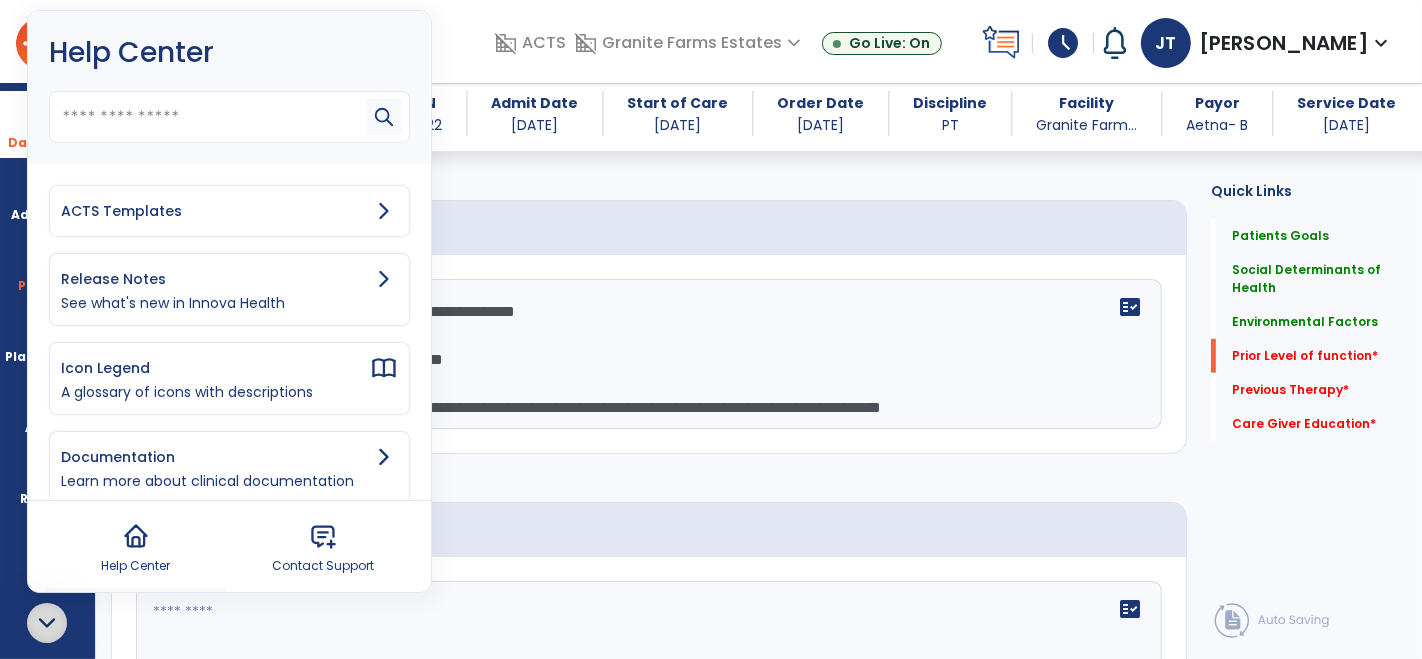 click 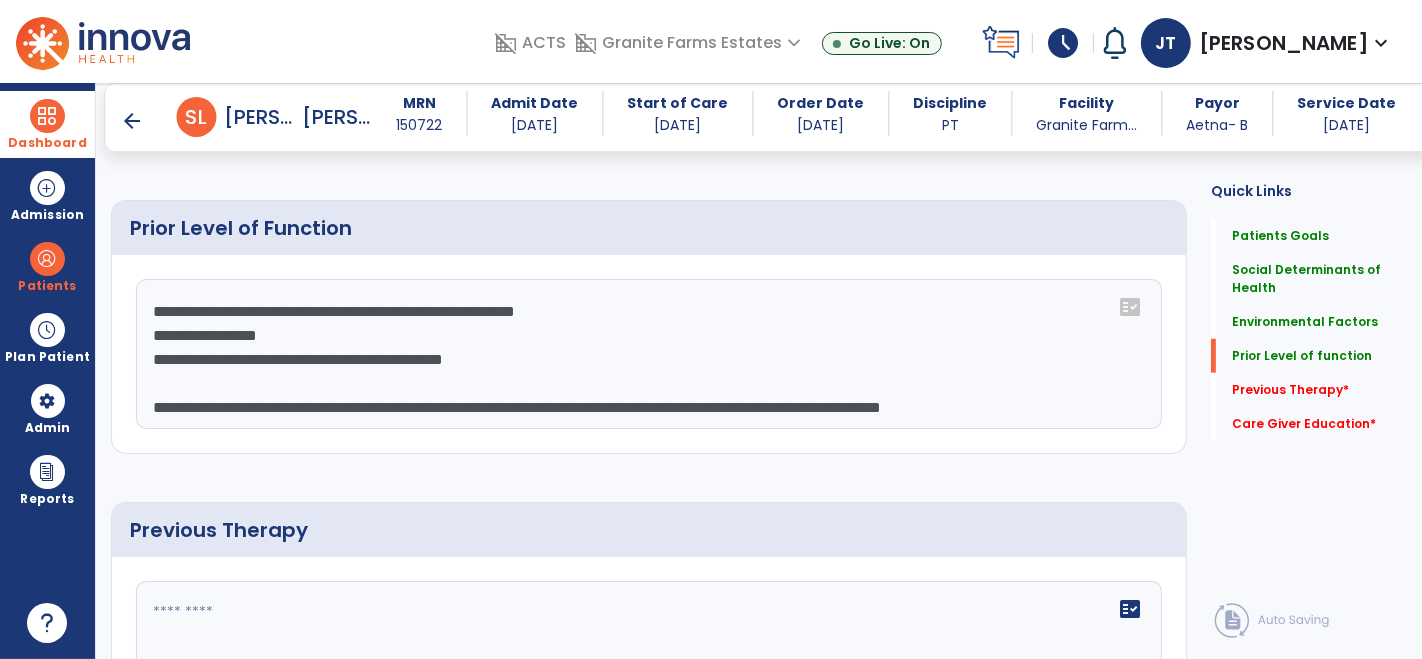 scroll, scrollTop: 120, scrollLeft: 0, axis: vertical 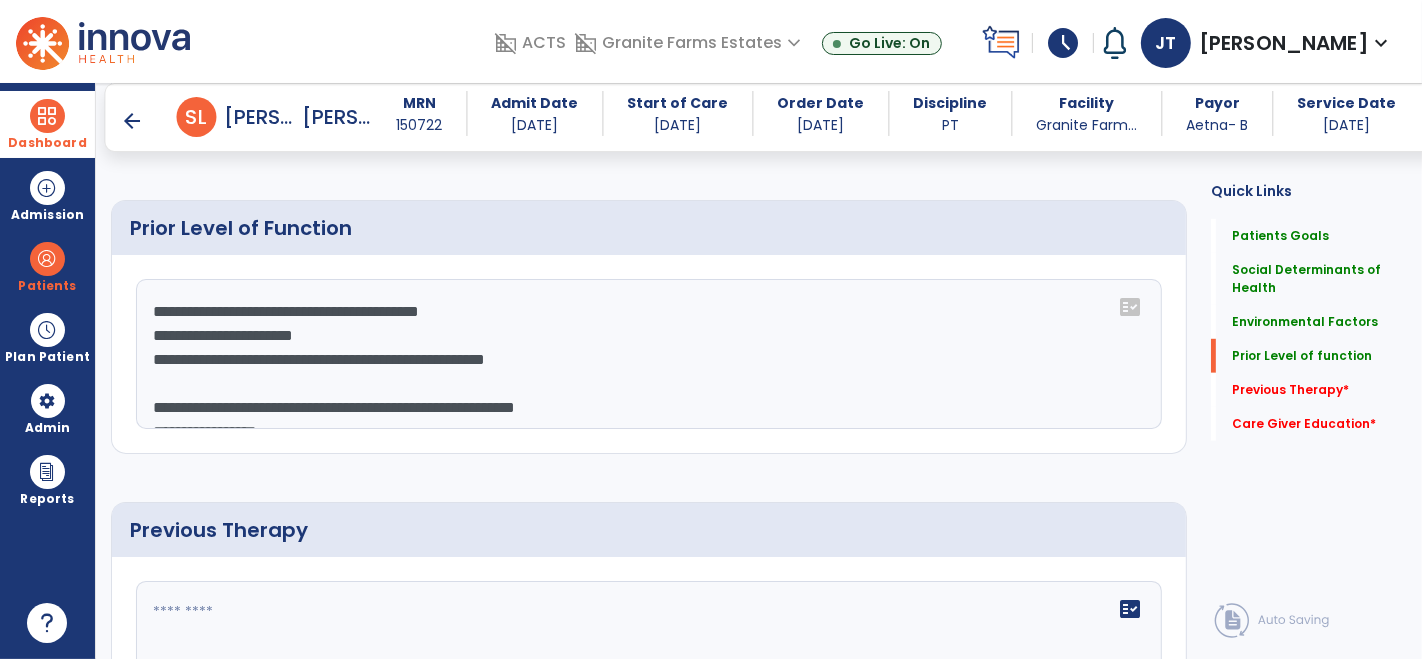 drag, startPoint x: 173, startPoint y: 358, endPoint x: 146, endPoint y: 312, distance: 53.338543 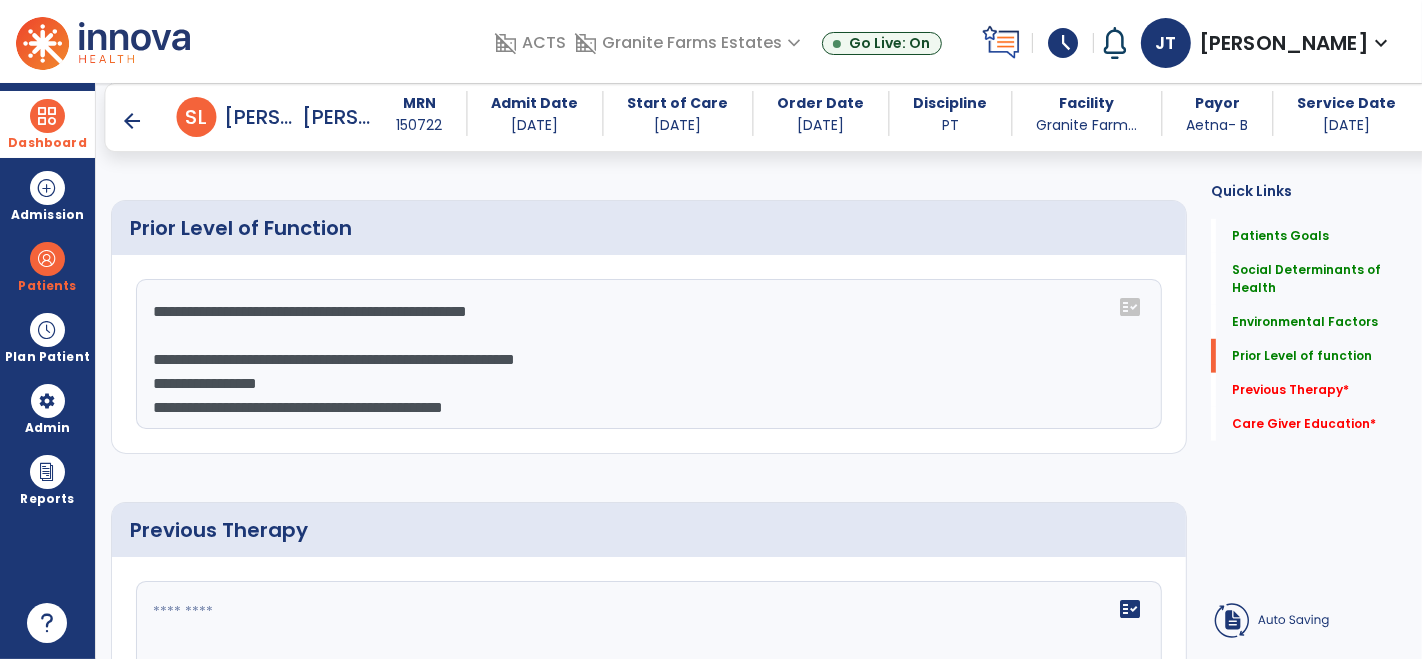 scroll, scrollTop: 71, scrollLeft: 0, axis: vertical 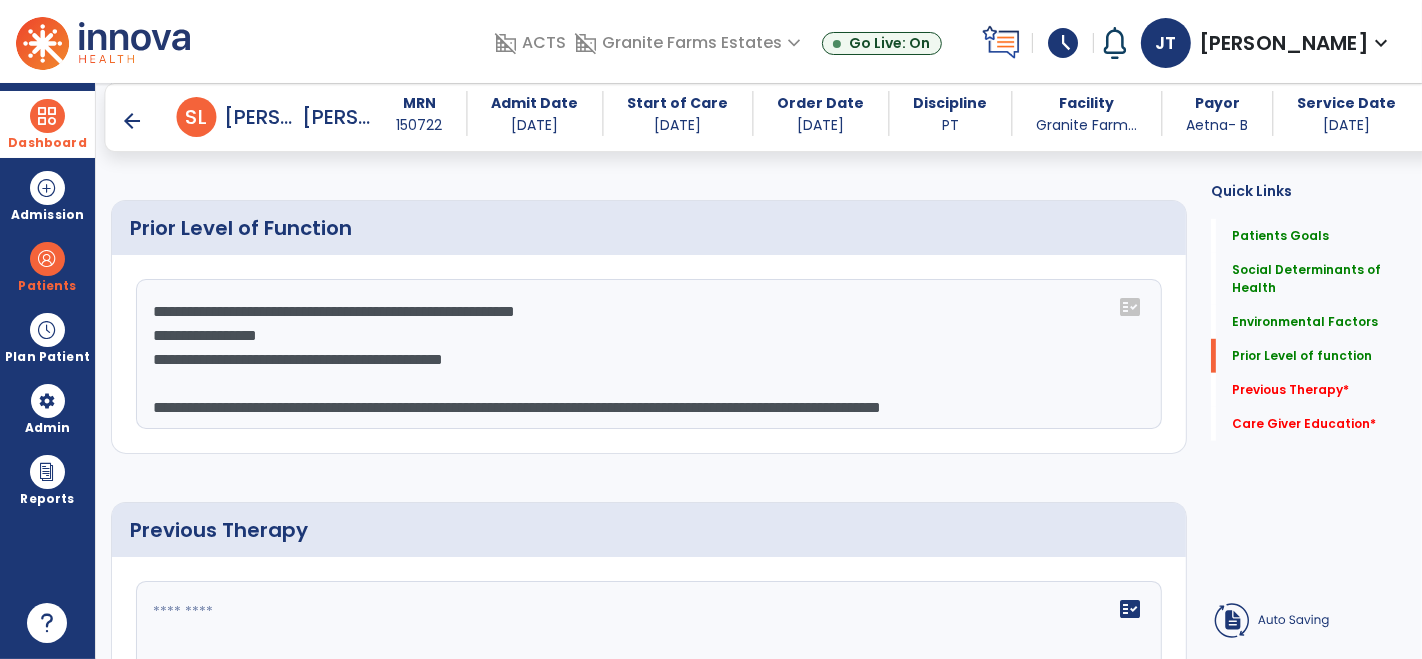 drag, startPoint x: 148, startPoint y: 325, endPoint x: 661, endPoint y: 503, distance: 543.00366 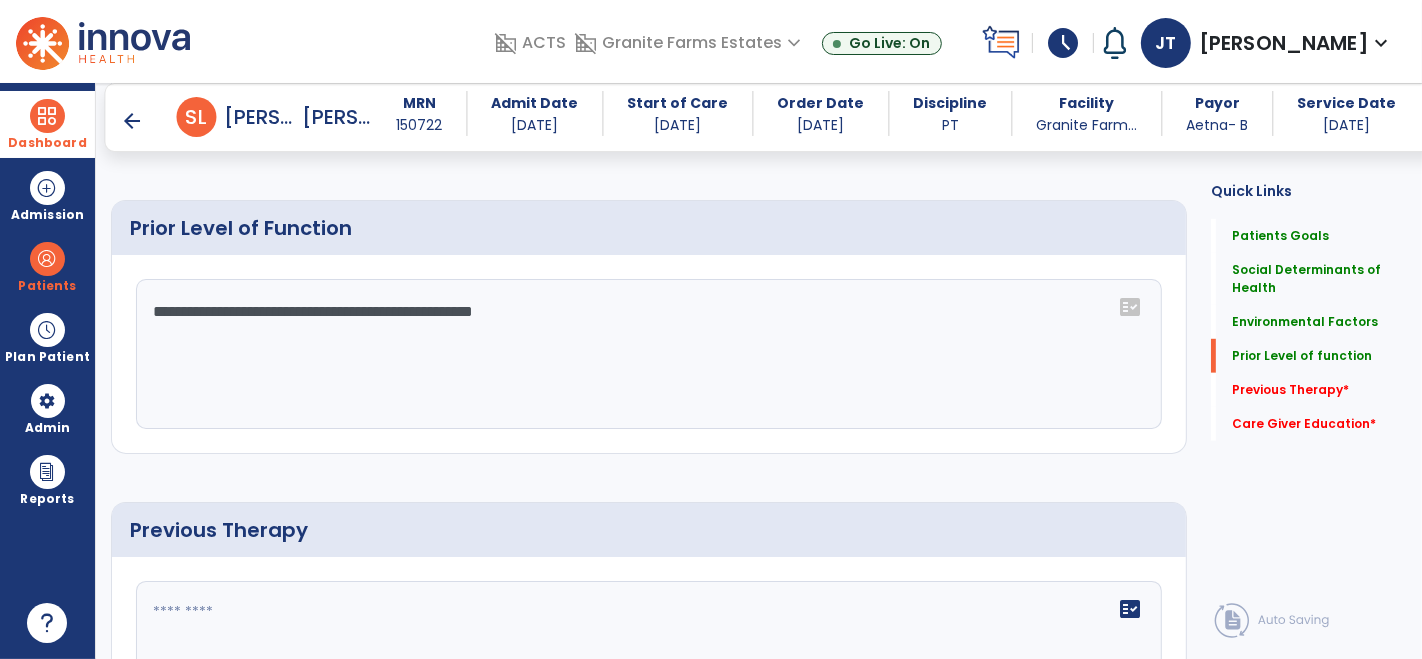 scroll, scrollTop: 0, scrollLeft: 0, axis: both 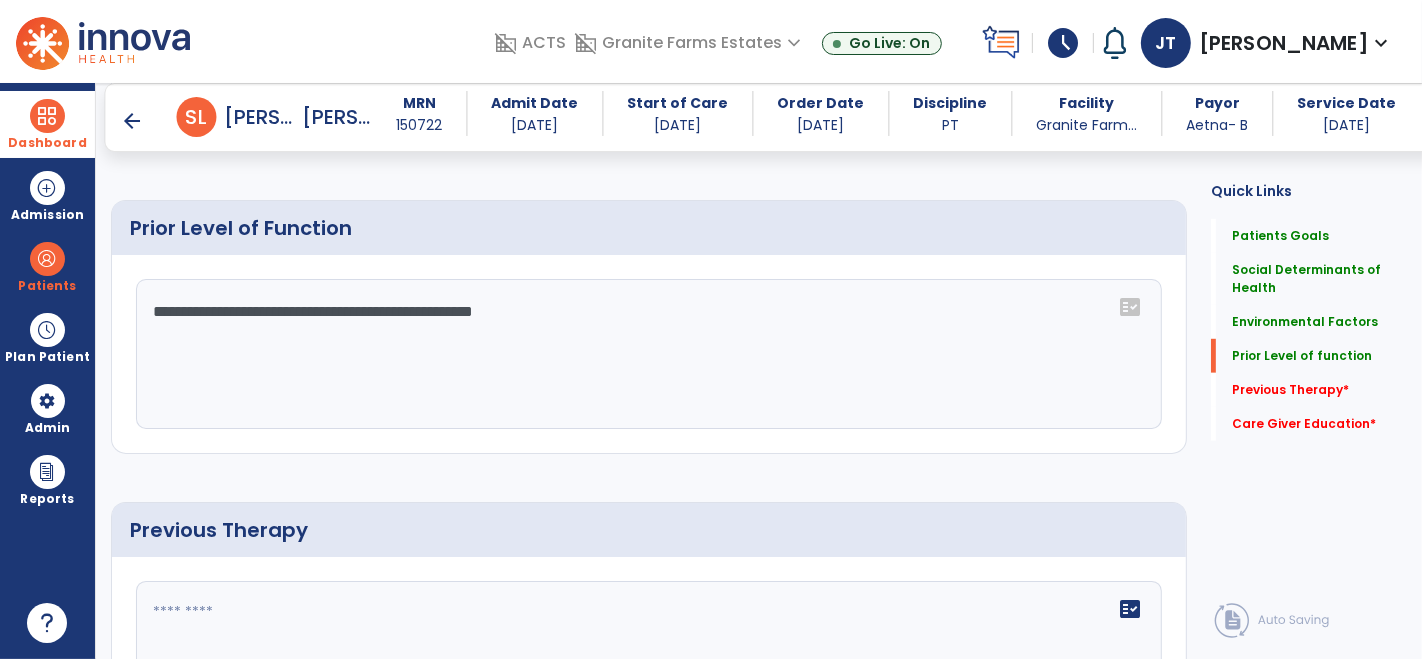 click on "**********" 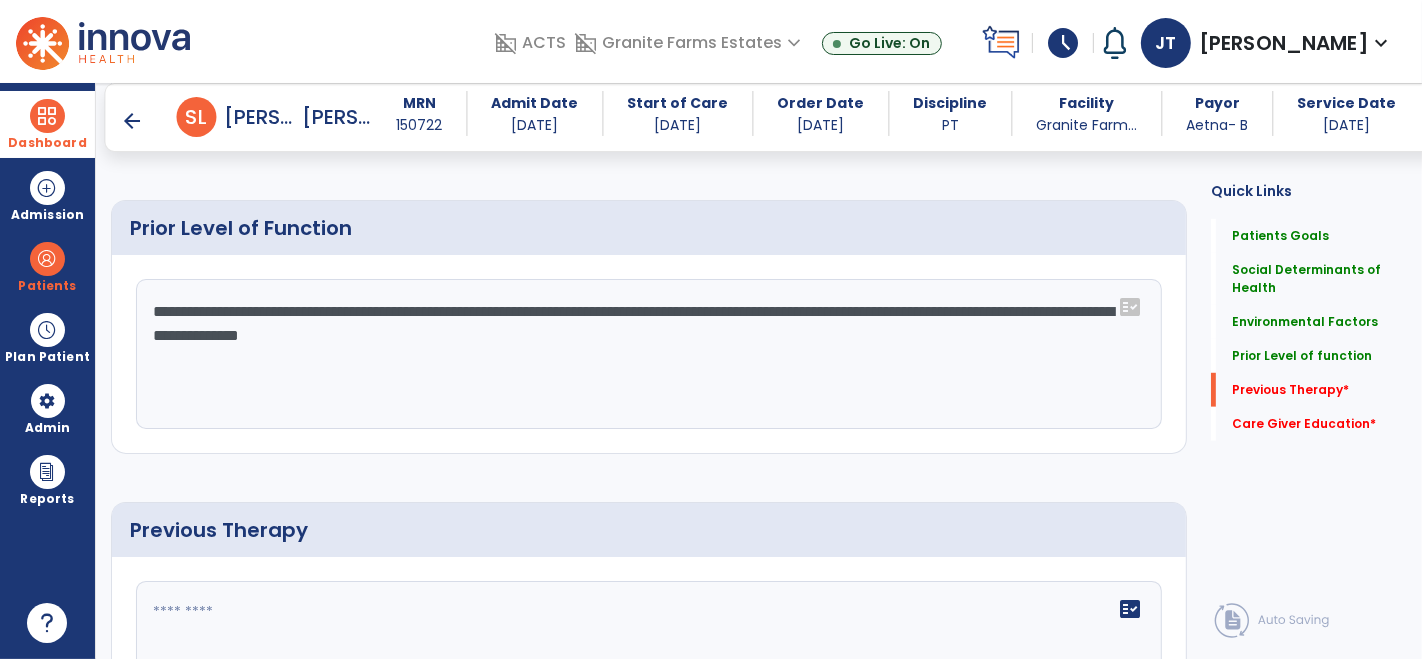 scroll, scrollTop: 1362, scrollLeft: 0, axis: vertical 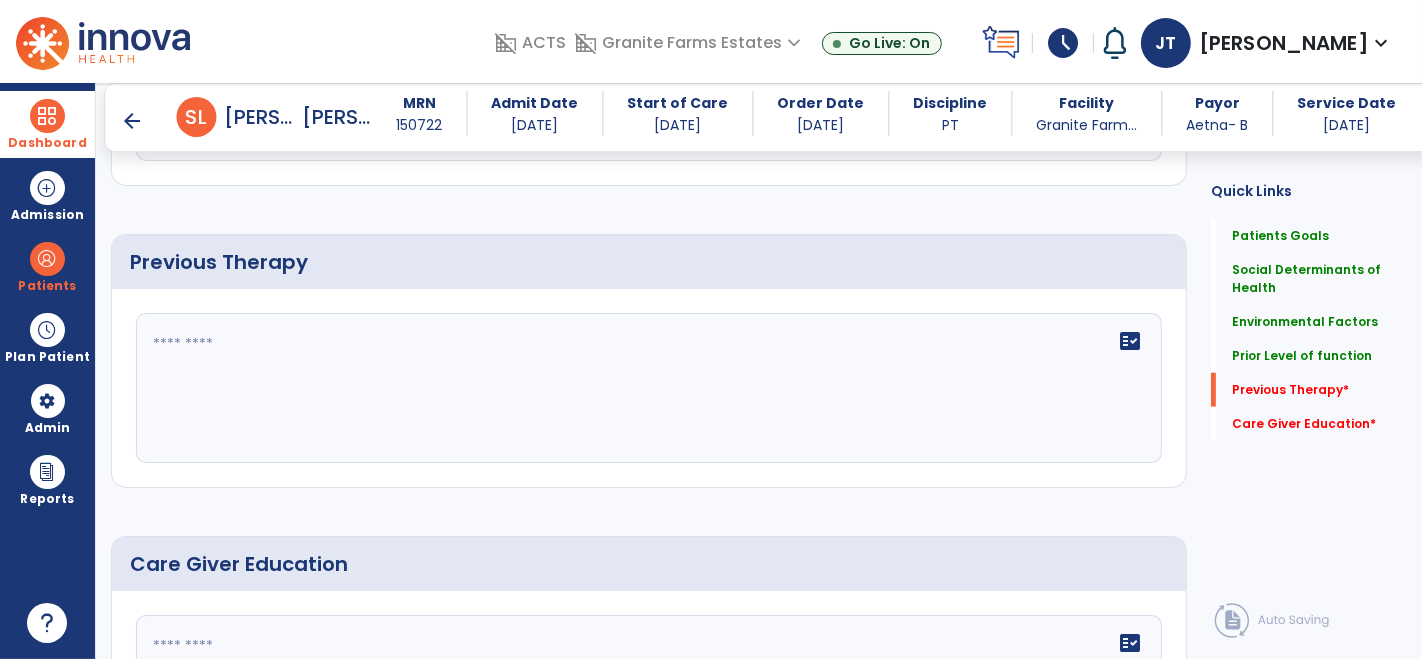 type on "**********" 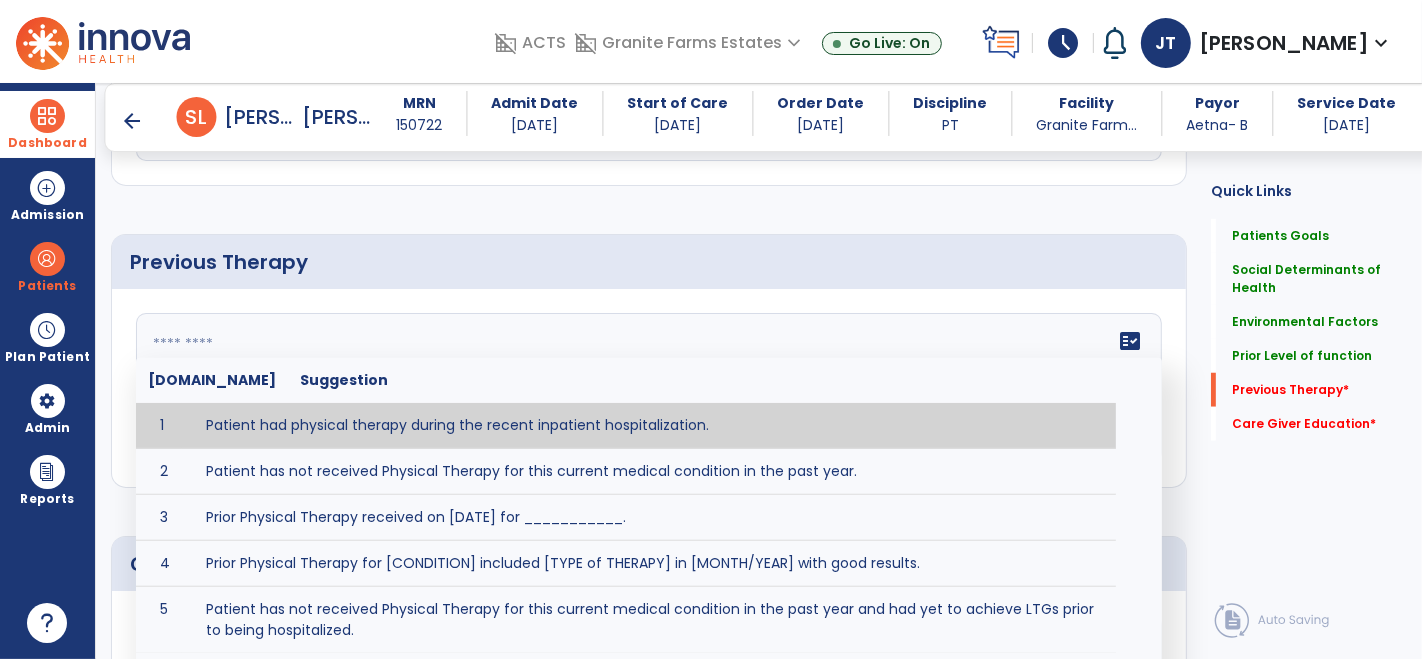 paste on "**********" 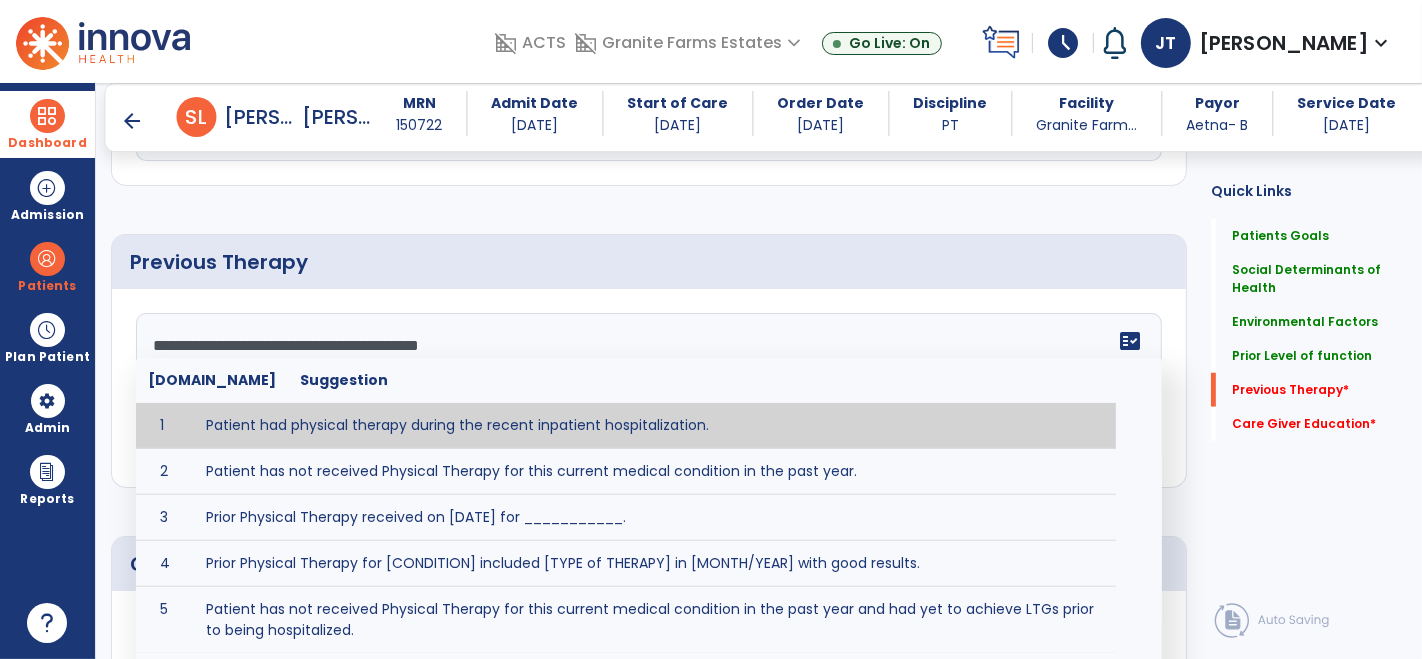 scroll, scrollTop: 111, scrollLeft: 0, axis: vertical 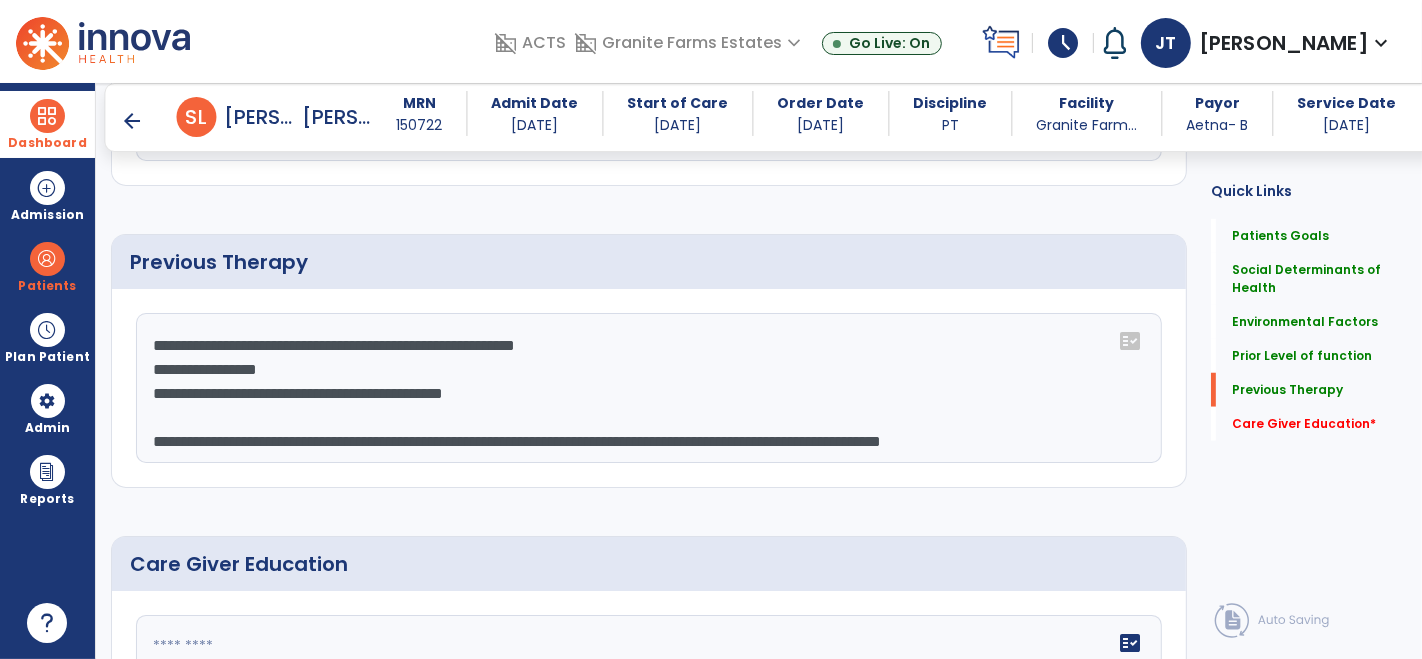 drag, startPoint x: 540, startPoint y: 401, endPoint x: 142, endPoint y: 311, distance: 408.049 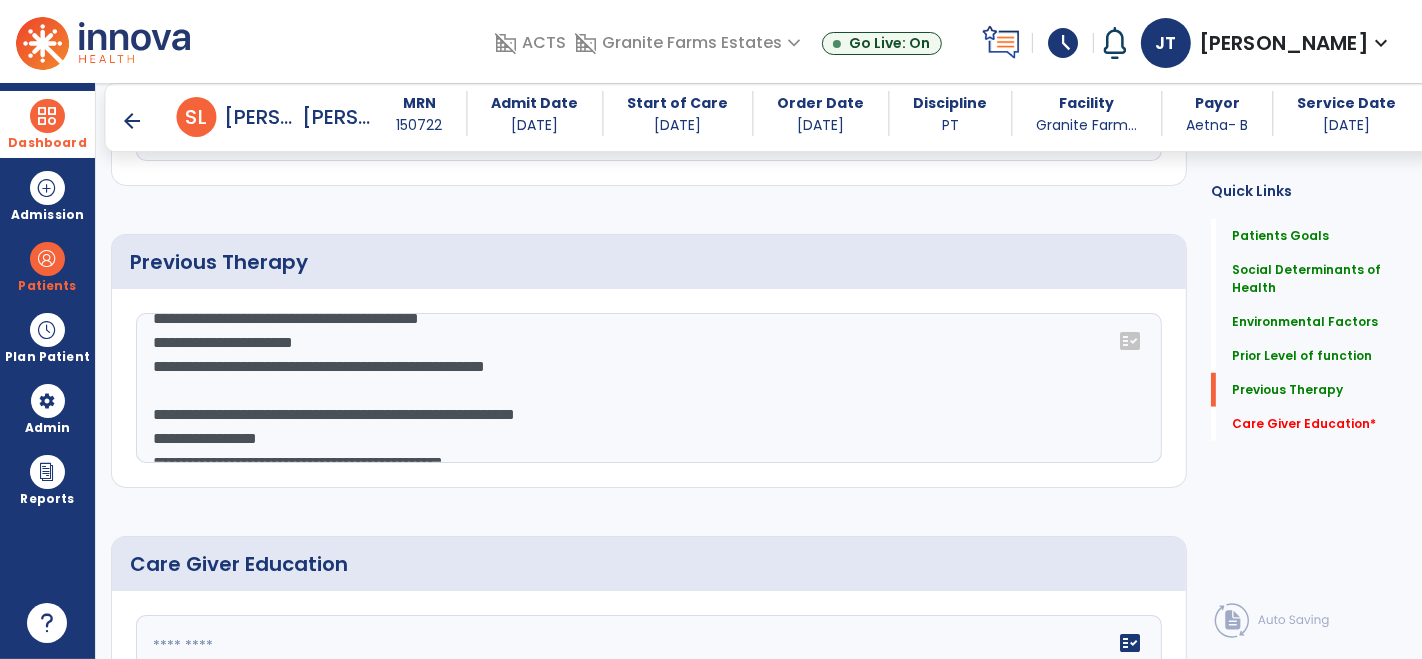 scroll, scrollTop: 27, scrollLeft: 0, axis: vertical 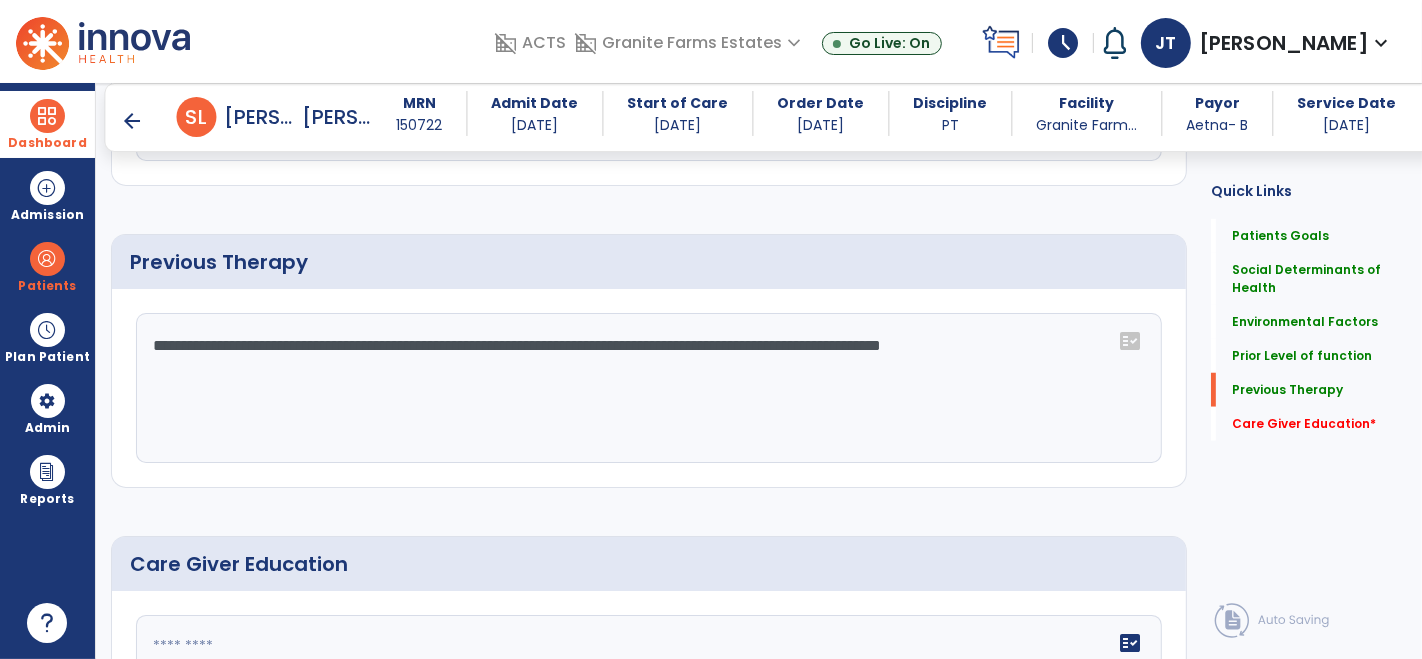click on "**********" 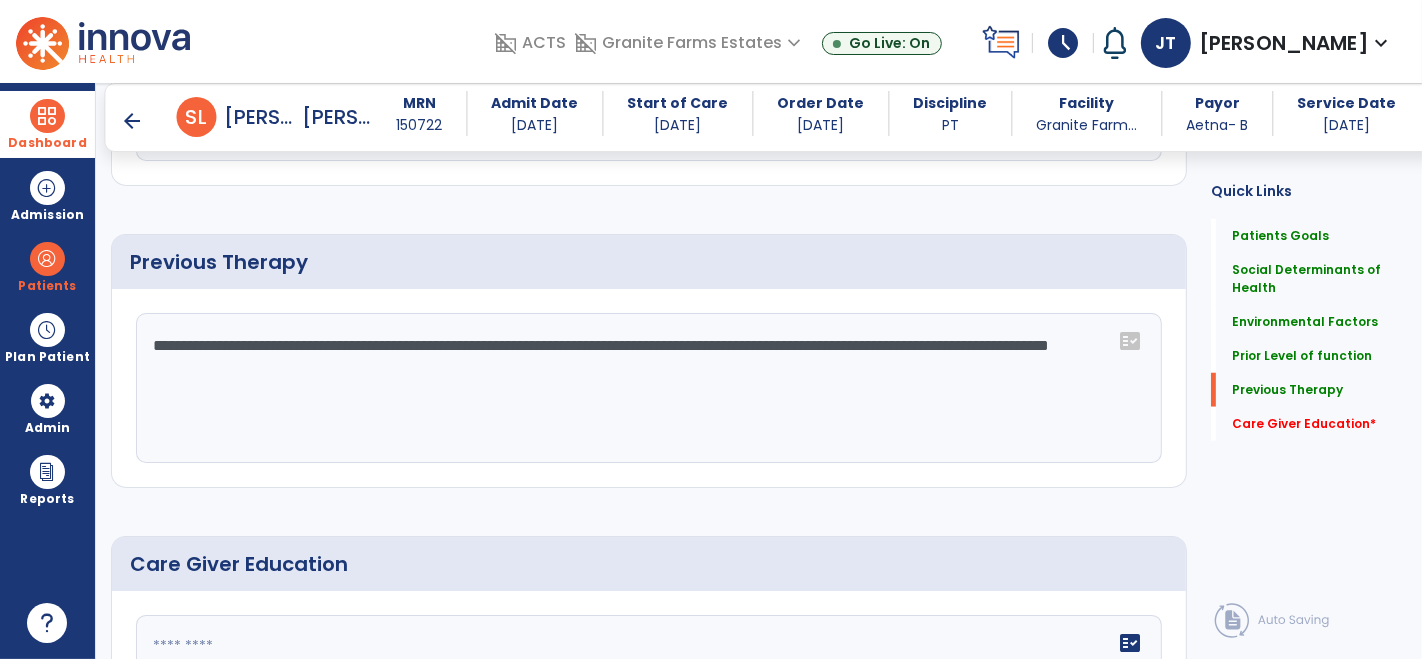 click on "**********" 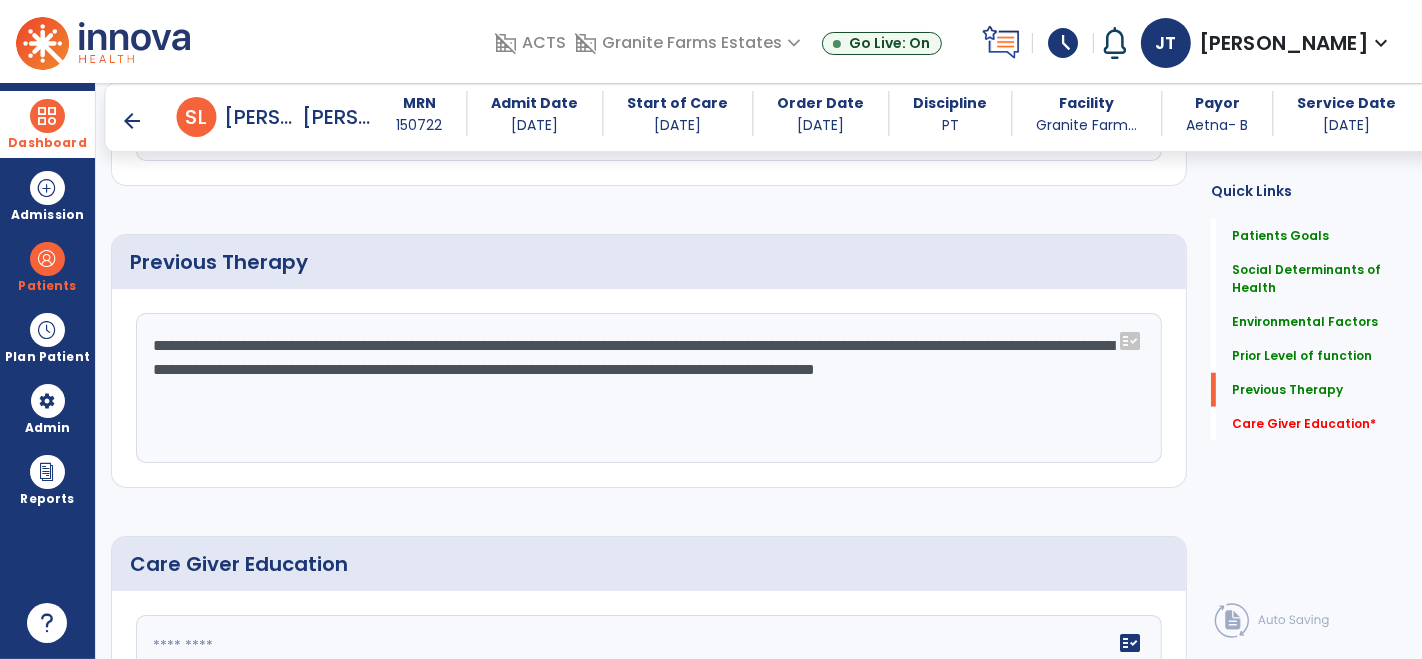 click on "**********" 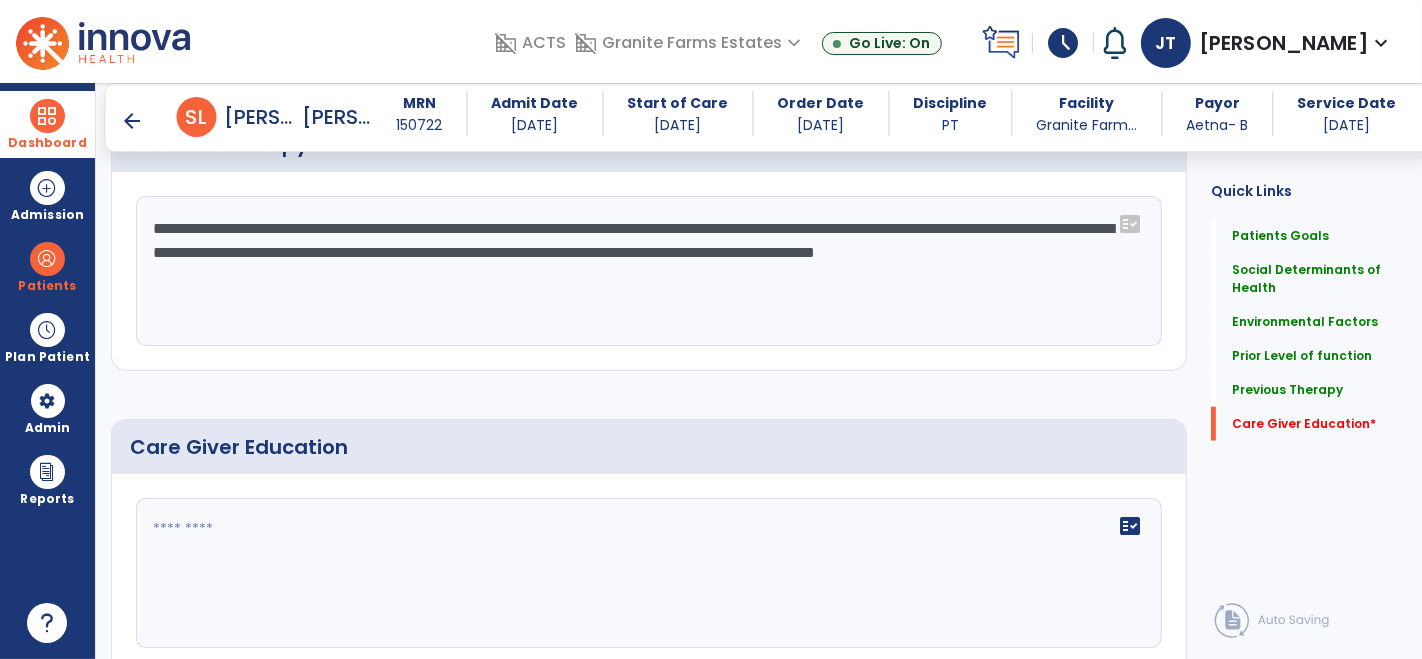 scroll, scrollTop: 1480, scrollLeft: 0, axis: vertical 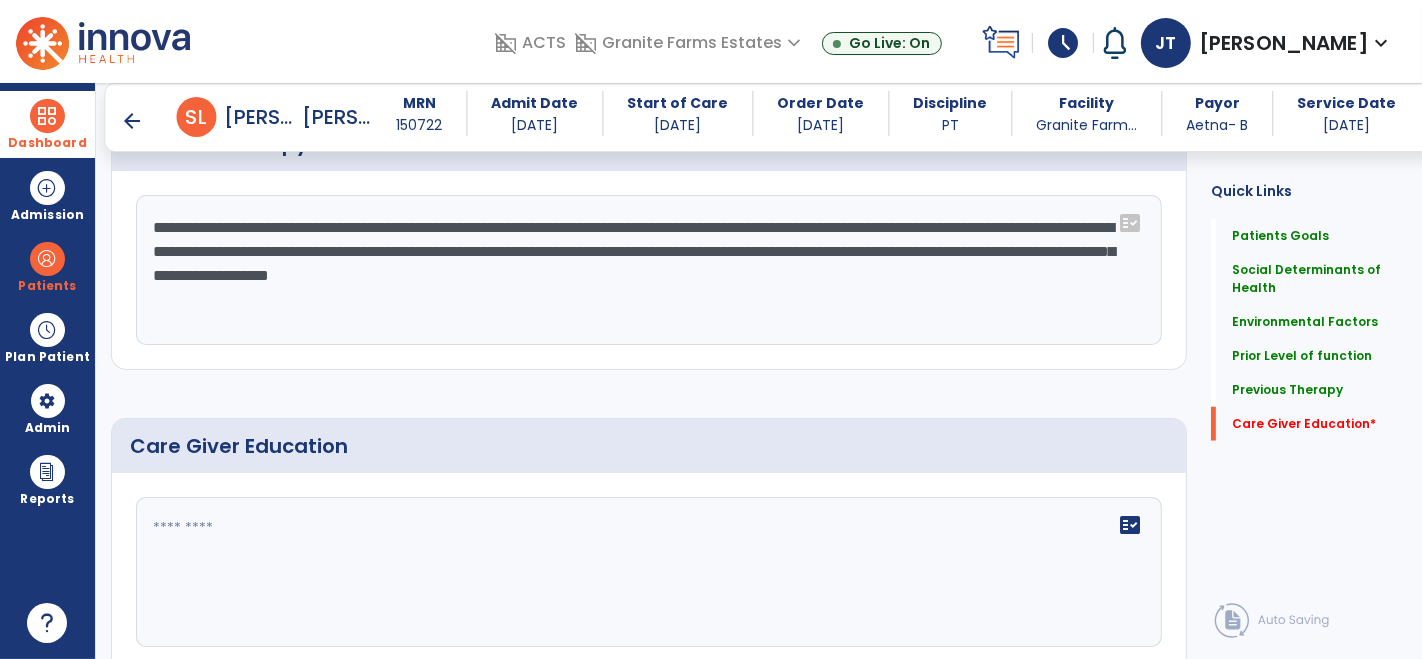 type on "**********" 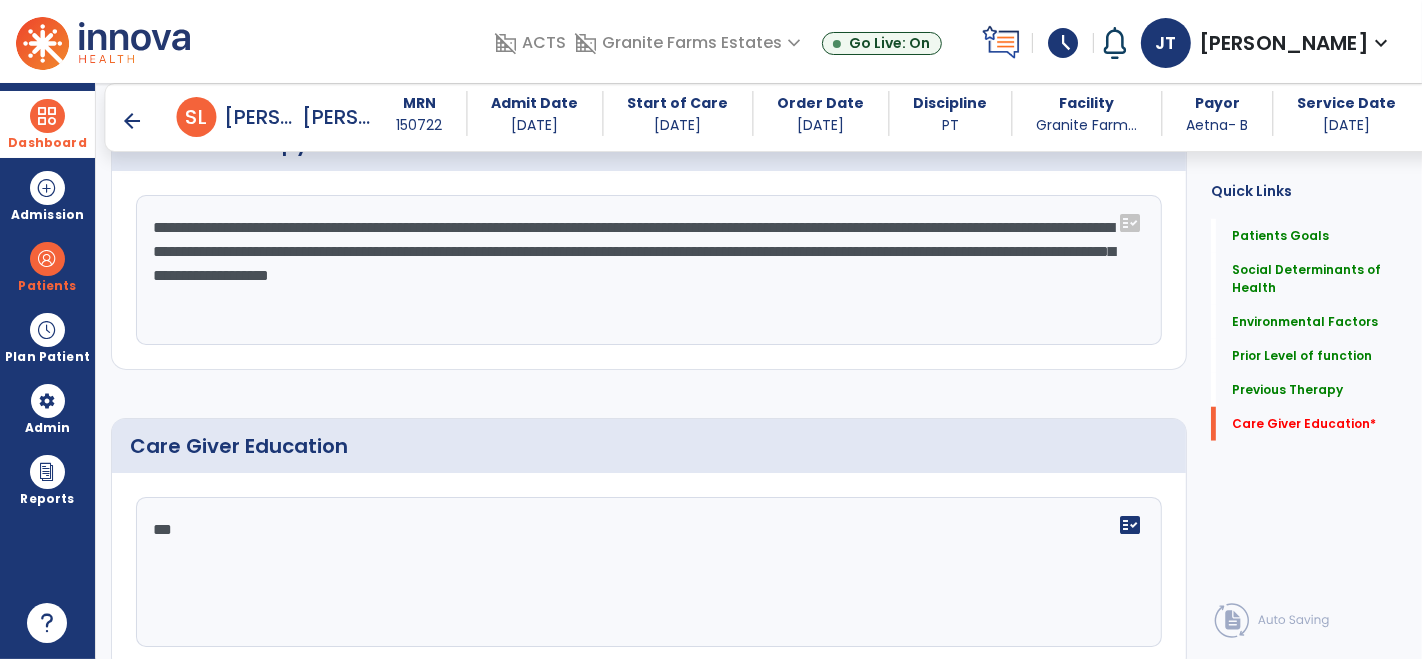 scroll, scrollTop: 1557, scrollLeft: 0, axis: vertical 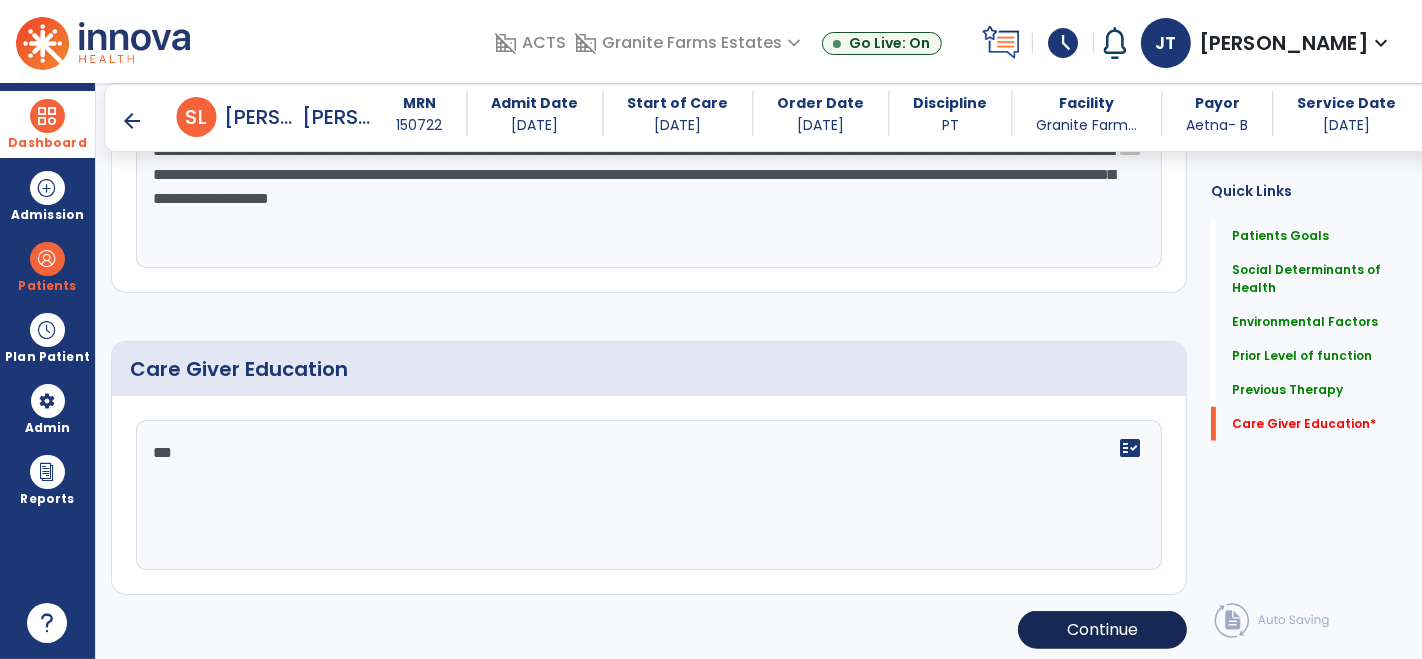 type on "***" 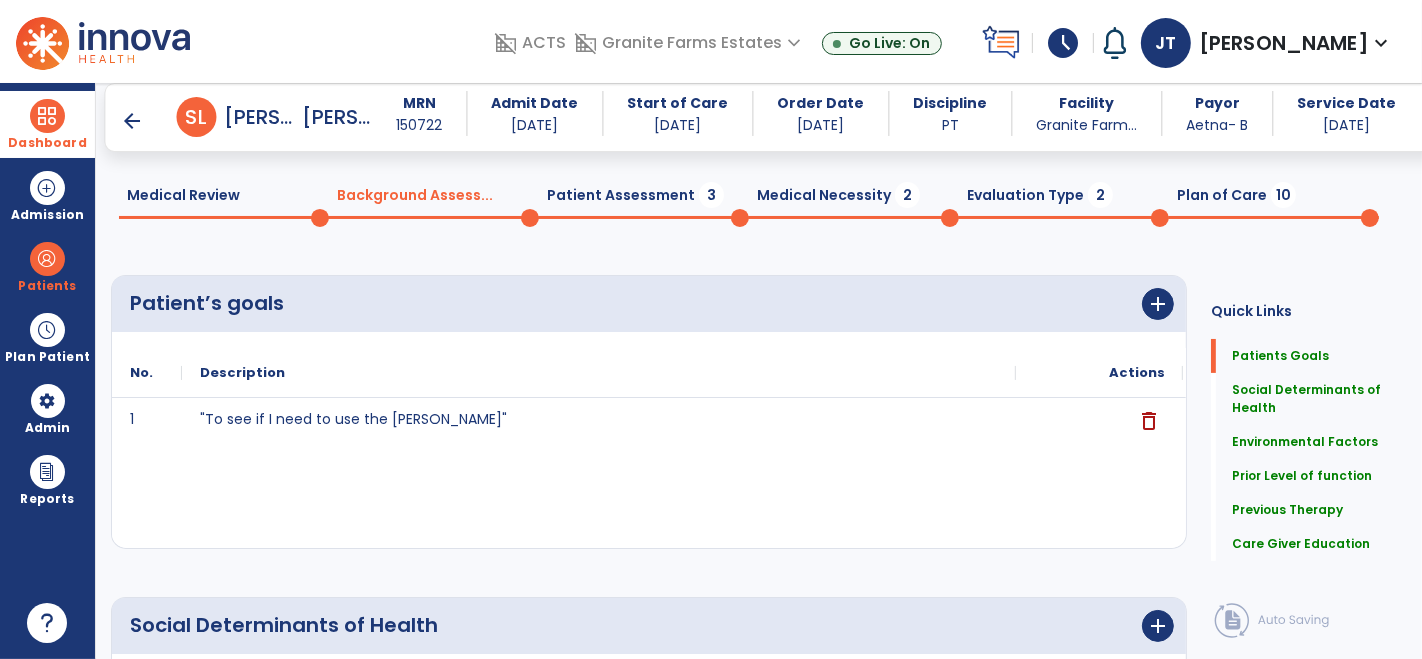 scroll, scrollTop: 0, scrollLeft: 0, axis: both 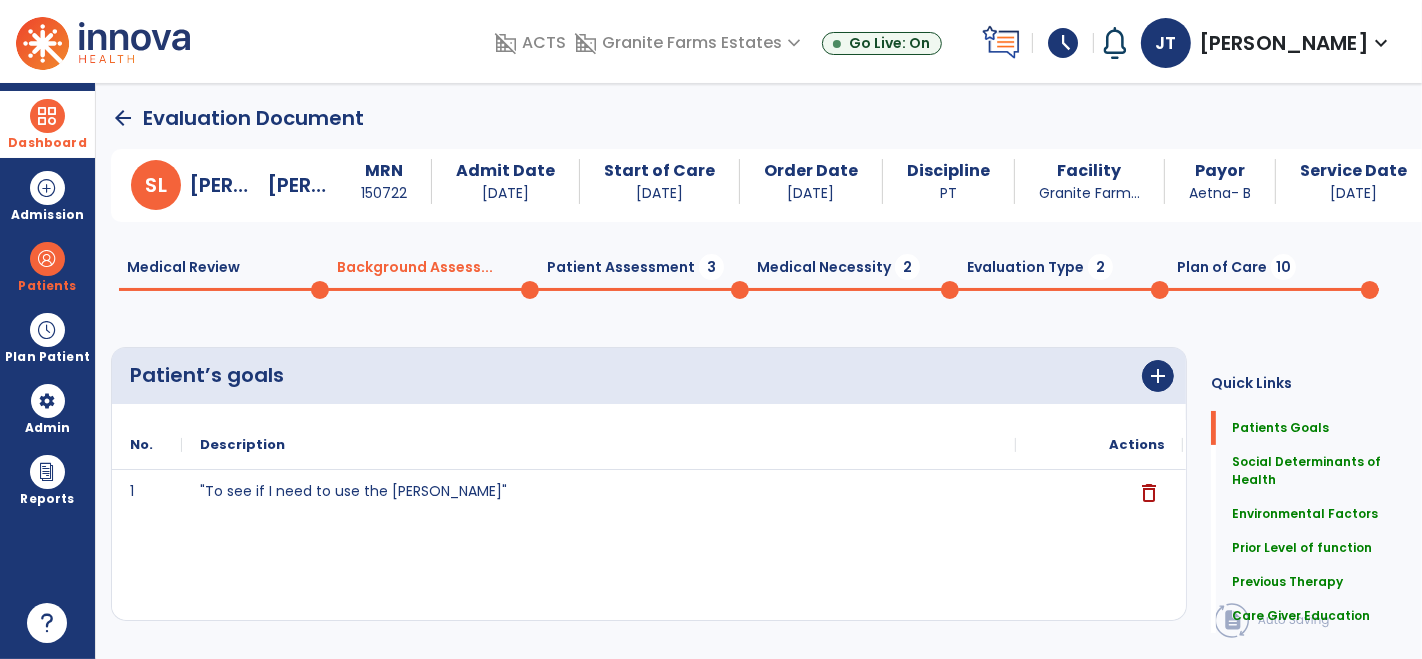 click on "Patient Assessment  3" 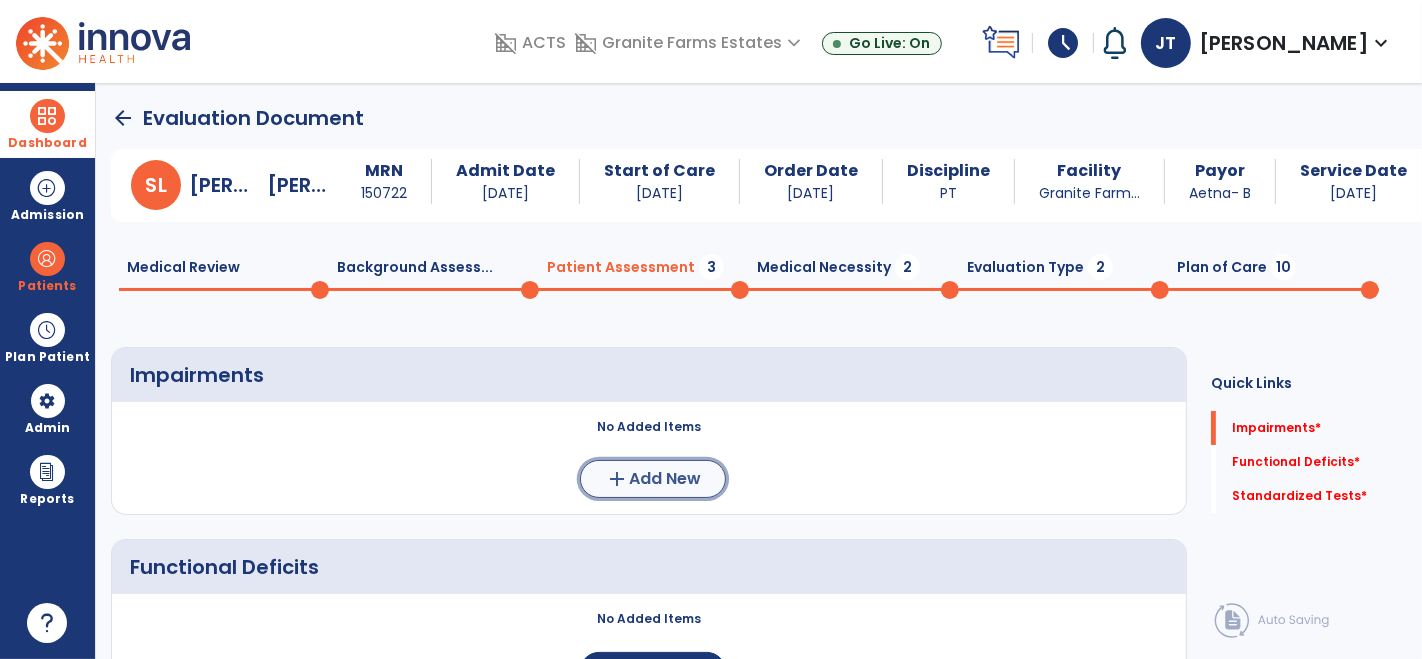 click on "add  Add New" 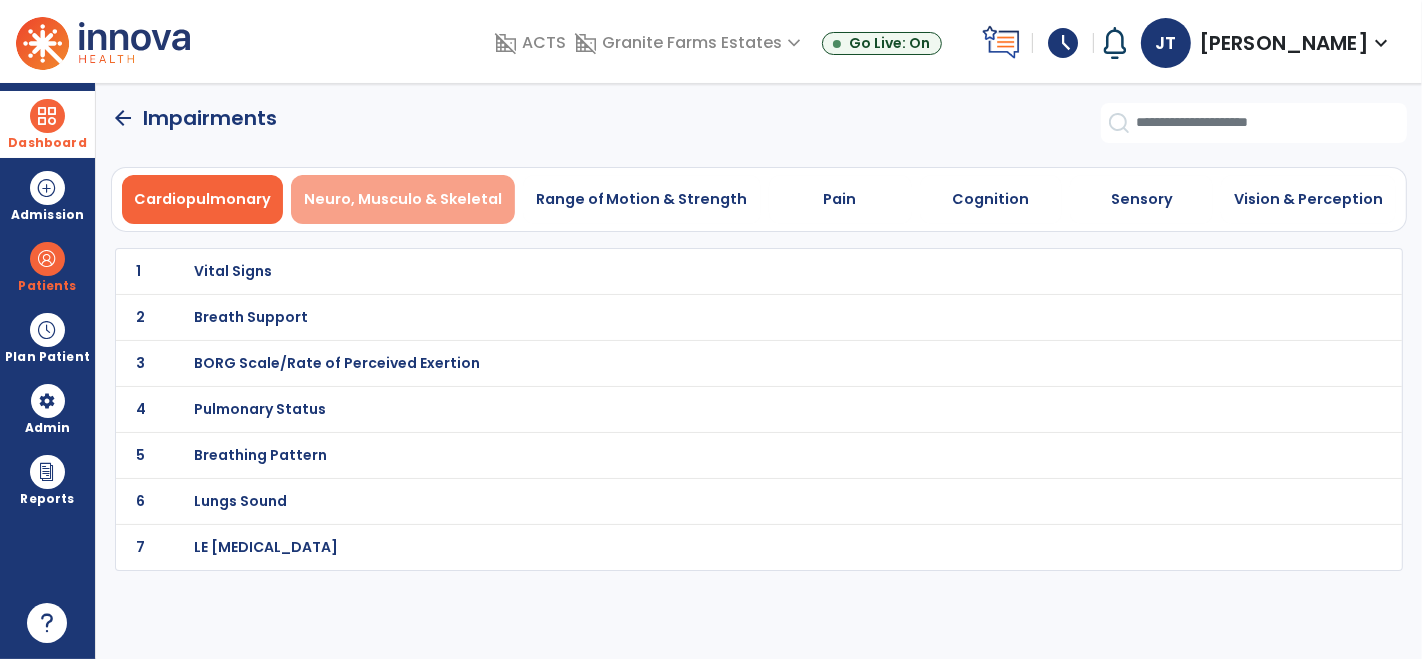 click on "Neuro, Musculo & Skeletal" at bounding box center [403, 199] 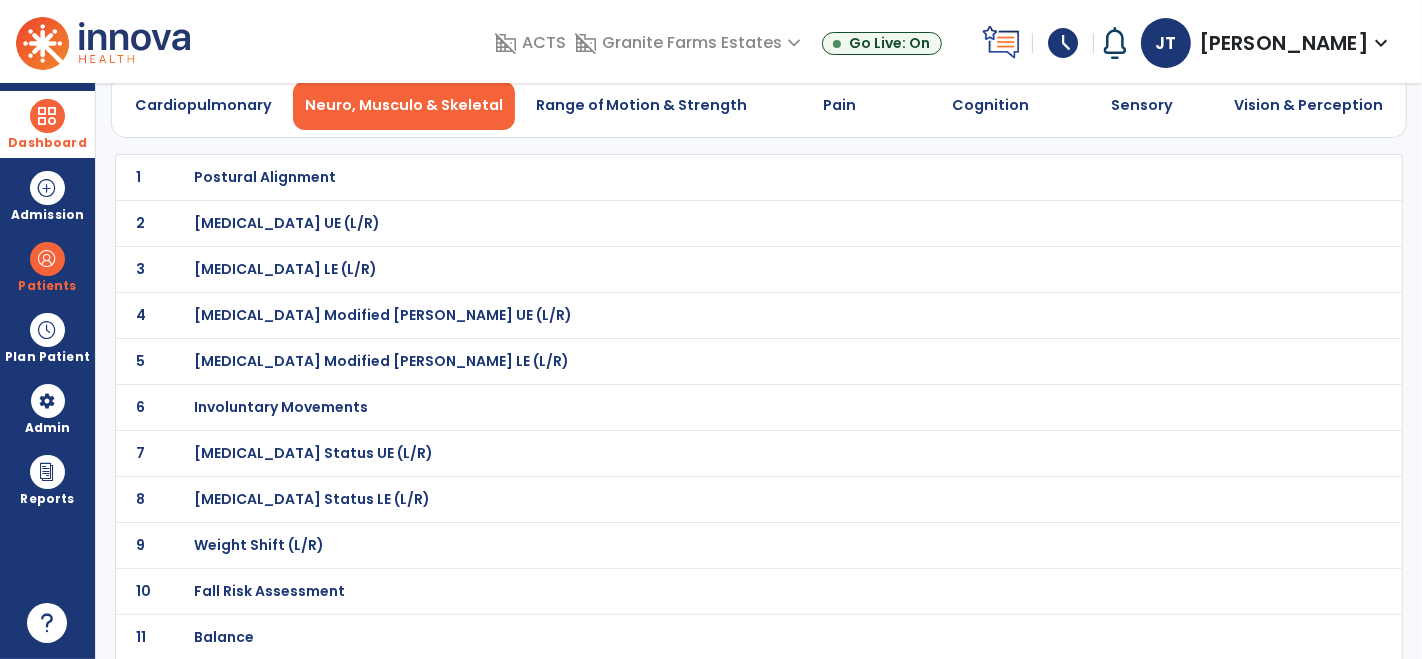 scroll, scrollTop: 0, scrollLeft: 0, axis: both 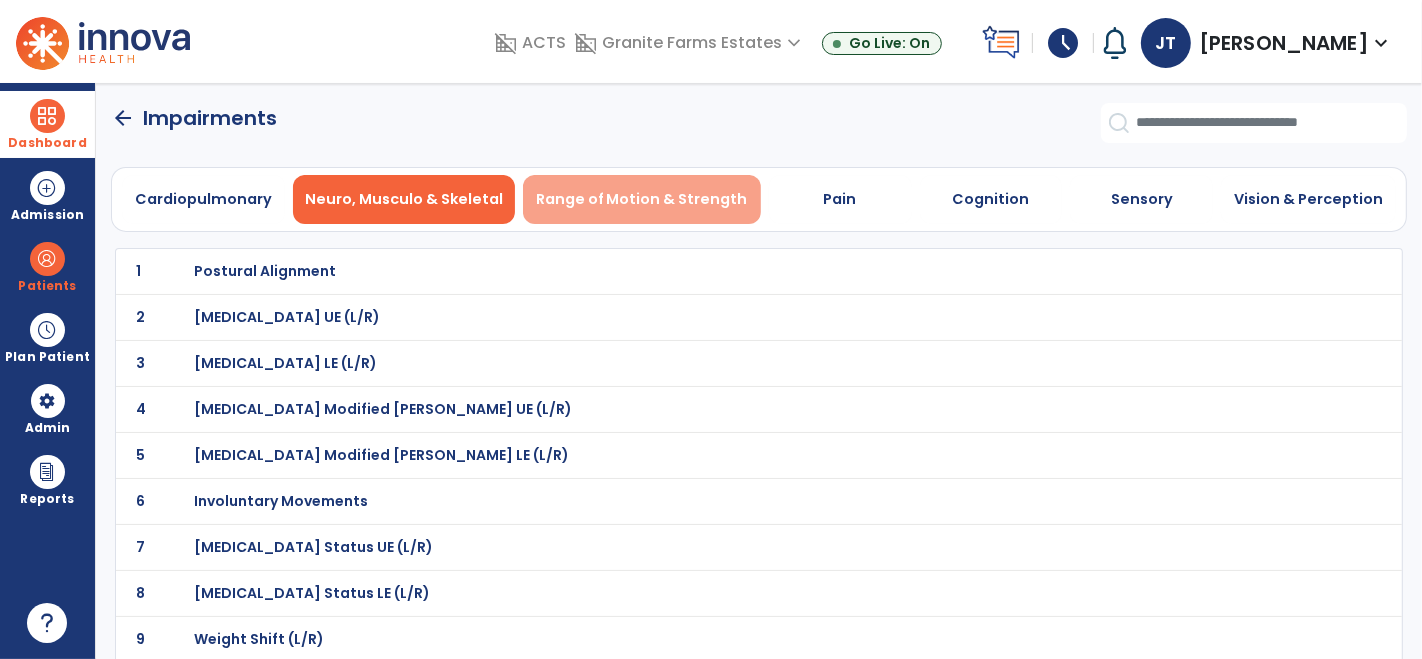 click on "Range of Motion & Strength" at bounding box center (642, 199) 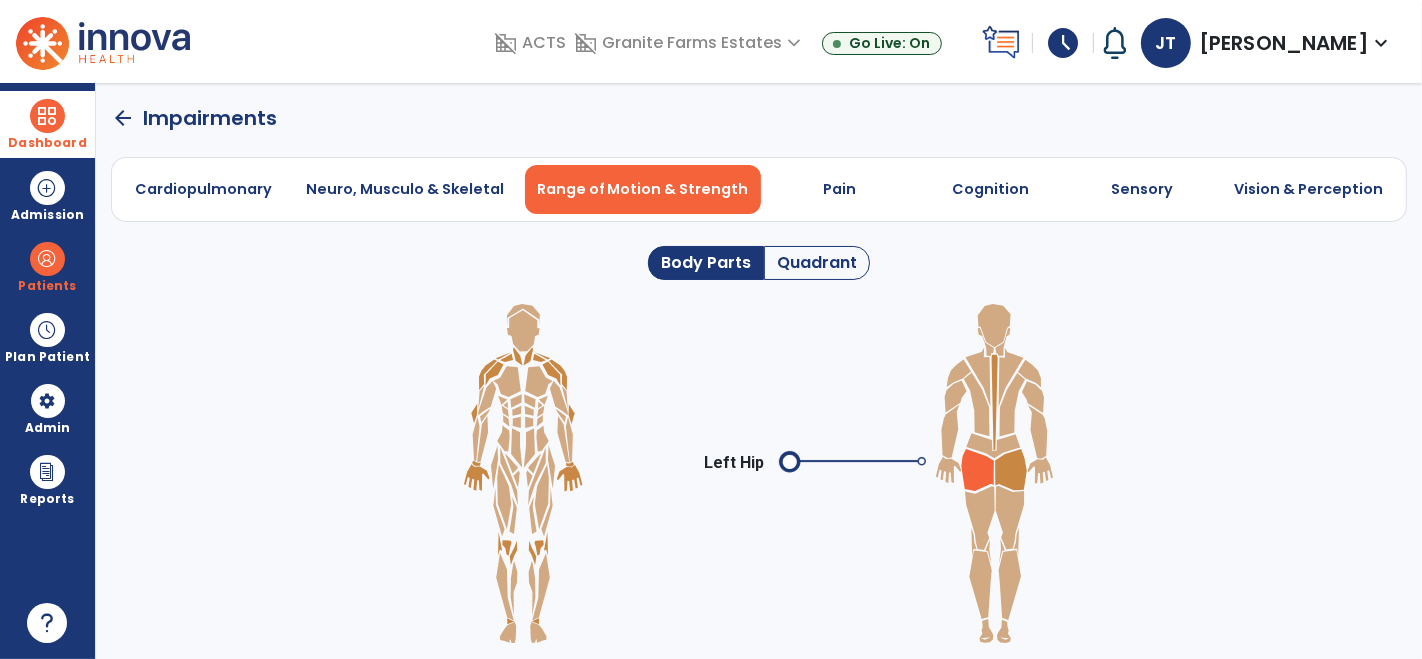 click 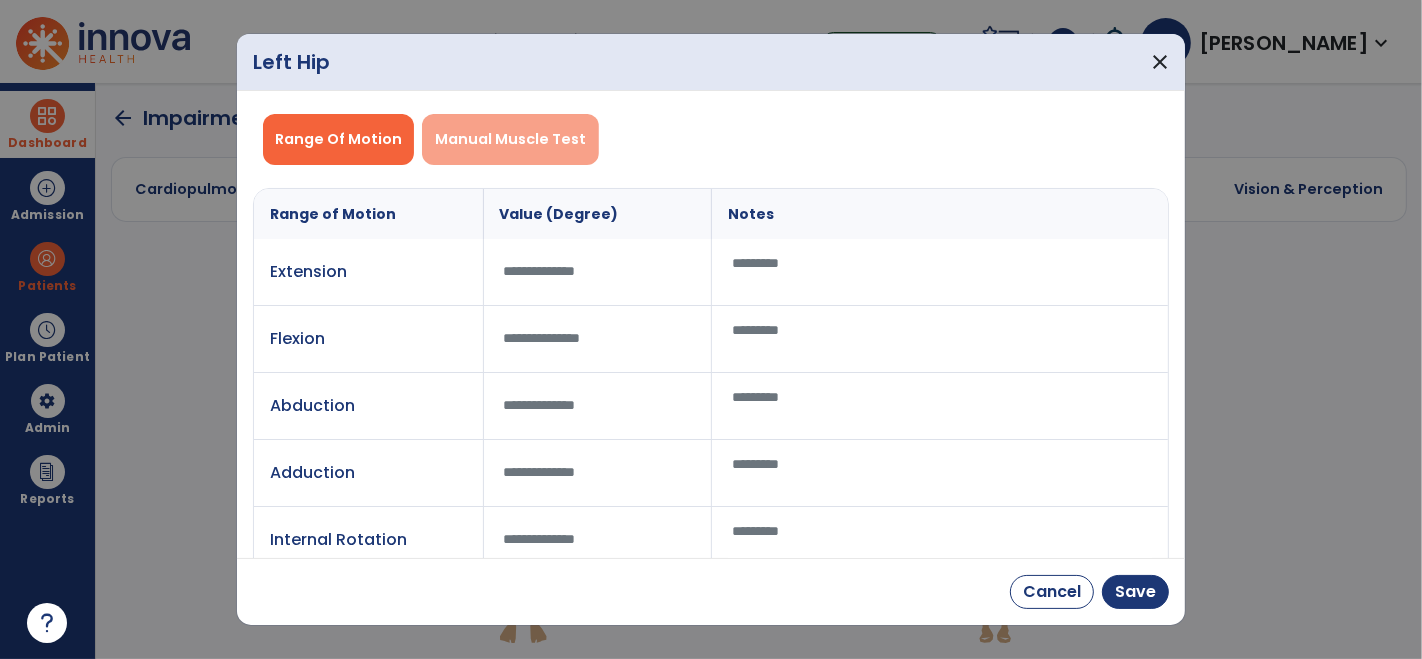 click on "Manual Muscle Test" at bounding box center (510, 139) 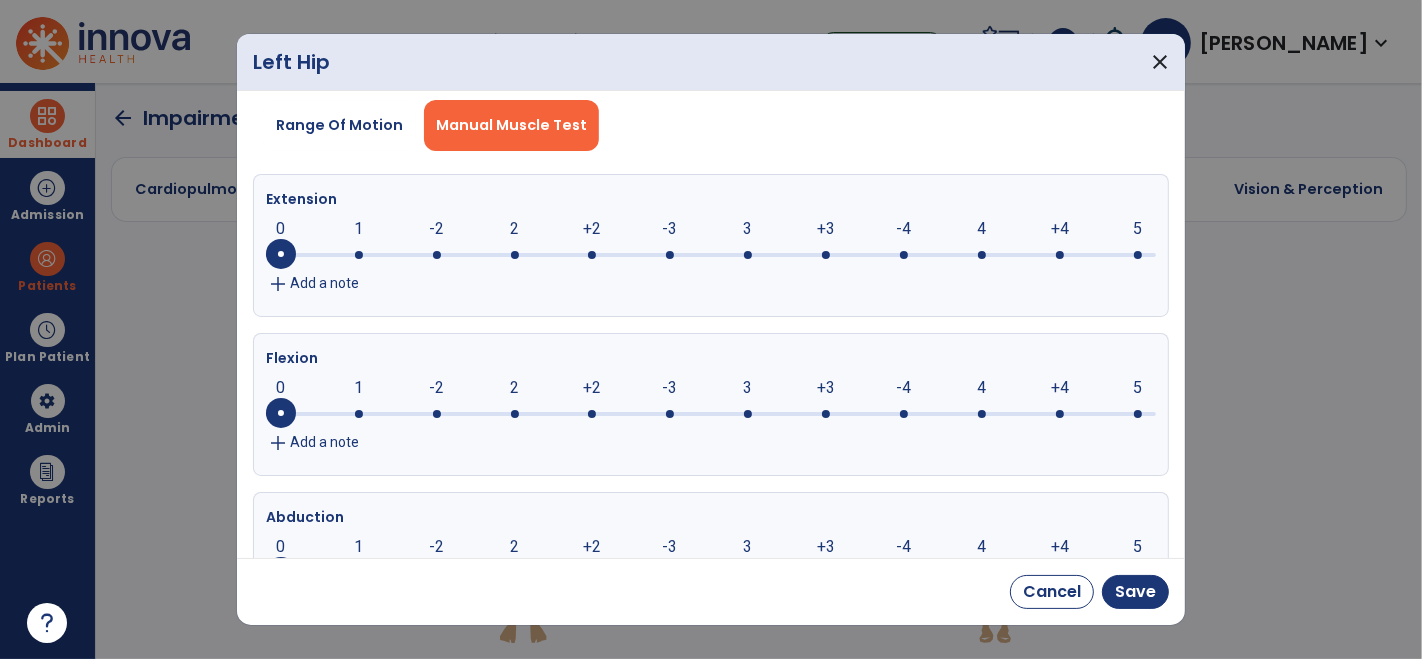 scroll, scrollTop: 13, scrollLeft: 0, axis: vertical 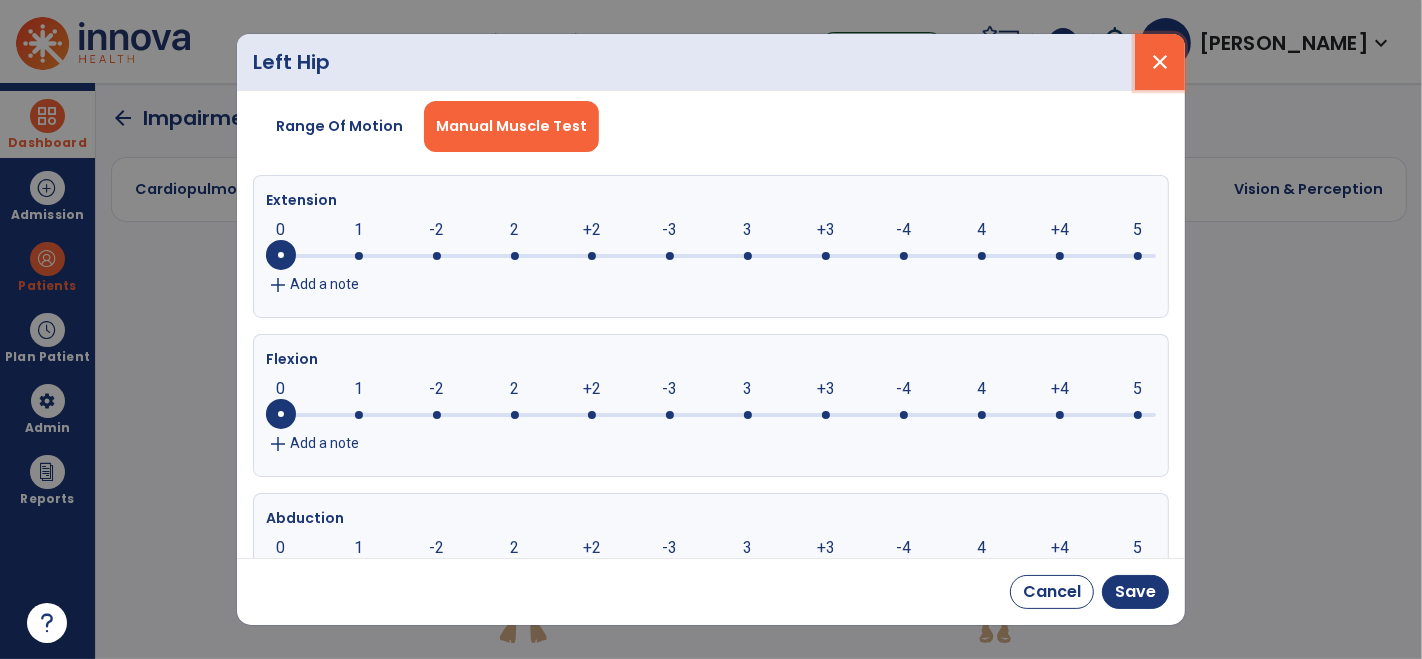 click on "close" at bounding box center (1160, 62) 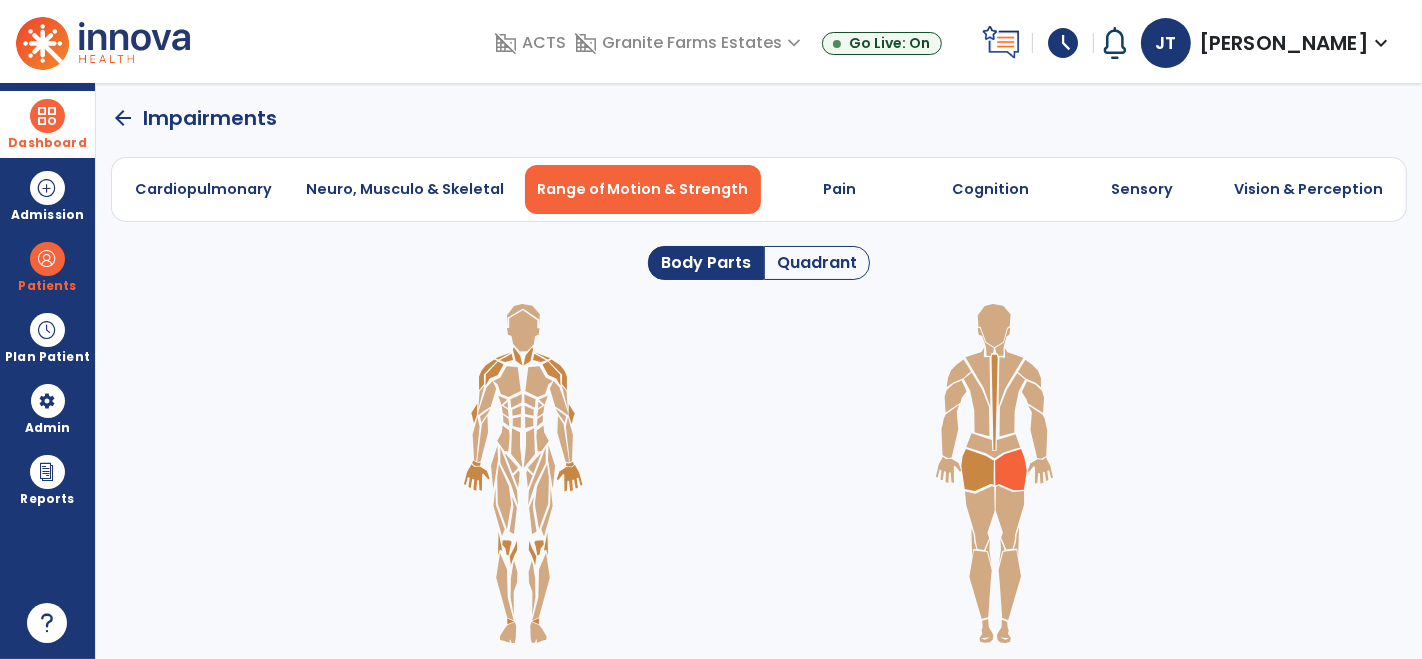 click 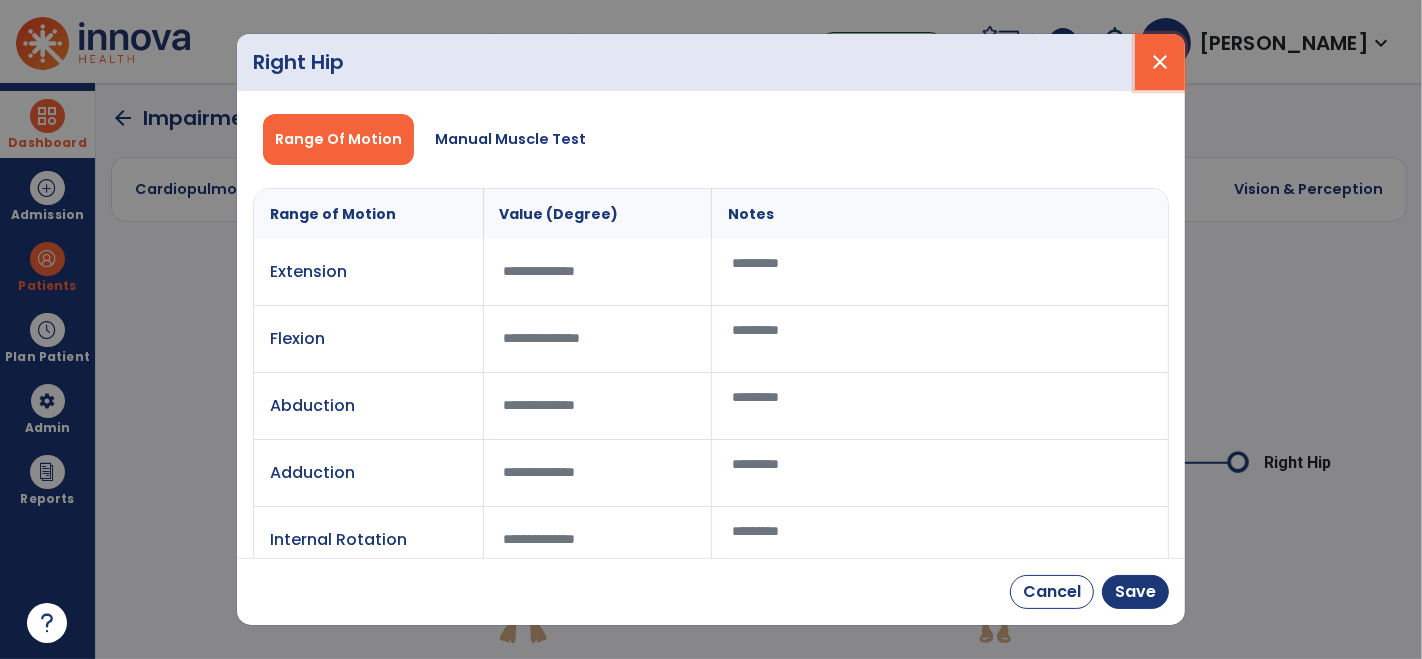 click on "close" at bounding box center [1160, 62] 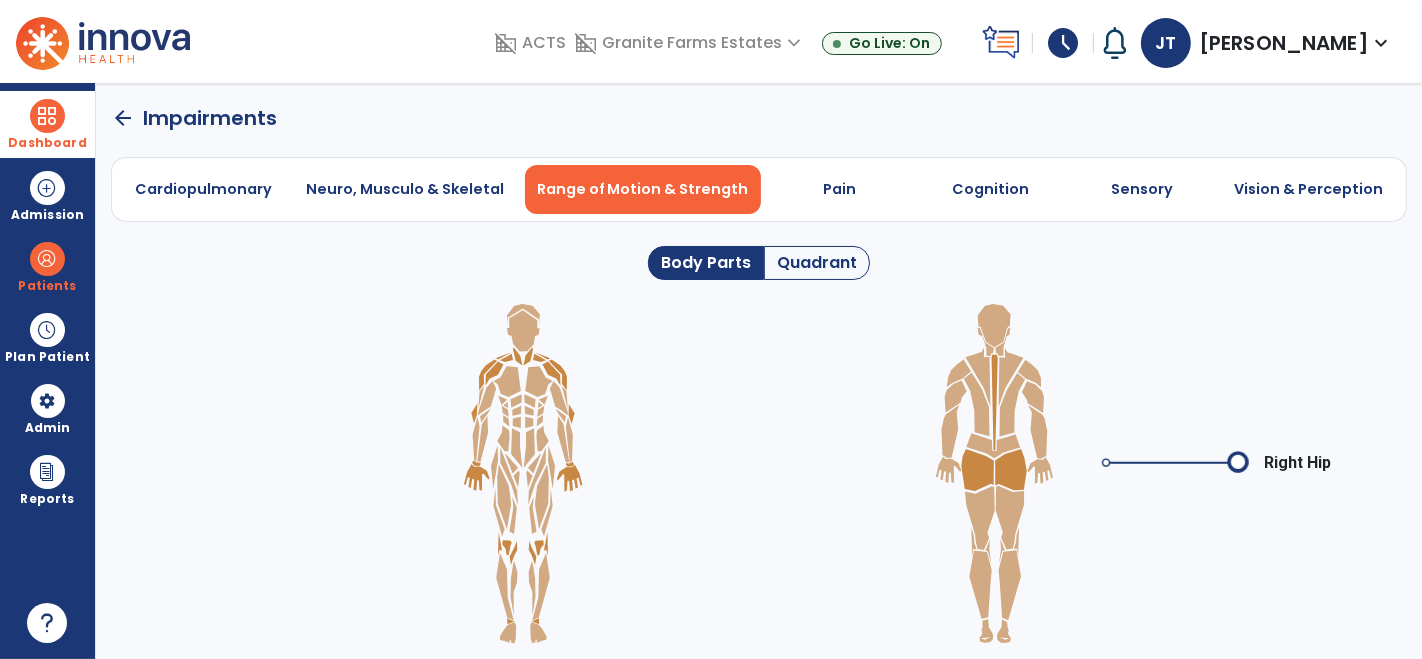 click on "arrow_back" 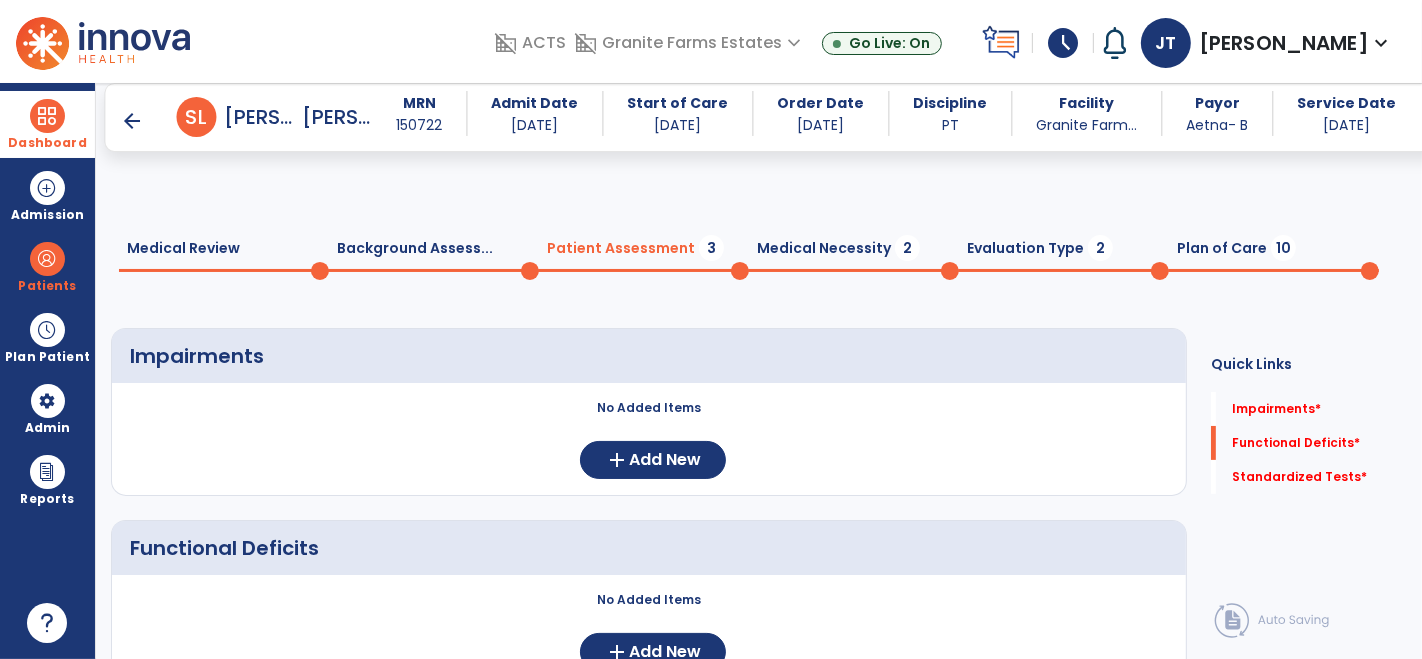 scroll, scrollTop: 285, scrollLeft: 0, axis: vertical 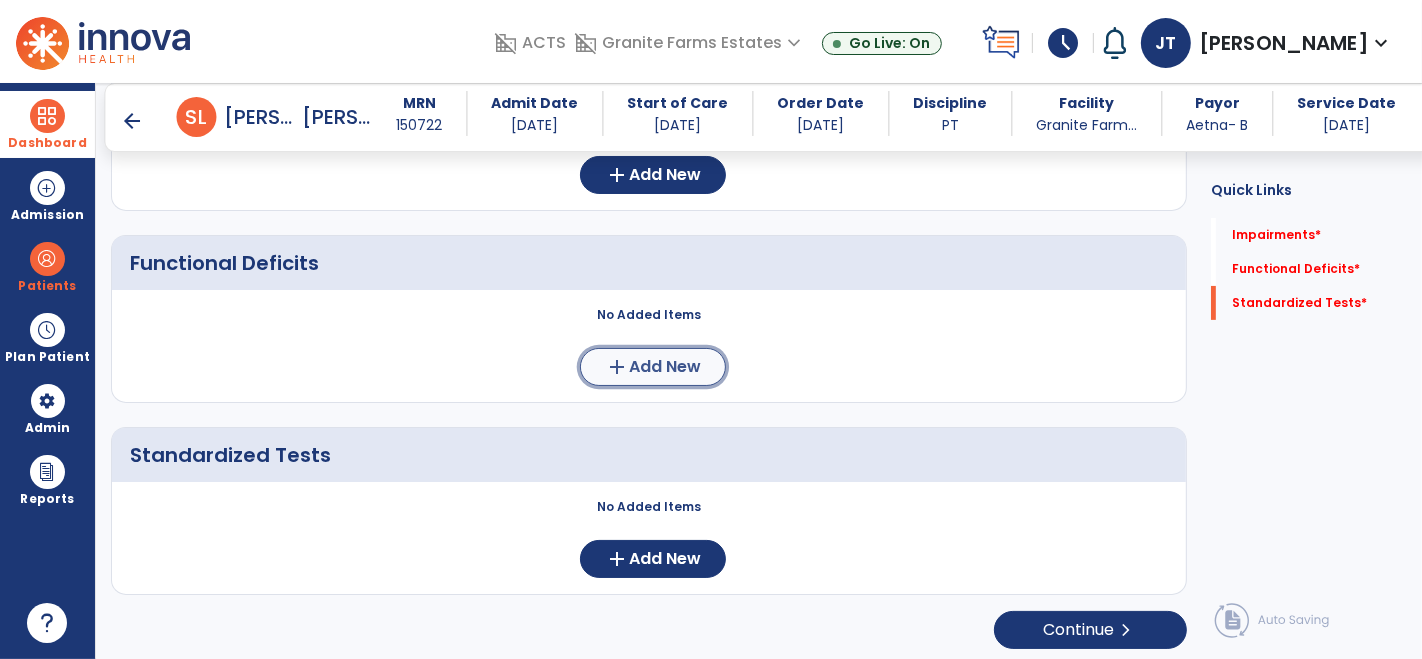 click on "Add New" 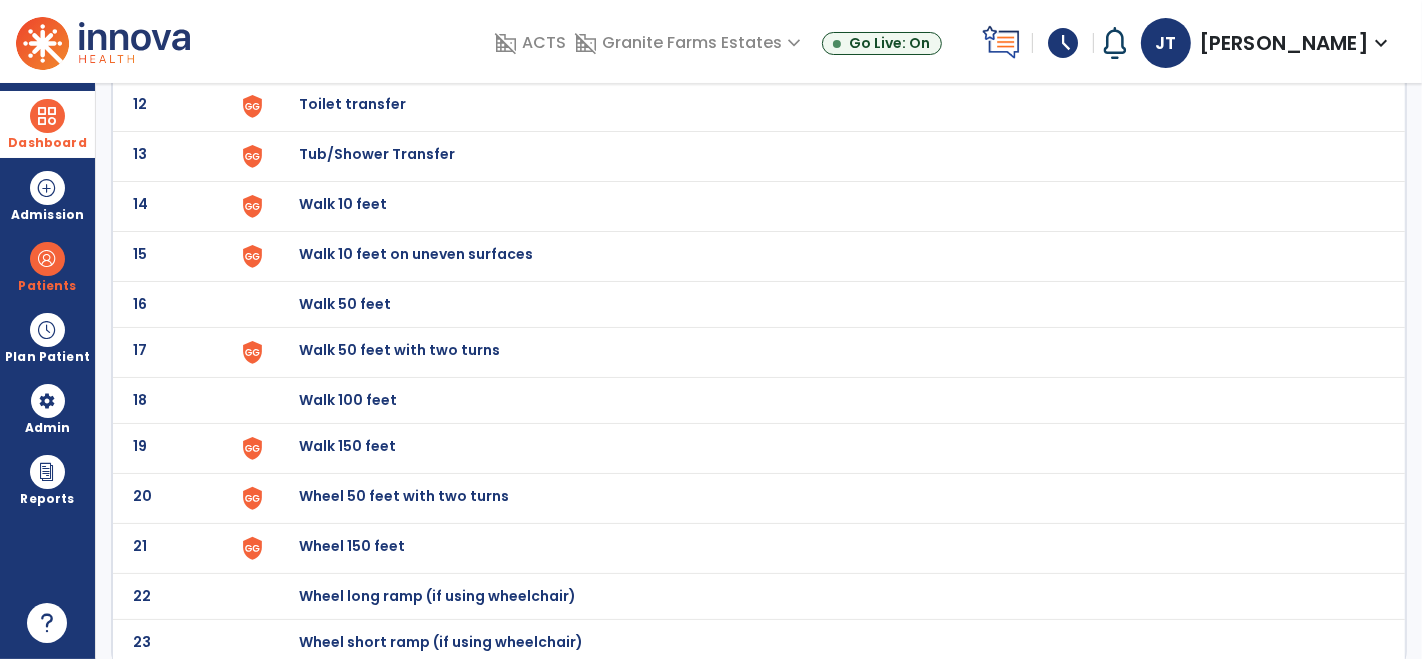 scroll, scrollTop: 703, scrollLeft: 0, axis: vertical 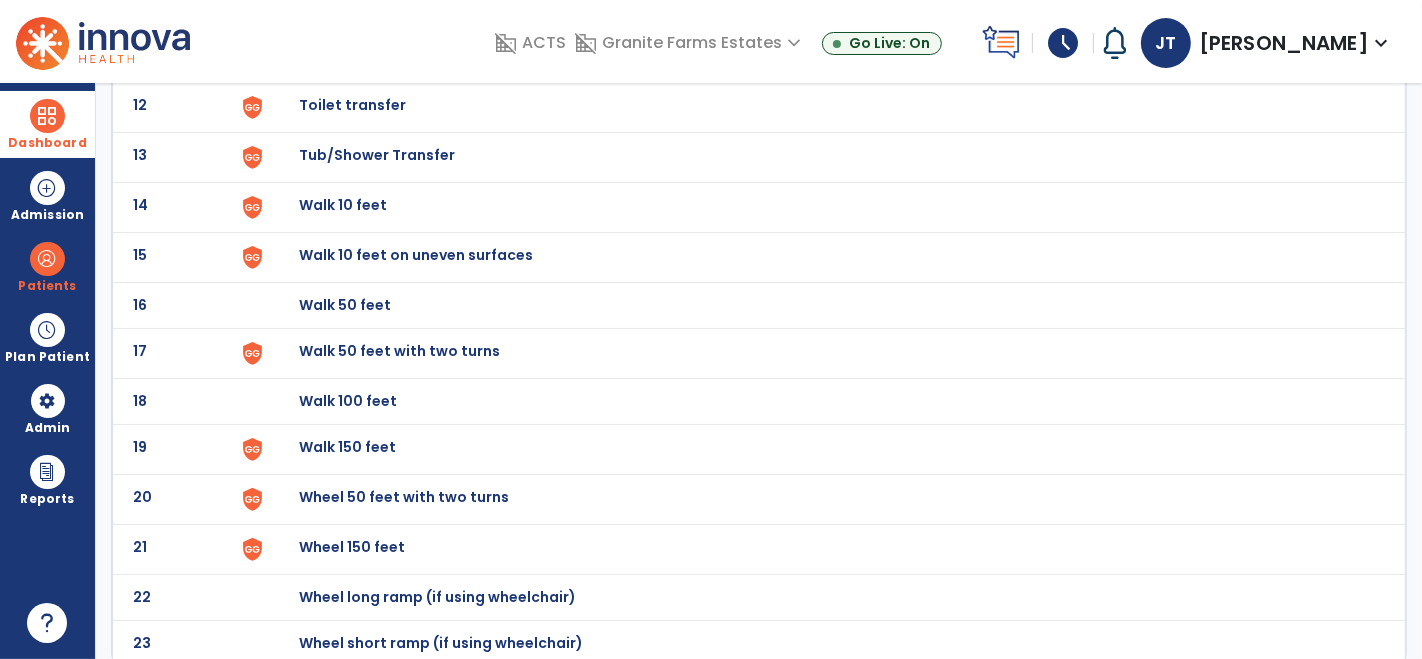 click on "Wheel 150 feet" at bounding box center (345, -441) 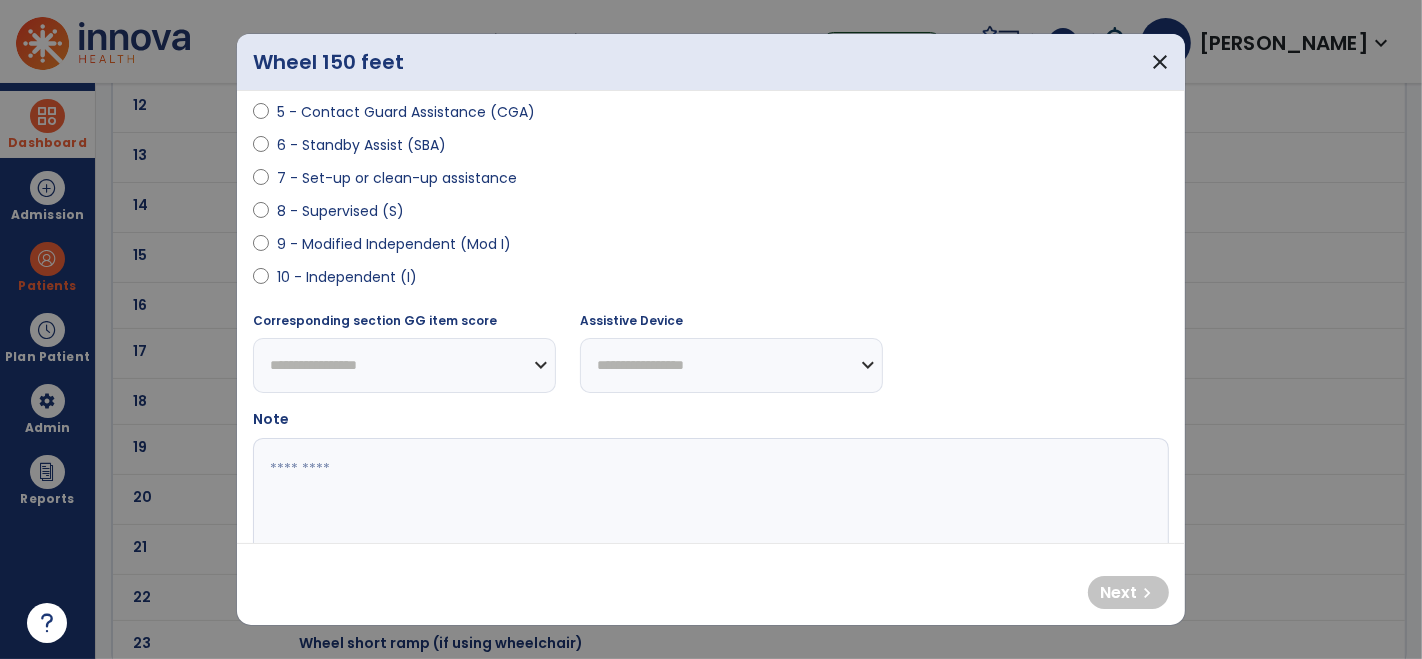 scroll, scrollTop: 362, scrollLeft: 0, axis: vertical 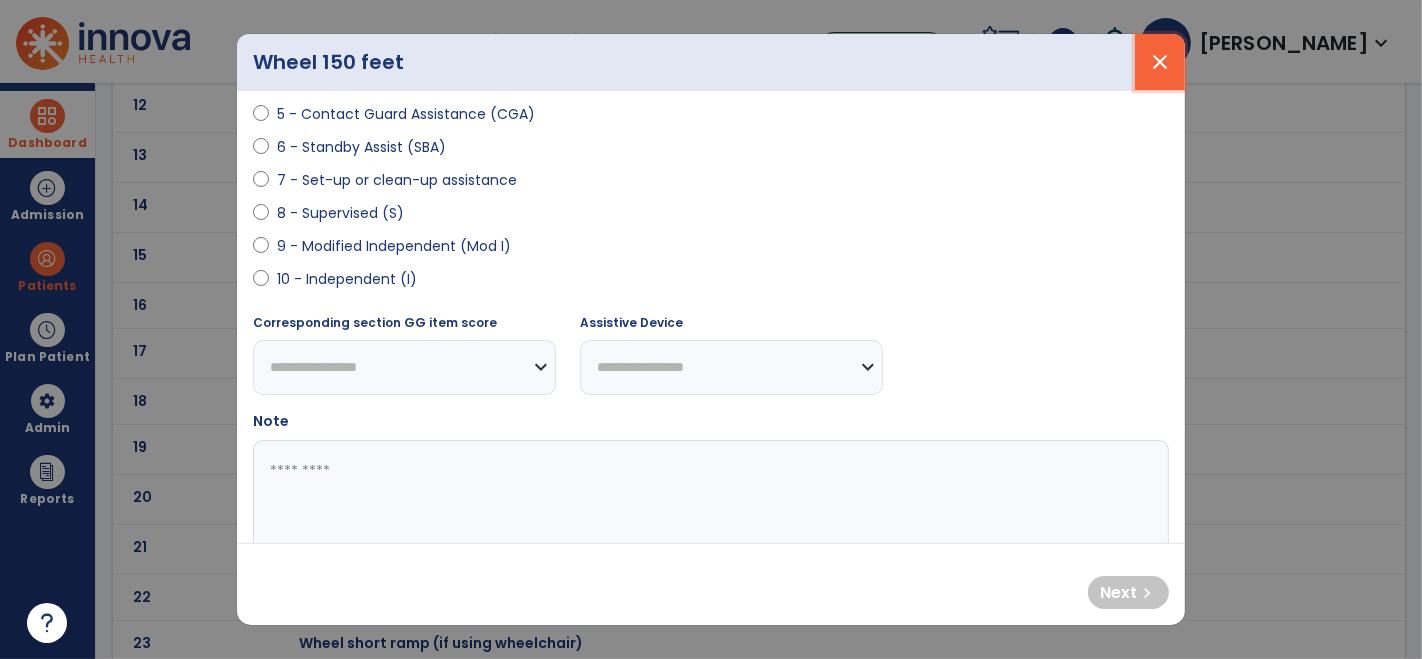 click on "close" at bounding box center (1160, 62) 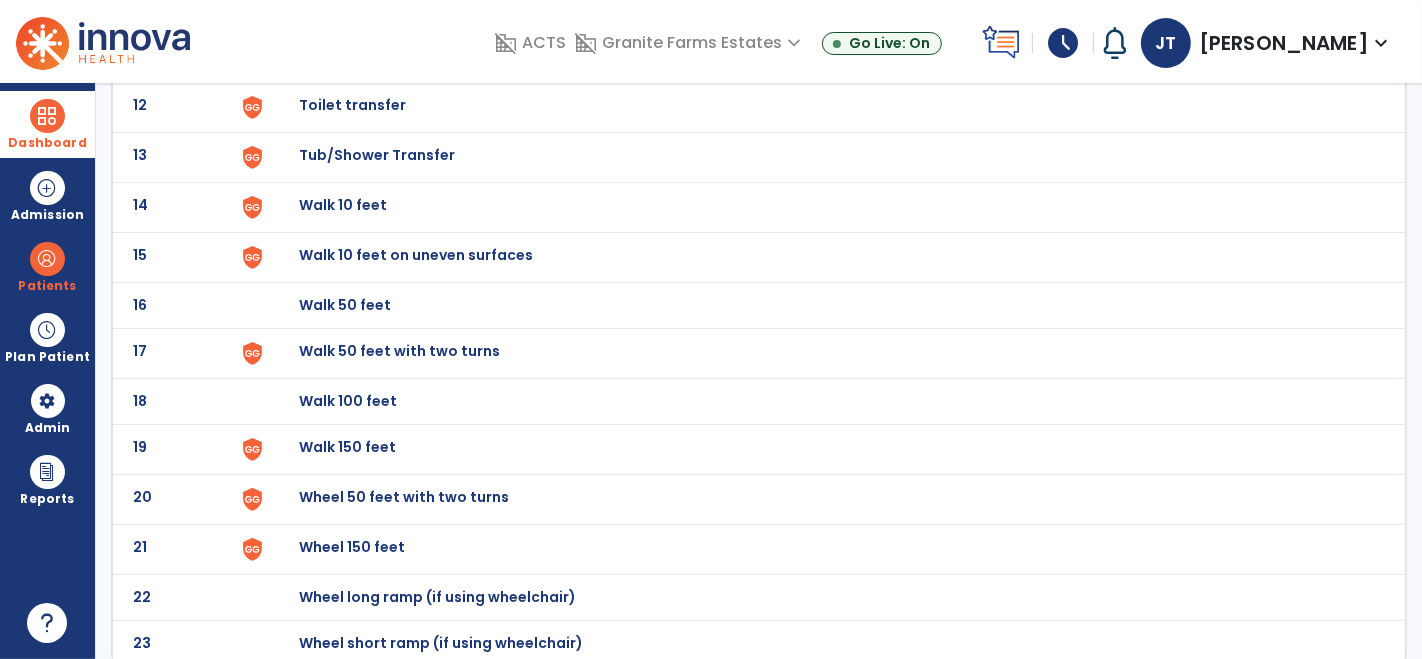 click at bounding box center (281, -439) 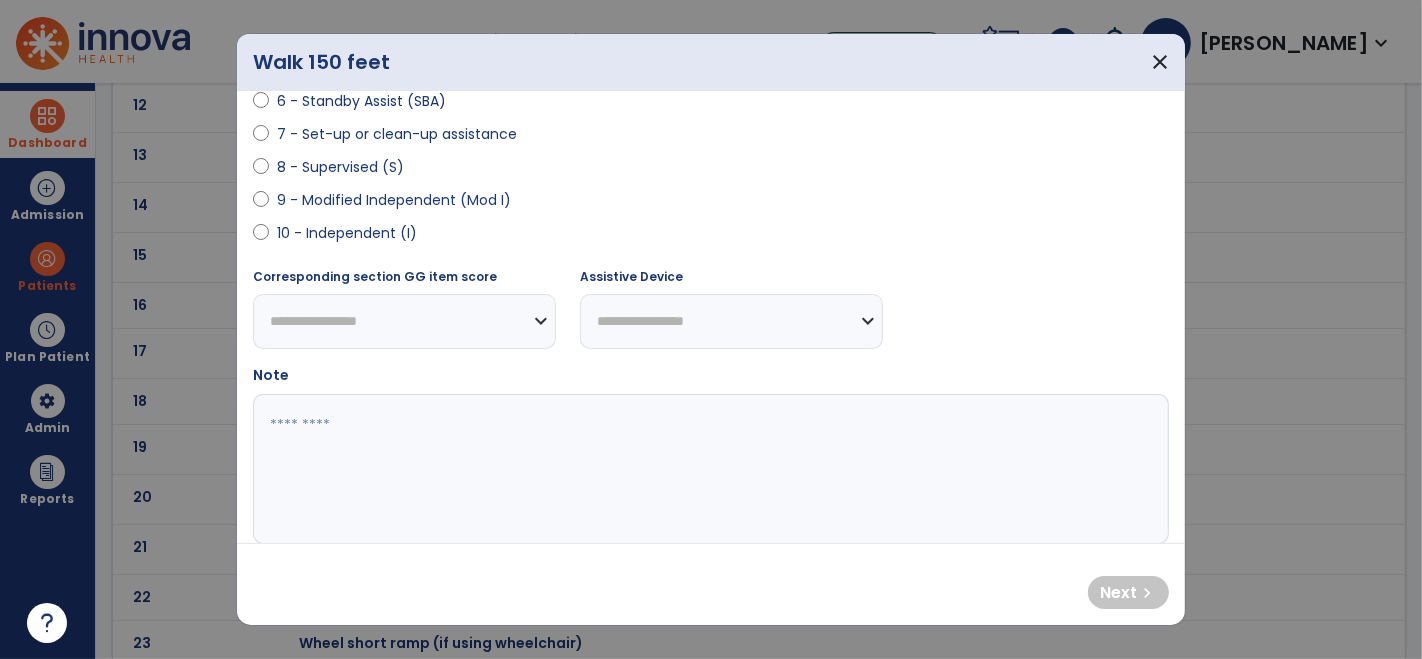 scroll, scrollTop: 408, scrollLeft: 0, axis: vertical 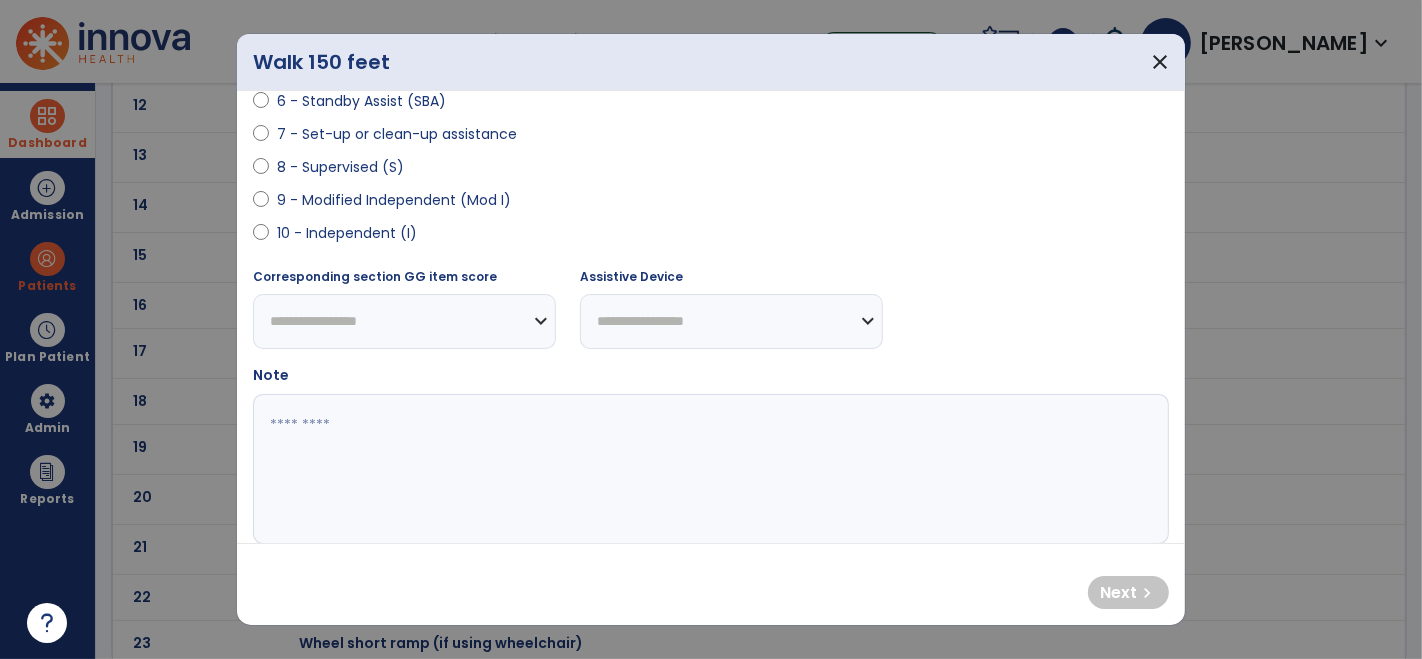 click on "9 - Modified Independent (Mod I)" at bounding box center [711, 204] 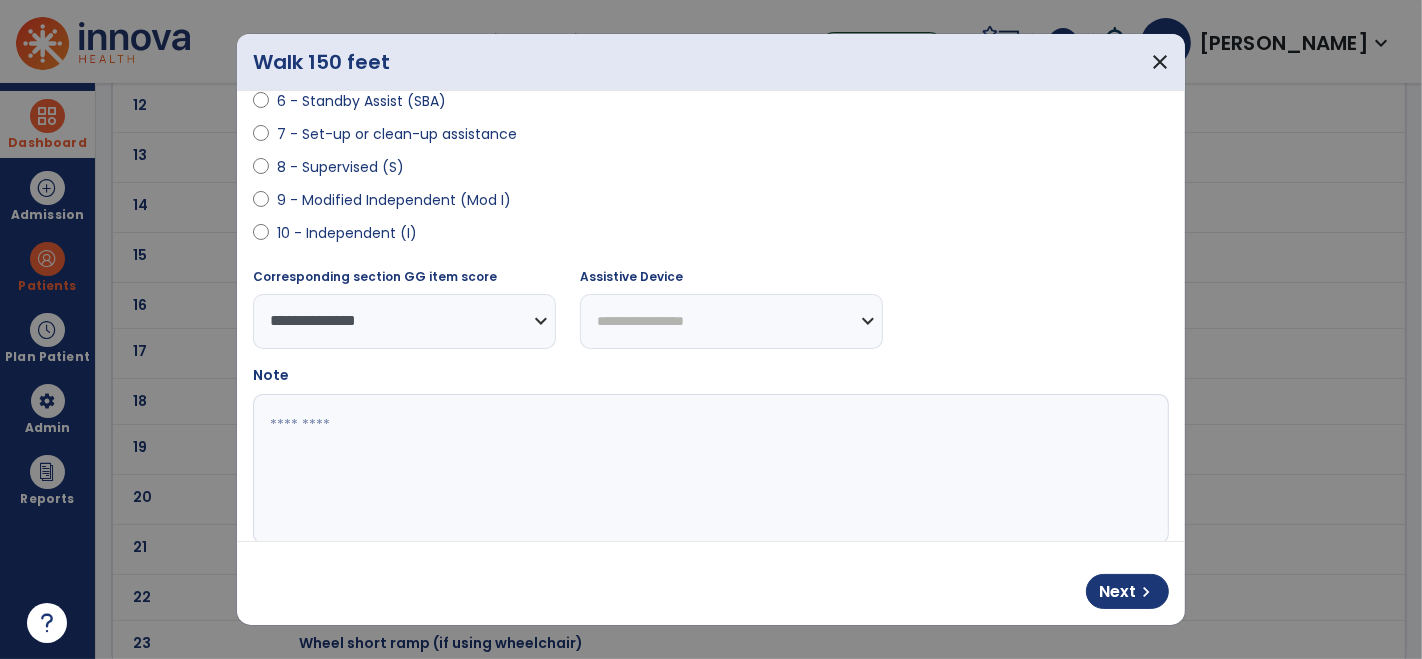 click on "**********" at bounding box center [731, 321] 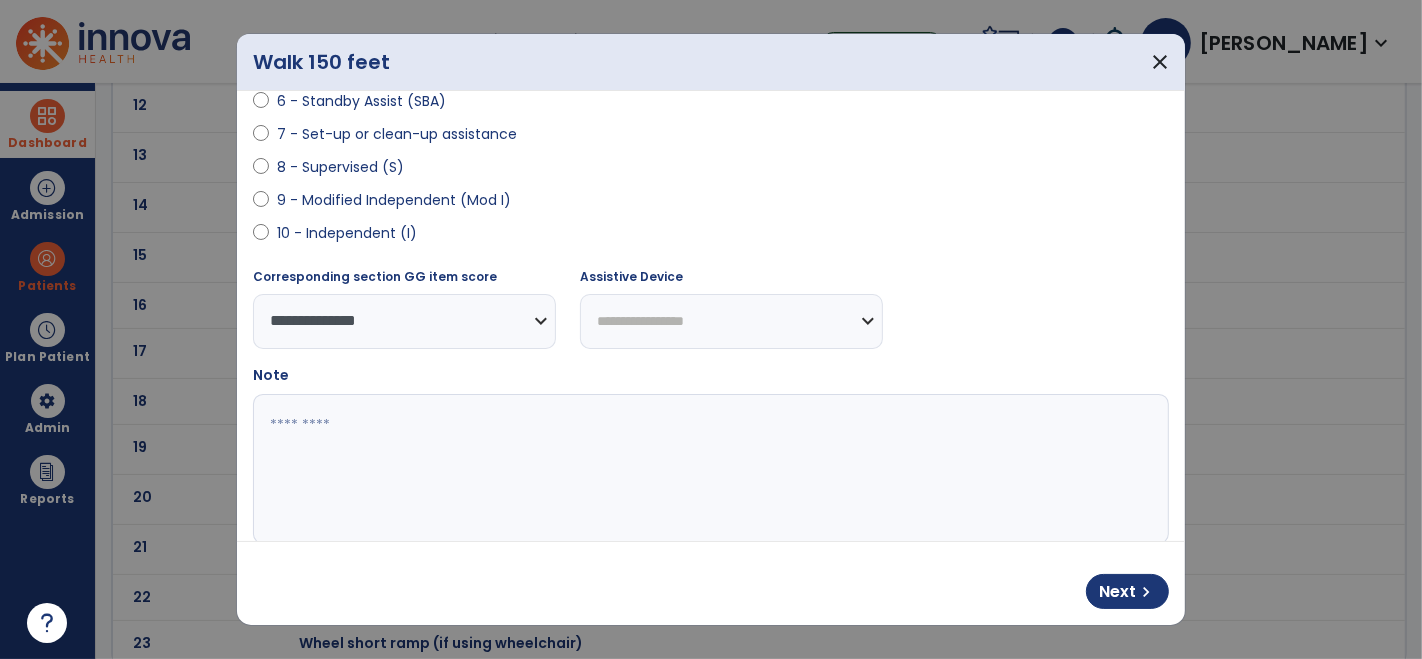 select on "********" 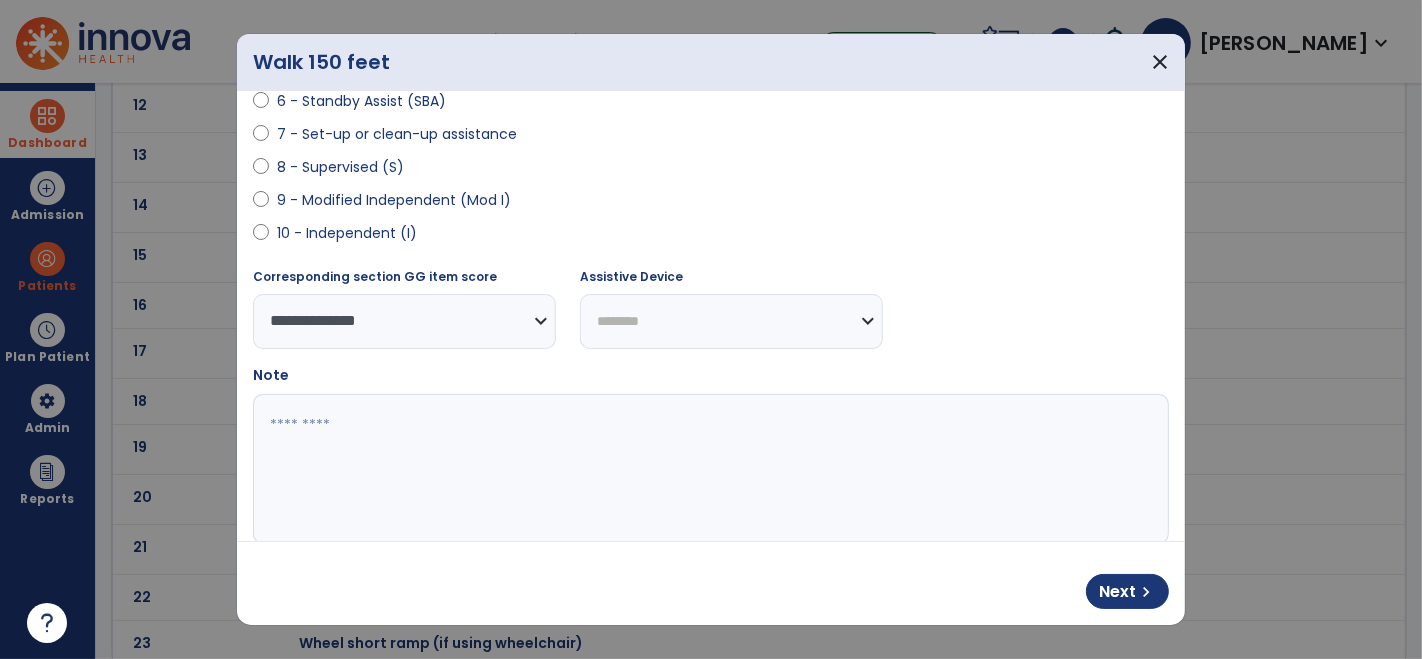 click on "**********" at bounding box center [731, 321] 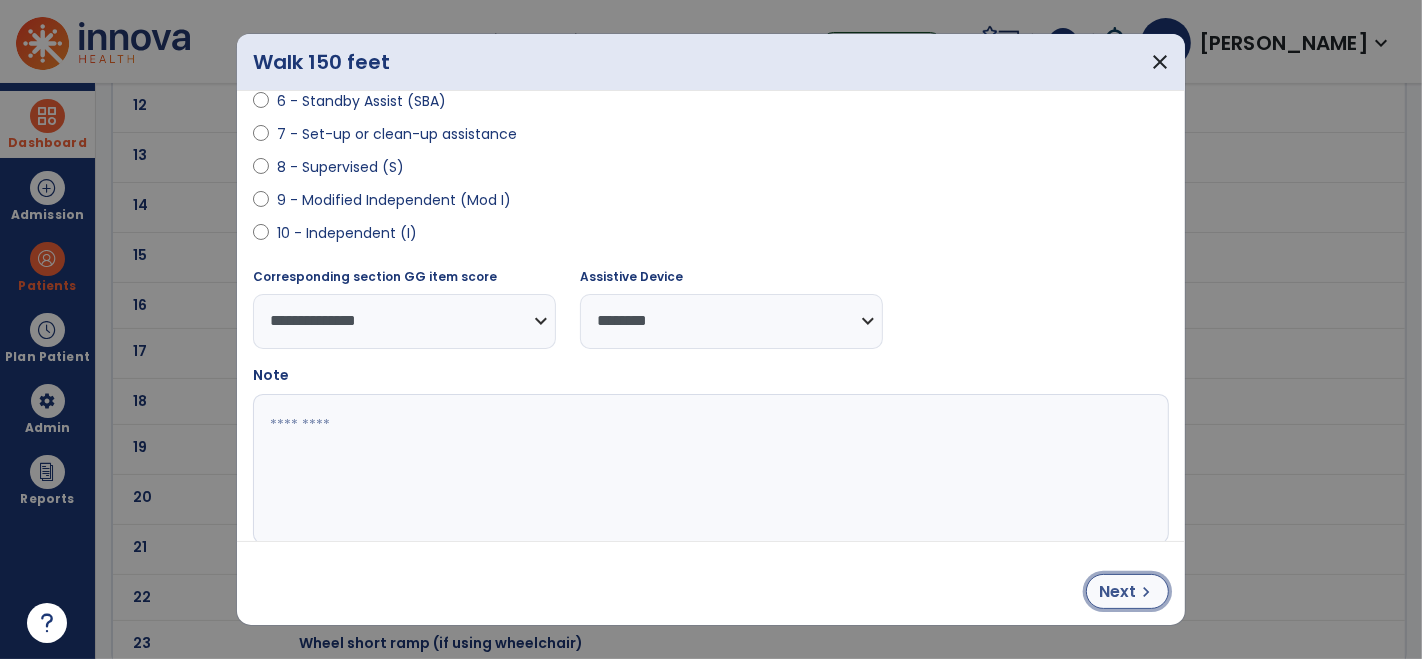 click on "chevron_right" at bounding box center (1146, 592) 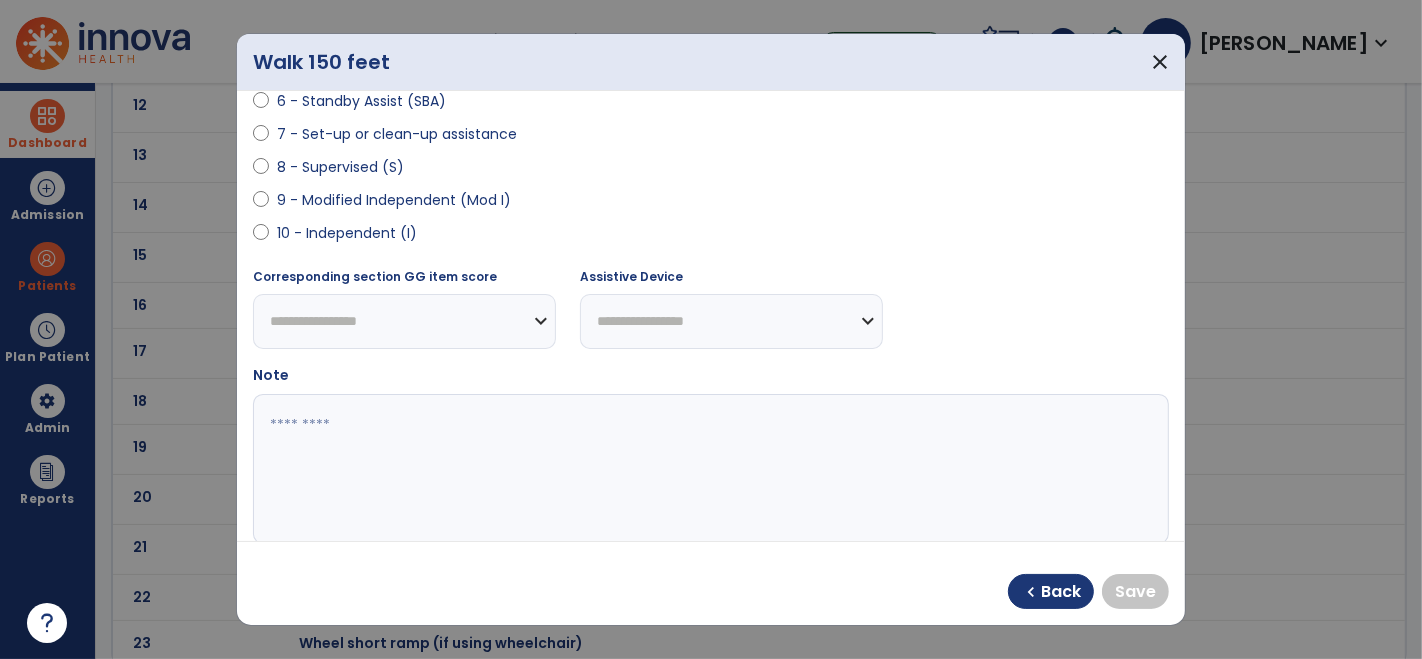 select on "**********" 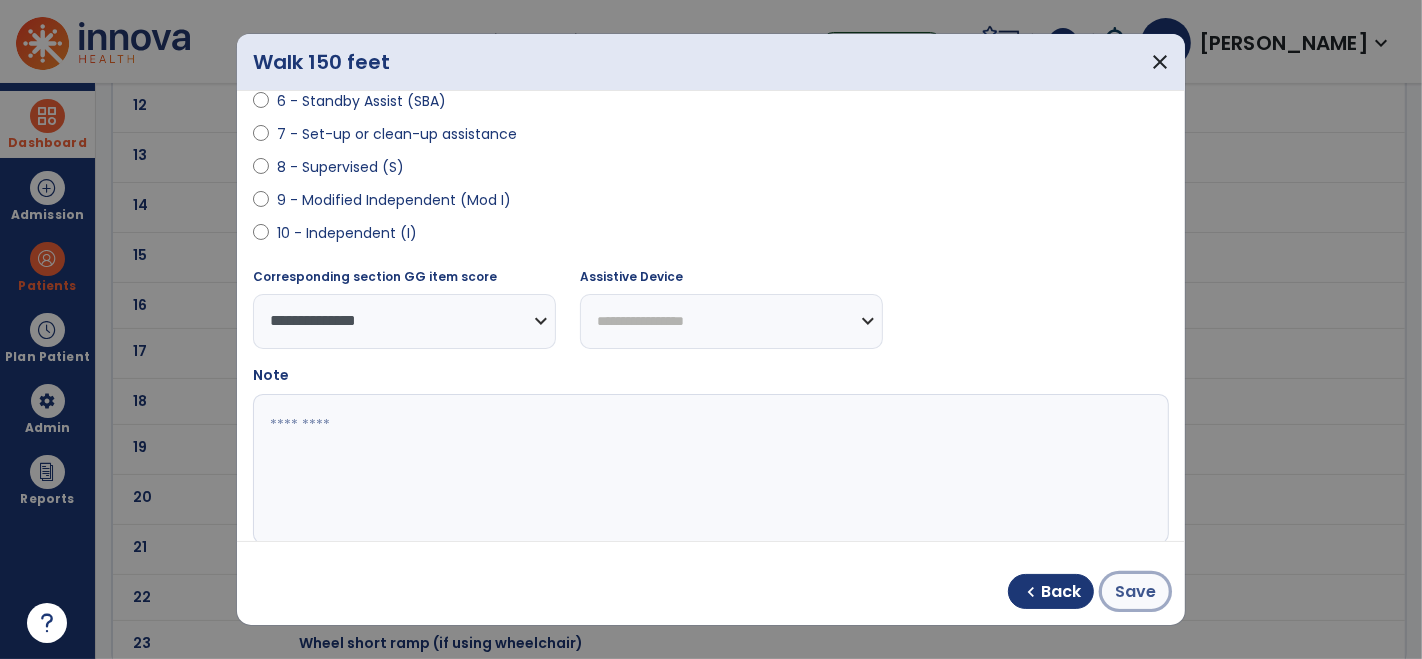 click on "Save" at bounding box center (1135, 592) 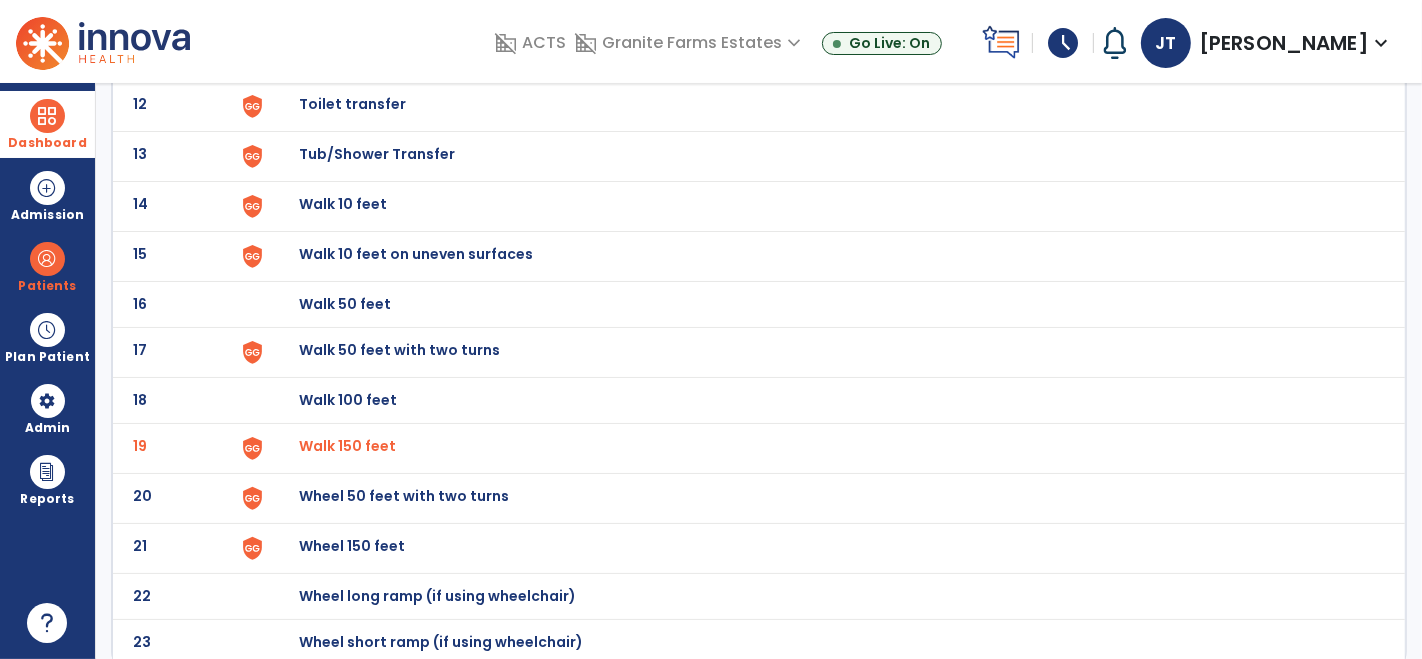 scroll, scrollTop: 0, scrollLeft: 0, axis: both 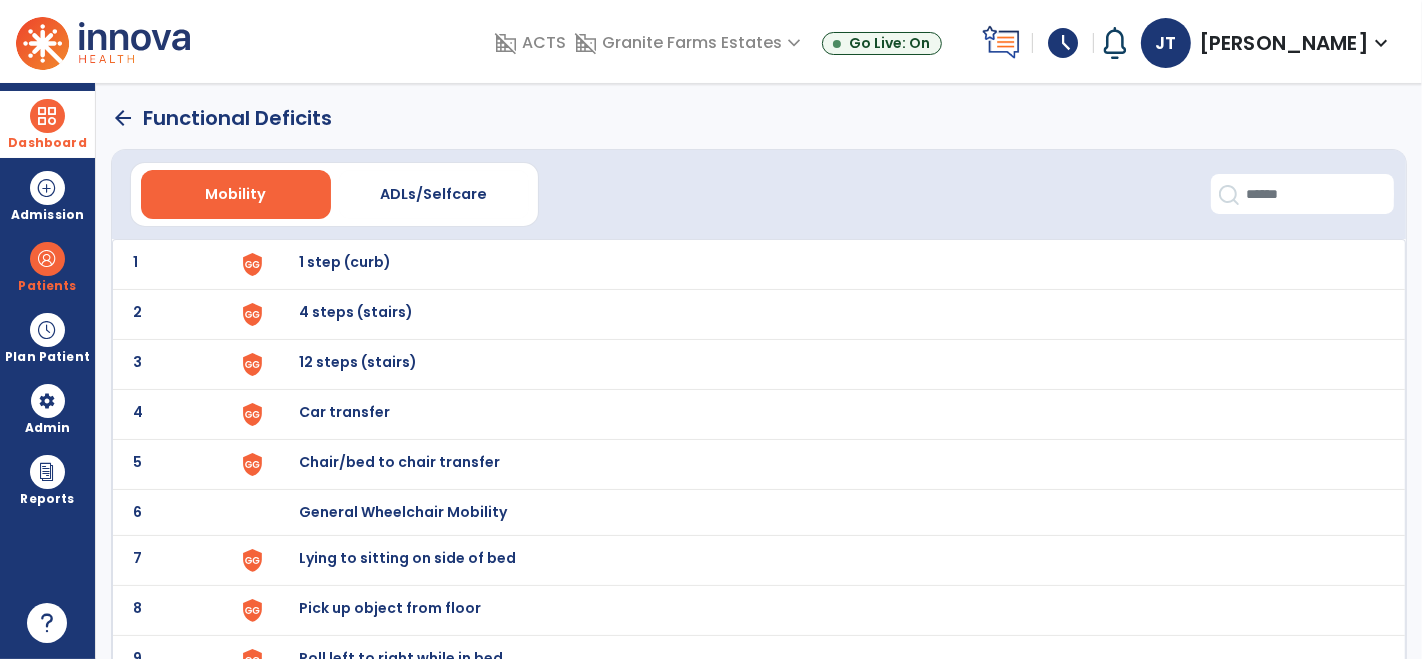 click on "arrow_back" 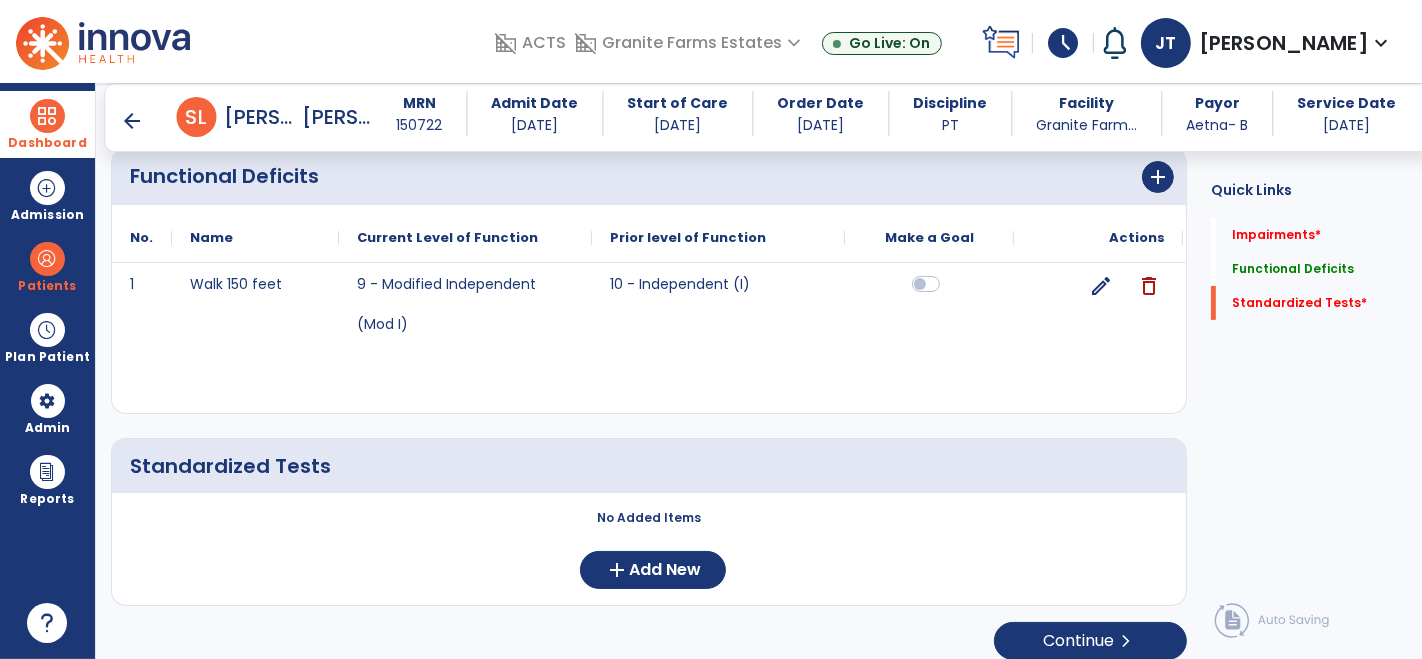 scroll, scrollTop: 368, scrollLeft: 0, axis: vertical 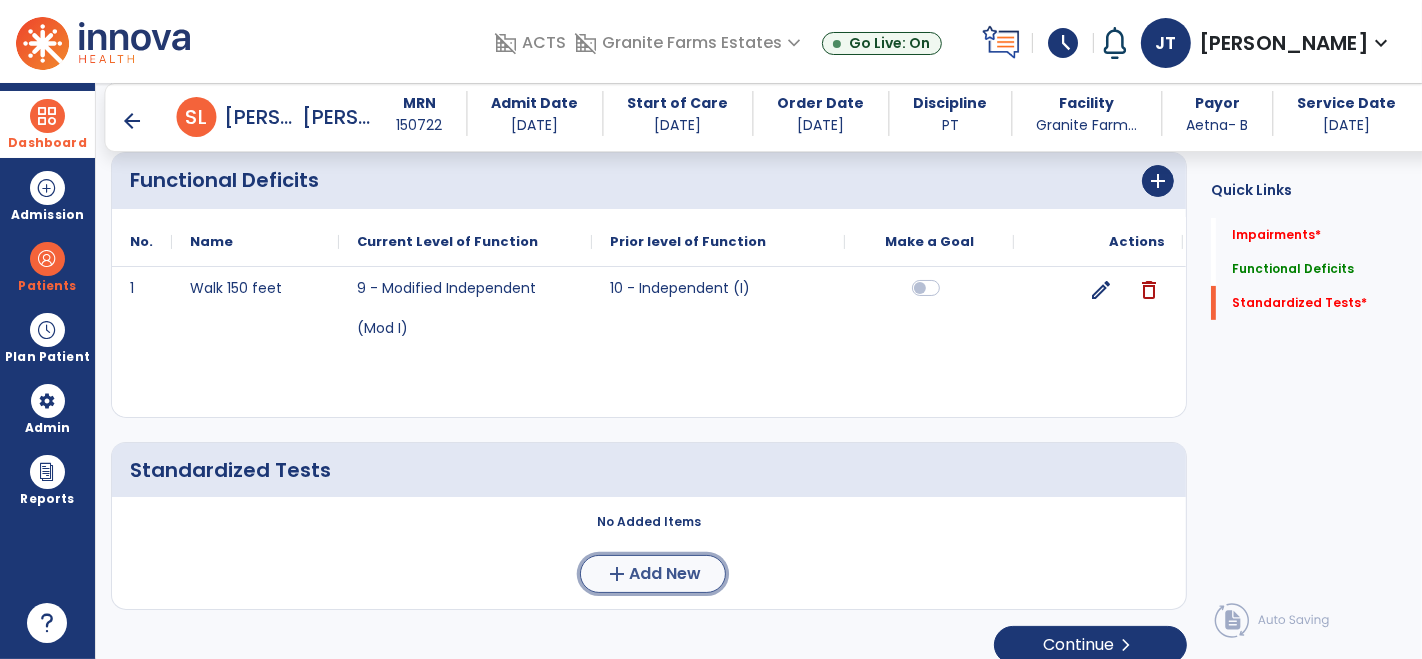 click on "Add New" 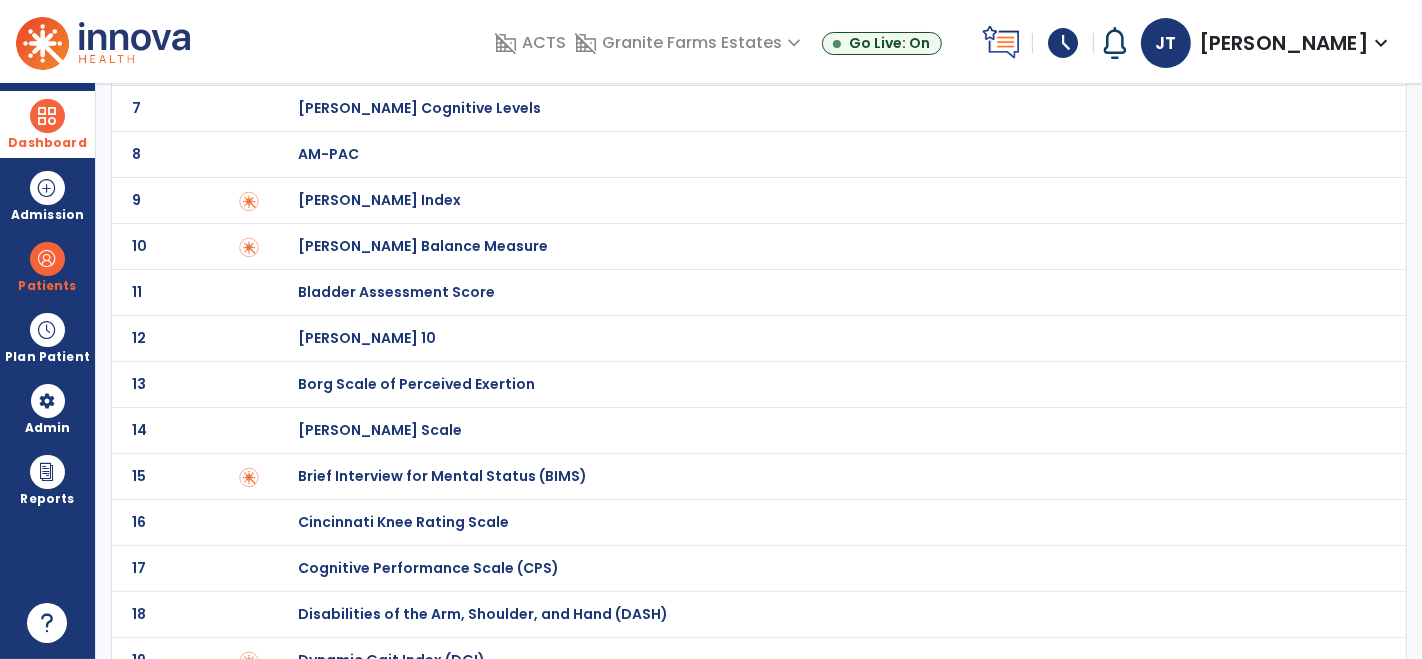 scroll, scrollTop: 0, scrollLeft: 0, axis: both 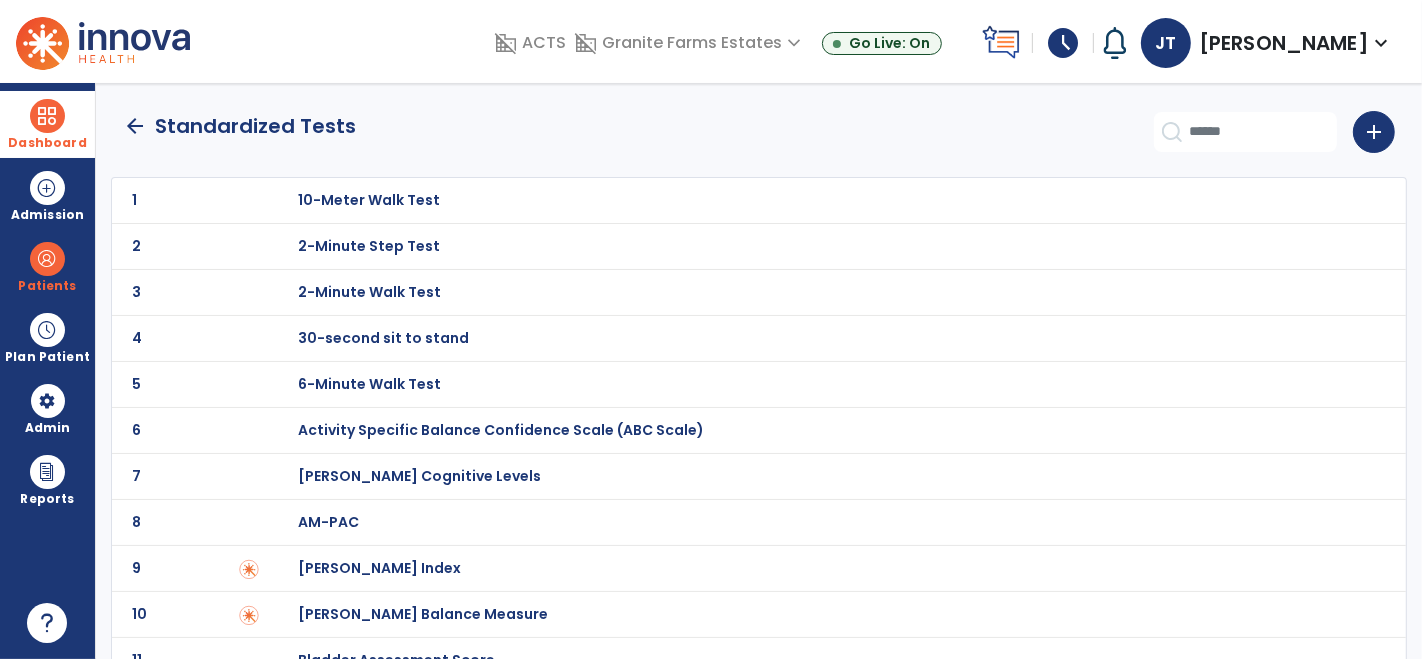 click on "2-Minute Walk Test" at bounding box center [369, 200] 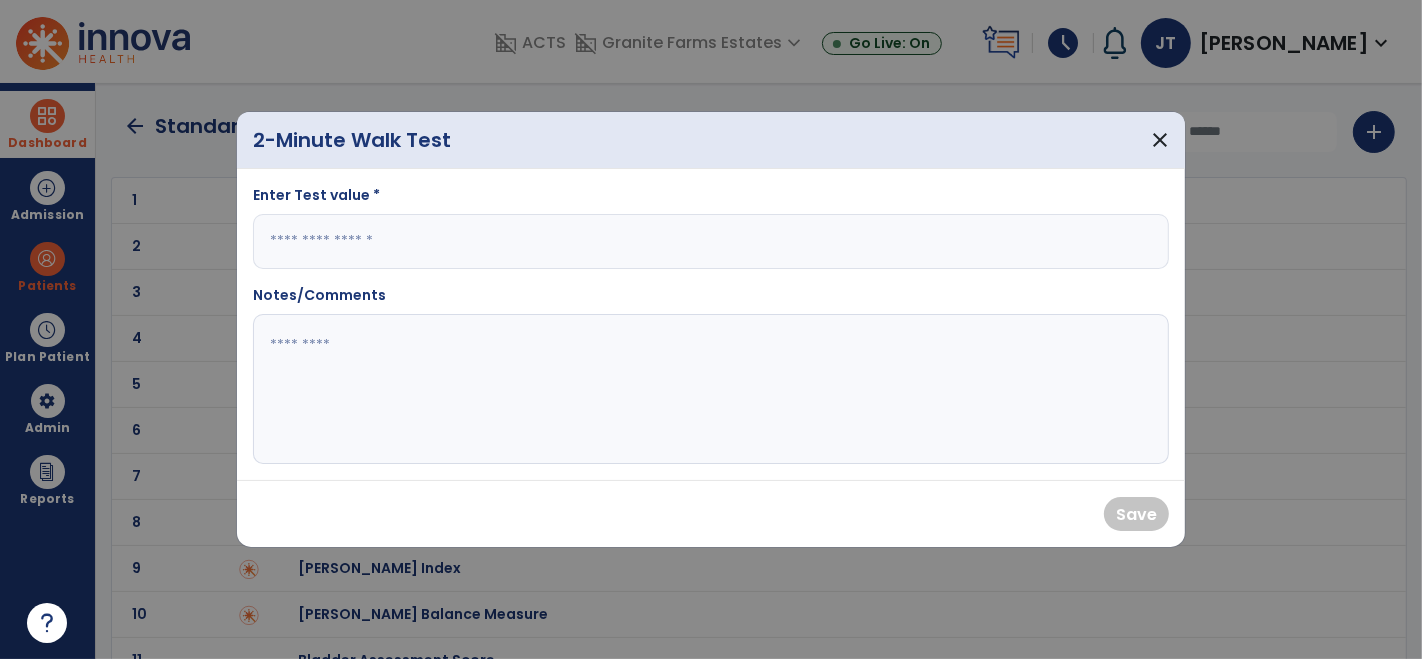 click at bounding box center (711, 241) 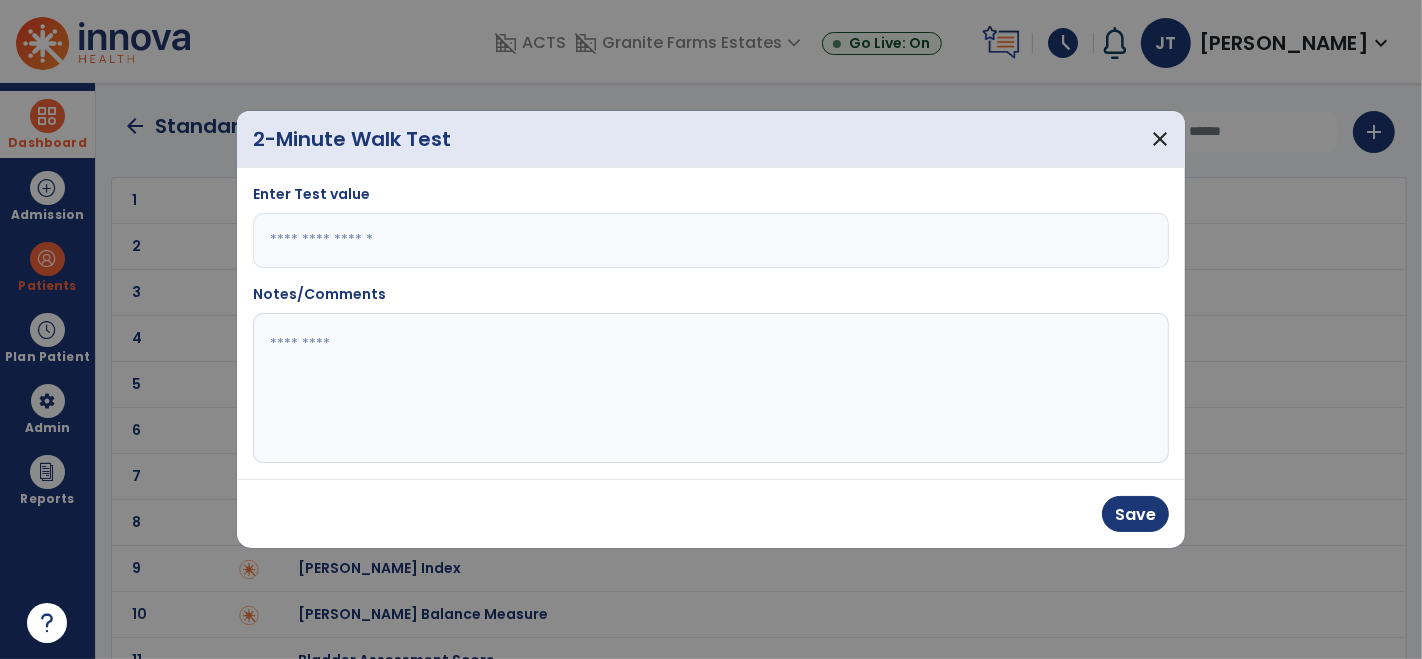type on "***" 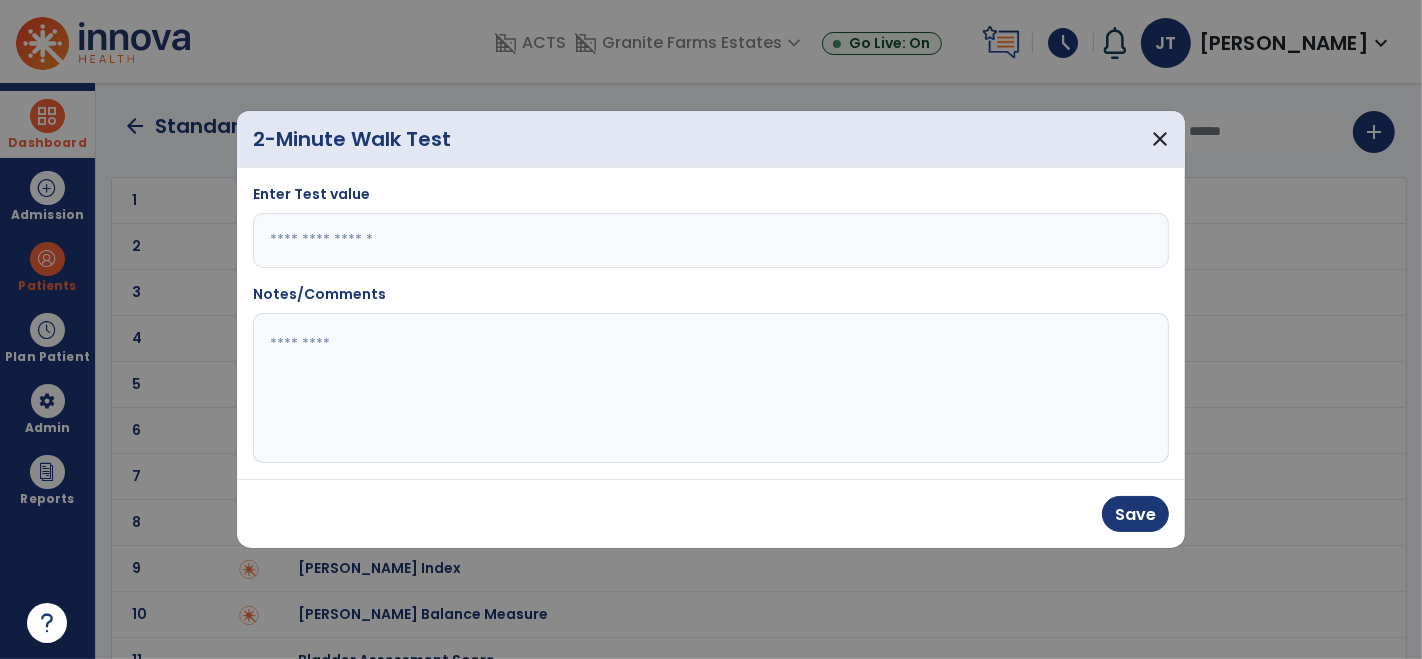 click 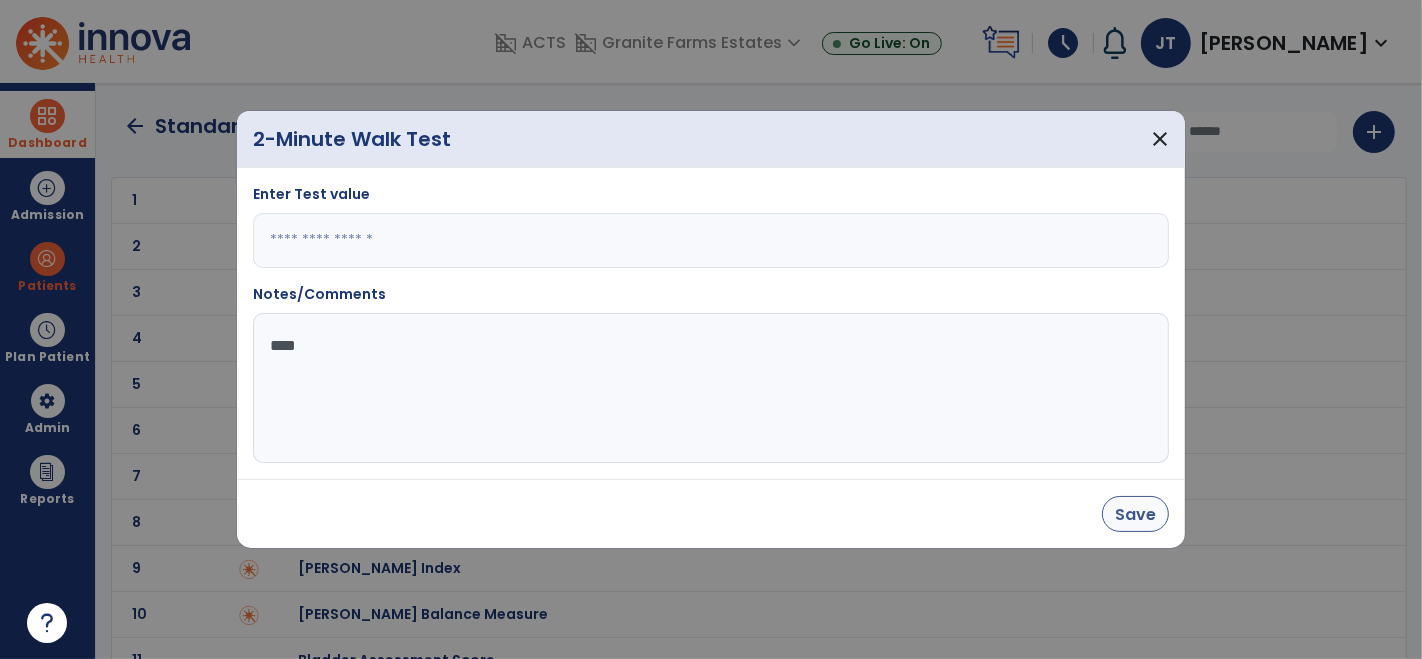 type on "***" 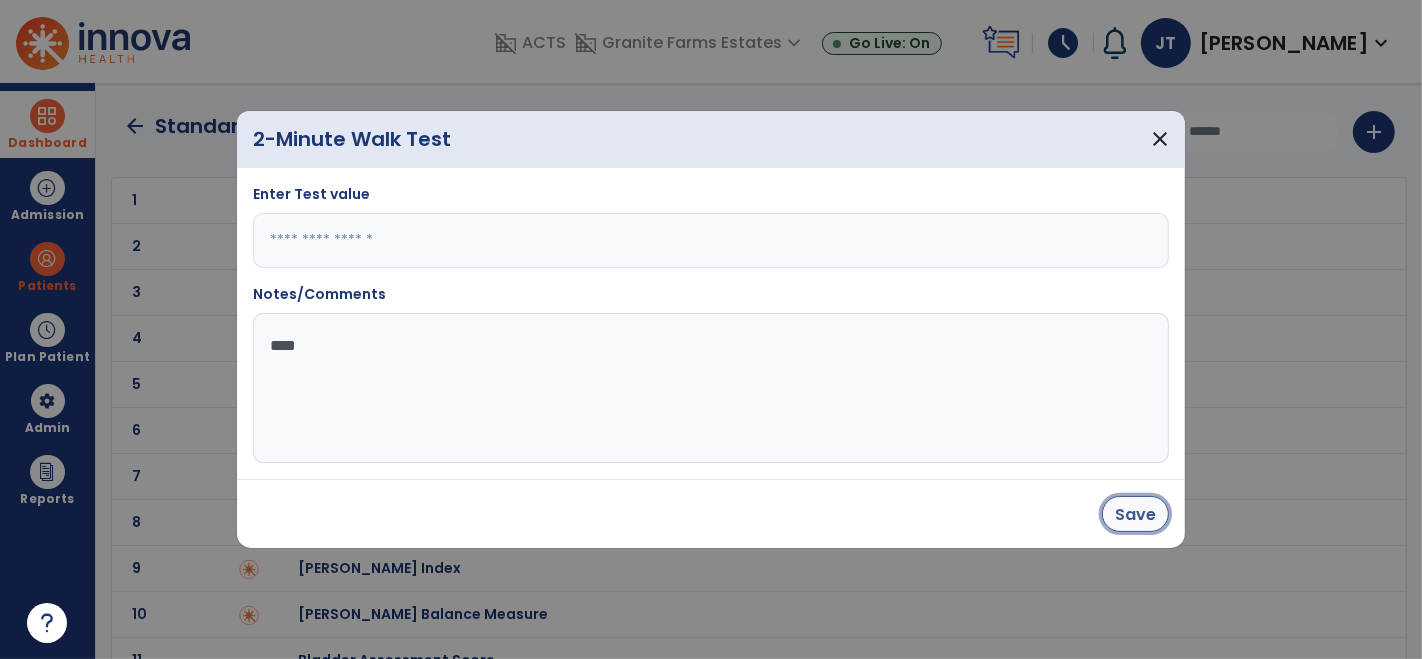 click on "Save" at bounding box center (1135, 514) 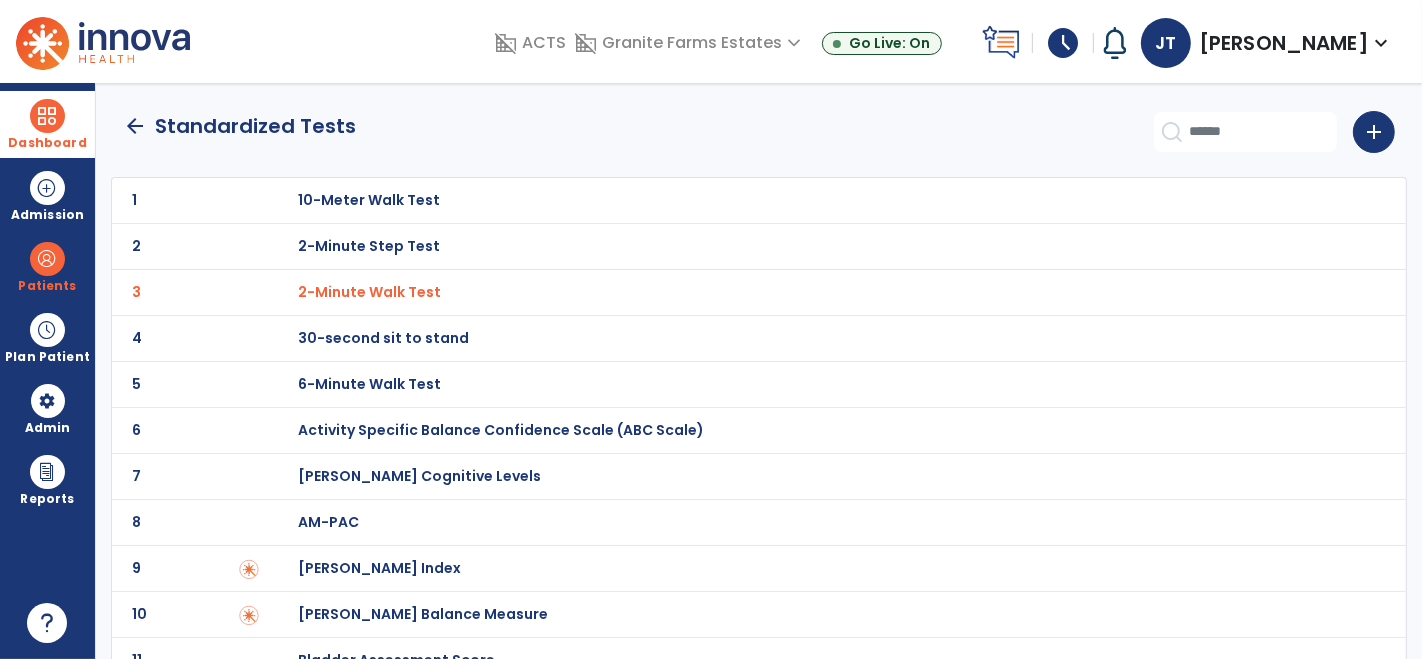 click on "30-second sit to stand" at bounding box center [369, 200] 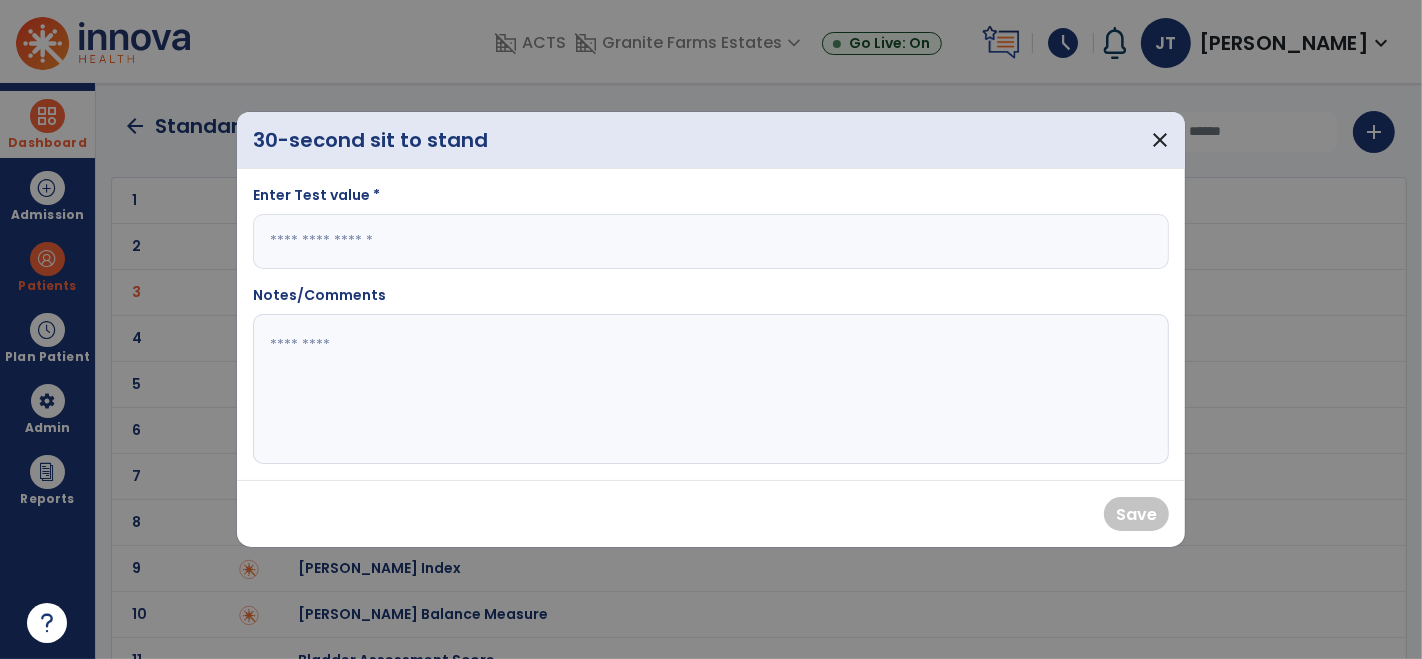 click at bounding box center (711, 241) 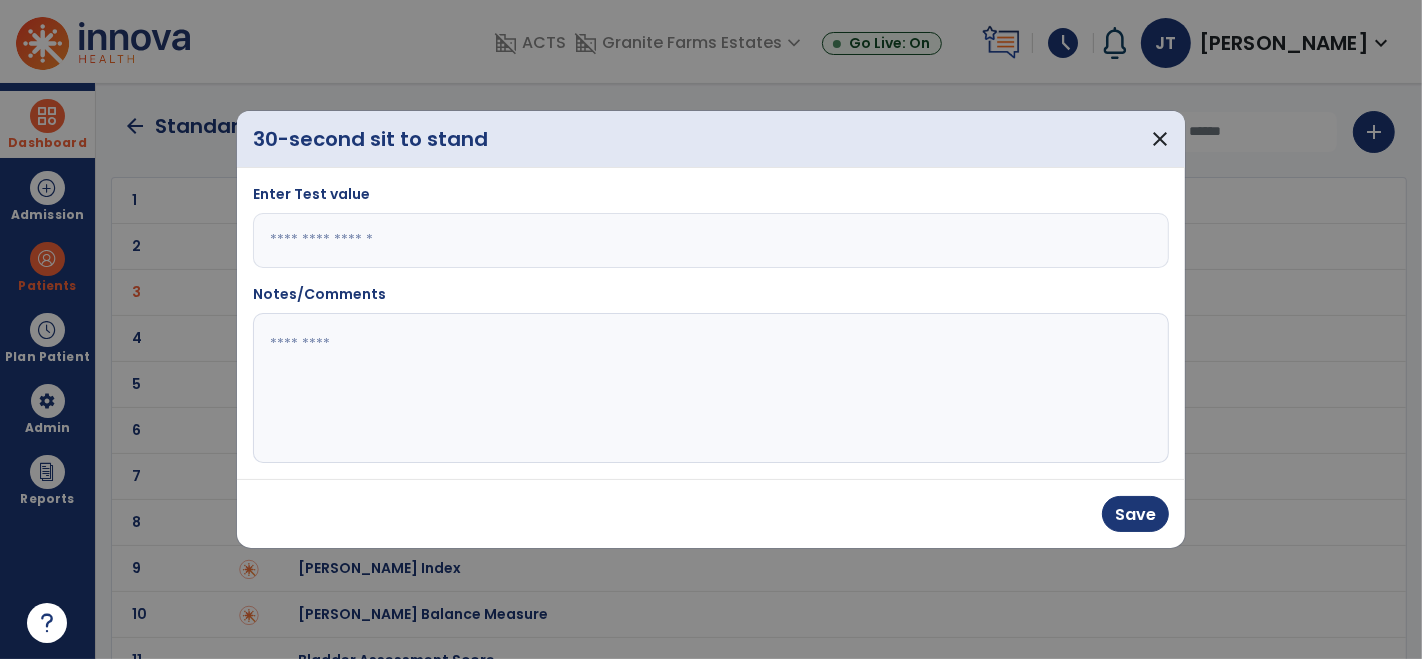 type on "*" 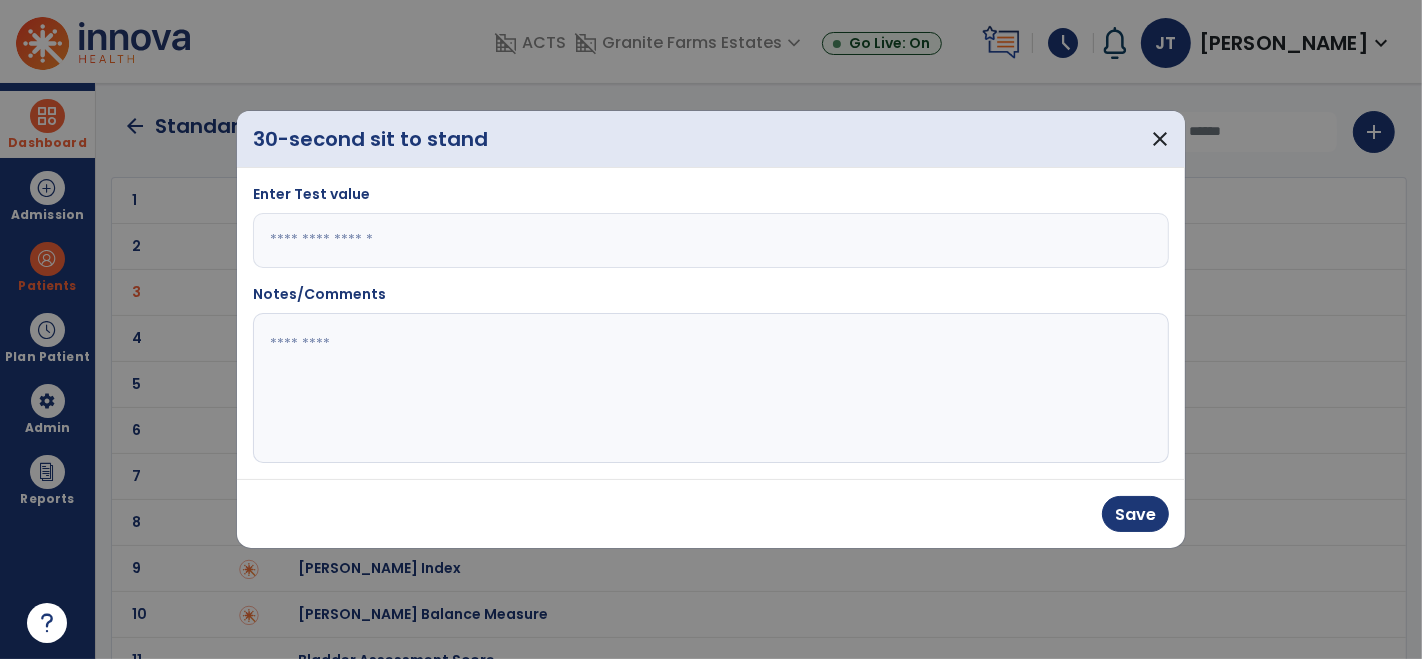 click 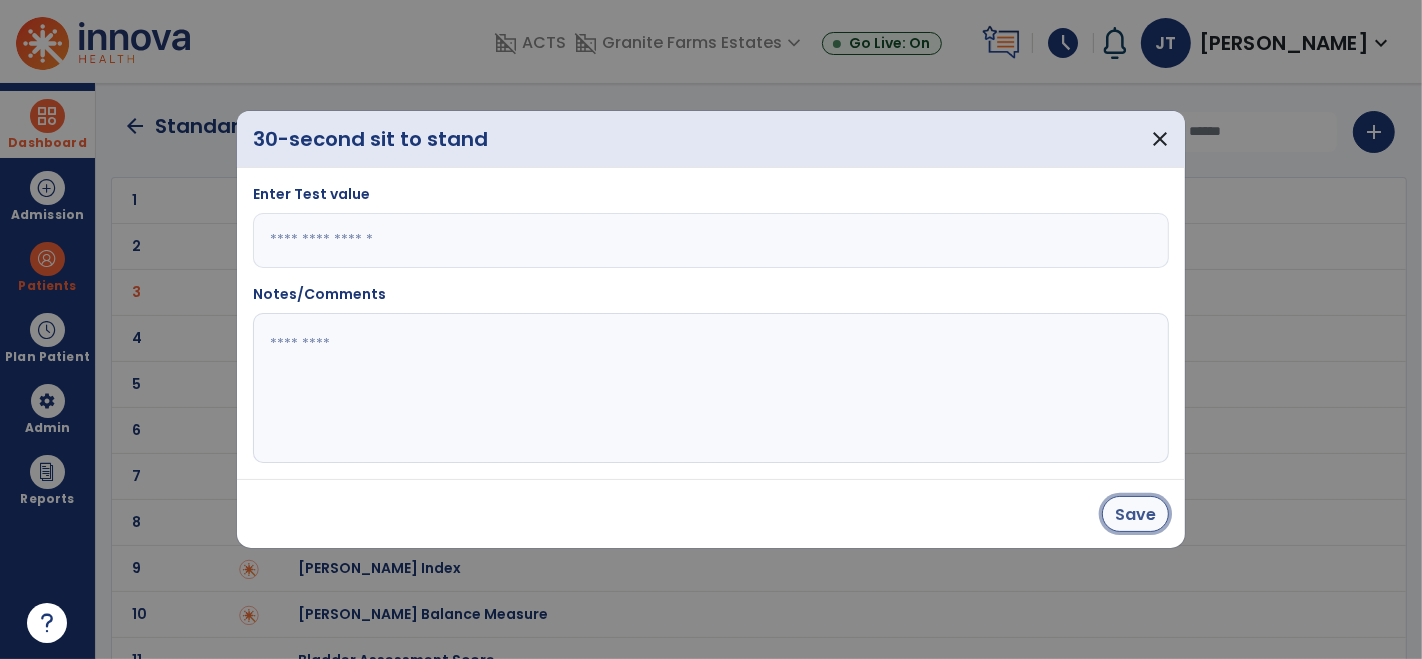 click on "Save" at bounding box center [1135, 514] 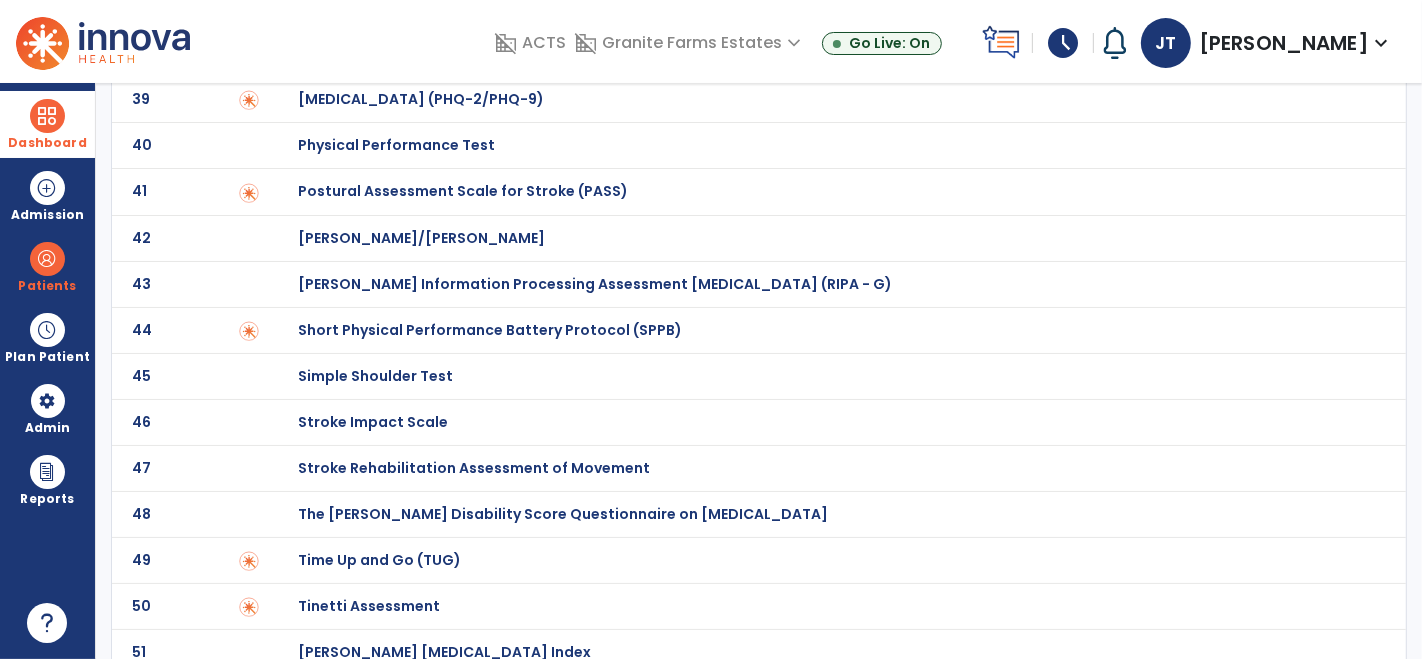 scroll, scrollTop: 1848, scrollLeft: 0, axis: vertical 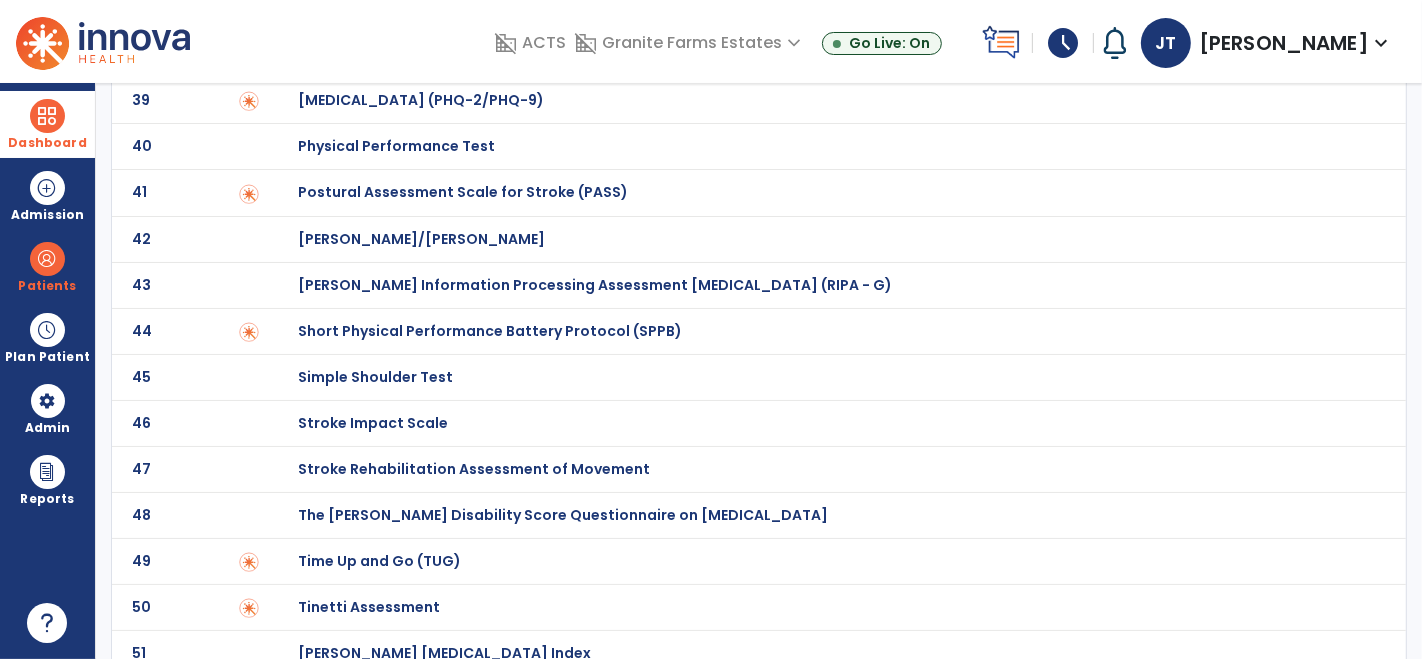 click on "Time Up and Go (TUG)" at bounding box center (369, -1648) 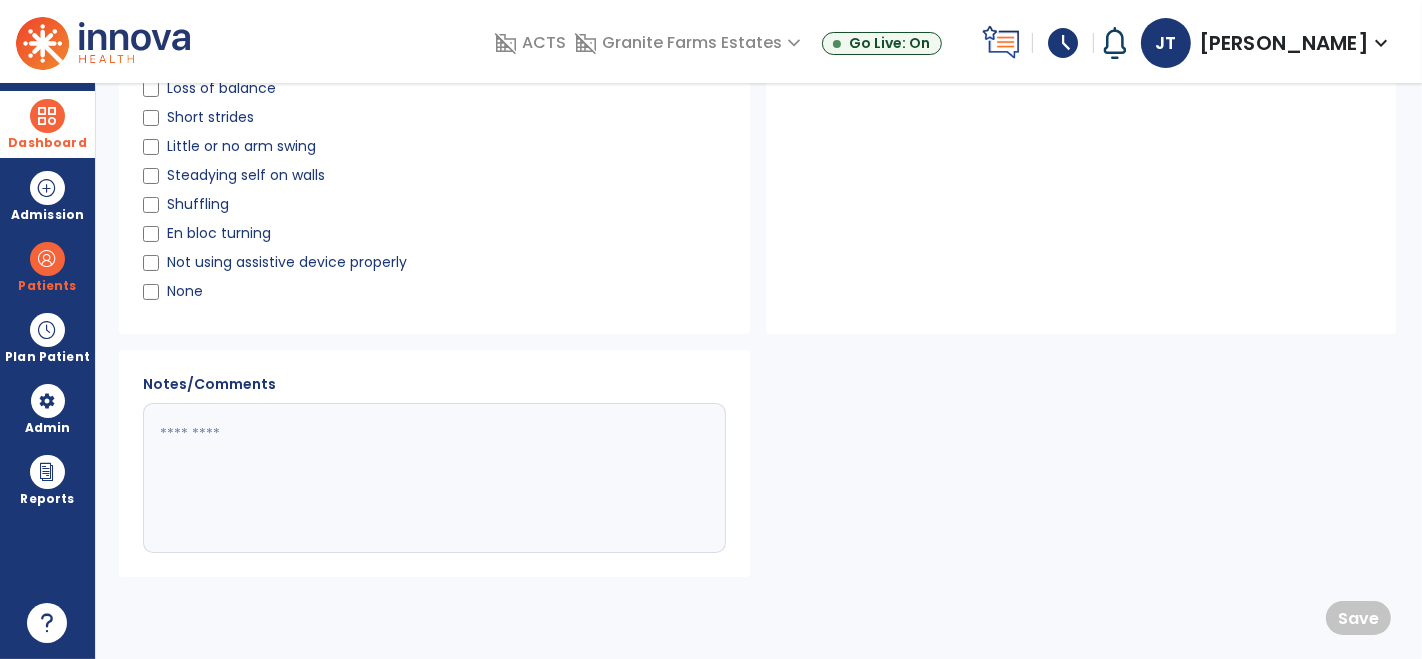 scroll, scrollTop: 0, scrollLeft: 0, axis: both 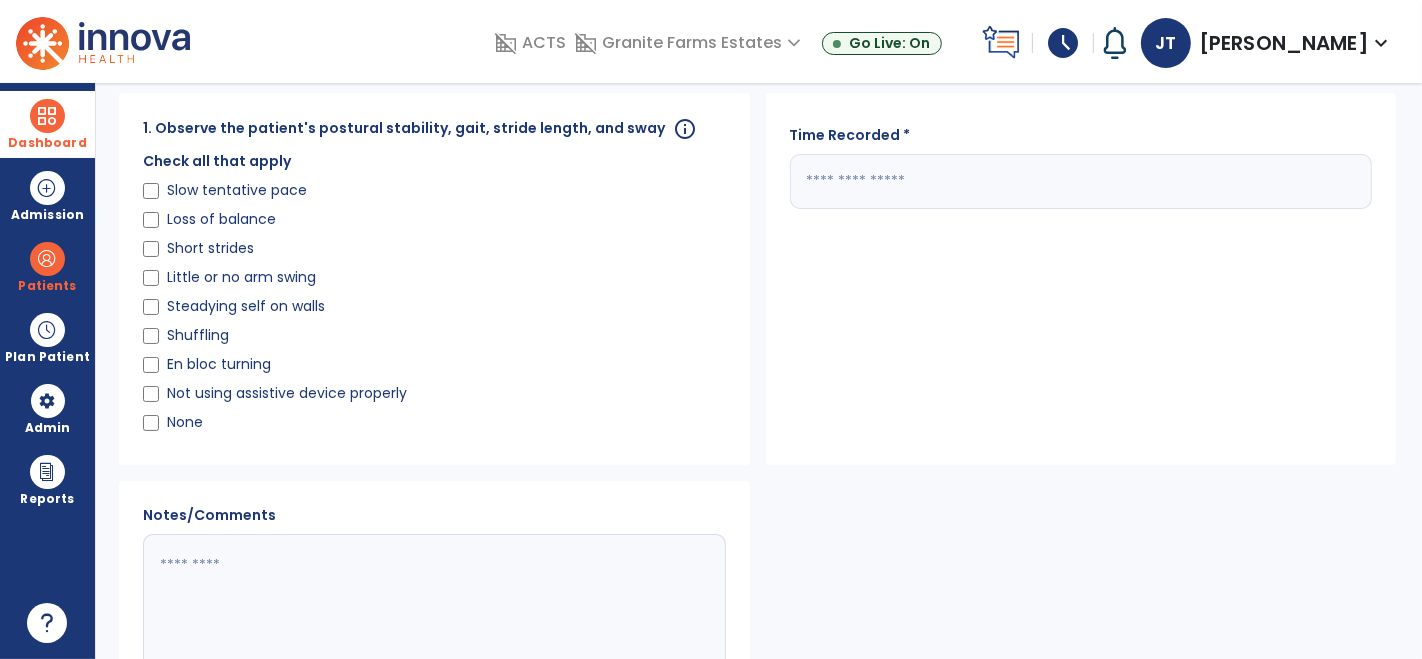 click 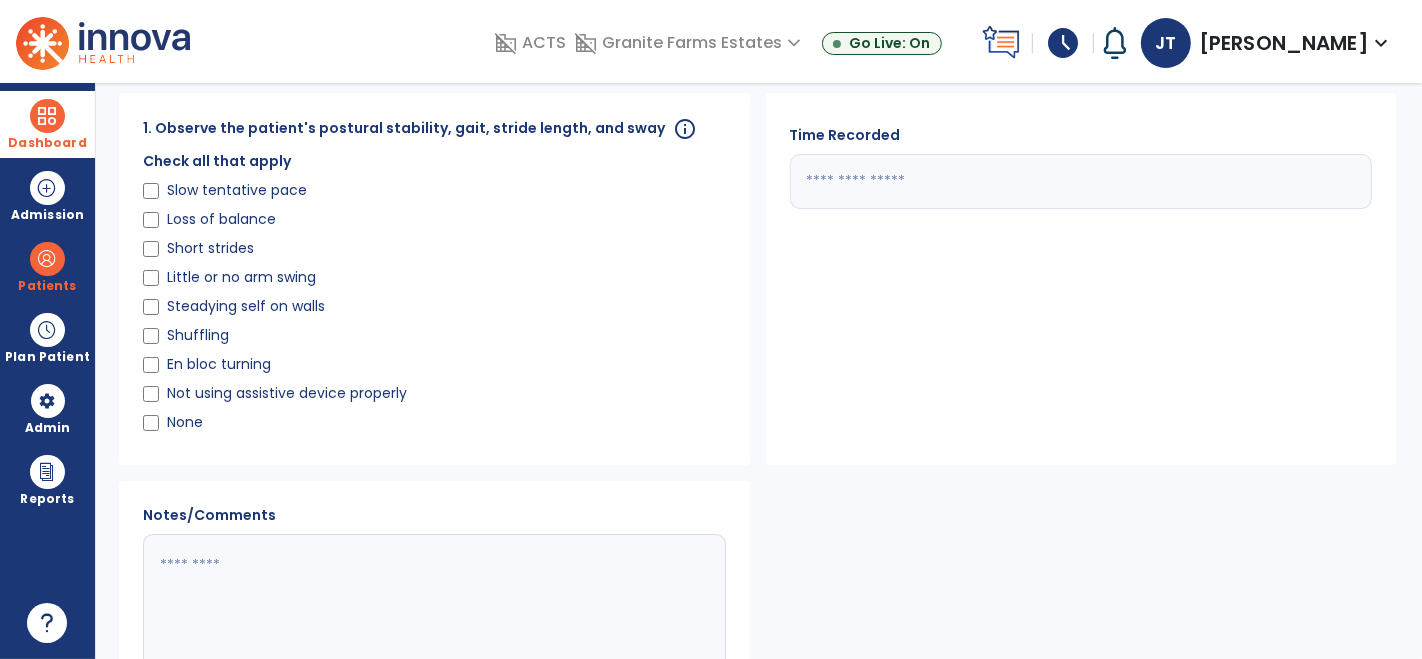 type on "**" 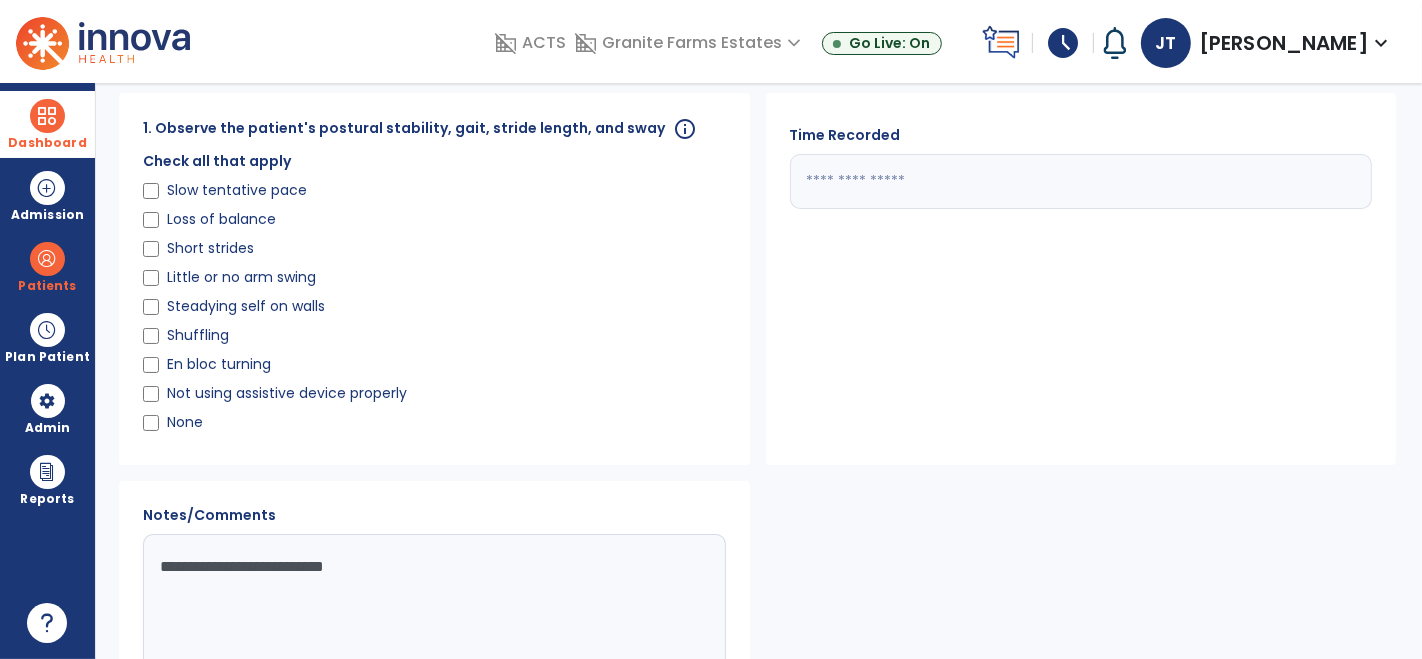 type on "**********" 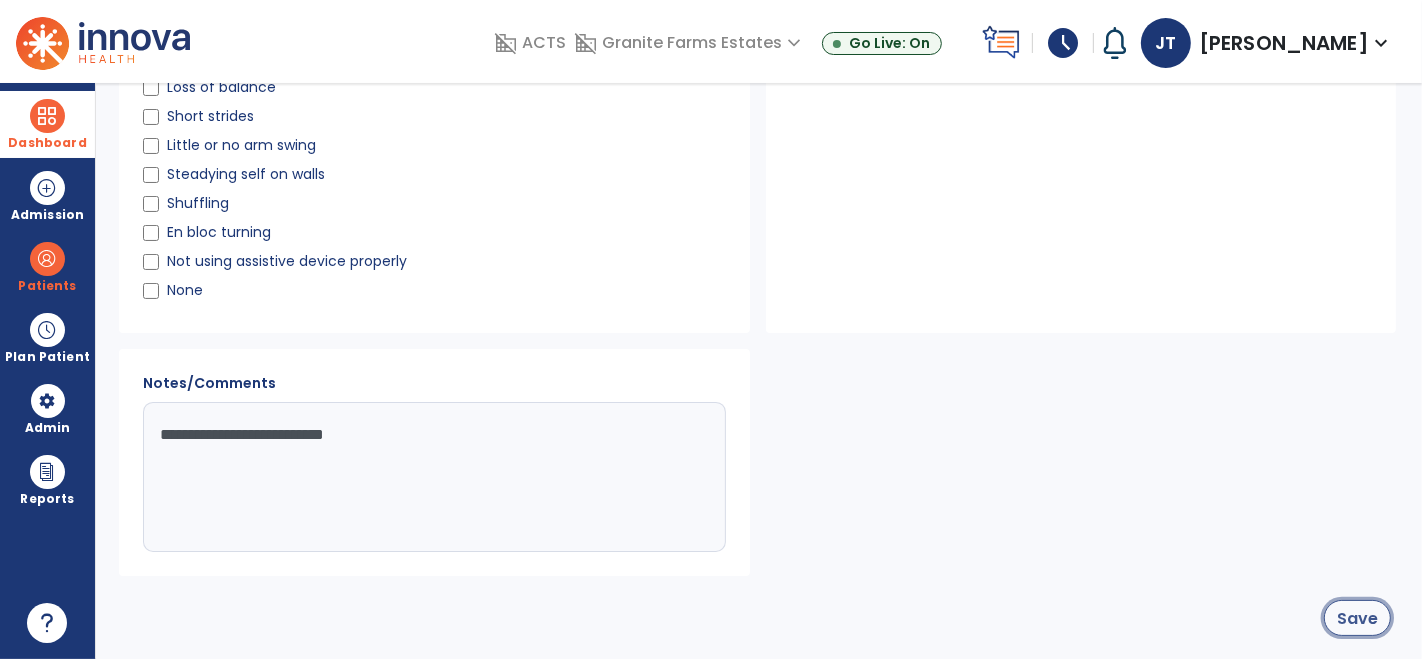 click on "Save" 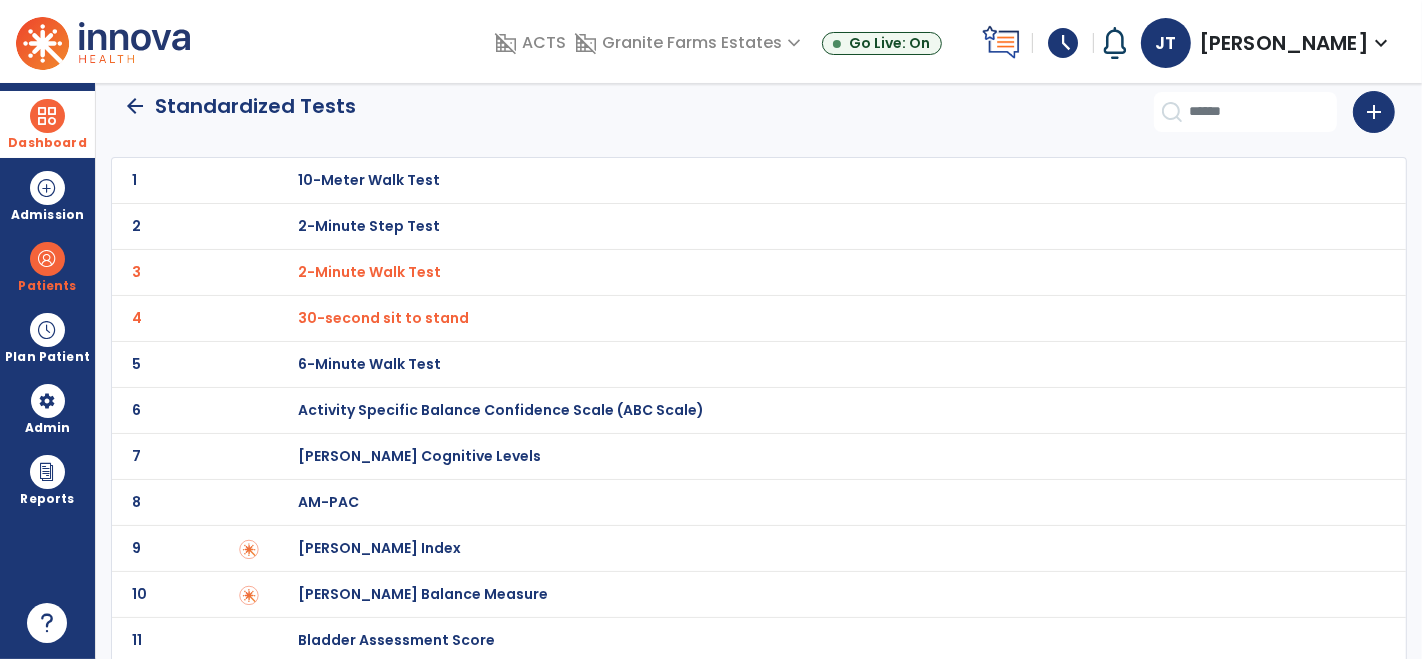 scroll, scrollTop: 0, scrollLeft: 0, axis: both 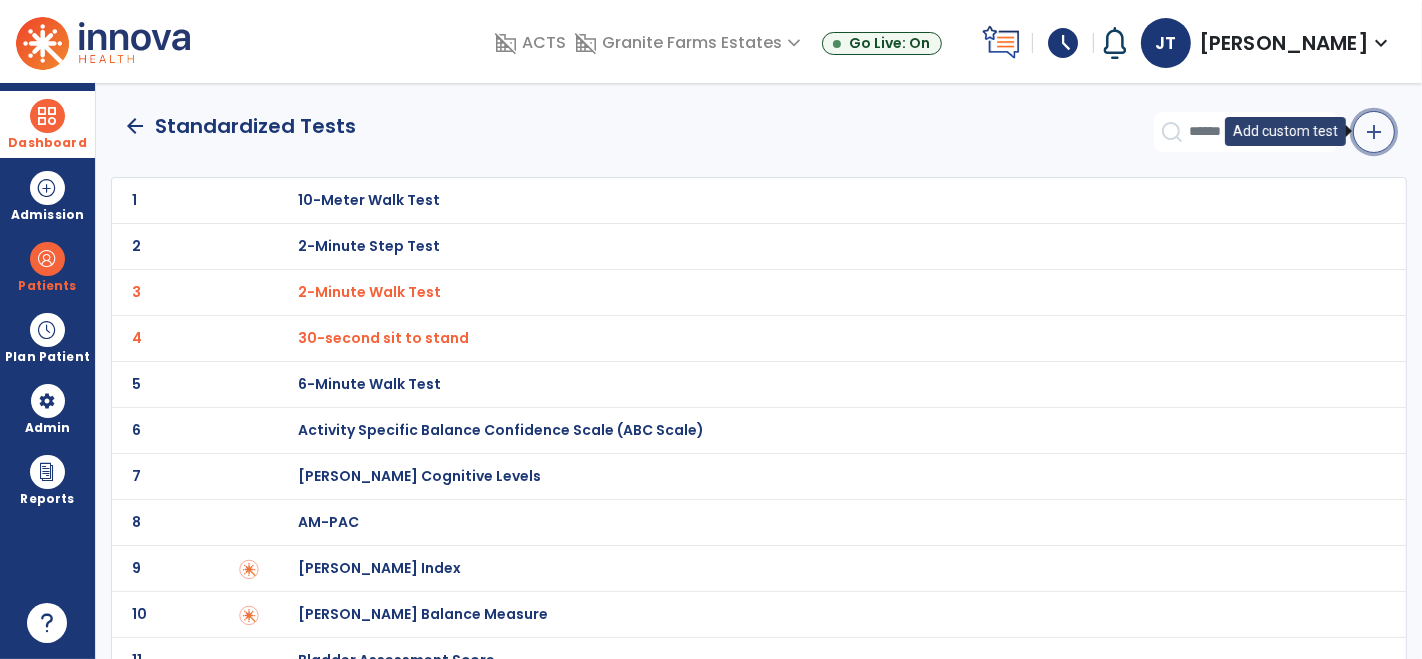 click on "add" 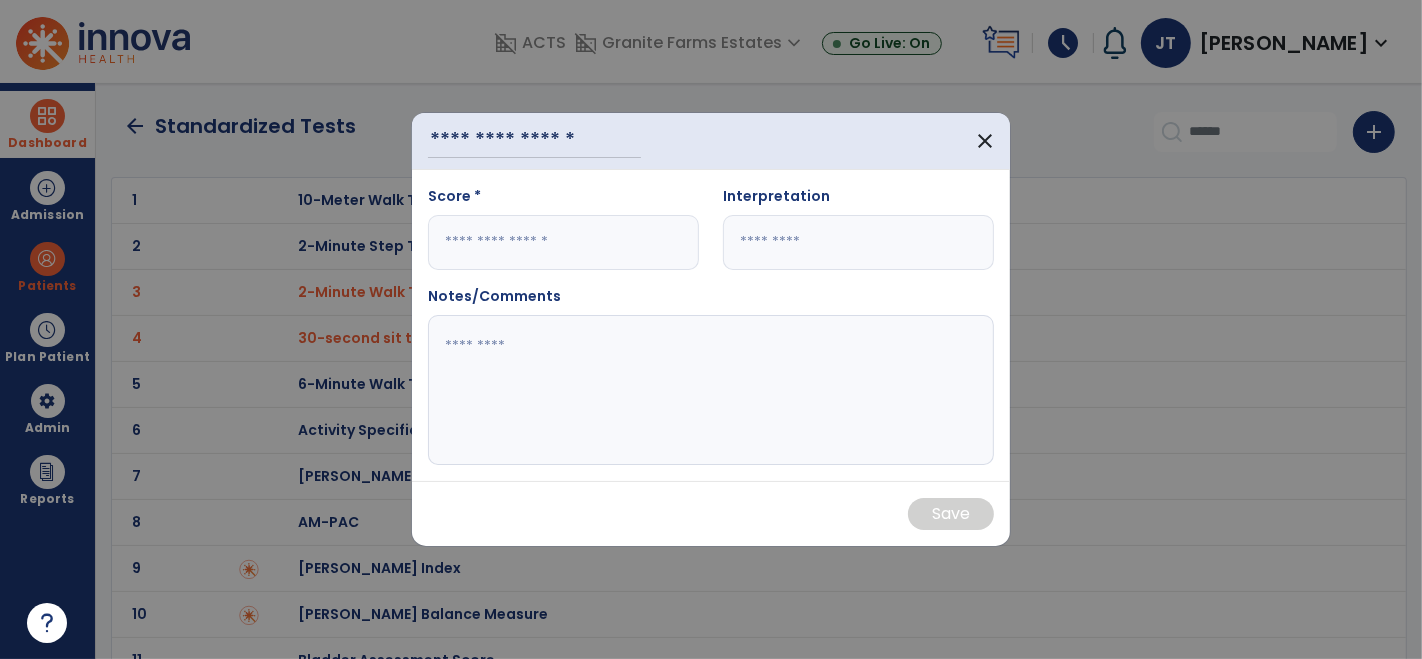 click at bounding box center [563, 242] 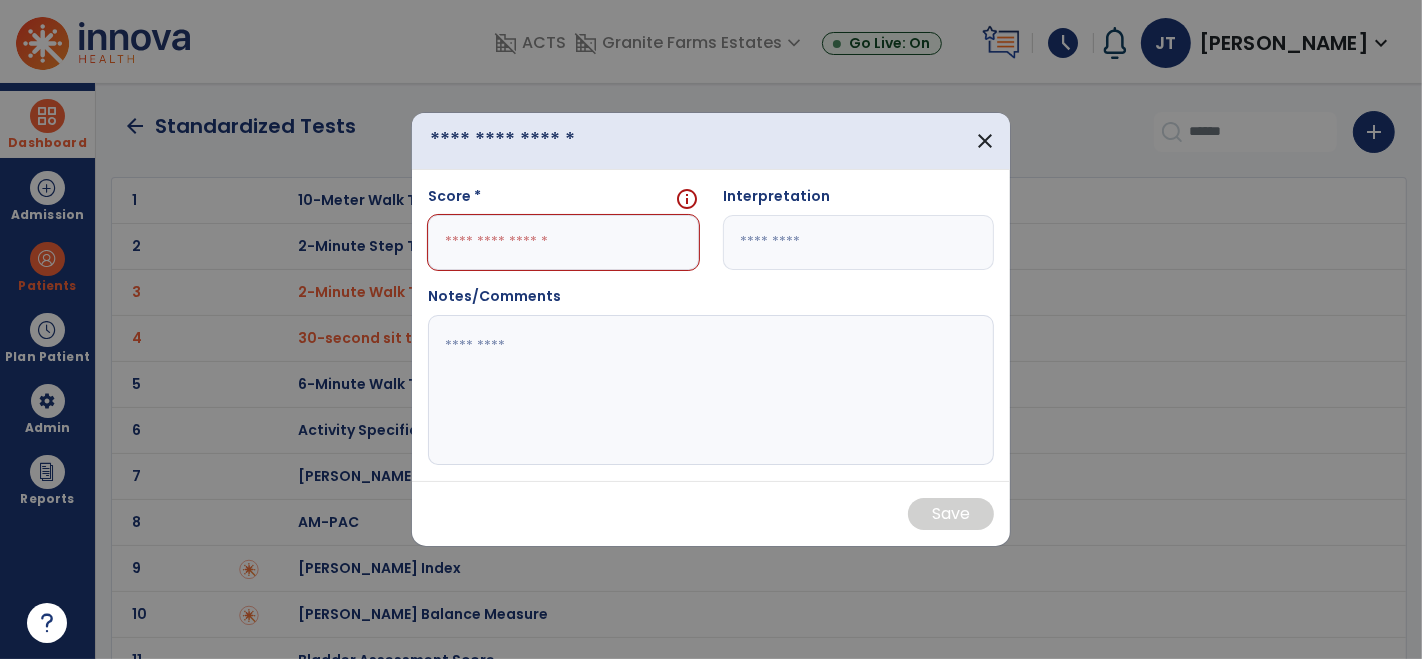 click at bounding box center (534, 141) 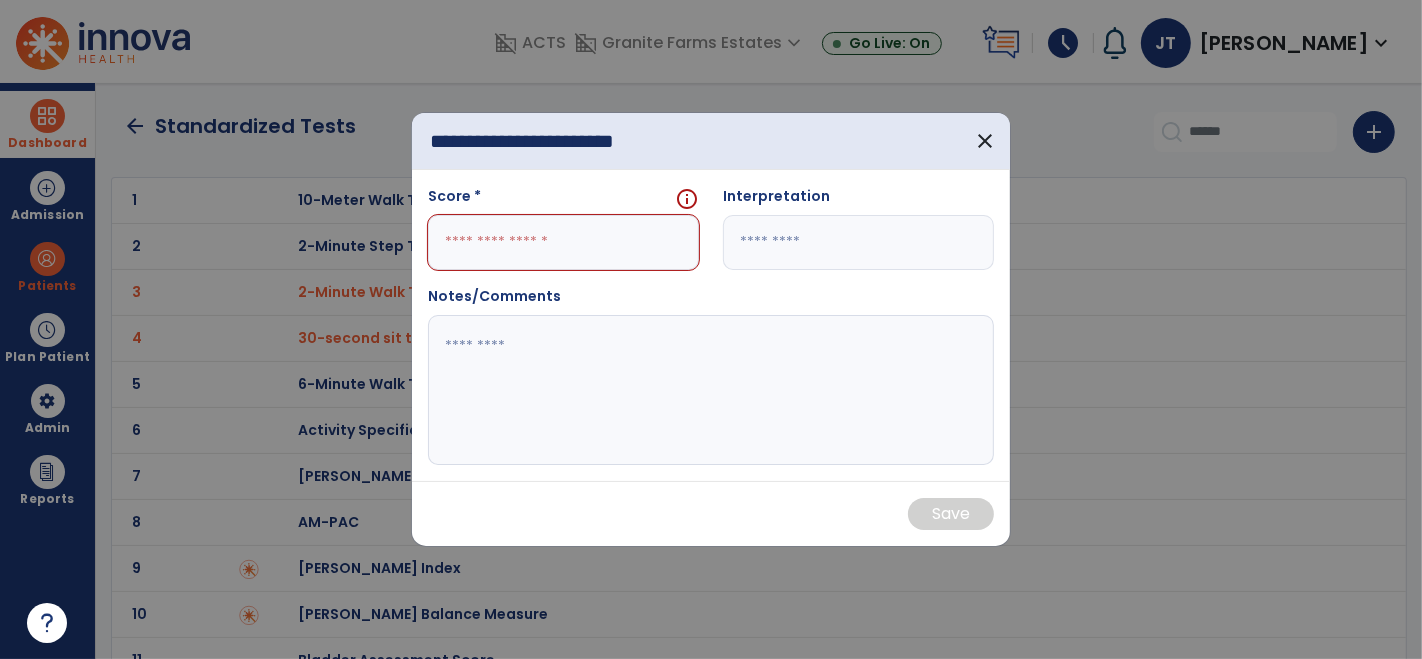type on "**********" 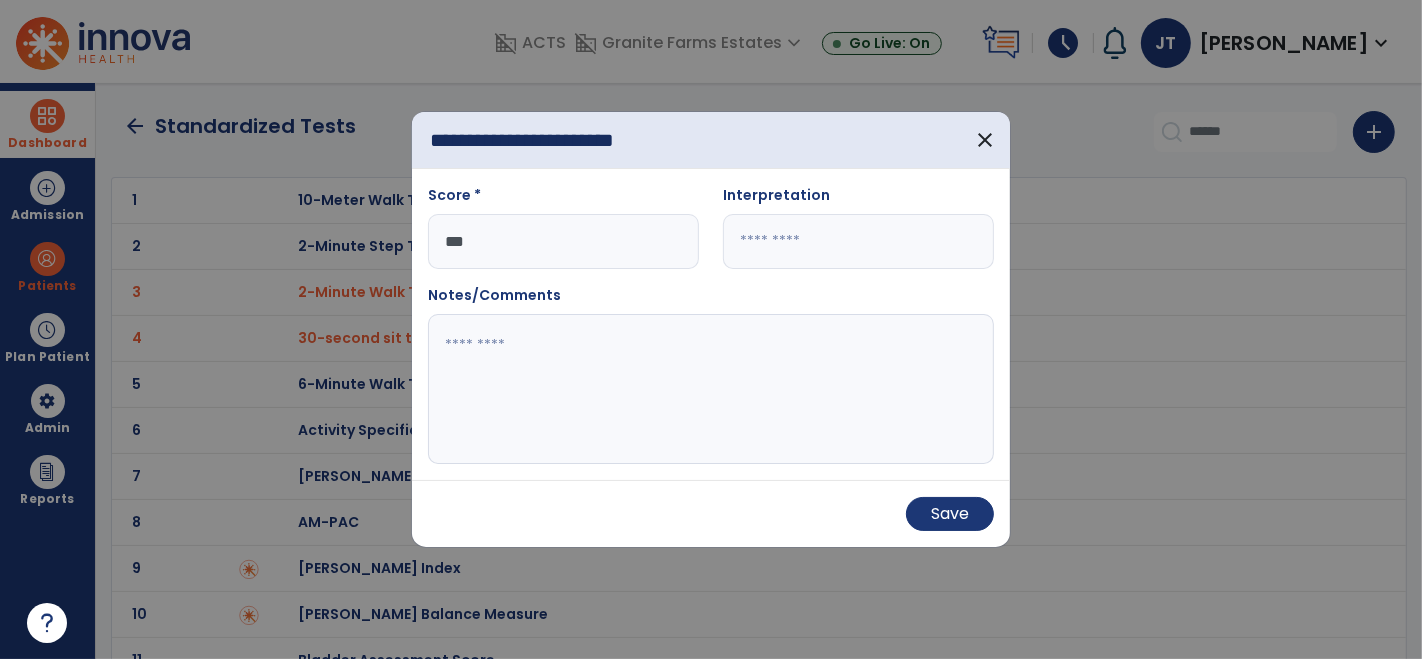 type on "***" 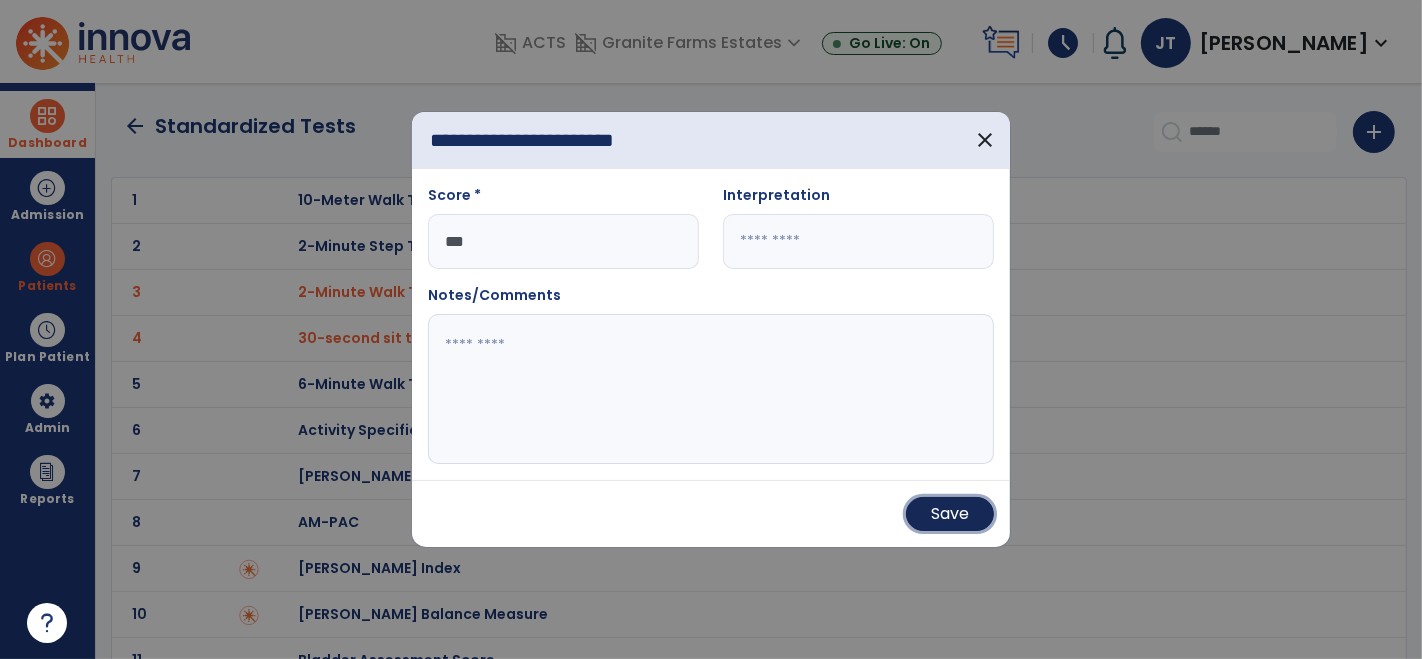 click on "Save" at bounding box center (950, 514) 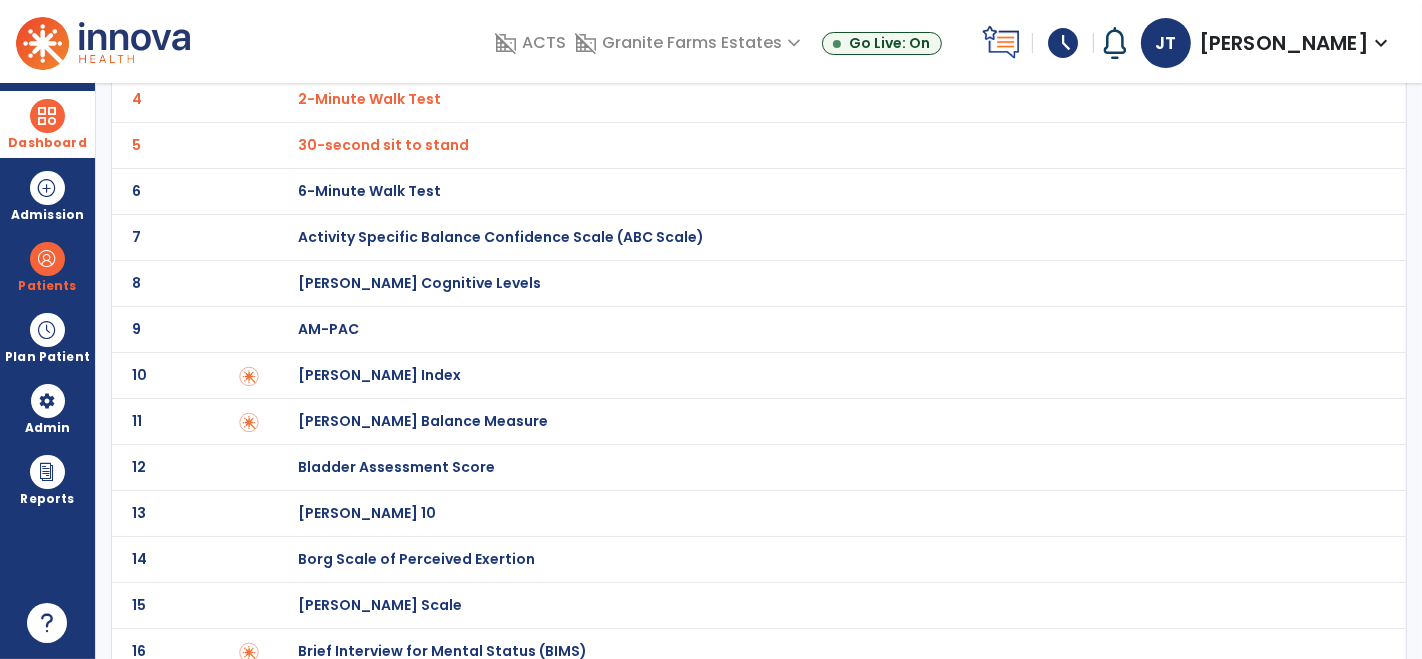 scroll, scrollTop: 30, scrollLeft: 0, axis: vertical 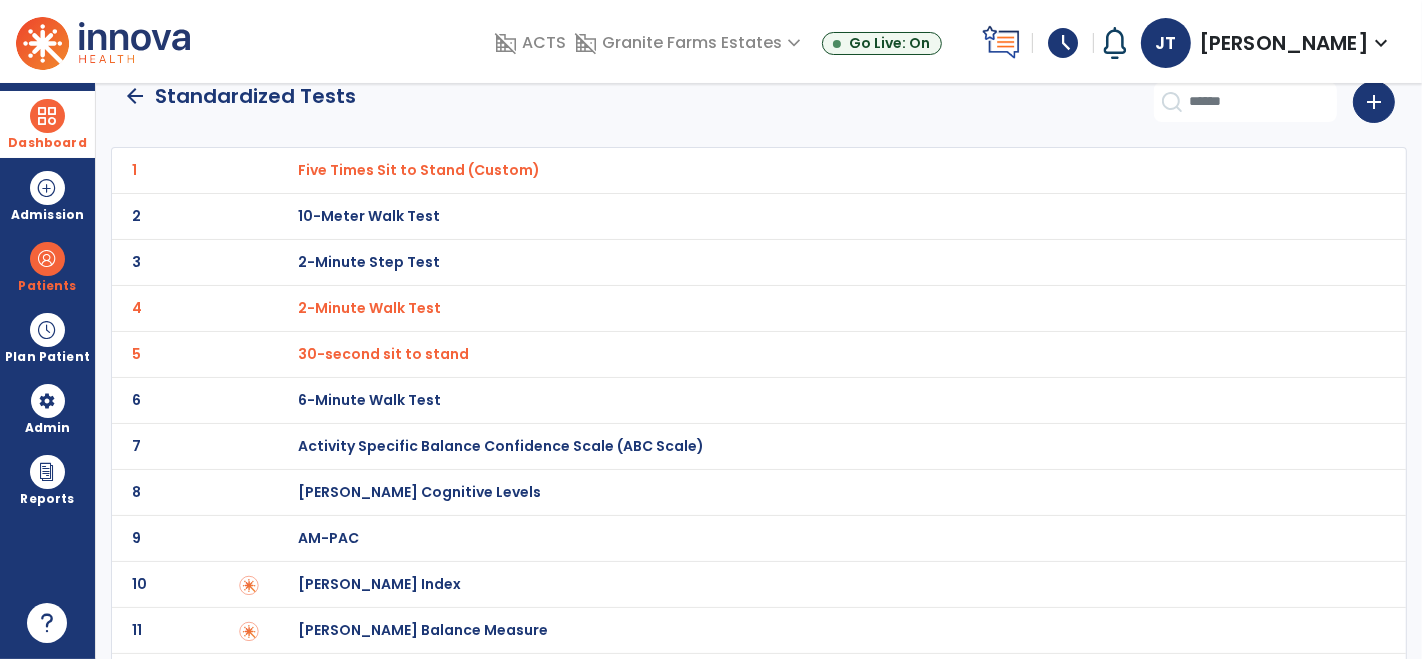 click on "arrow_back" 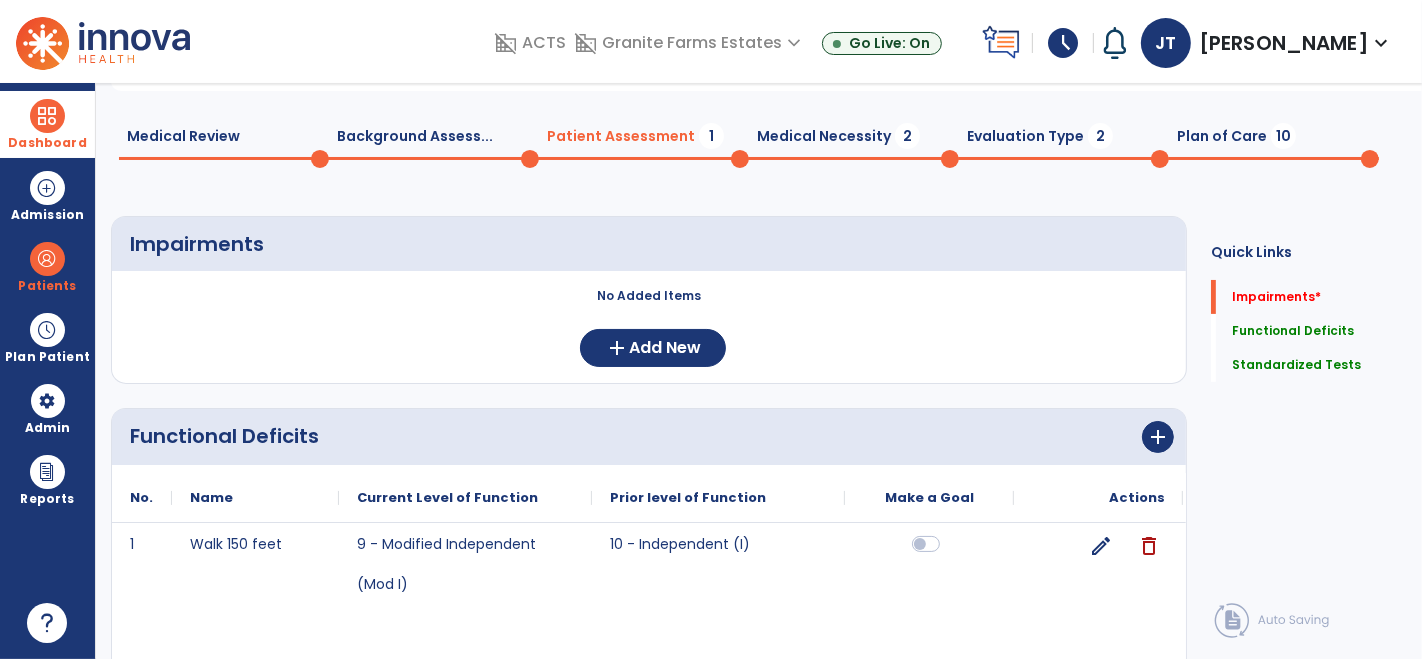 scroll, scrollTop: 0, scrollLeft: 0, axis: both 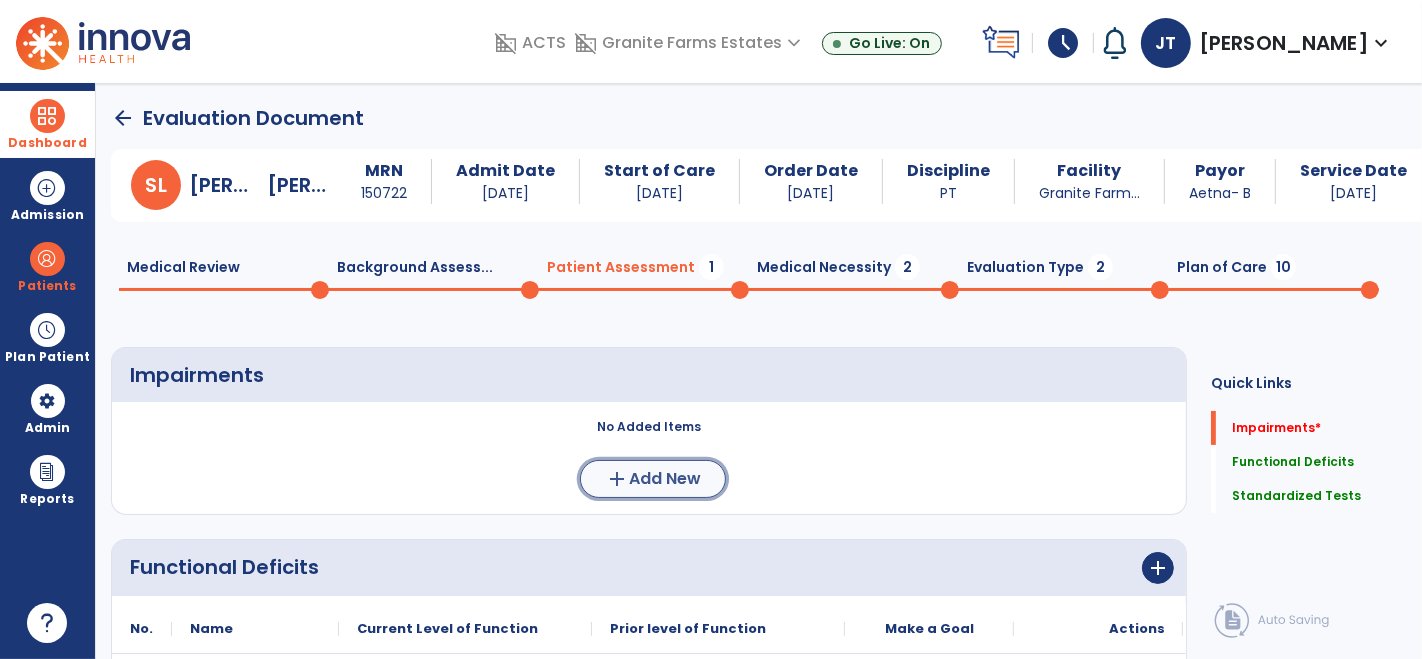 click on "Add New" 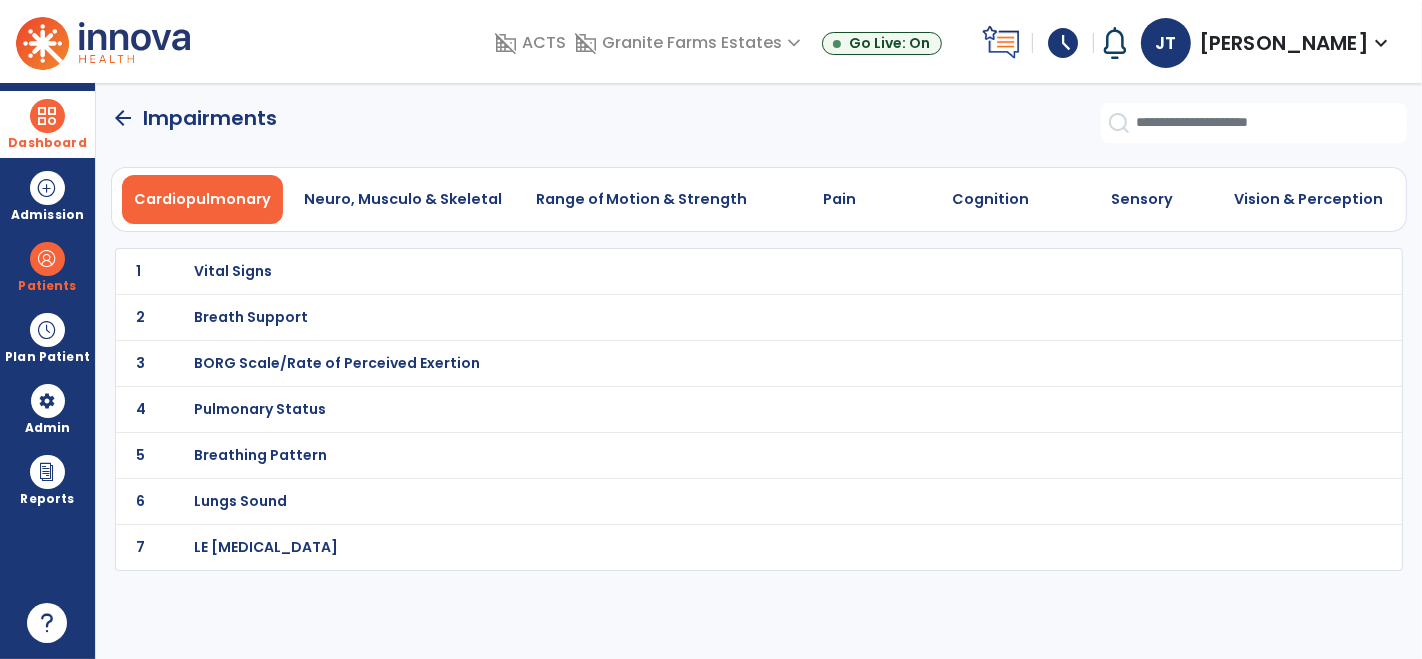 click on "arrow_back" 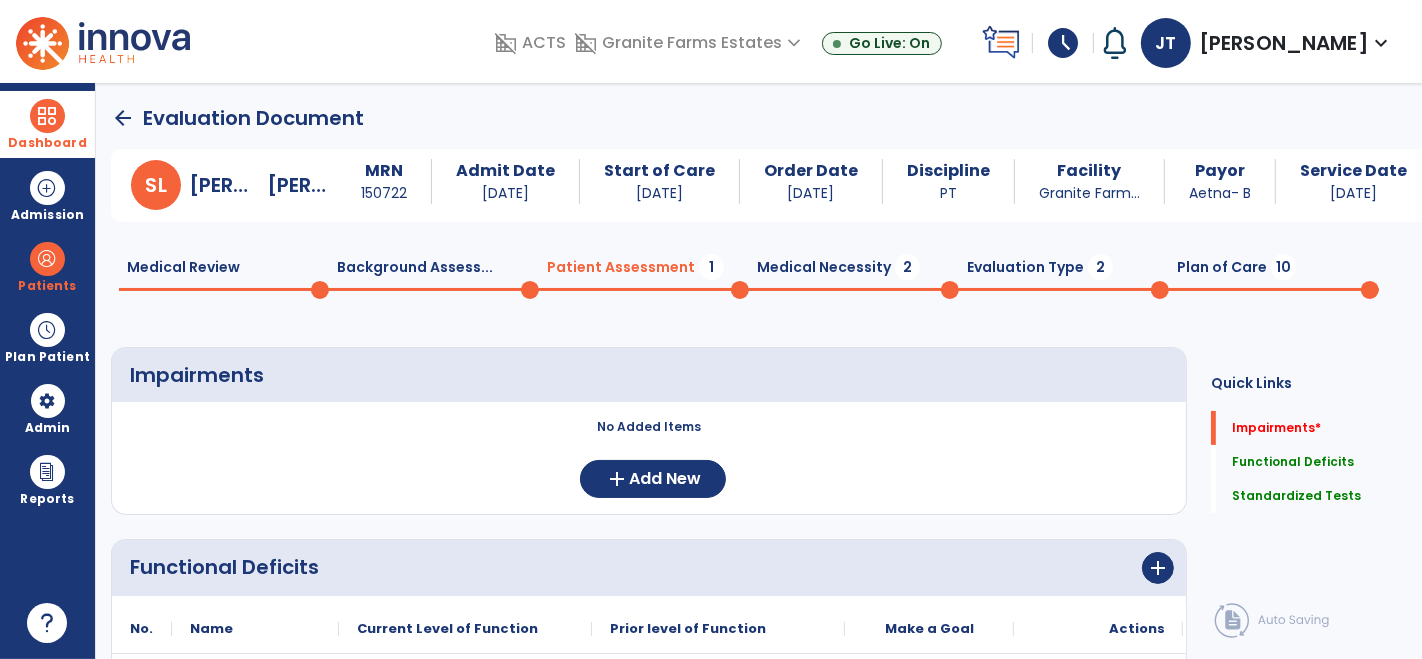 click on "Medical Necessity  2" 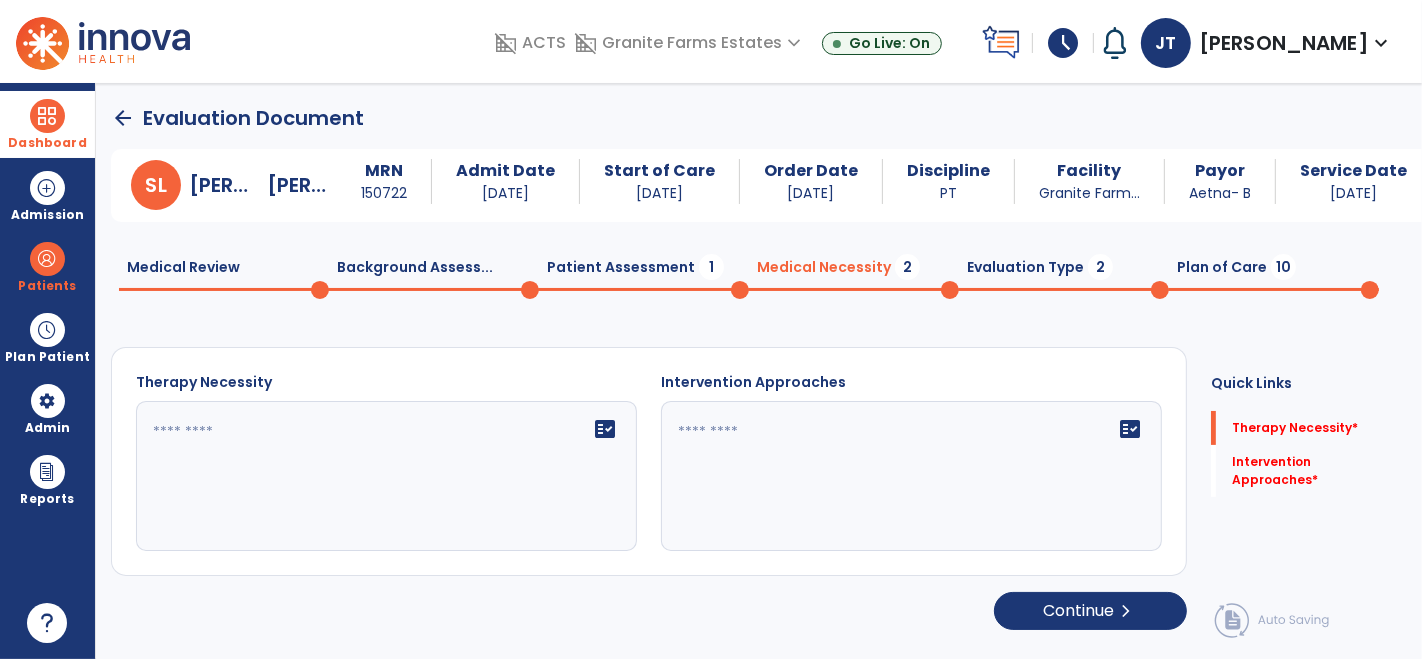 click on "fact_check" 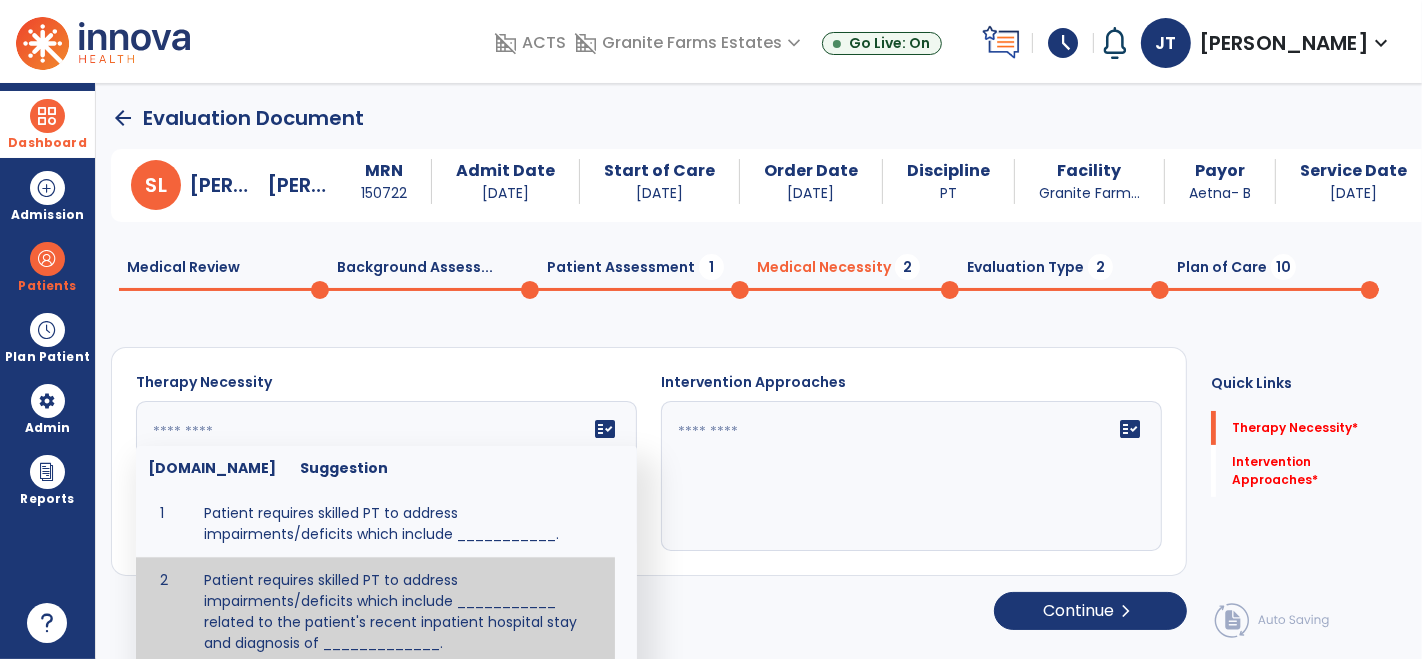click 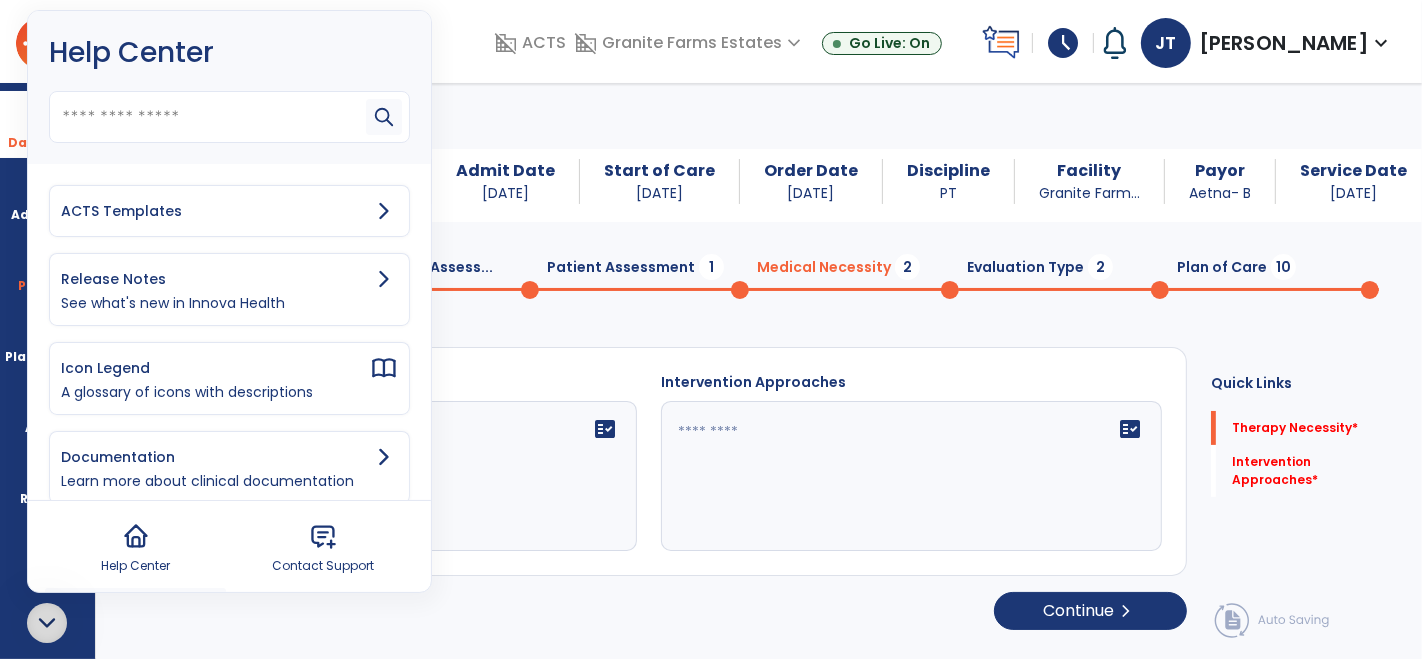 click on "ACTS Templates" at bounding box center [215, 211] 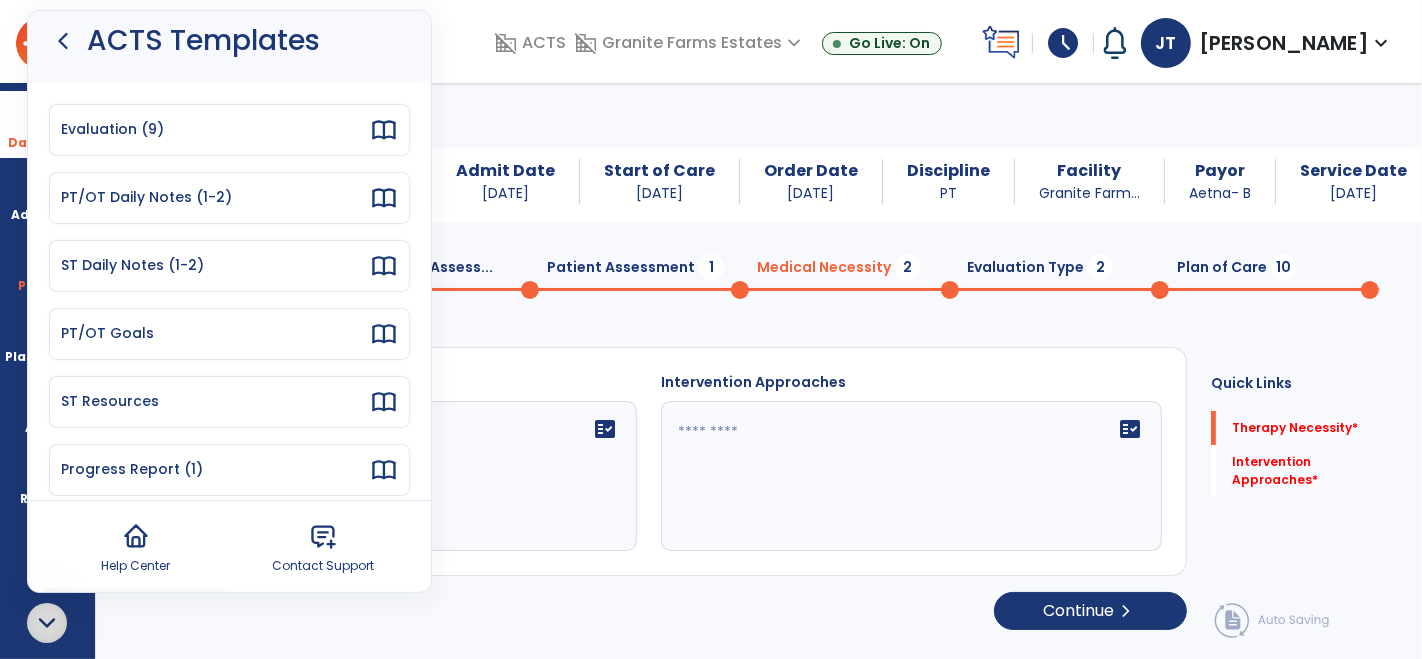 scroll, scrollTop: 0, scrollLeft: 0, axis: both 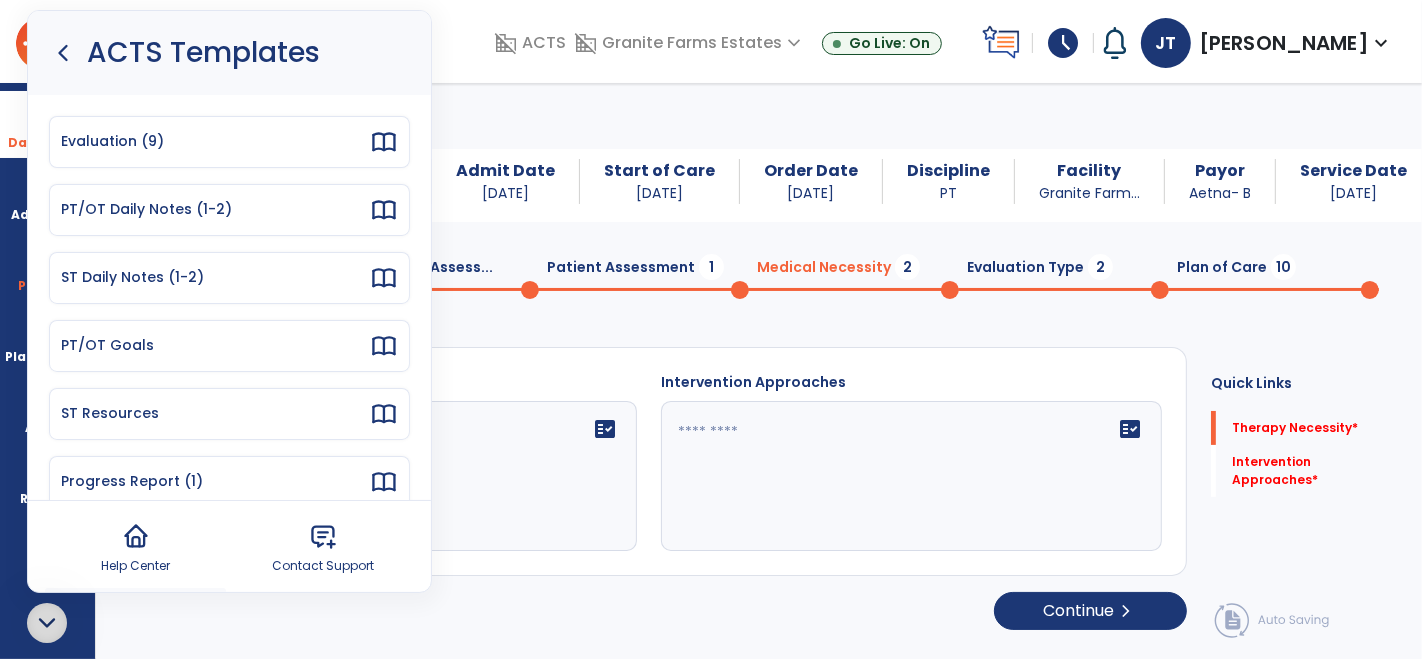 click on "Evaluation (9)" at bounding box center [215, 141] 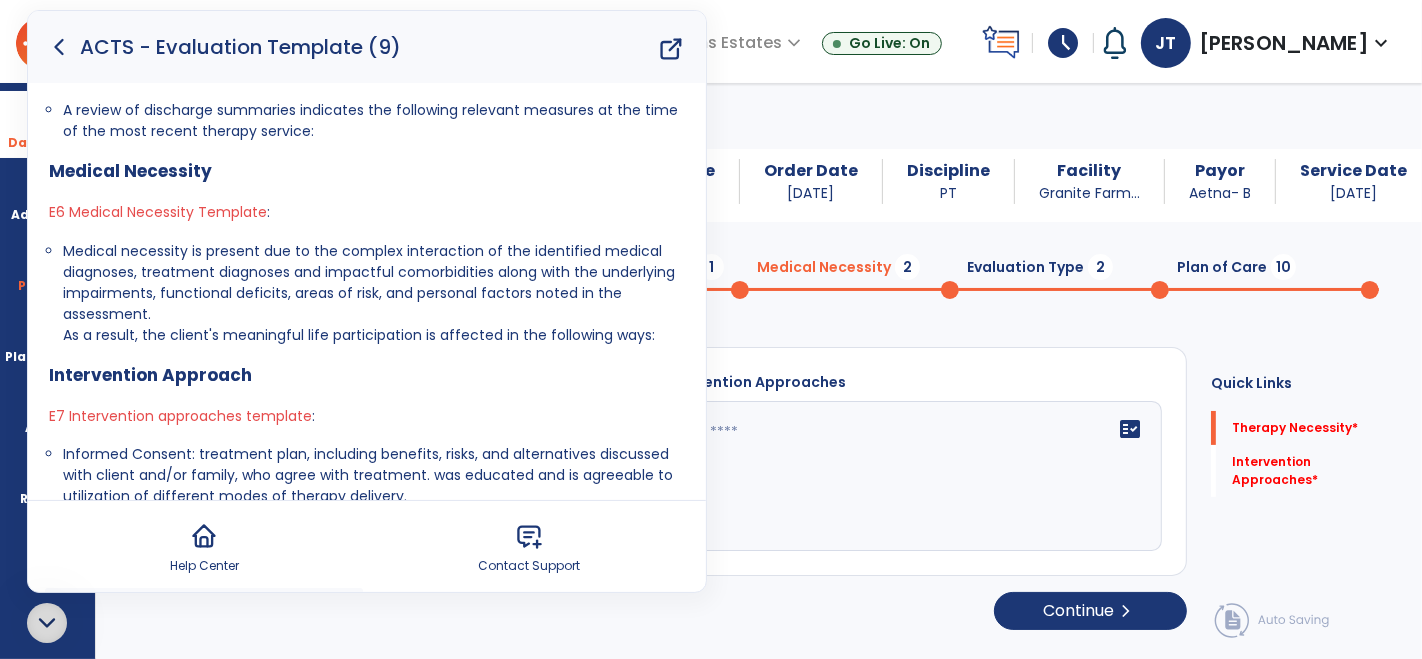 scroll, scrollTop: 806, scrollLeft: 0, axis: vertical 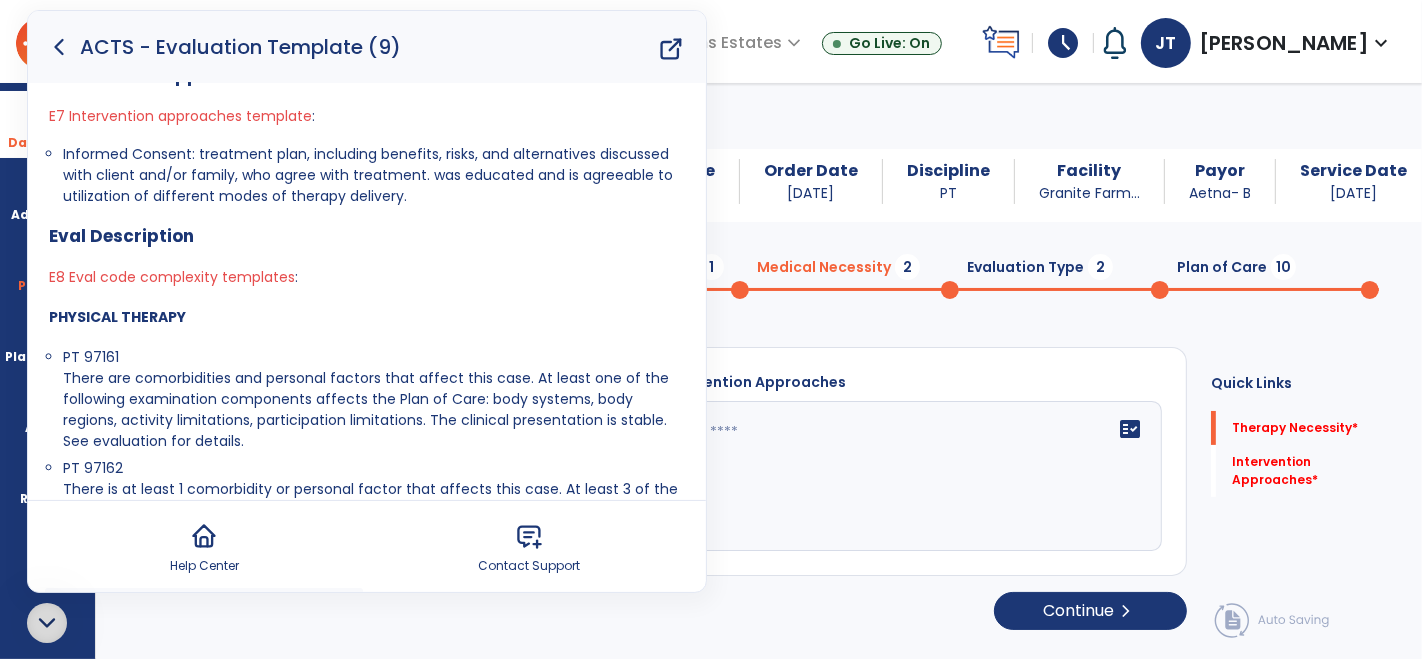drag, startPoint x: 48, startPoint y: 170, endPoint x: 398, endPoint y: 196, distance: 350.9644 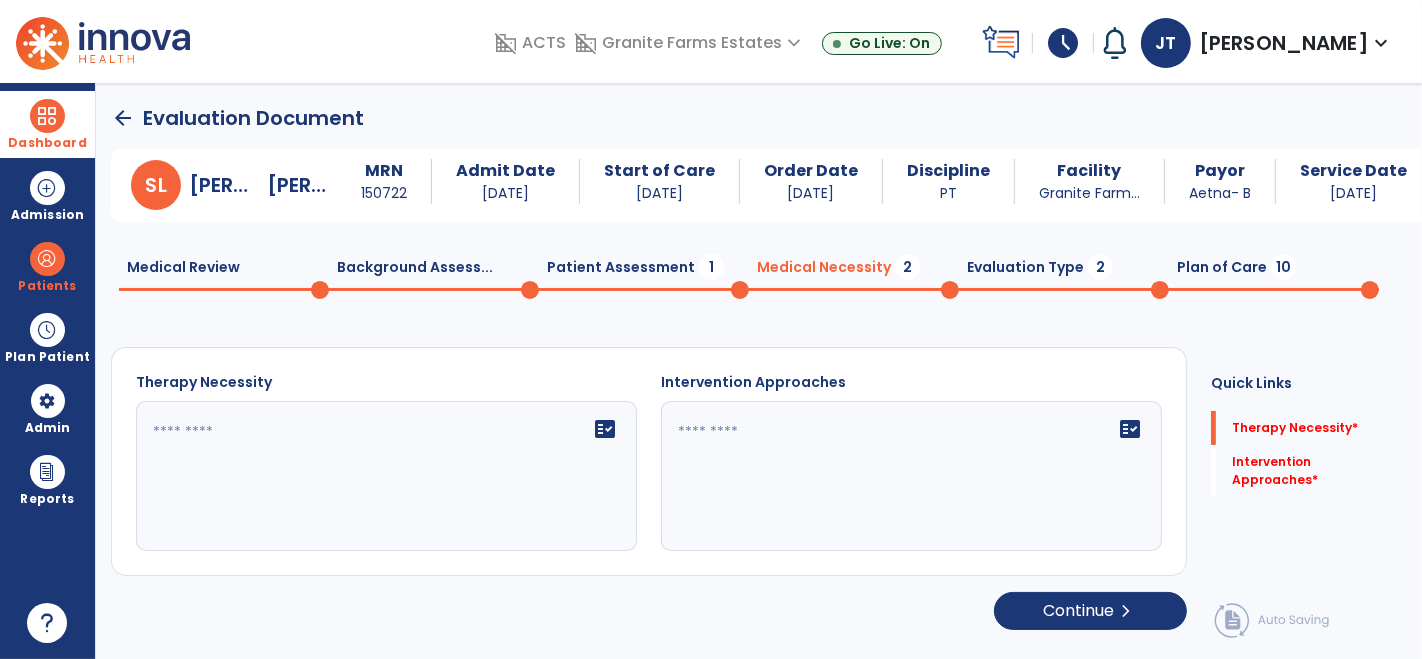 scroll, scrollTop: 0, scrollLeft: 0, axis: both 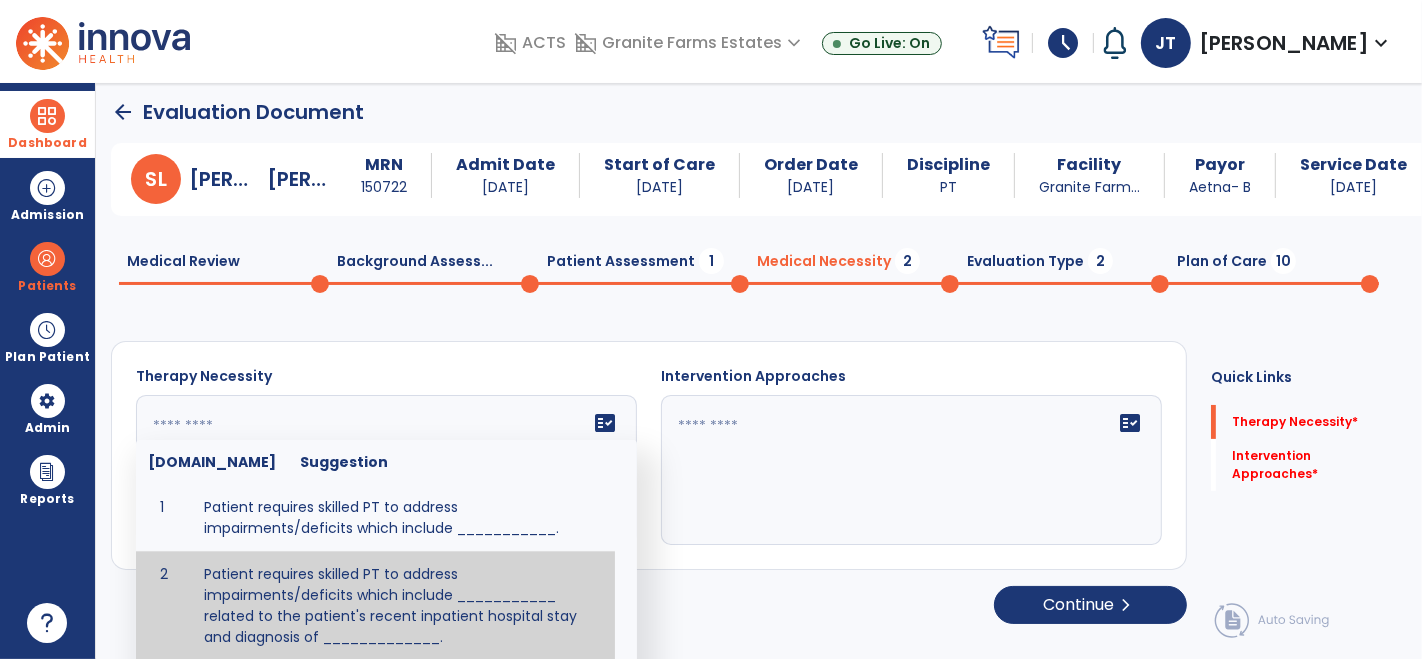 paste on "**********" 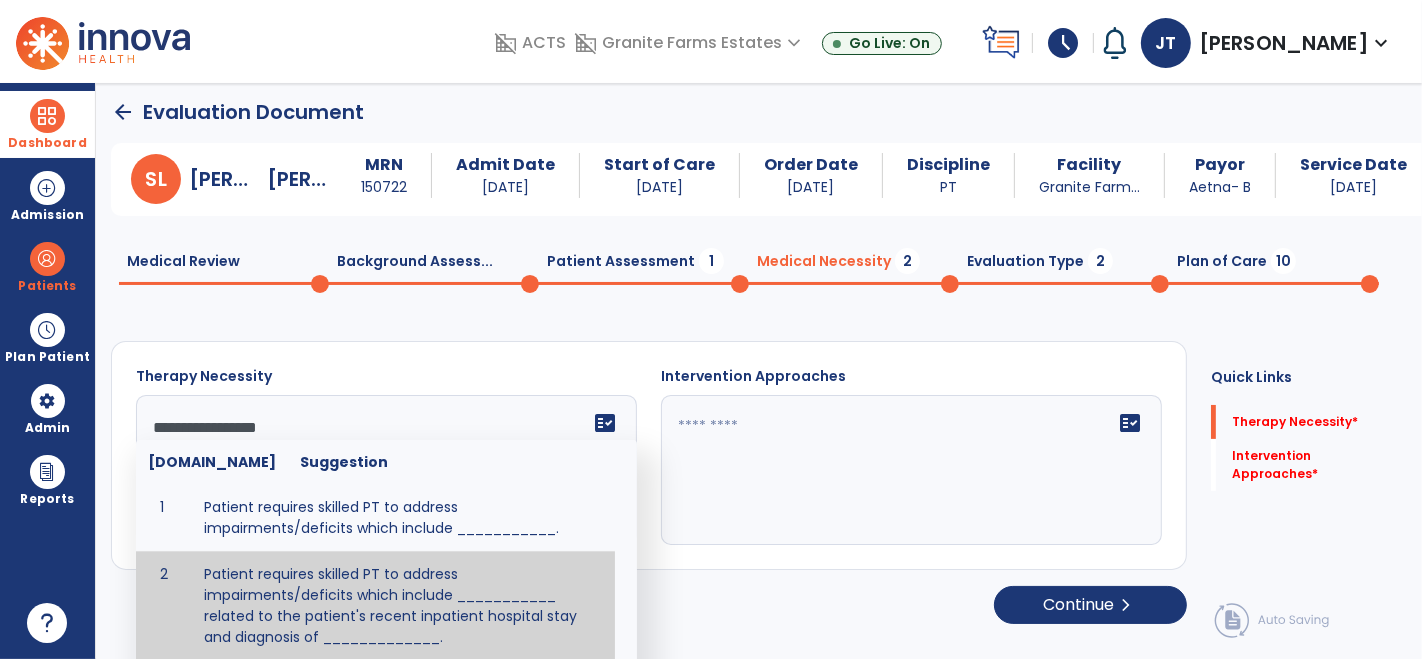 scroll, scrollTop: 327, scrollLeft: 0, axis: vertical 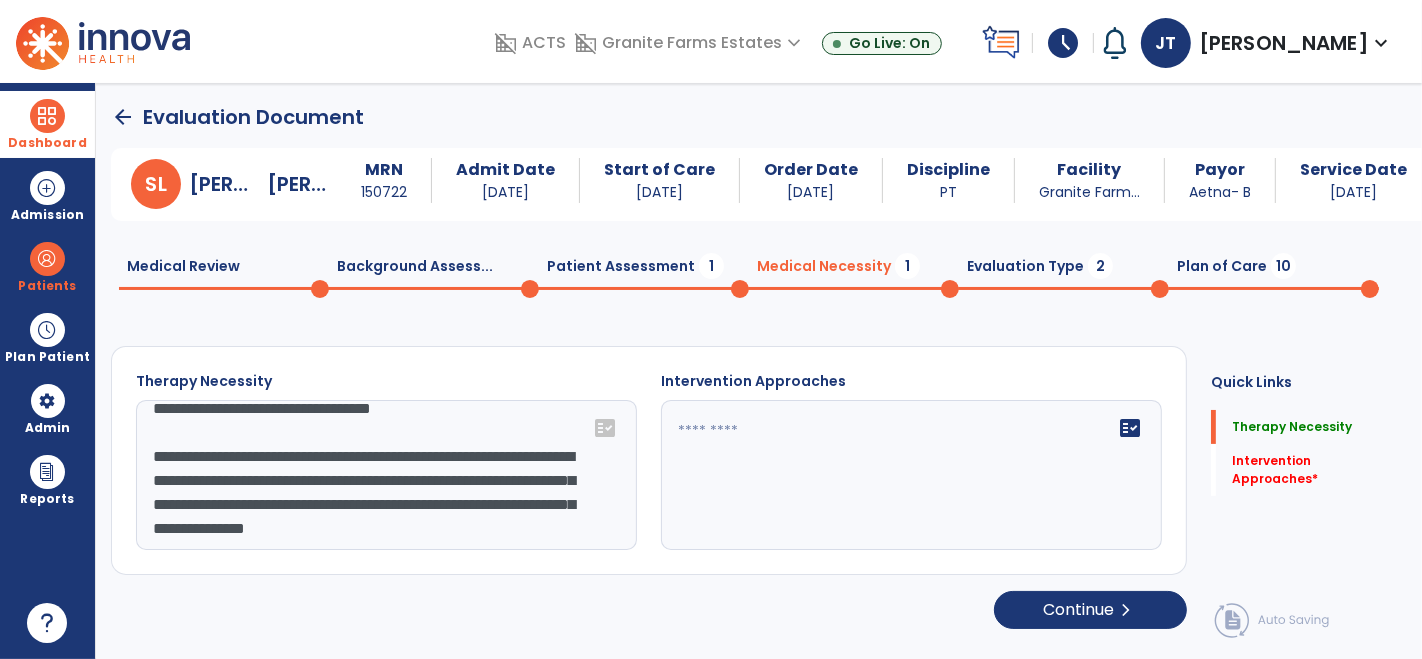 drag, startPoint x: 148, startPoint y: 438, endPoint x: 551, endPoint y: 637, distance: 449.45523 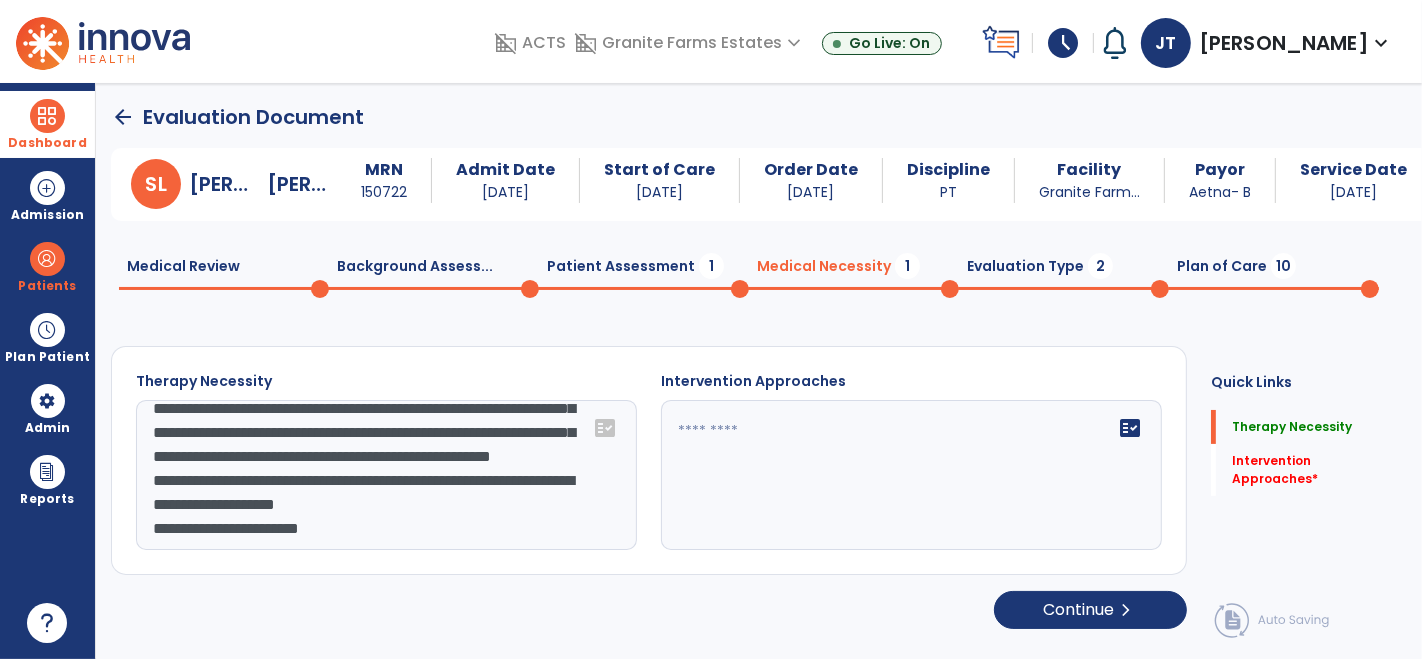scroll, scrollTop: 191, scrollLeft: 0, axis: vertical 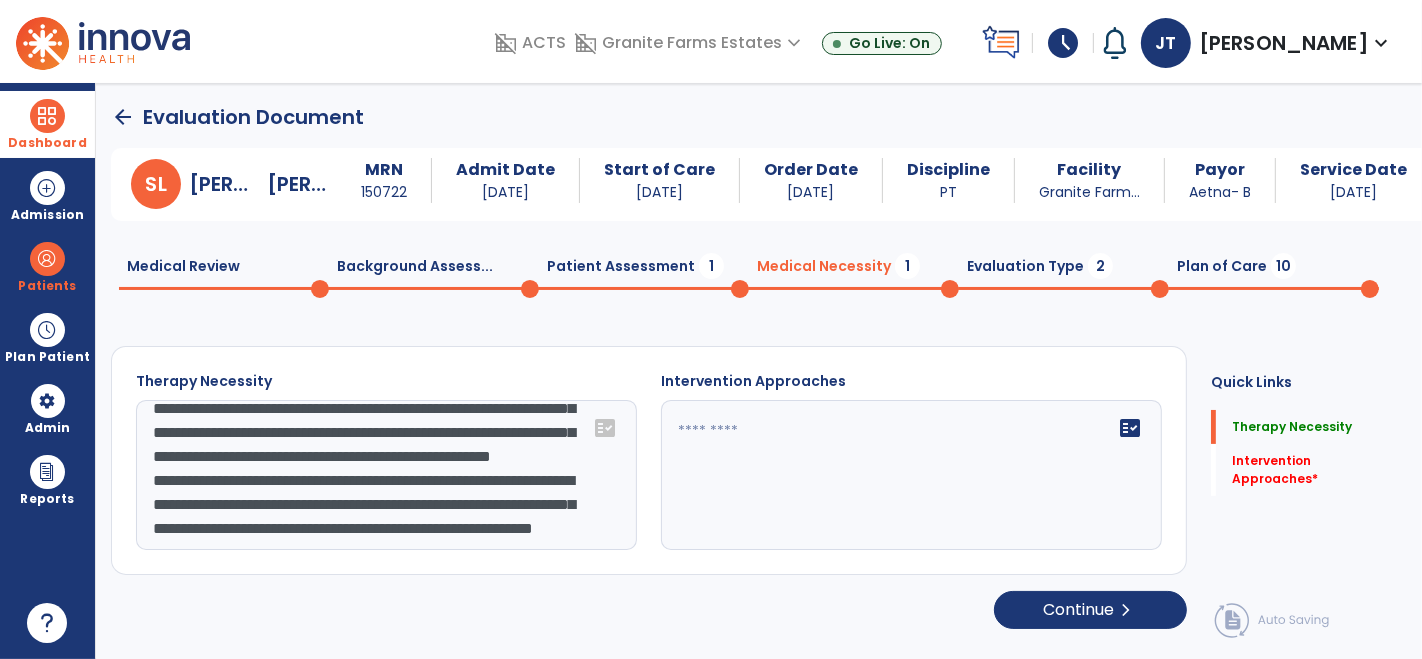type on "**********" 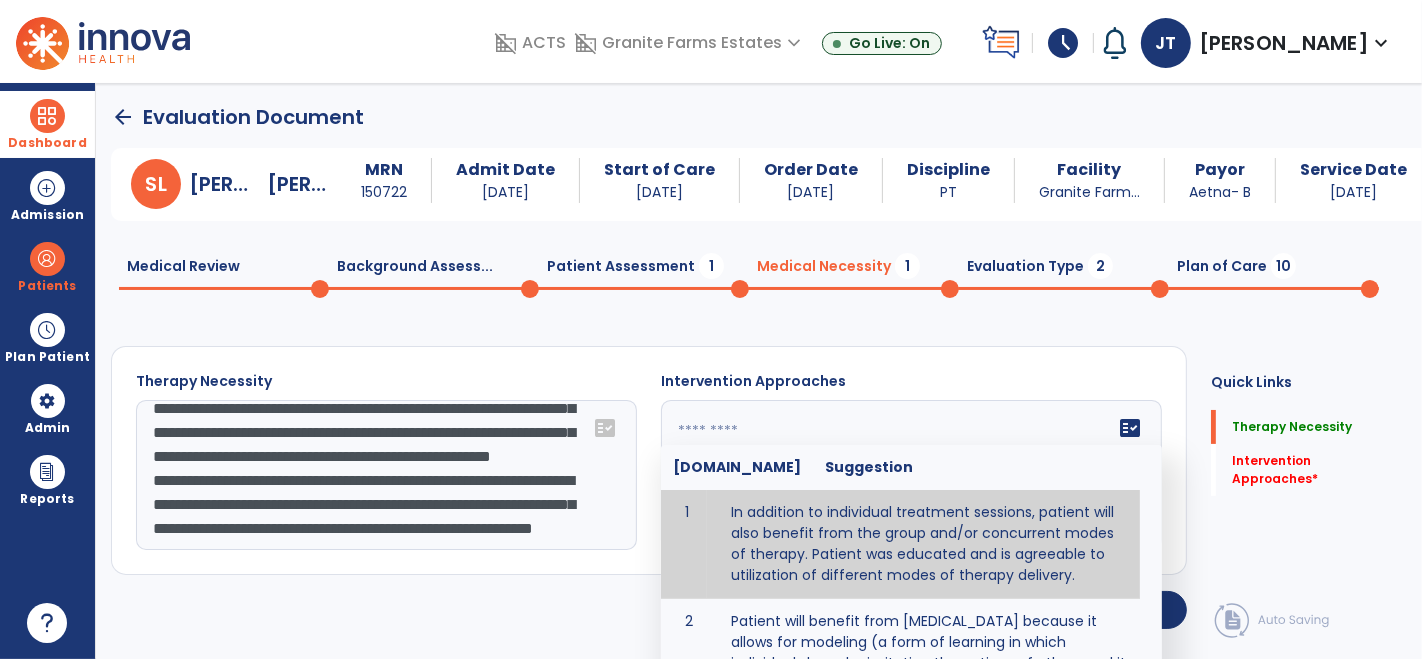 paste on "**********" 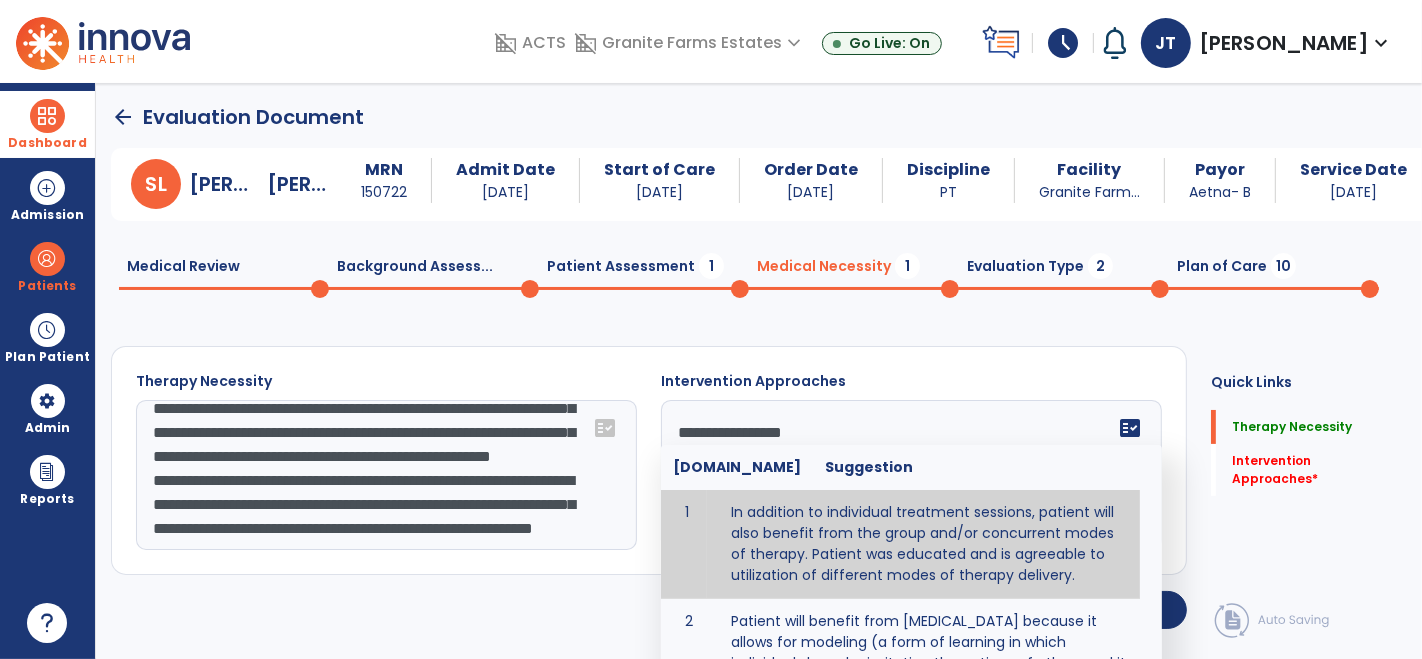 scroll, scrollTop: 327, scrollLeft: 0, axis: vertical 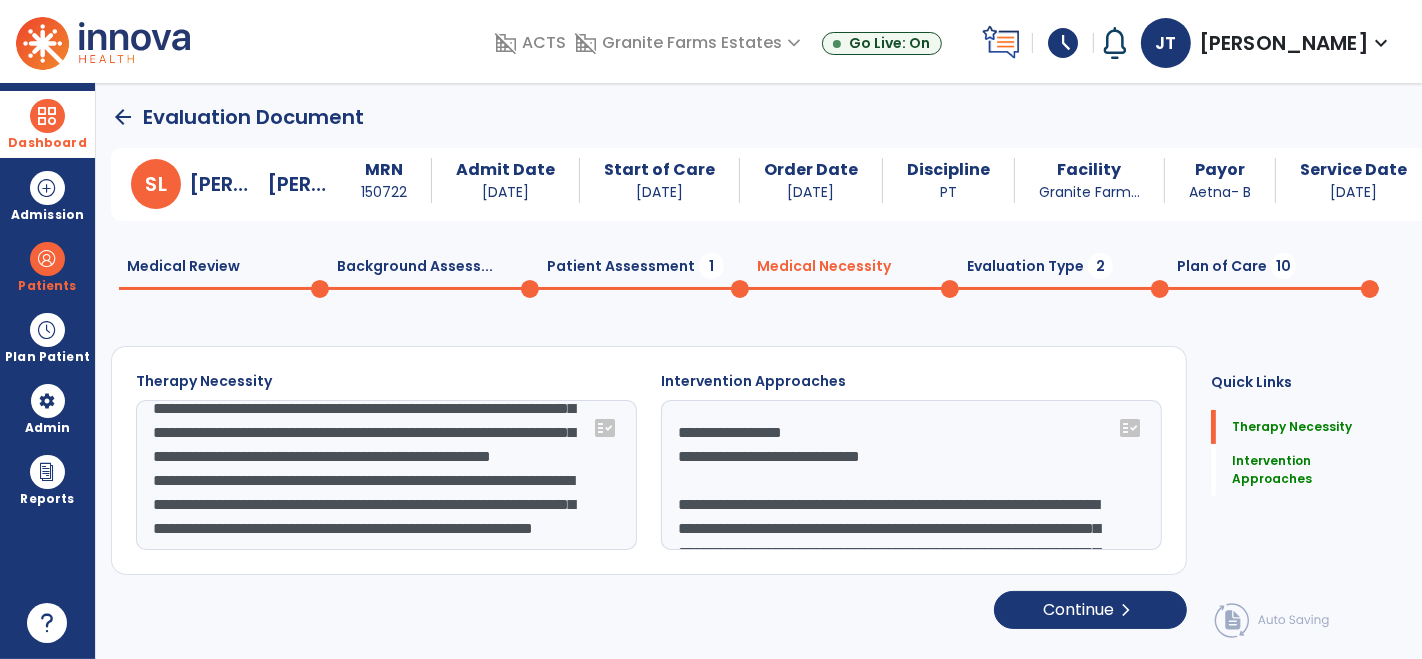 drag, startPoint x: 672, startPoint y: 460, endPoint x: 662, endPoint y: 348, distance: 112.44554 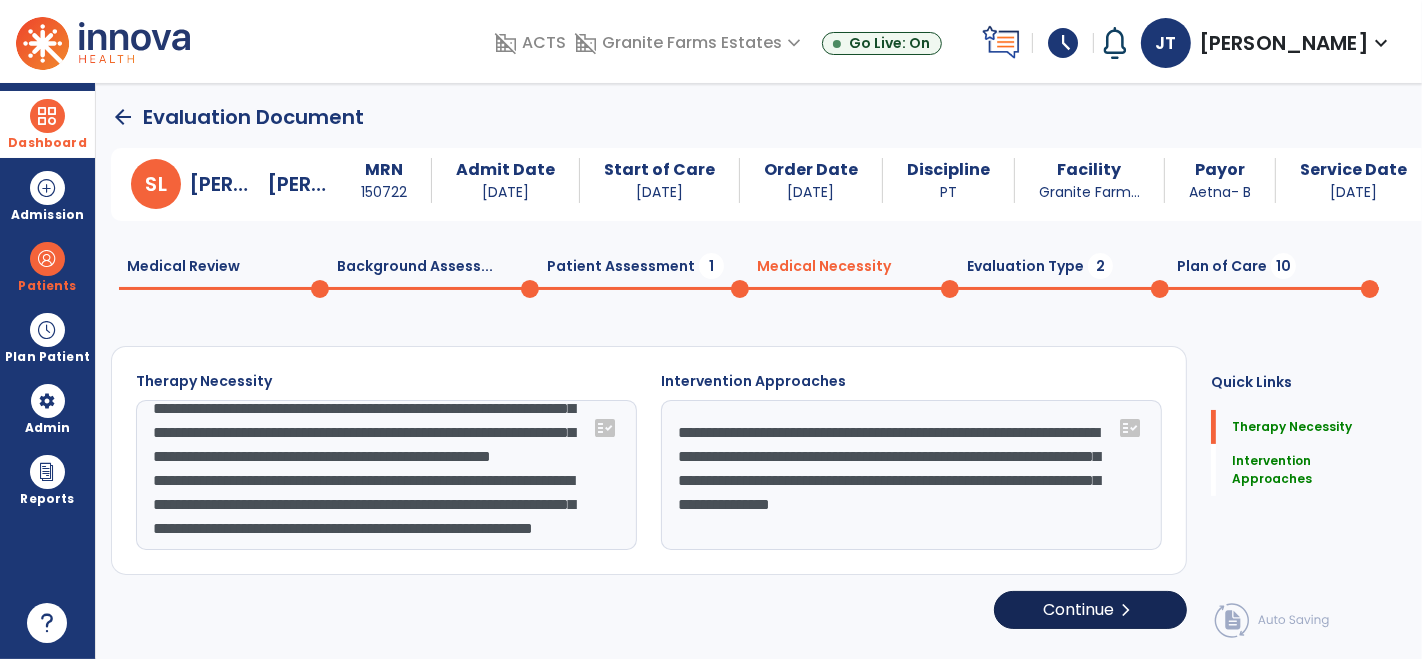 type on "**********" 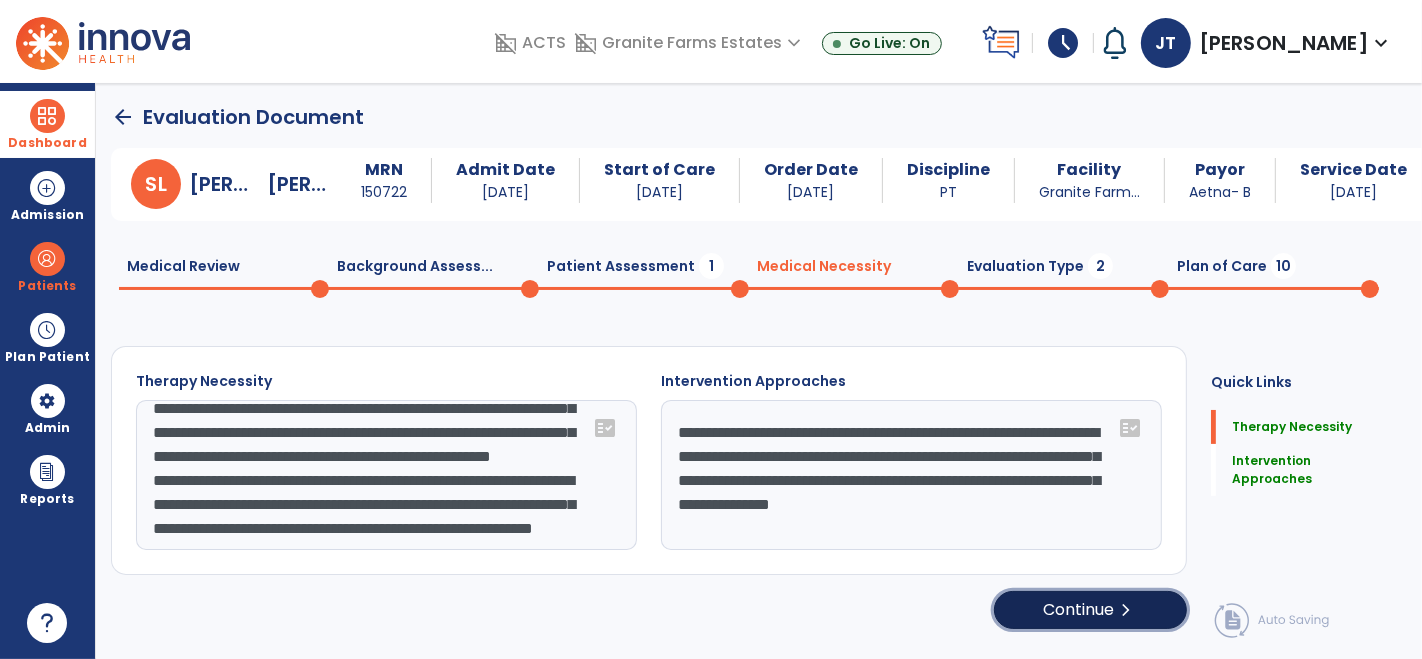 click on "Continue  chevron_right" 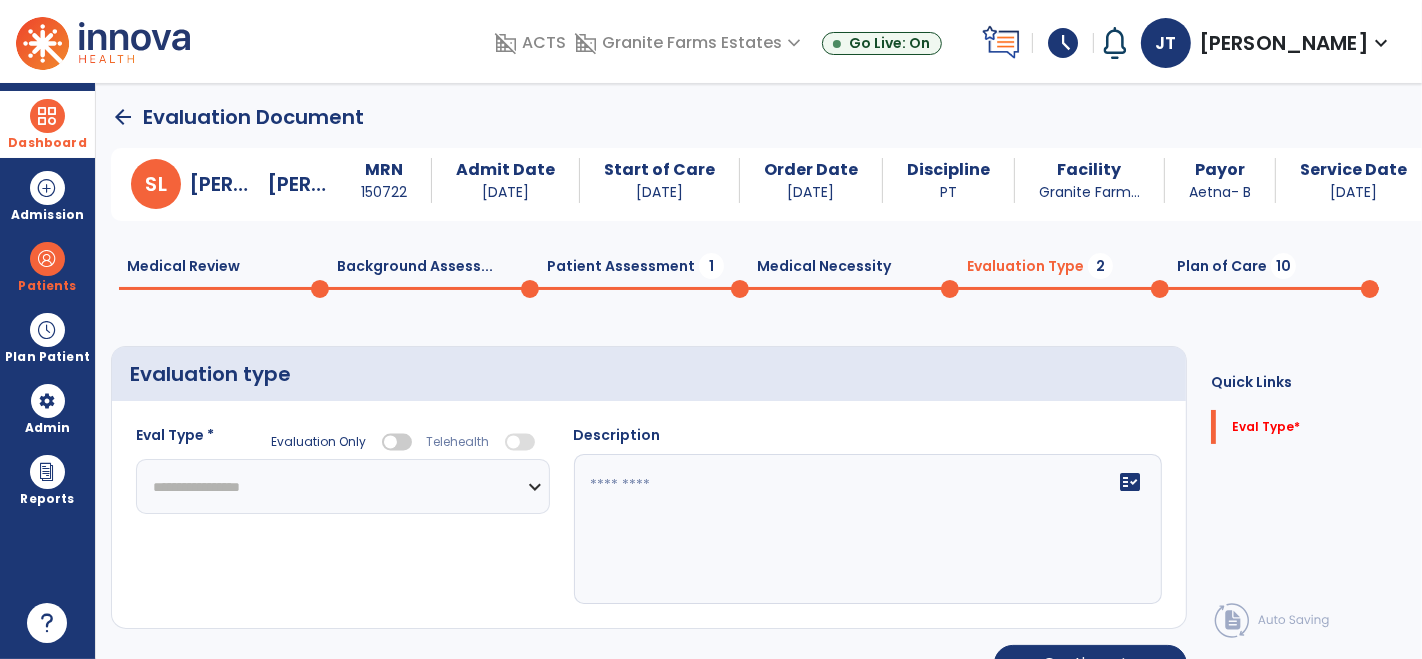 click on "**********" 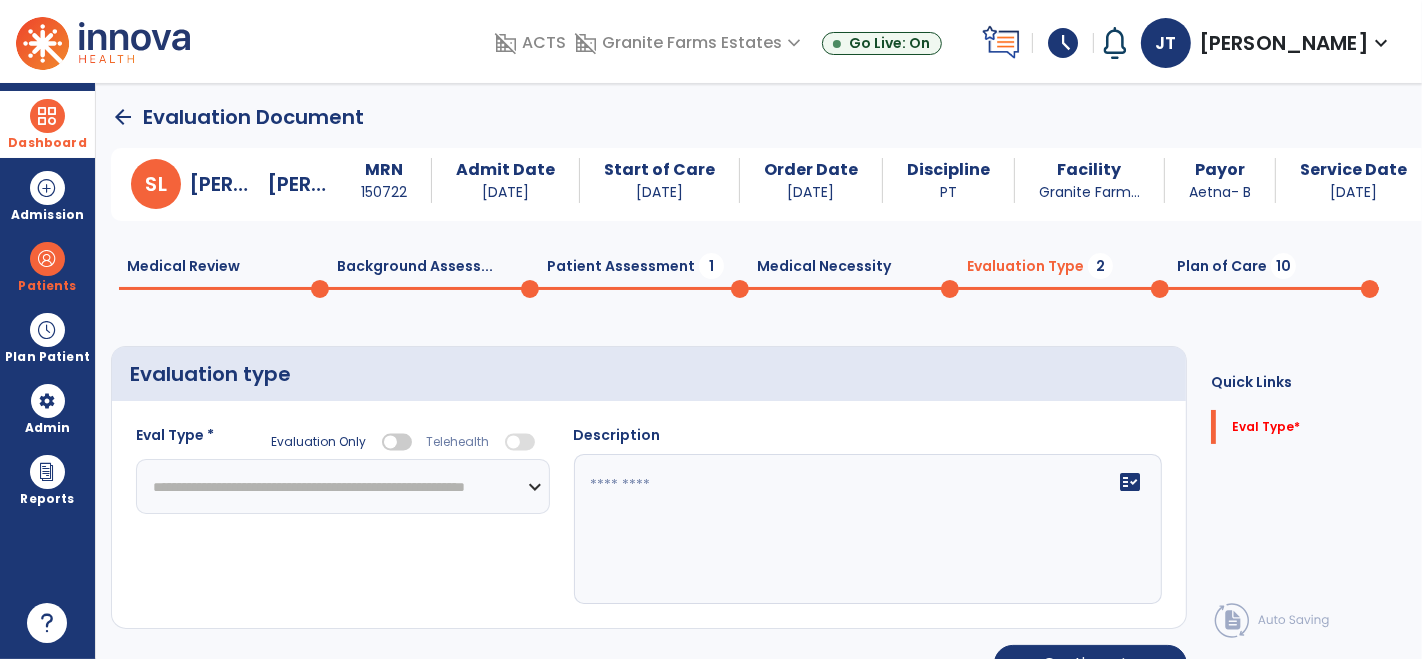 click on "**********" 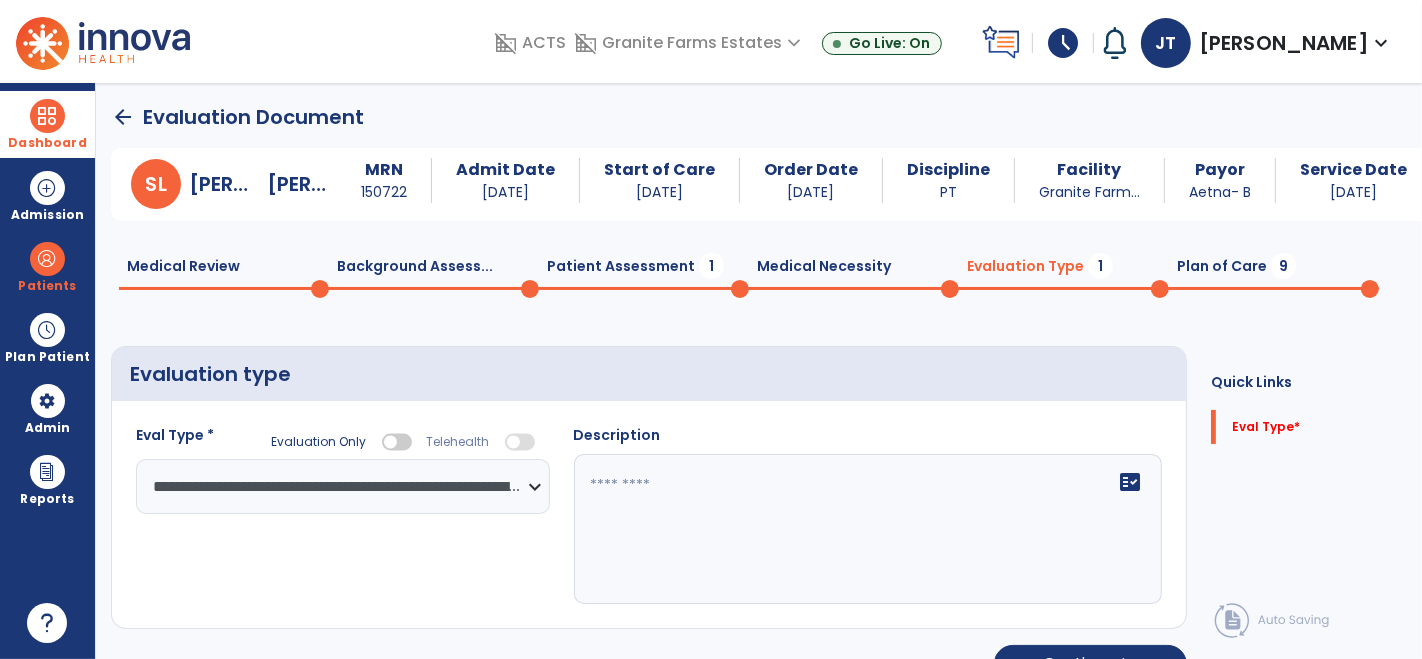click on "fact_check" 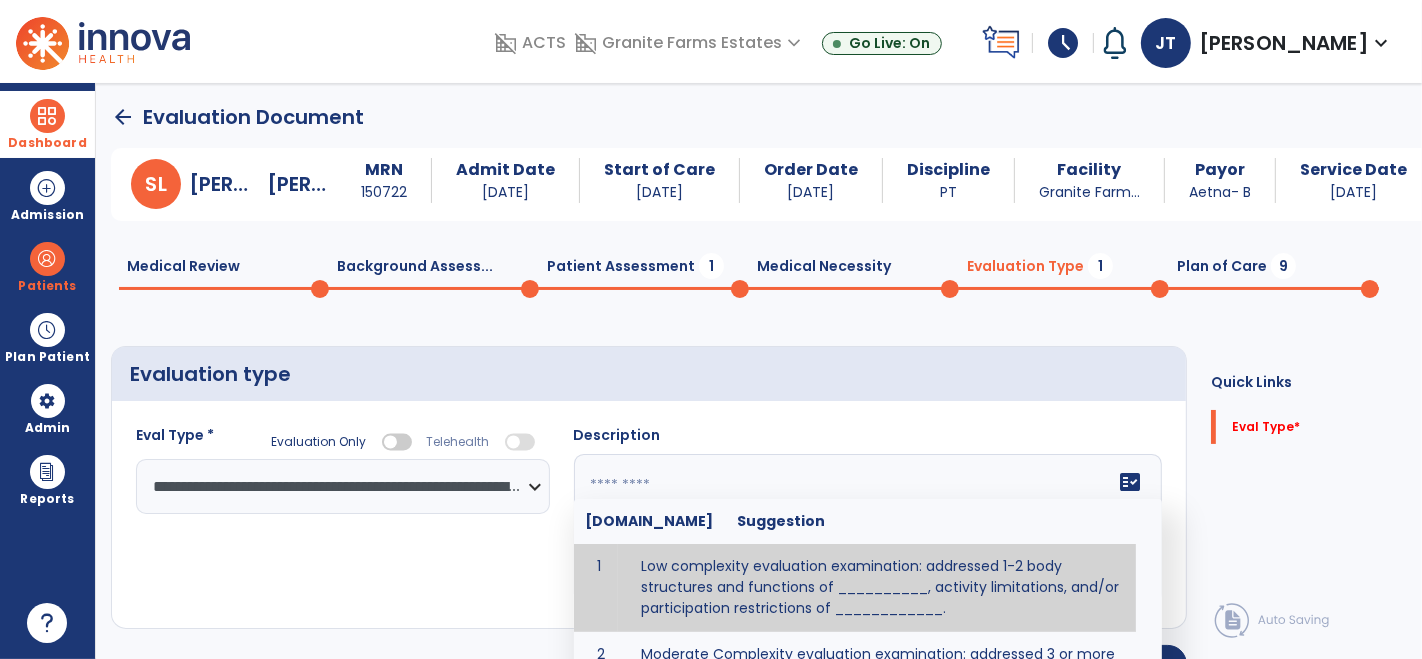 click 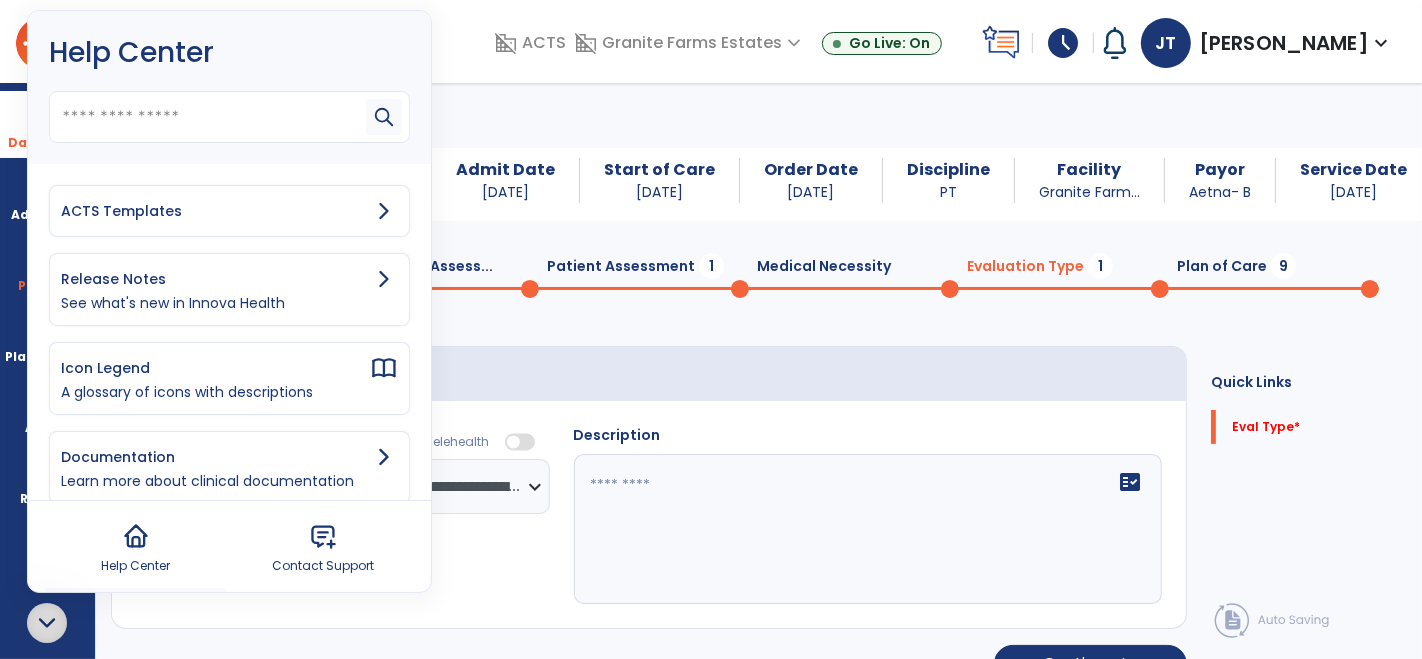 click on "ACTS Templates" at bounding box center [229, 211] 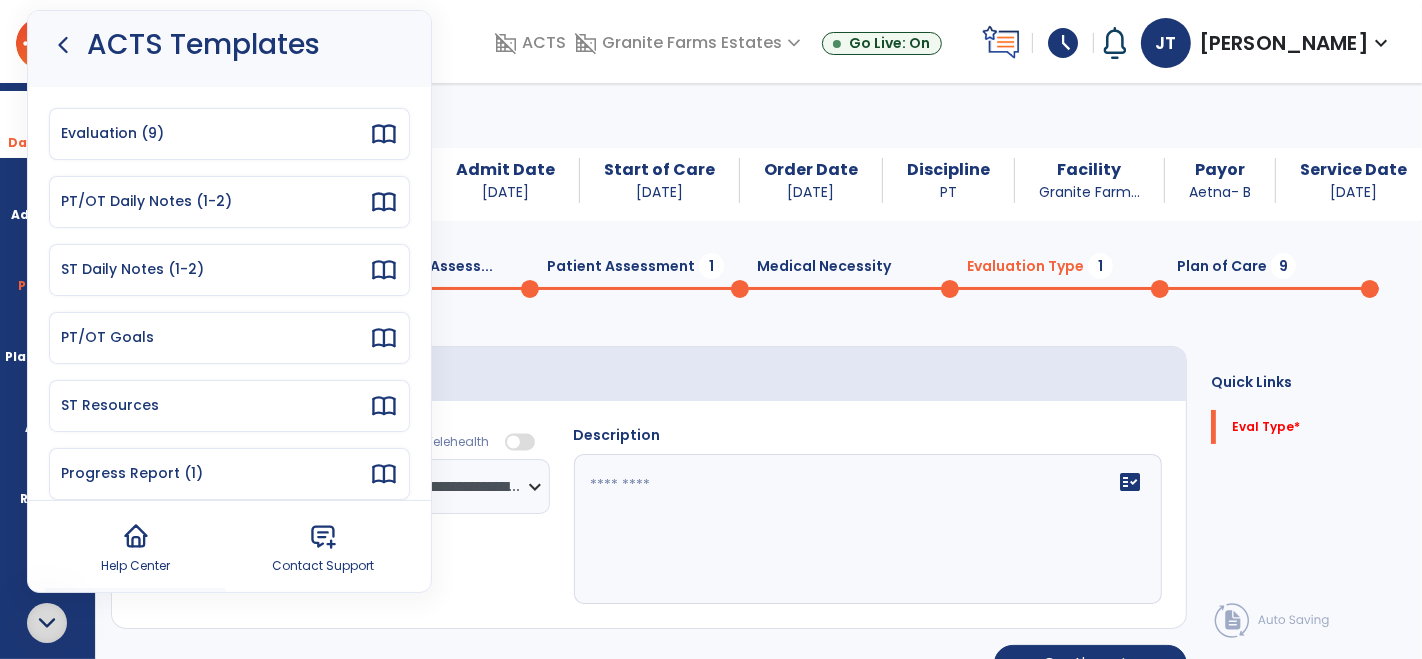 scroll, scrollTop: 0, scrollLeft: 0, axis: both 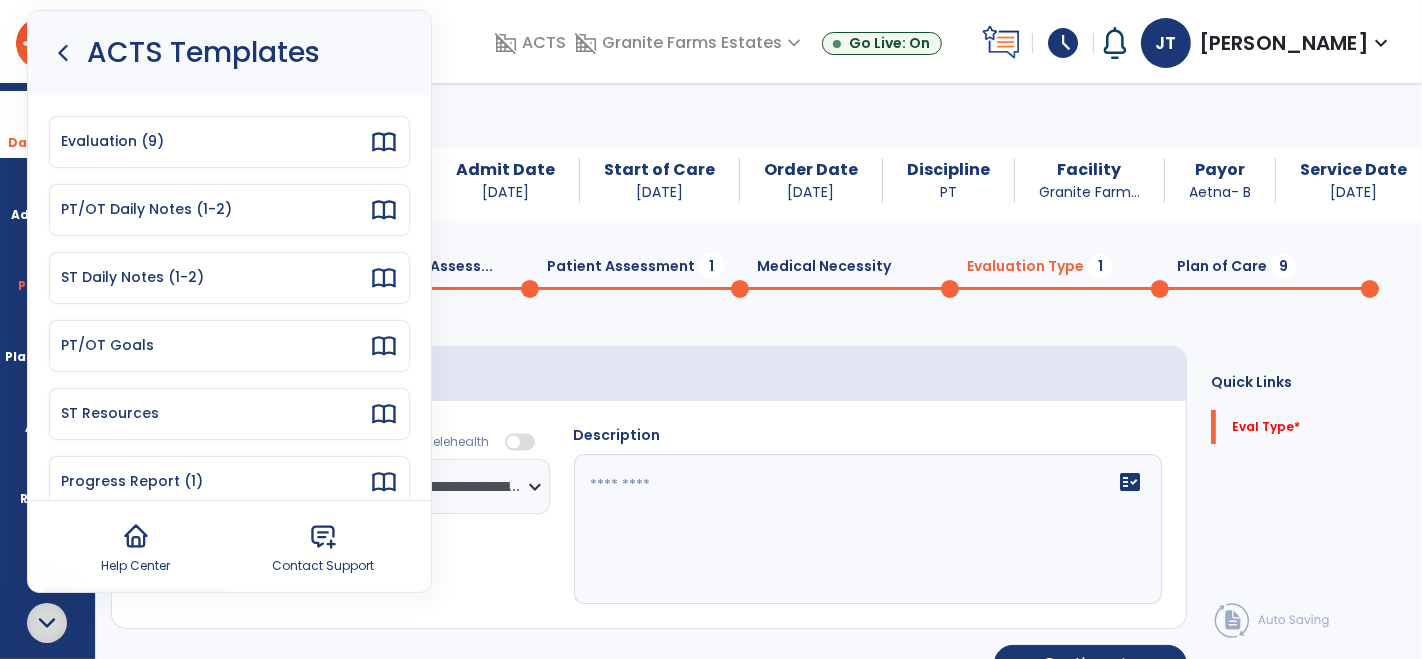 click on "Evaluation (9)" at bounding box center [229, 142] 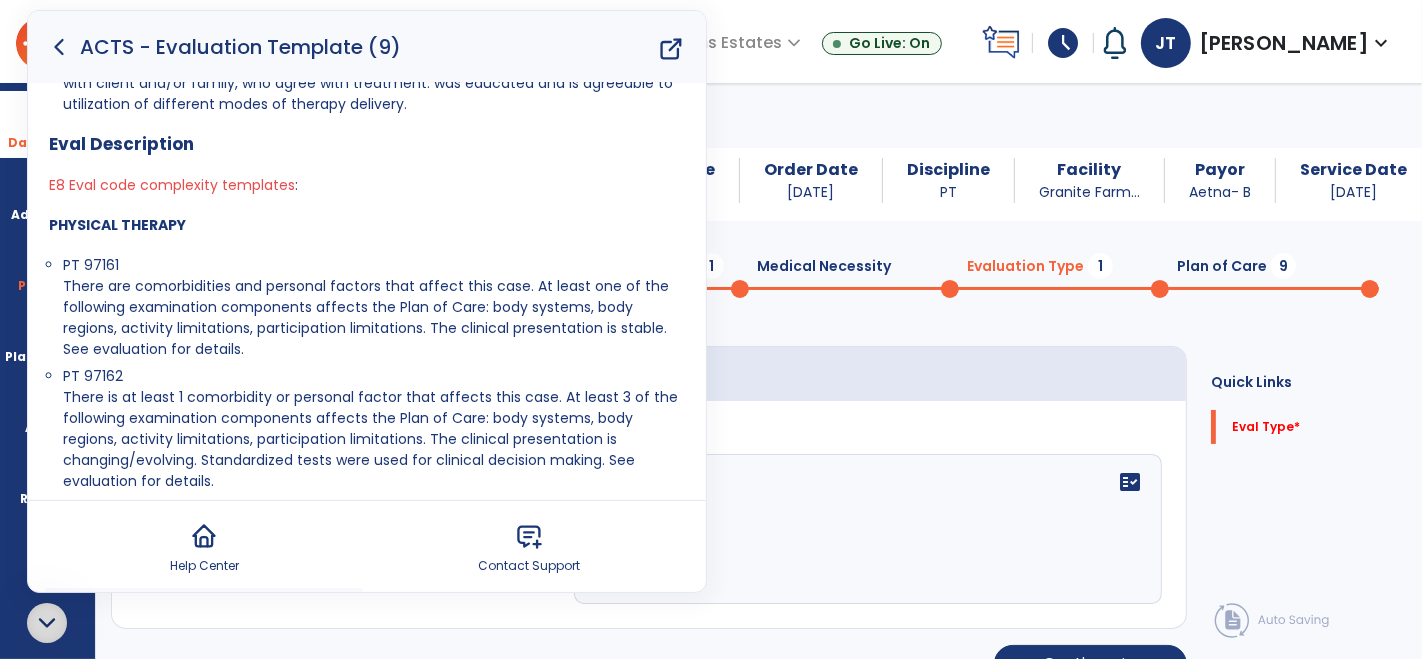 scroll, scrollTop: 1200, scrollLeft: 0, axis: vertical 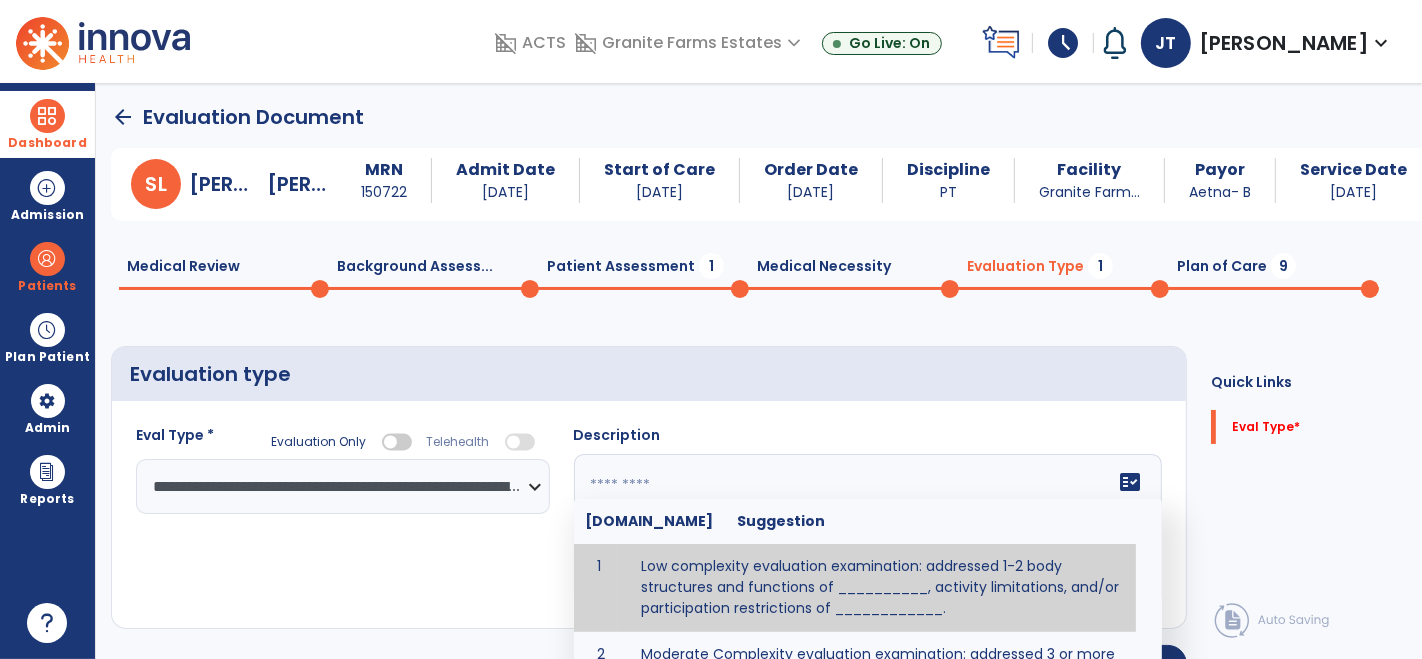 click 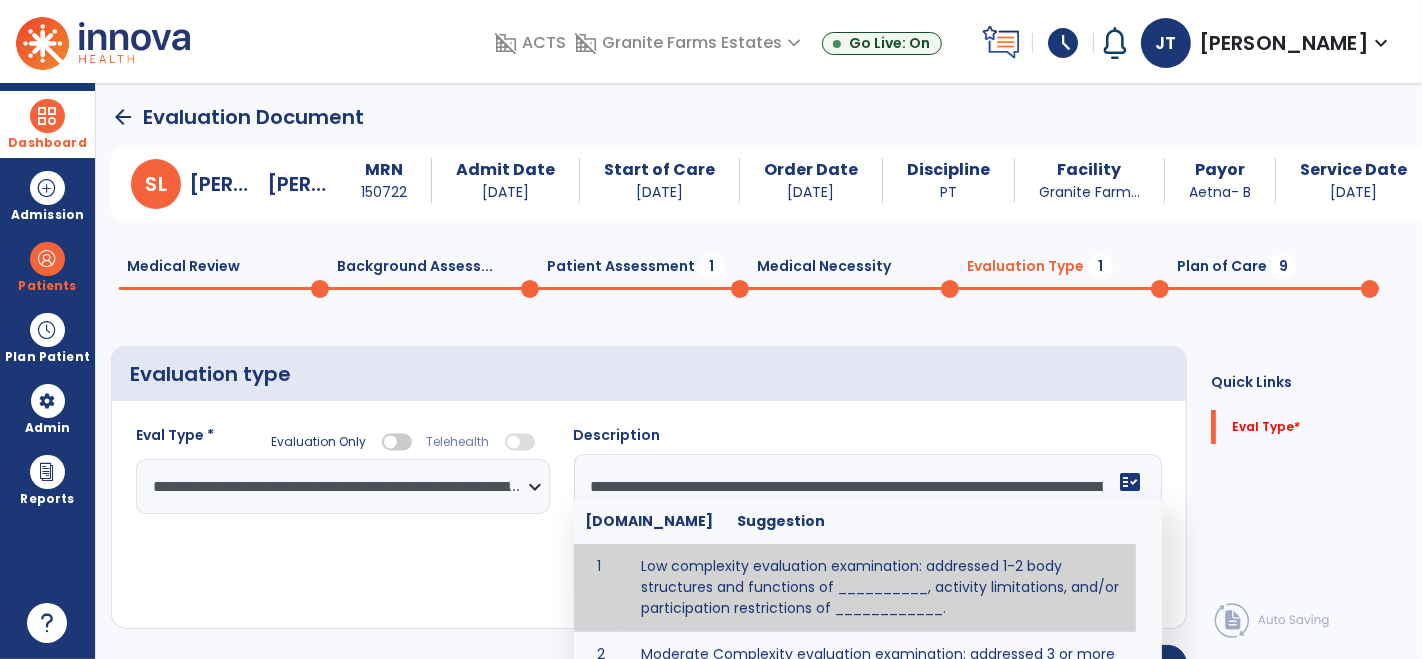 scroll, scrollTop: 15, scrollLeft: 0, axis: vertical 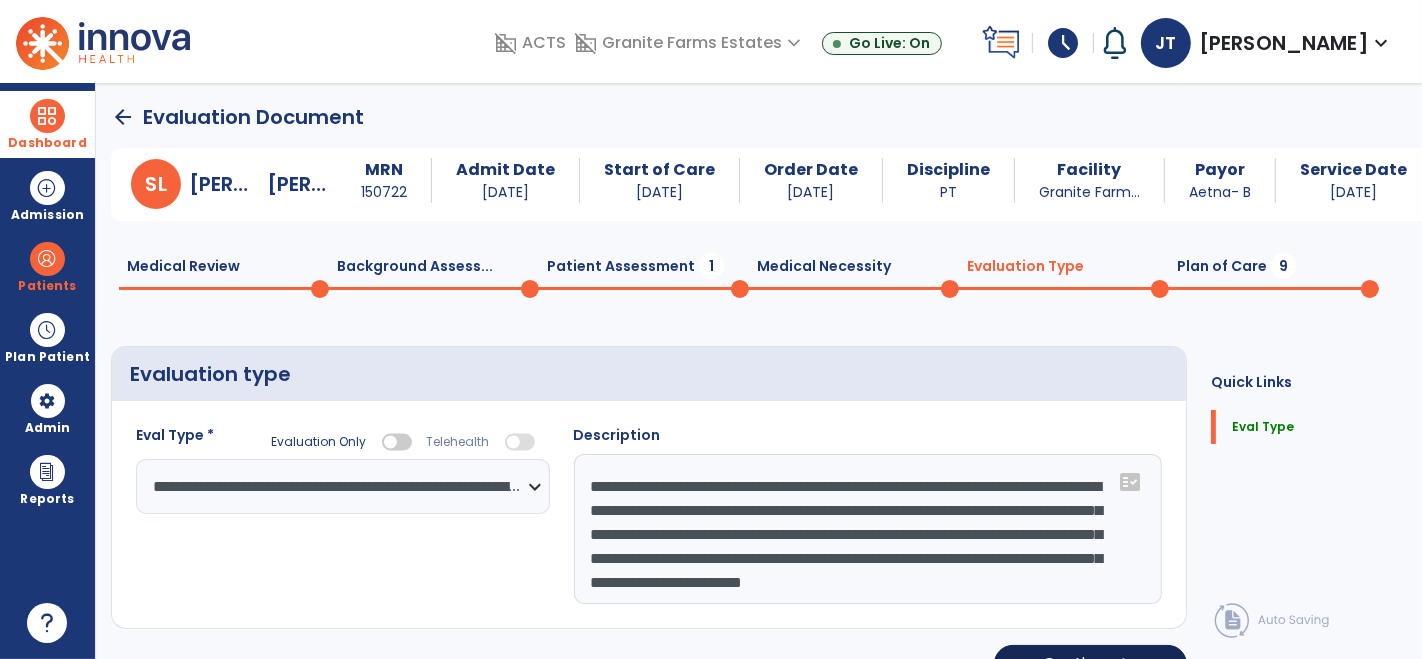 type on "**********" 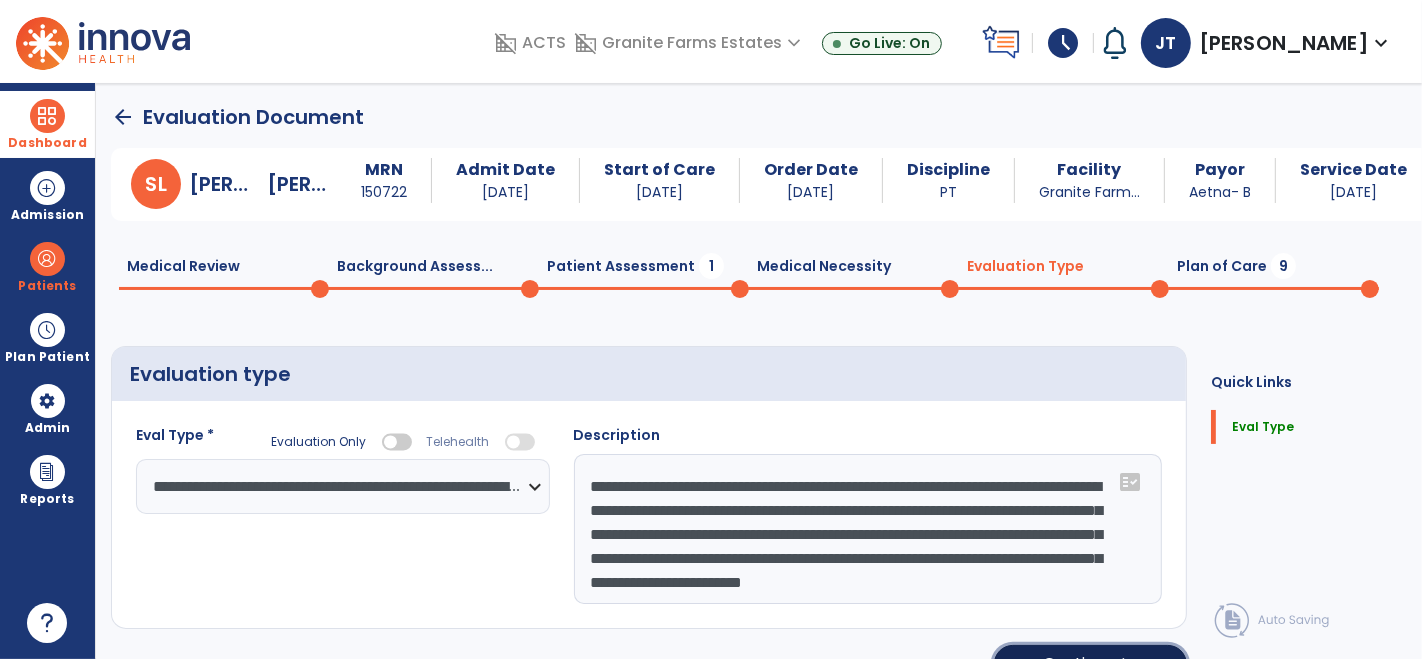 click on "Continue  chevron_right" 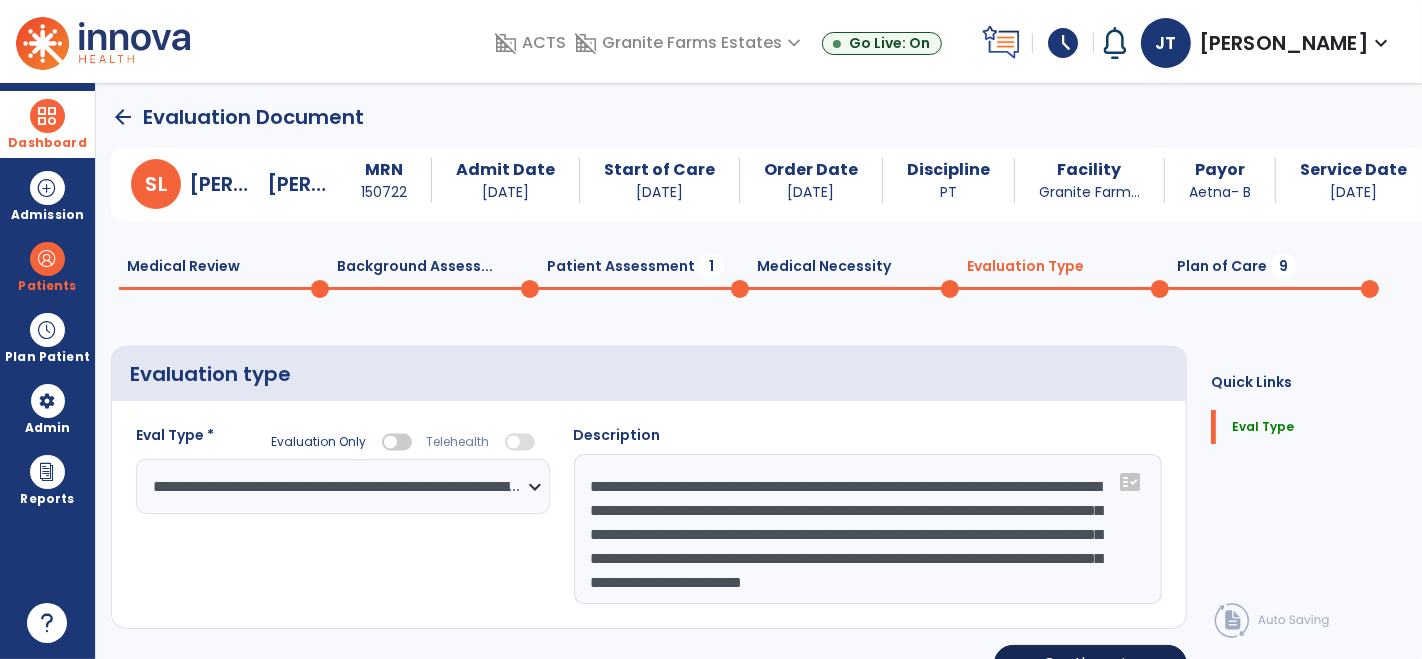 select on "*****" 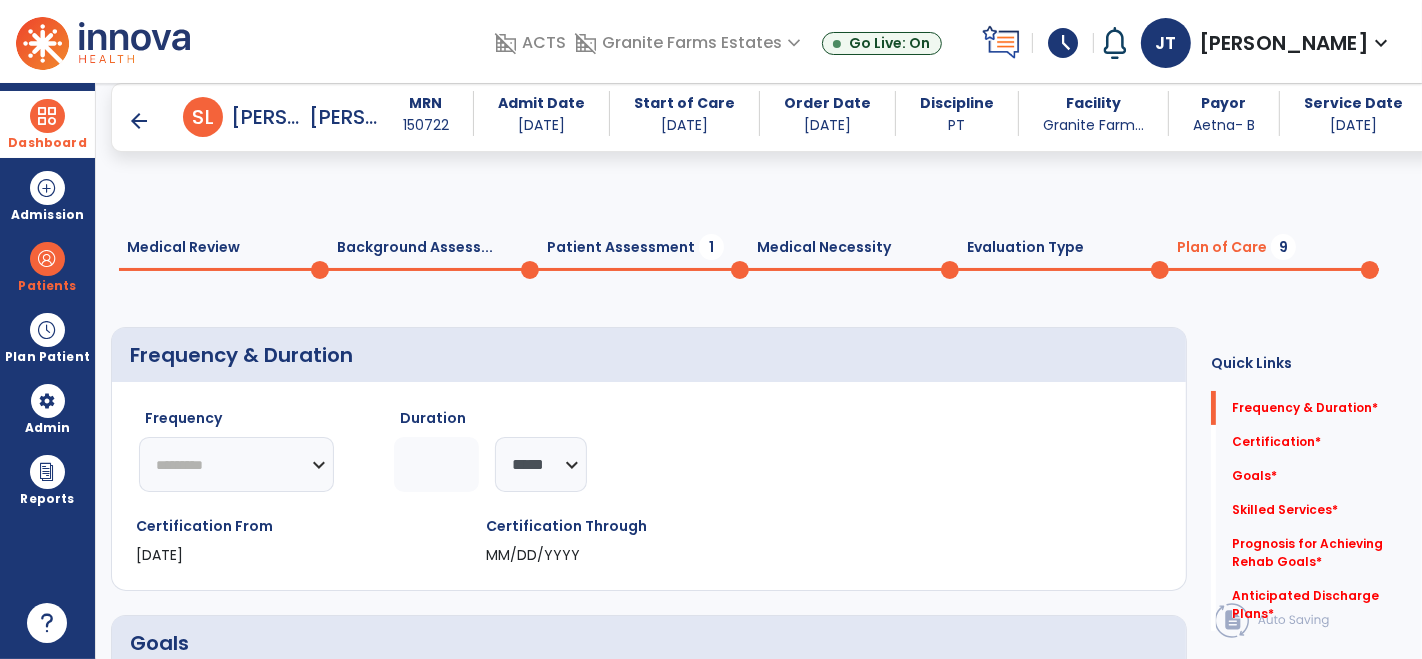 scroll, scrollTop: 179, scrollLeft: 0, axis: vertical 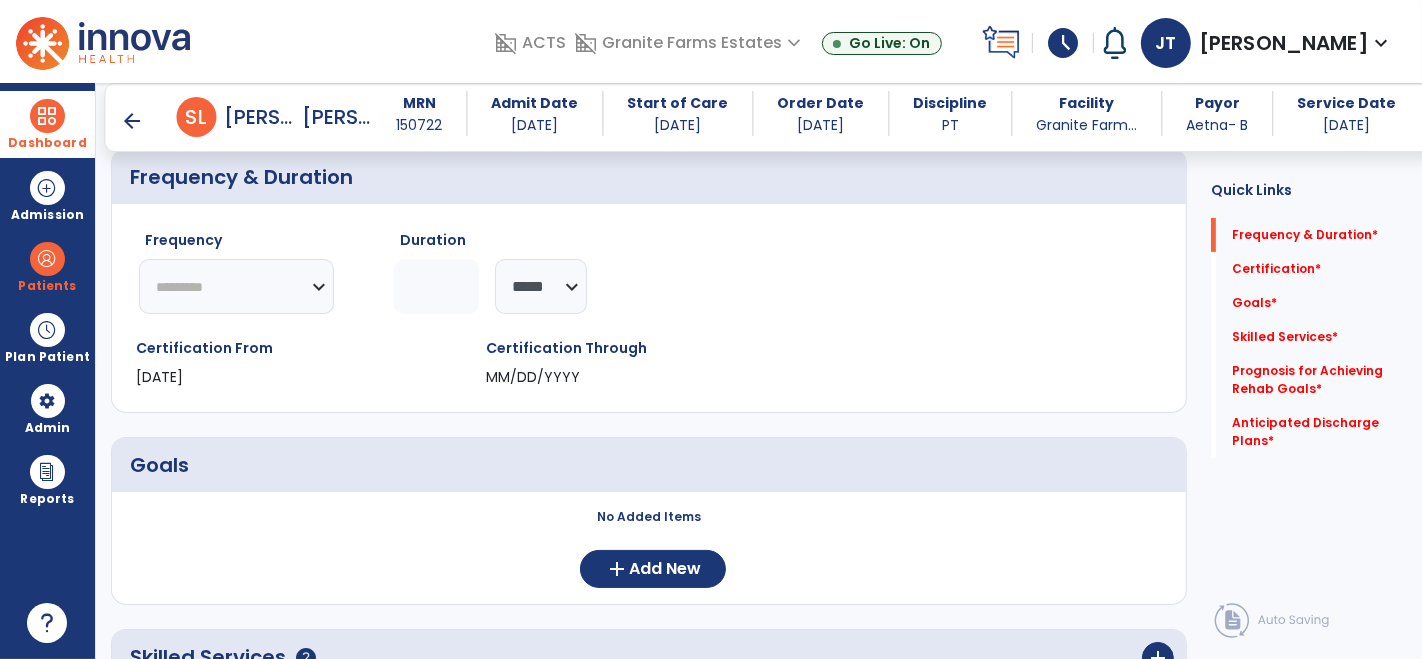 click on "********* ** ** ** ** ** ** **" 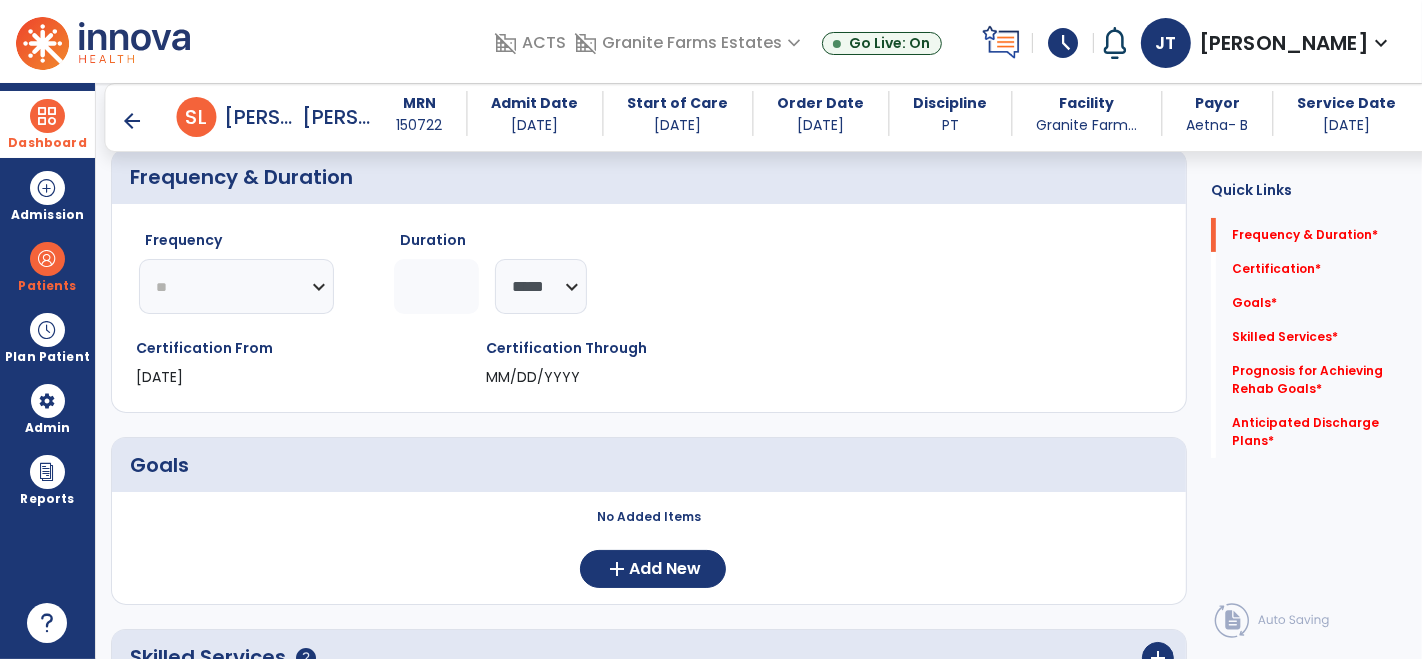 click on "********* ** ** ** ** ** ** **" 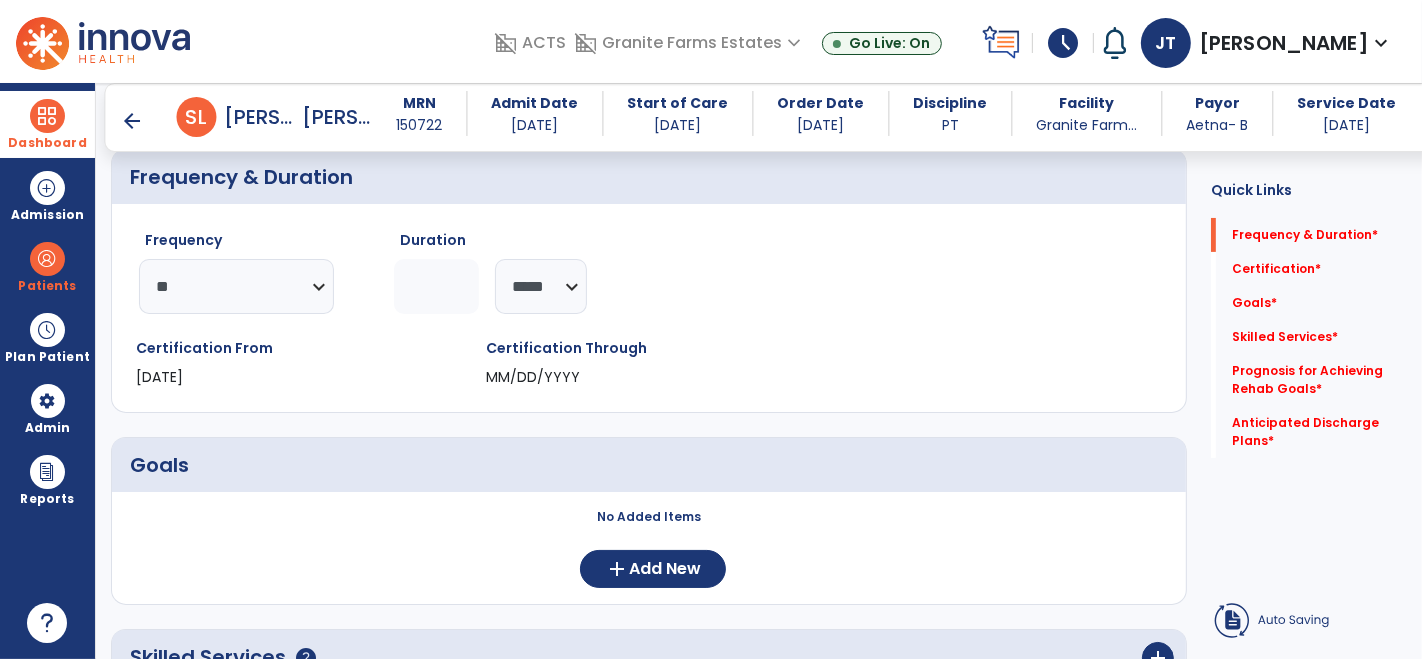 click 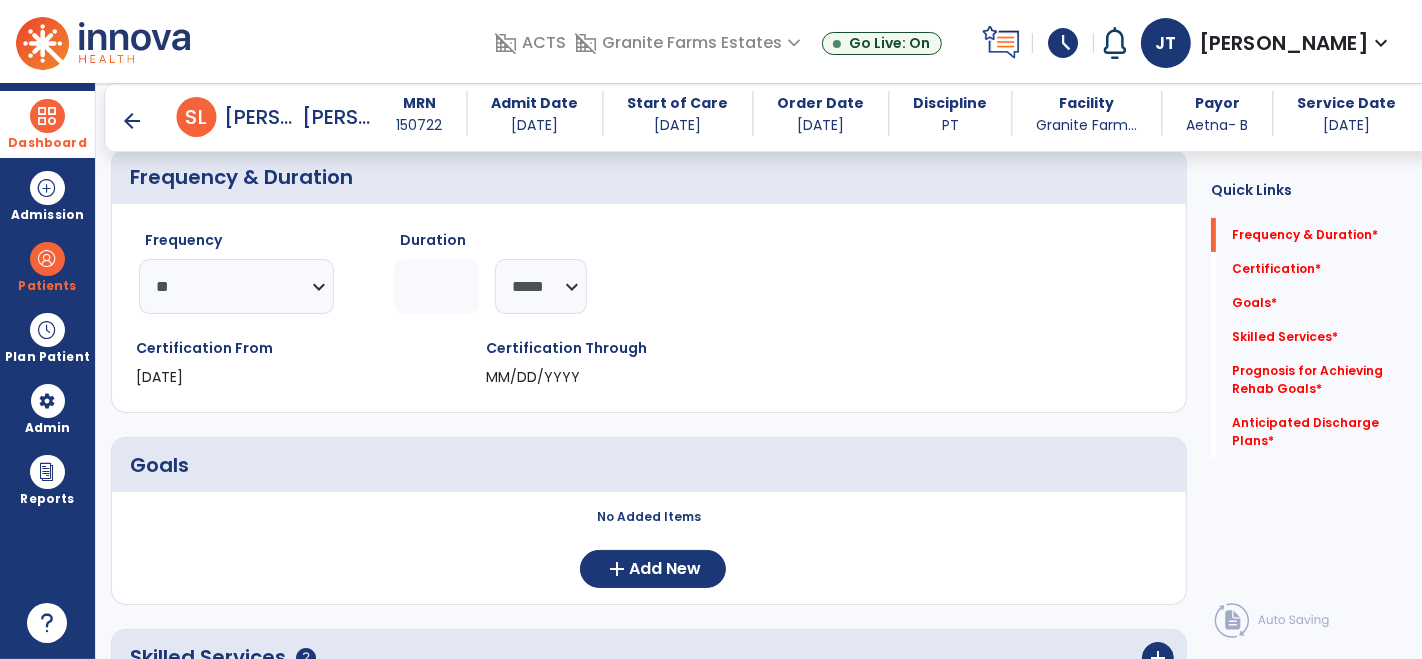 type on "*" 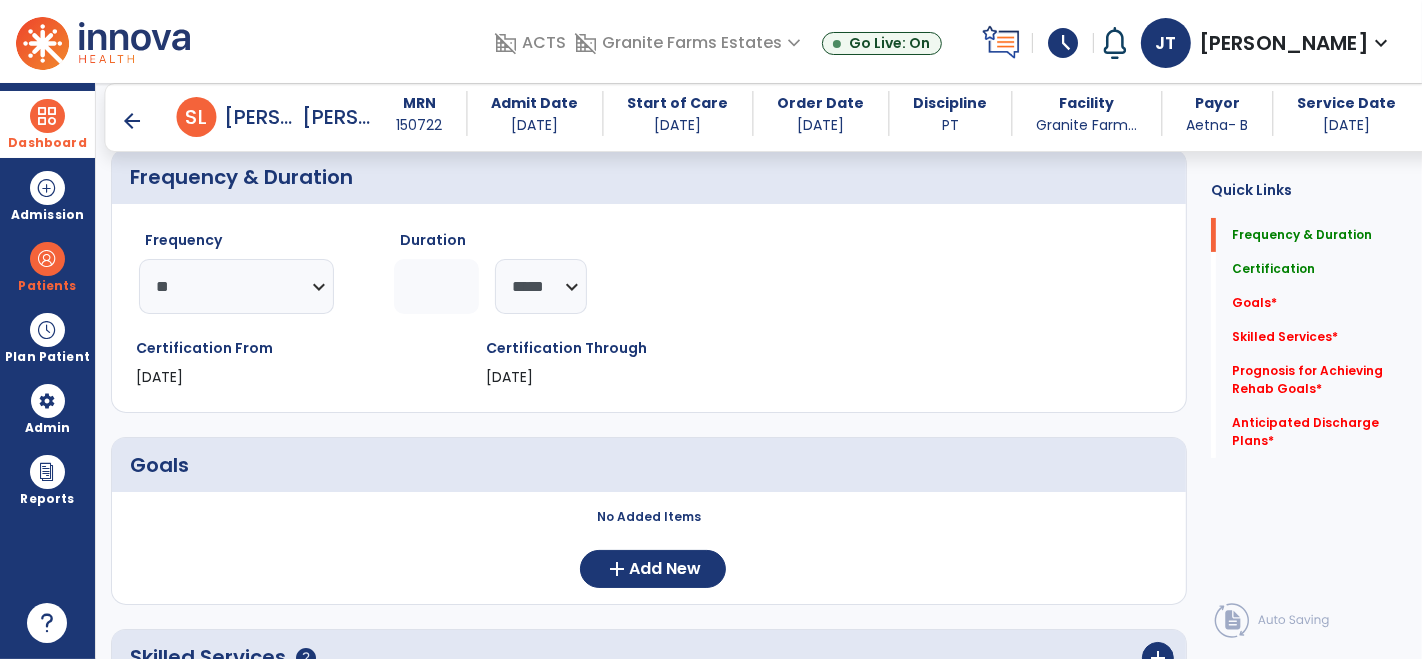 type on "*" 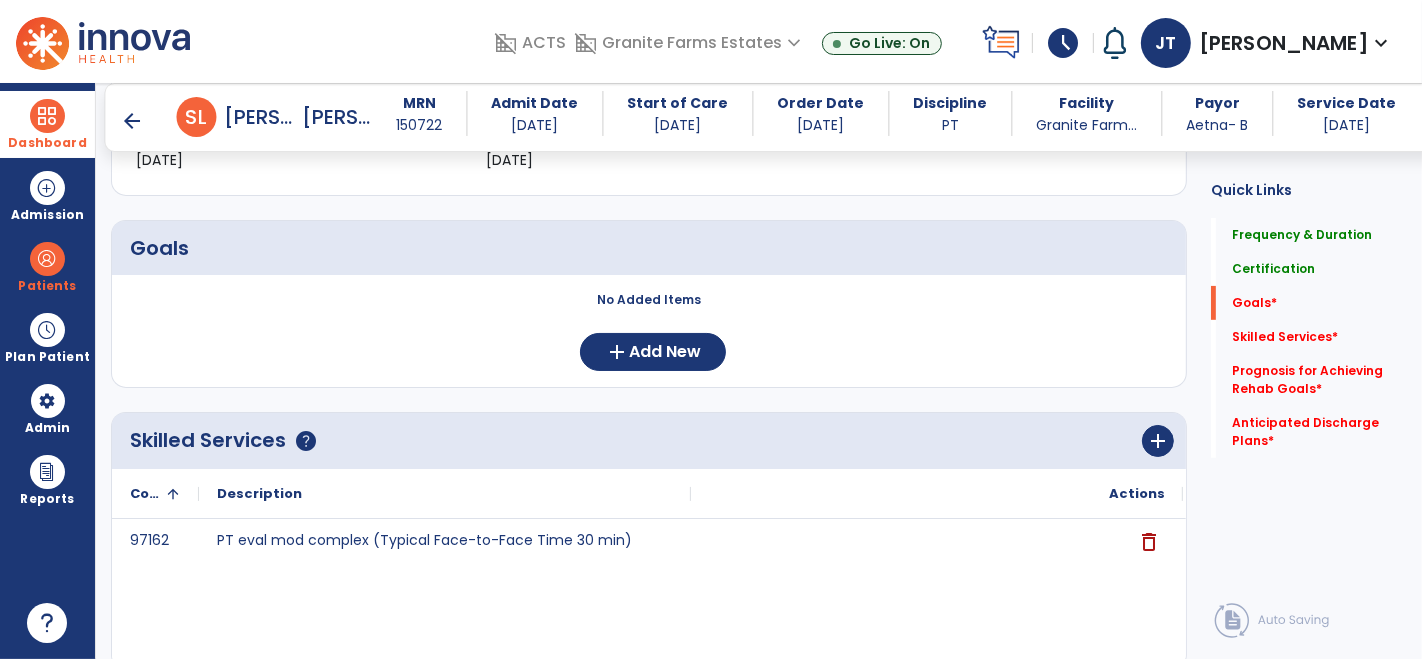 scroll, scrollTop: 418, scrollLeft: 0, axis: vertical 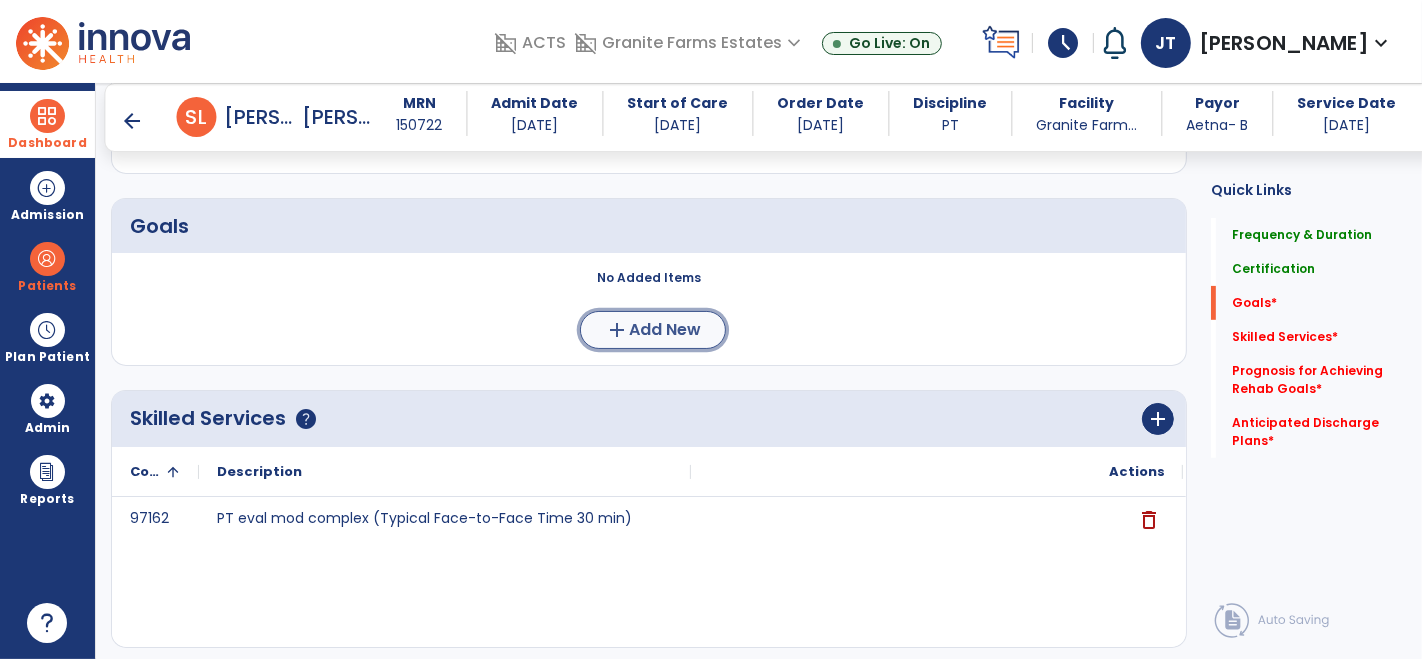 click on "add" at bounding box center (617, 330) 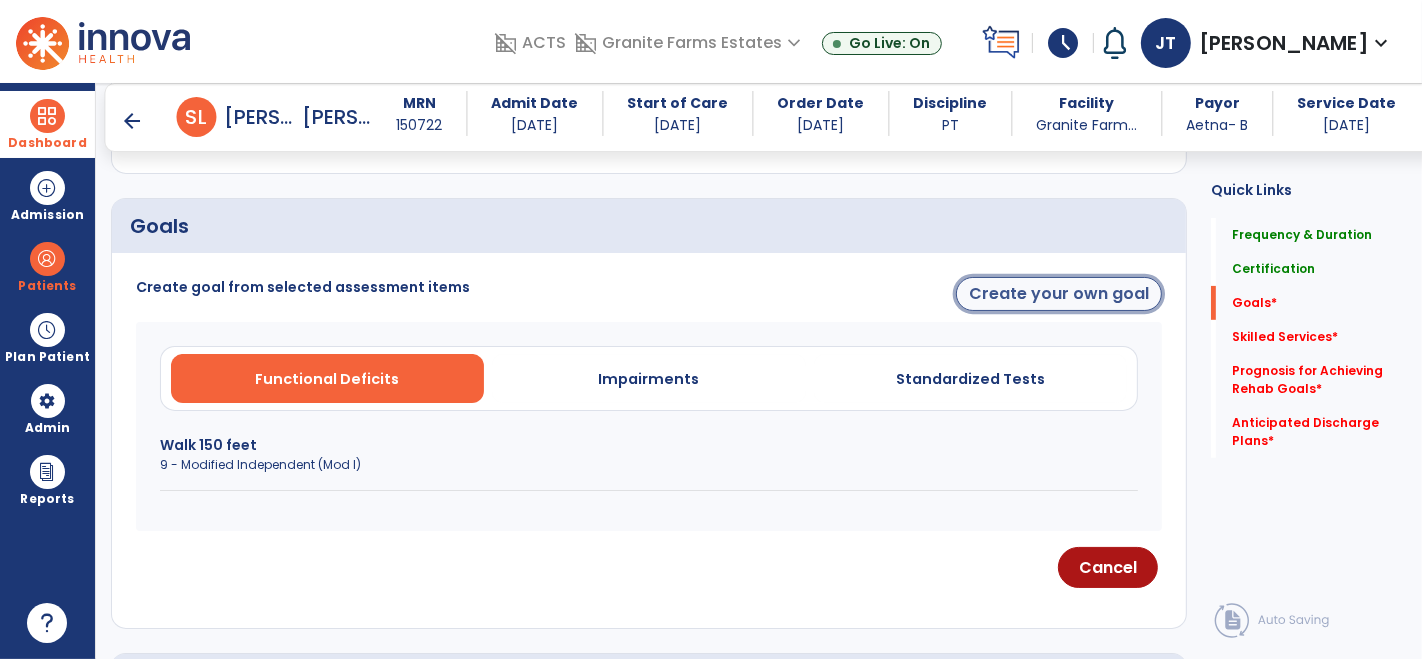 click on "Create your own goal" at bounding box center (1059, 294) 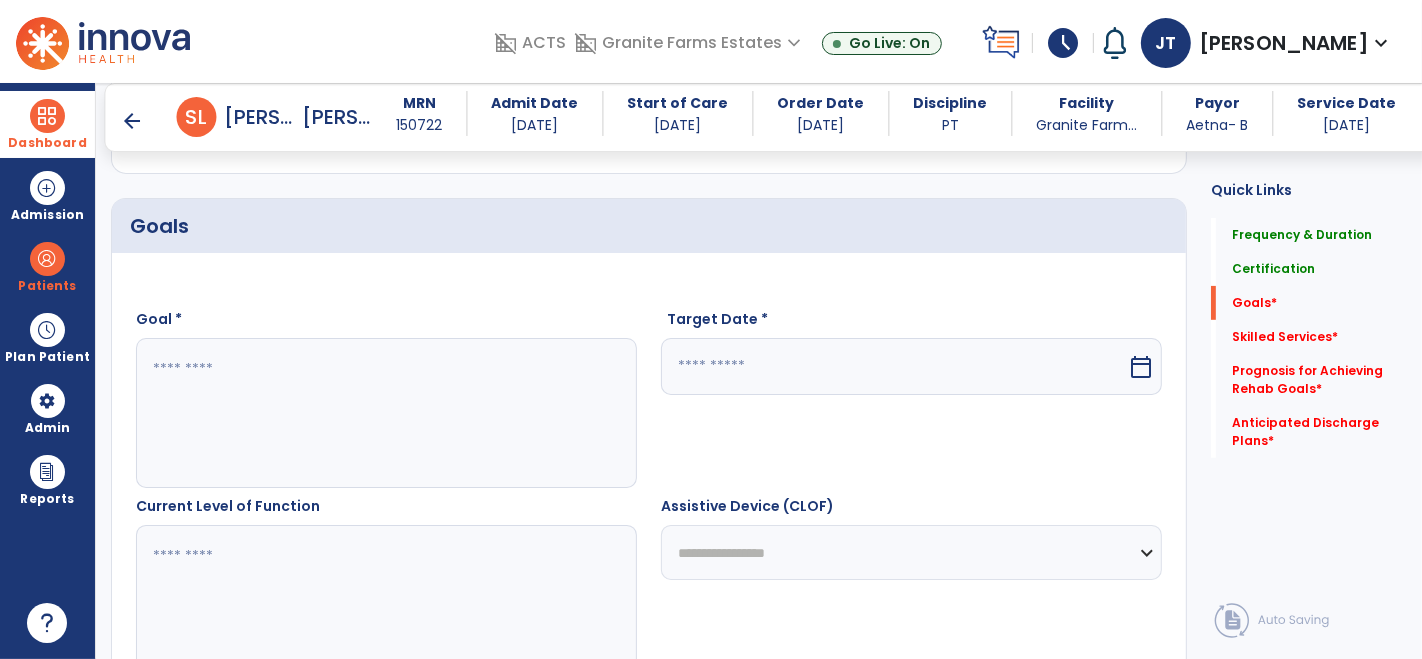click at bounding box center [386, 413] 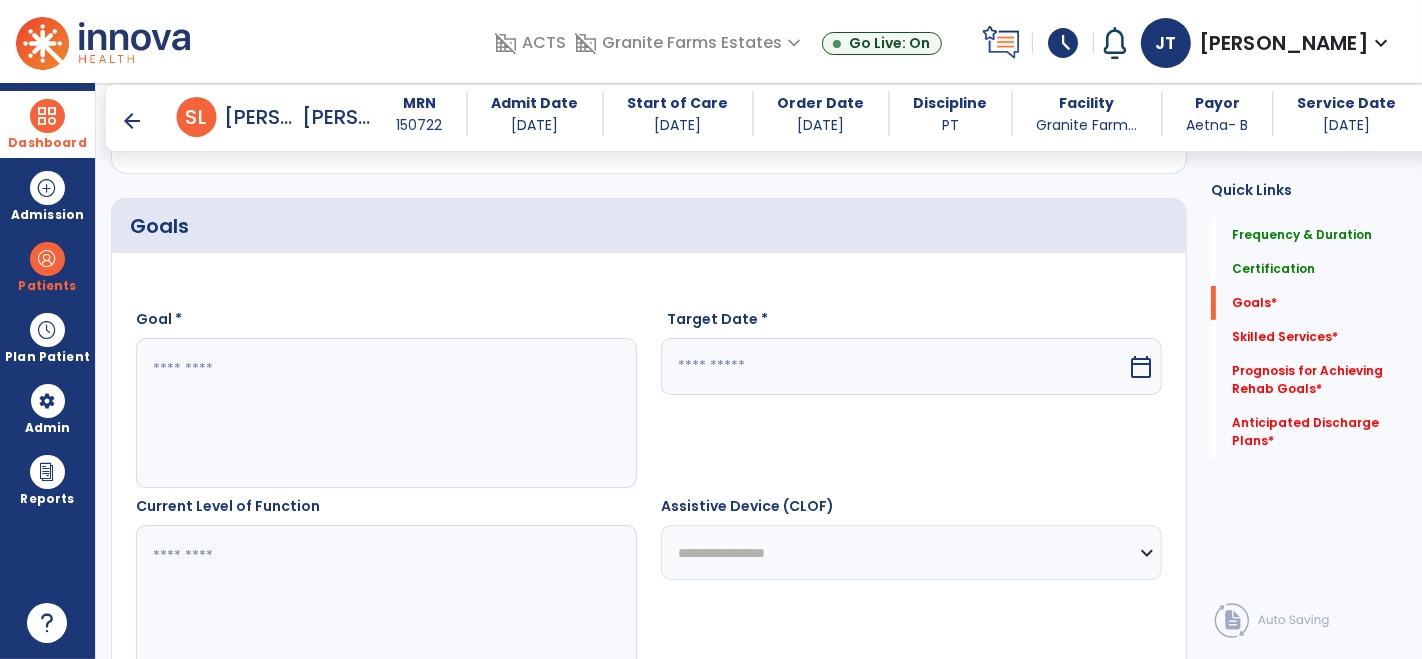 click at bounding box center (386, 413) 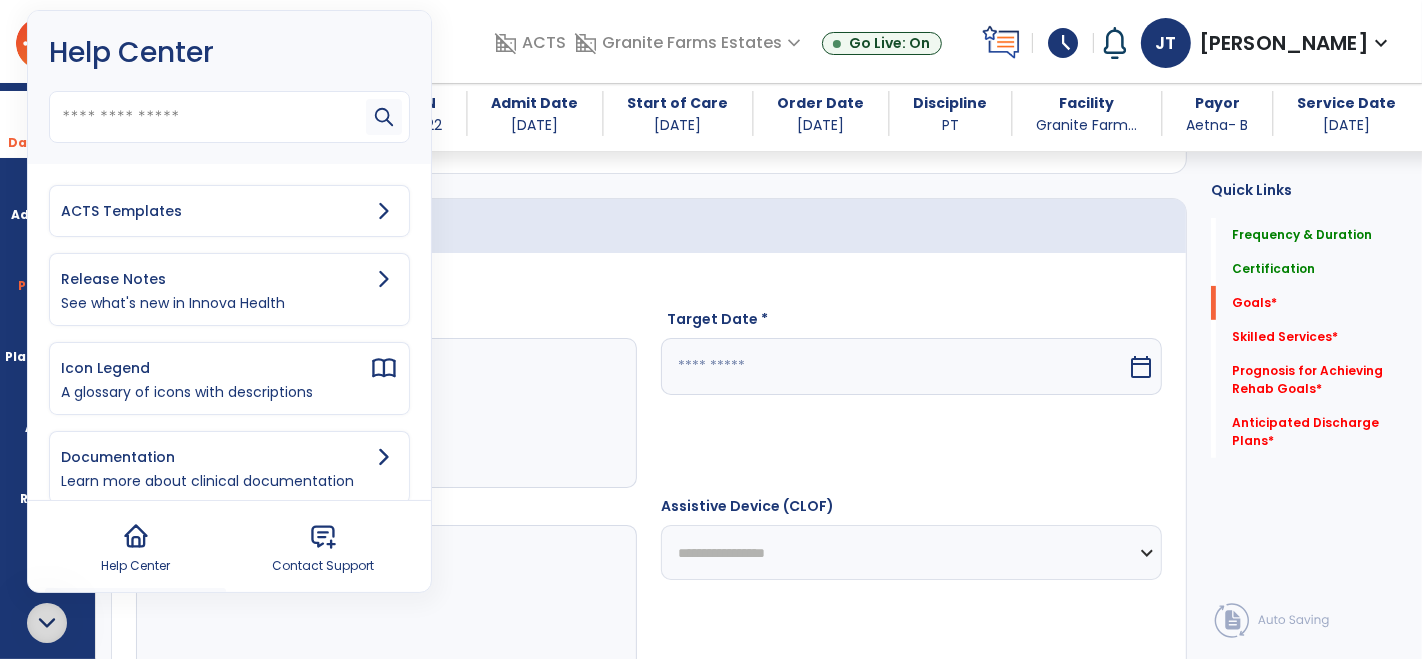 click on "ACTS Templates" at bounding box center [215, 211] 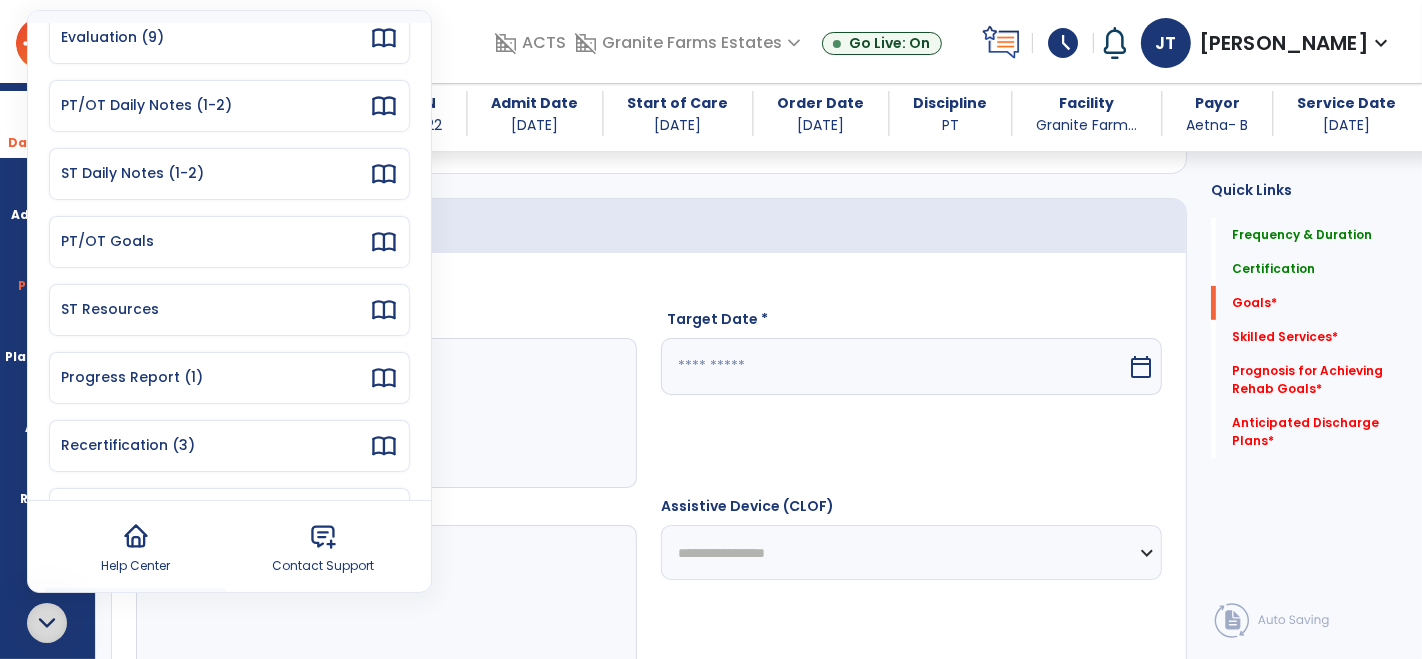 scroll, scrollTop: 111, scrollLeft: 0, axis: vertical 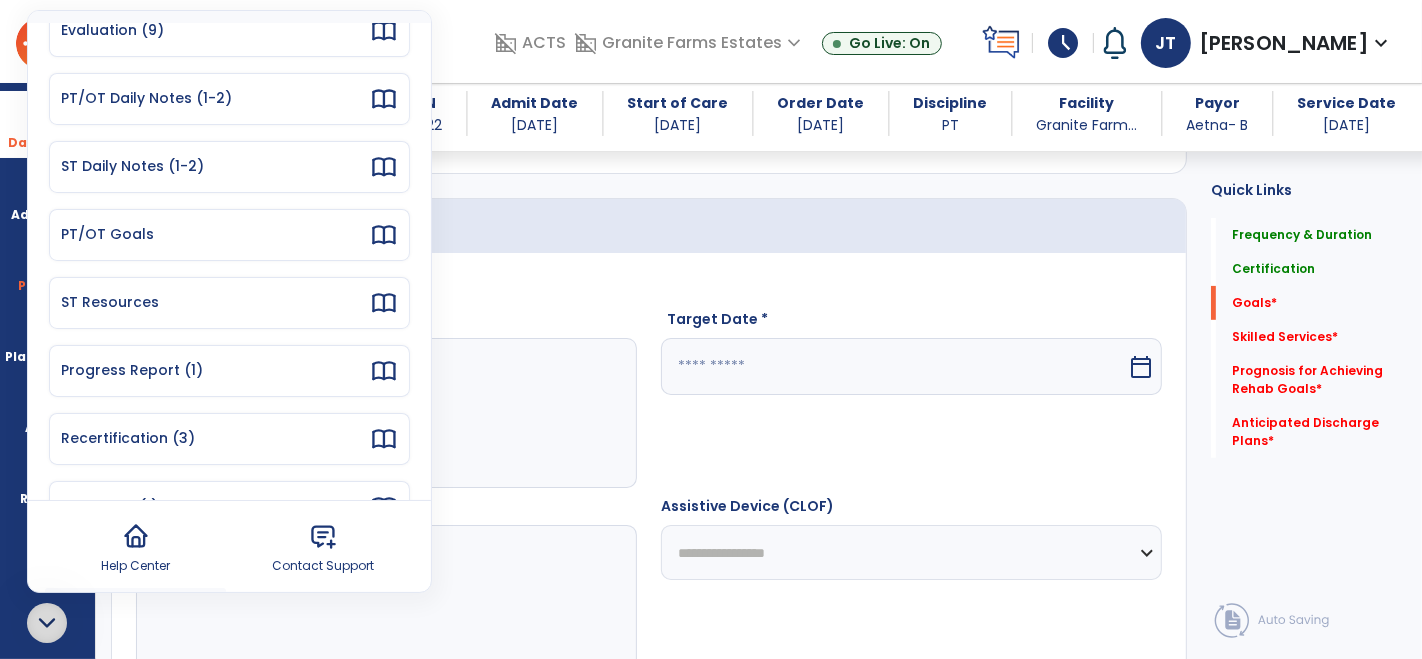 click on "PT/OT Goals" at bounding box center [215, 234] 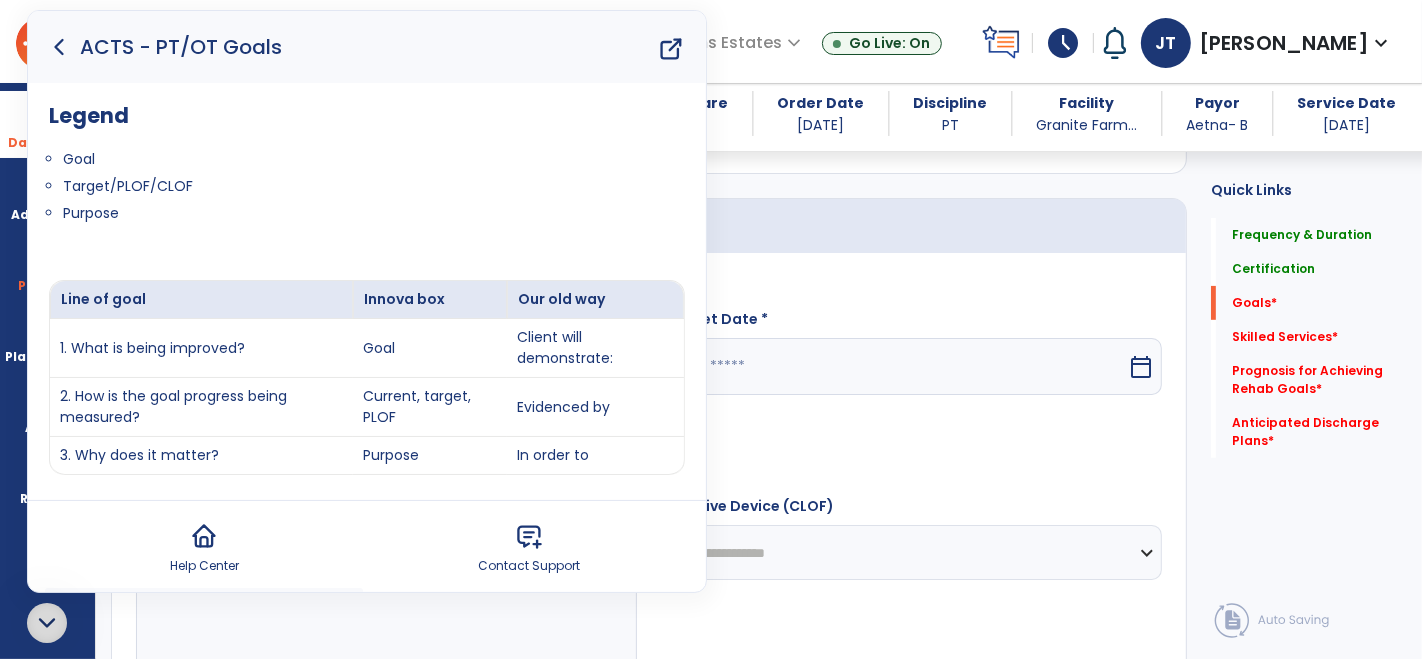 click on "Goal" at bounding box center [430, 348] 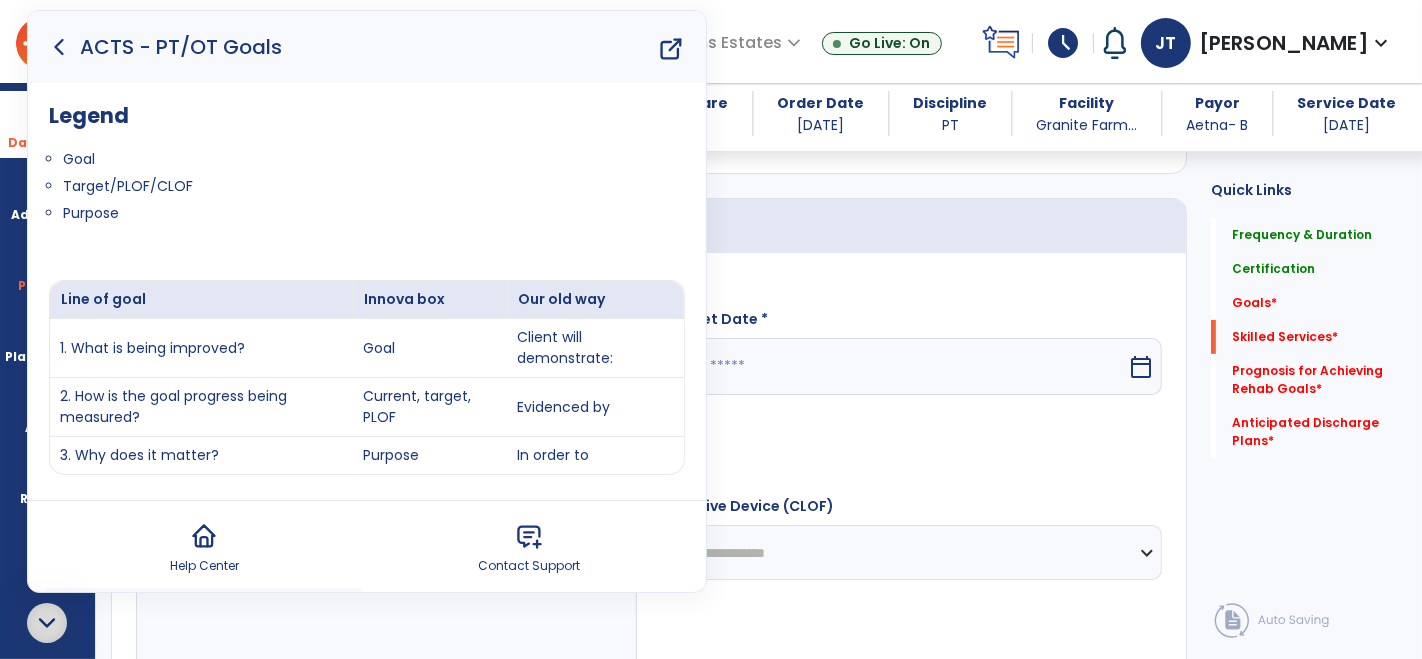 scroll, scrollTop: 1530, scrollLeft: 0, axis: vertical 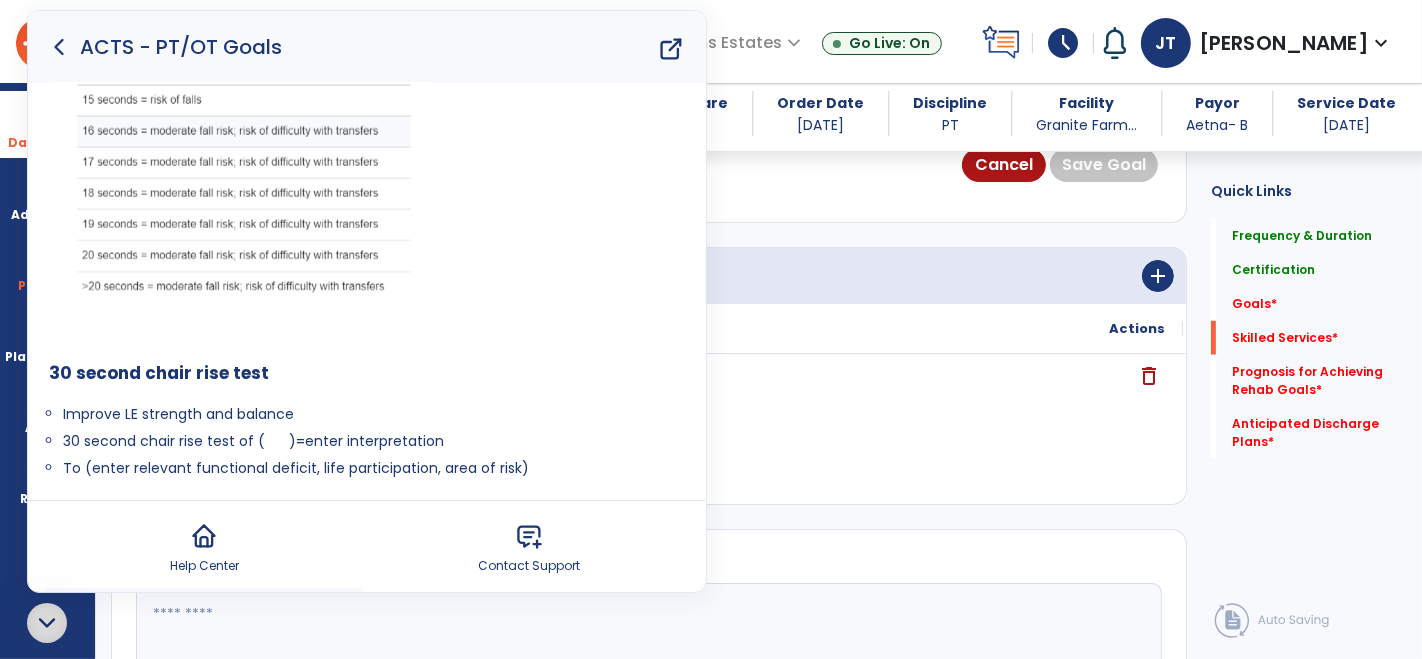 drag, startPoint x: 60, startPoint y: 327, endPoint x: 568, endPoint y: 383, distance: 511.0773 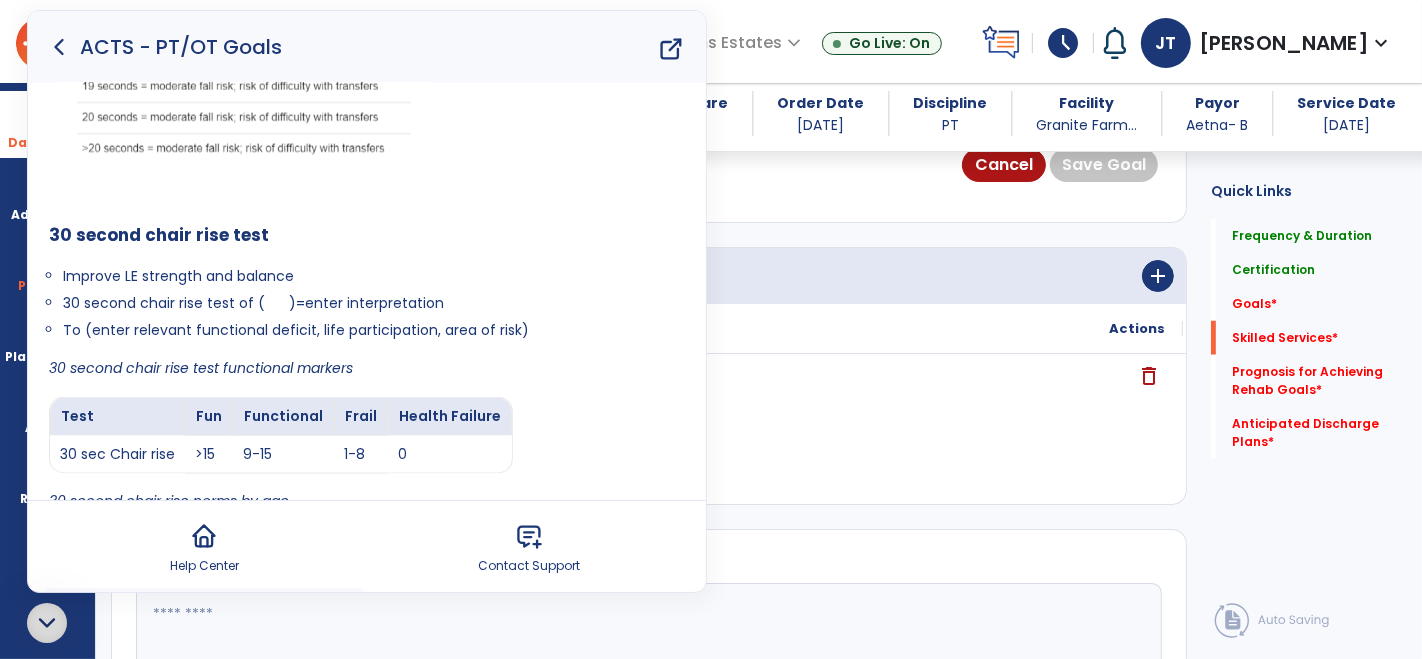 scroll, scrollTop: 28287, scrollLeft: 0, axis: vertical 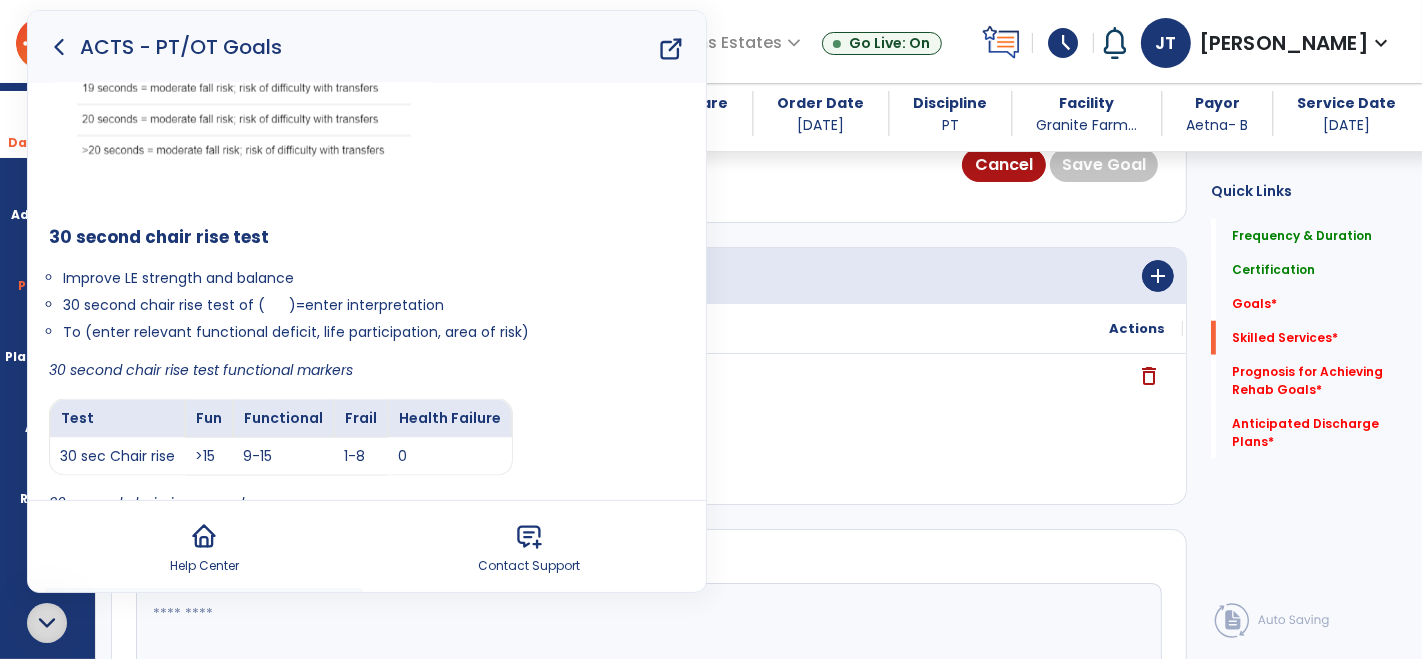 click 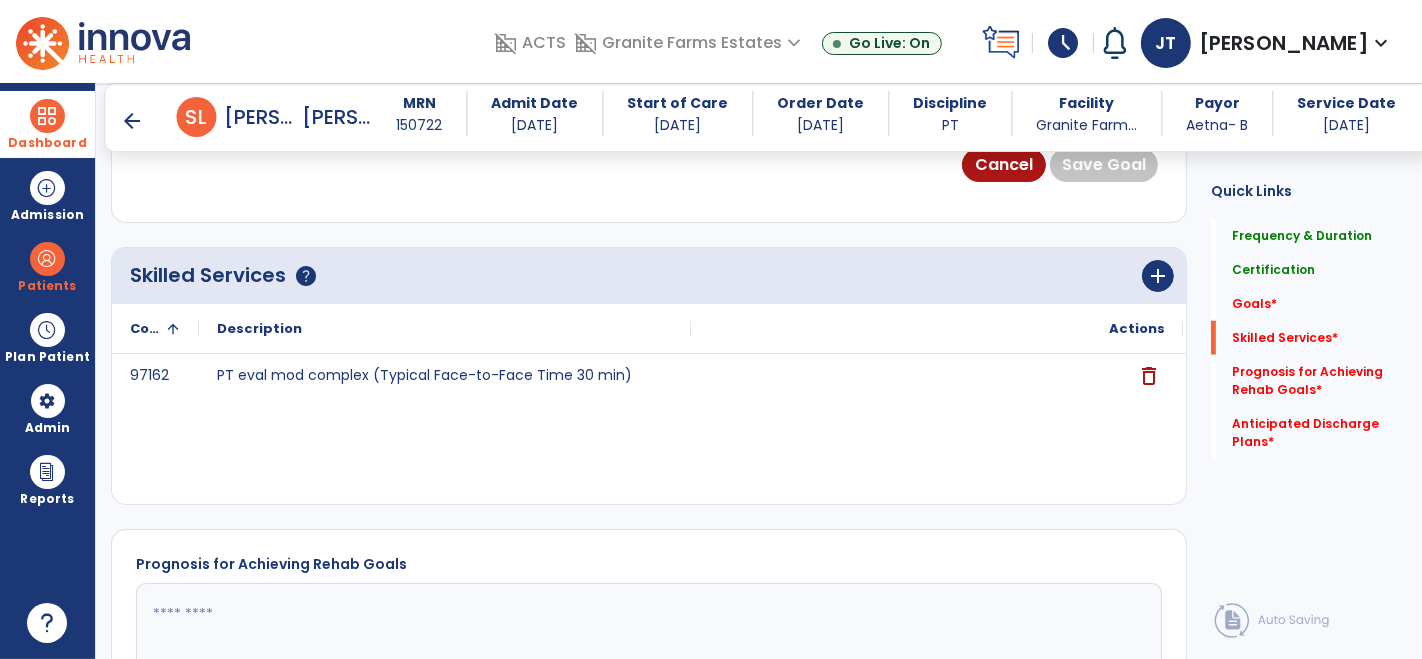 scroll, scrollTop: 0, scrollLeft: 0, axis: both 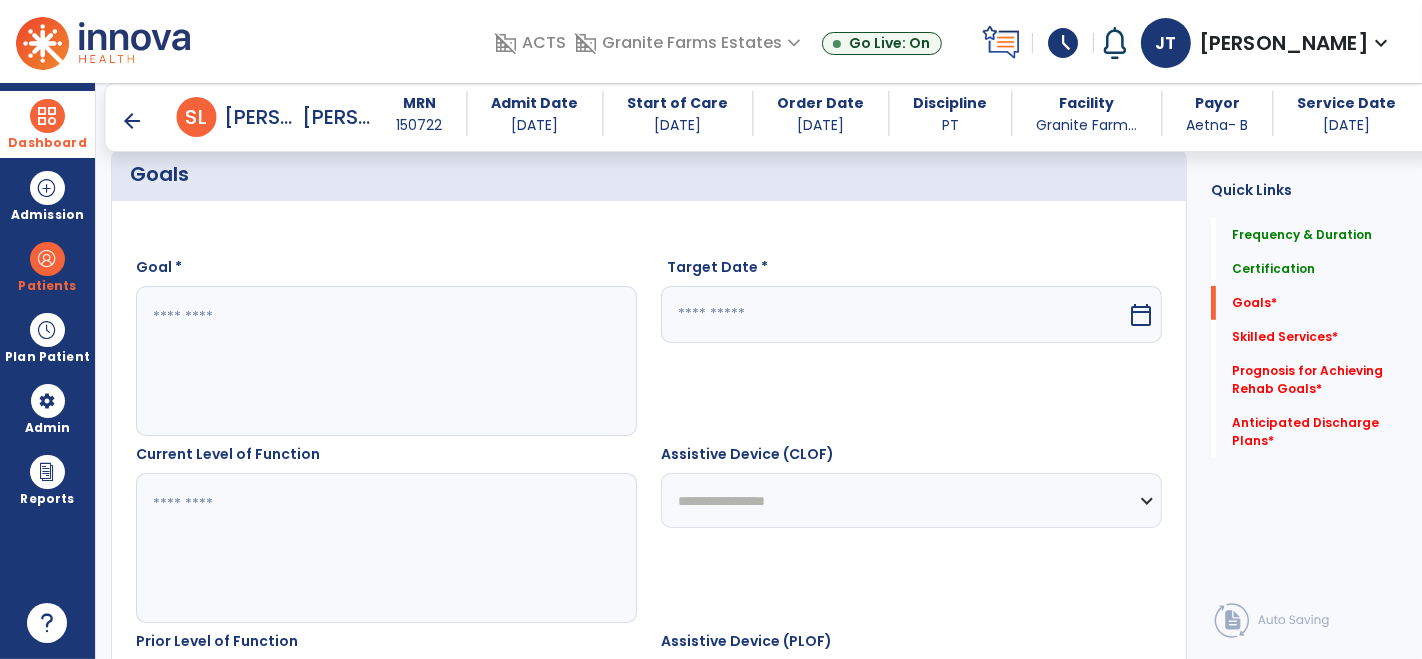 click at bounding box center (386, 361) 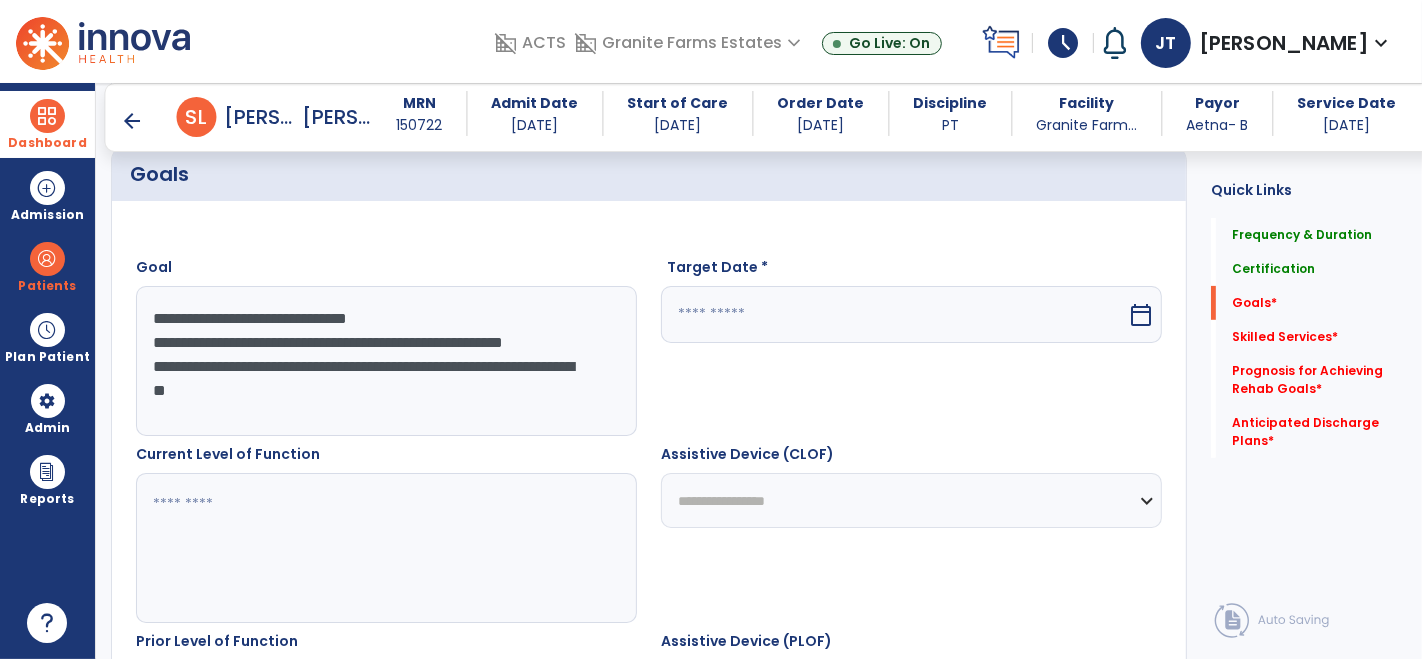 scroll, scrollTop: 388, scrollLeft: 0, axis: vertical 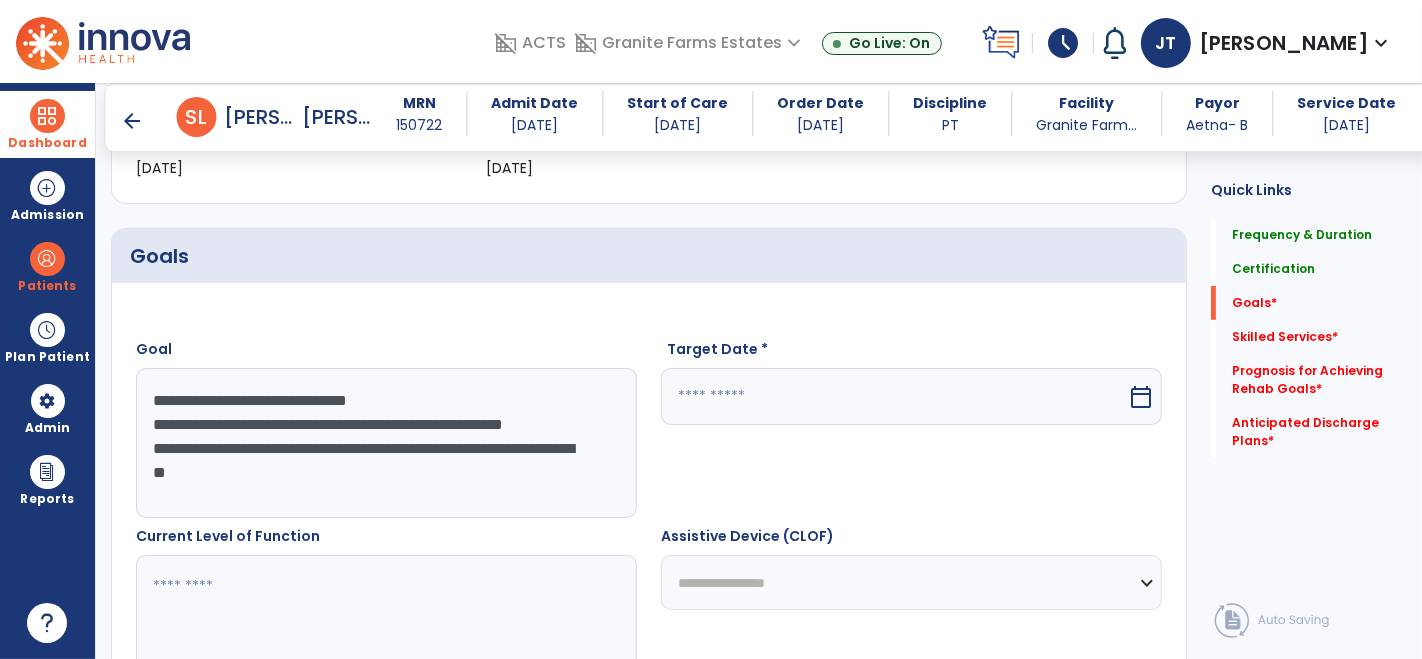 drag, startPoint x: 152, startPoint y: 425, endPoint x: 468, endPoint y: 505, distance: 325.96933 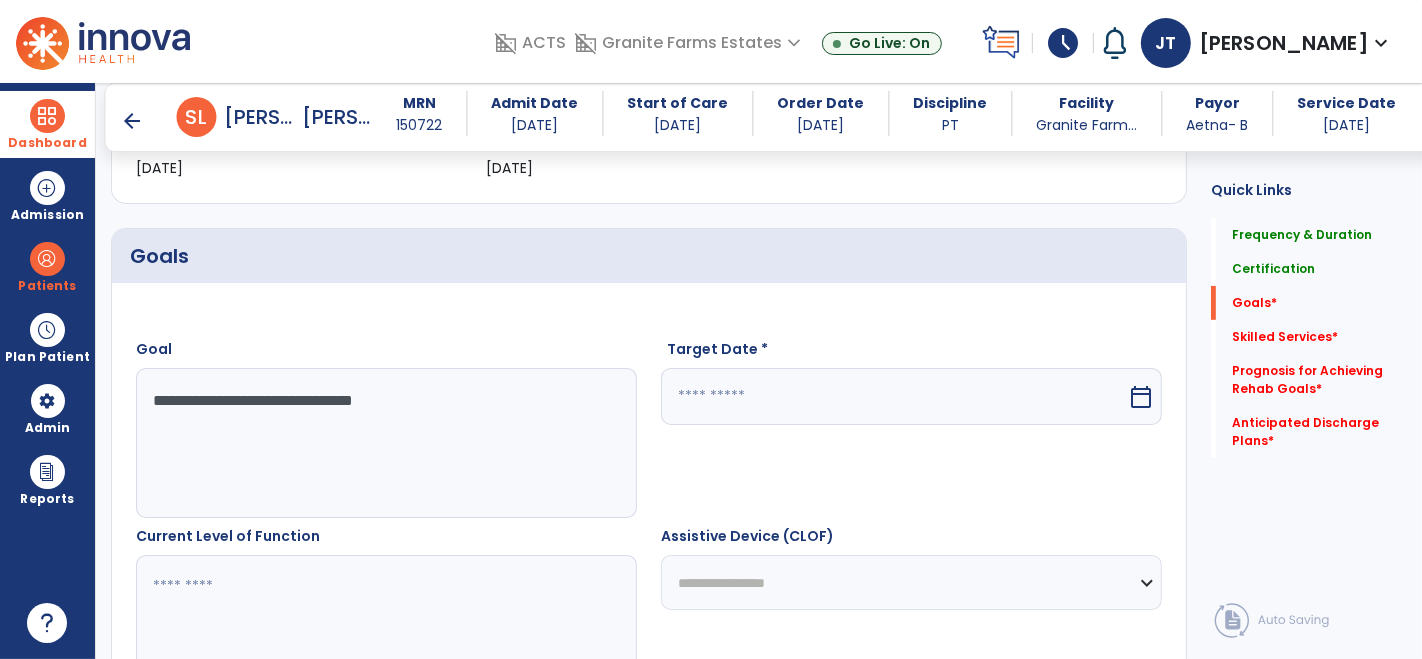 scroll, scrollTop: 515, scrollLeft: 0, axis: vertical 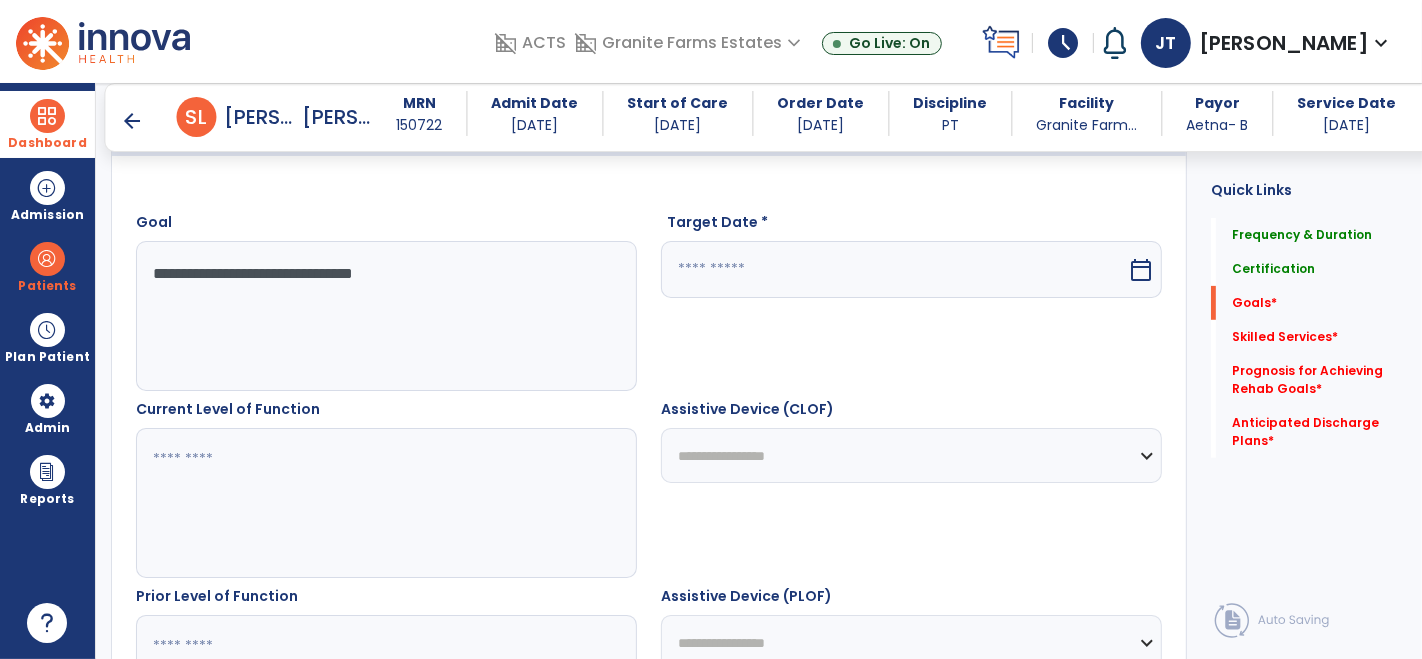 type on "**********" 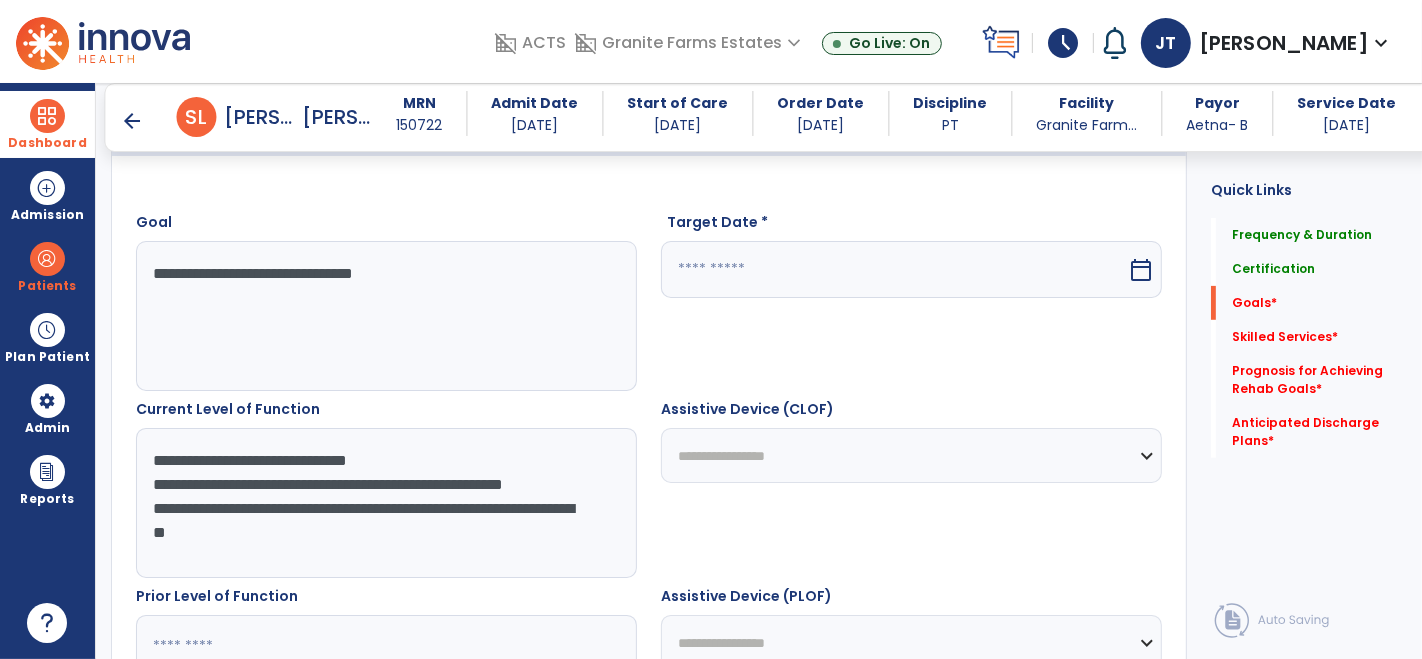 drag, startPoint x: 431, startPoint y: 461, endPoint x: 98, endPoint y: 435, distance: 334.01346 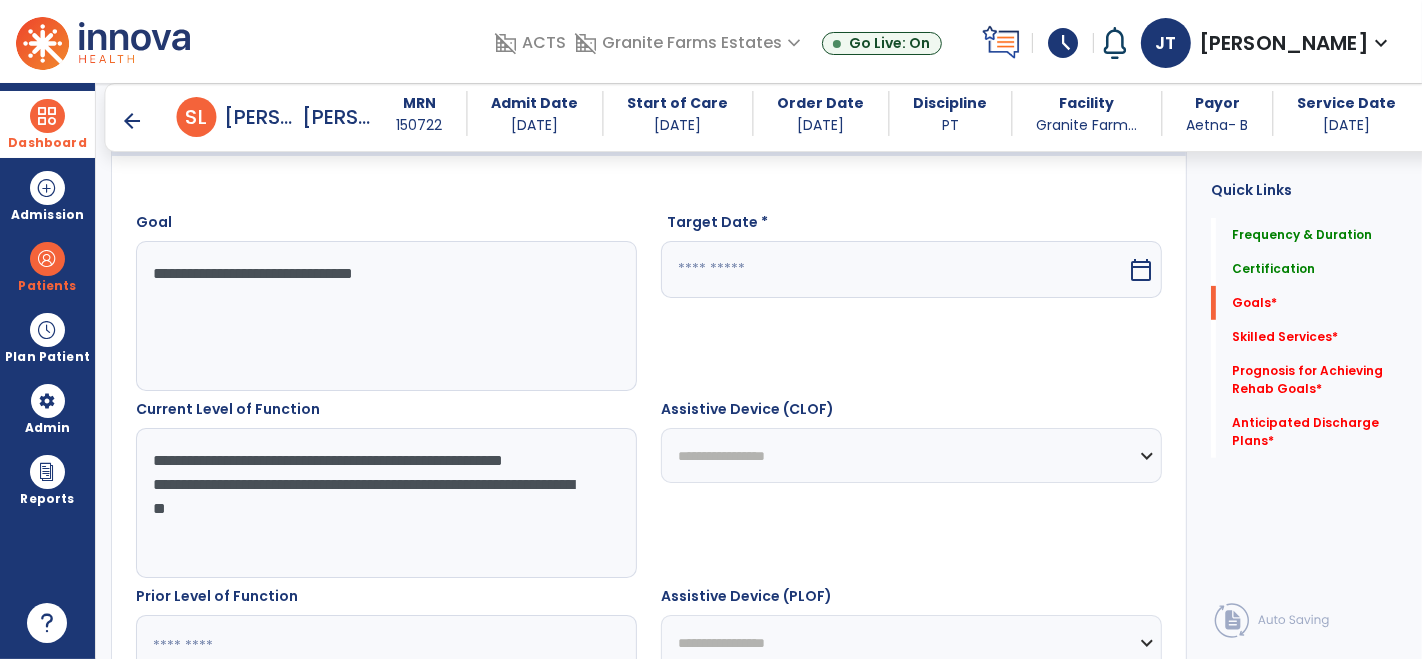 click on "**********" at bounding box center [386, 503] 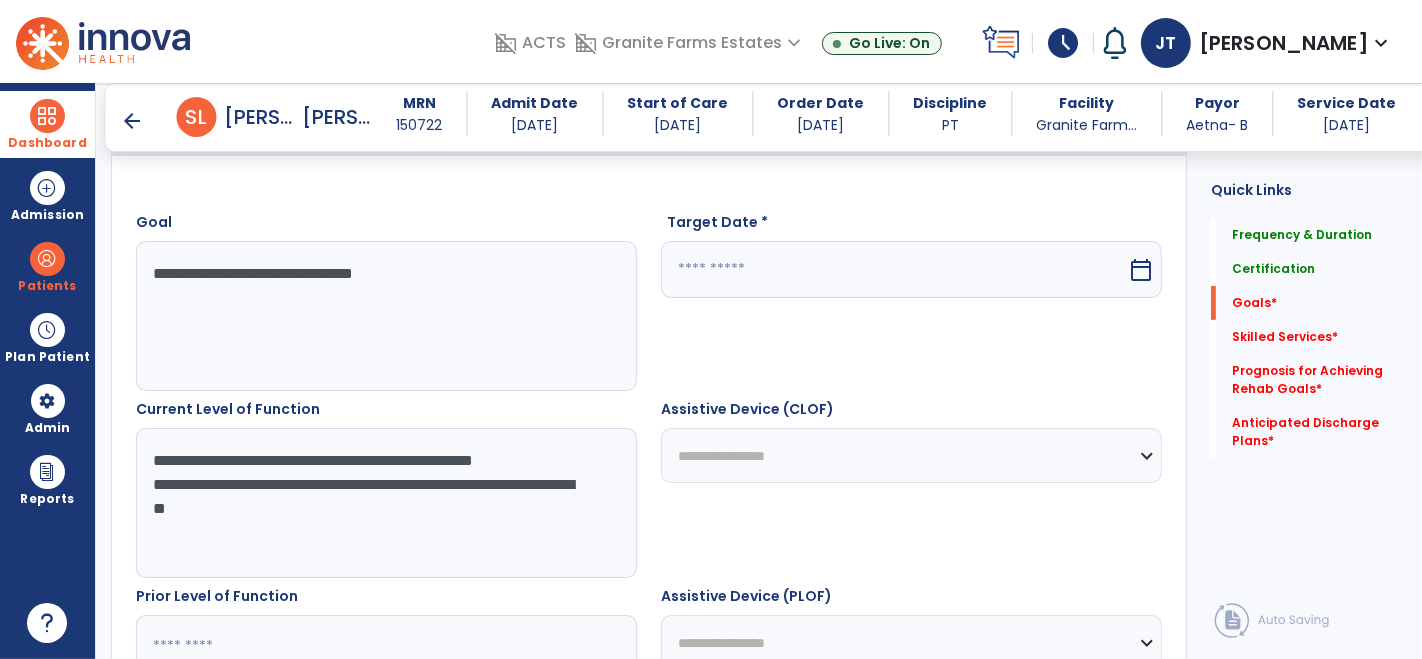 drag, startPoint x: 405, startPoint y: 460, endPoint x: 481, endPoint y: 474, distance: 77.27872 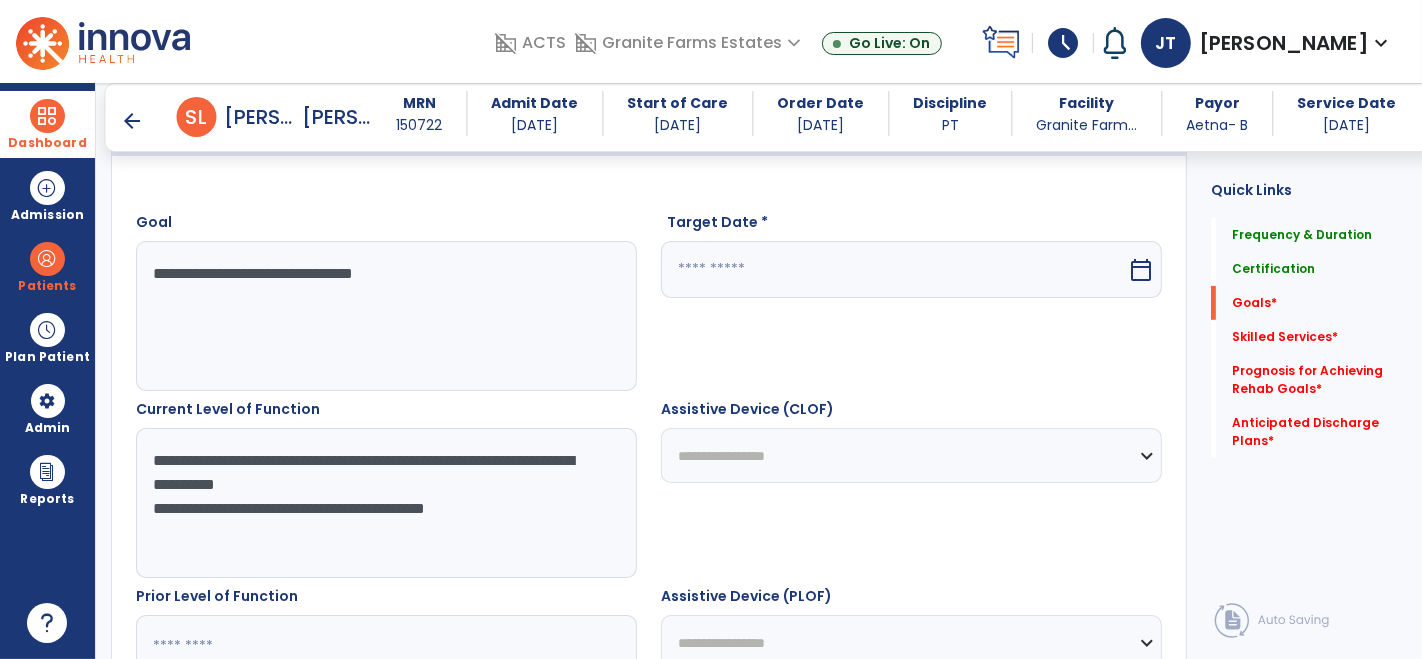 drag, startPoint x: 408, startPoint y: 458, endPoint x: 542, endPoint y: 519, distance: 147.23111 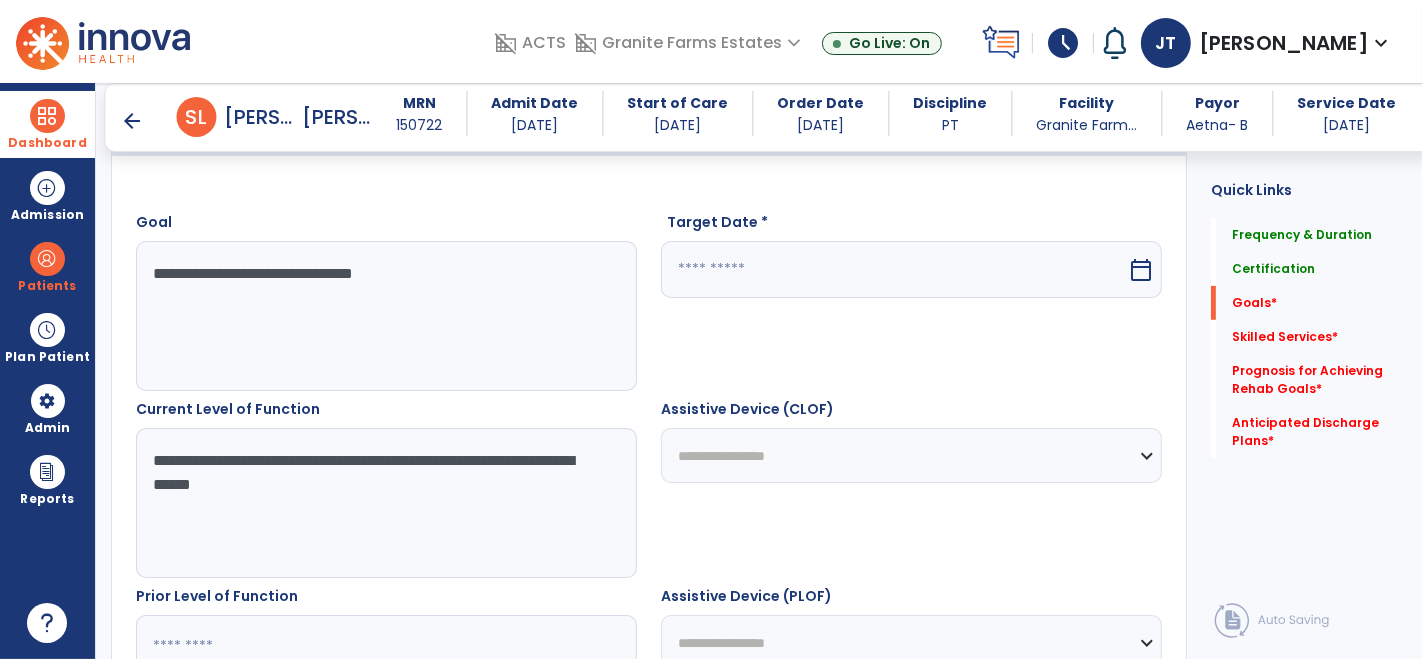 type on "**********" 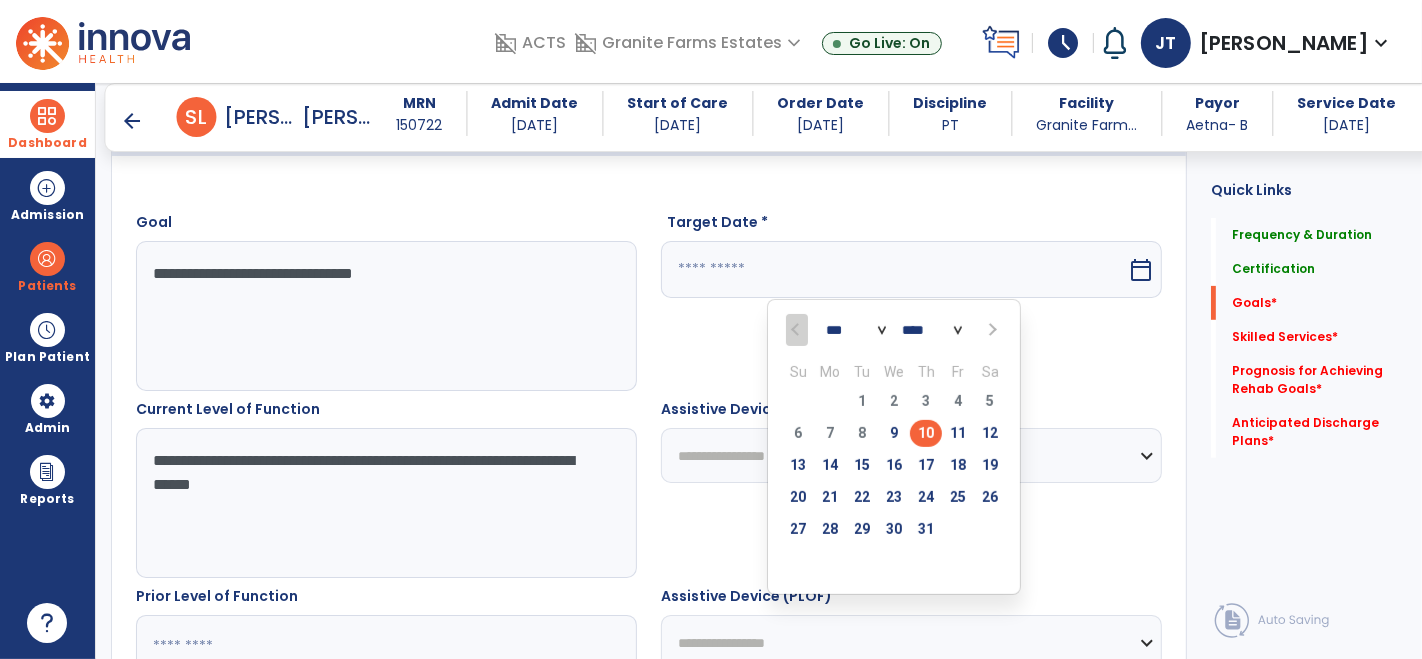 click at bounding box center [991, 330] 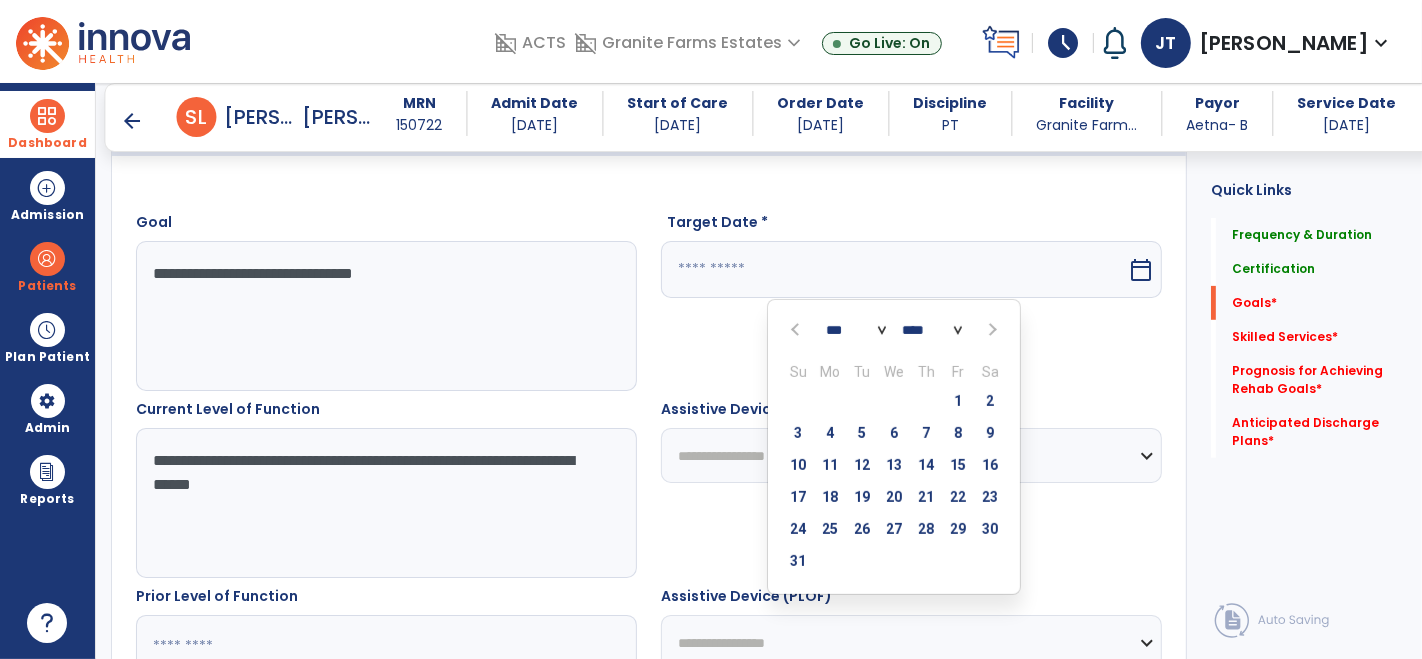 click at bounding box center (991, 330) 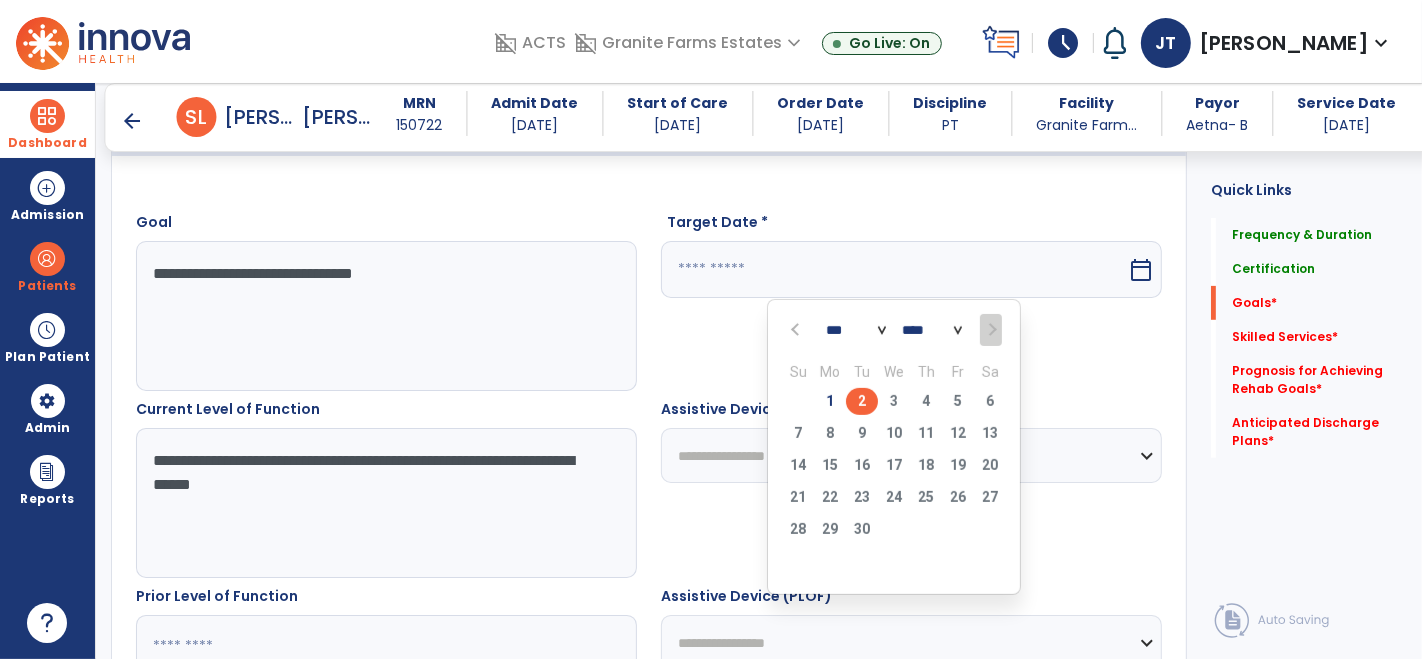 click on "2" at bounding box center [862, 401] 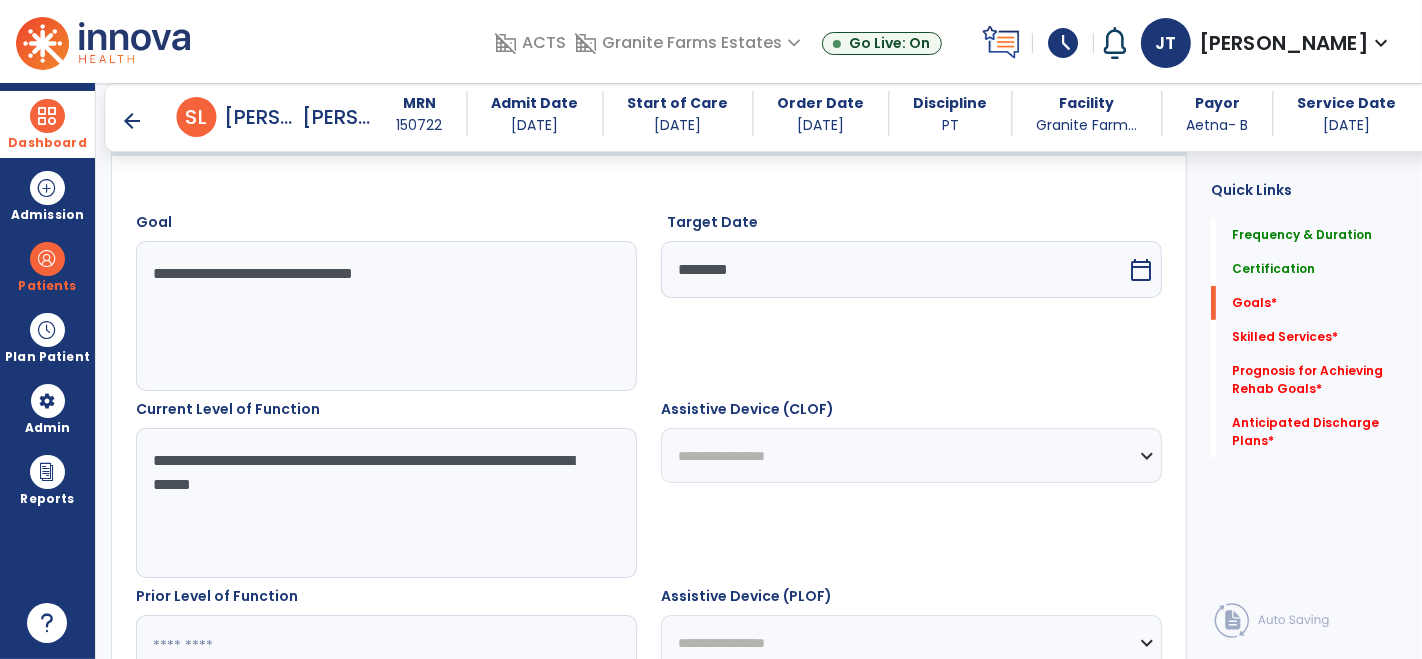 click on "calendar_today" at bounding box center (1141, 270) 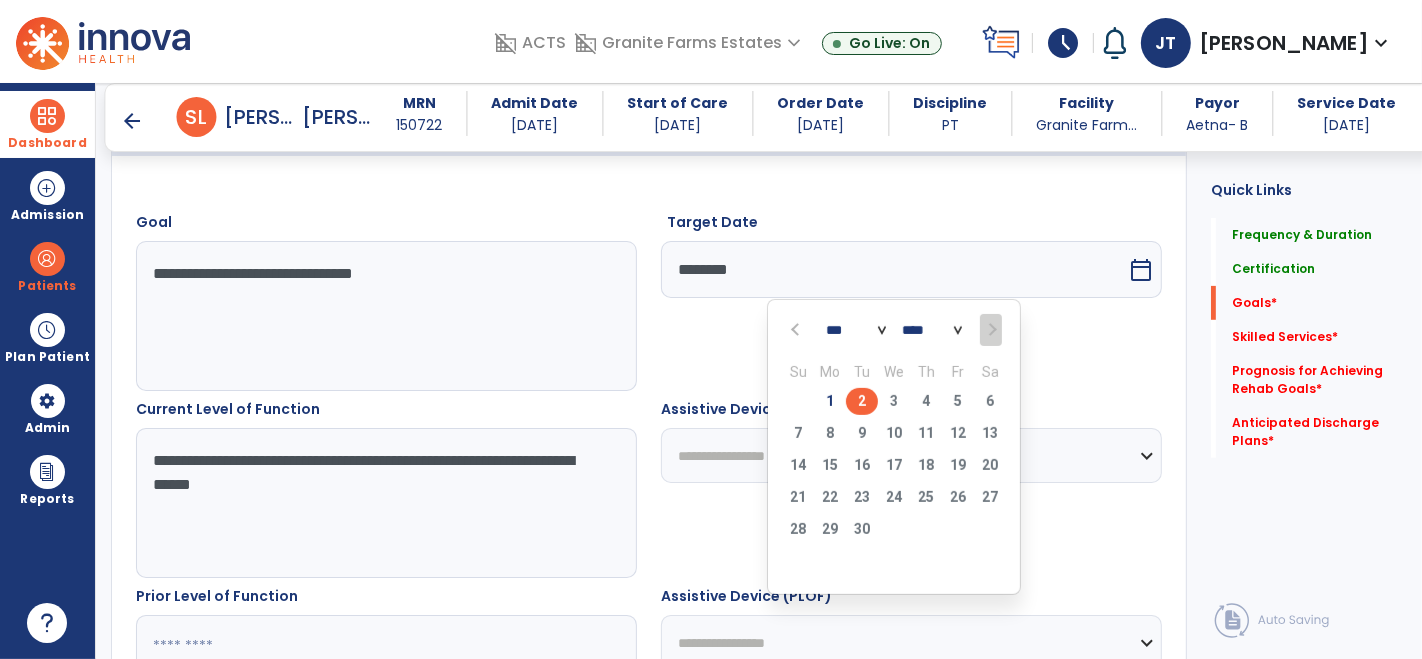 click on "Target Date  ******** *** *** *** **** Su Mo Tu We Th Fr Sa  31   1   2   3   4   5   6   7   8   9   10   11   12   13   14   15   16   17   18   19   20   21   22   23   24   25   26   27   28   29   30   1   2   3   4   5   6   7   8   9   10   11   calendar_today" at bounding box center (911, 301) 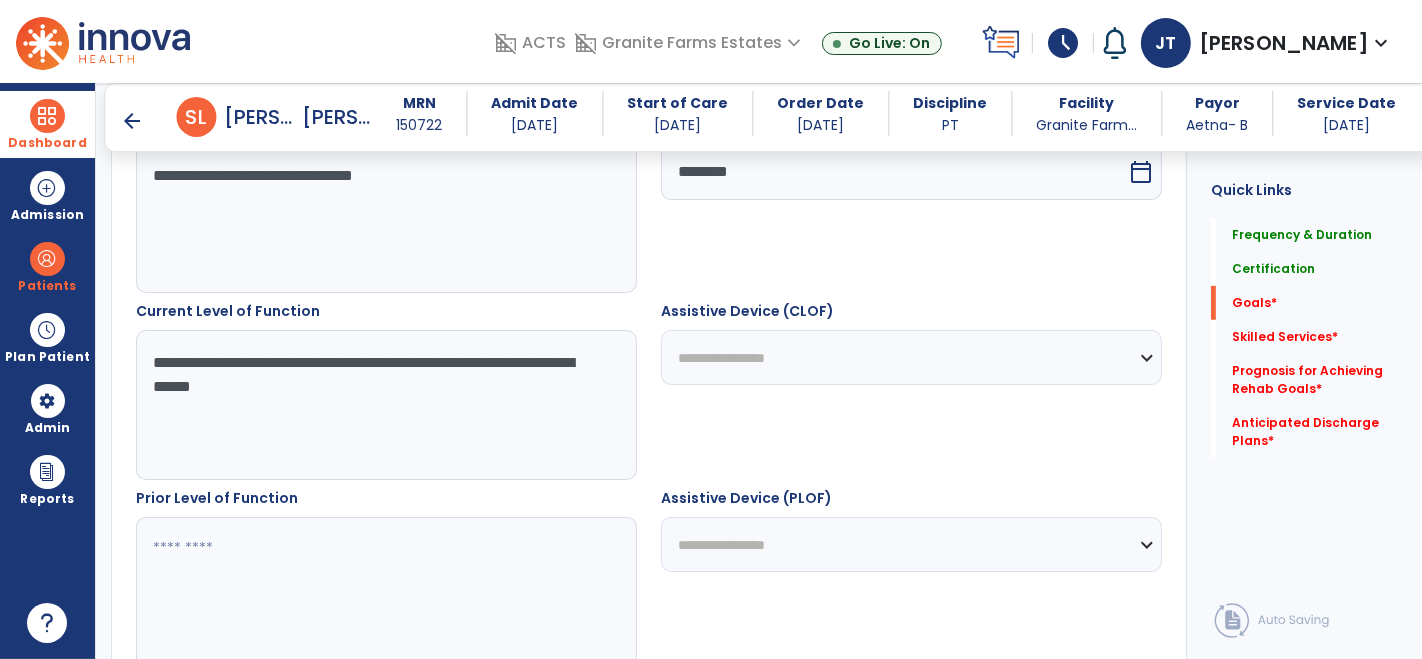 scroll, scrollTop: 611, scrollLeft: 0, axis: vertical 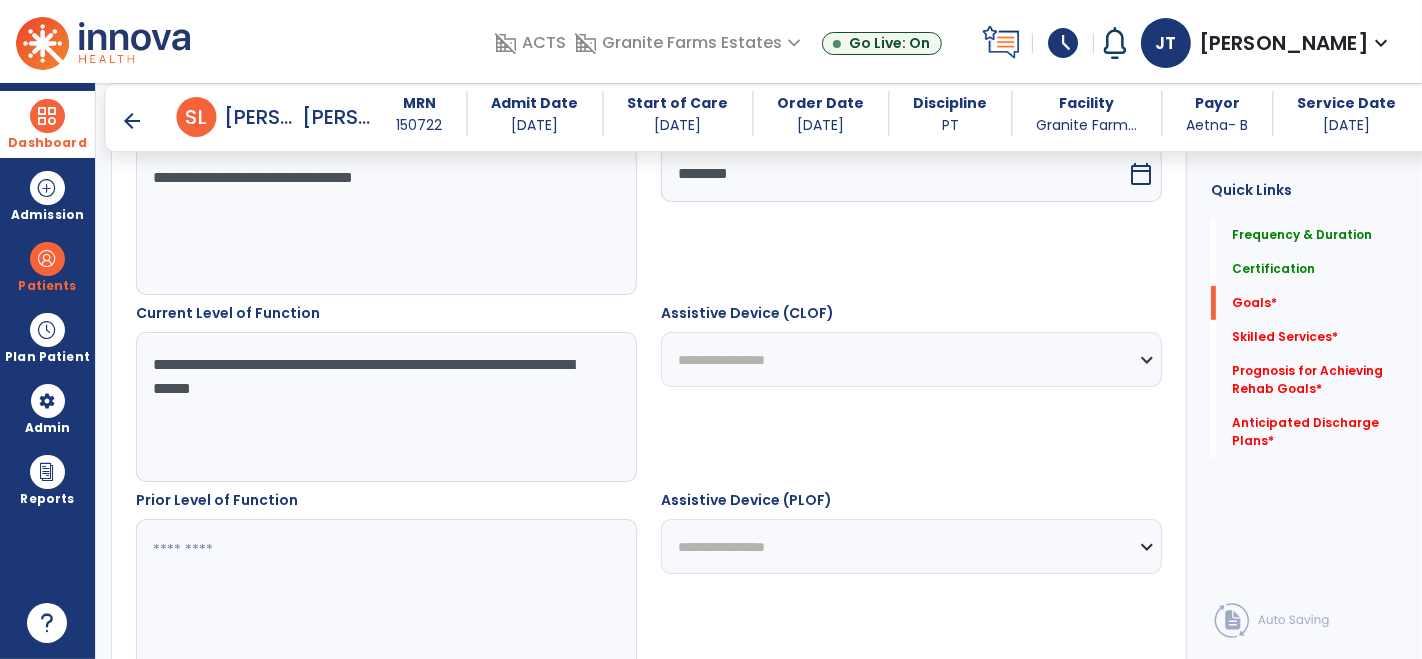click at bounding box center (386, 594) 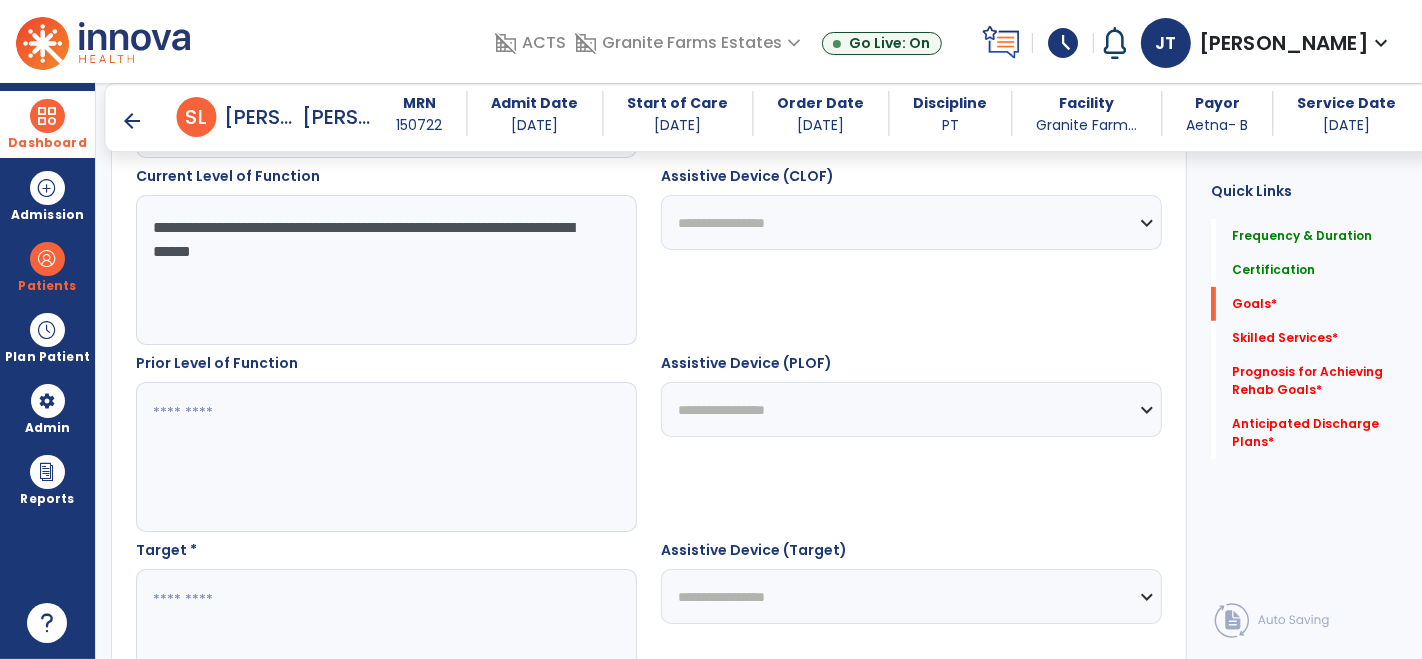 scroll, scrollTop: 944, scrollLeft: 0, axis: vertical 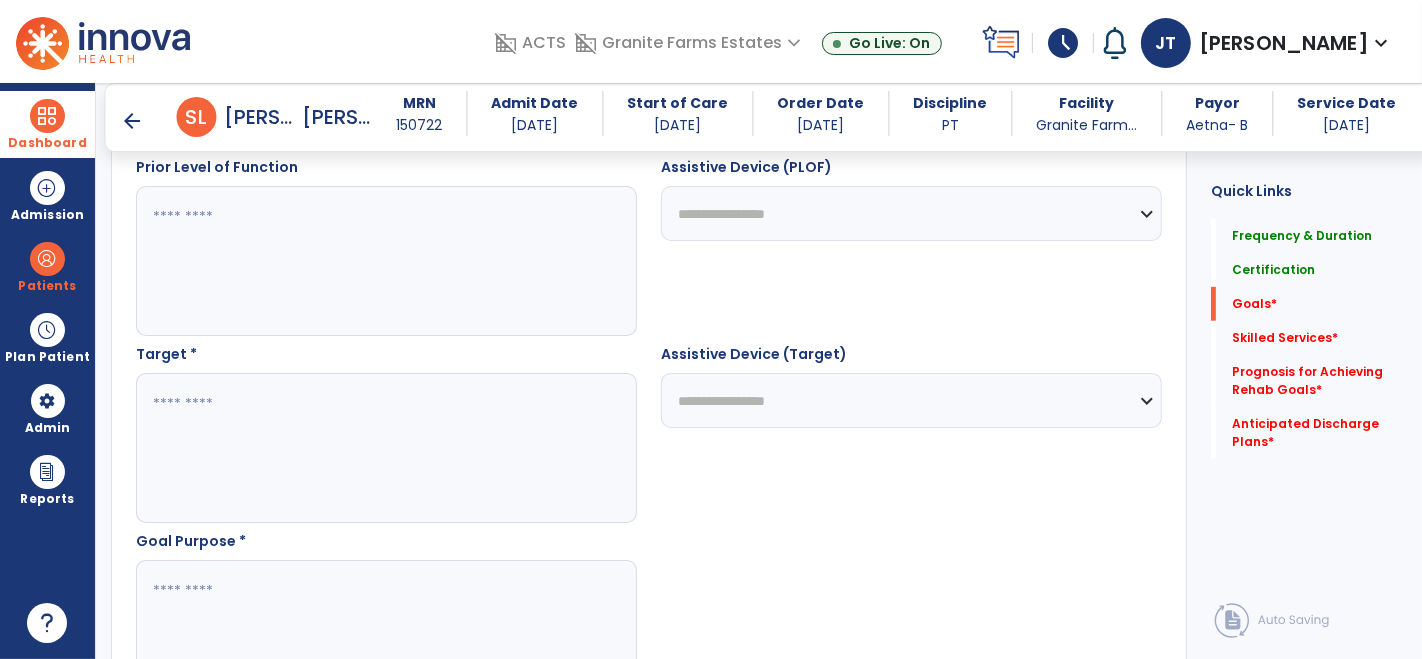click at bounding box center [386, 448] 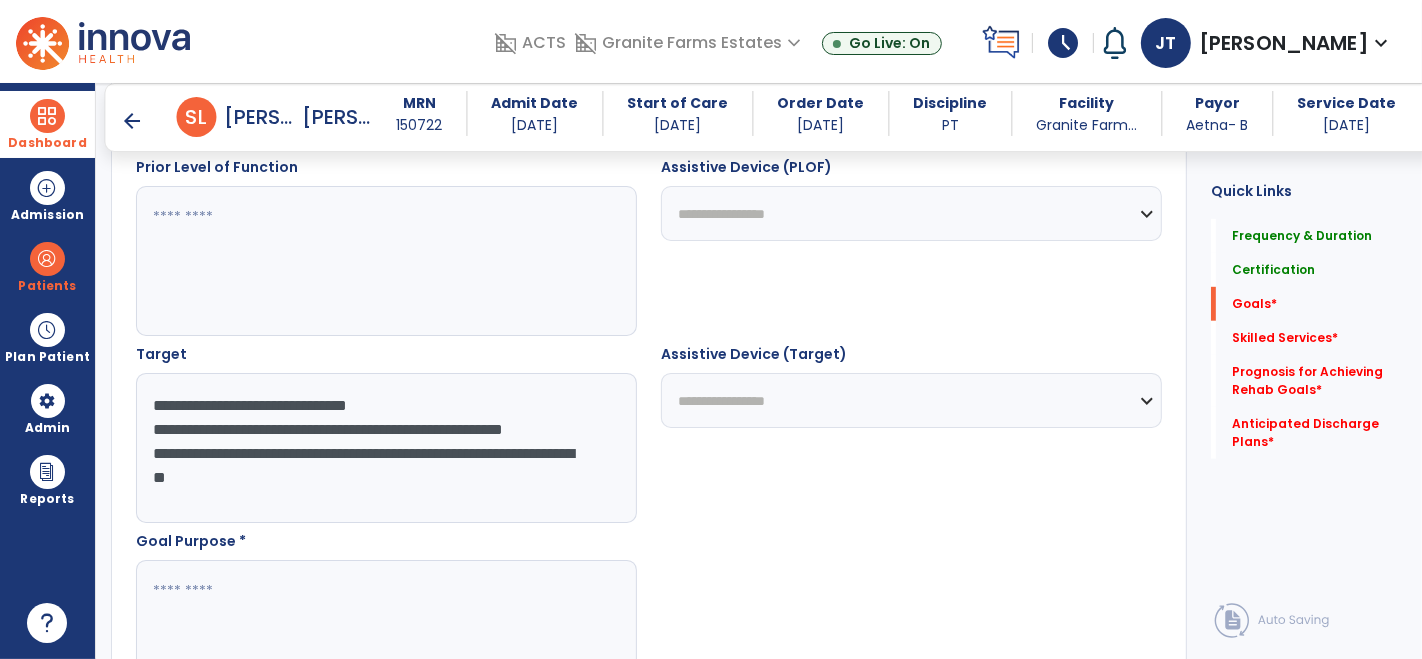 drag, startPoint x: 443, startPoint y: 408, endPoint x: 114, endPoint y: 370, distance: 331.18726 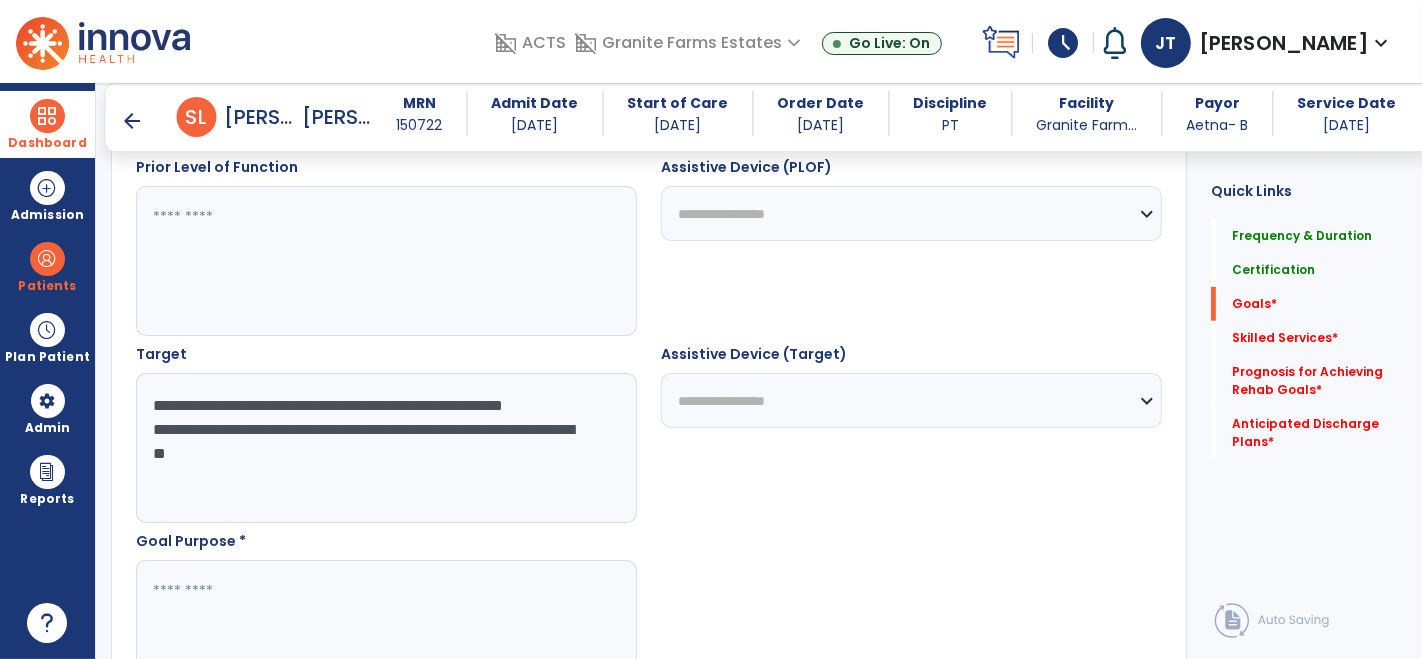 drag, startPoint x: 149, startPoint y: 429, endPoint x: 540, endPoint y: 463, distance: 392.47546 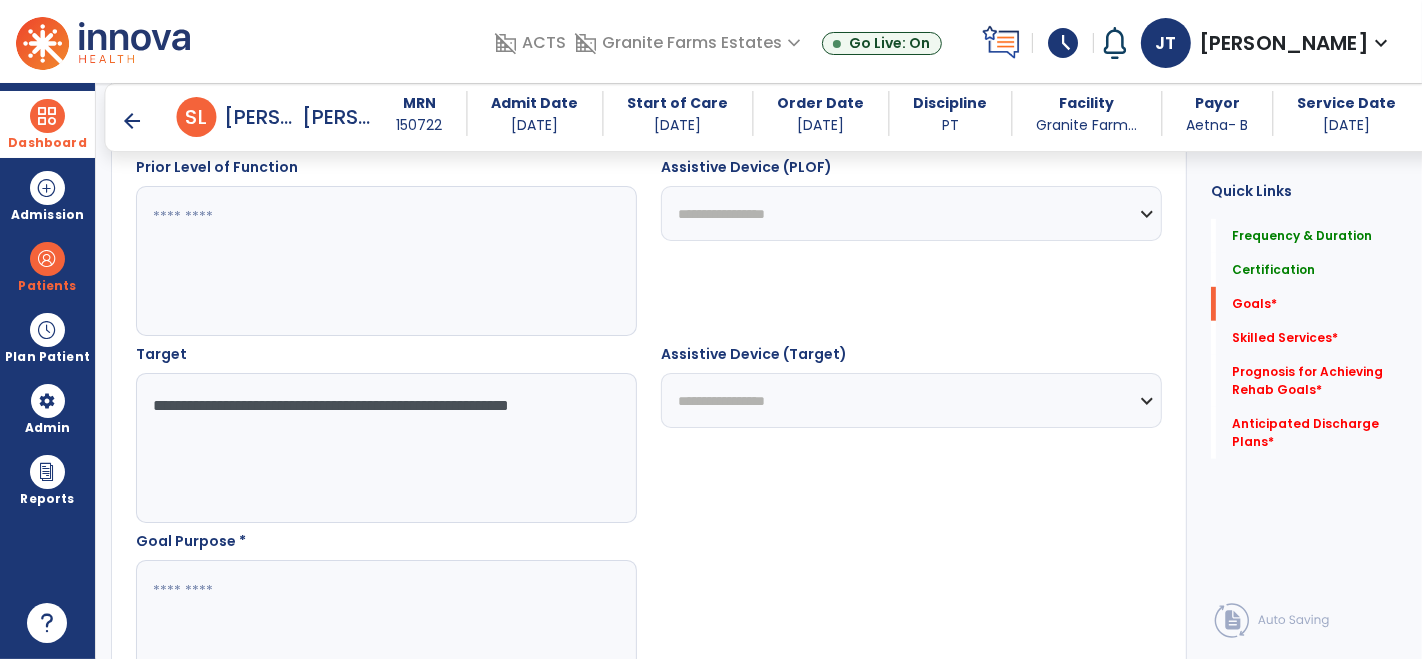 drag, startPoint x: 582, startPoint y: 410, endPoint x: 425, endPoint y: 402, distance: 157.20369 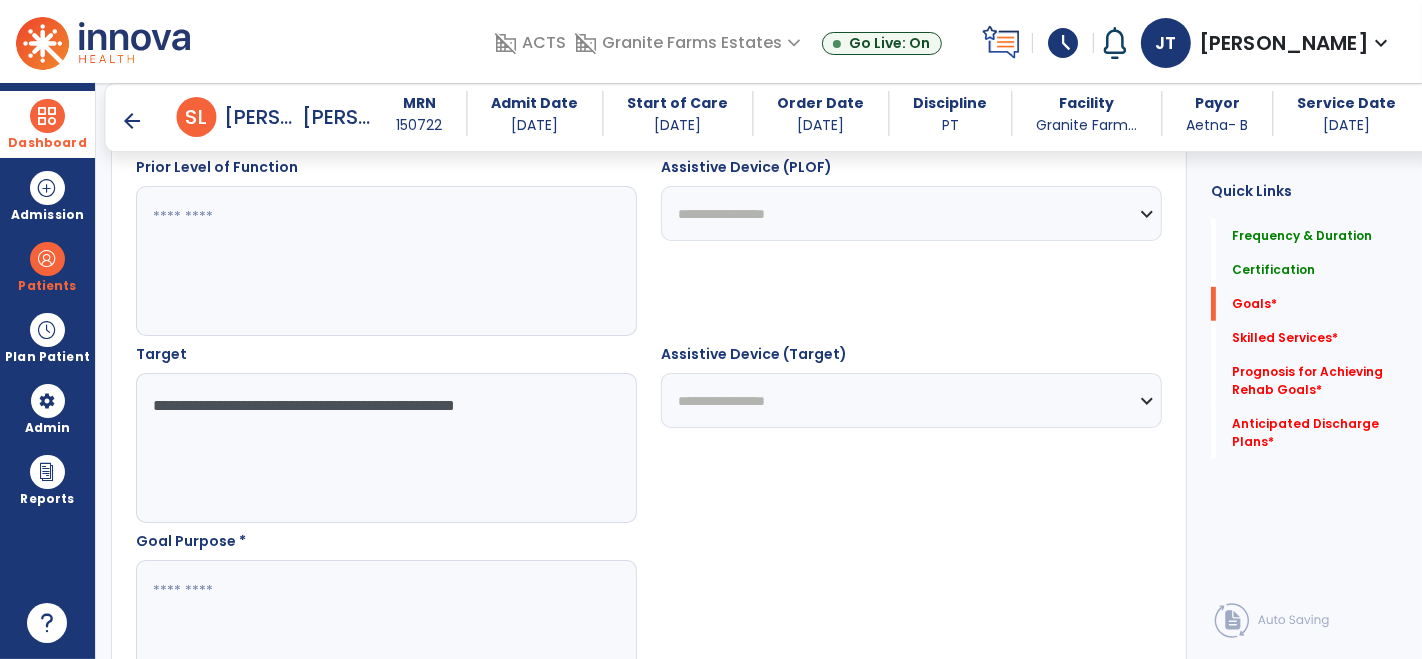 click on "**********" at bounding box center (386, 448) 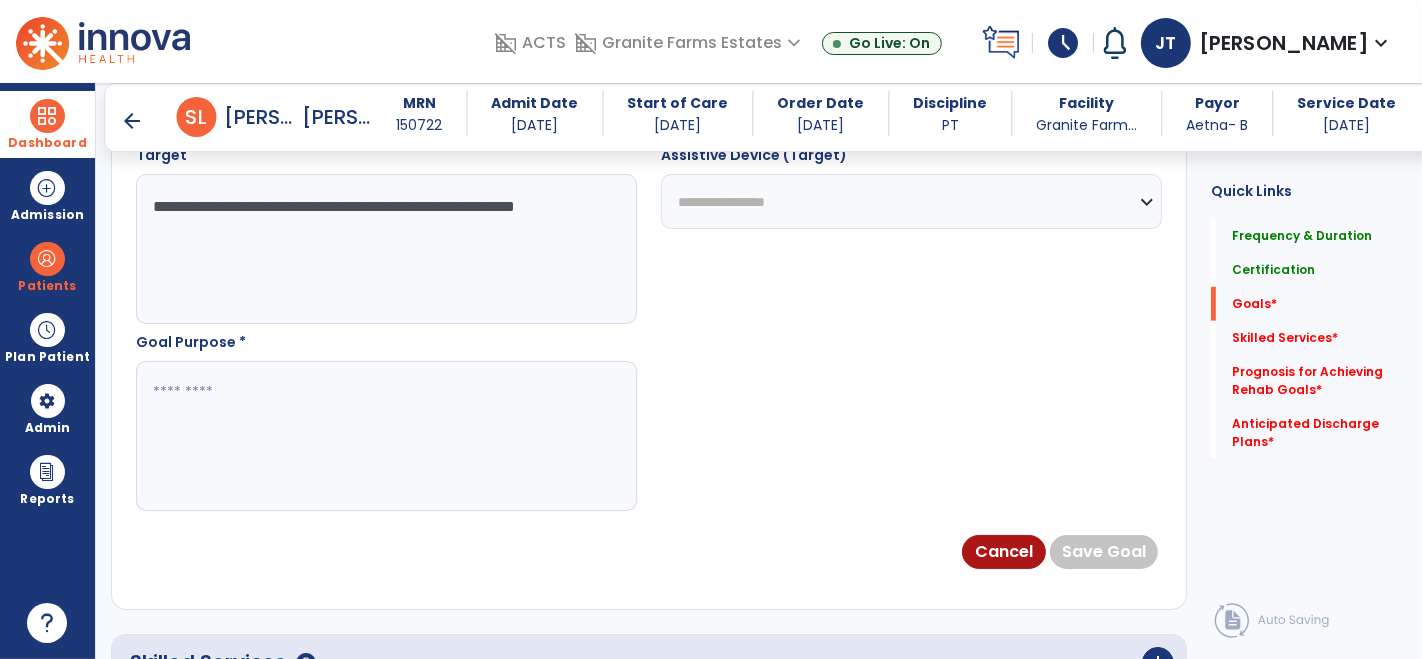 scroll, scrollTop: 1142, scrollLeft: 0, axis: vertical 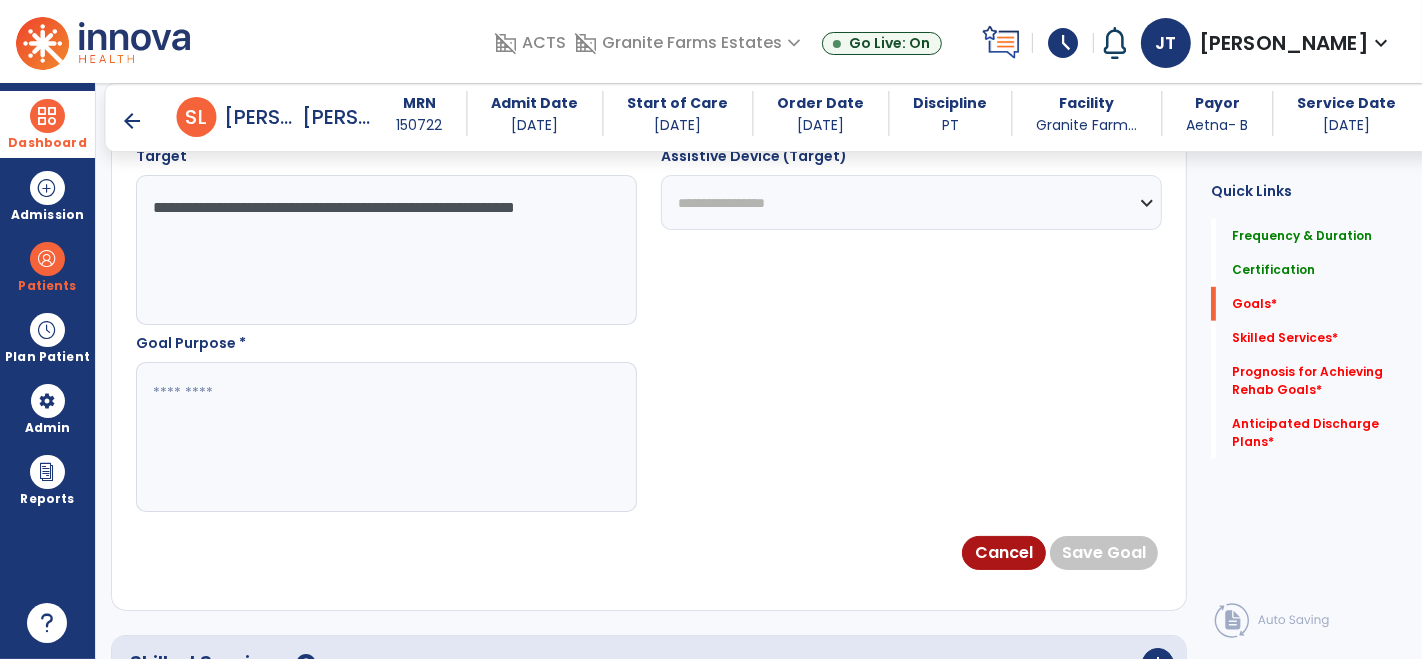 type on "**********" 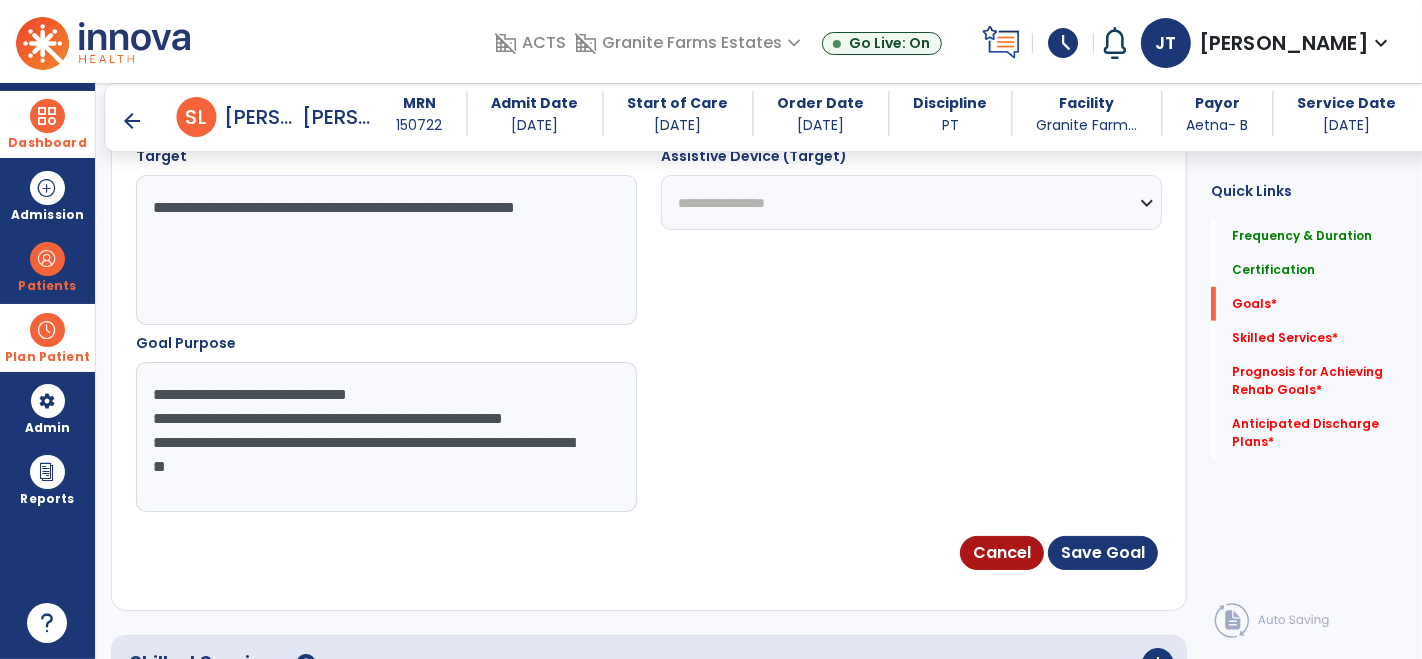 drag, startPoint x: 488, startPoint y: 419, endPoint x: 40, endPoint y: 344, distance: 454.23453 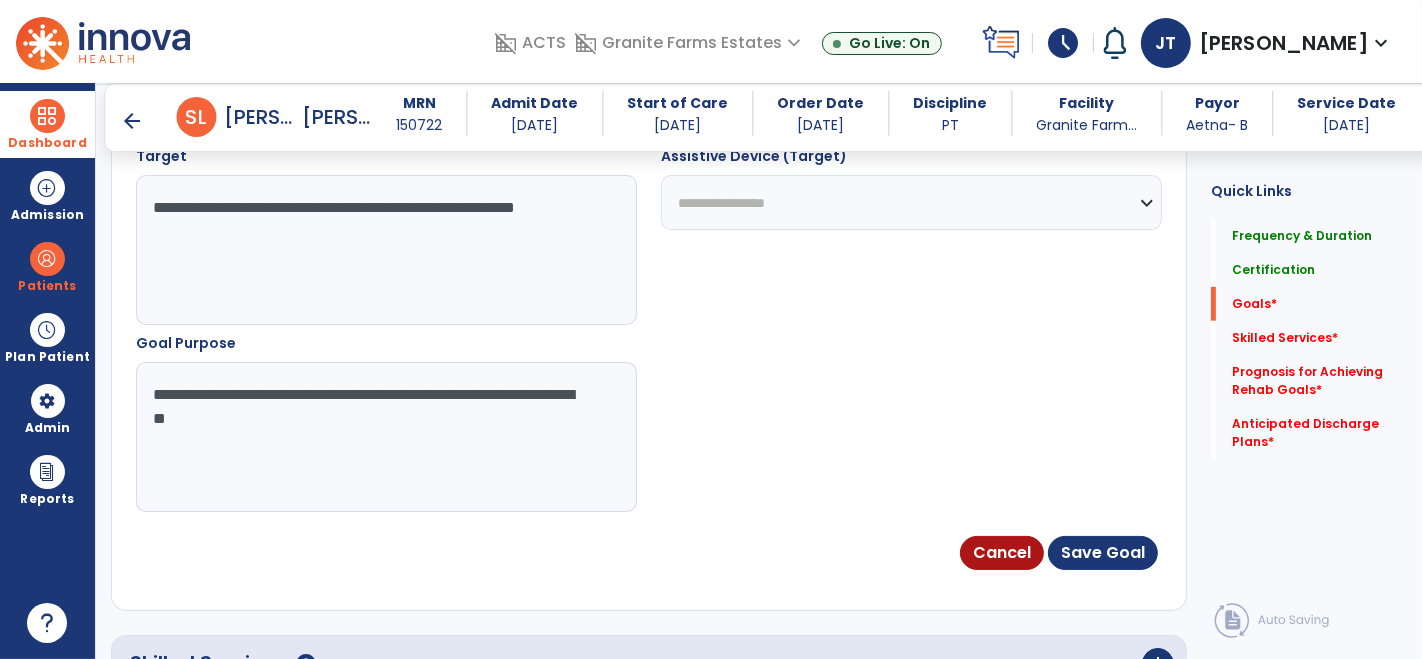 drag, startPoint x: 180, startPoint y: 385, endPoint x: 284, endPoint y: 438, distance: 116.72617 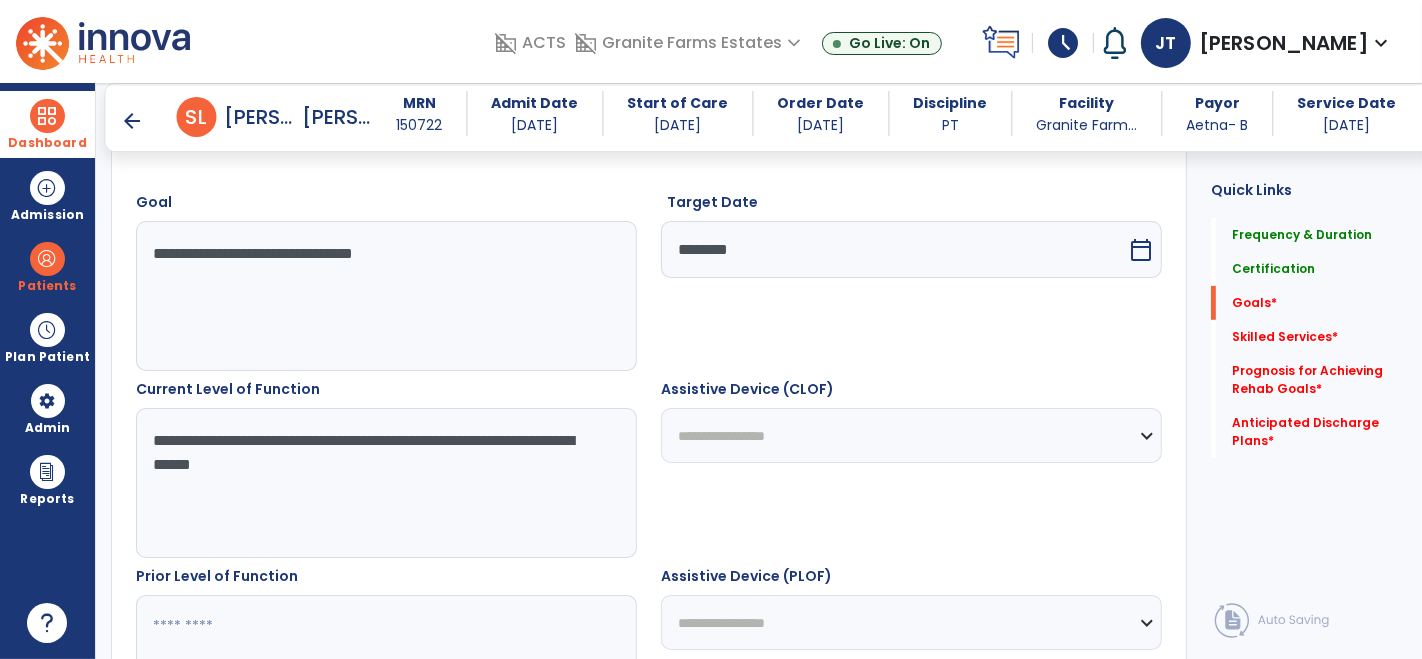 scroll, scrollTop: 1212, scrollLeft: 0, axis: vertical 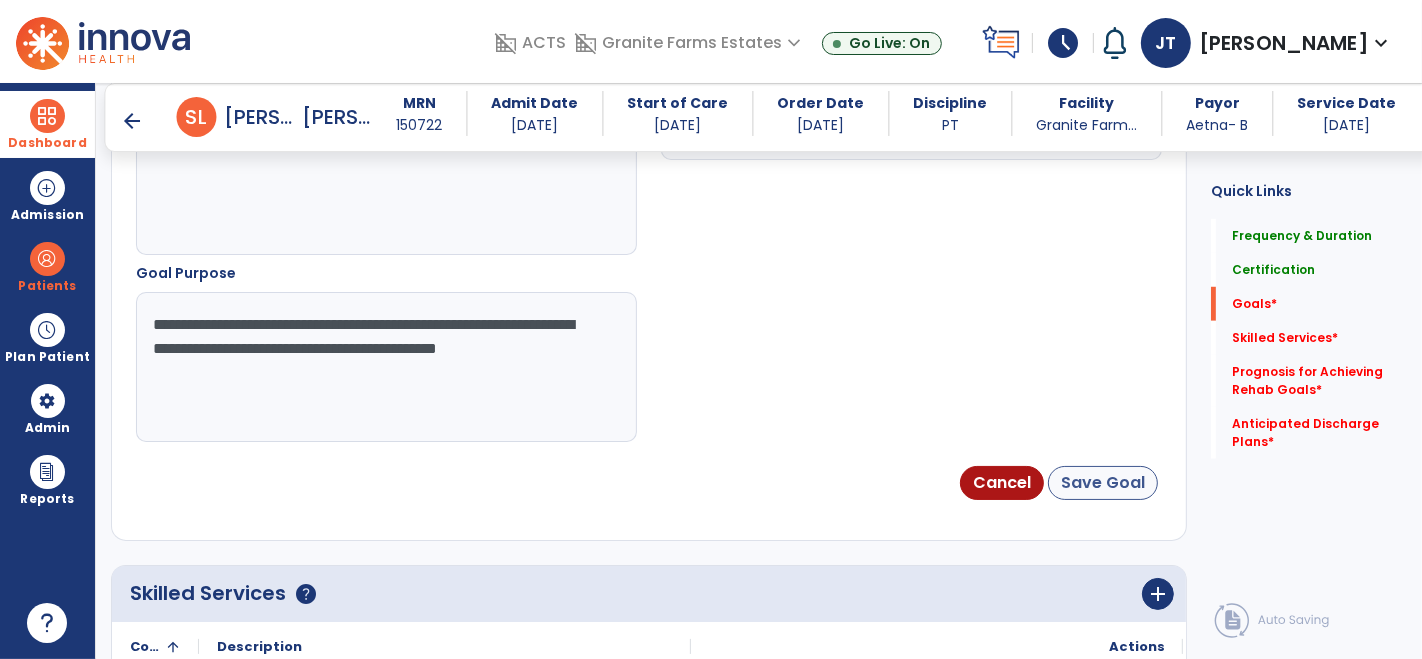 type on "**********" 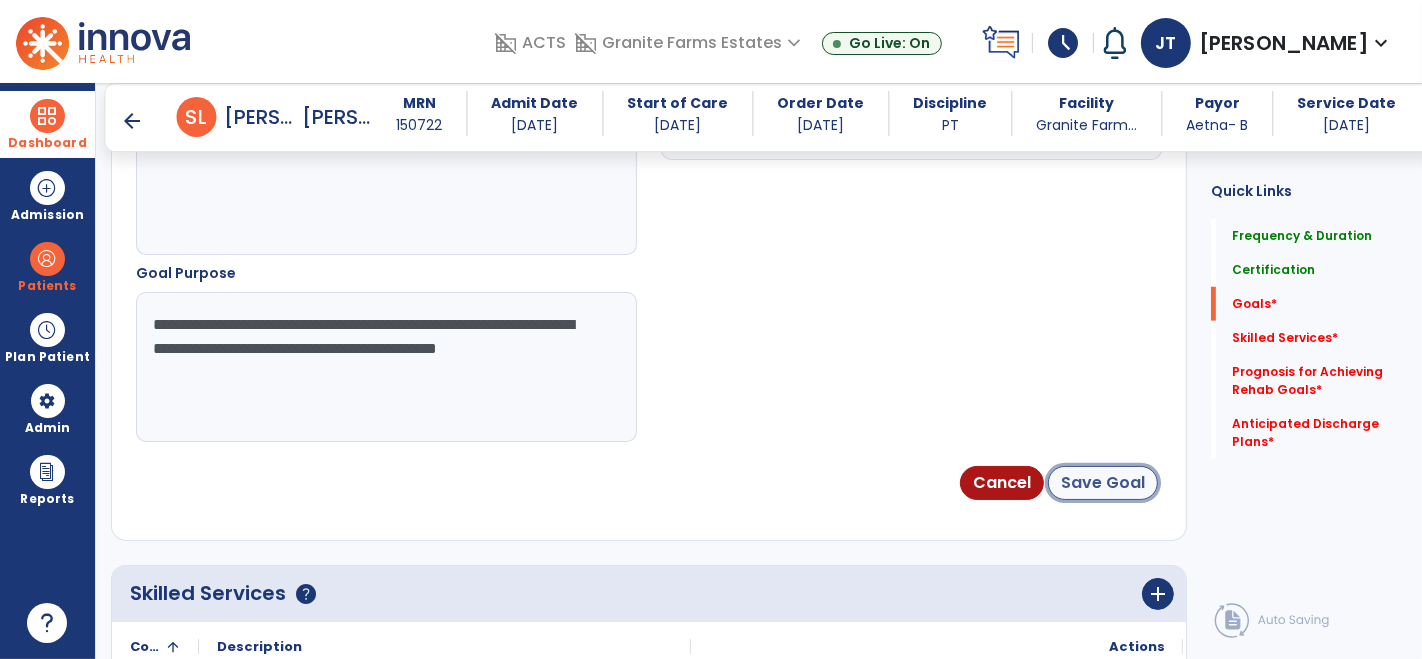 click on "Save Goal" at bounding box center [1103, 483] 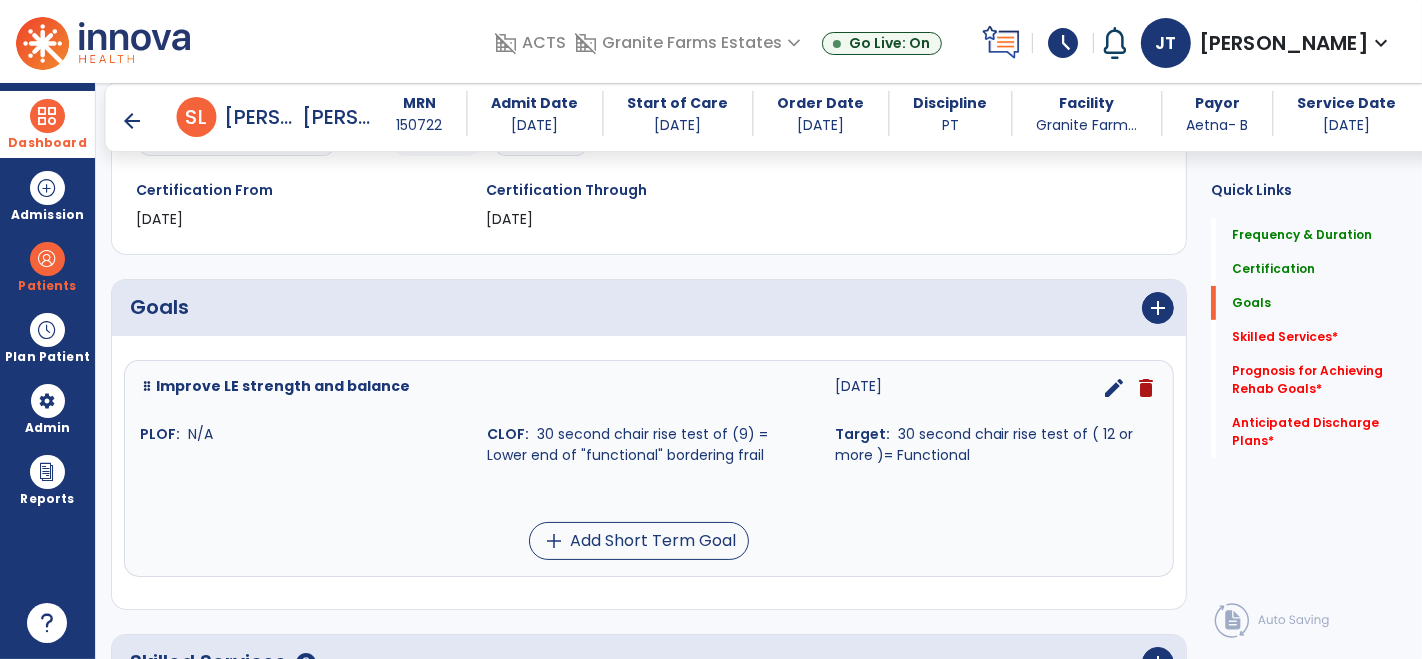 scroll, scrollTop: 335, scrollLeft: 0, axis: vertical 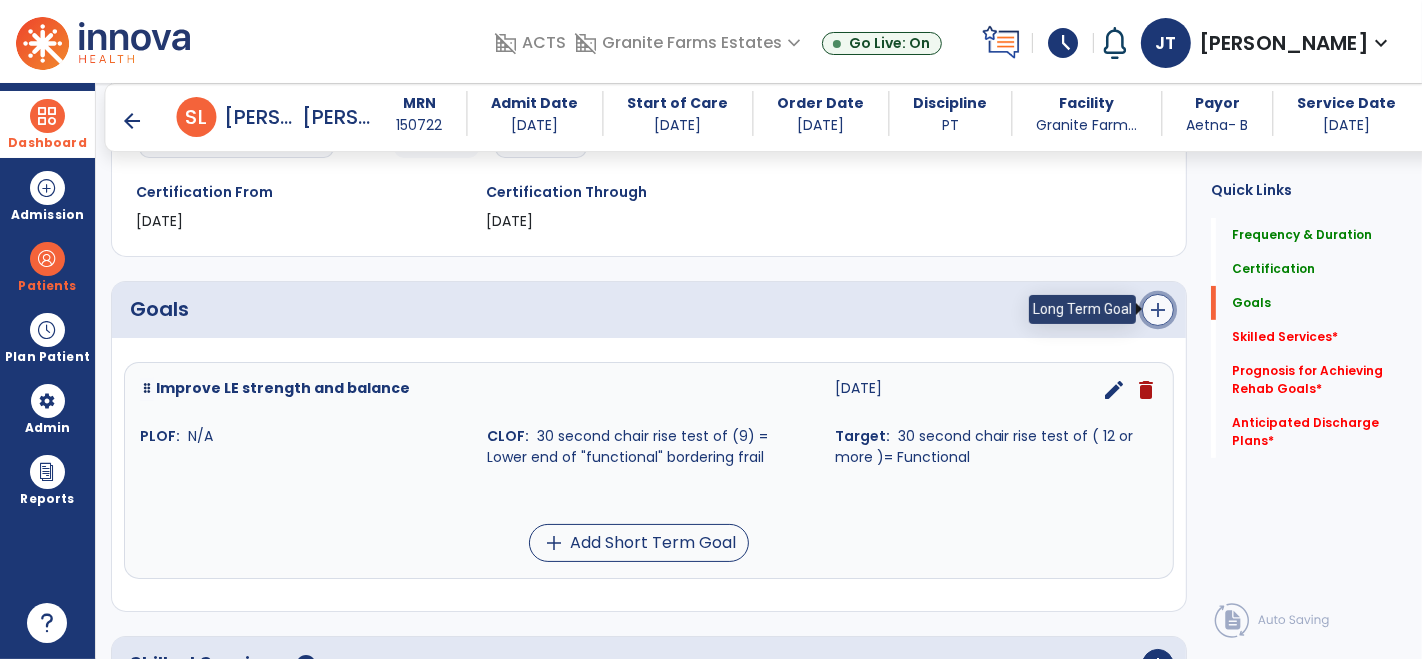 click on "add" at bounding box center (1158, 310) 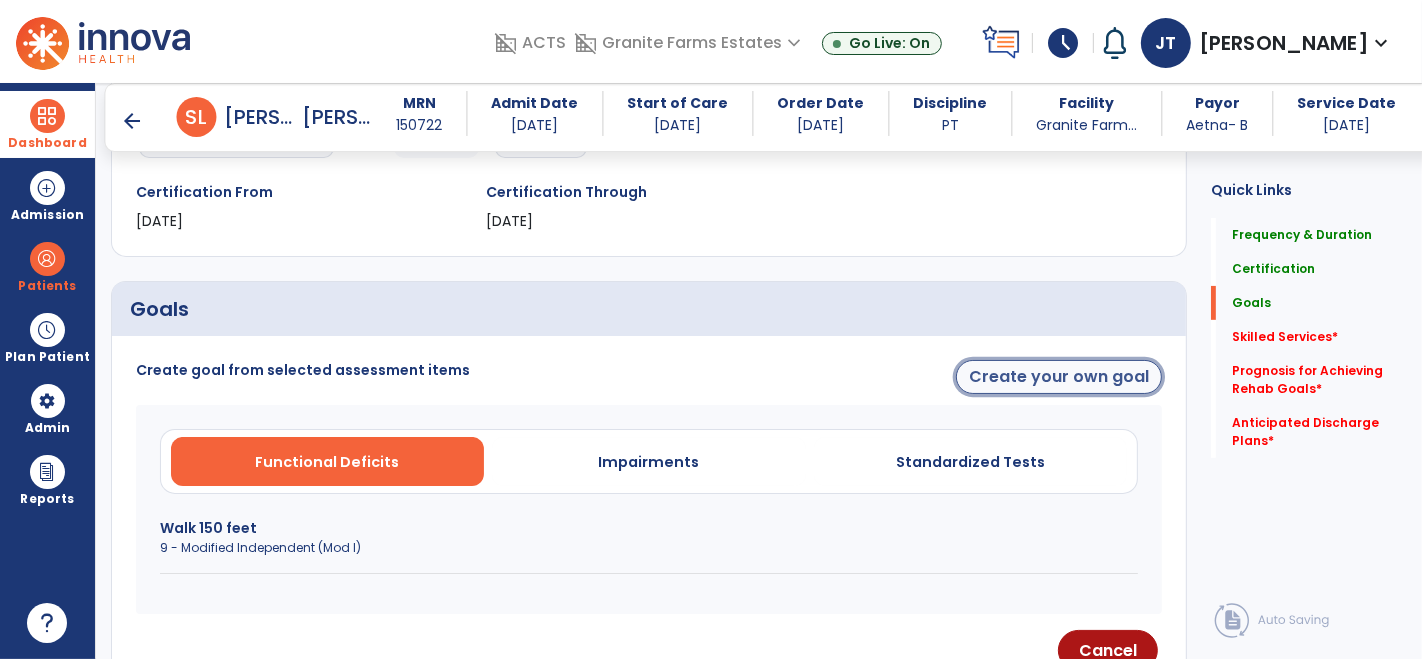 click on "Create your own goal" at bounding box center [1059, 377] 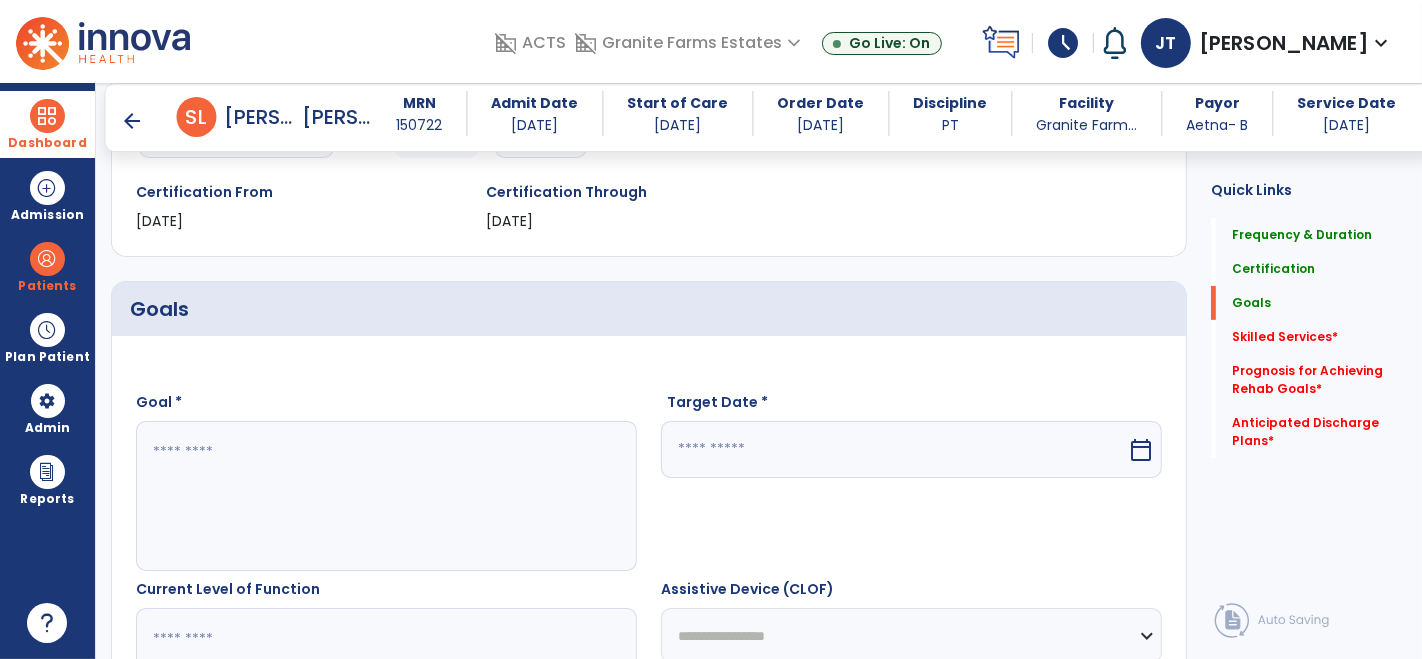 click at bounding box center (386, 496) 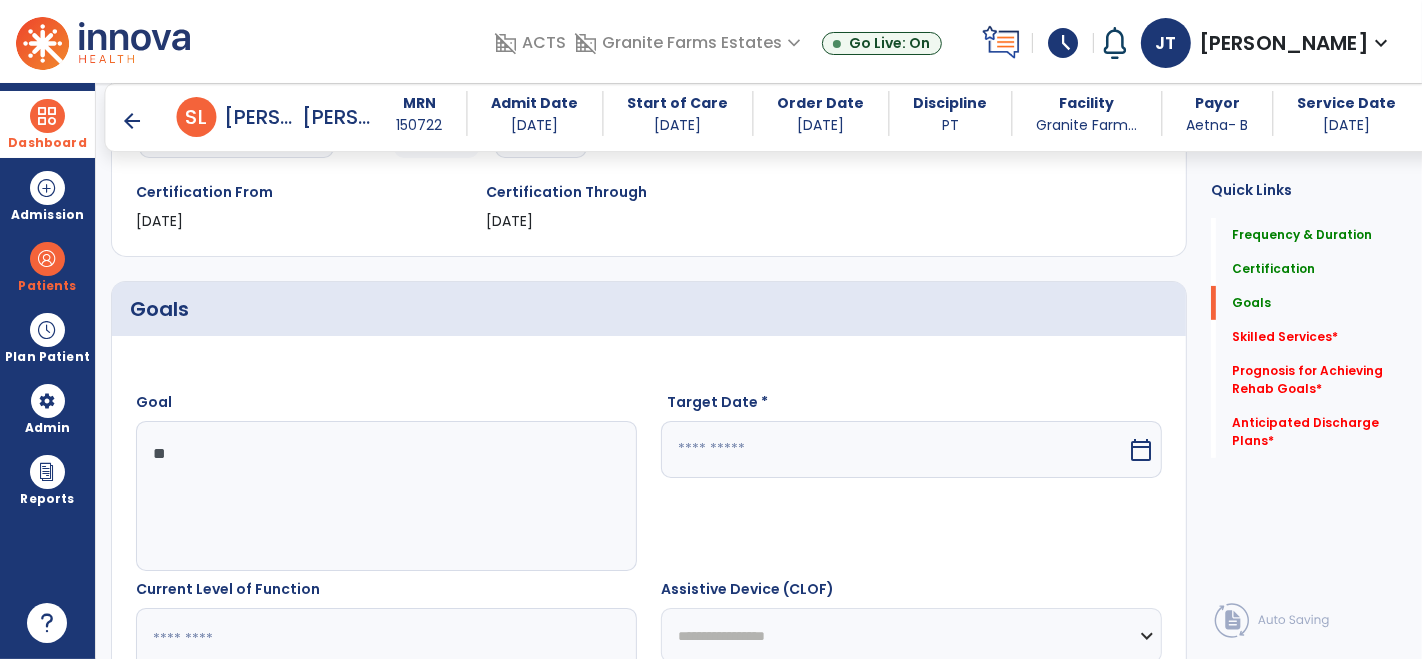 type on "*" 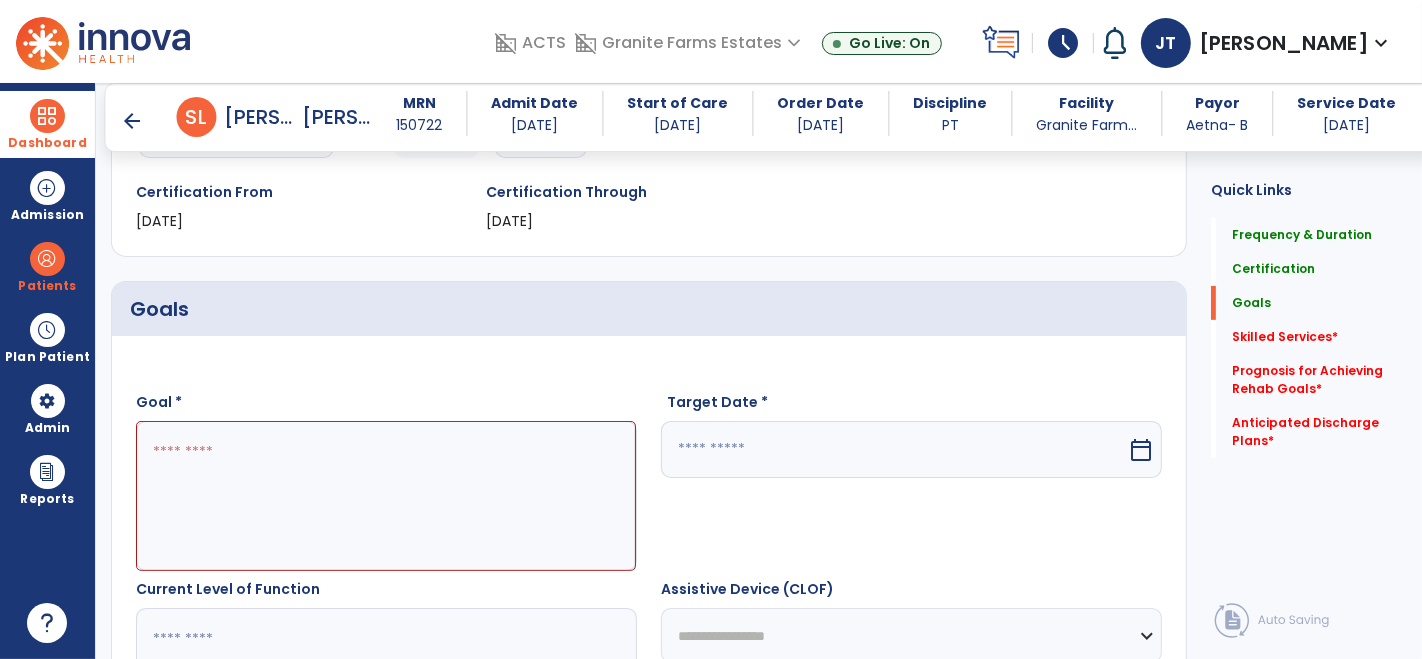 click 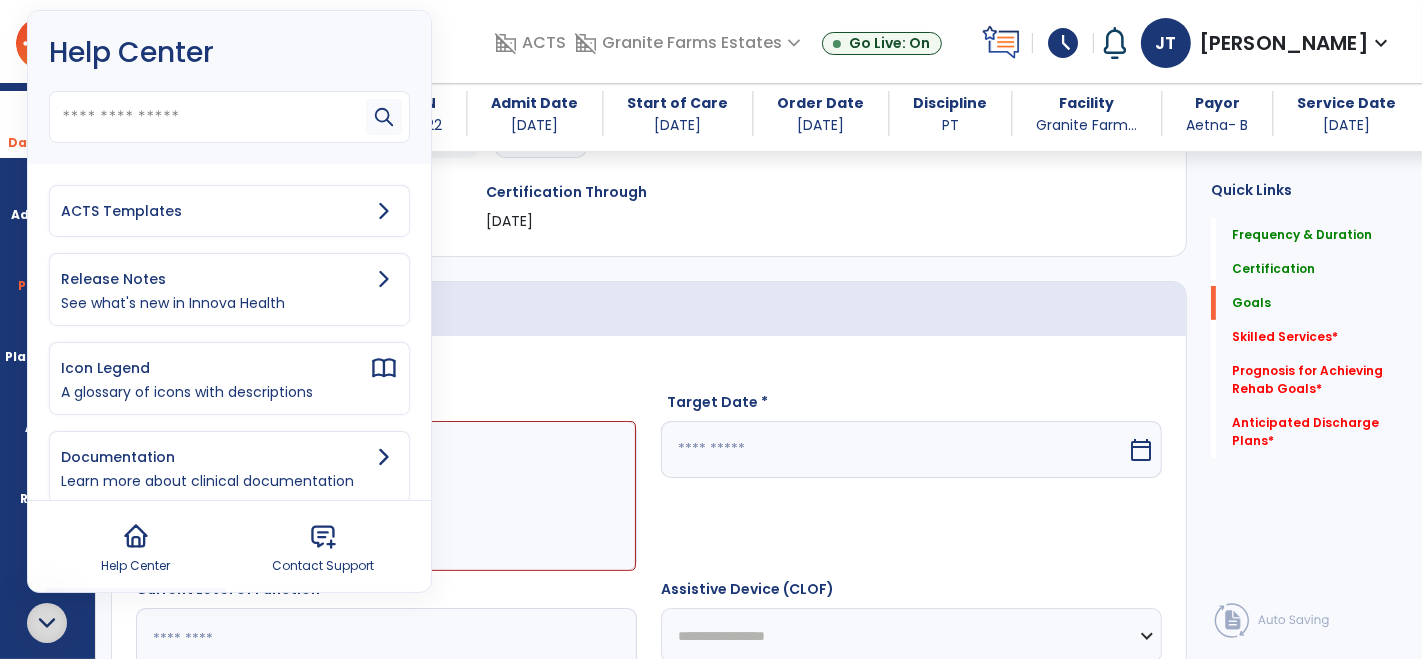 click on "ACTS Templates" at bounding box center (215, 211) 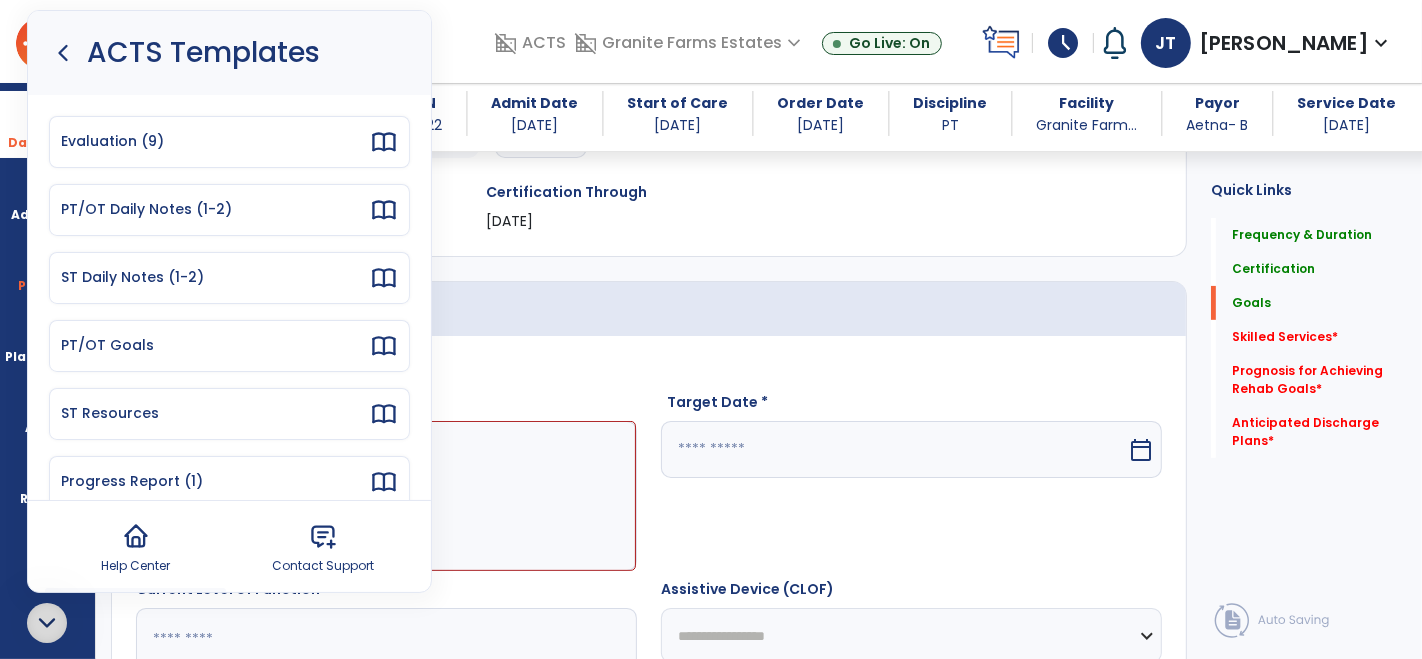 click on "PT/OT Goals" at bounding box center (229, 346) 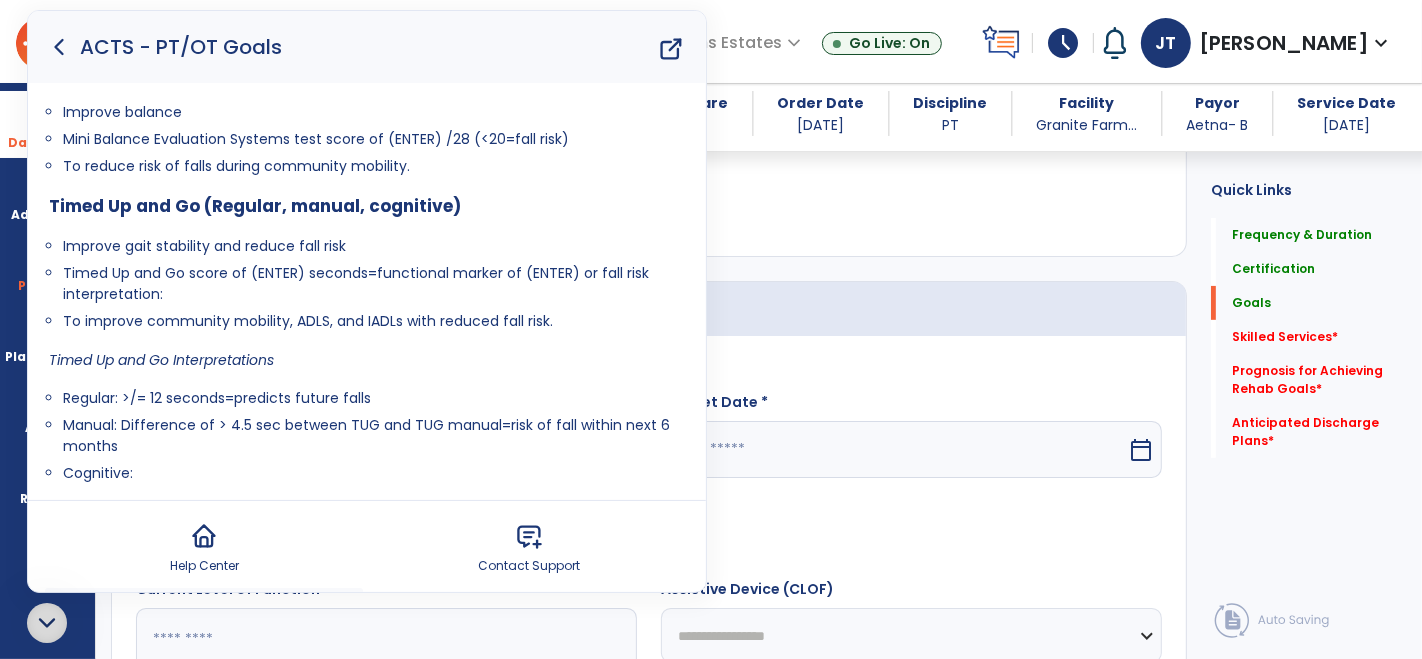 scroll, scrollTop: 13071, scrollLeft: 0, axis: vertical 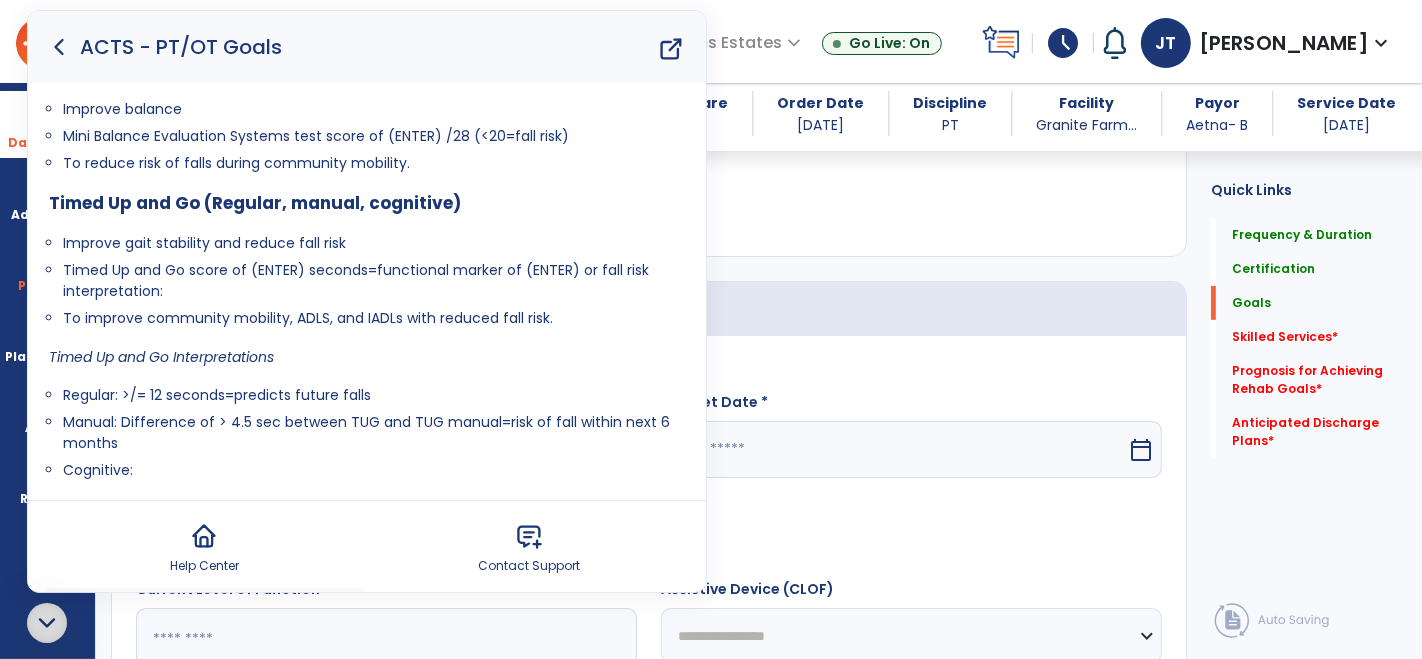 drag, startPoint x: 62, startPoint y: 201, endPoint x: 395, endPoint y: 360, distance: 369.0122 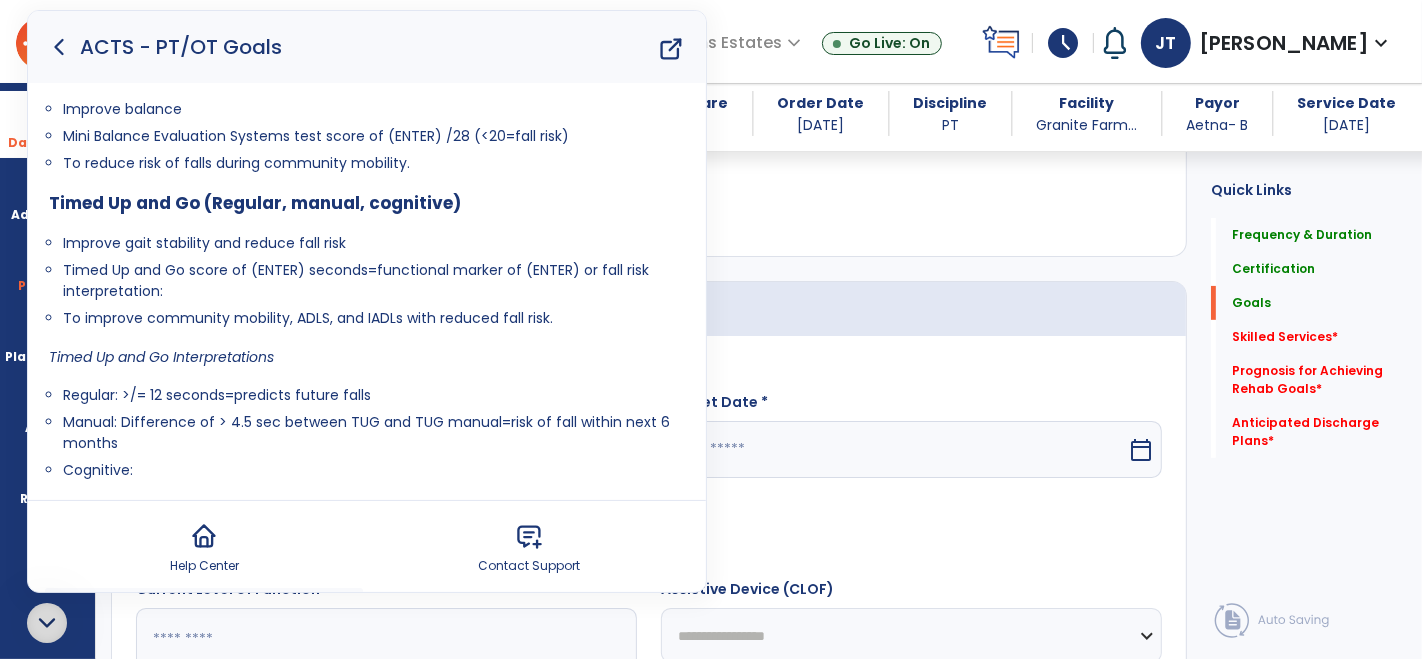 click on "Legend Goal Target/PLOF/CLOF Purpose   Line of goal Innova box Our old way 1. What is being improved? Goal Client will demonstrate:  2. How is the goal progress being measured? Current, target, PLOF Evidenced by 3. Why does it matter? Purpose In order to  [MEDICAL_DATA] Transfers  Improve (ENTER Type) transfers  Assistance Level of  with AD/DME of To prepare for gait To change positions to prevent skin breakdown, prevent [MEDICAL_DATA], and manage pain To engage in IADLS, home exercise prescription, appointments, and outings out of the home  To return to PLOF  To decrease impact of burden of care on caregivers  To maximize independence in ADLs  To maximize ability to safely remain in current living situation To prepare for discharge to next level of care Bed mobility  Improve bed mobility  Assistance Level of  with AD/DME of To prepare for transfers and out of bed [MEDICAL_DATA] tasks To prepare for bedside [MEDICAL_DATA] and social engagement Bathing Dressing 24" at bounding box center (367, 2910) 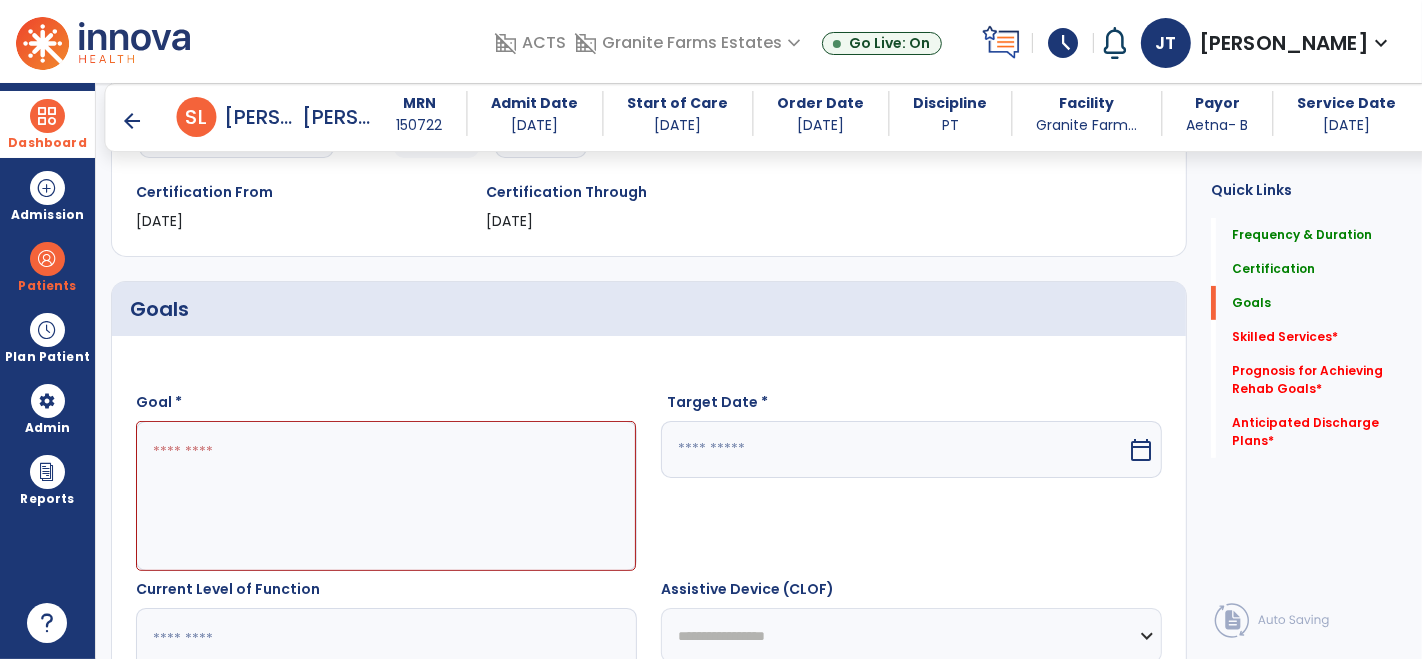 scroll, scrollTop: 0, scrollLeft: 0, axis: both 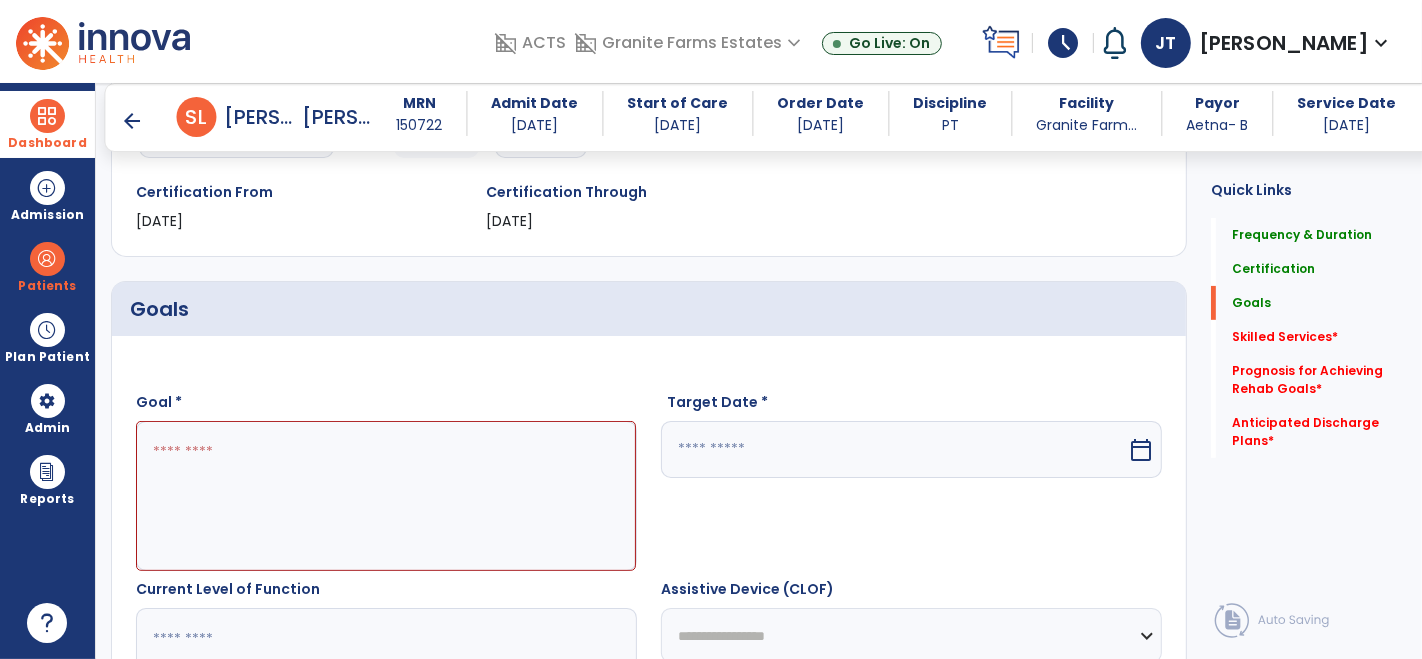 click at bounding box center (386, 496) 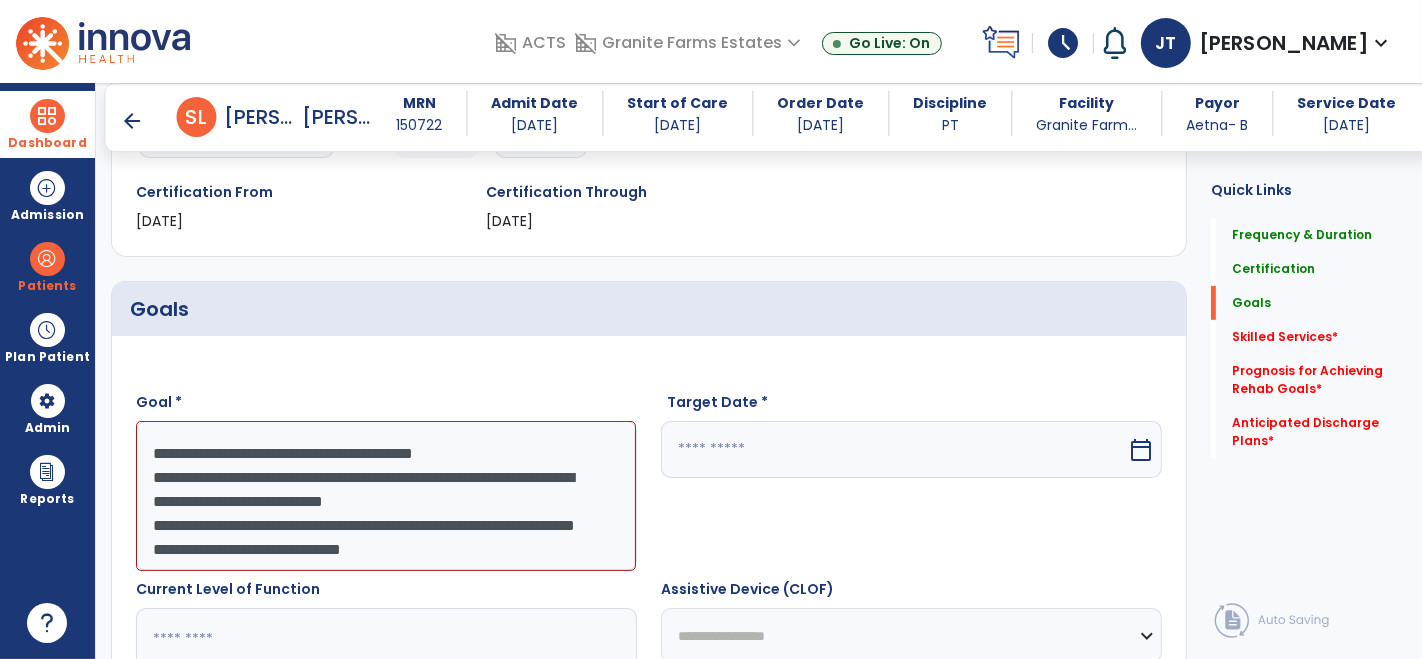scroll, scrollTop: 87, scrollLeft: 0, axis: vertical 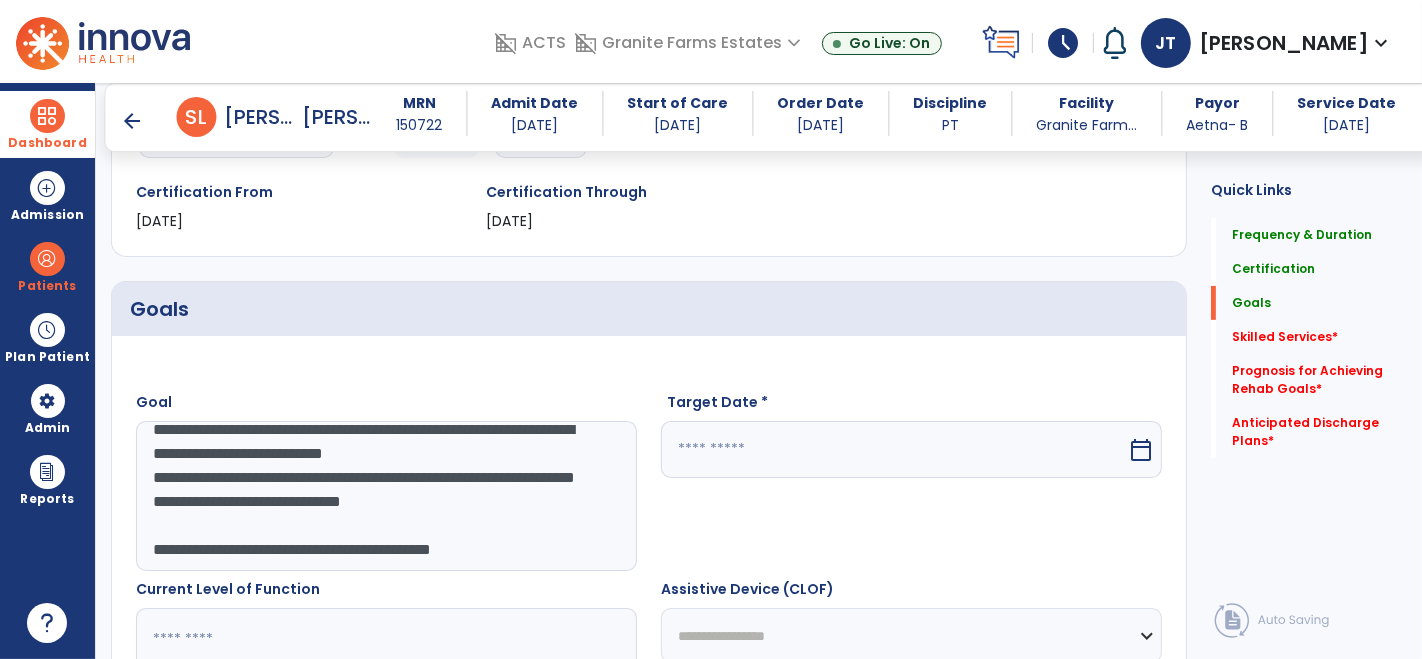 drag, startPoint x: 155, startPoint y: 475, endPoint x: 594, endPoint y: 635, distance: 467.24832 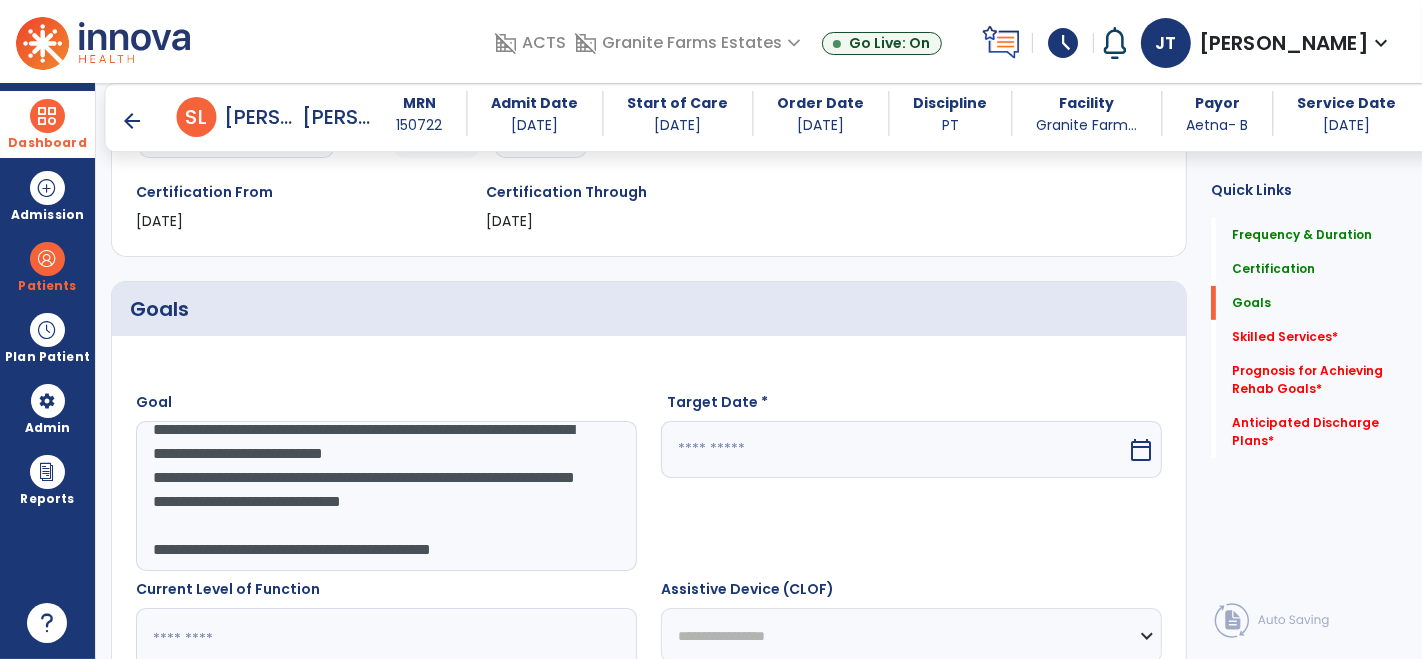 click on "**********" at bounding box center (649, 859) 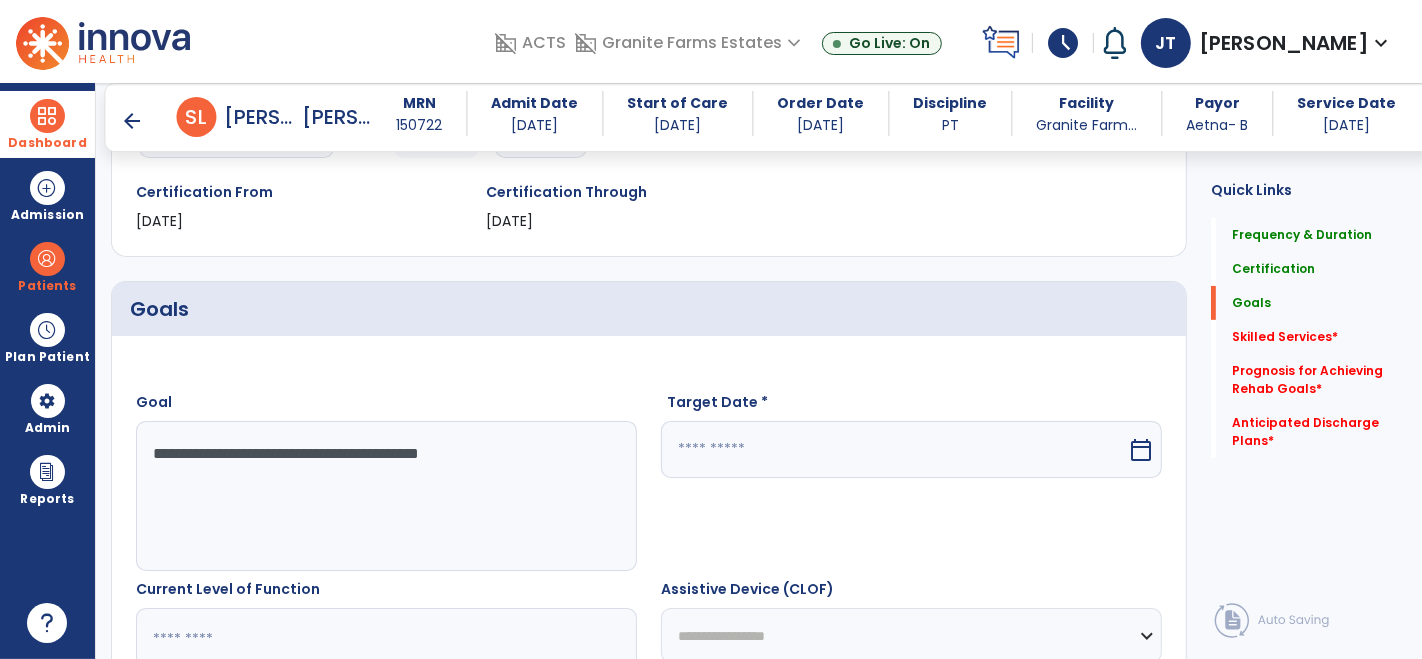 scroll, scrollTop: 0, scrollLeft: 0, axis: both 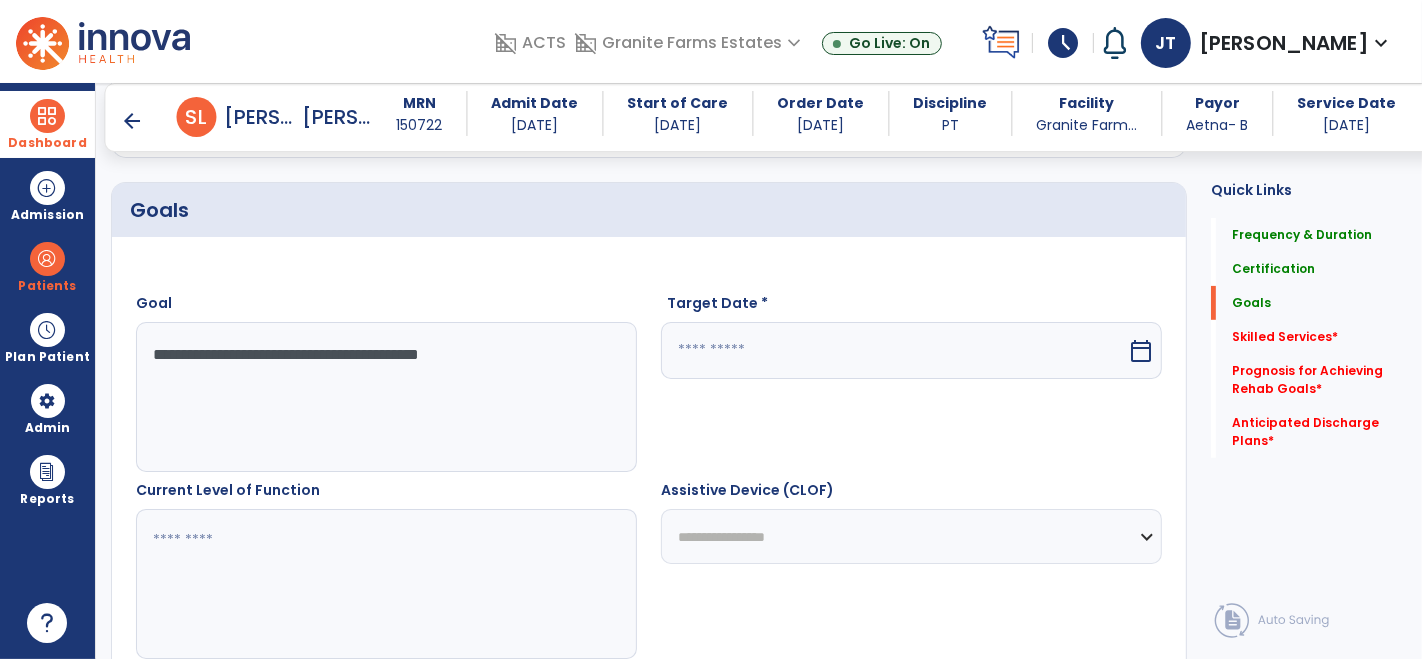 type on "**********" 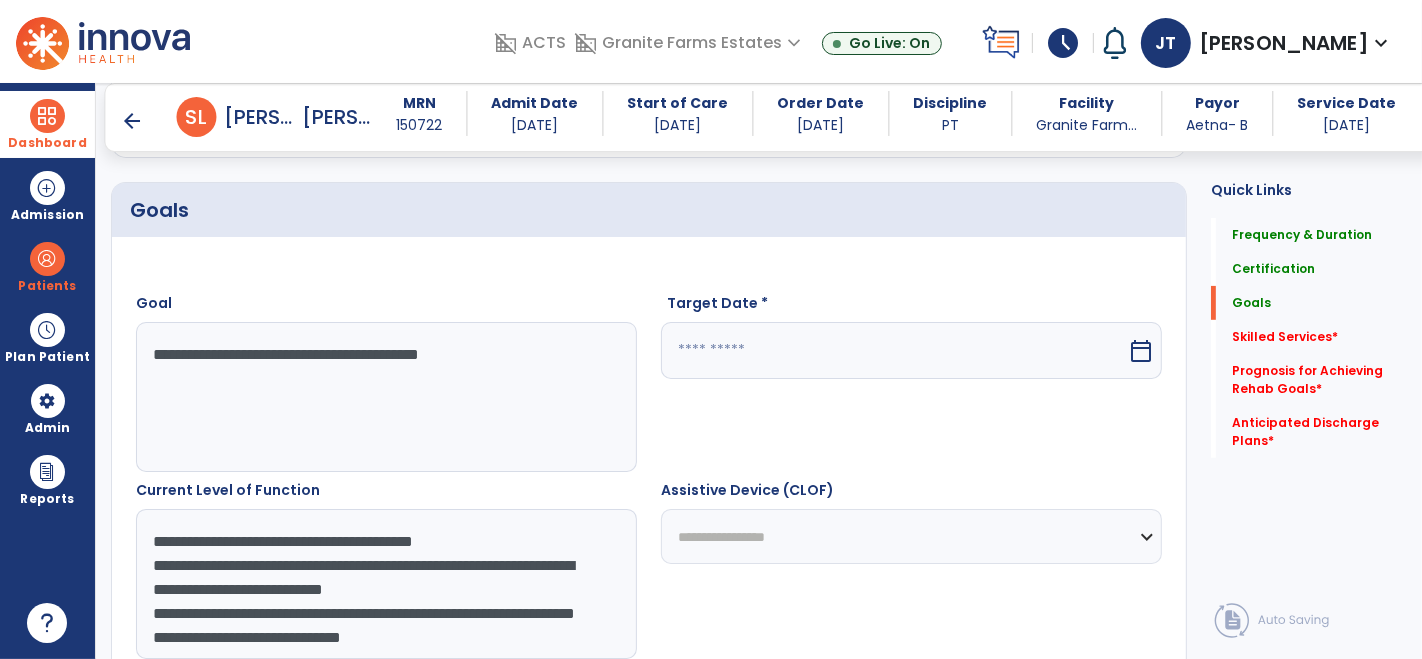 scroll, scrollTop: 86, scrollLeft: 0, axis: vertical 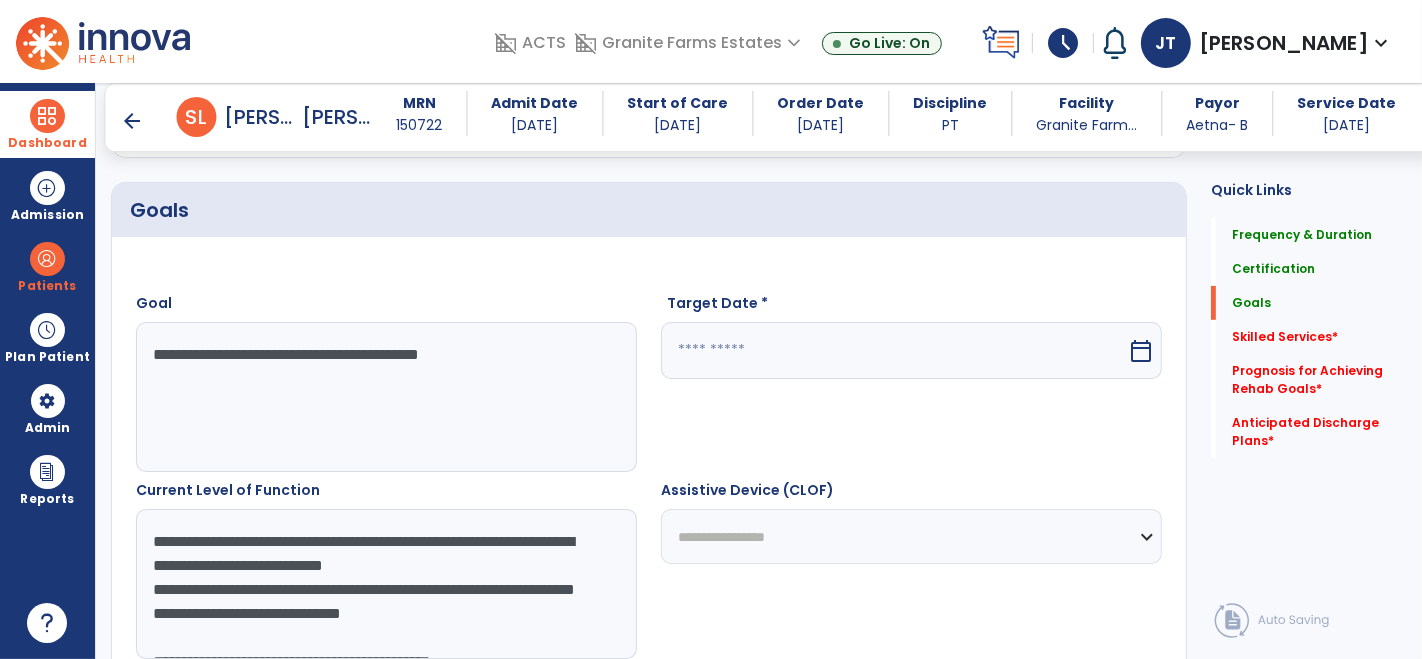 click on "**********" at bounding box center [386, 584] 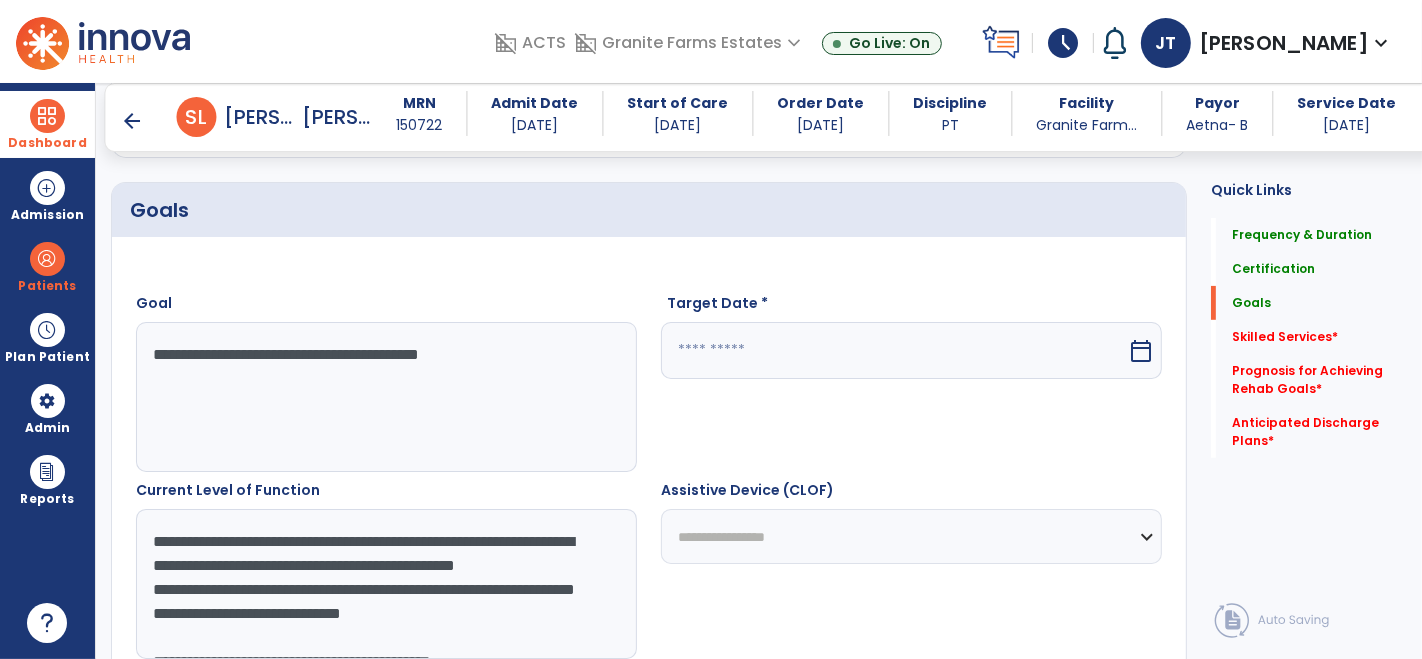 scroll, scrollTop: 17, scrollLeft: 0, axis: vertical 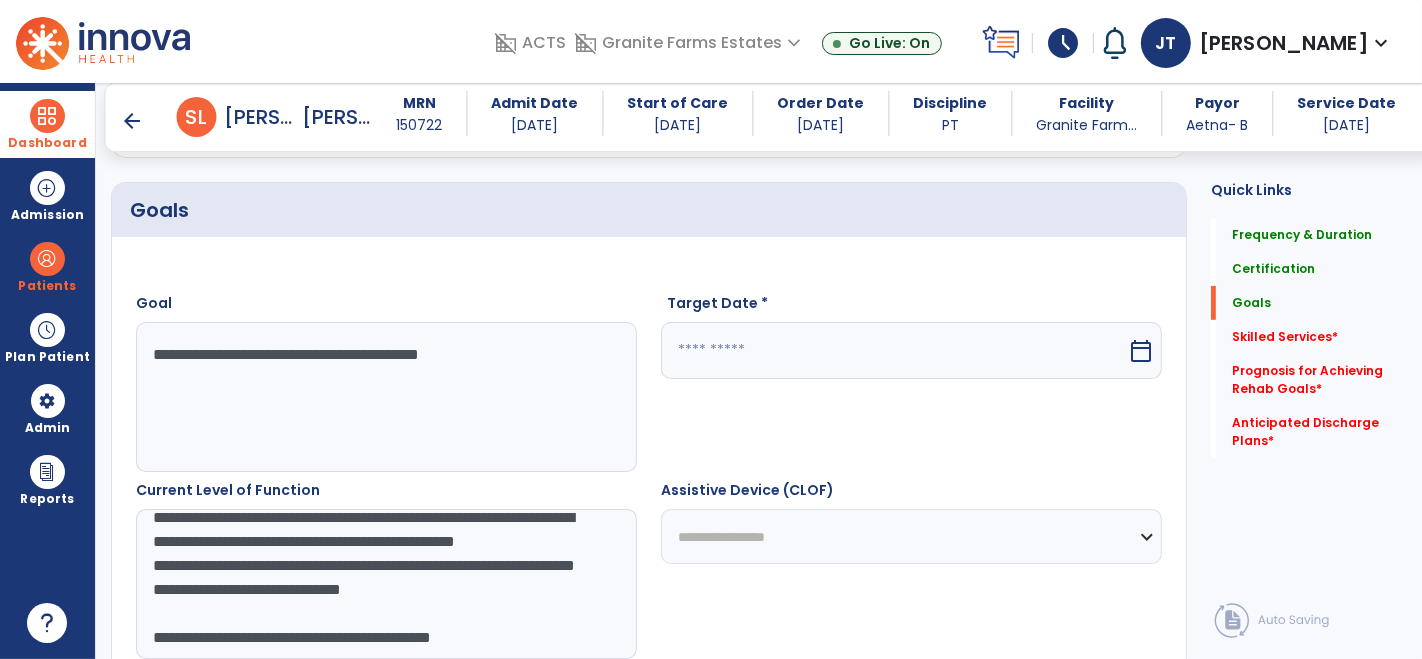 drag, startPoint x: 264, startPoint y: 559, endPoint x: 428, endPoint y: 637, distance: 181.60396 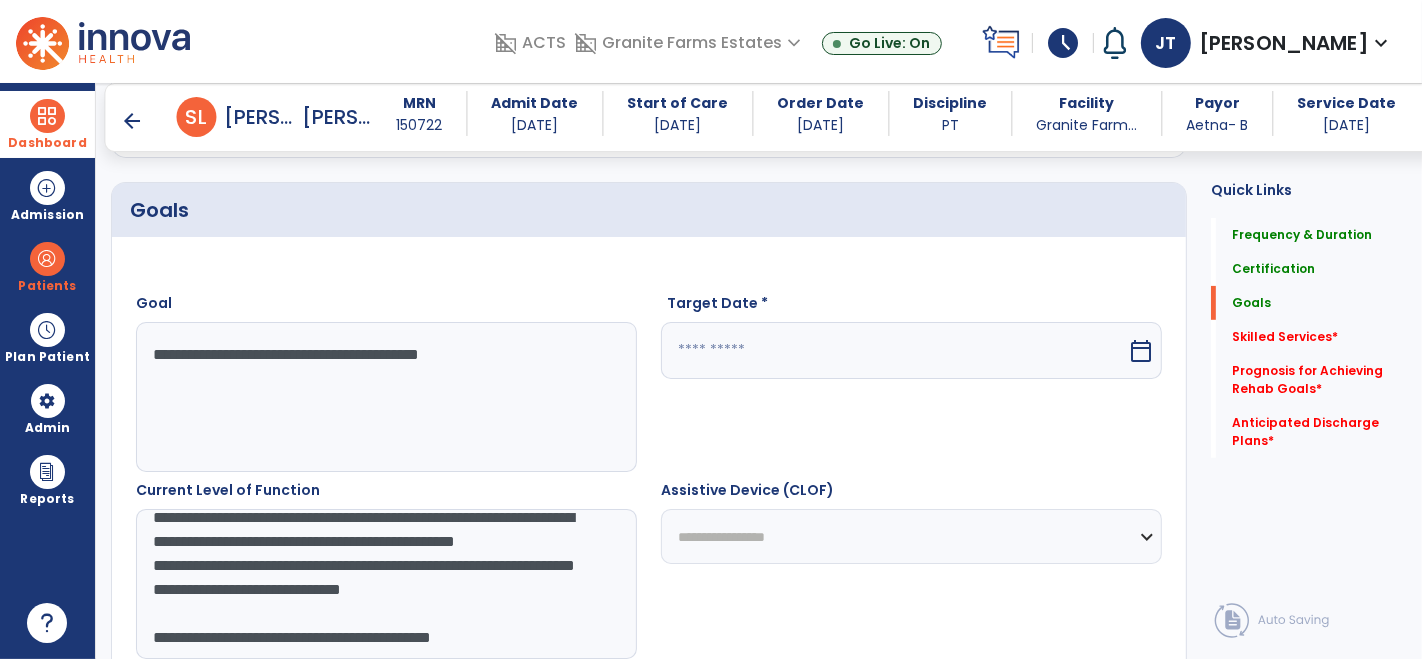 click on "**********" at bounding box center (386, 584) 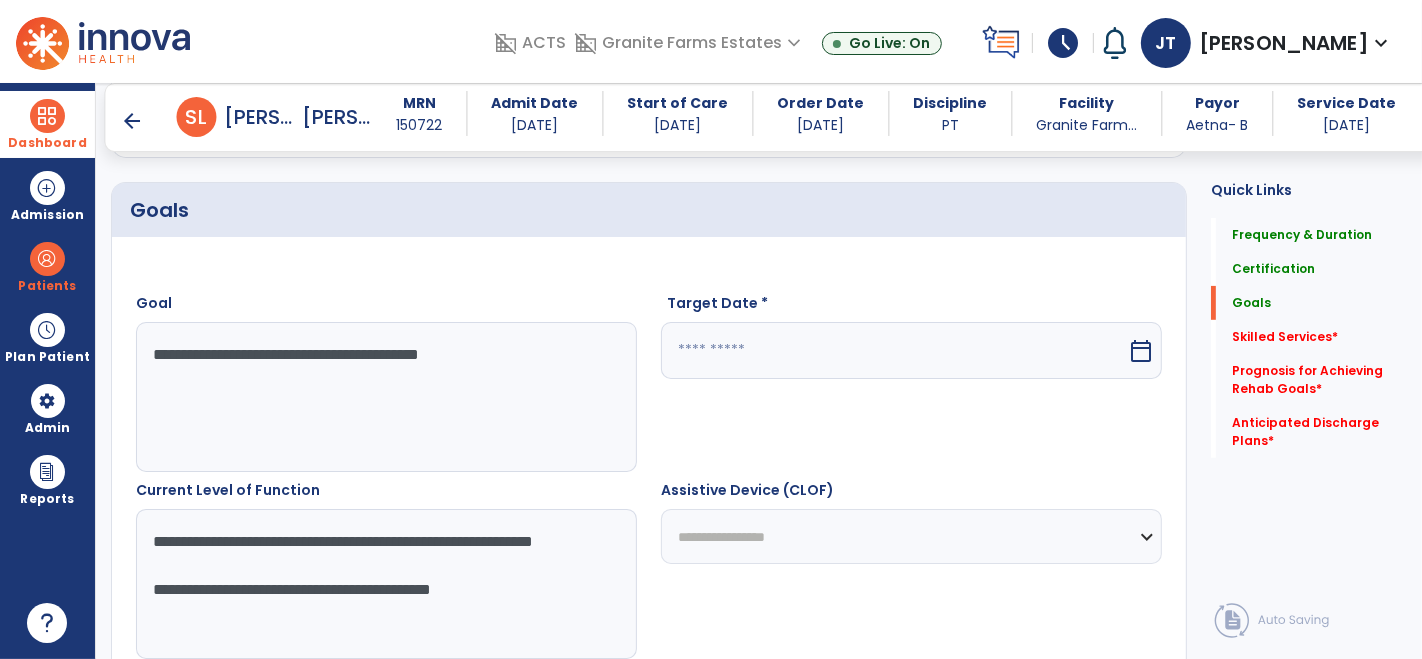 scroll, scrollTop: 0, scrollLeft: 0, axis: both 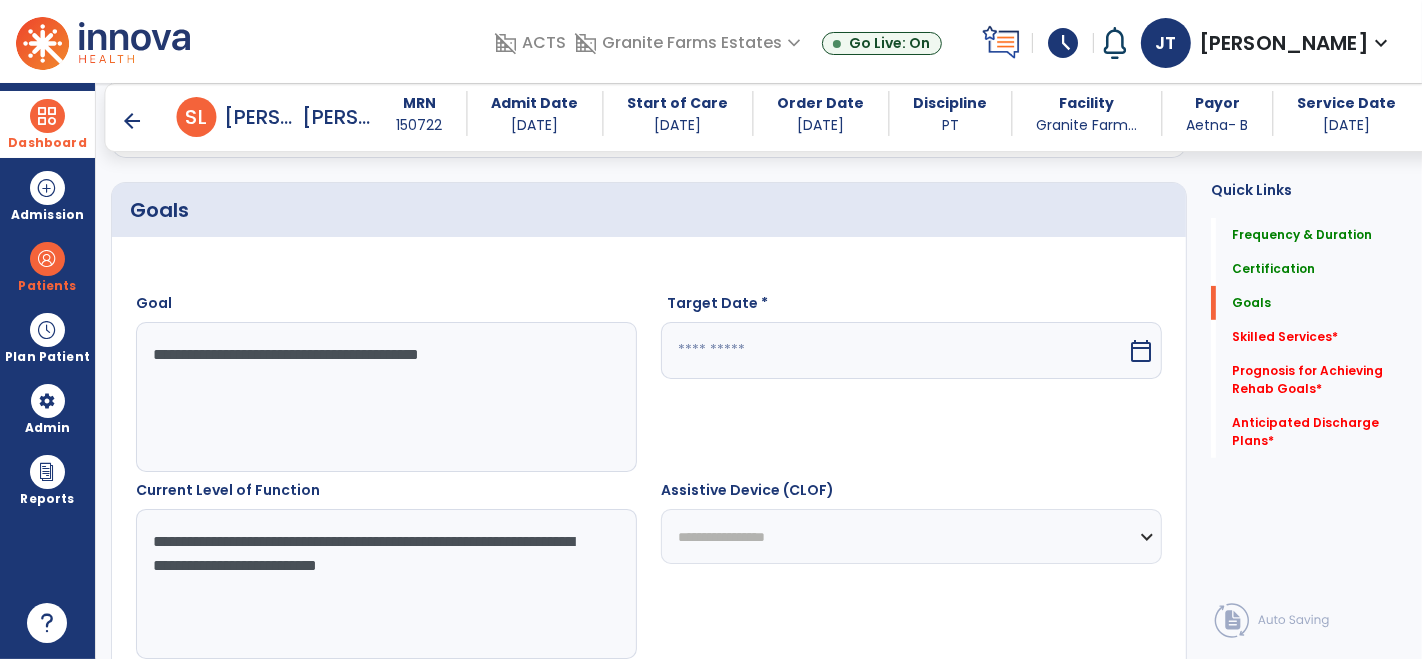 drag, startPoint x: 366, startPoint y: 558, endPoint x: 268, endPoint y: 568, distance: 98.50888 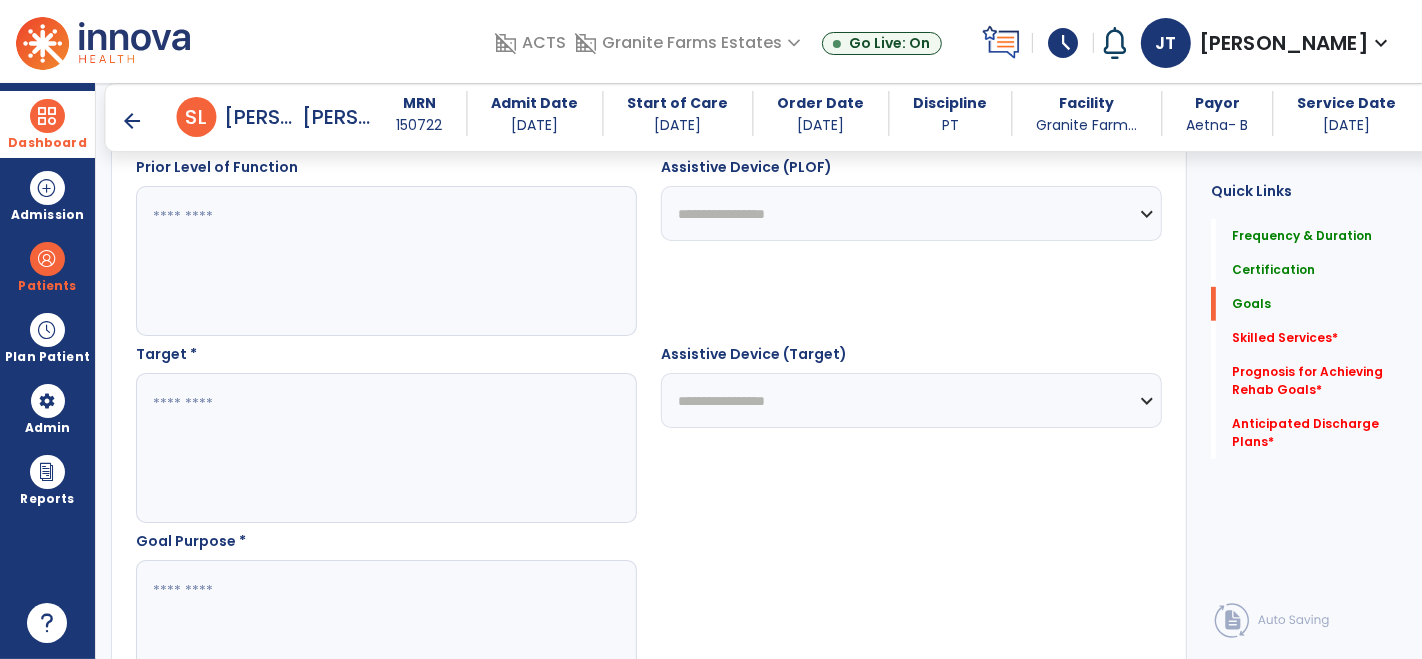 scroll, scrollTop: 943, scrollLeft: 0, axis: vertical 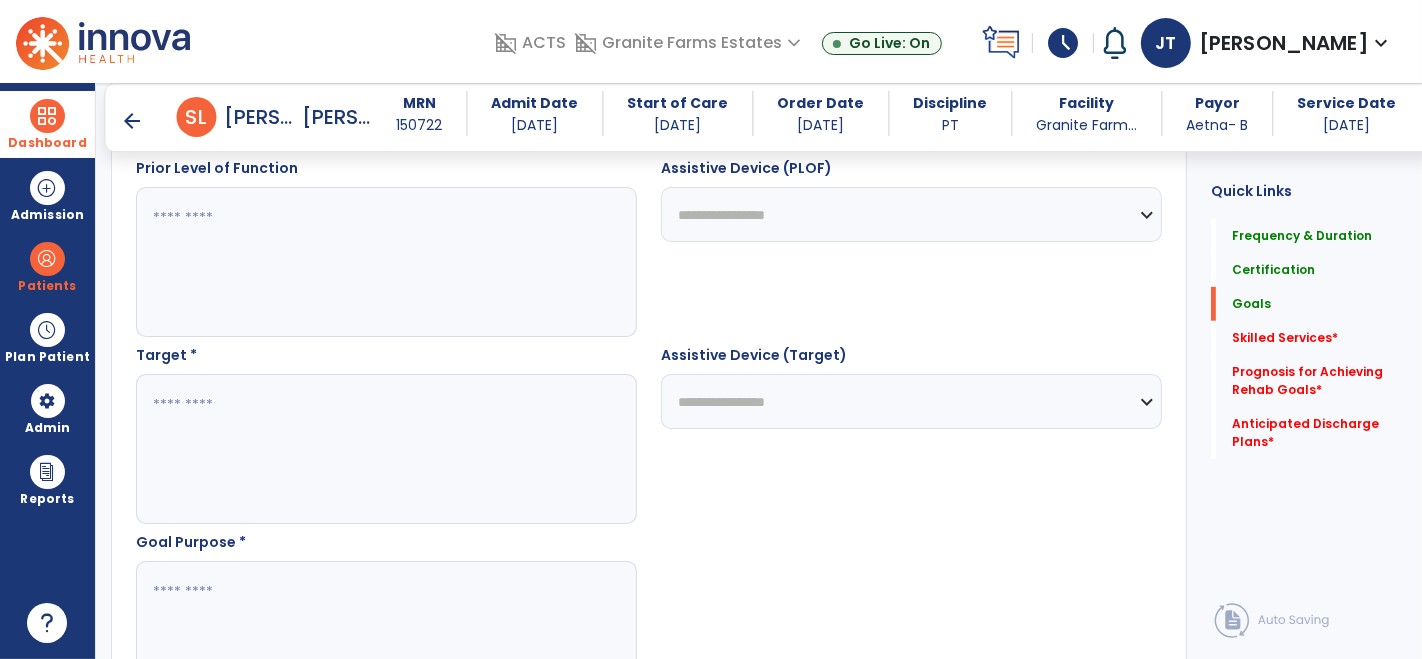 type on "**********" 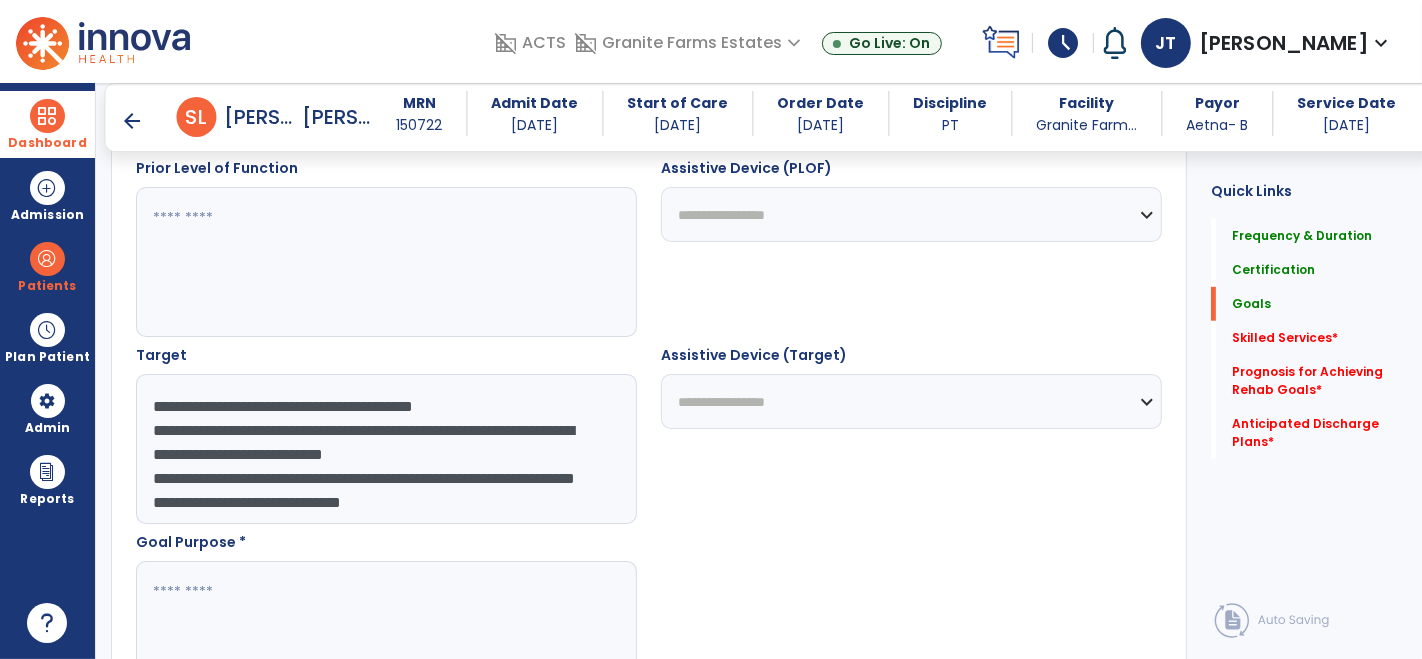 scroll, scrollTop: 87, scrollLeft: 0, axis: vertical 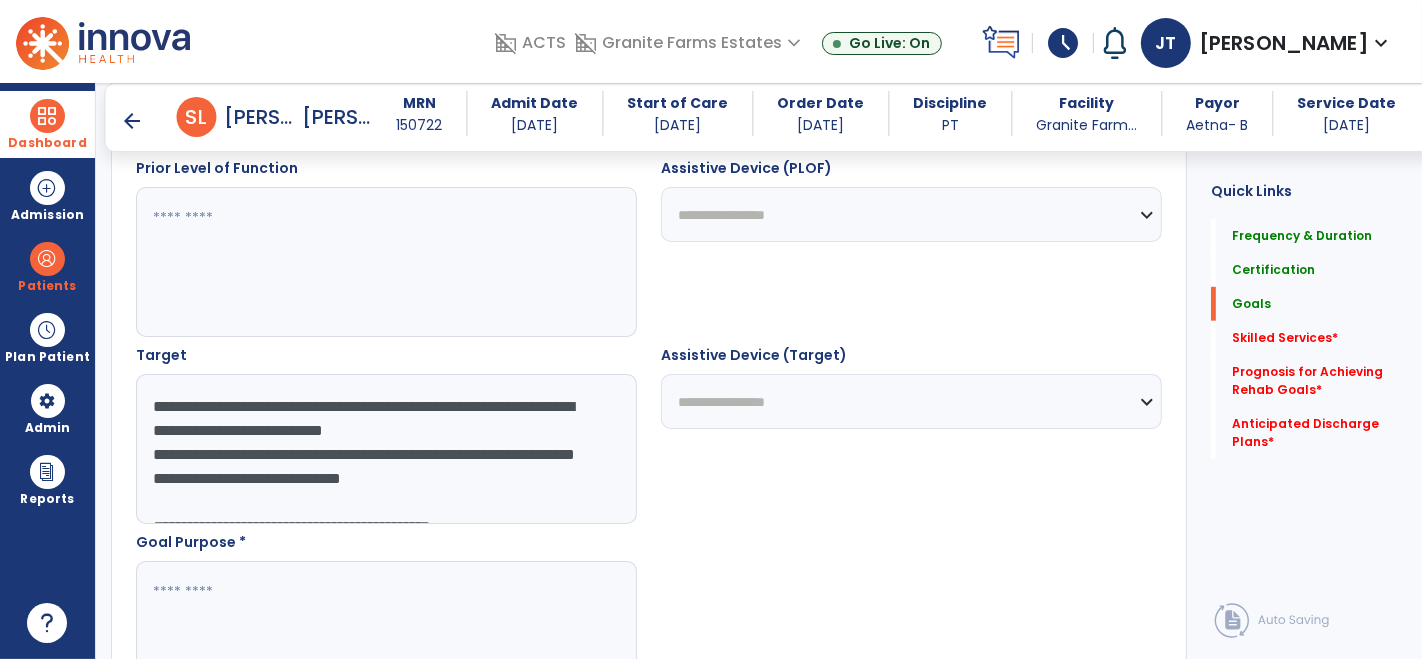 click on "**********" at bounding box center [386, 449] 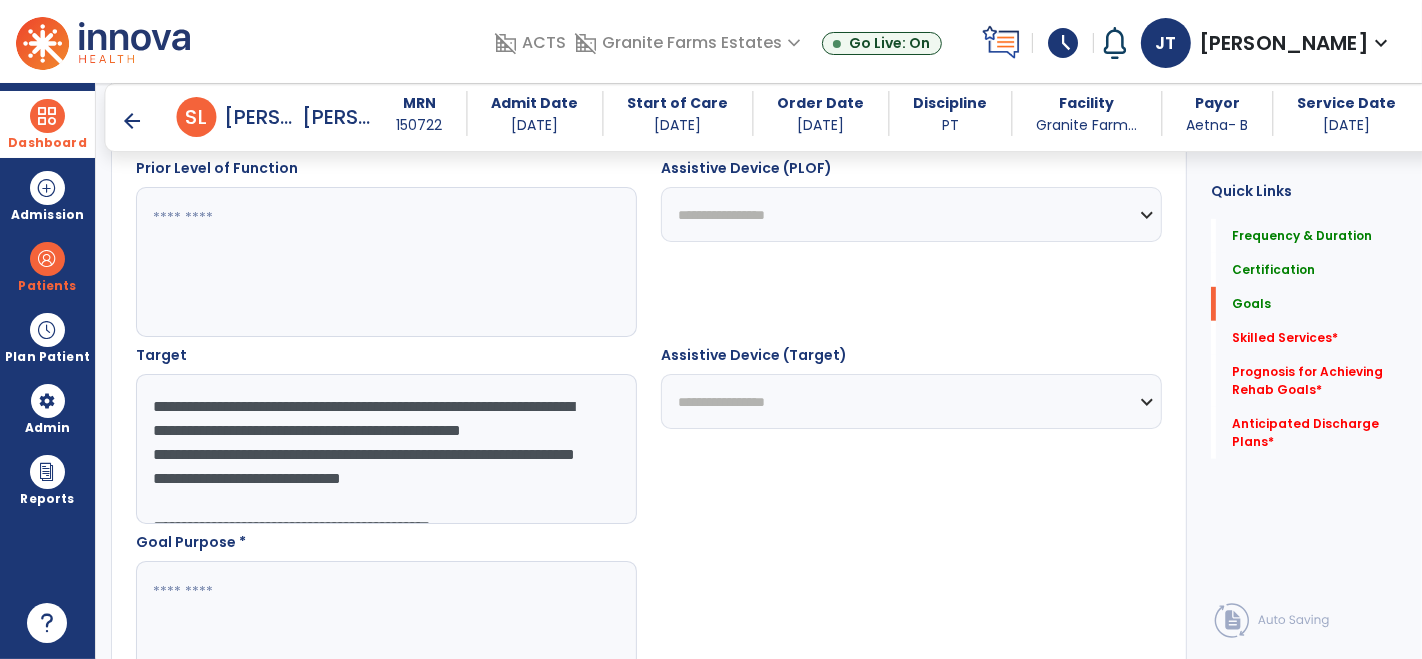 drag, startPoint x: 251, startPoint y: 435, endPoint x: 188, endPoint y: 430, distance: 63.1981 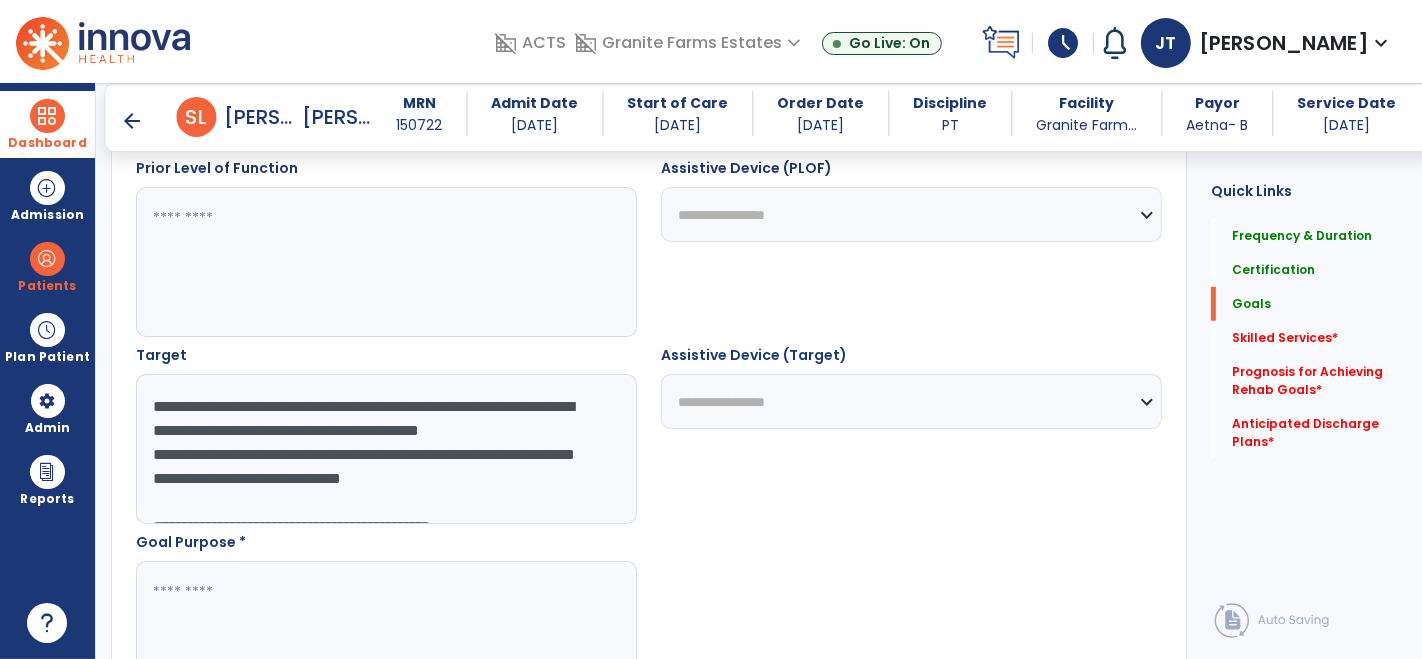drag, startPoint x: 195, startPoint y: 430, endPoint x: 292, endPoint y: 452, distance: 99.46356 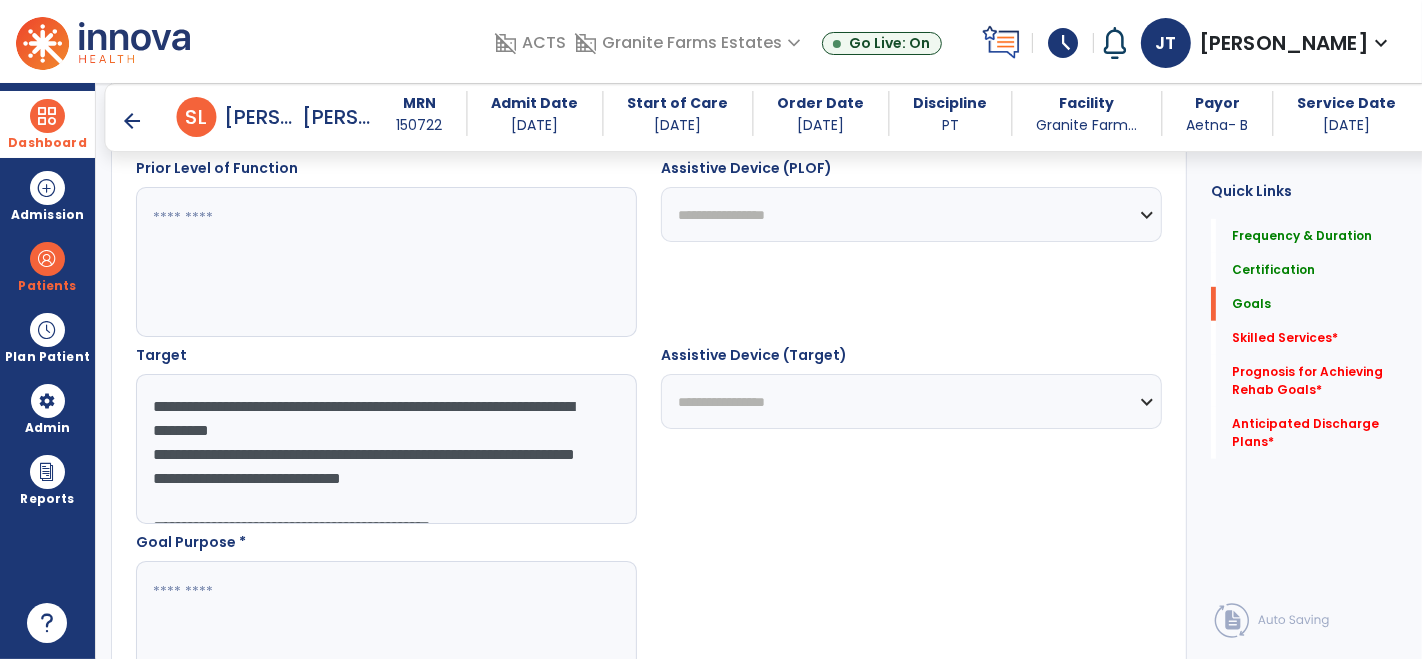 drag, startPoint x: 146, startPoint y: 457, endPoint x: 528, endPoint y: 481, distance: 382.75317 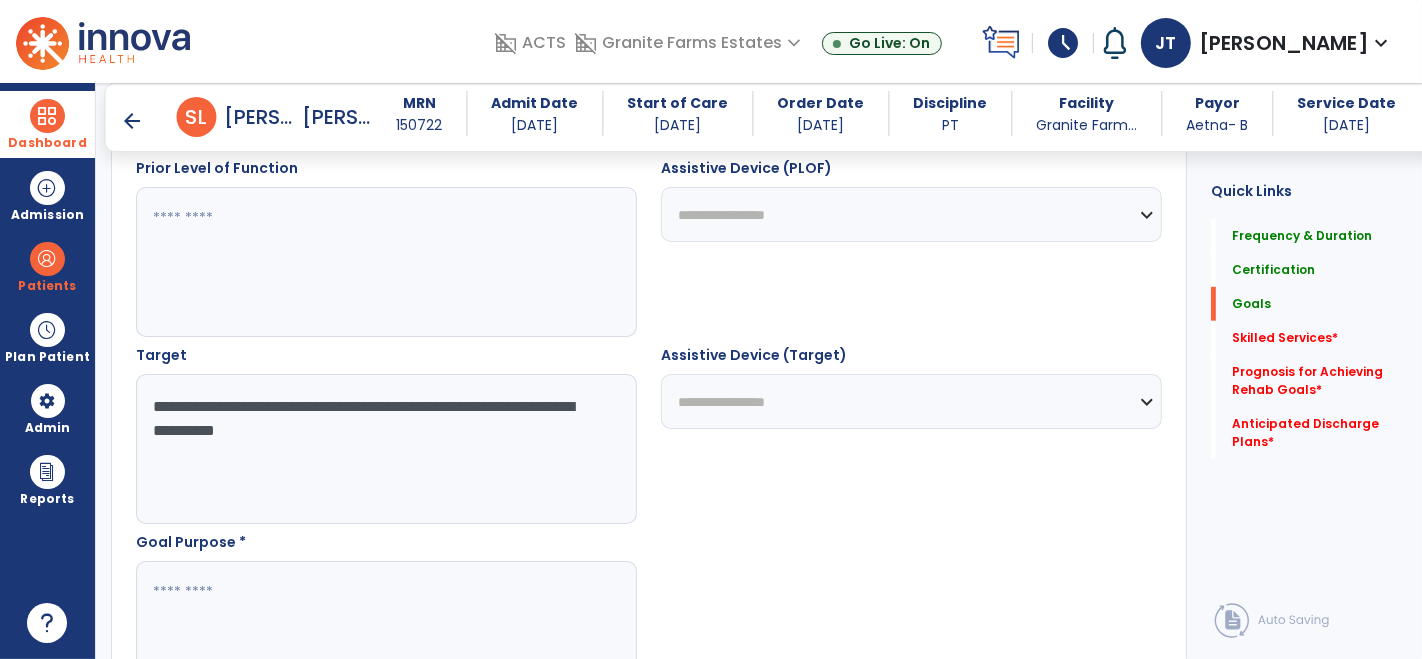 scroll, scrollTop: 0, scrollLeft: 0, axis: both 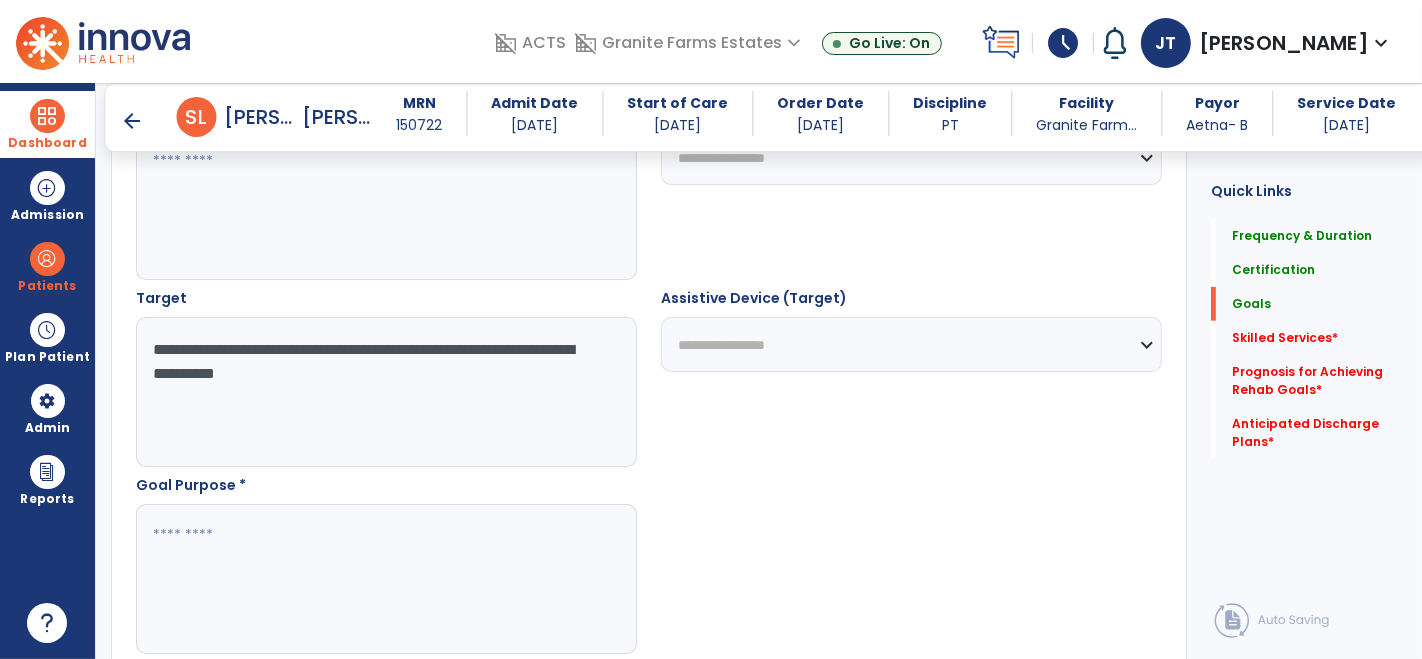type on "**********" 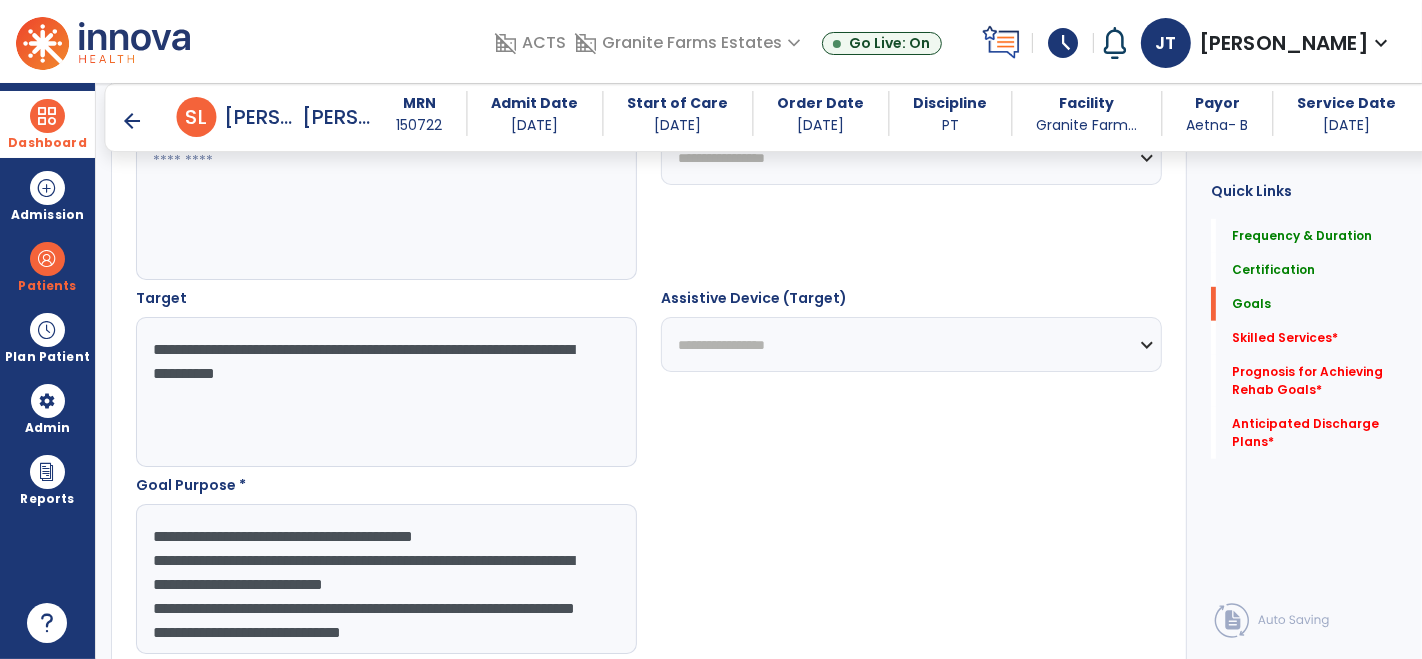 scroll, scrollTop: 86, scrollLeft: 0, axis: vertical 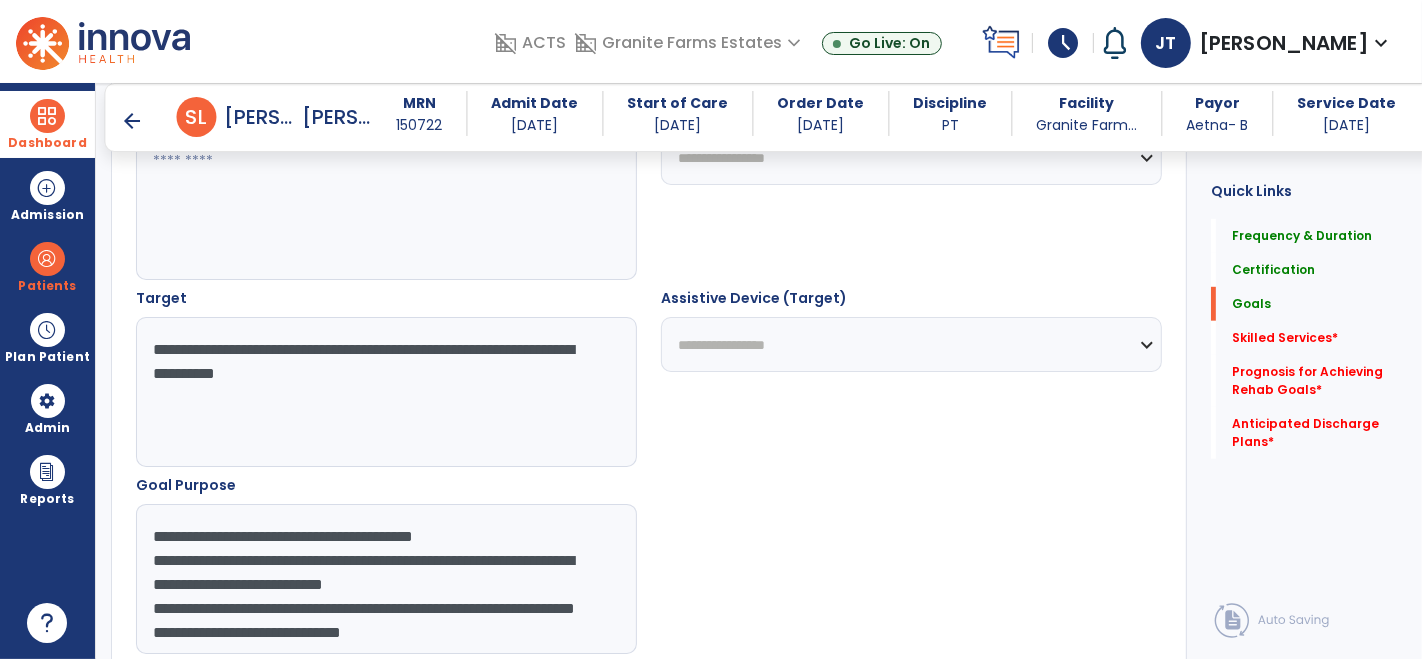 drag, startPoint x: 240, startPoint y: 518, endPoint x: 131, endPoint y: 472, distance: 118.308914 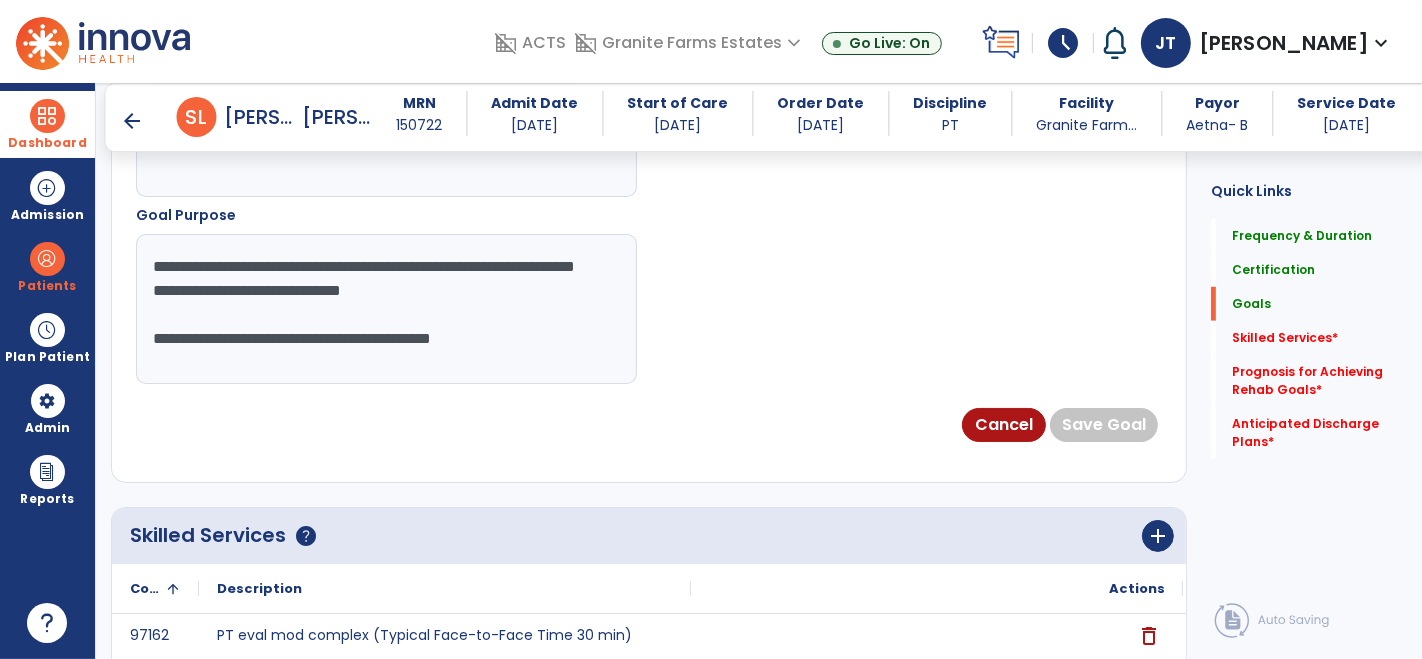 drag, startPoint x: 148, startPoint y: 582, endPoint x: 806, endPoint y: 677, distance: 664.8225 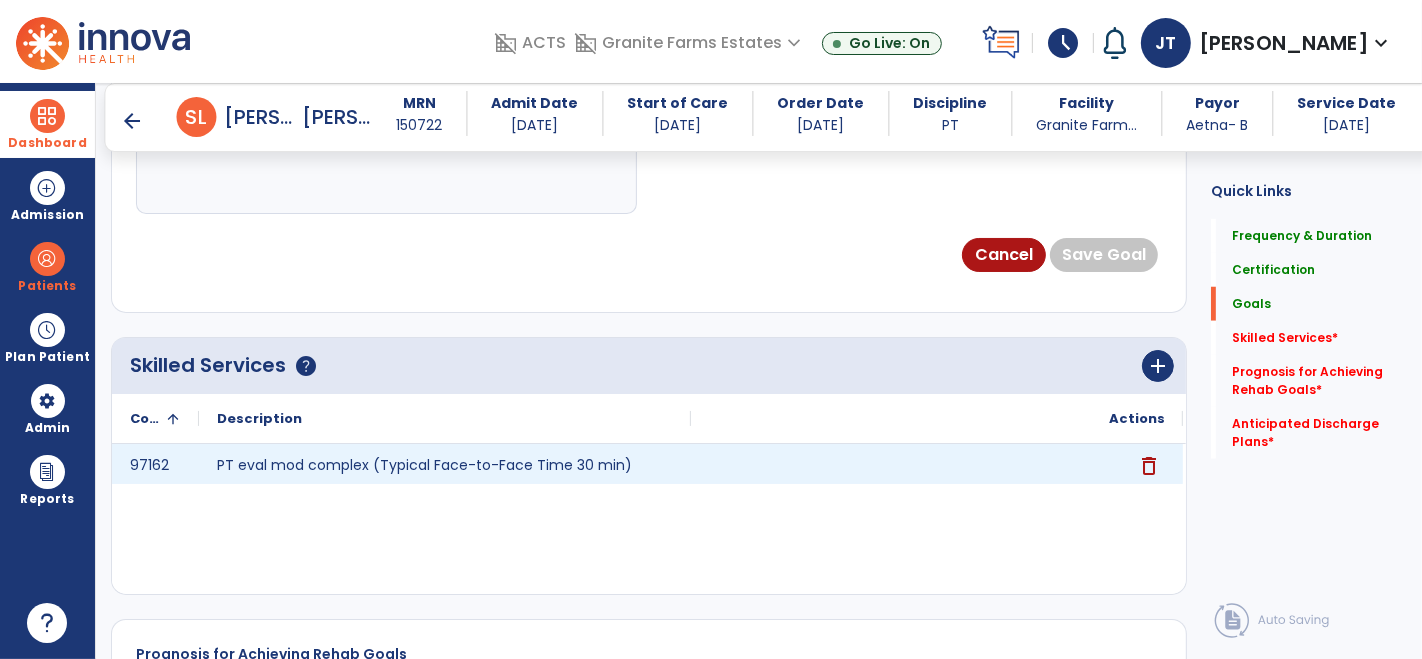 scroll, scrollTop: 1058, scrollLeft: 0, axis: vertical 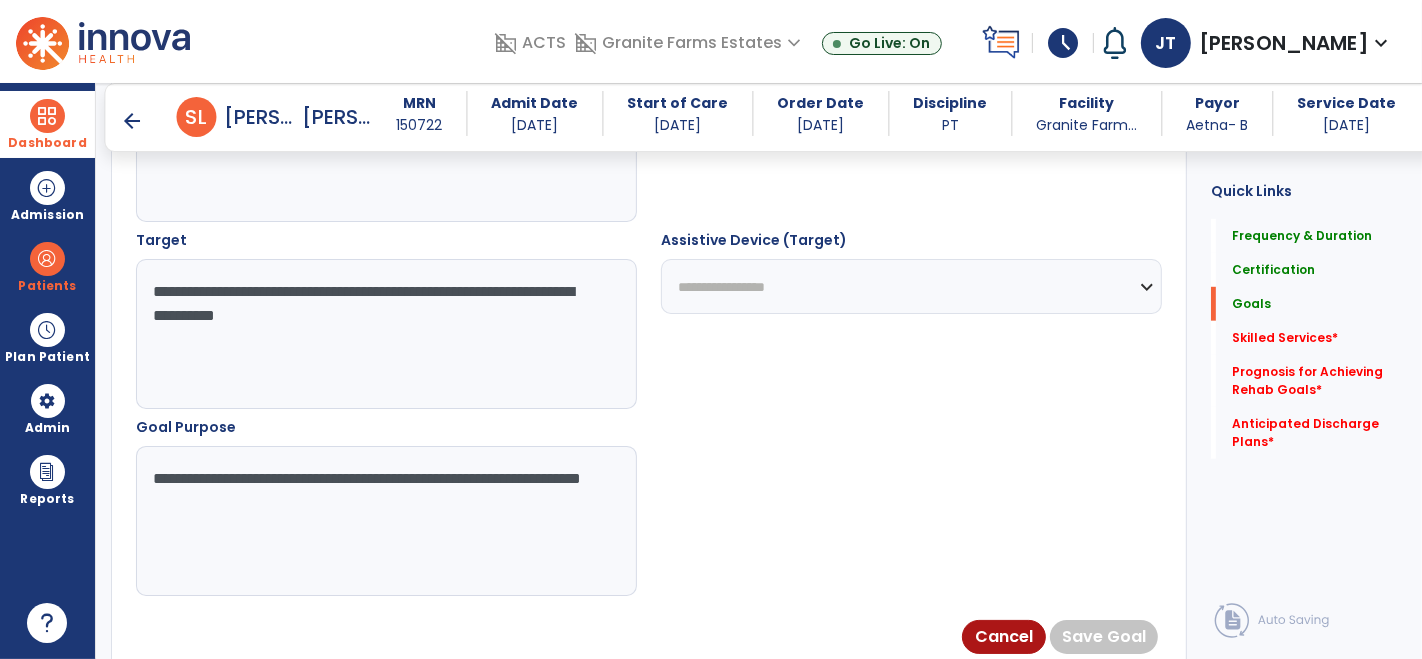 click on "**********" at bounding box center (386, 521) 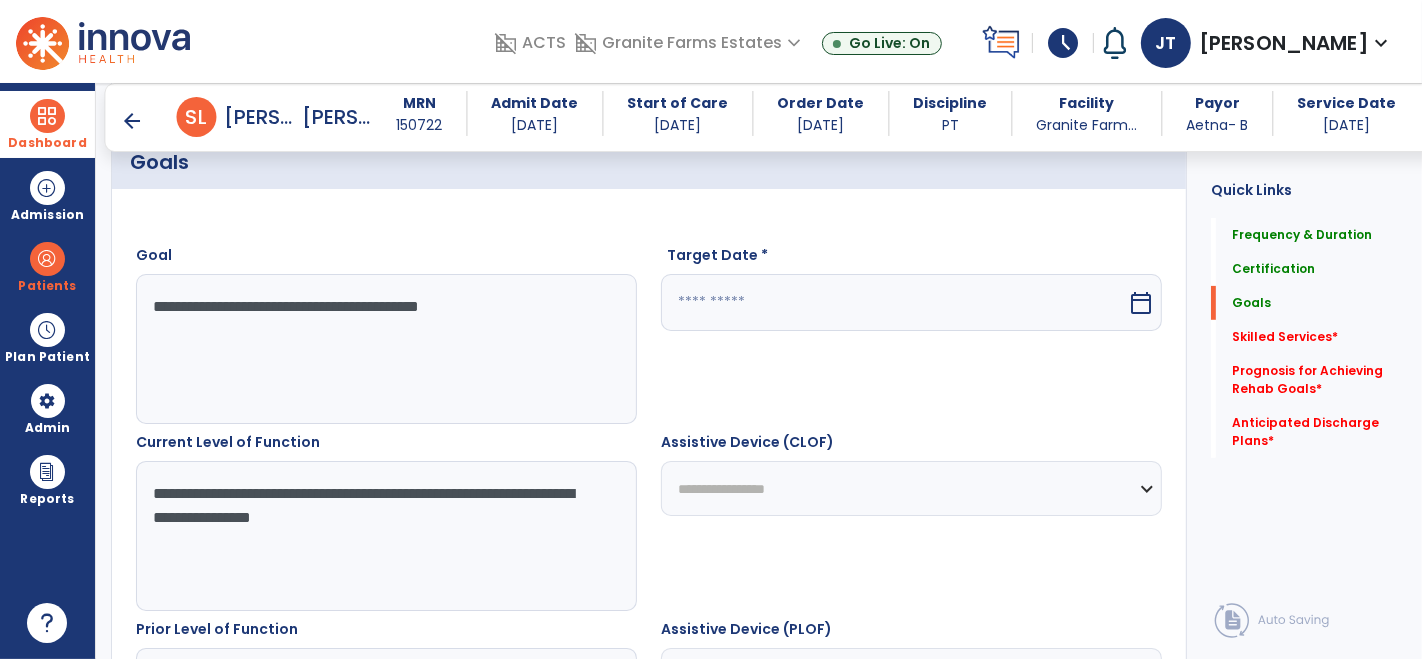 scroll, scrollTop: 480, scrollLeft: 0, axis: vertical 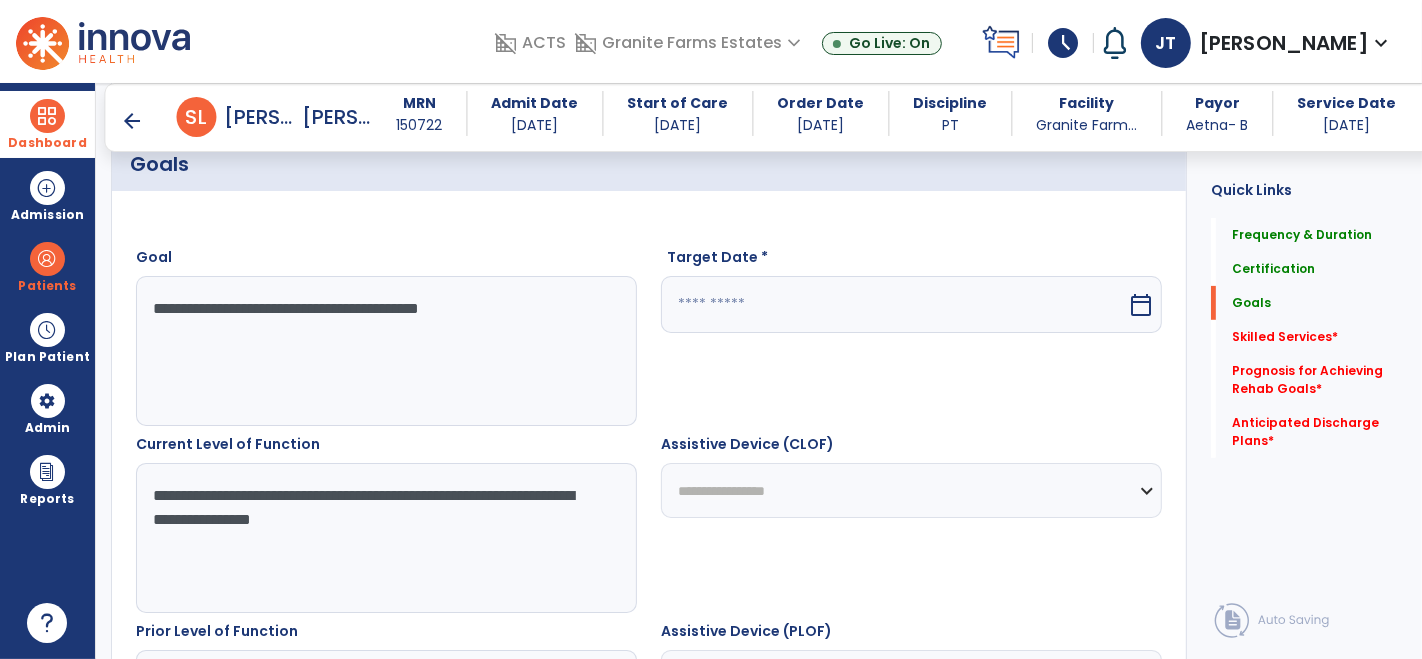 type on "**********" 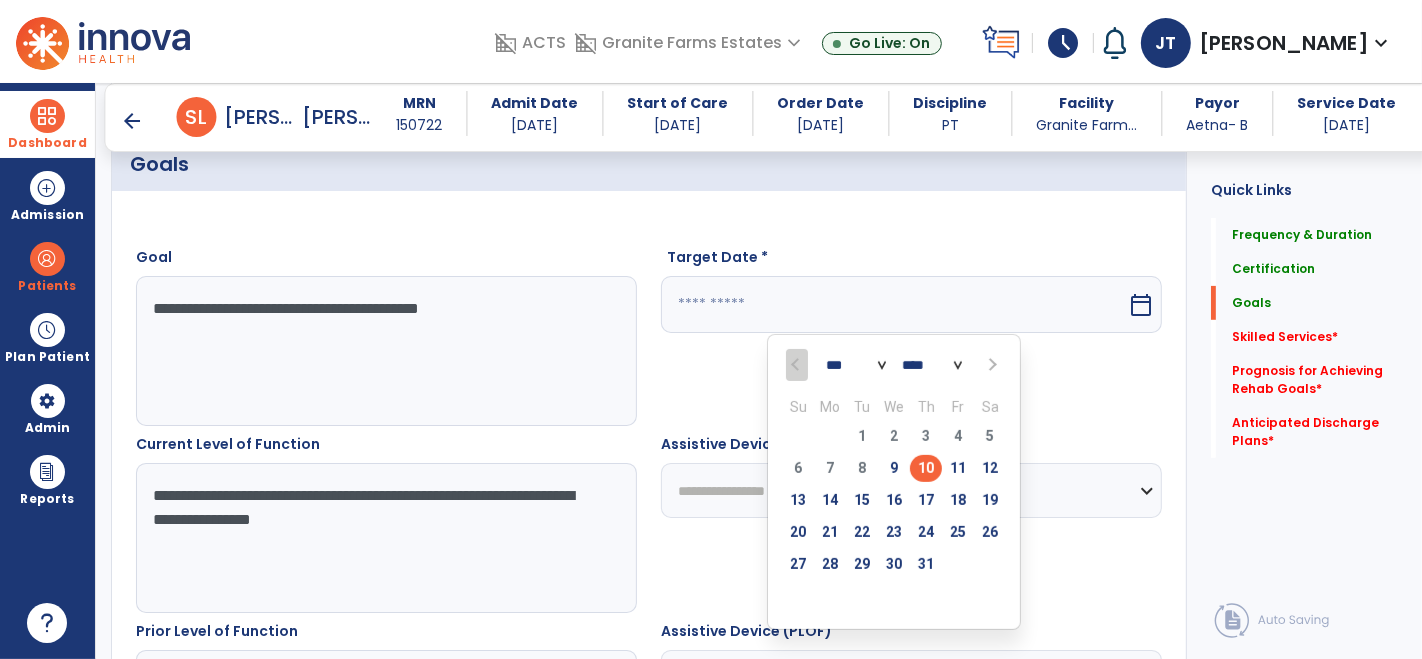 click at bounding box center (991, 365) 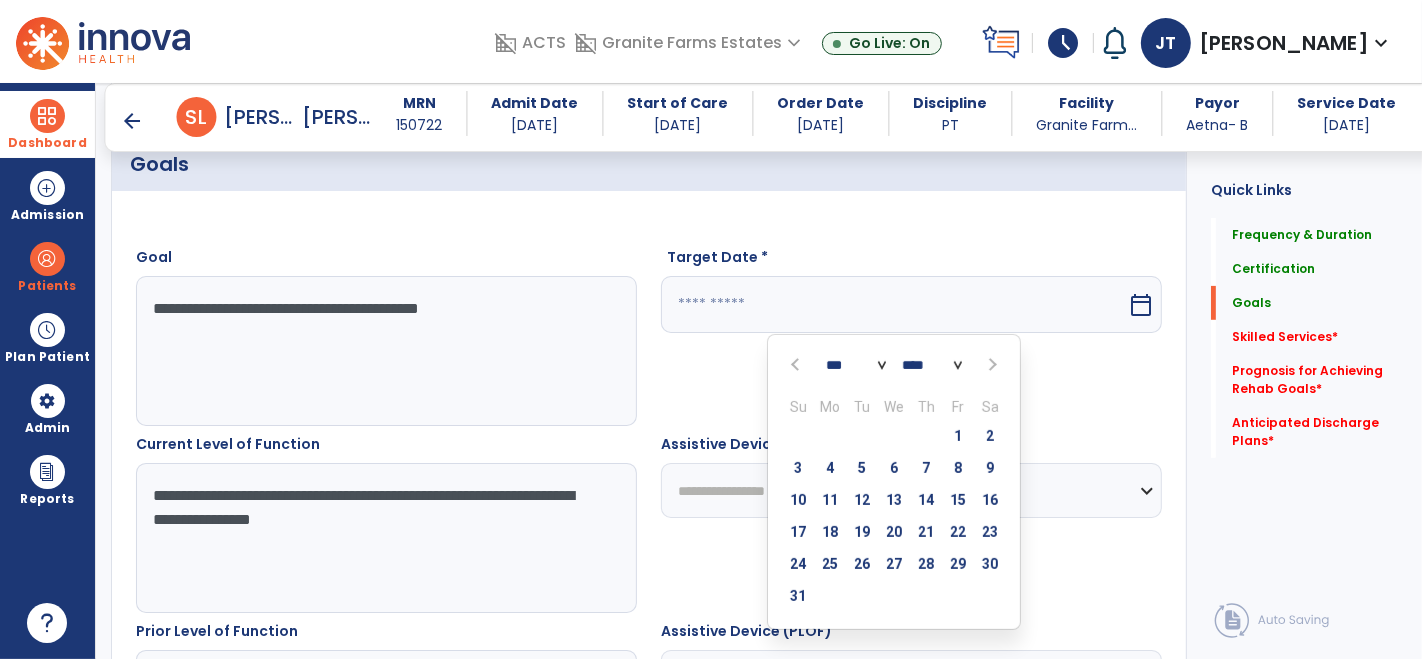 click at bounding box center [990, 365] 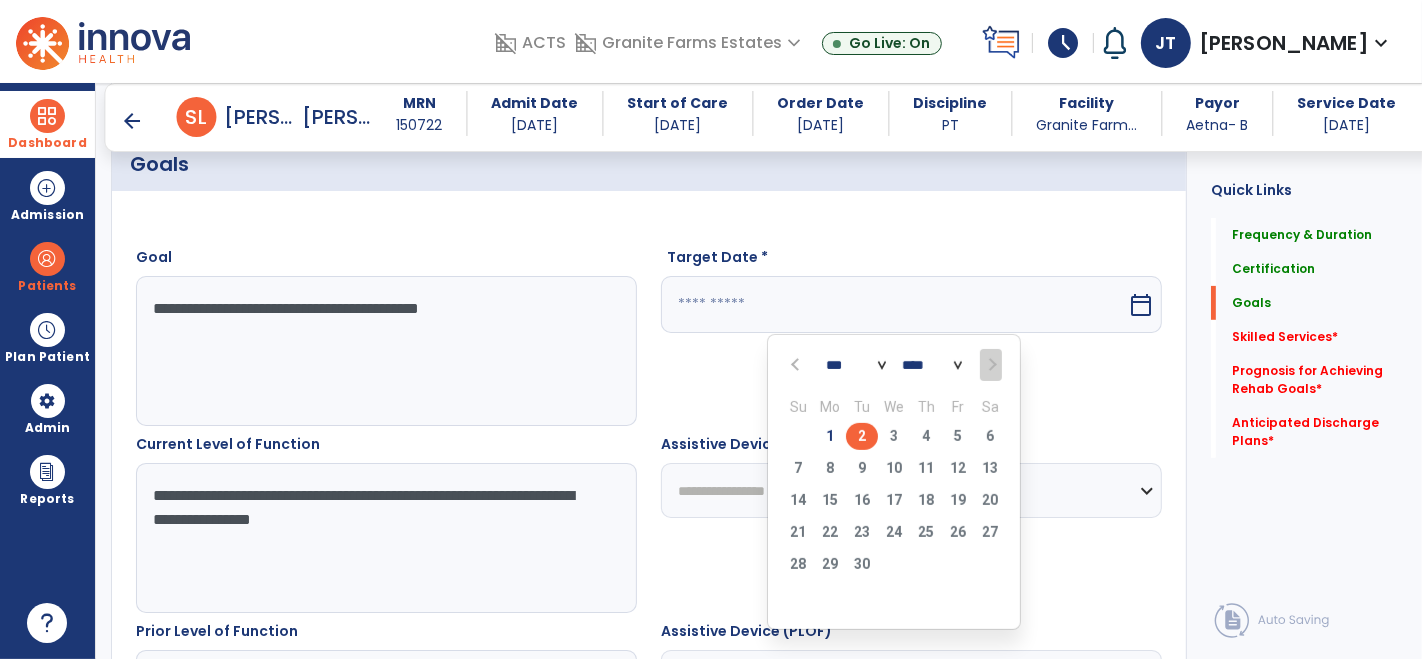 click on "2" at bounding box center (862, 436) 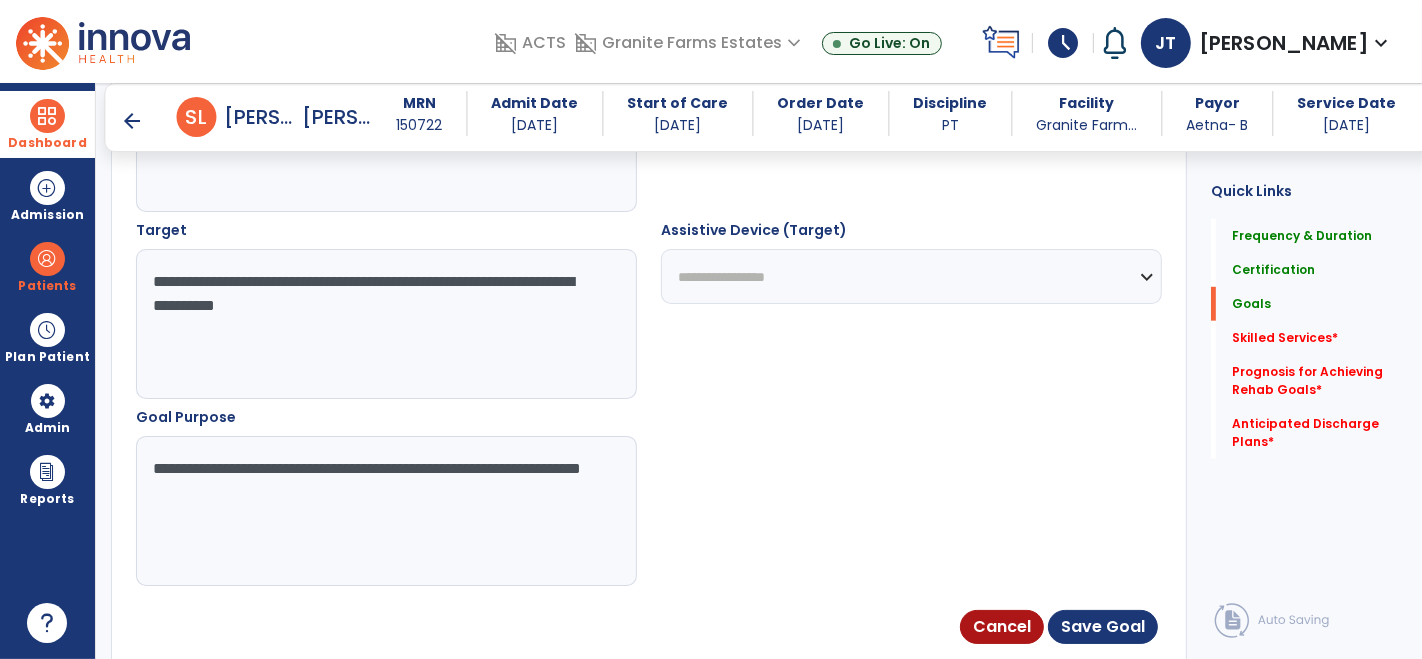 scroll, scrollTop: 1067, scrollLeft: 0, axis: vertical 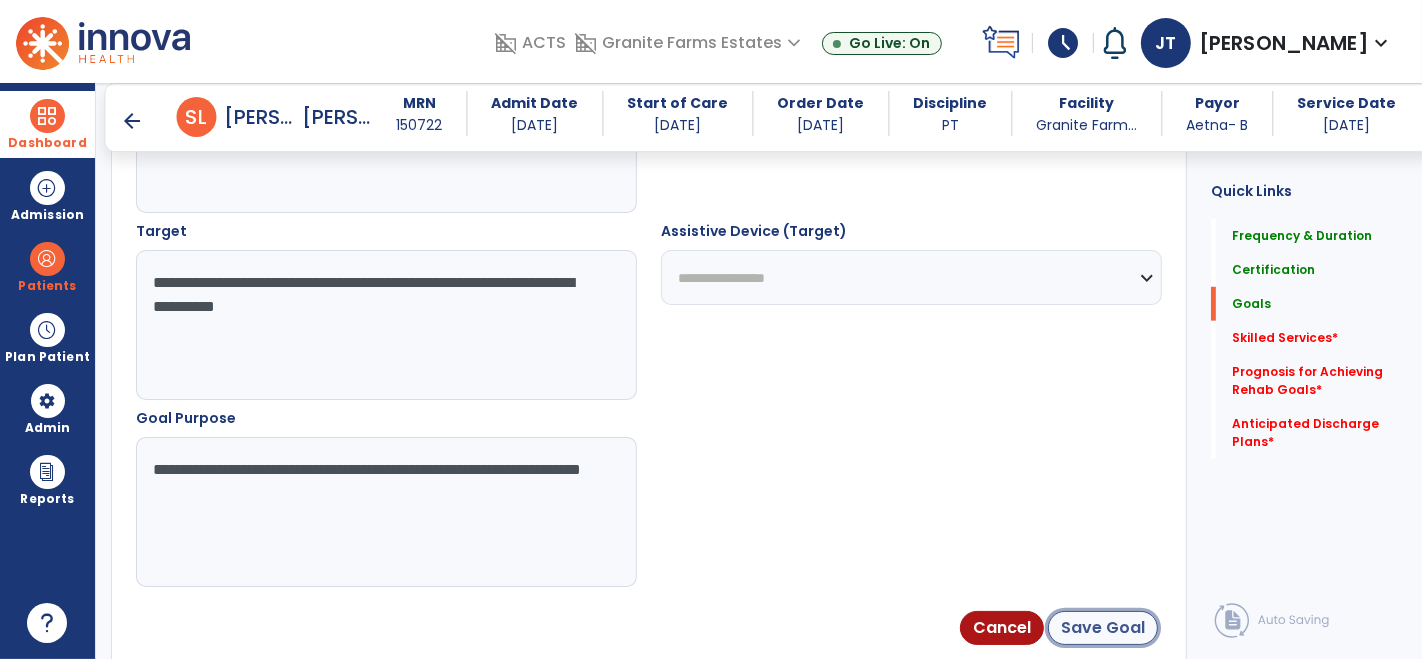 click on "Save Goal" at bounding box center (1103, 628) 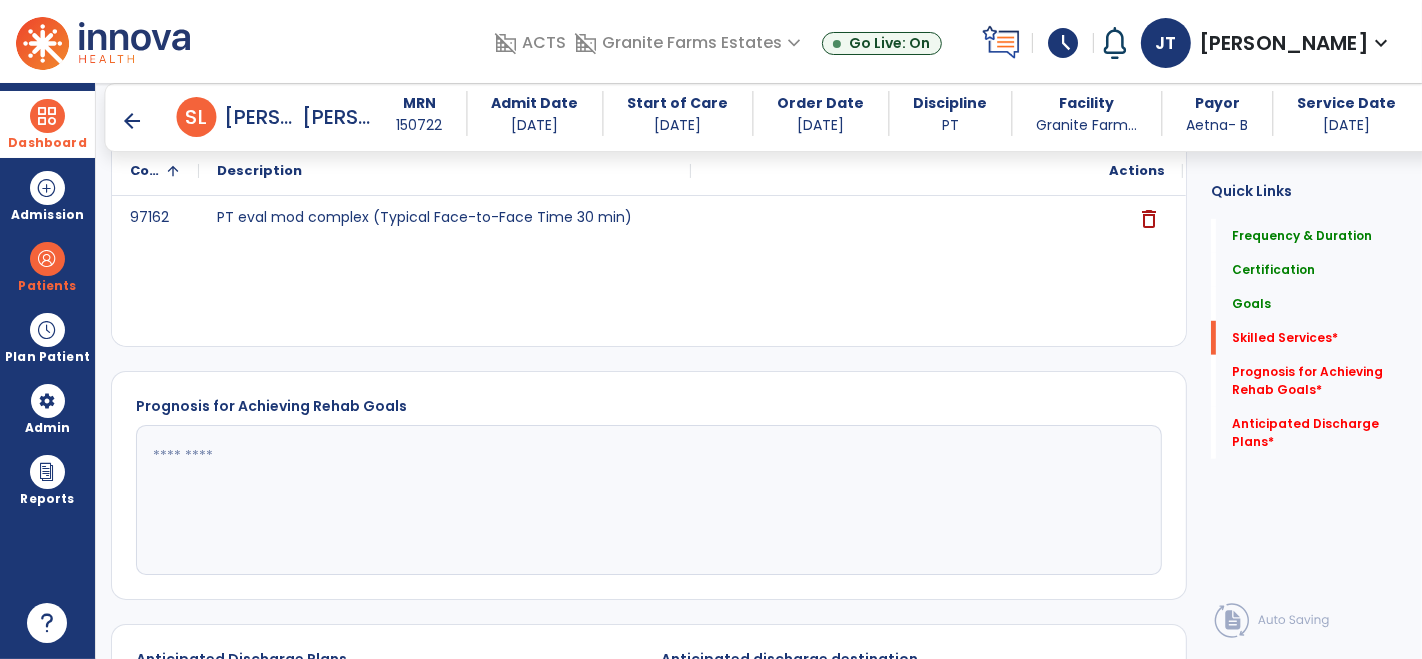 scroll, scrollTop: 1144, scrollLeft: 0, axis: vertical 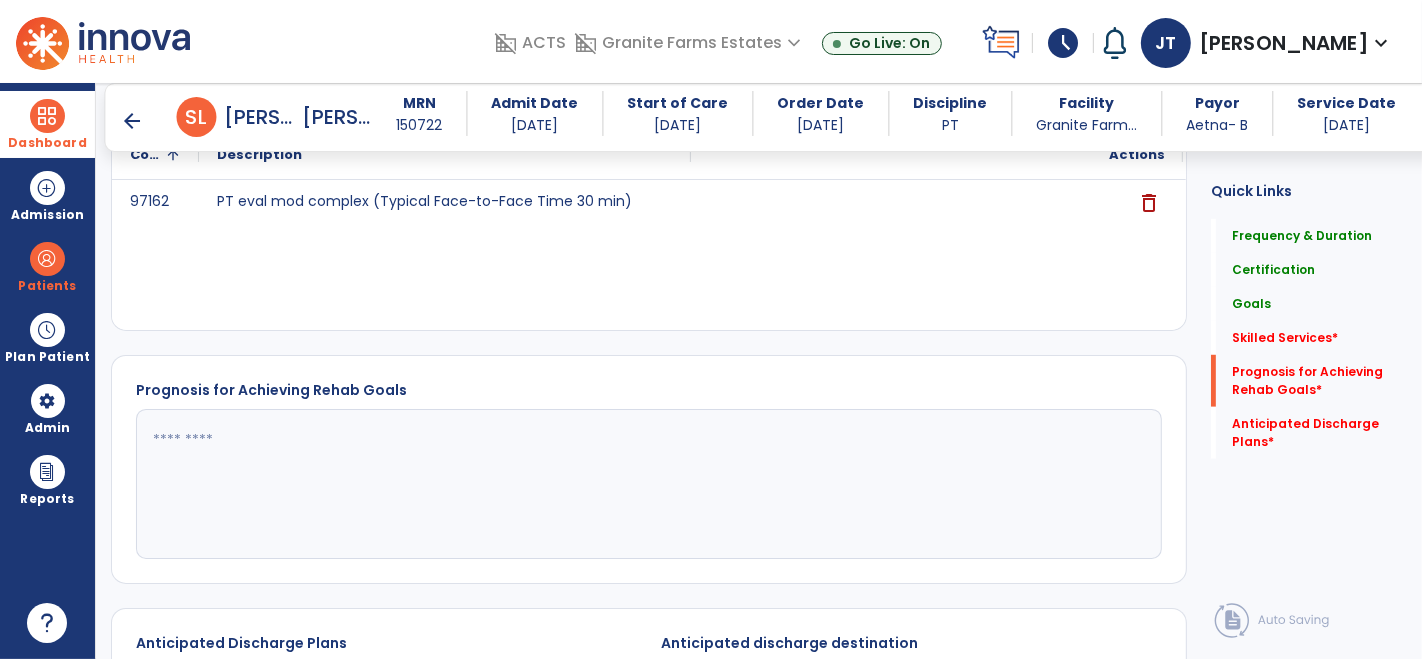 click 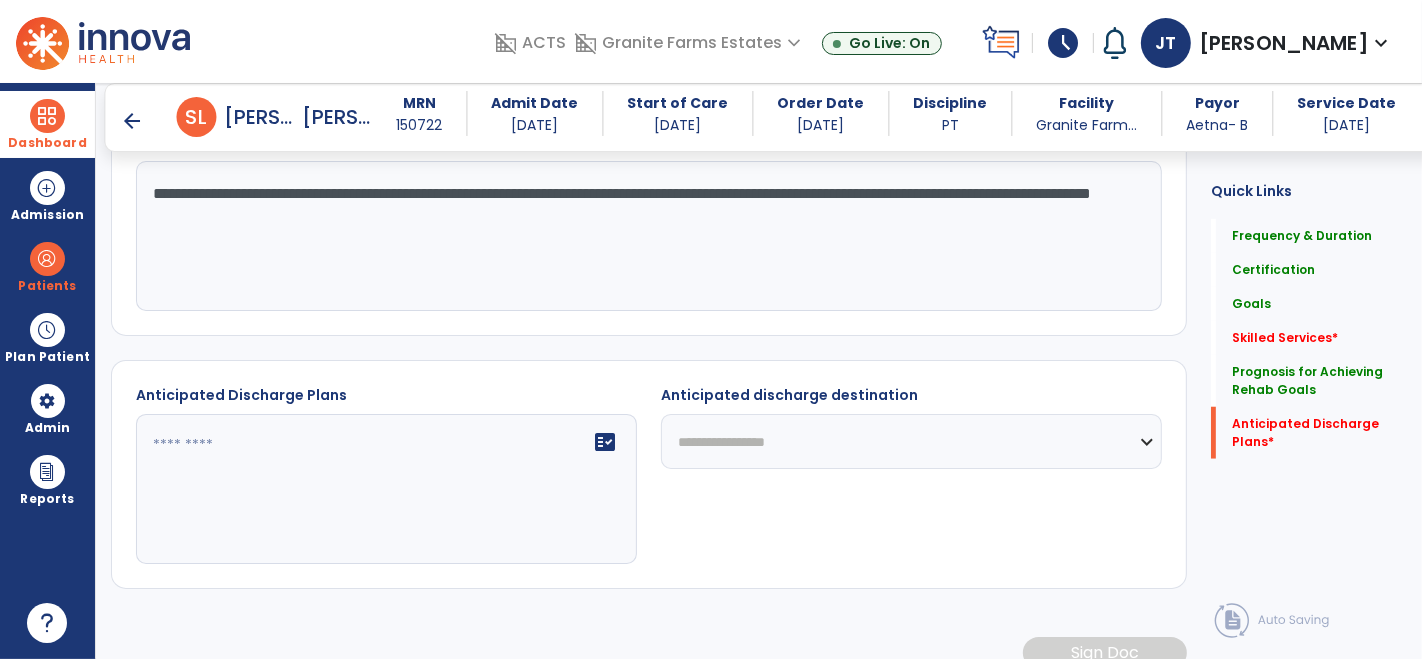 scroll, scrollTop: 1390, scrollLeft: 0, axis: vertical 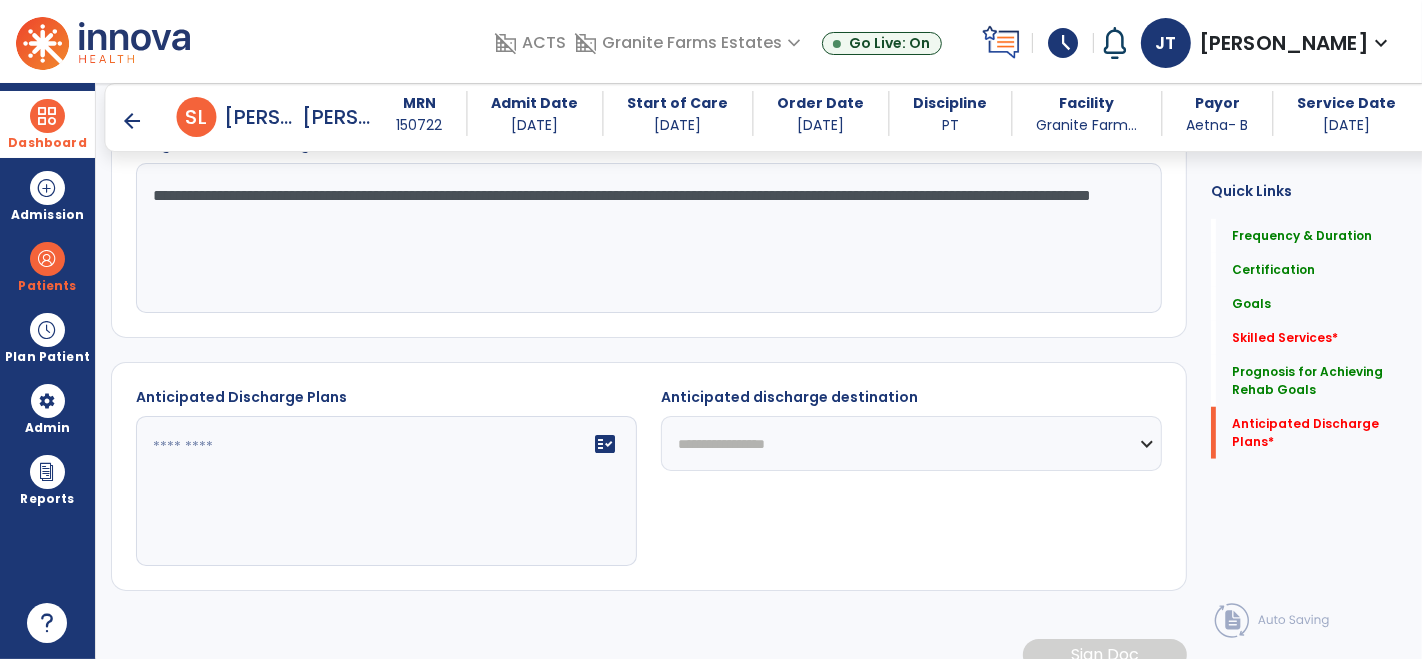 type on "**********" 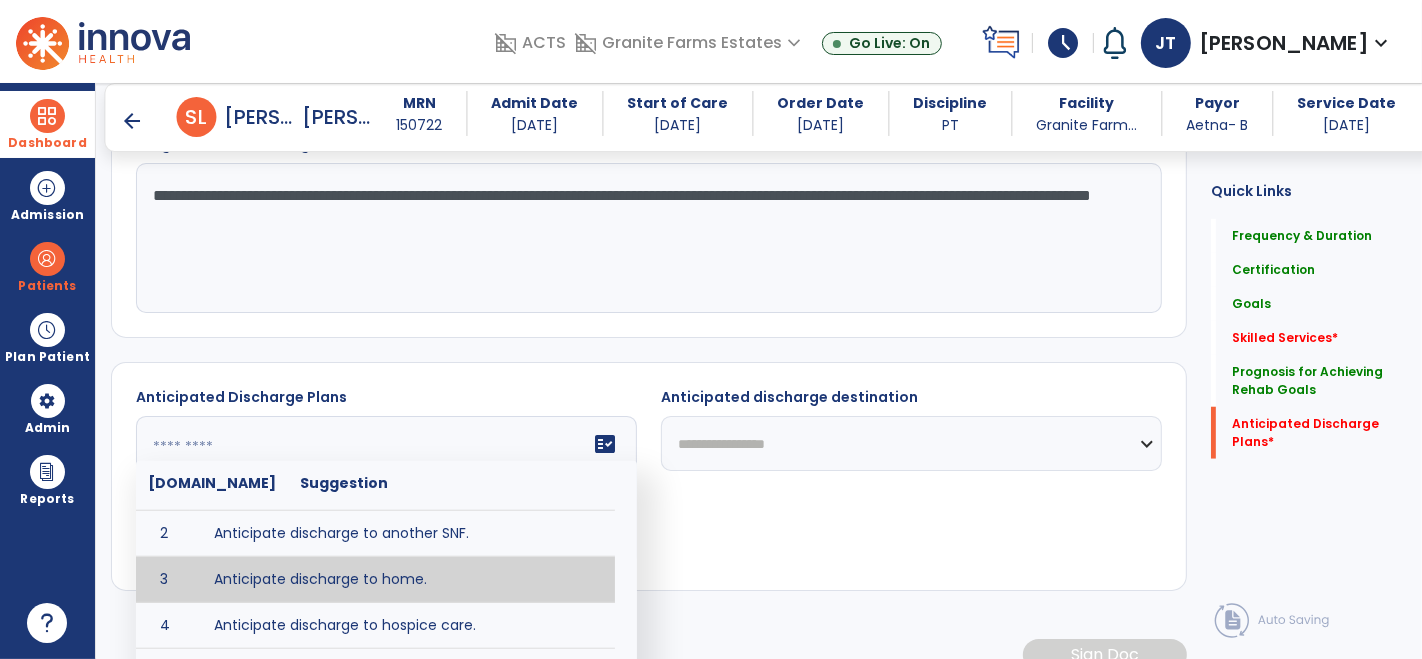 scroll, scrollTop: 40, scrollLeft: 0, axis: vertical 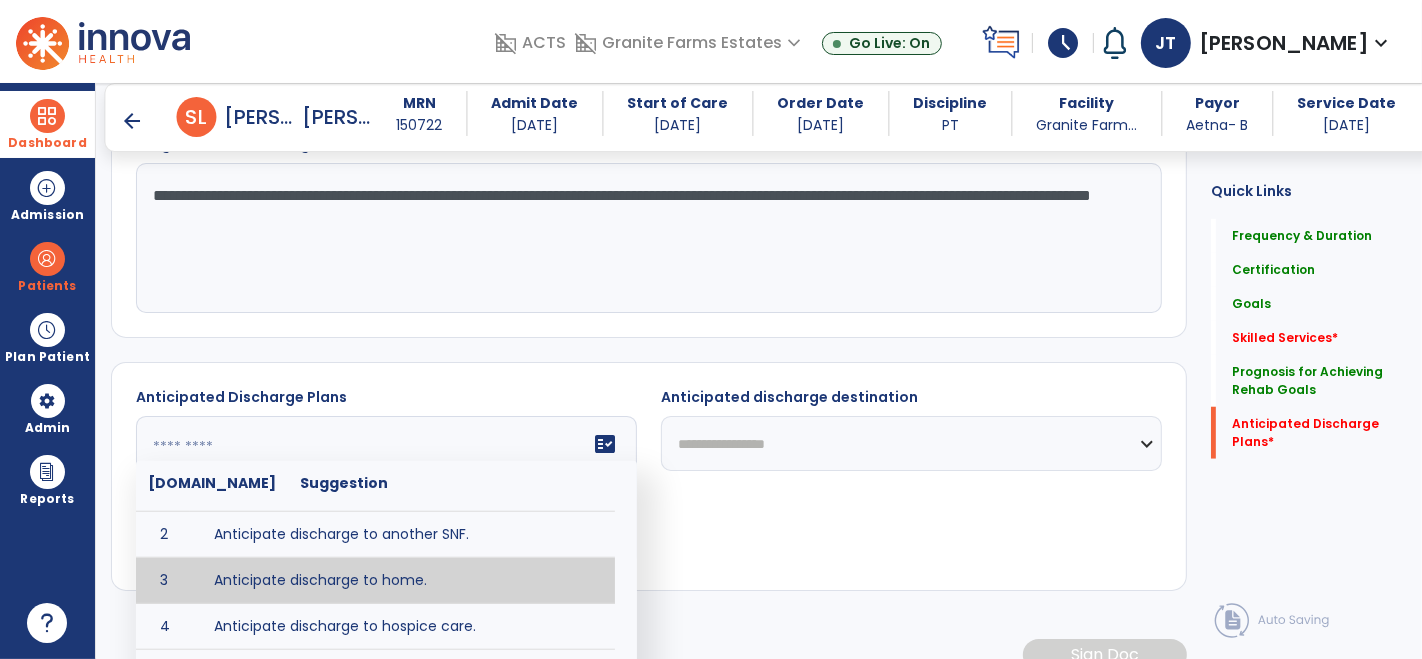 type on "**********" 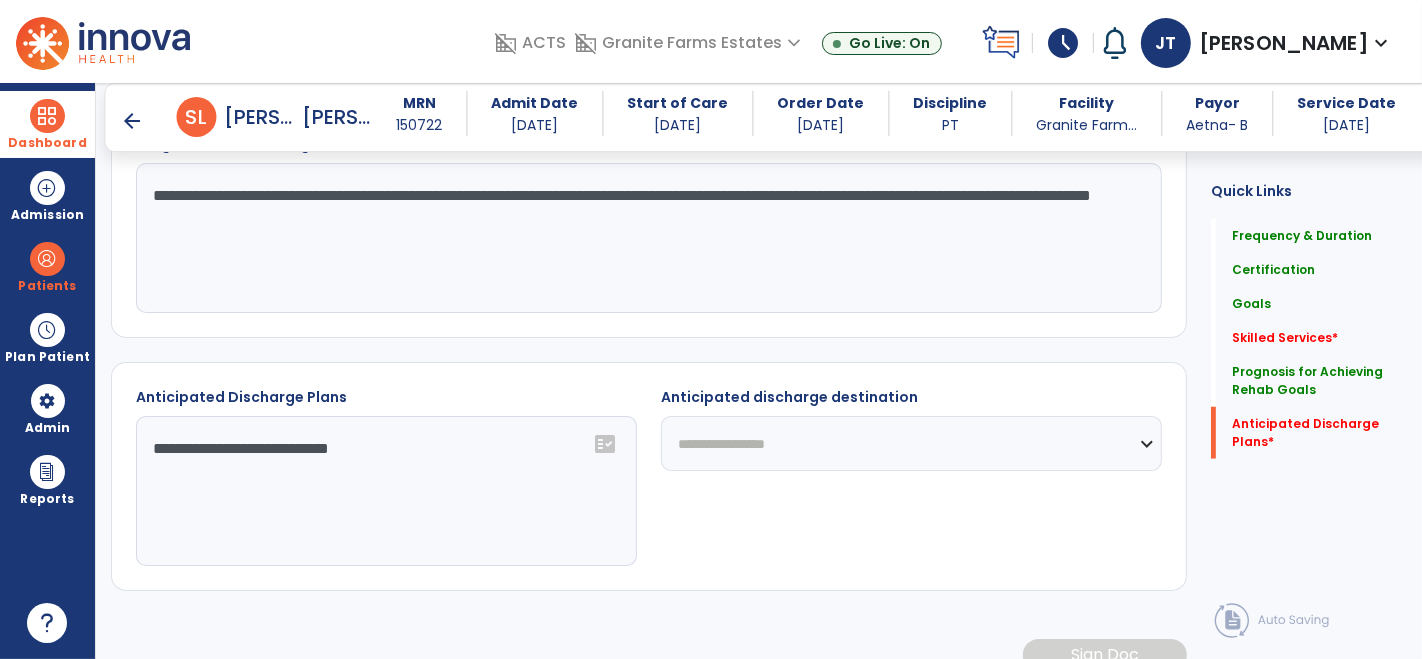 click on "**********" 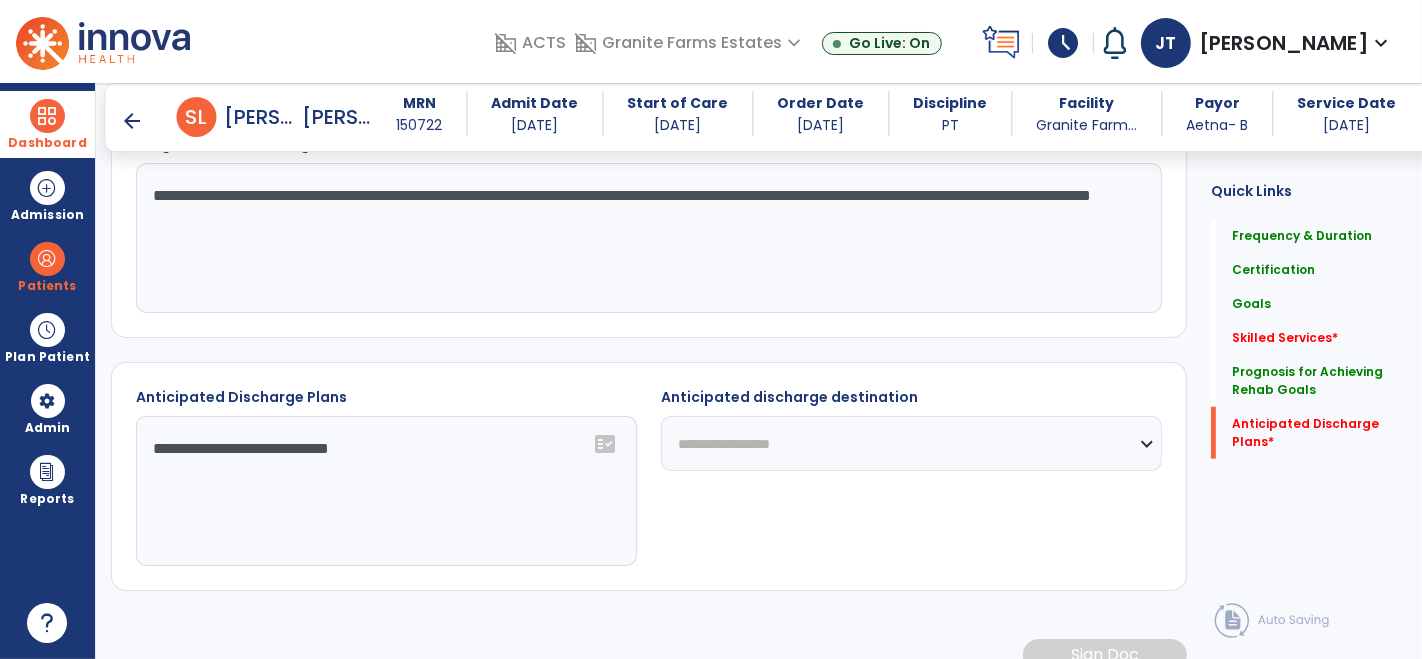click on "**********" 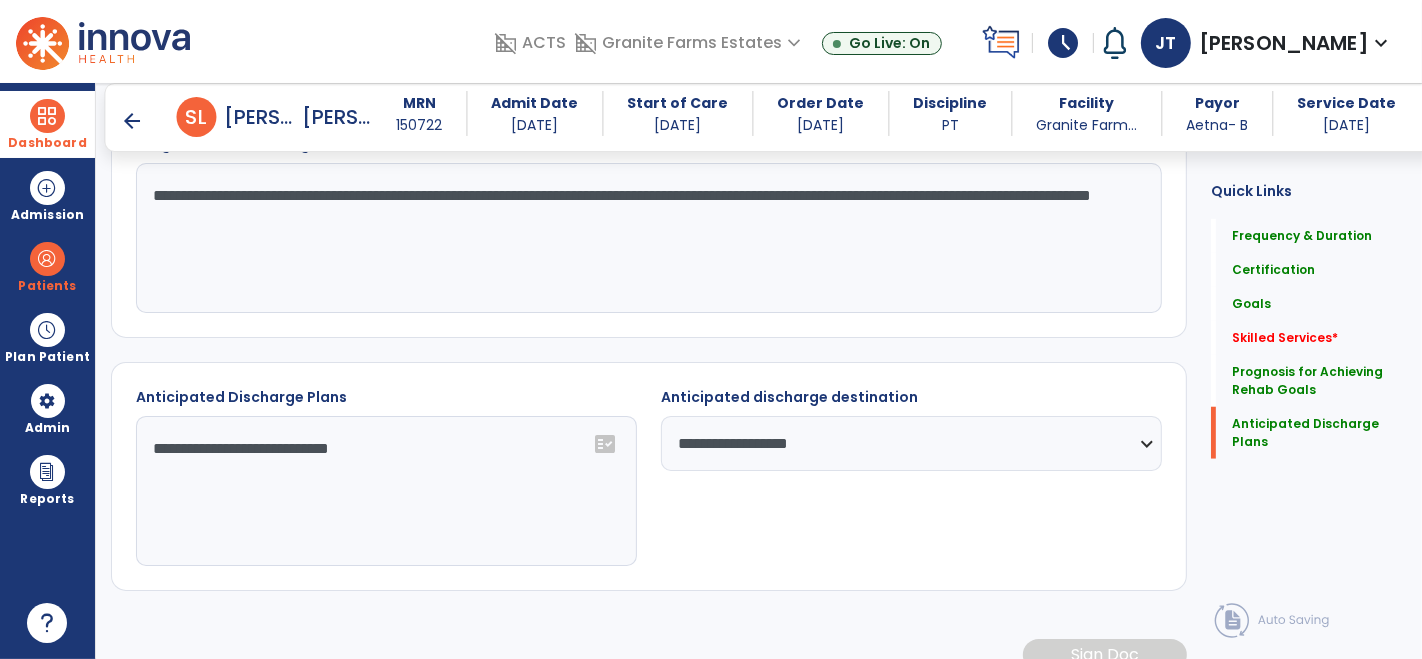 click on "**********" 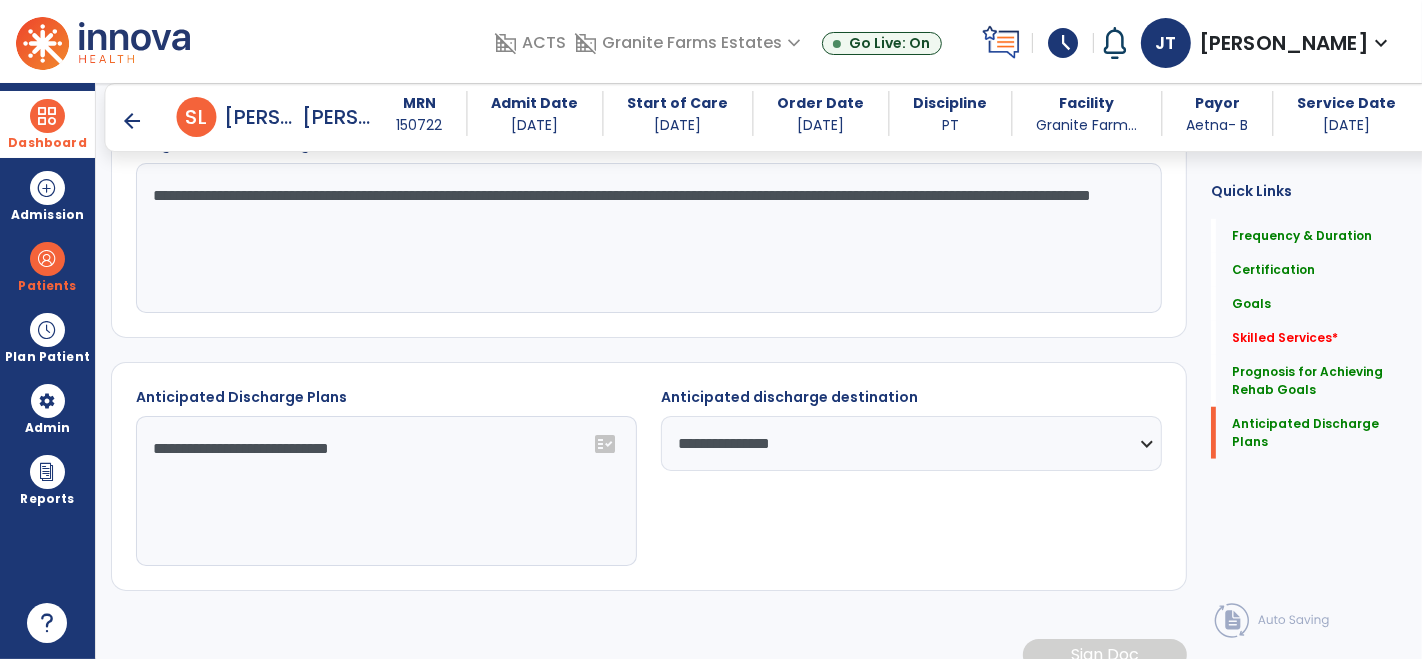 click on "**********" 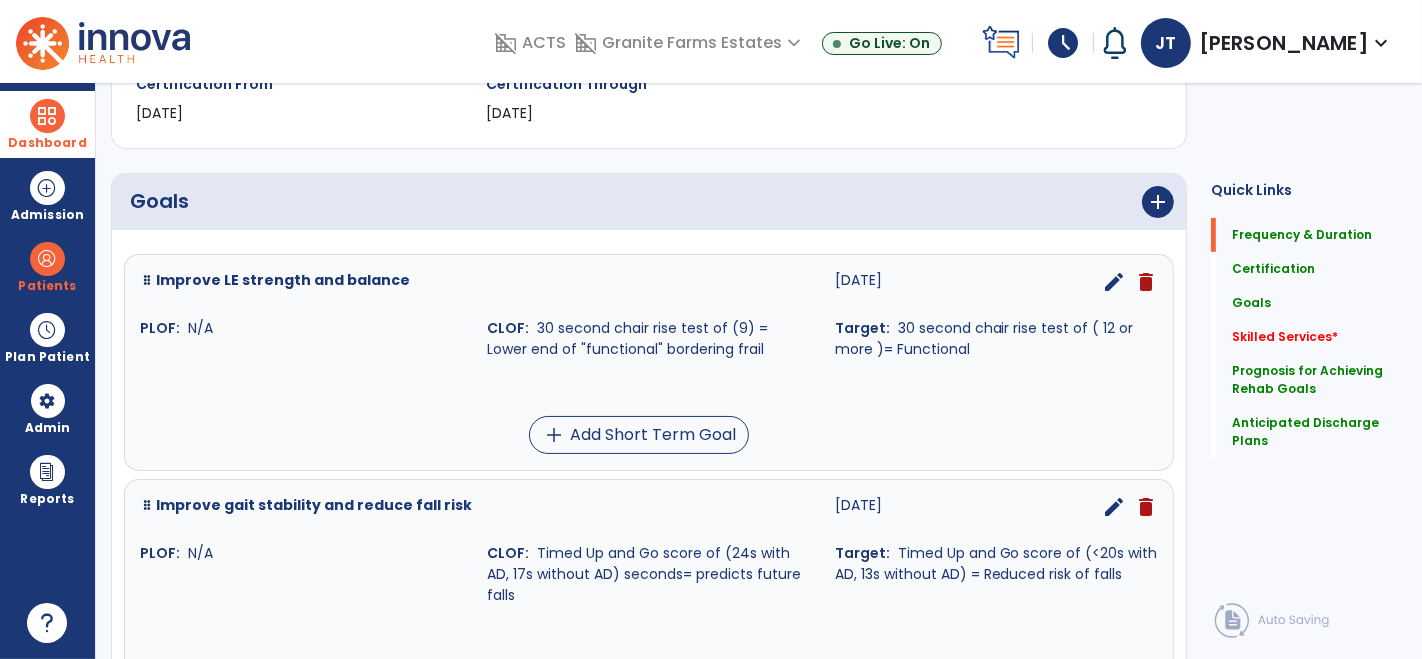 scroll, scrollTop: 0, scrollLeft: 0, axis: both 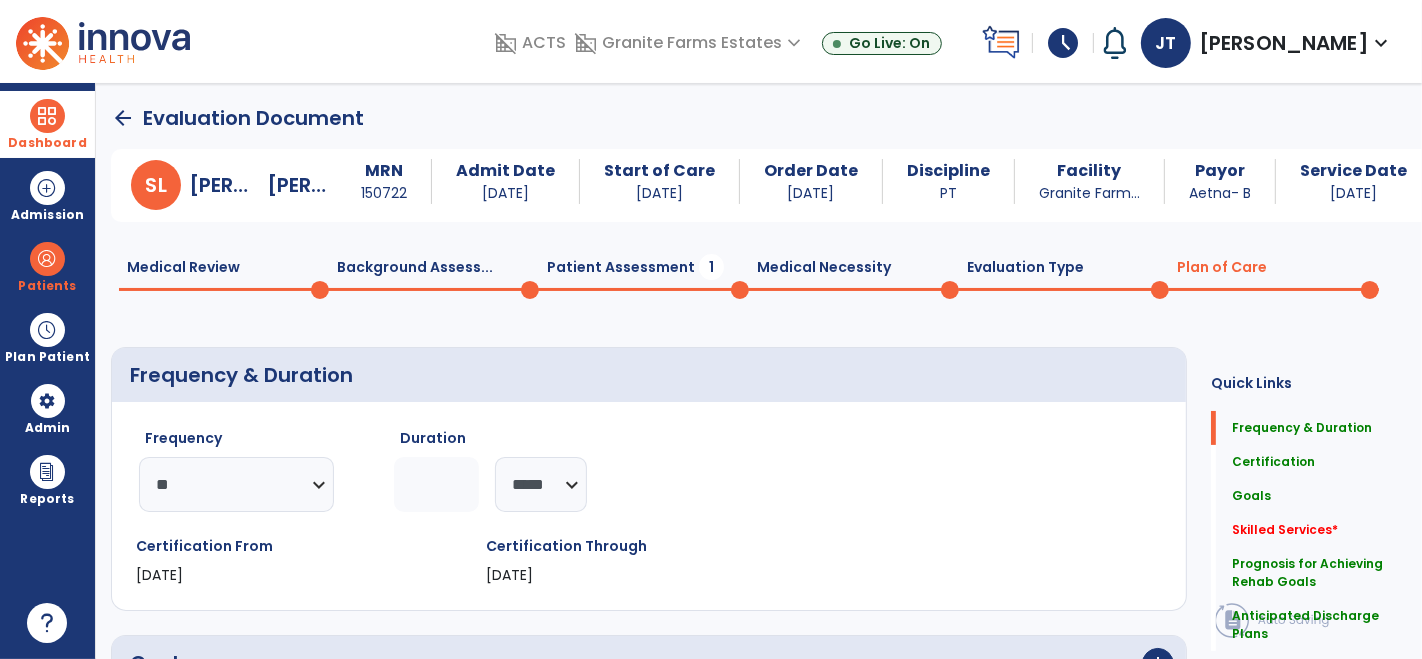 click on "Background Assess...  0" 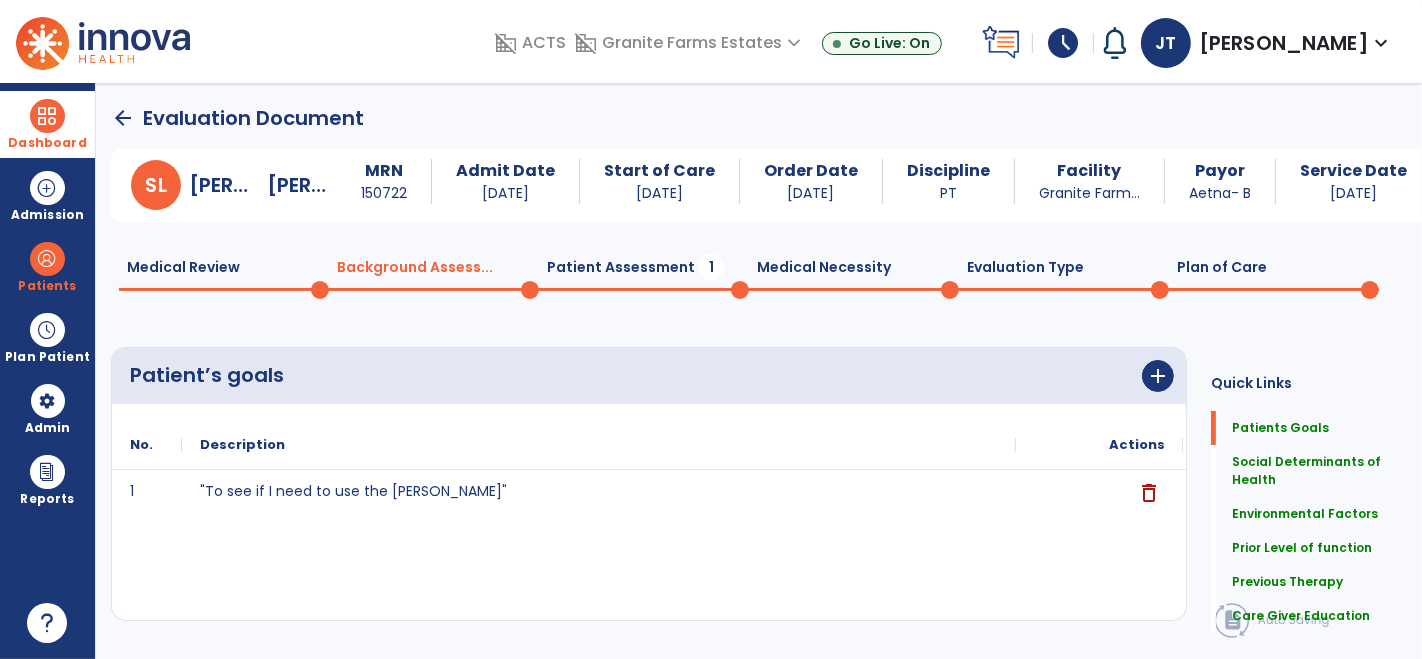 click on "Patient Assessment  1" 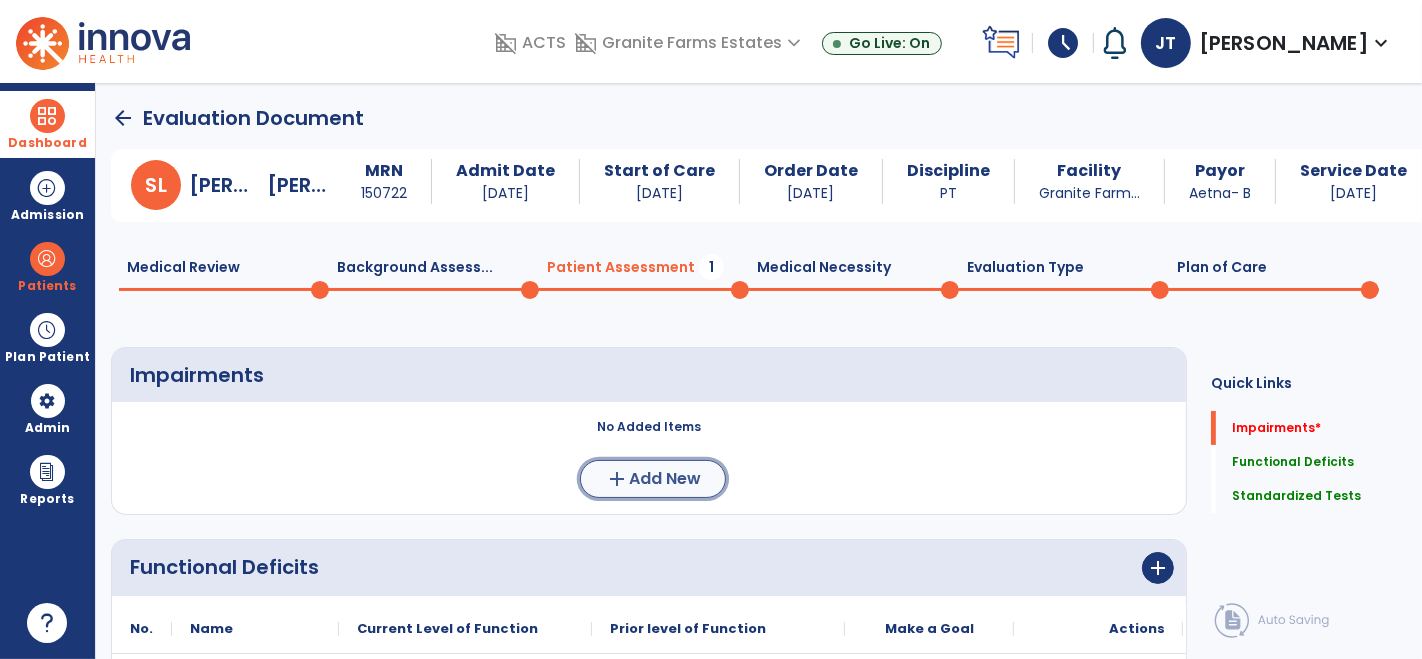 click on "Add New" 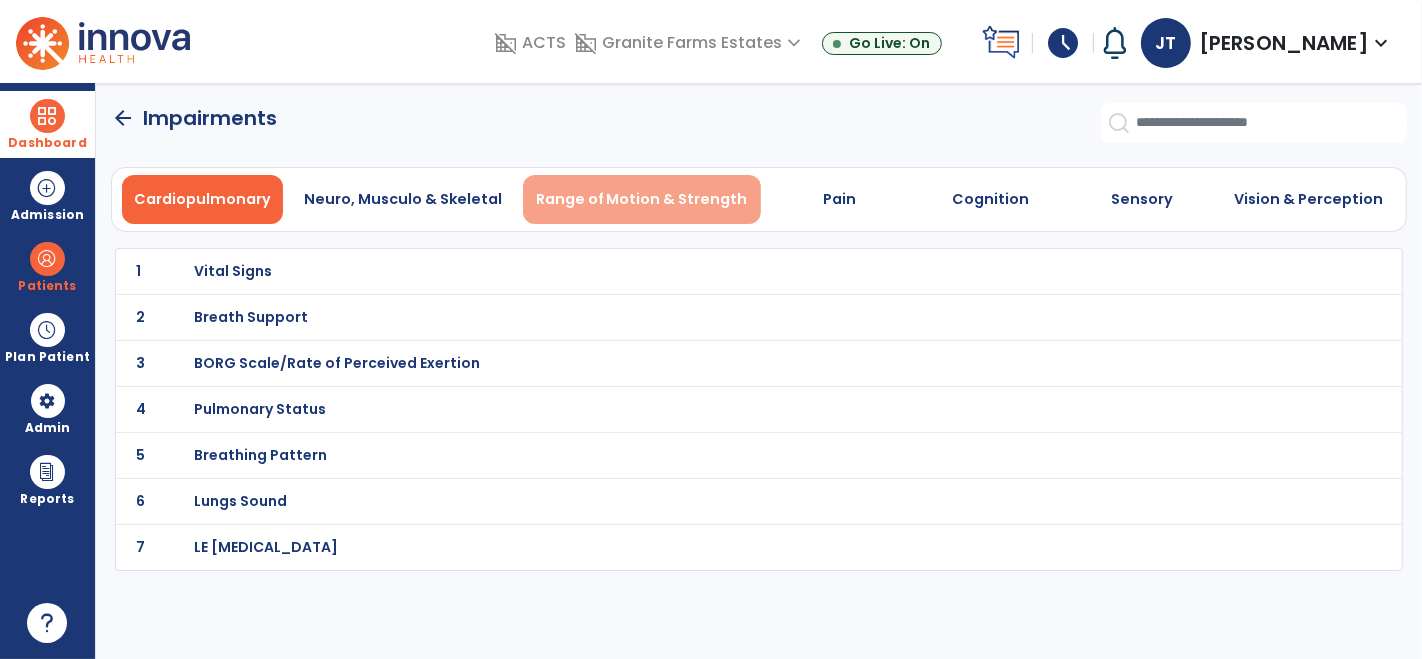 click on "Range of Motion & Strength" at bounding box center (642, 199) 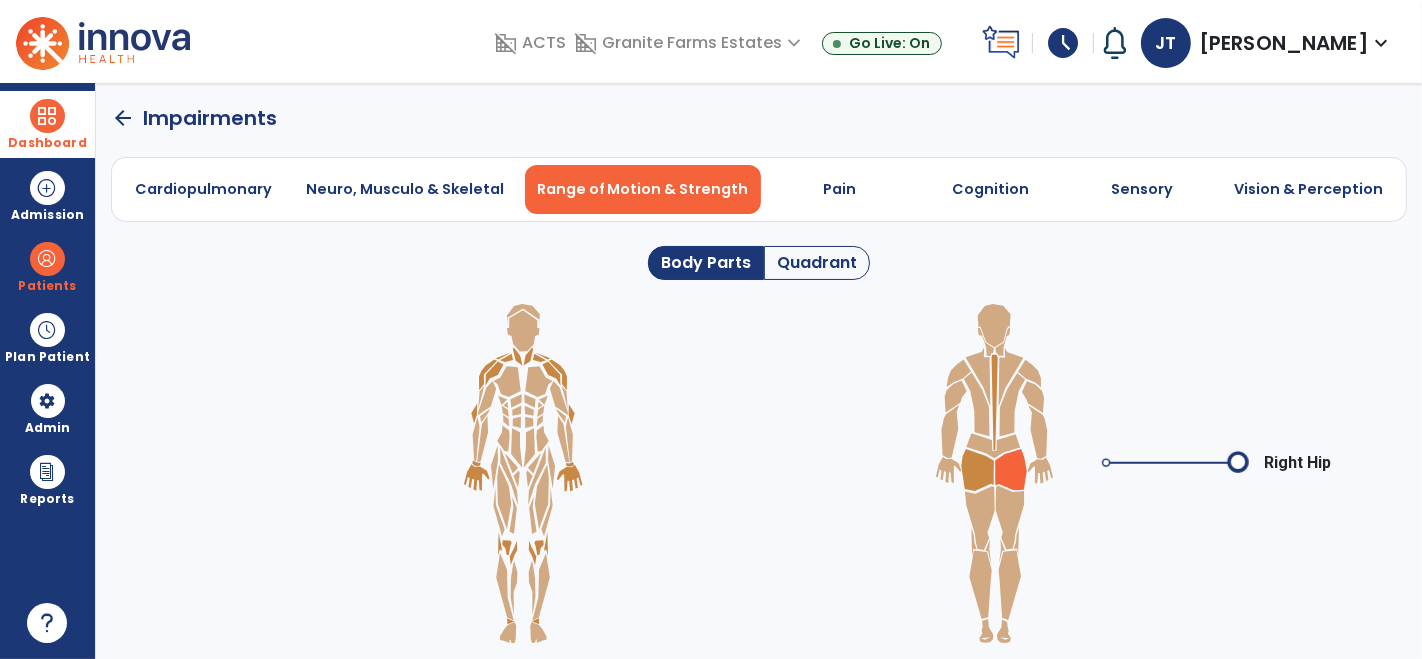 click 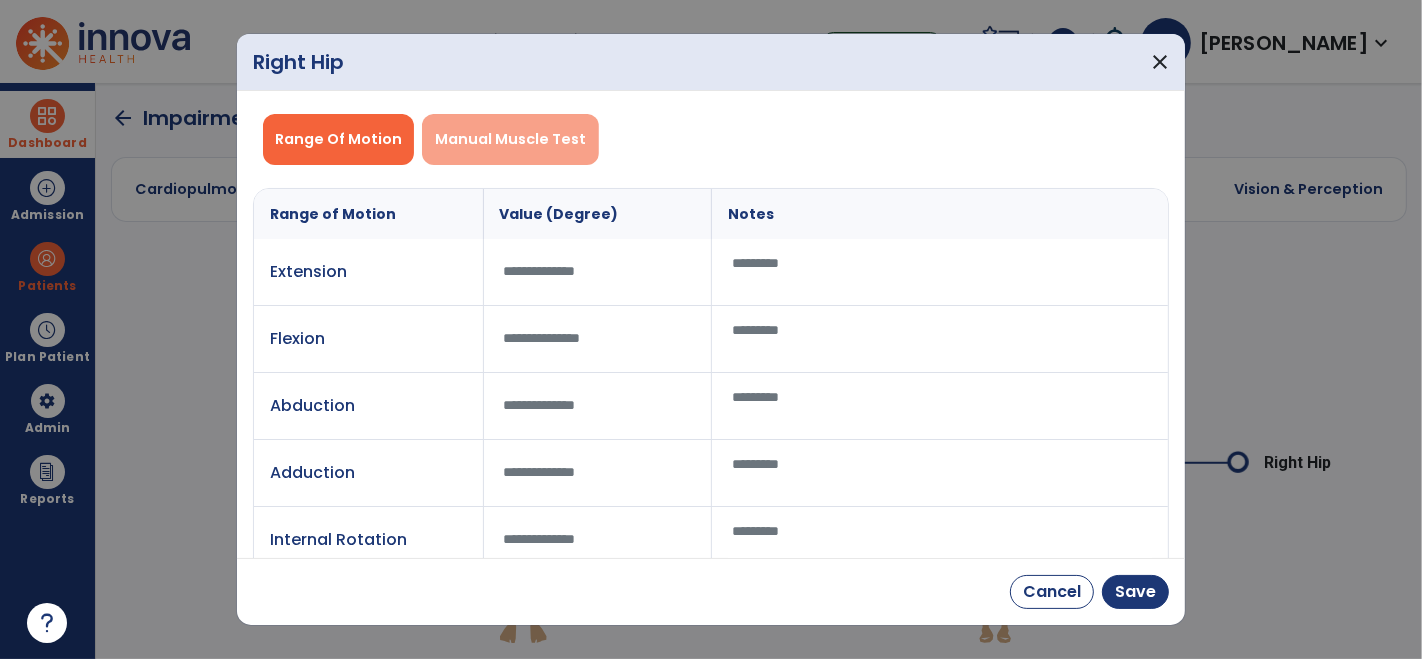 click on "Manual Muscle Test" at bounding box center (510, 139) 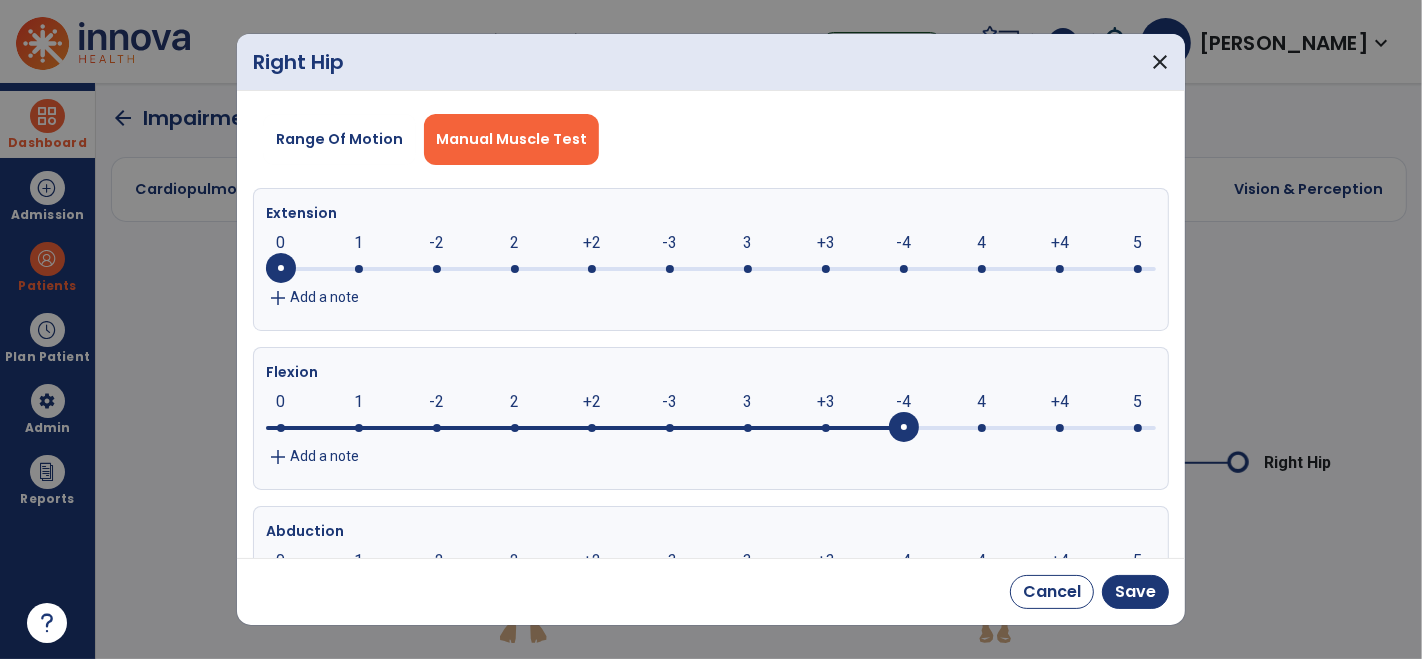 drag, startPoint x: 284, startPoint y: 430, endPoint x: 879, endPoint y: 444, distance: 595.1647 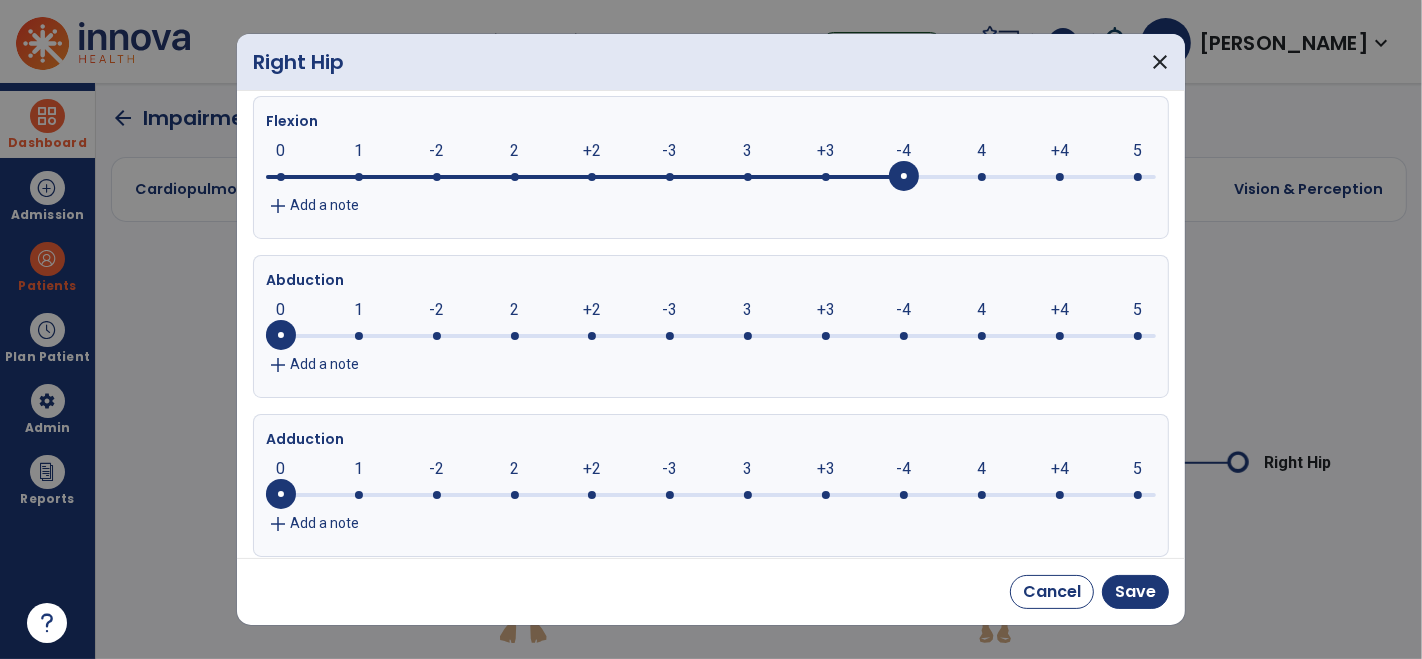 scroll, scrollTop: 246, scrollLeft: 0, axis: vertical 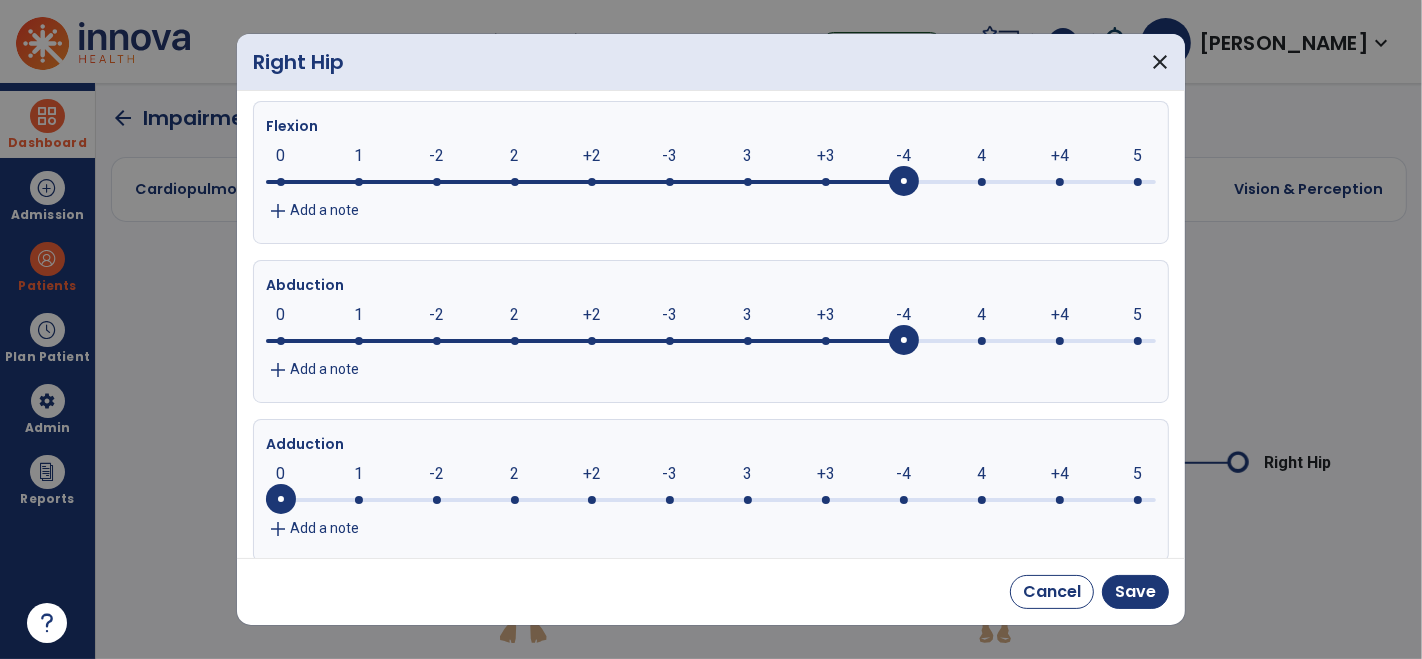 drag, startPoint x: 288, startPoint y: 341, endPoint x: 891, endPoint y: 347, distance: 603.02985 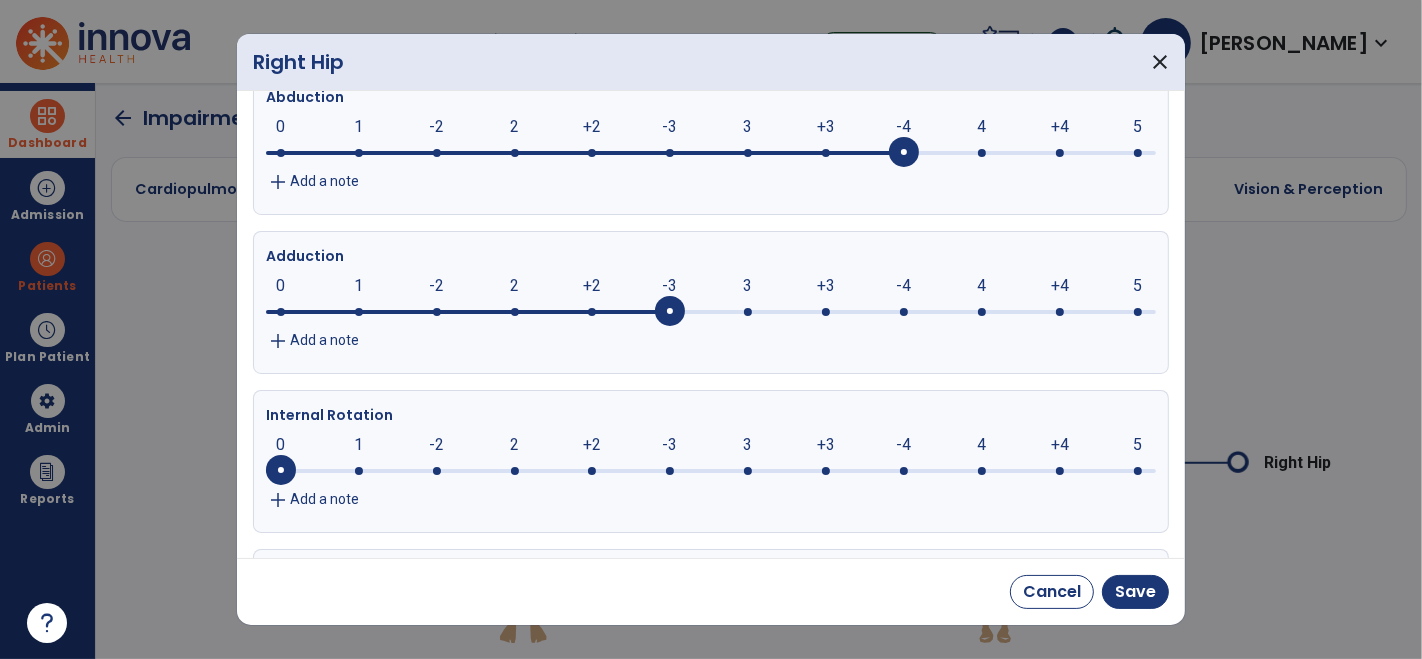 drag, startPoint x: 282, startPoint y: 320, endPoint x: 696, endPoint y: 317, distance: 414.01086 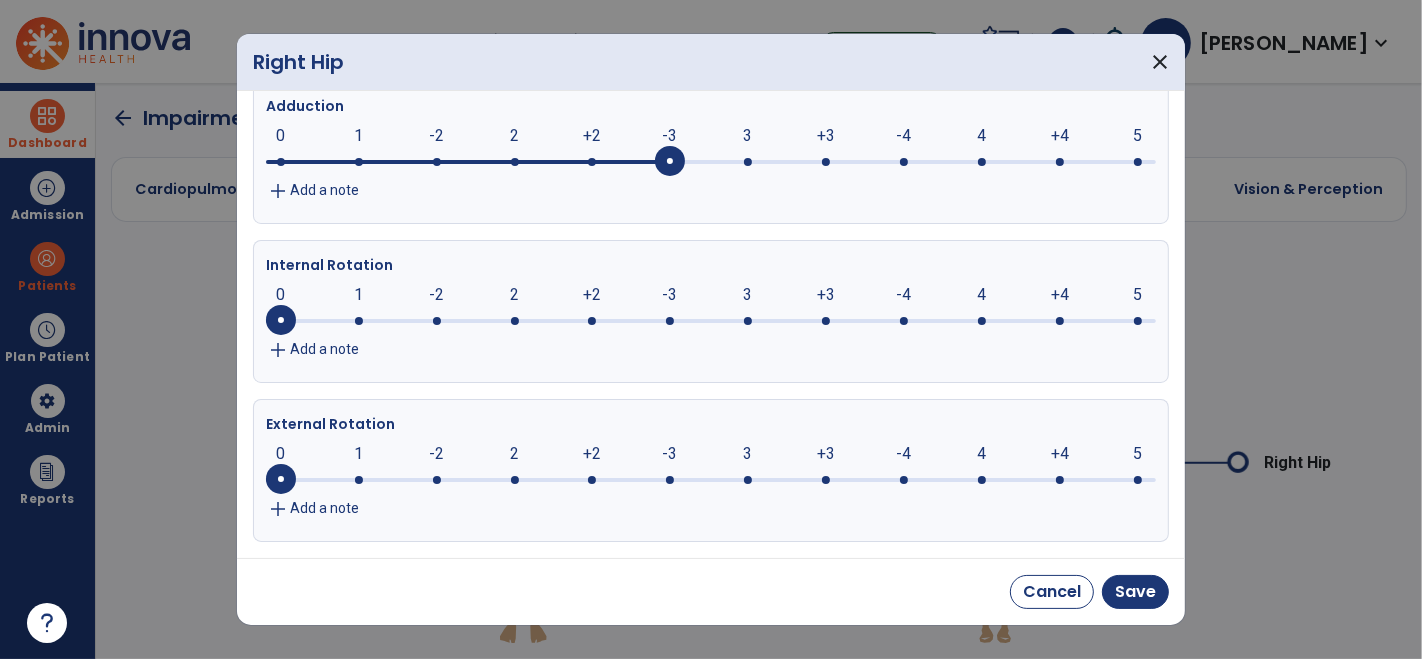 scroll, scrollTop: 588, scrollLeft: 0, axis: vertical 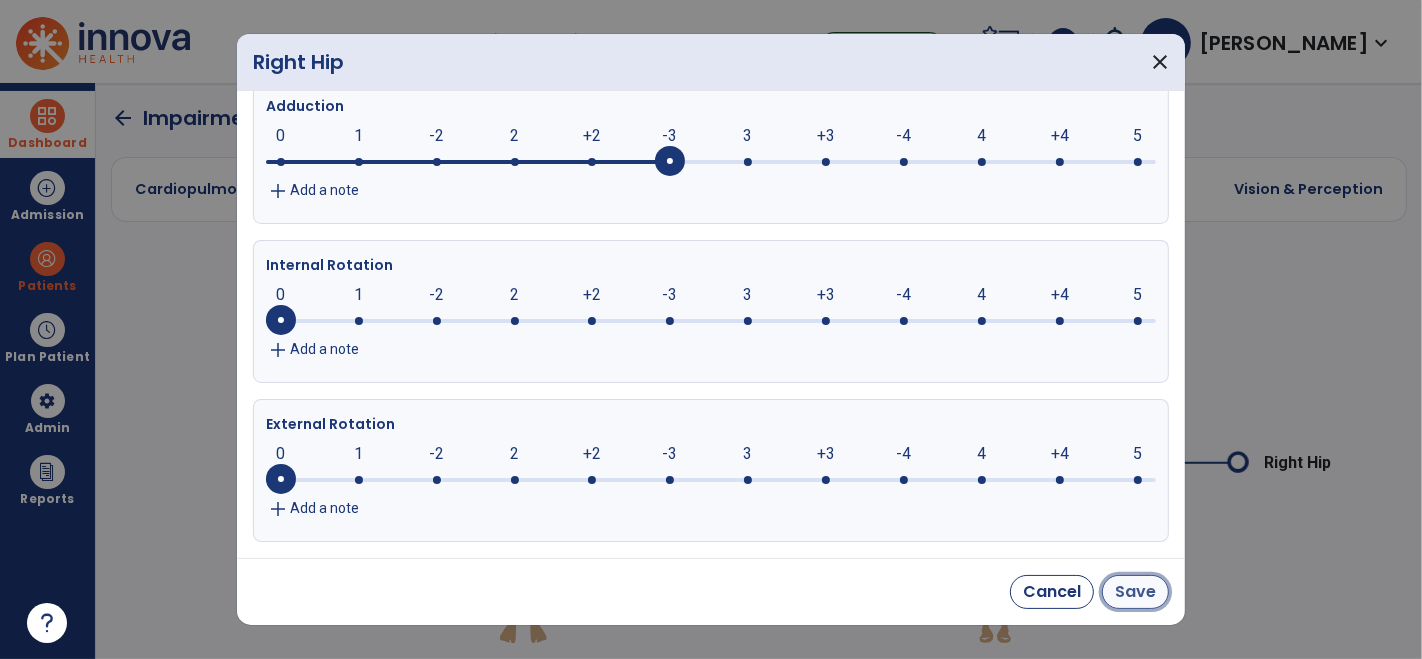 click on "Save" at bounding box center (1135, 592) 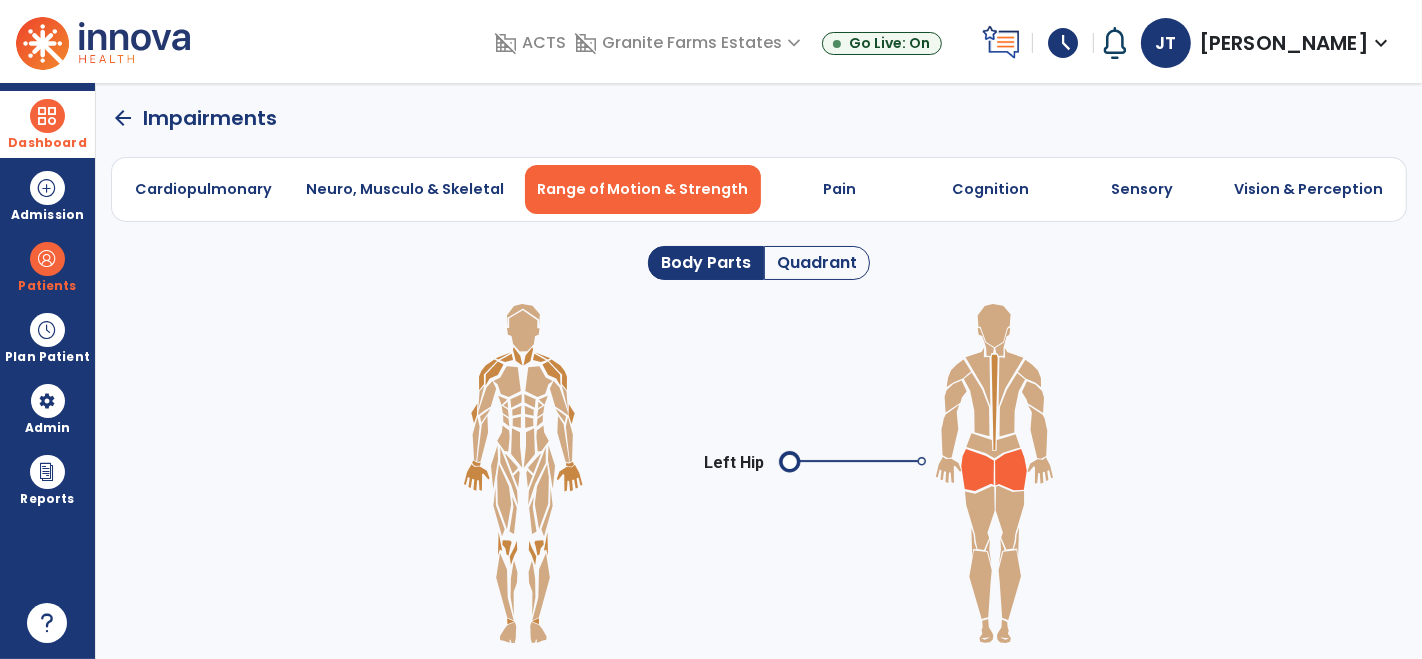 click 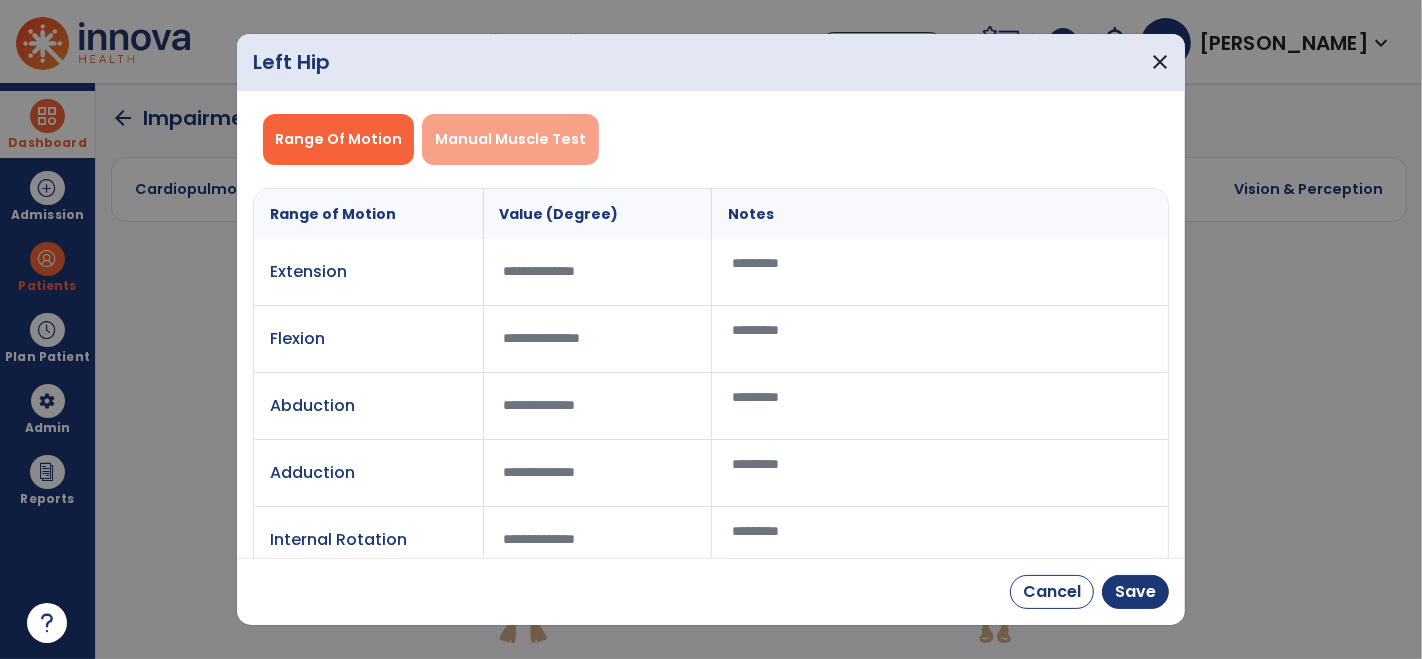 click on "Manual Muscle Test" at bounding box center [510, 139] 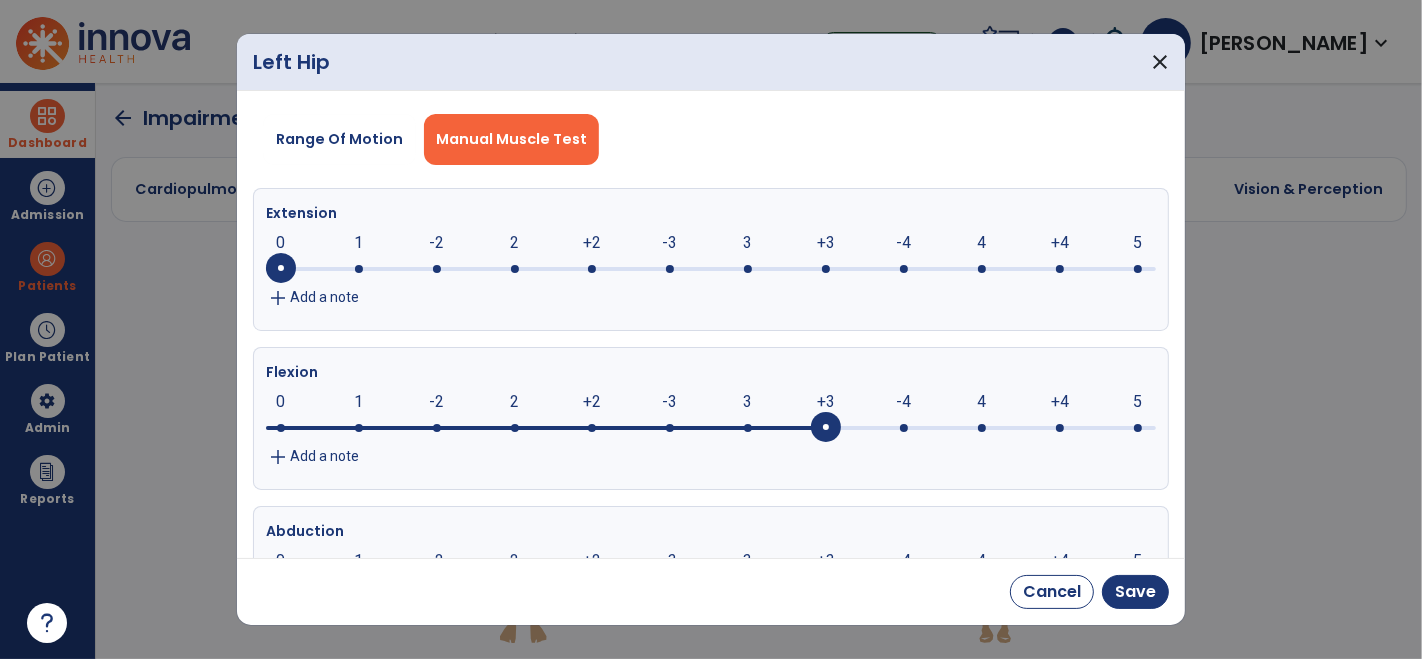 drag, startPoint x: 285, startPoint y: 433, endPoint x: 803, endPoint y: 430, distance: 518.00867 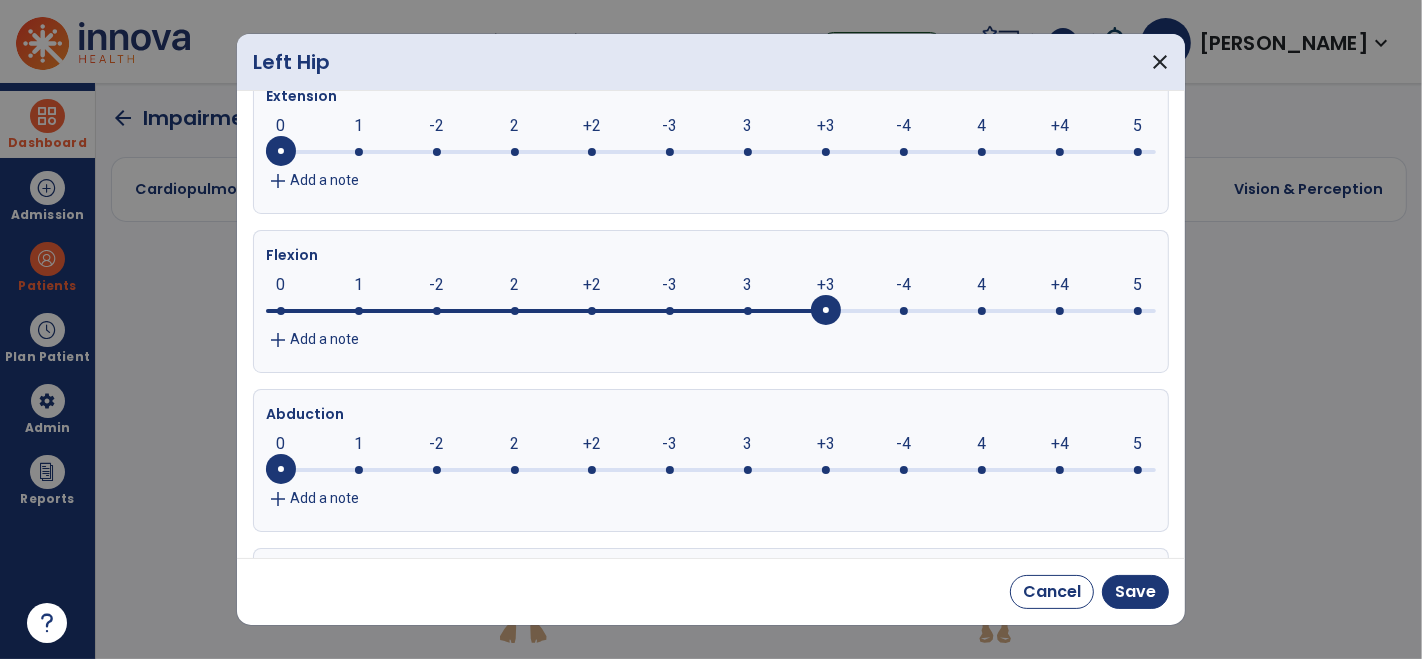 scroll, scrollTop: 142, scrollLeft: 0, axis: vertical 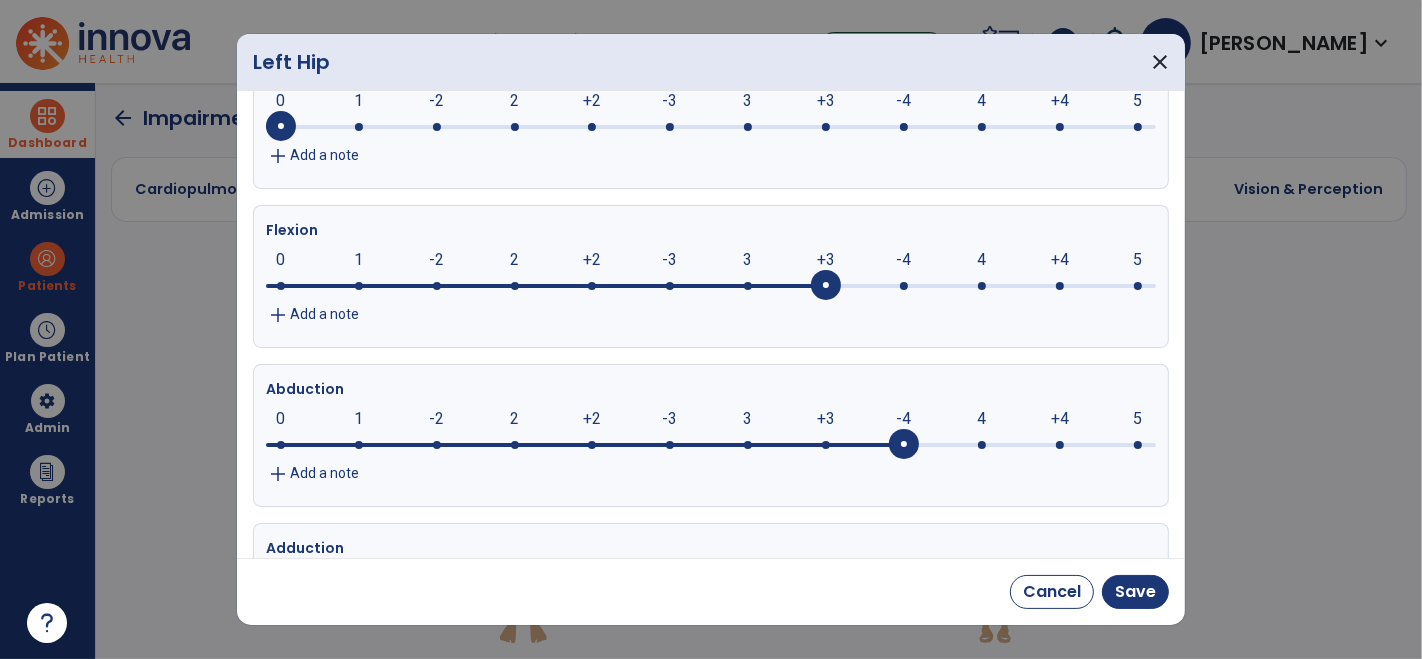 drag, startPoint x: 282, startPoint y: 442, endPoint x: 878, endPoint y: 448, distance: 596.0302 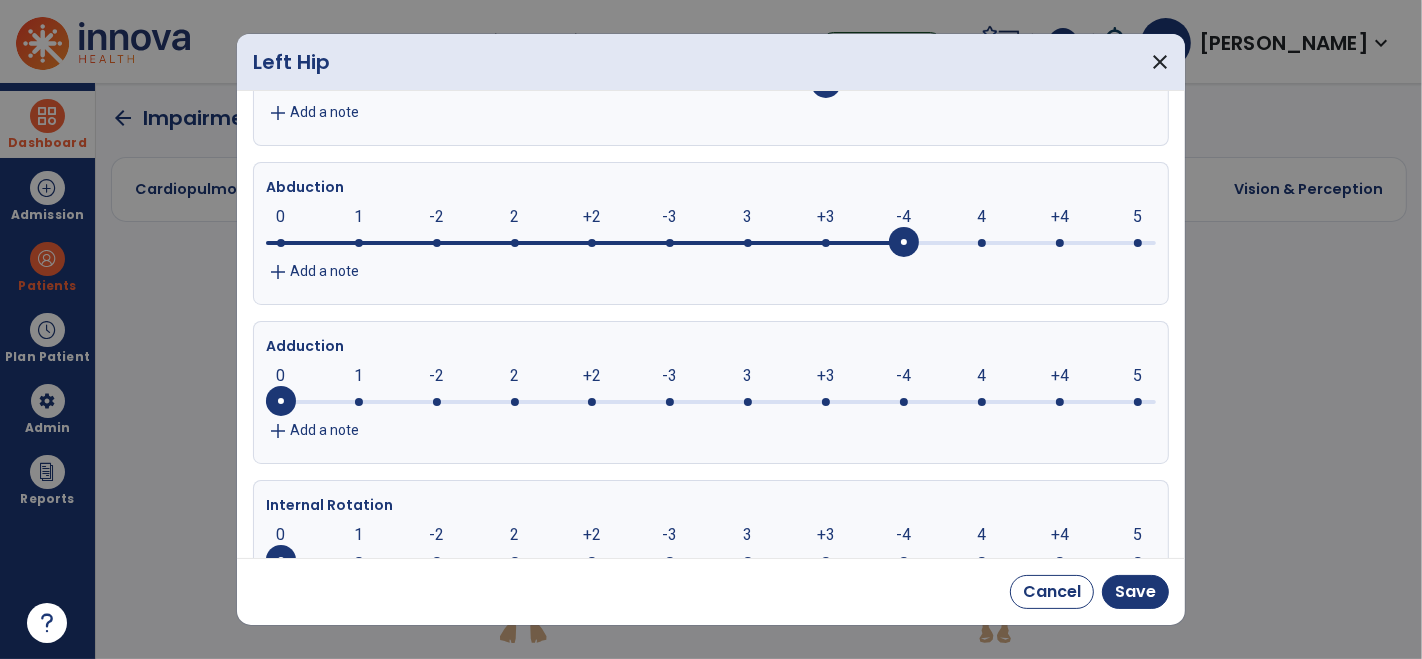 scroll, scrollTop: 363, scrollLeft: 0, axis: vertical 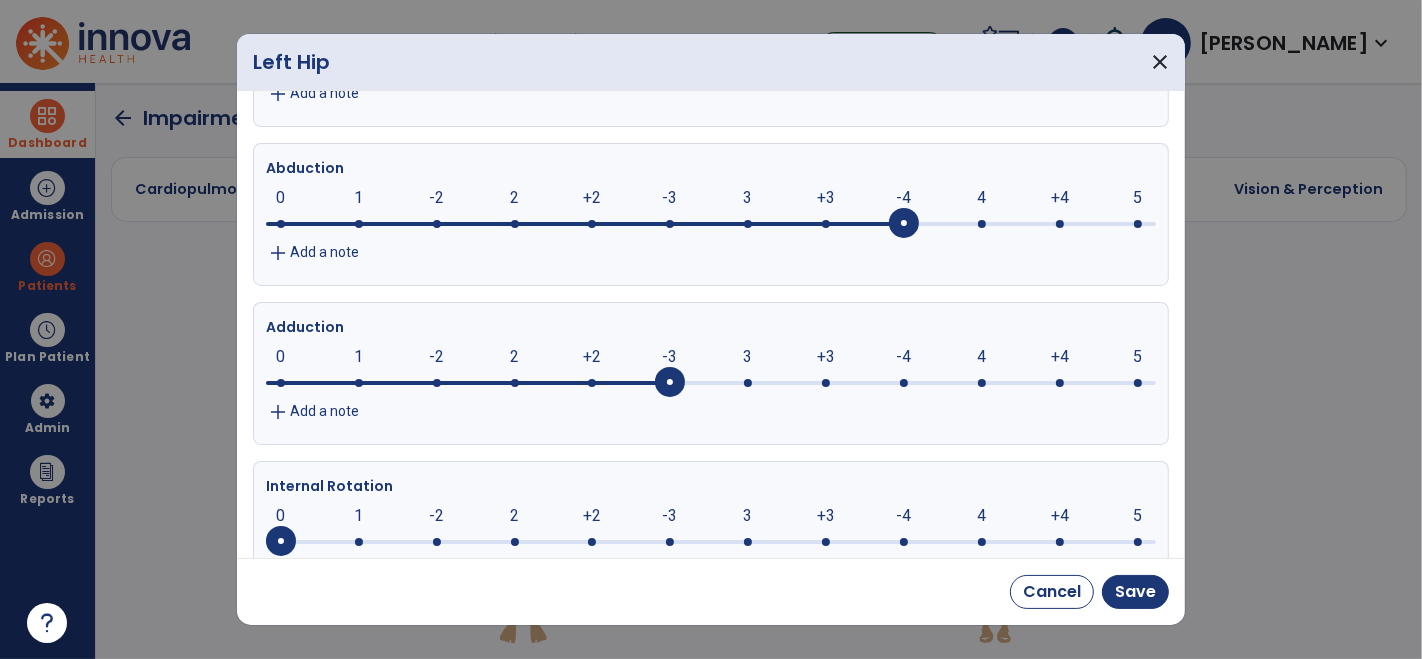 drag, startPoint x: 274, startPoint y: 377, endPoint x: 698, endPoint y: 383, distance: 424.04245 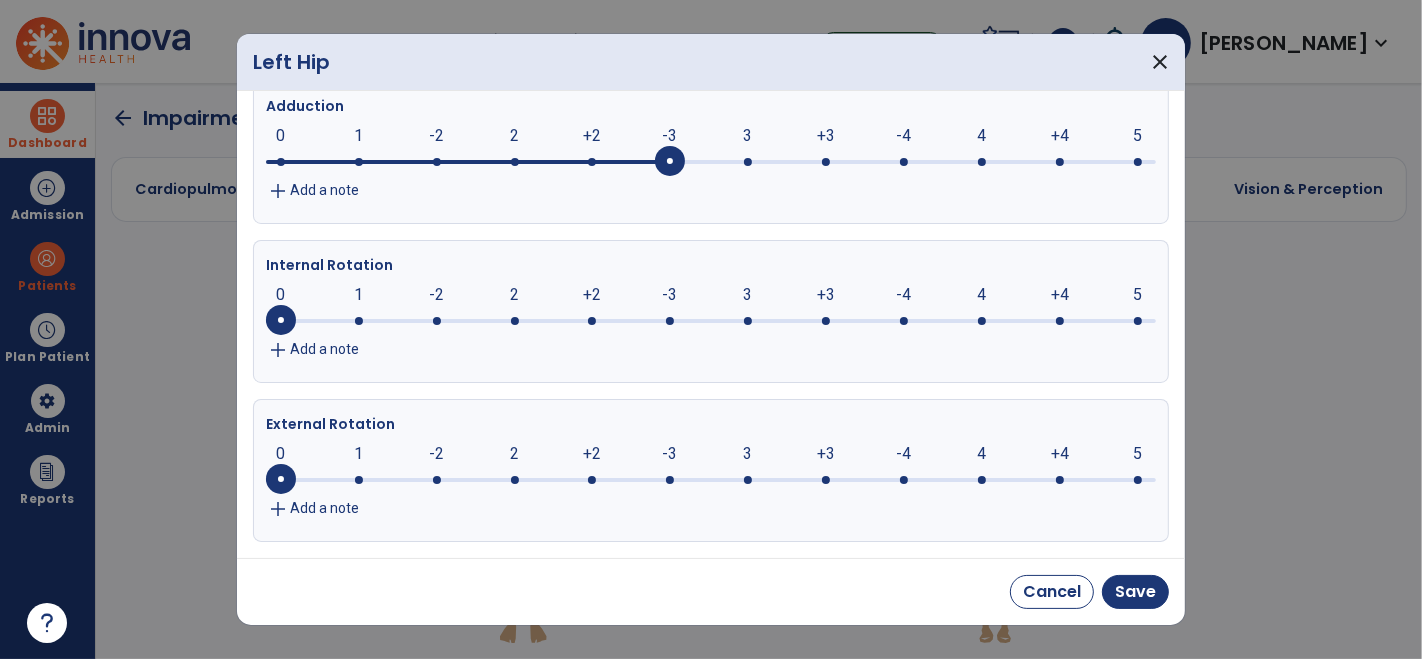 scroll, scrollTop: 586, scrollLeft: 0, axis: vertical 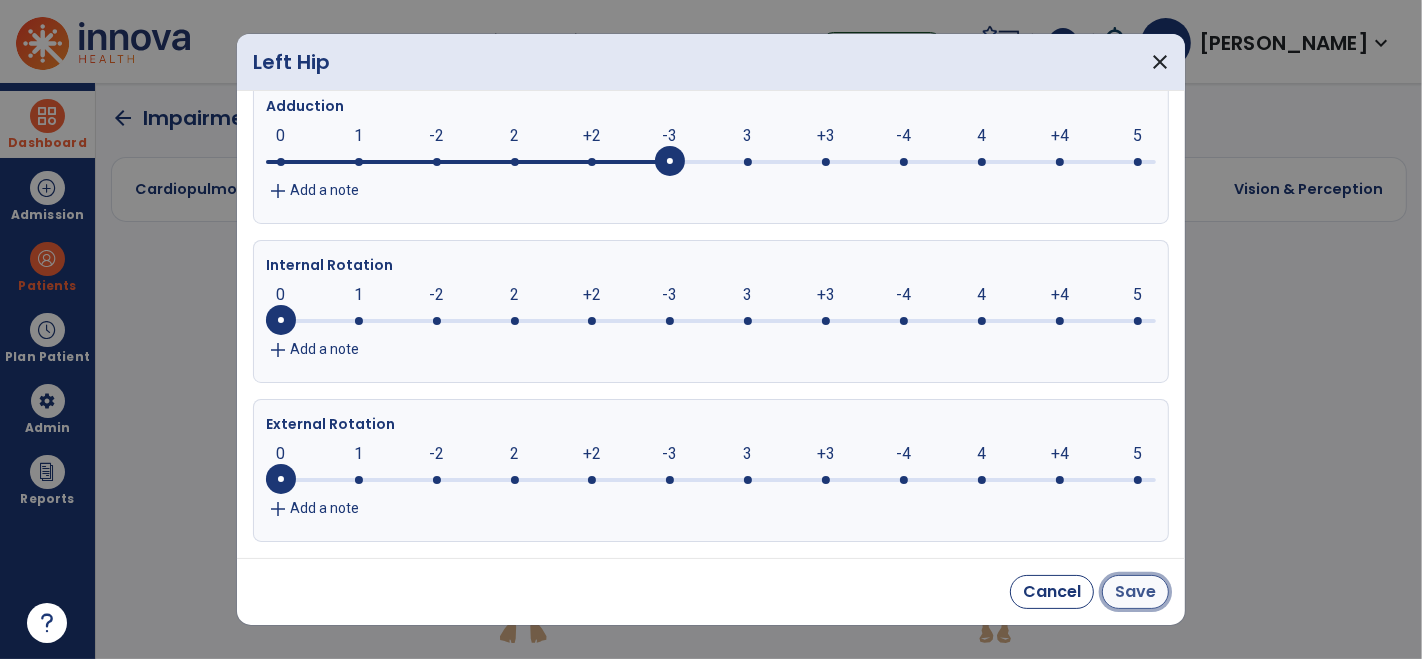 click on "Save" at bounding box center [1135, 592] 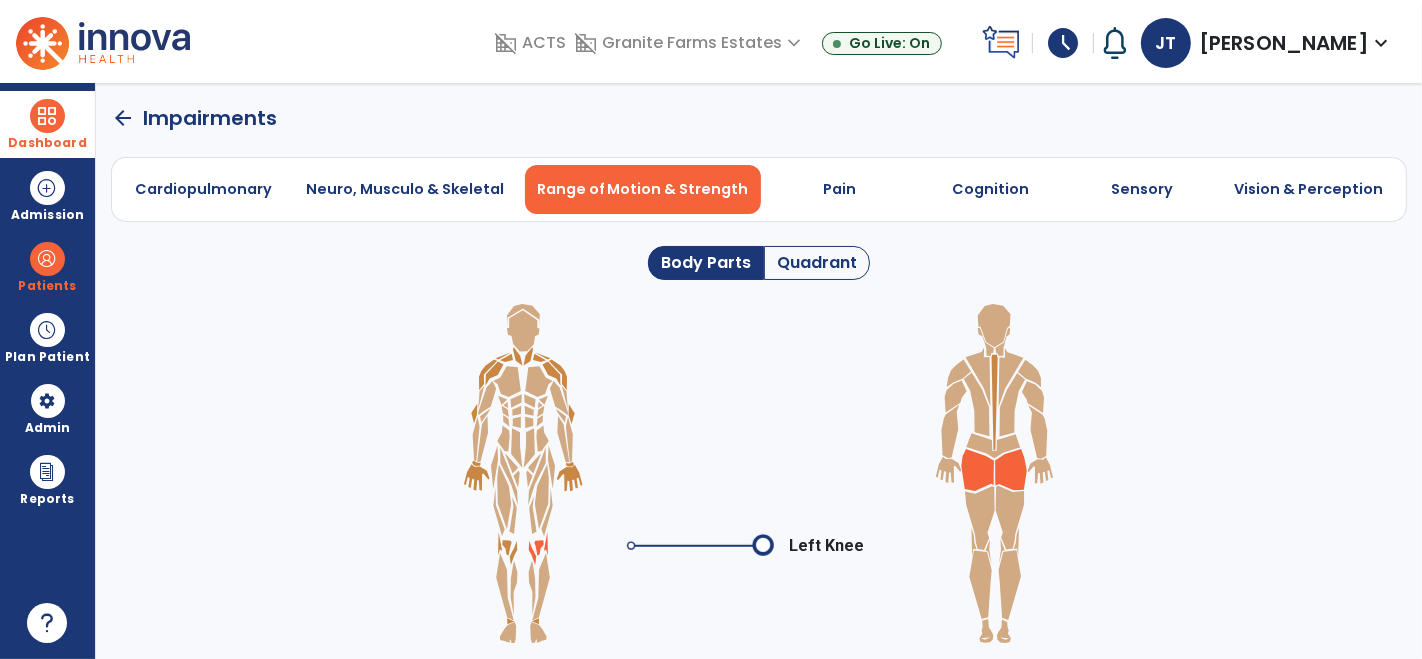 click 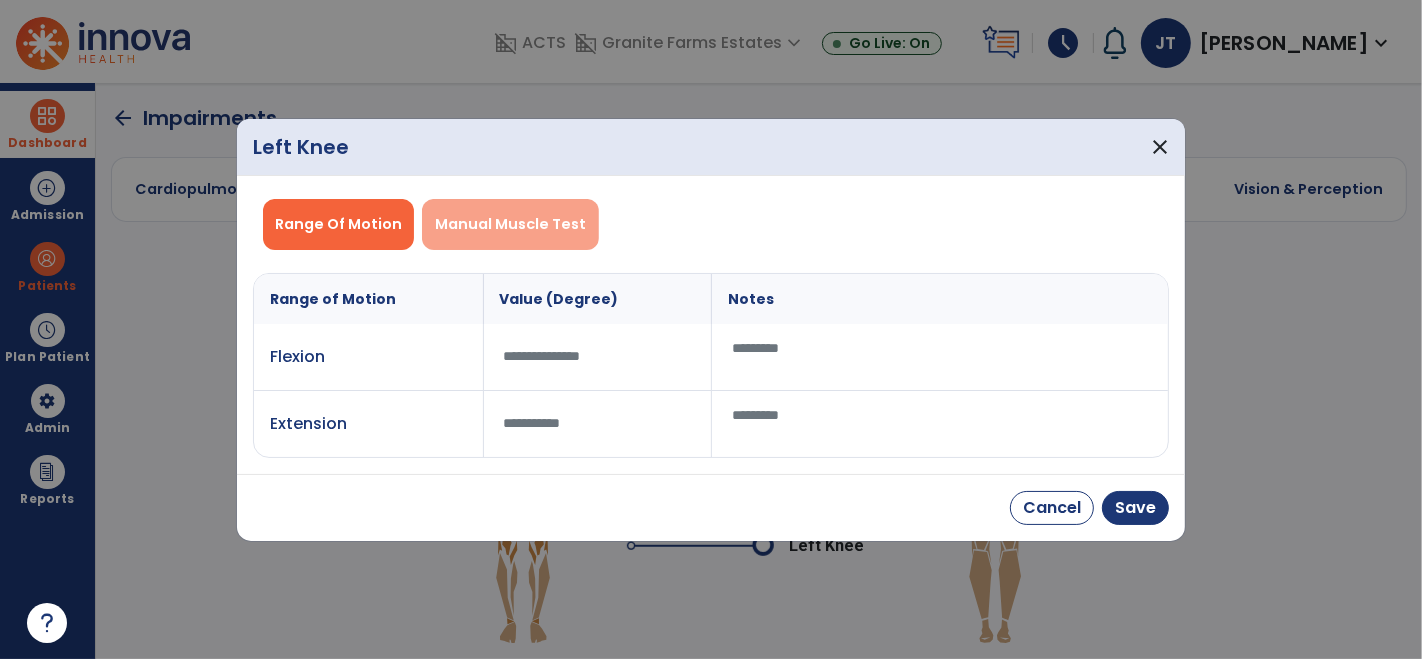 click on "Manual Muscle Test" at bounding box center (510, 224) 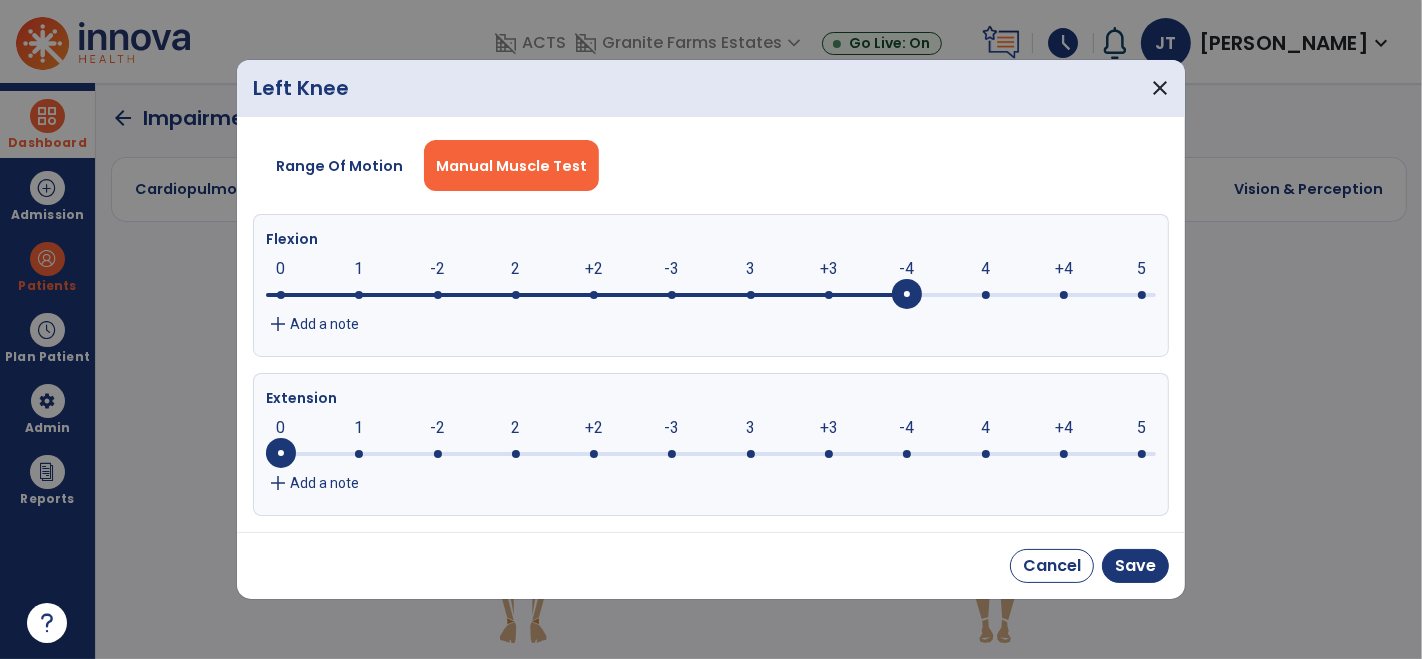 drag, startPoint x: 288, startPoint y: 301, endPoint x: 888, endPoint y: 292, distance: 600.0675 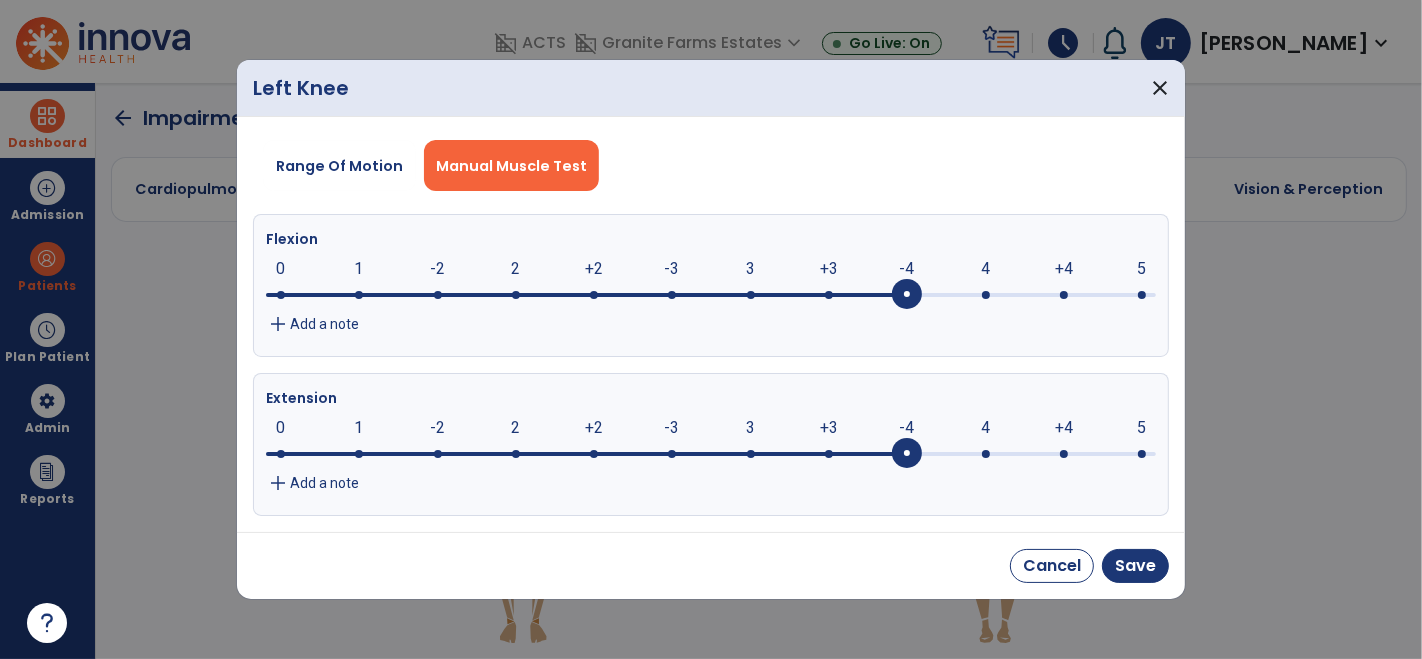 drag, startPoint x: 277, startPoint y: 456, endPoint x: 887, endPoint y: 452, distance: 610.0131 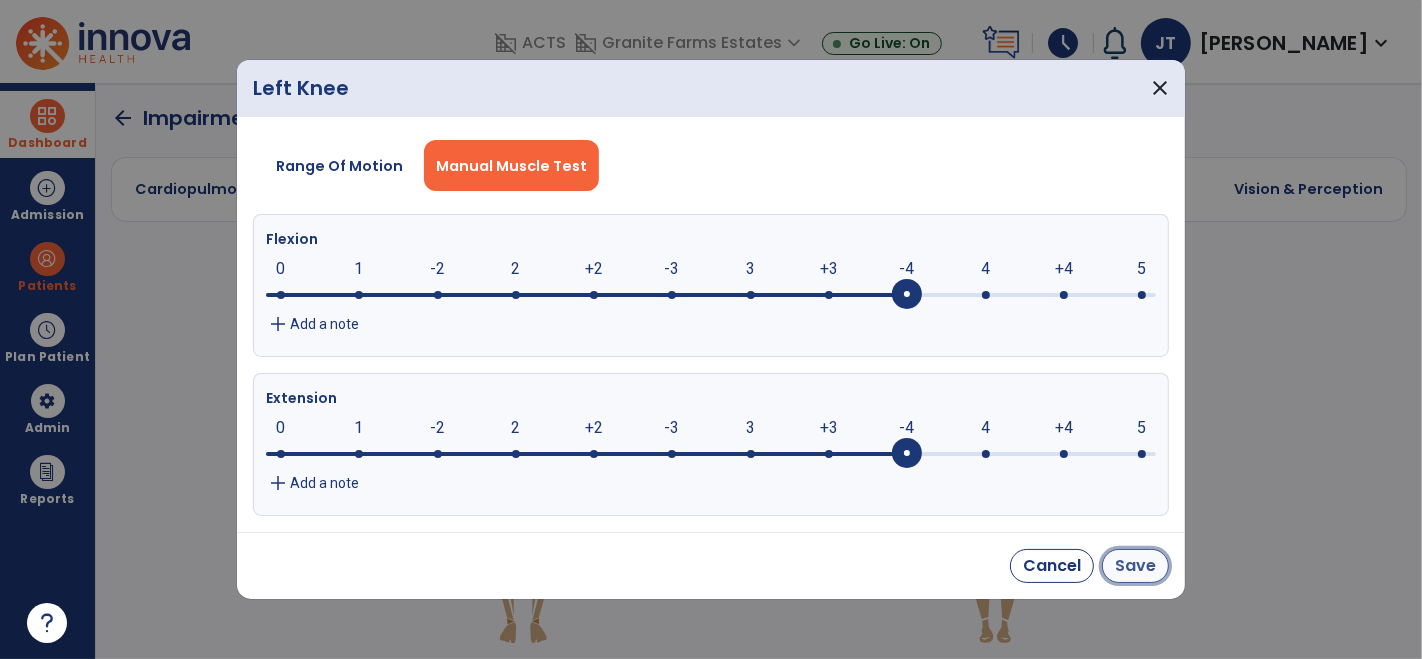 click on "Save" at bounding box center [1135, 566] 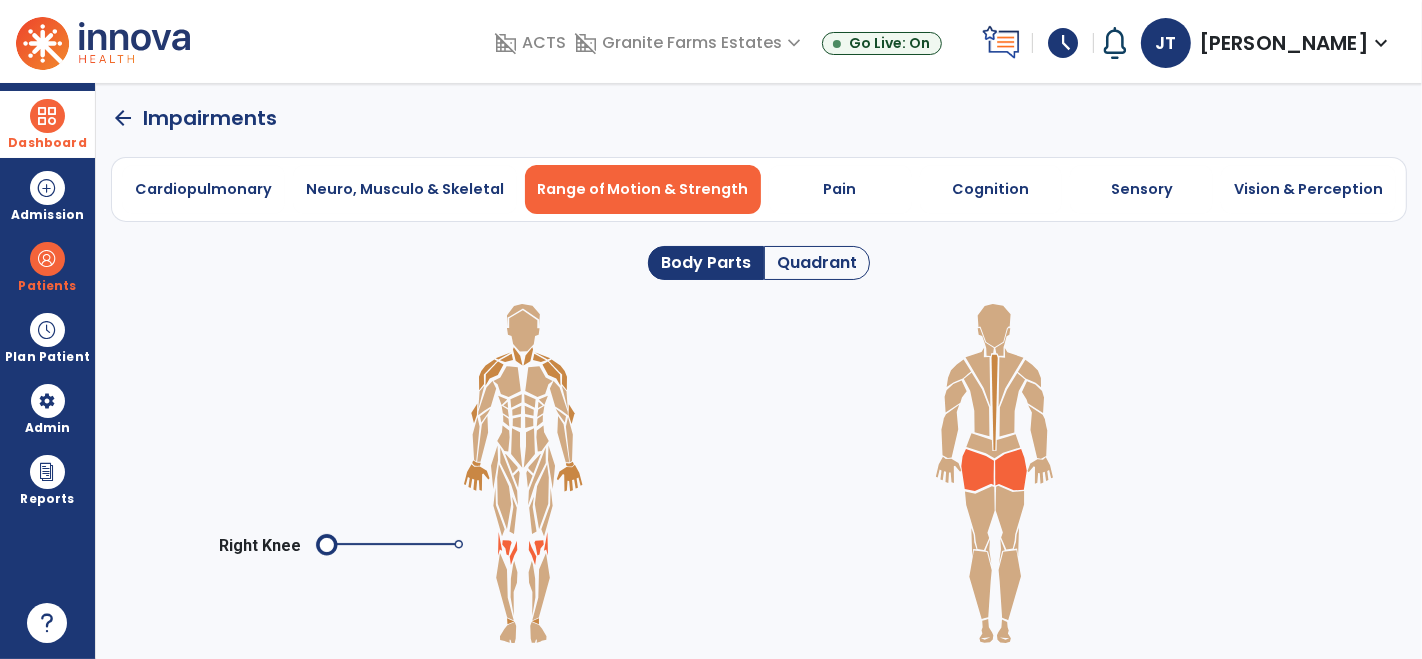 click 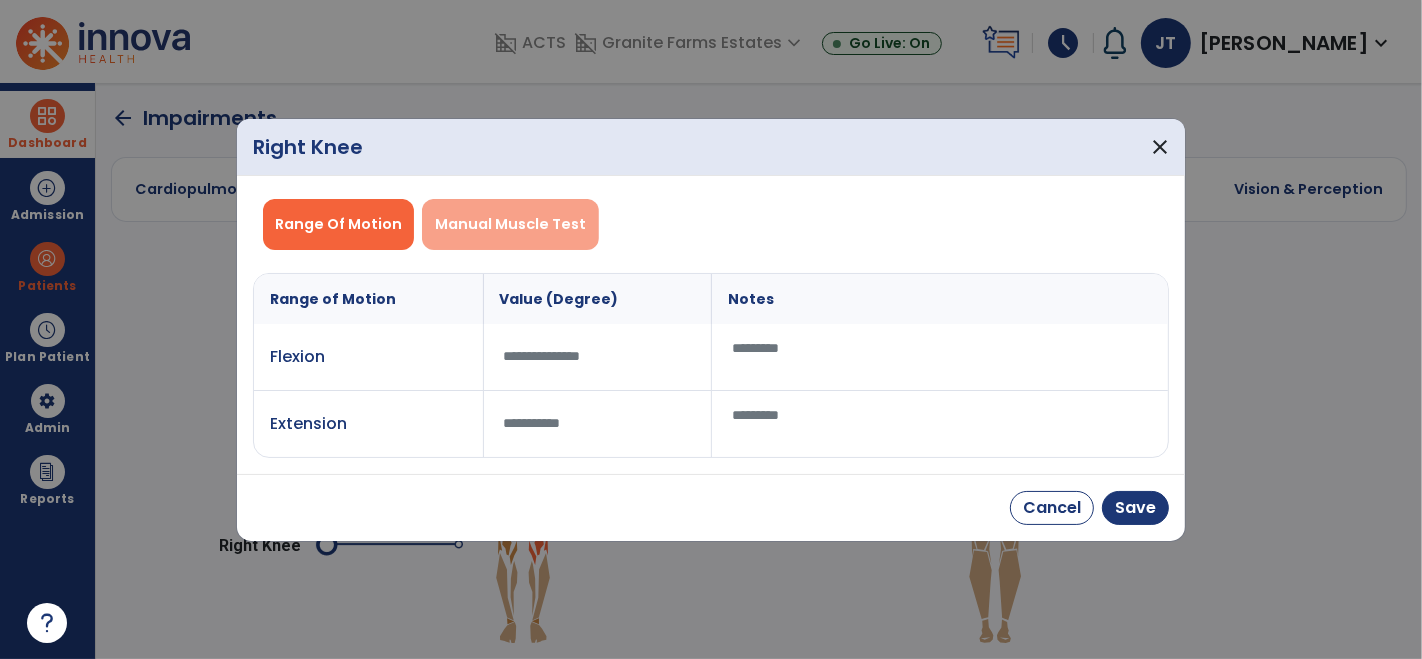 click on "Manual Muscle Test" at bounding box center [510, 224] 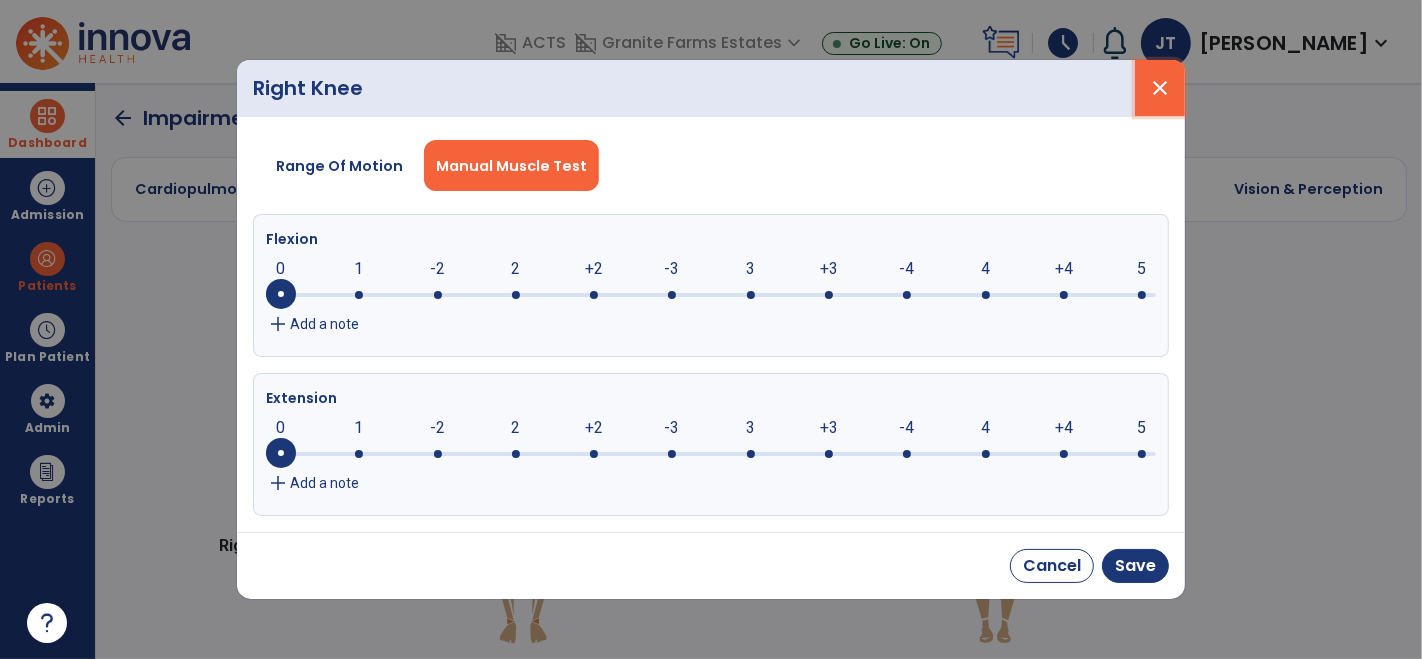 click on "close" at bounding box center [1160, 88] 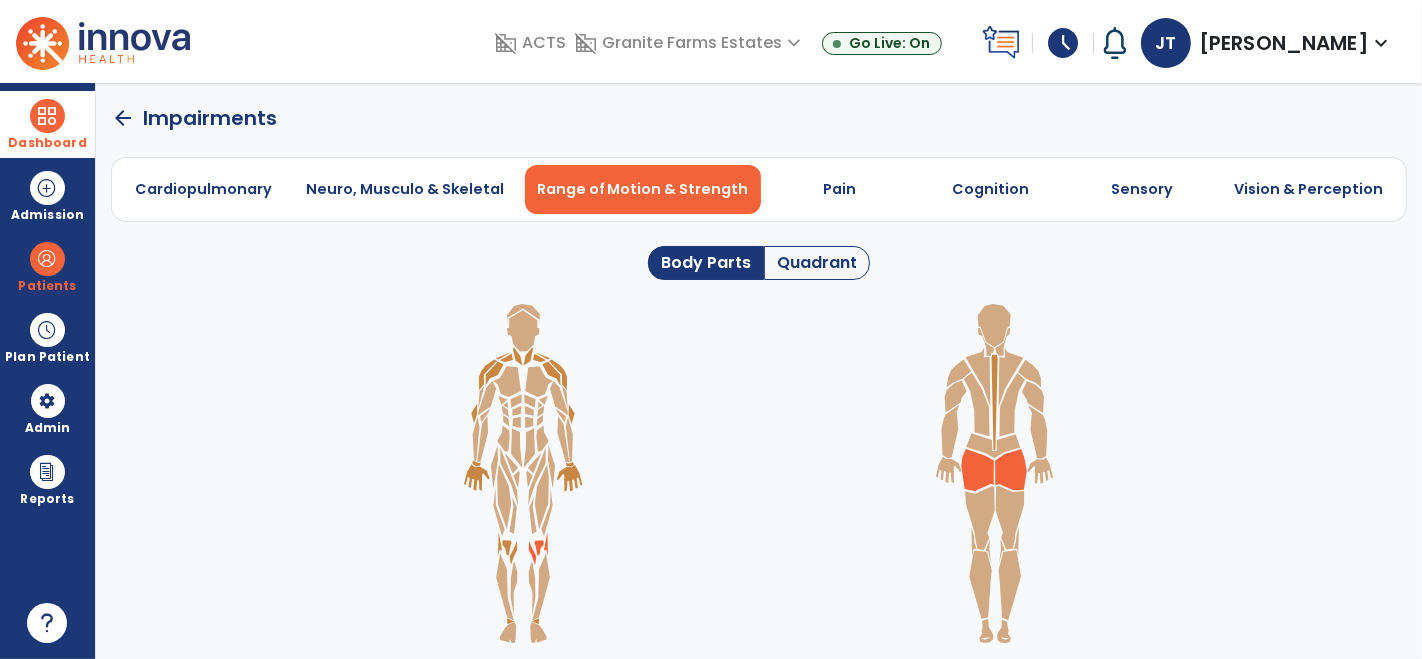 click 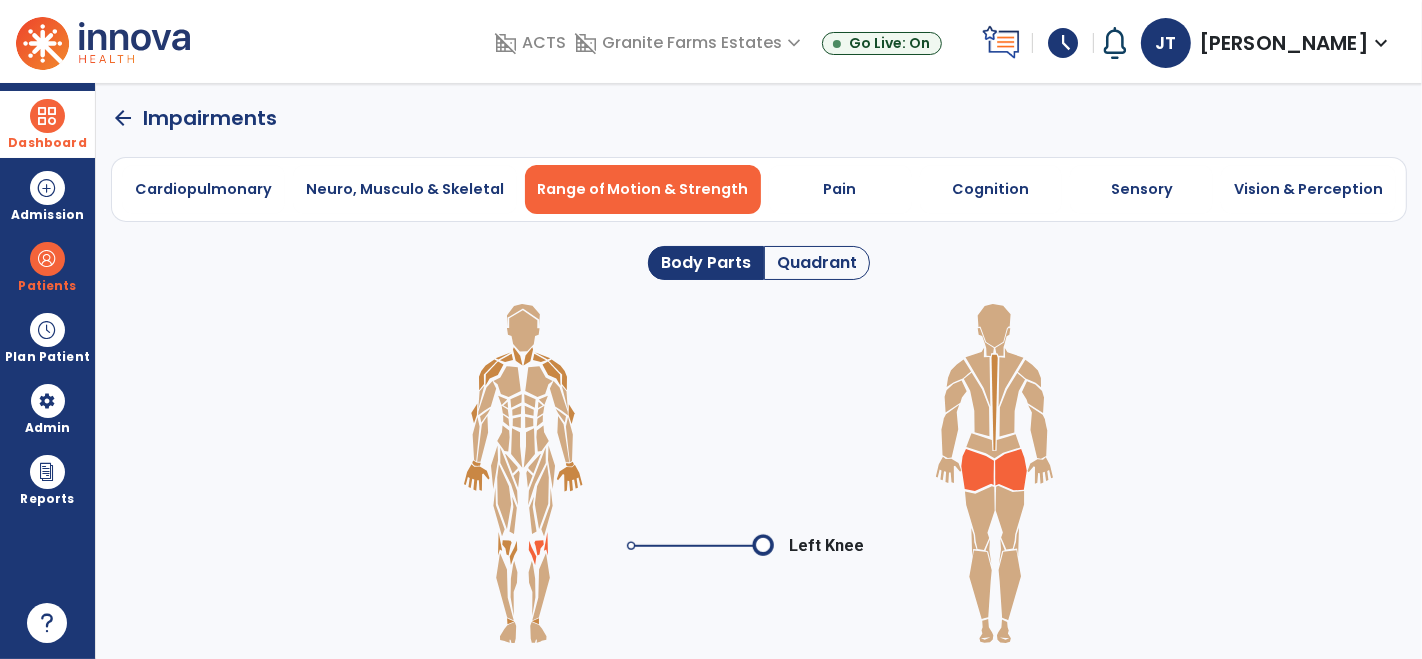 click 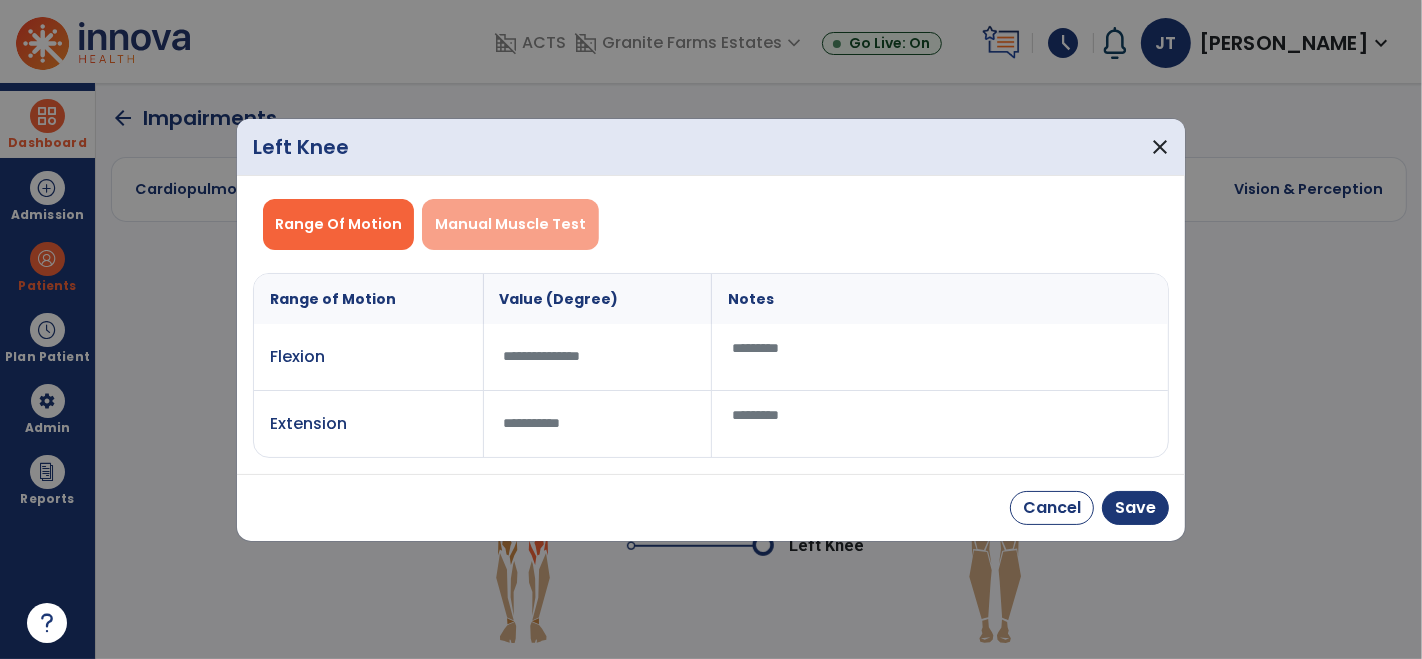 click on "Manual Muscle Test" at bounding box center [510, 224] 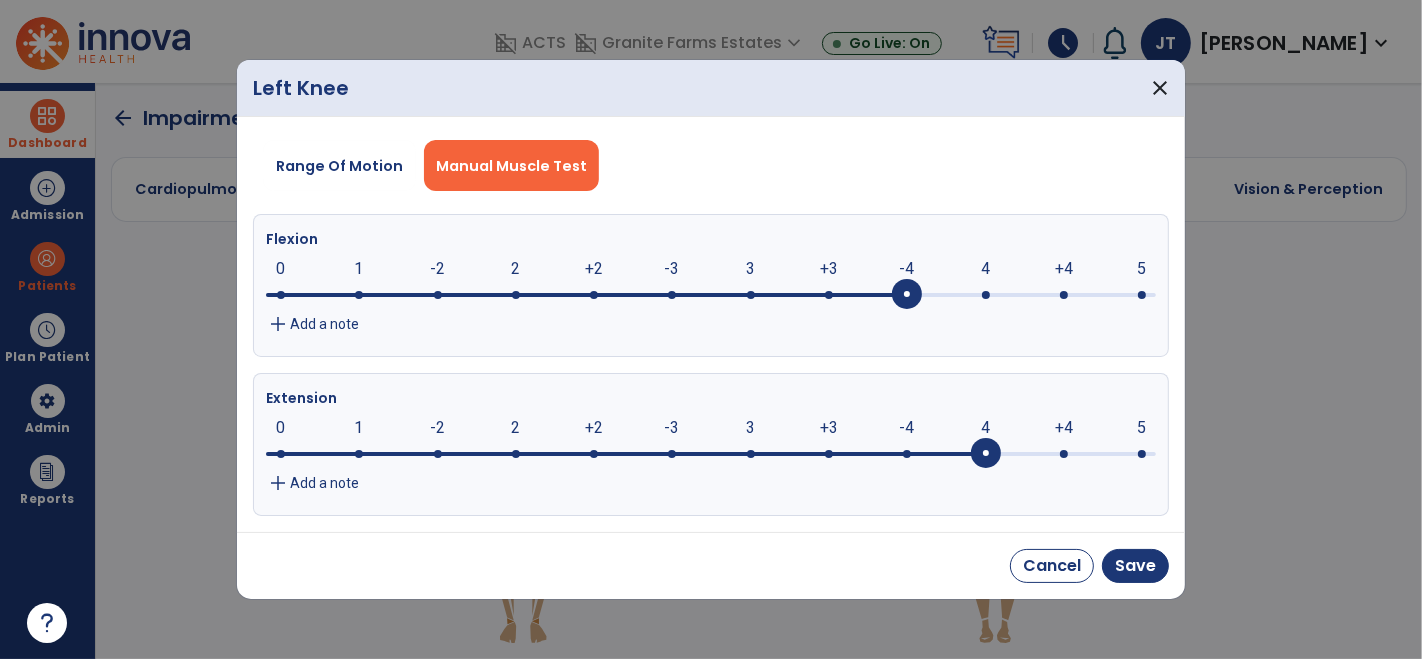 drag, startPoint x: 894, startPoint y: 451, endPoint x: 977, endPoint y: 448, distance: 83.0542 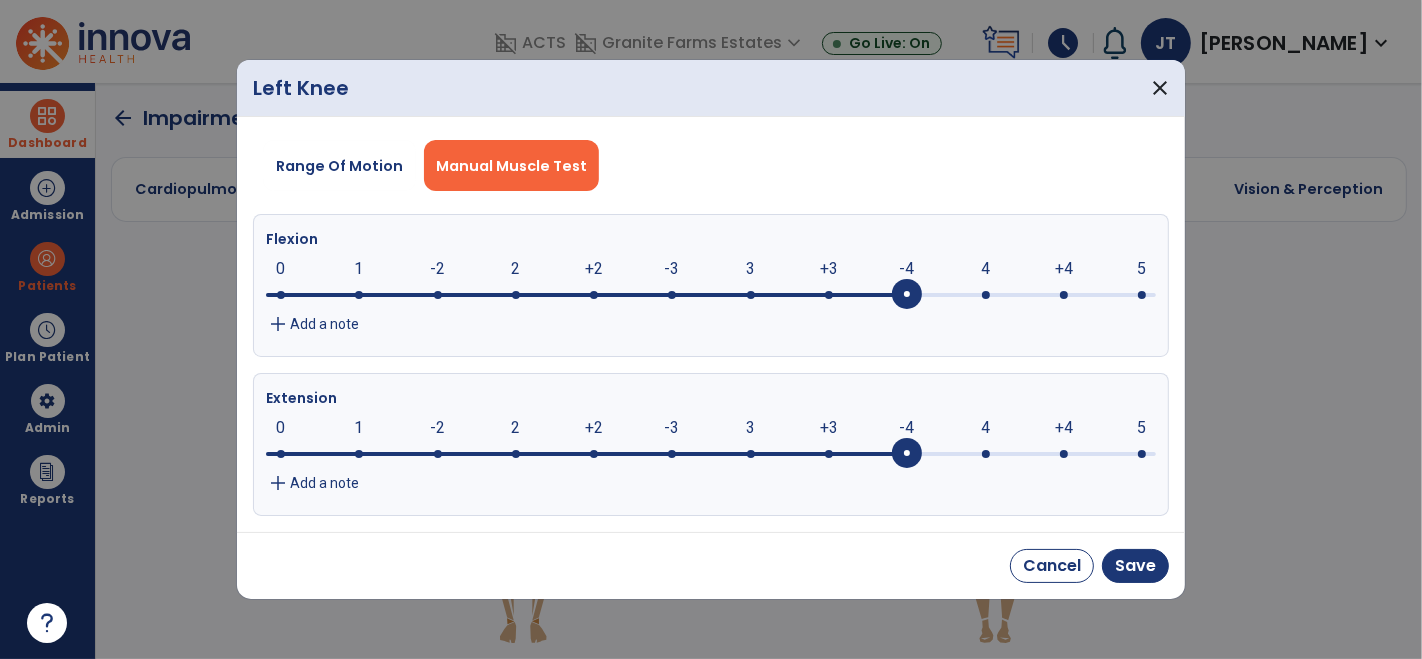 drag, startPoint x: 996, startPoint y: 448, endPoint x: 925, endPoint y: 455, distance: 71.34424 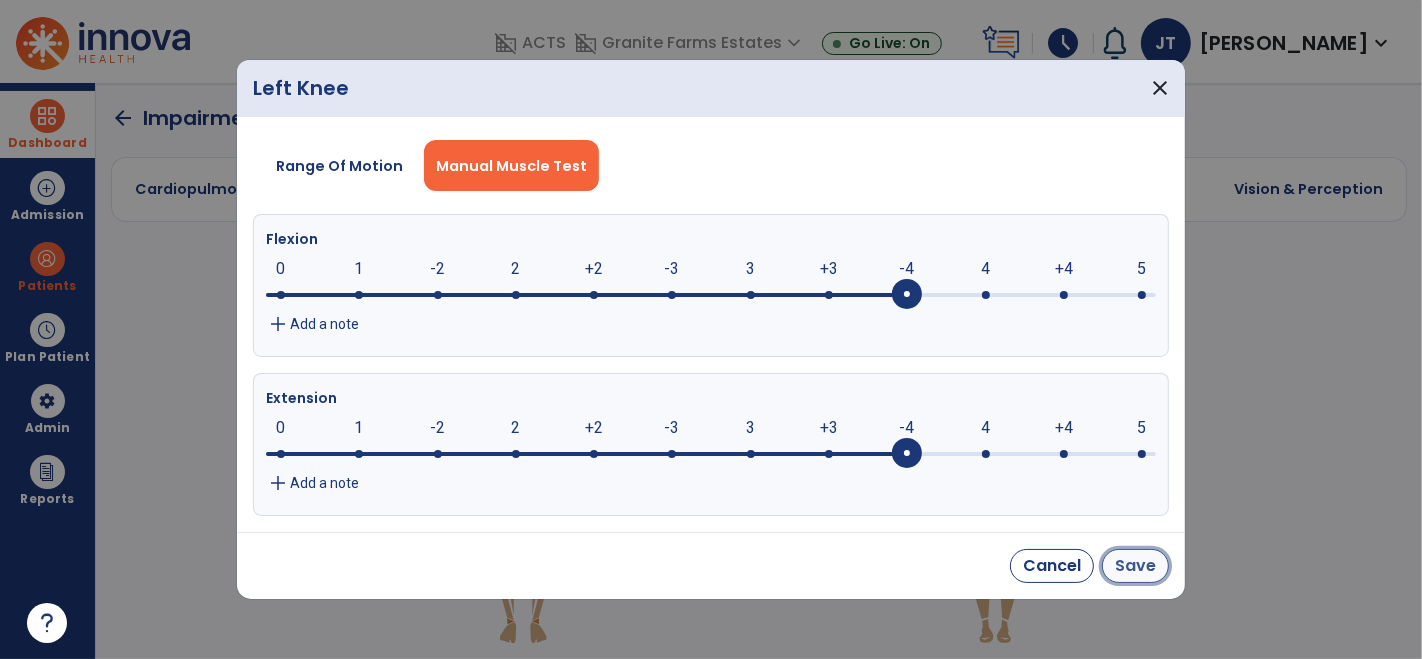 click on "Save" at bounding box center [1135, 566] 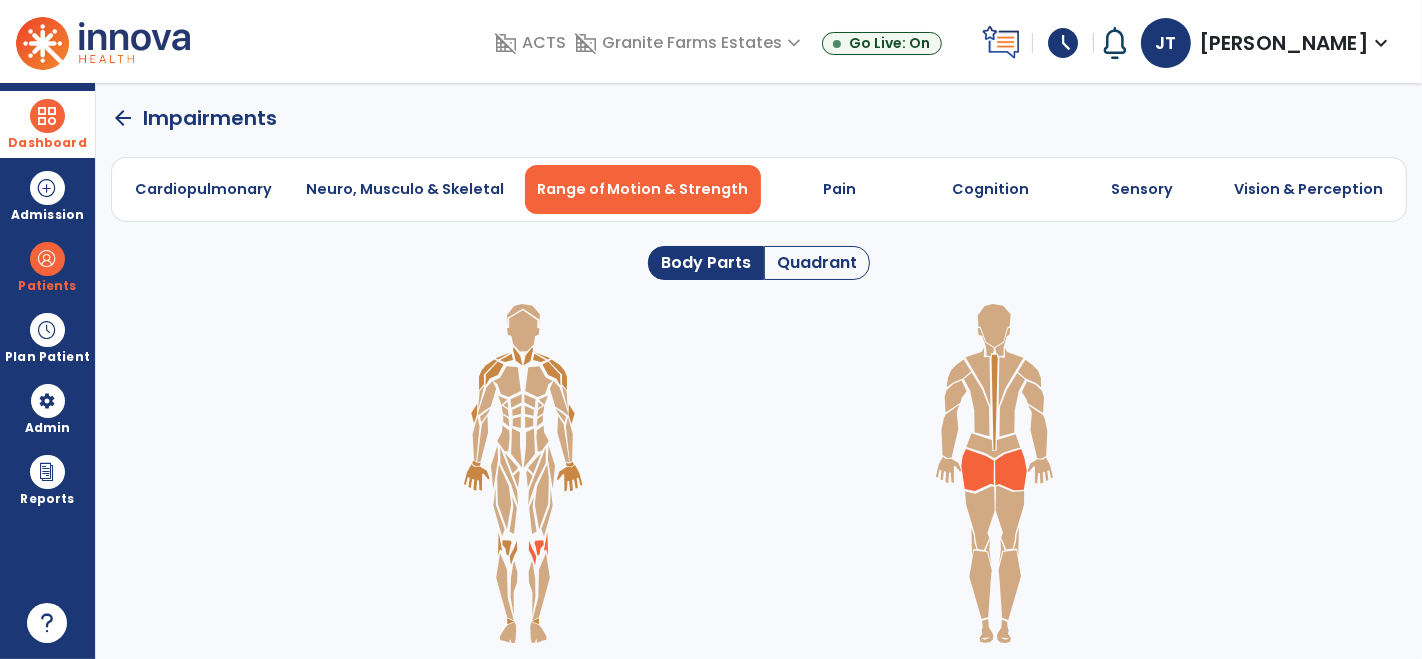 click 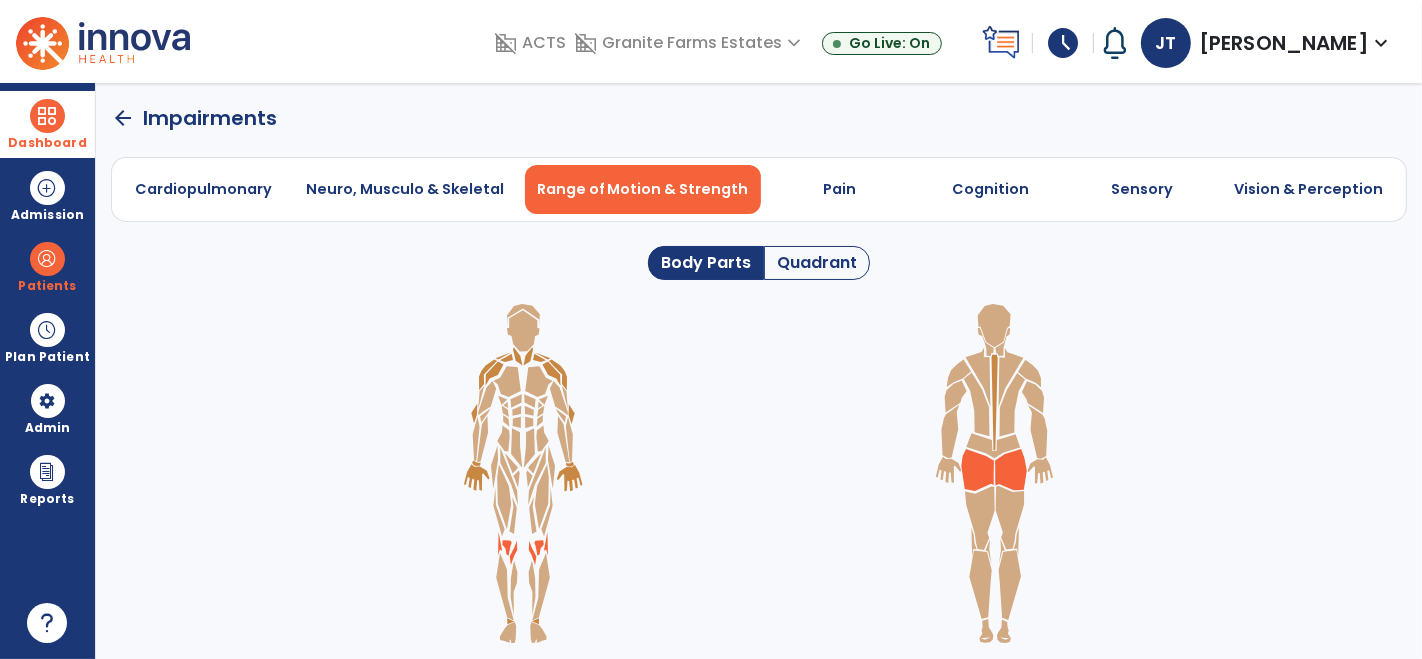 click 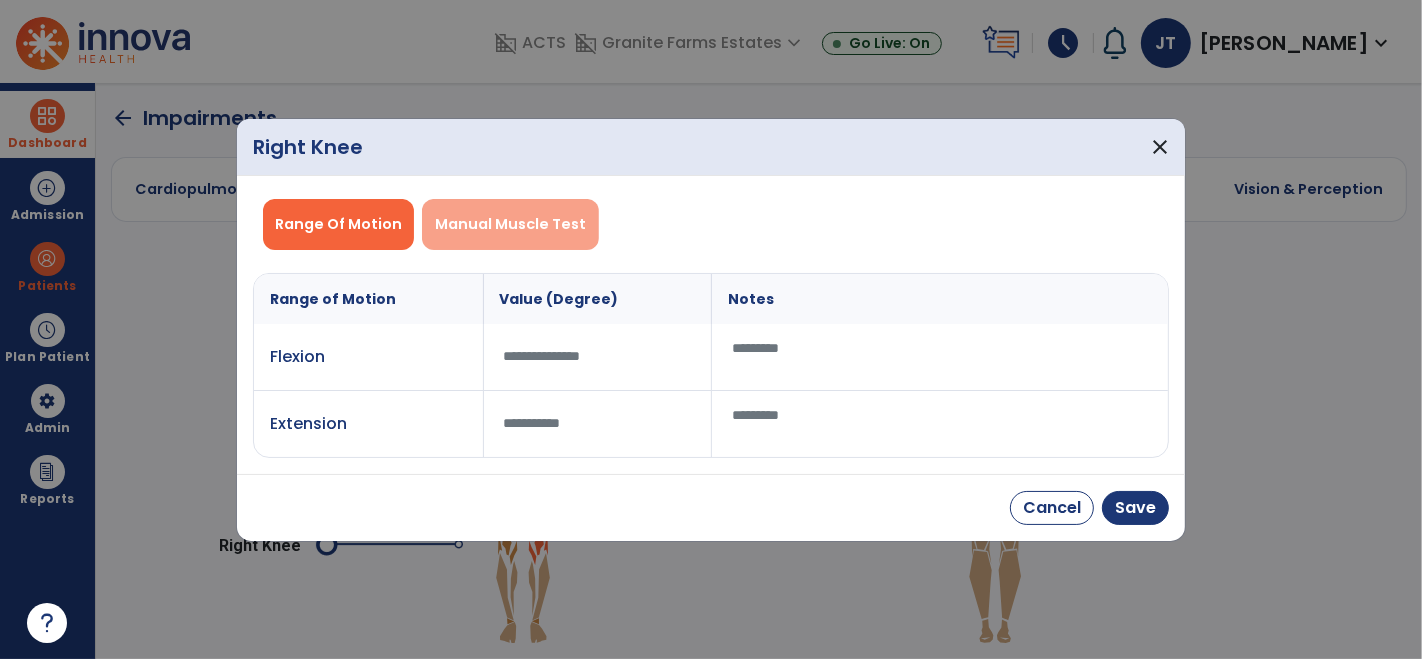 click on "Manual Muscle Test" at bounding box center [510, 224] 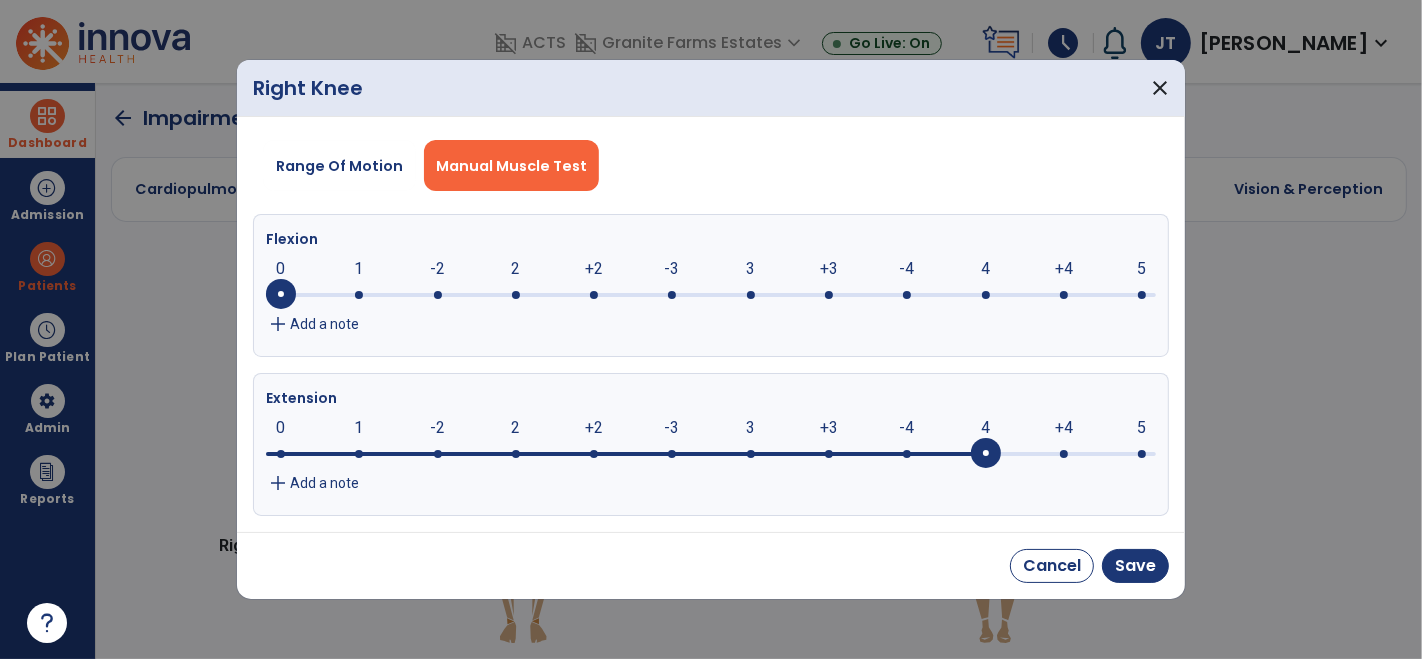 drag, startPoint x: 284, startPoint y: 451, endPoint x: 977, endPoint y: 453, distance: 693.00287 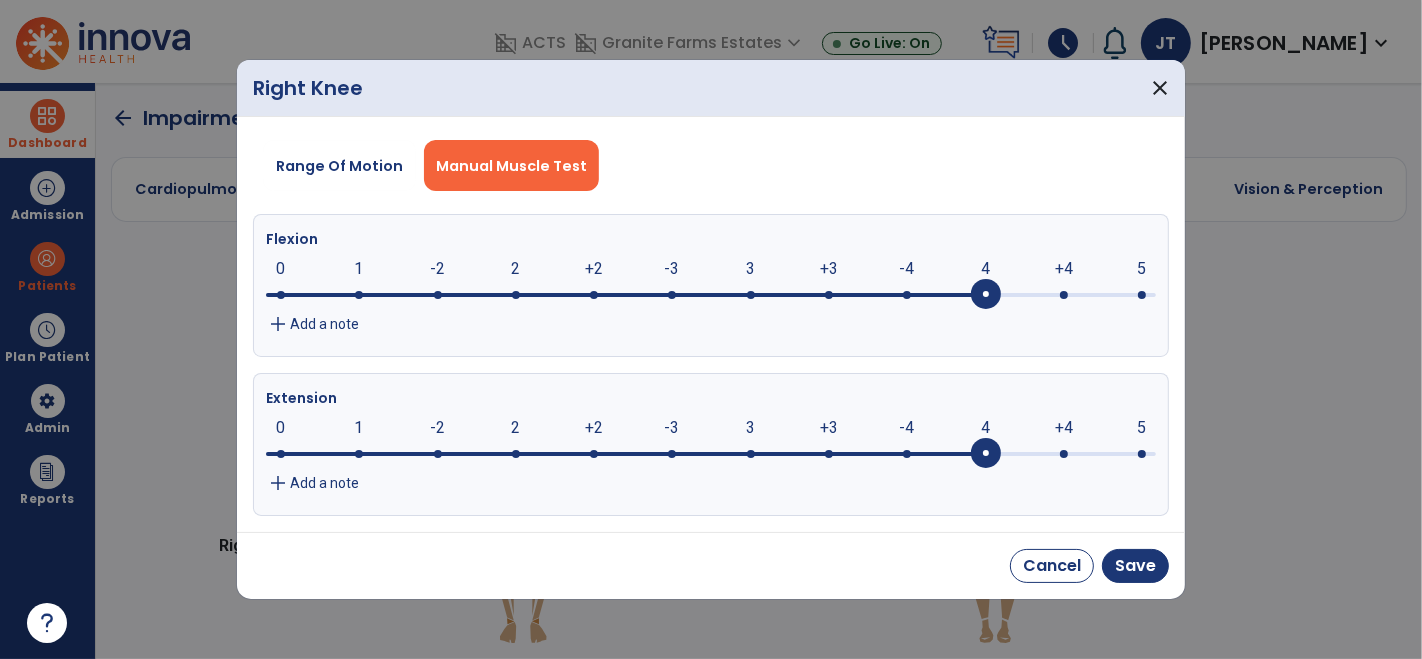 drag, startPoint x: 274, startPoint y: 293, endPoint x: 950, endPoint y: 261, distance: 676.75696 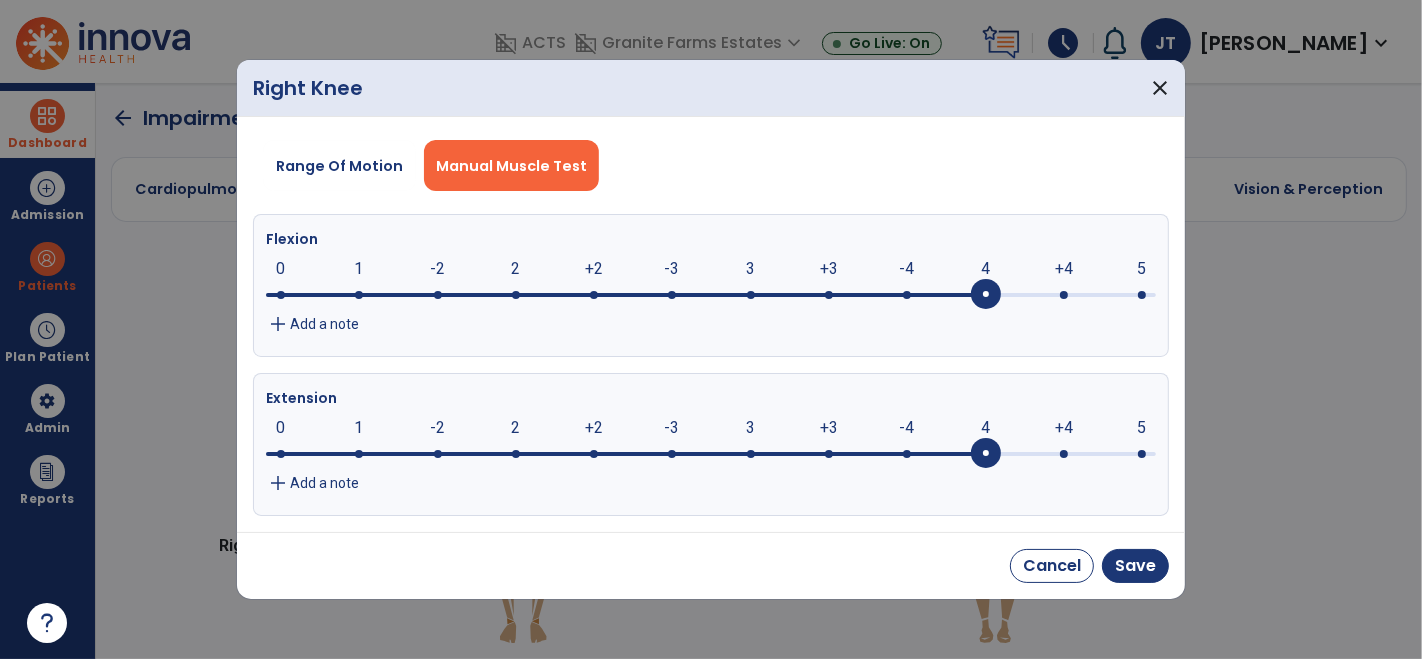 click on "4     0      1      -2      2      +2      -3      3      +3      -4      4      +4      5" 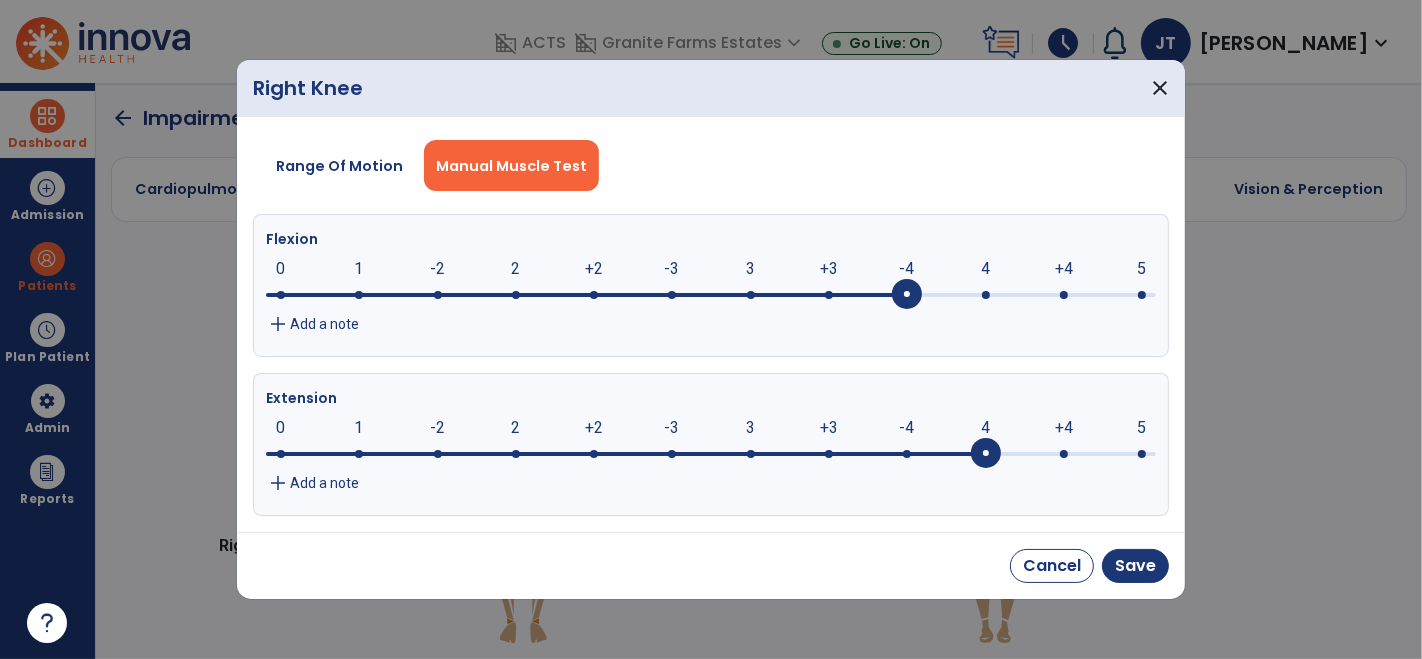 drag, startPoint x: 986, startPoint y: 292, endPoint x: 929, endPoint y: 299, distance: 57.428215 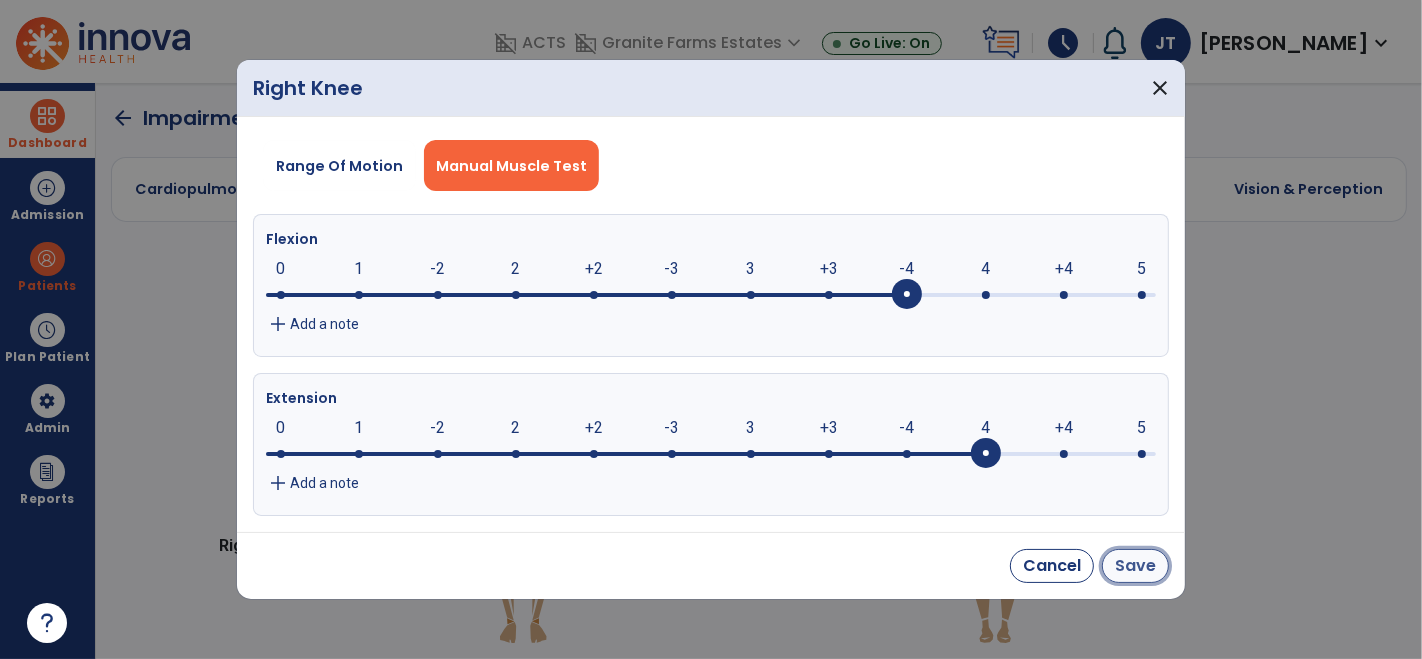 click on "Save" at bounding box center (1135, 566) 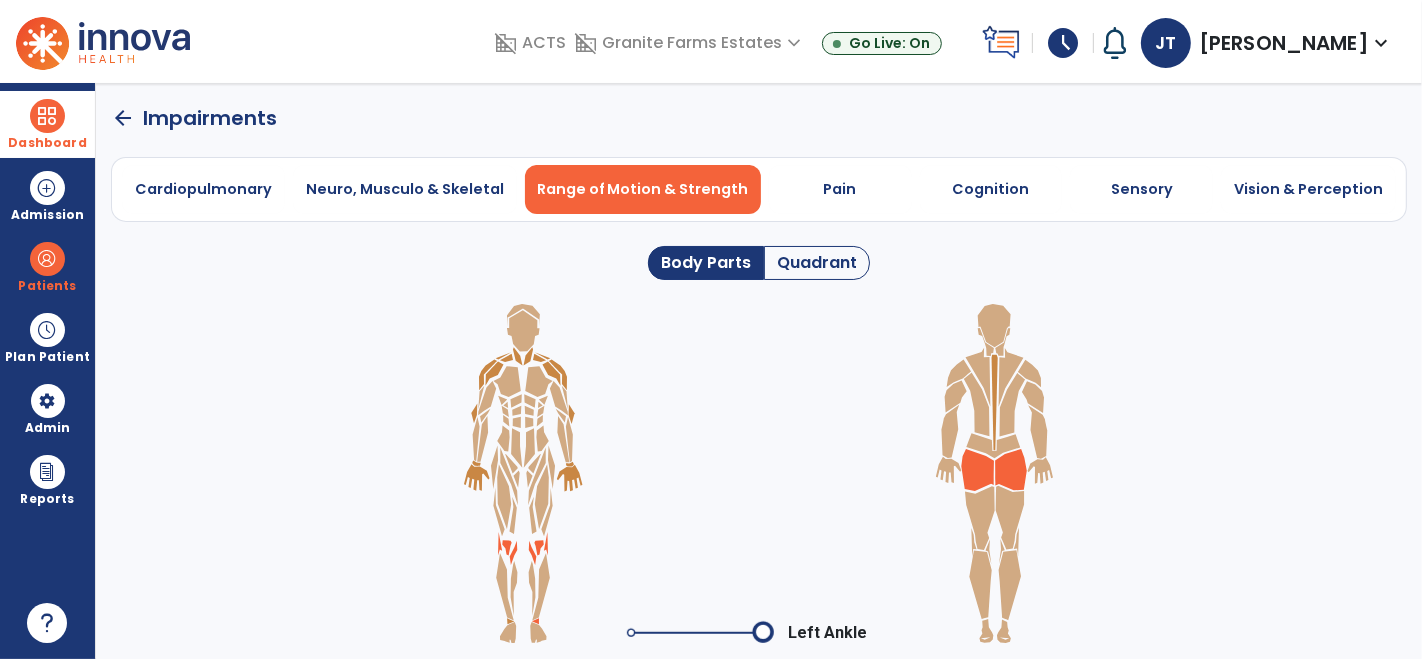 click 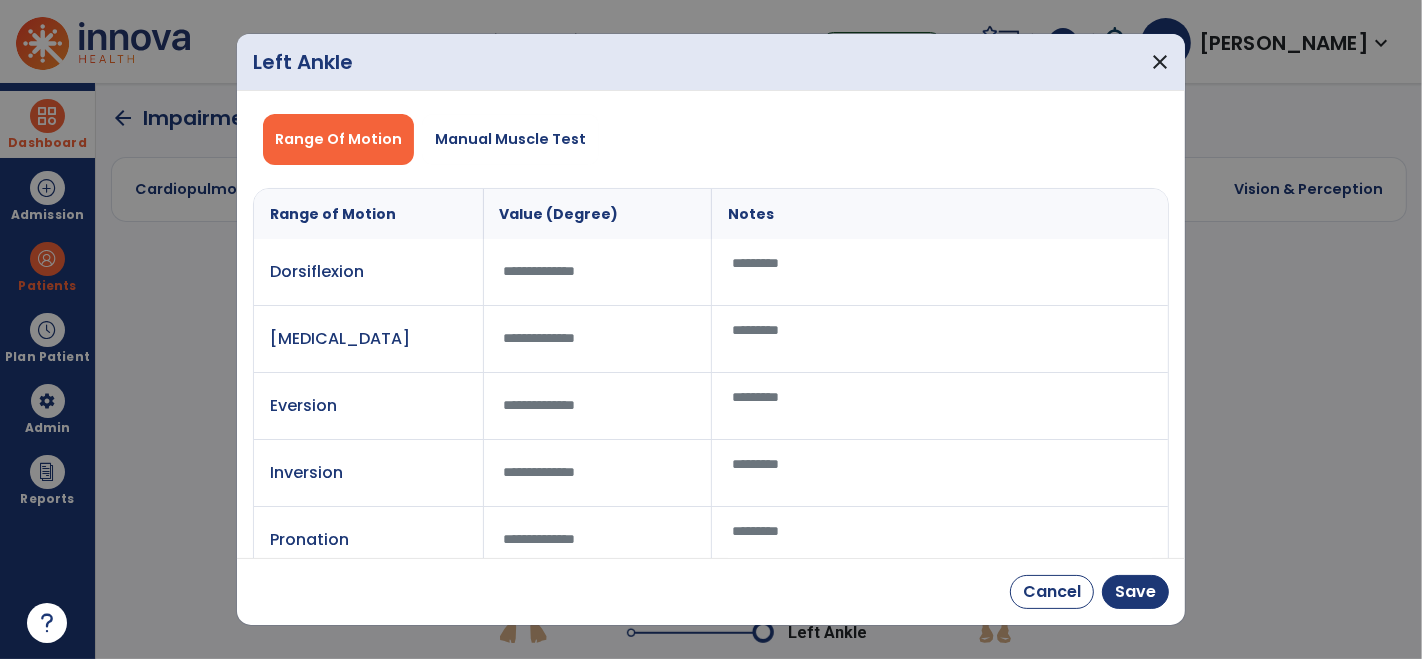 click on "Range Of Motion   Manual Muscle Test" at bounding box center (711, 139) 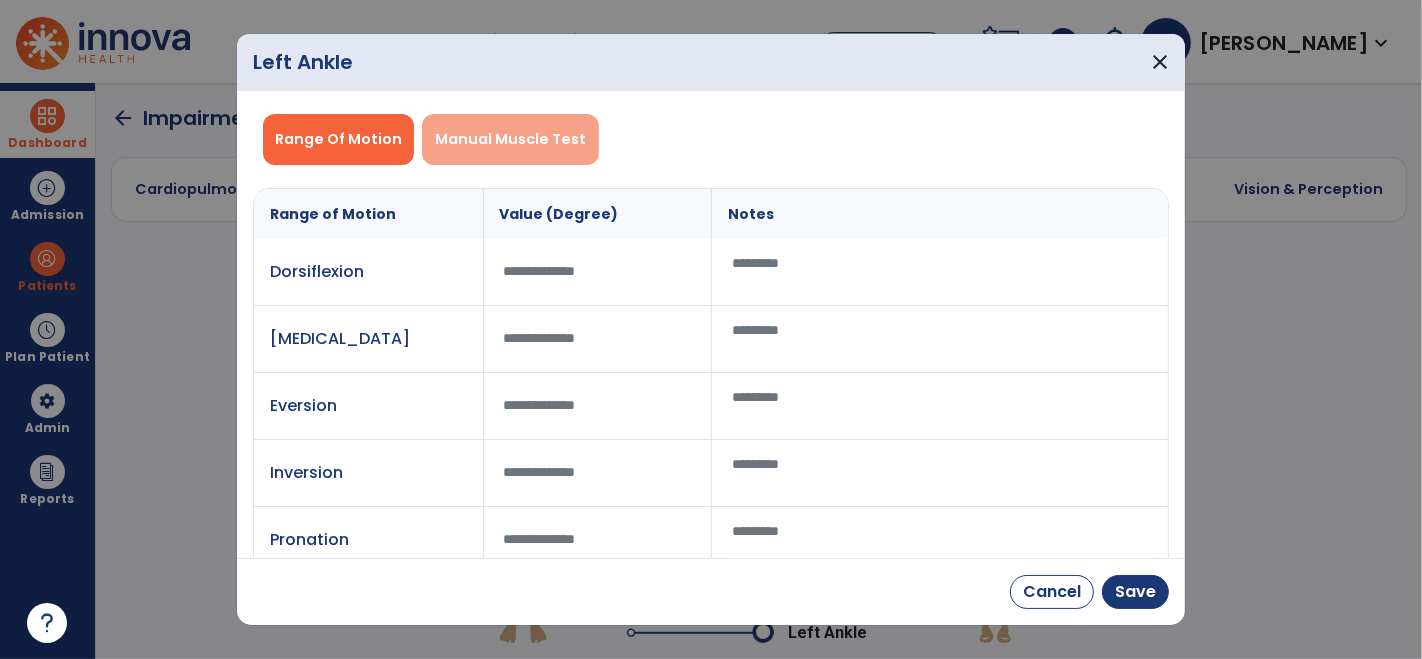 click on "Manual Muscle Test" at bounding box center [510, 139] 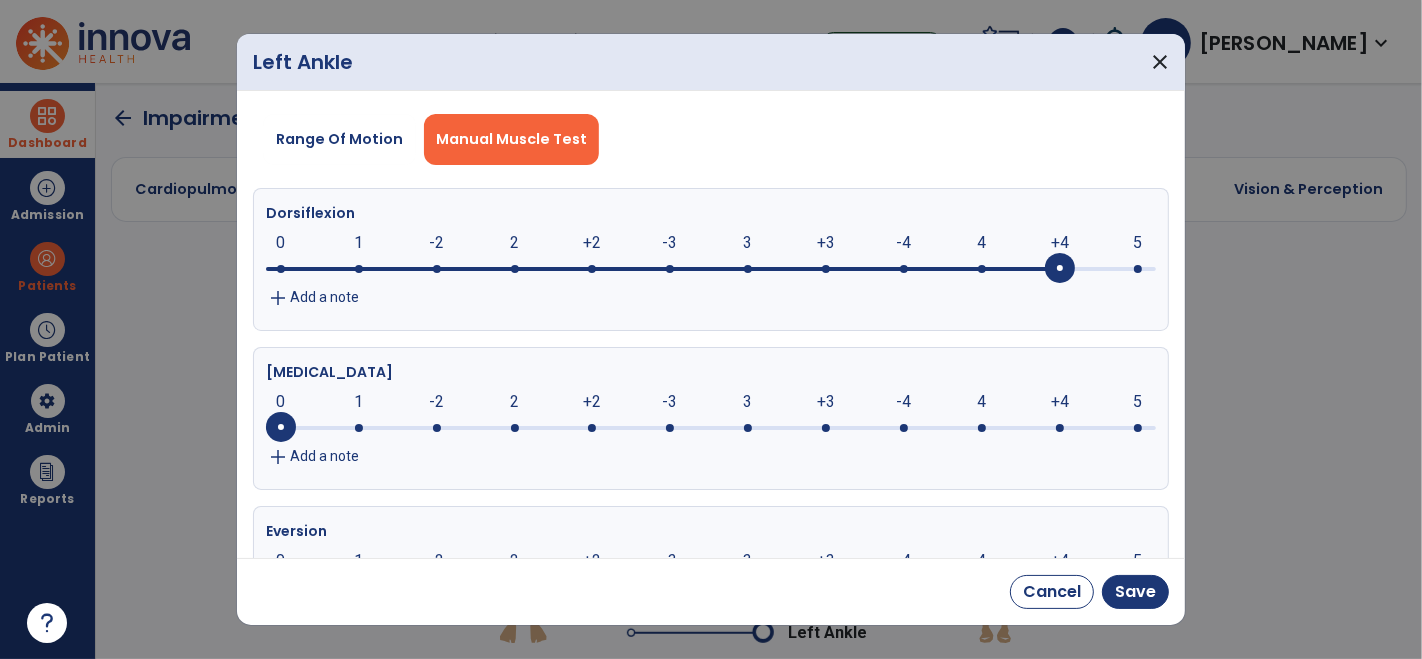 drag, startPoint x: 283, startPoint y: 264, endPoint x: 1042, endPoint y: 282, distance: 759.2134 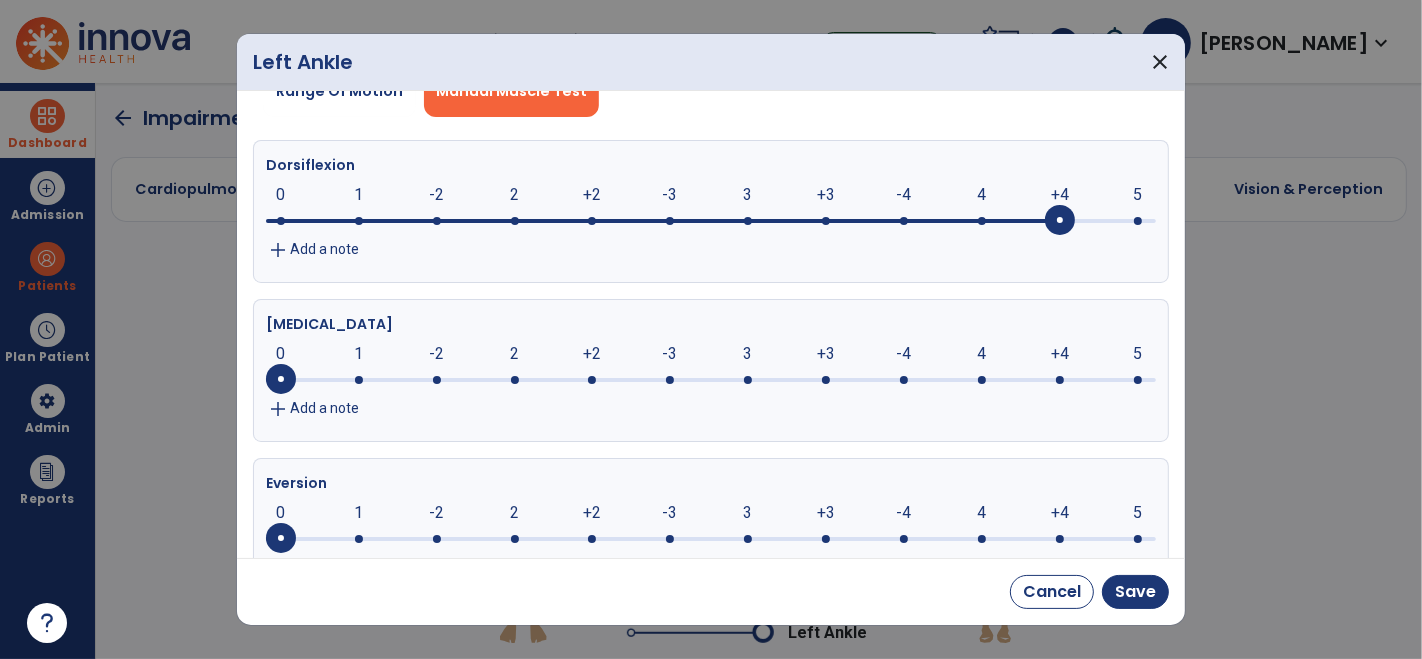 scroll, scrollTop: 48, scrollLeft: 0, axis: vertical 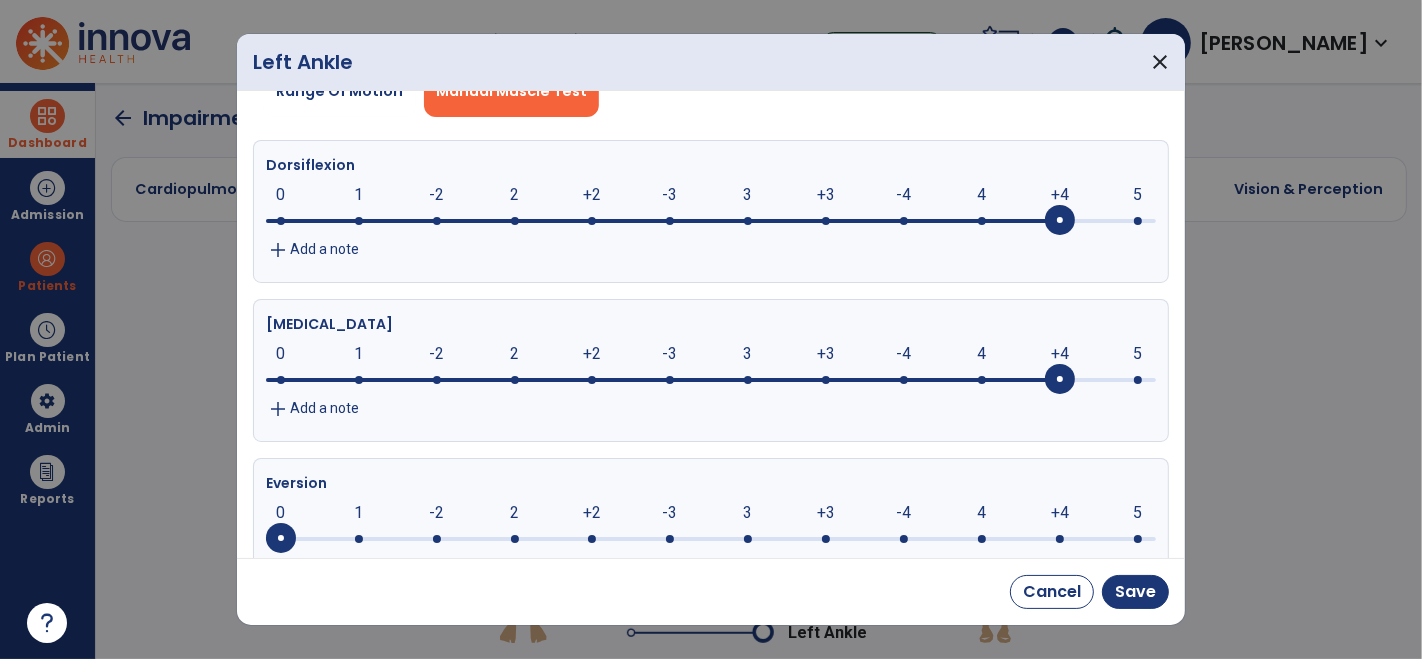 drag, startPoint x: 282, startPoint y: 378, endPoint x: 1048, endPoint y: 365, distance: 766.1103 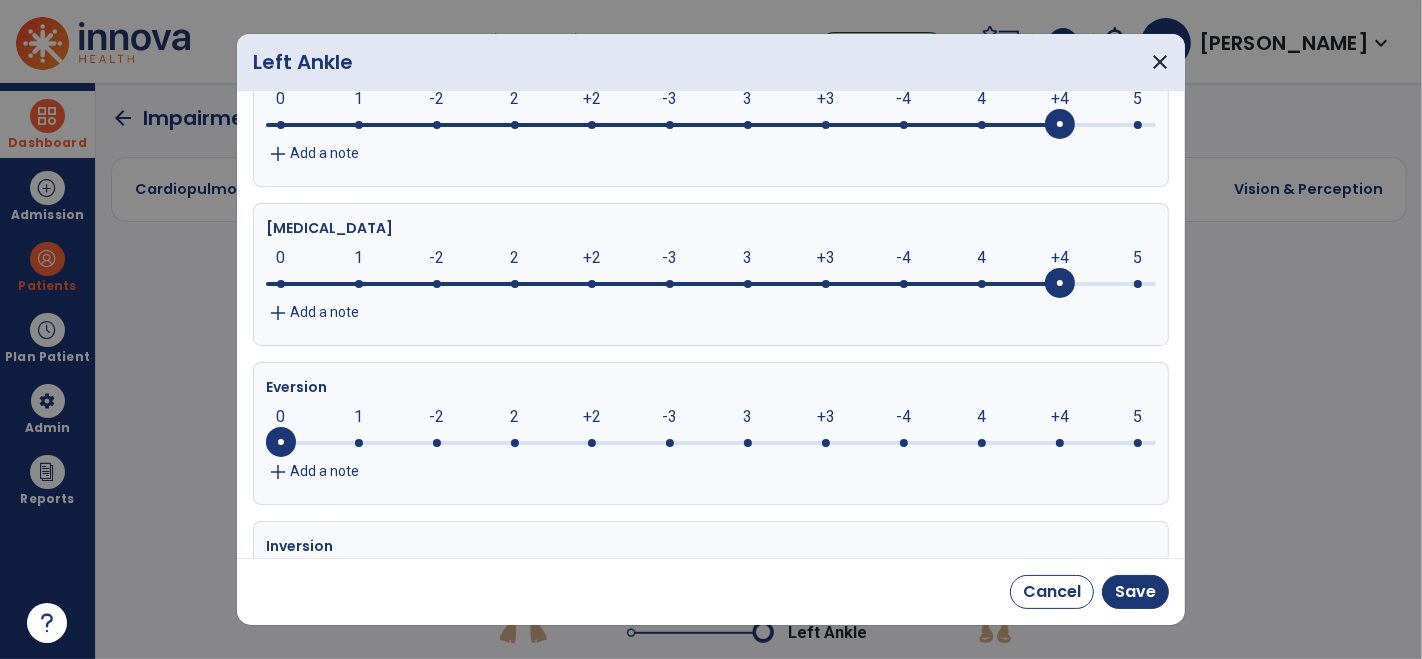 scroll, scrollTop: 191, scrollLeft: 0, axis: vertical 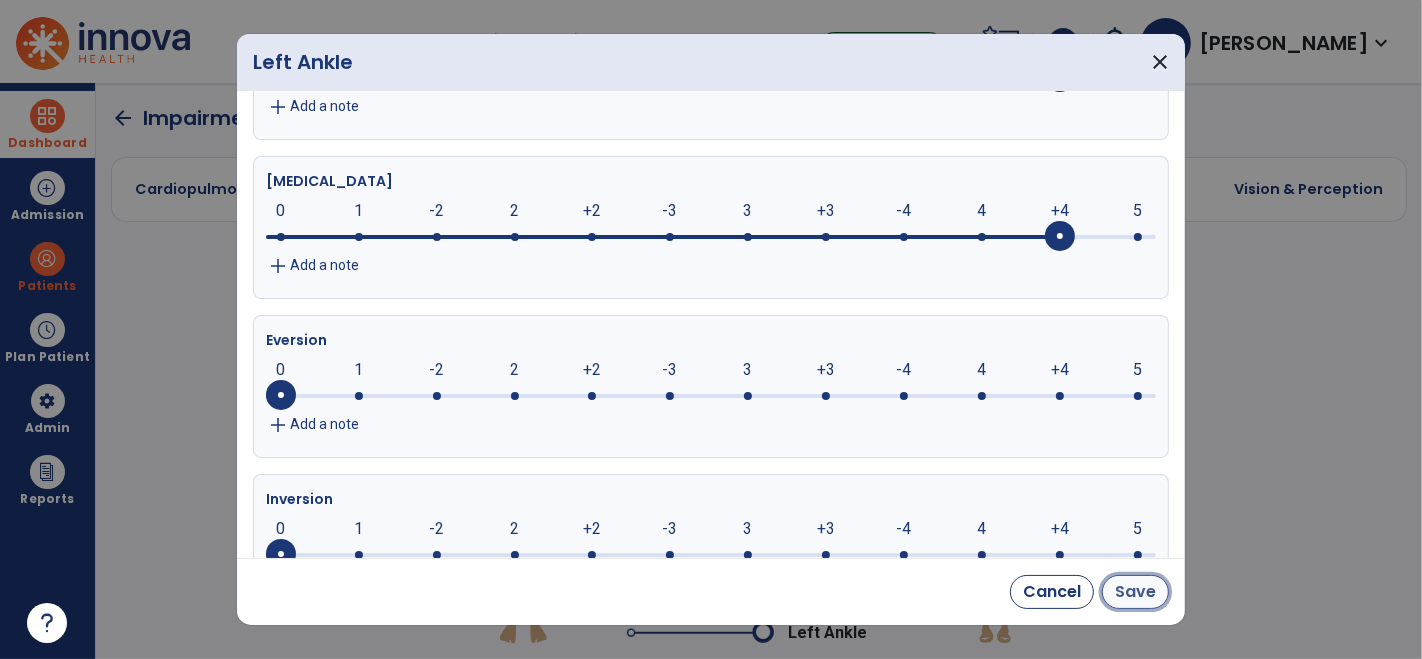 click on "Save" at bounding box center (1135, 592) 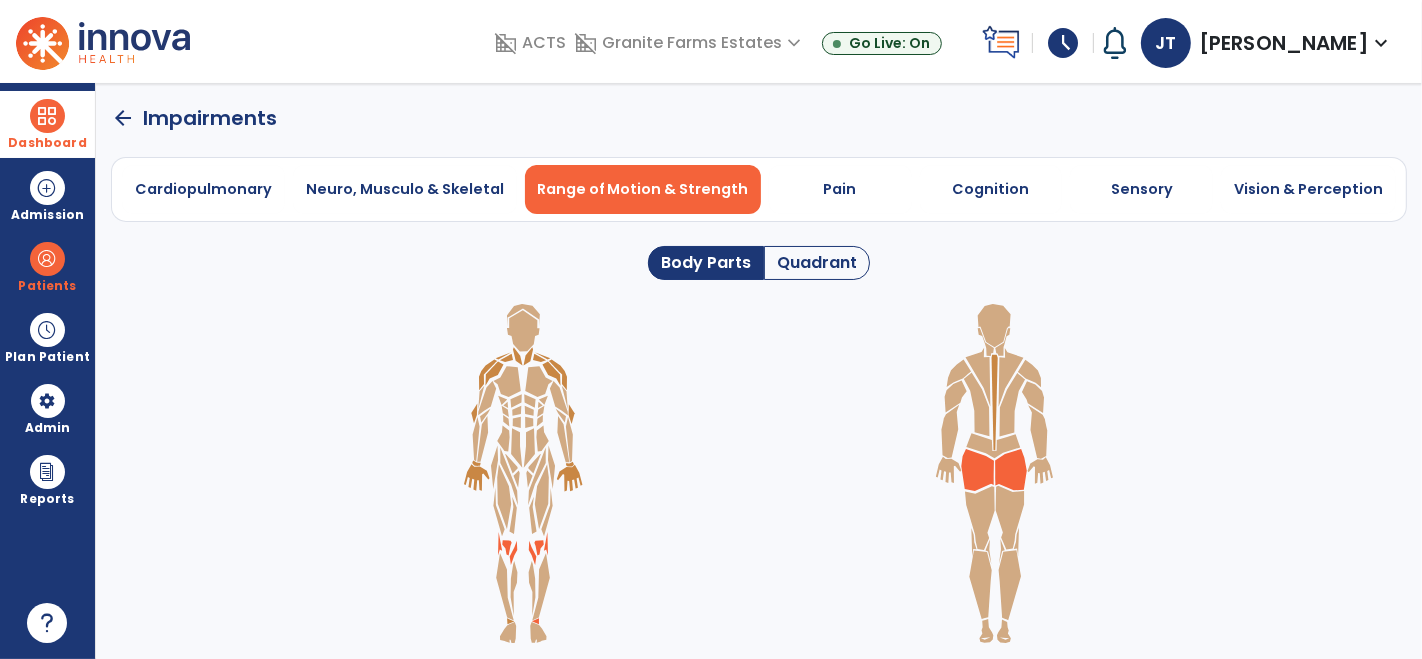 click 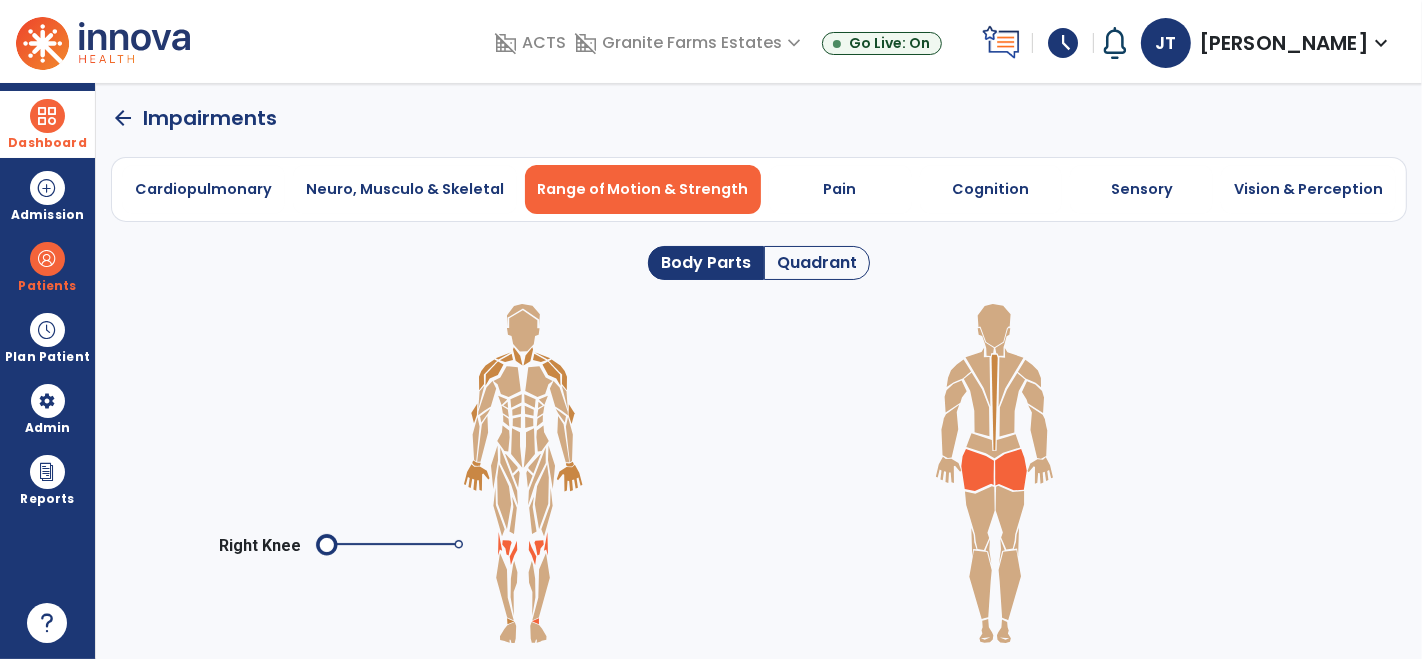 click 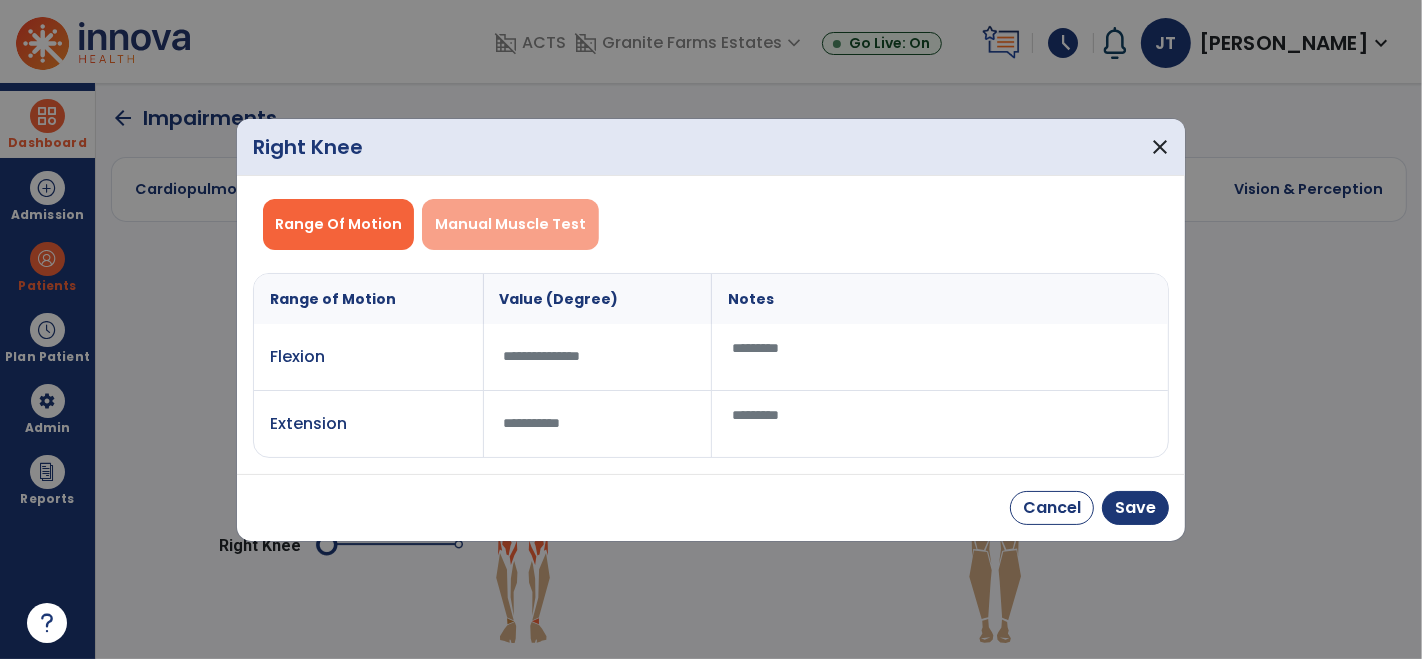 click on "Manual Muscle Test" at bounding box center [510, 224] 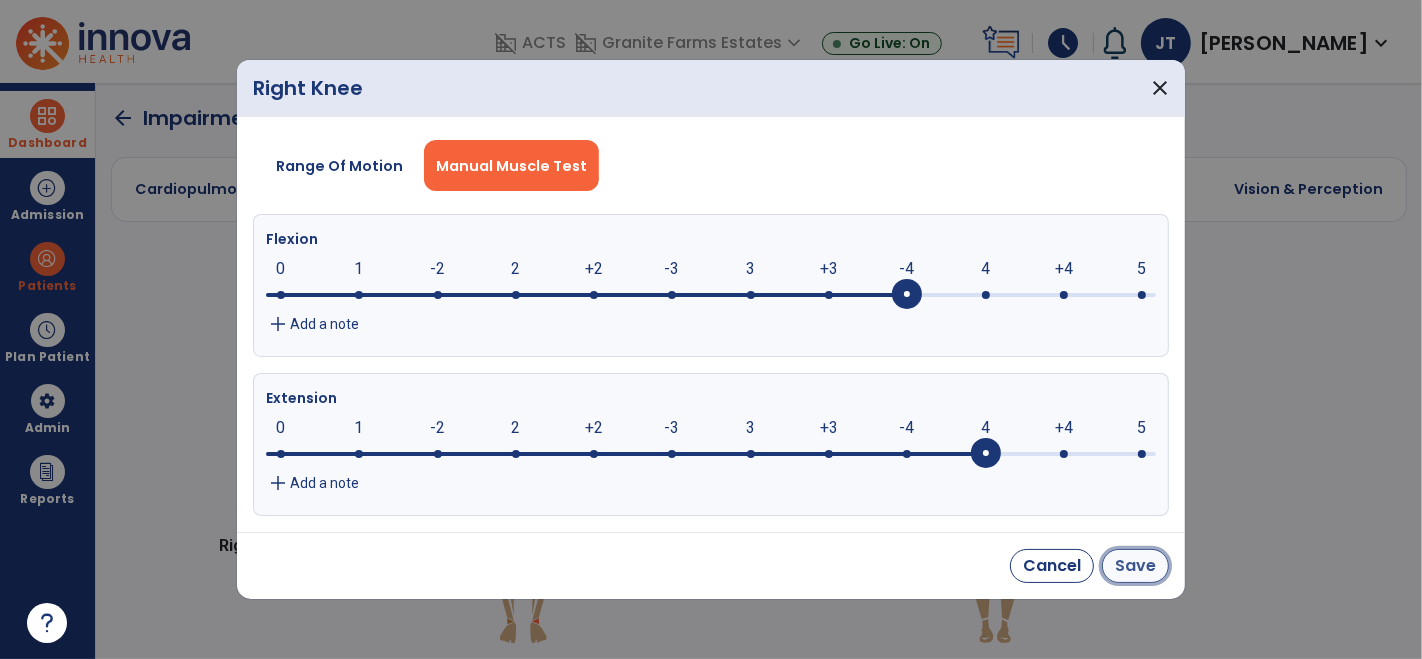 click on "Save" at bounding box center (1135, 566) 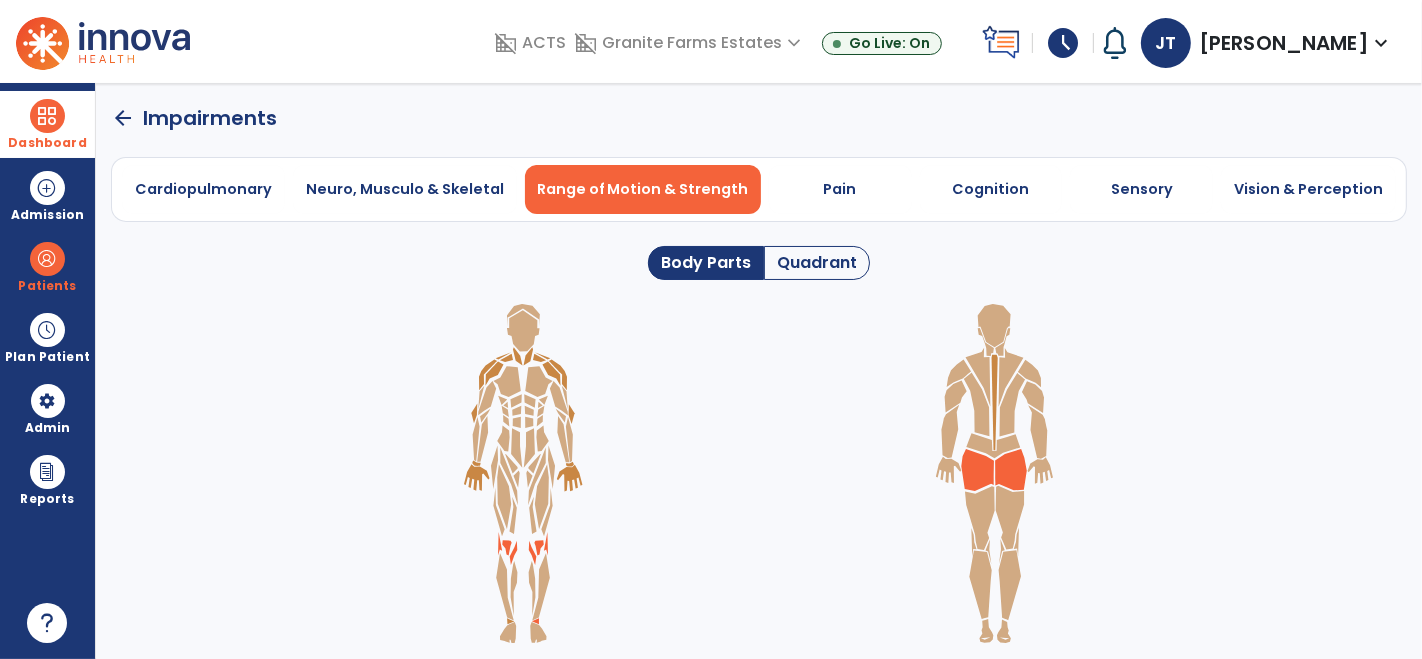 click 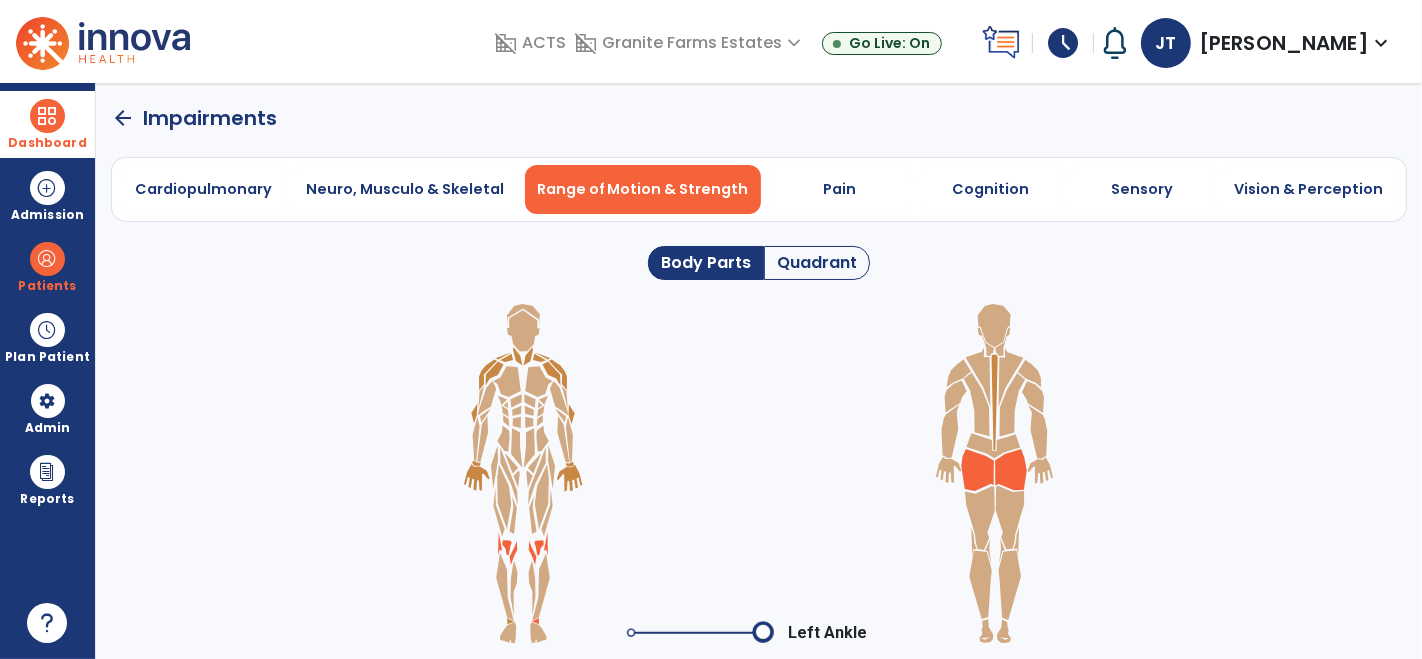 click 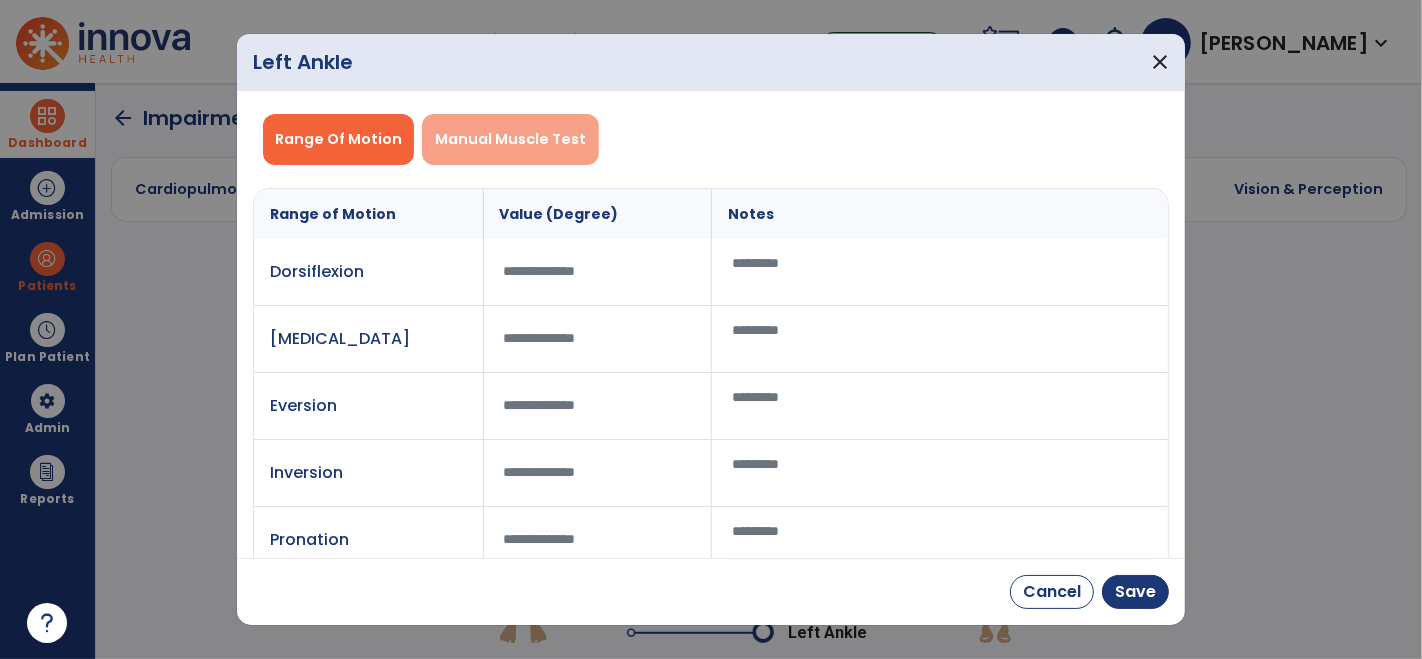click on "Manual Muscle Test" at bounding box center (510, 139) 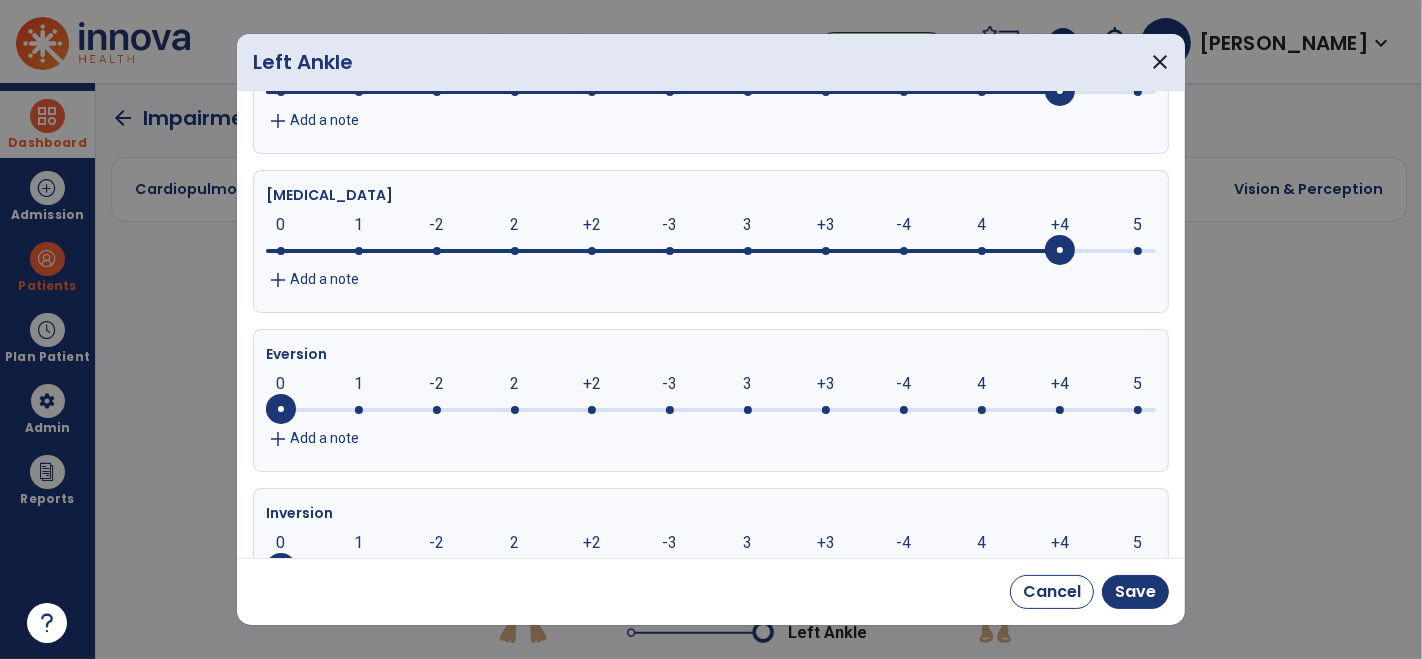 scroll, scrollTop: 175, scrollLeft: 0, axis: vertical 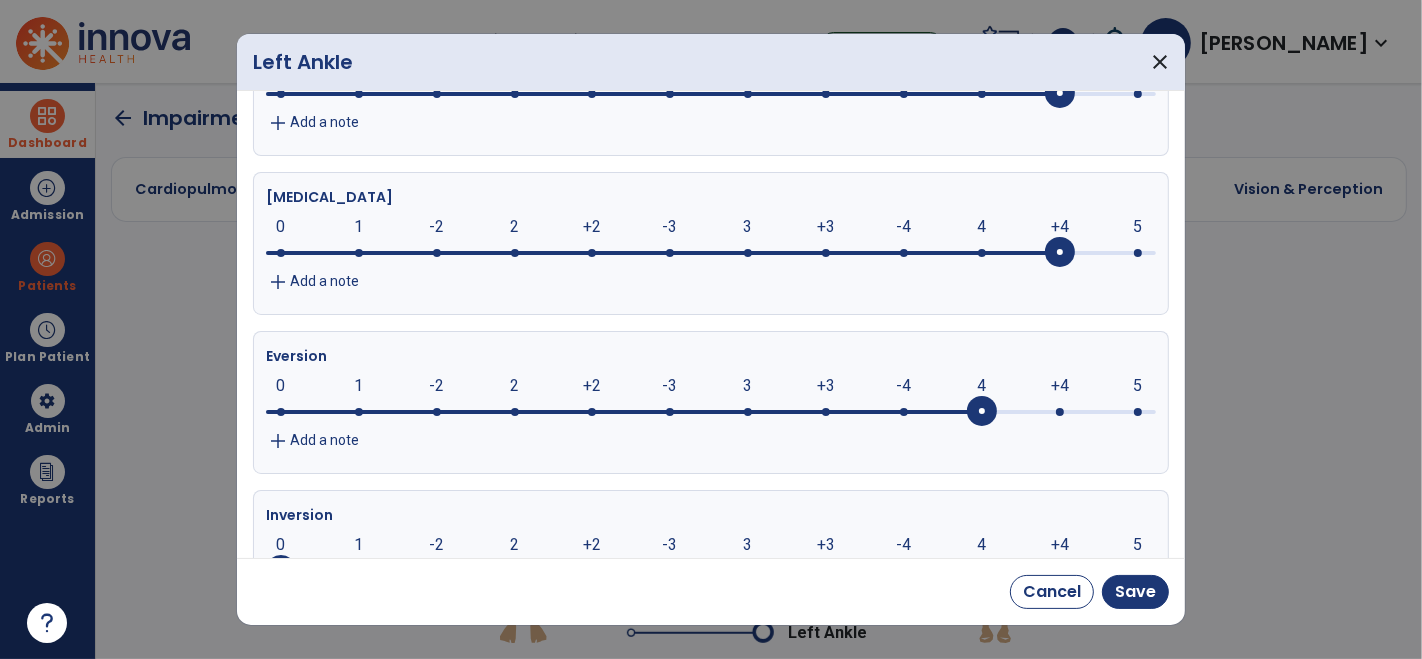 drag, startPoint x: 285, startPoint y: 408, endPoint x: 977, endPoint y: 418, distance: 692.07227 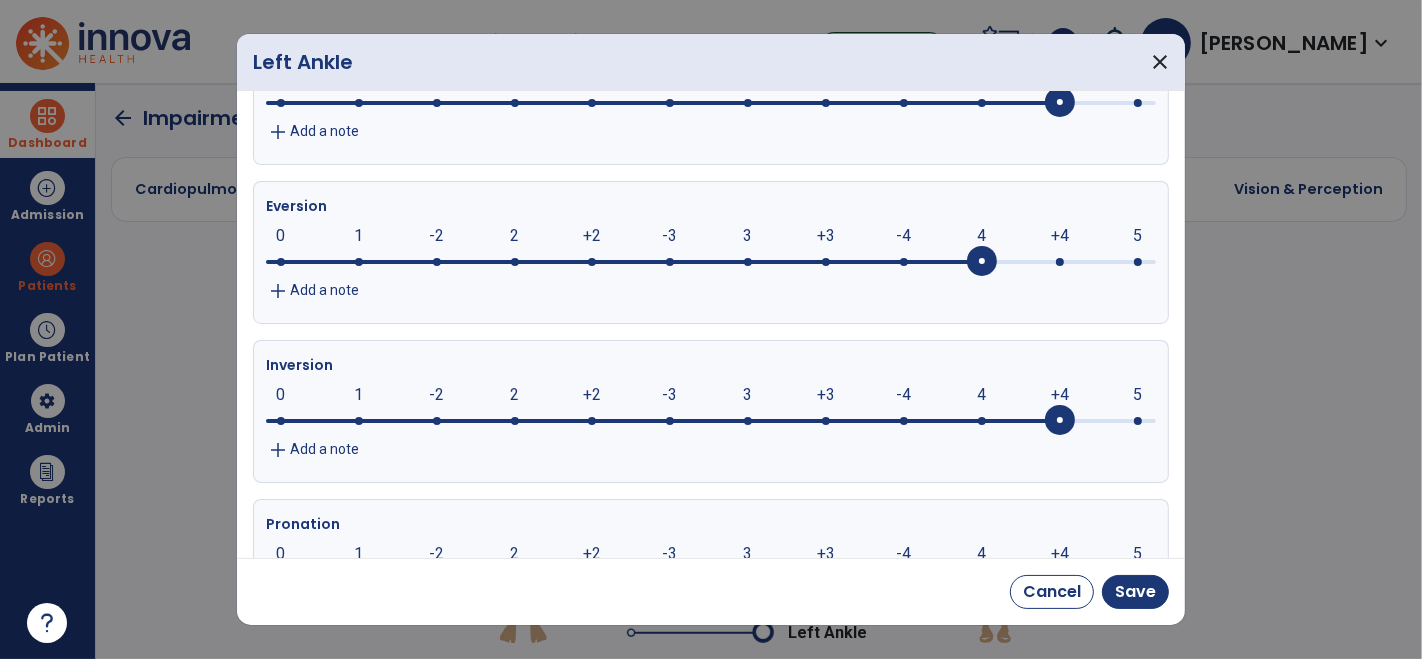 drag, startPoint x: 977, startPoint y: 418, endPoint x: 1059, endPoint y: 412, distance: 82.219215 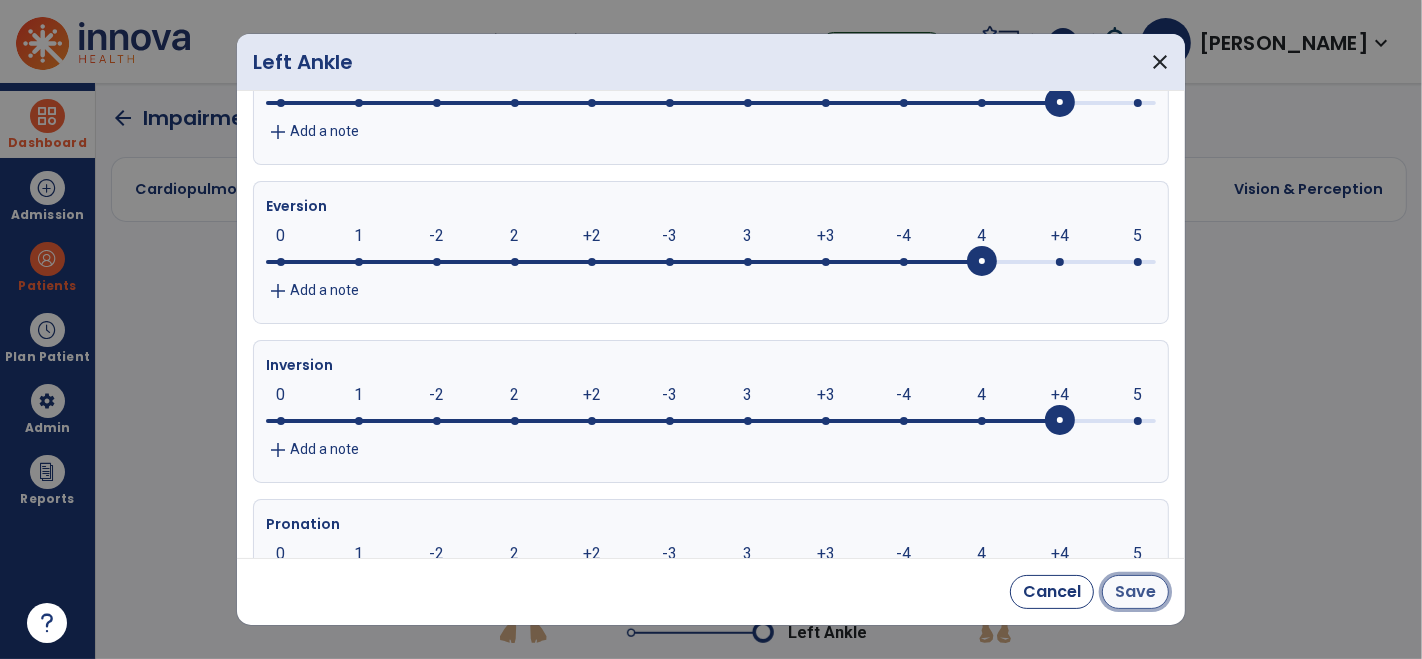 click on "Save" at bounding box center (1135, 592) 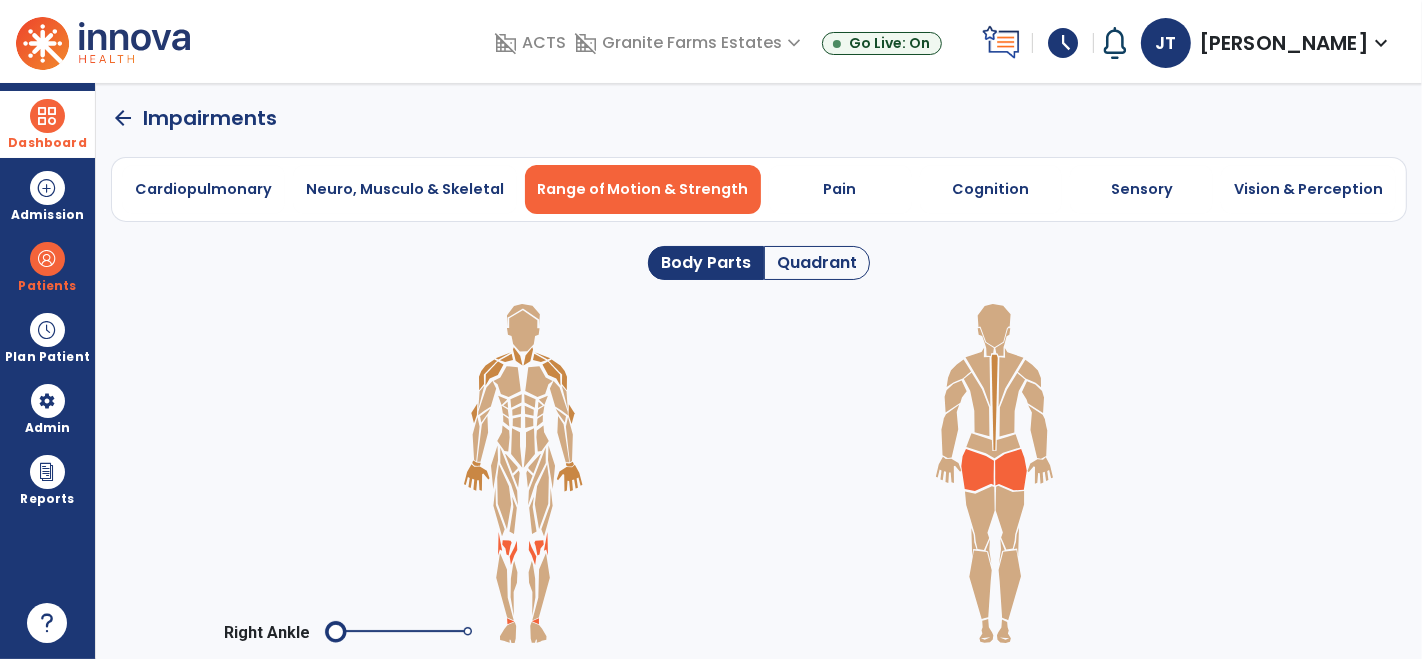 click 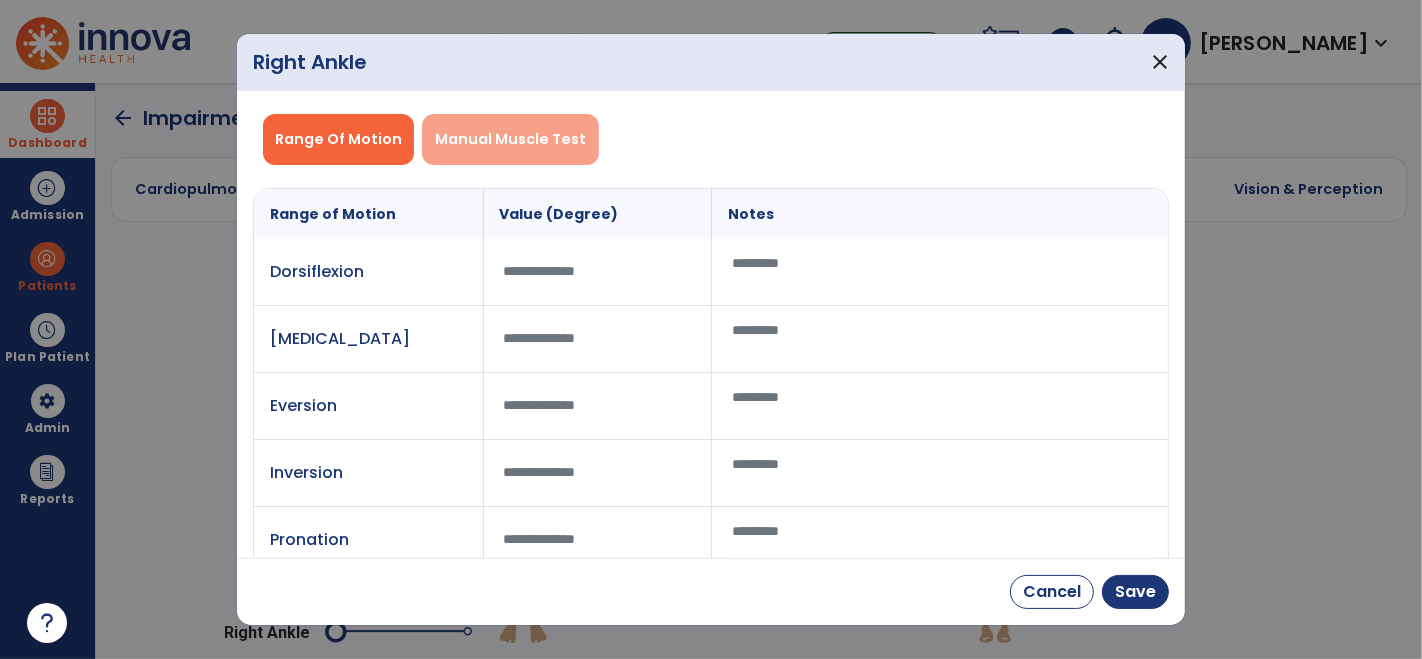 click on "Manual Muscle Test" at bounding box center (510, 139) 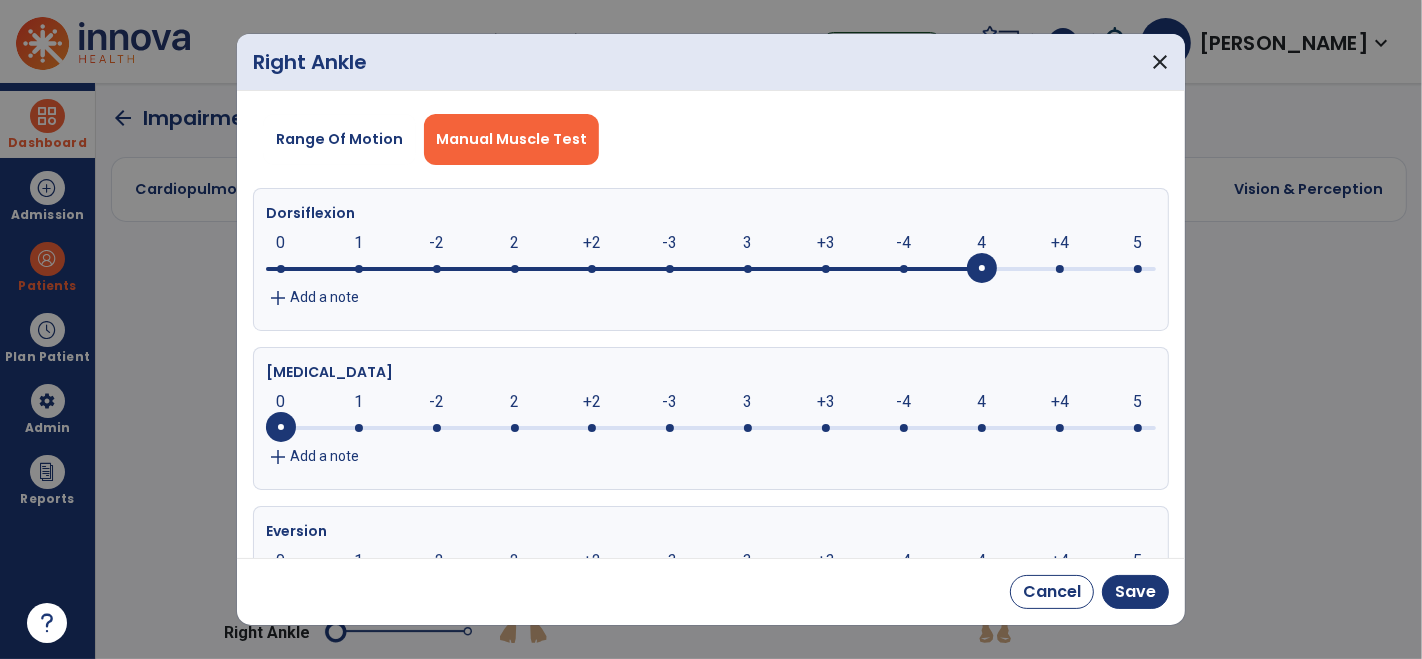 drag, startPoint x: 278, startPoint y: 264, endPoint x: 962, endPoint y: 272, distance: 684.04675 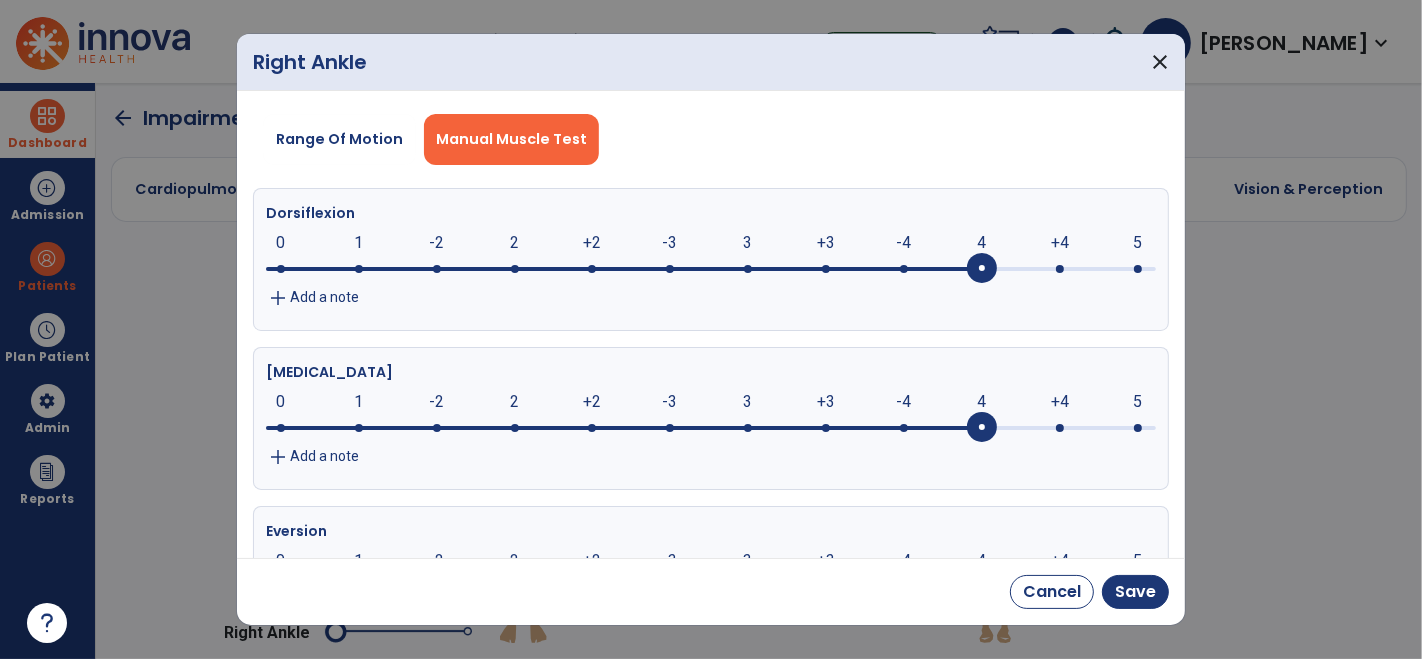 drag, startPoint x: 962, startPoint y: 272, endPoint x: 971, endPoint y: 430, distance: 158.25612 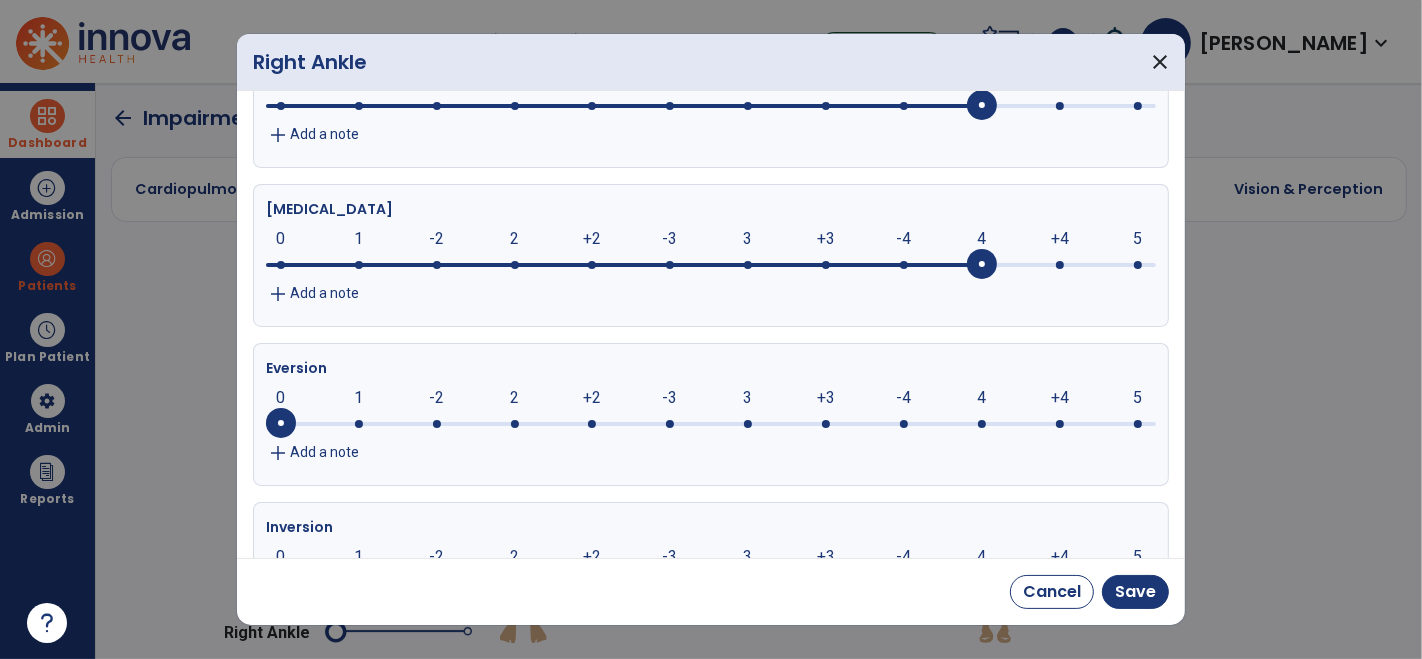 scroll, scrollTop: 164, scrollLeft: 0, axis: vertical 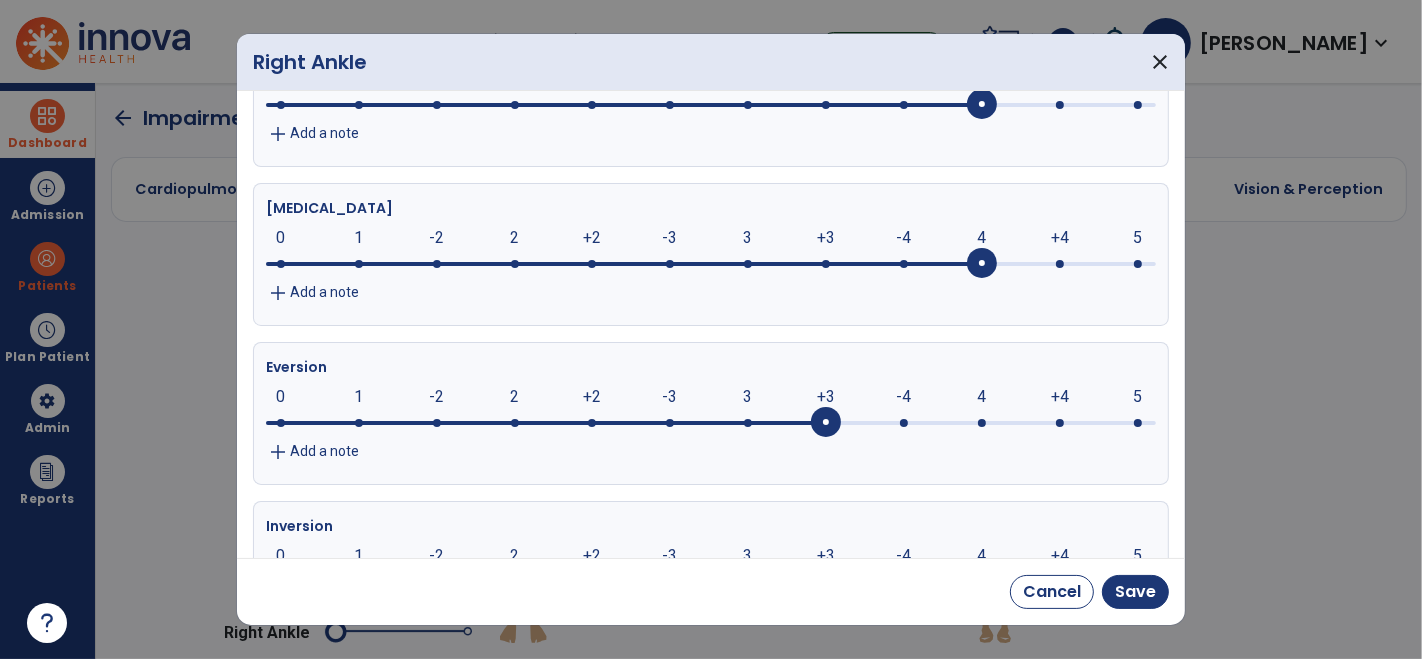 drag, startPoint x: 971, startPoint y: 430, endPoint x: 807, endPoint y: 404, distance: 166.04819 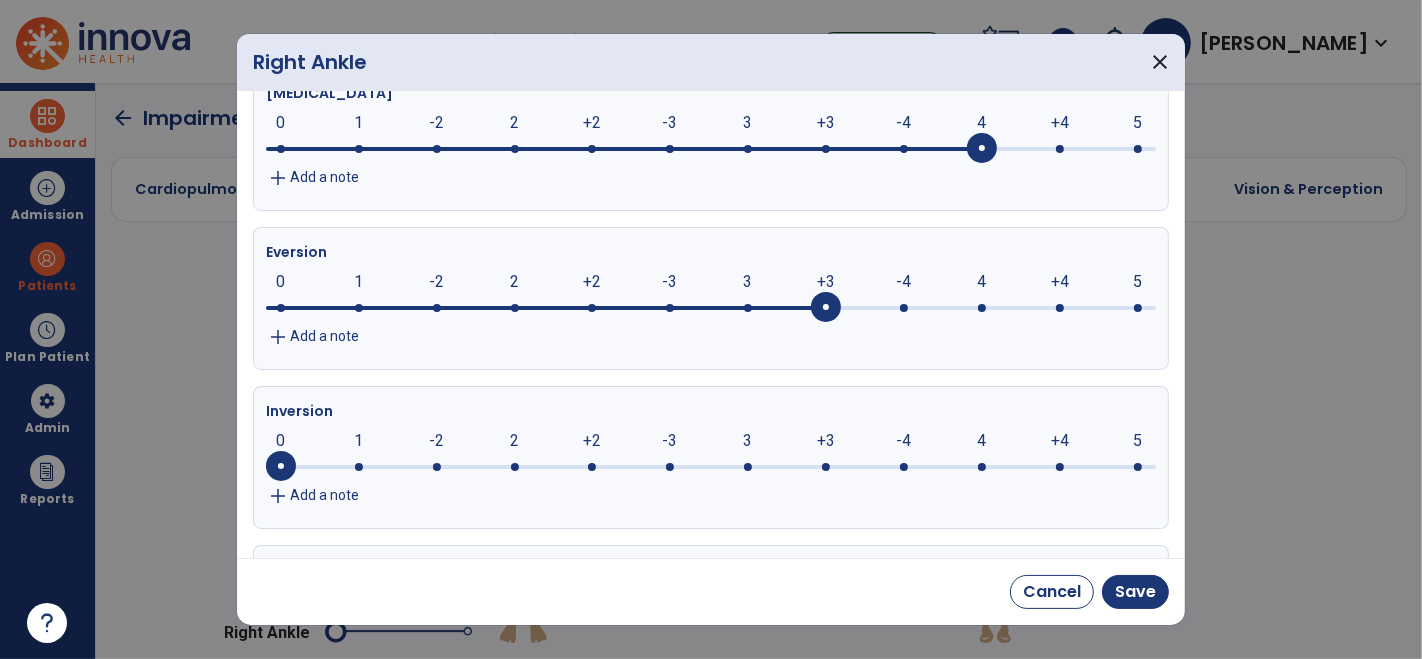 scroll, scrollTop: 283, scrollLeft: 0, axis: vertical 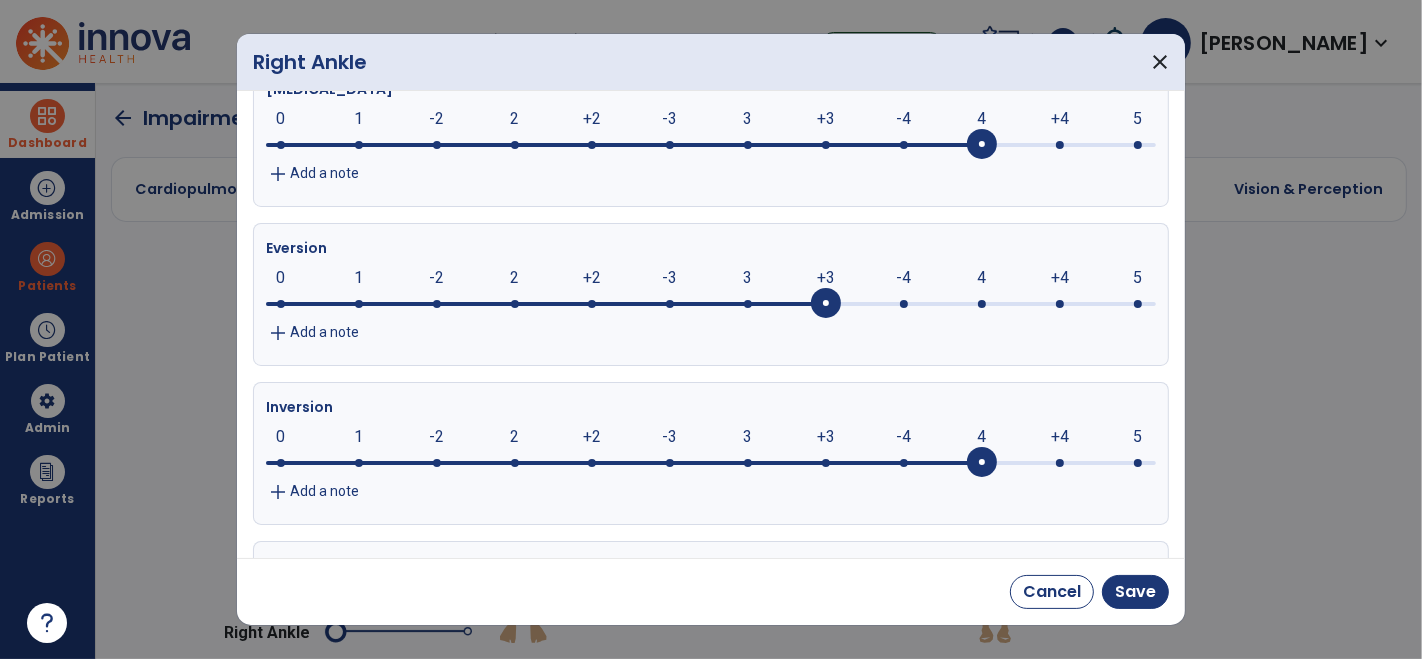 drag, startPoint x: 284, startPoint y: 470, endPoint x: 959, endPoint y: 483, distance: 675.1252 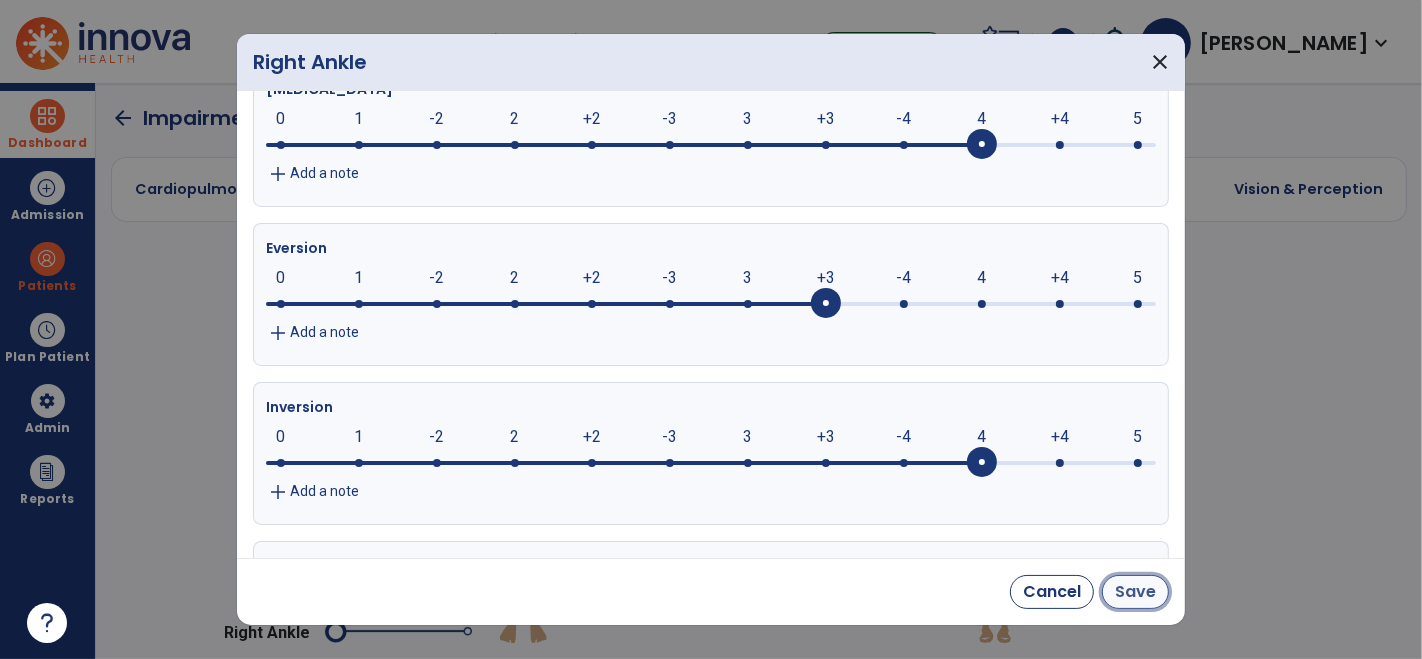 click on "Save" at bounding box center (1135, 592) 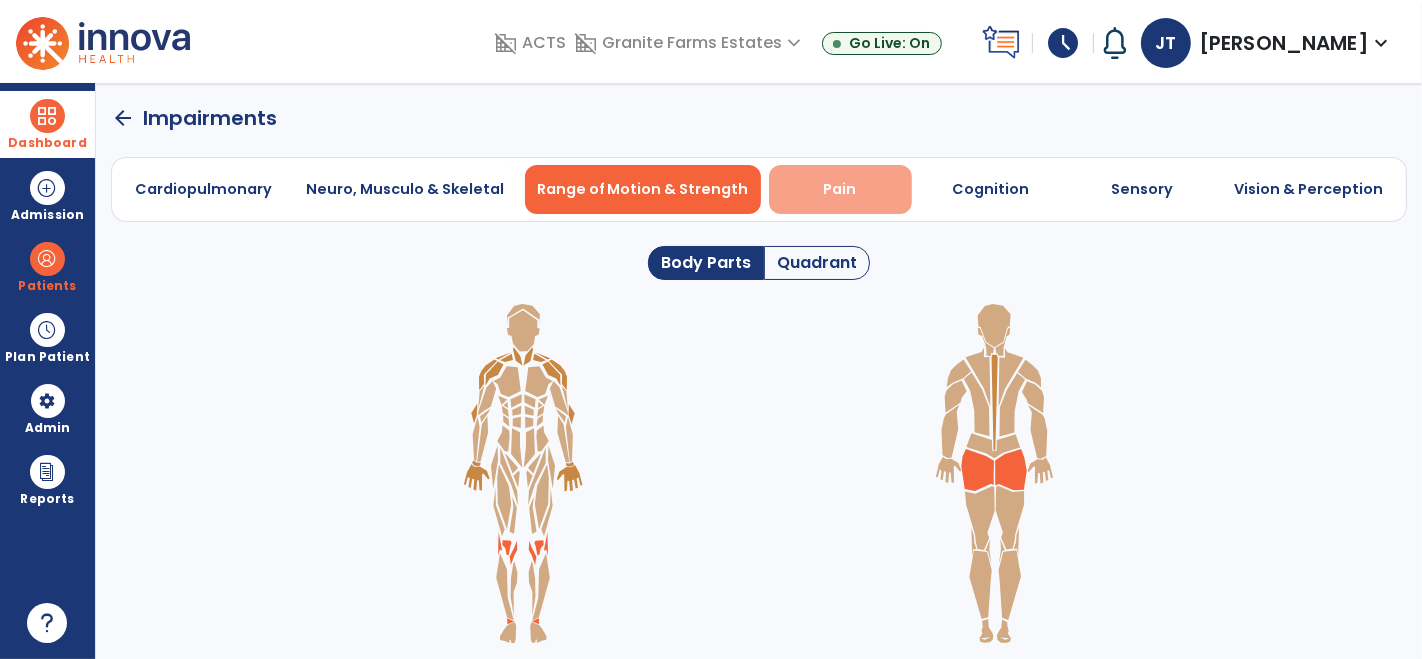 click on "Pain" at bounding box center [840, 189] 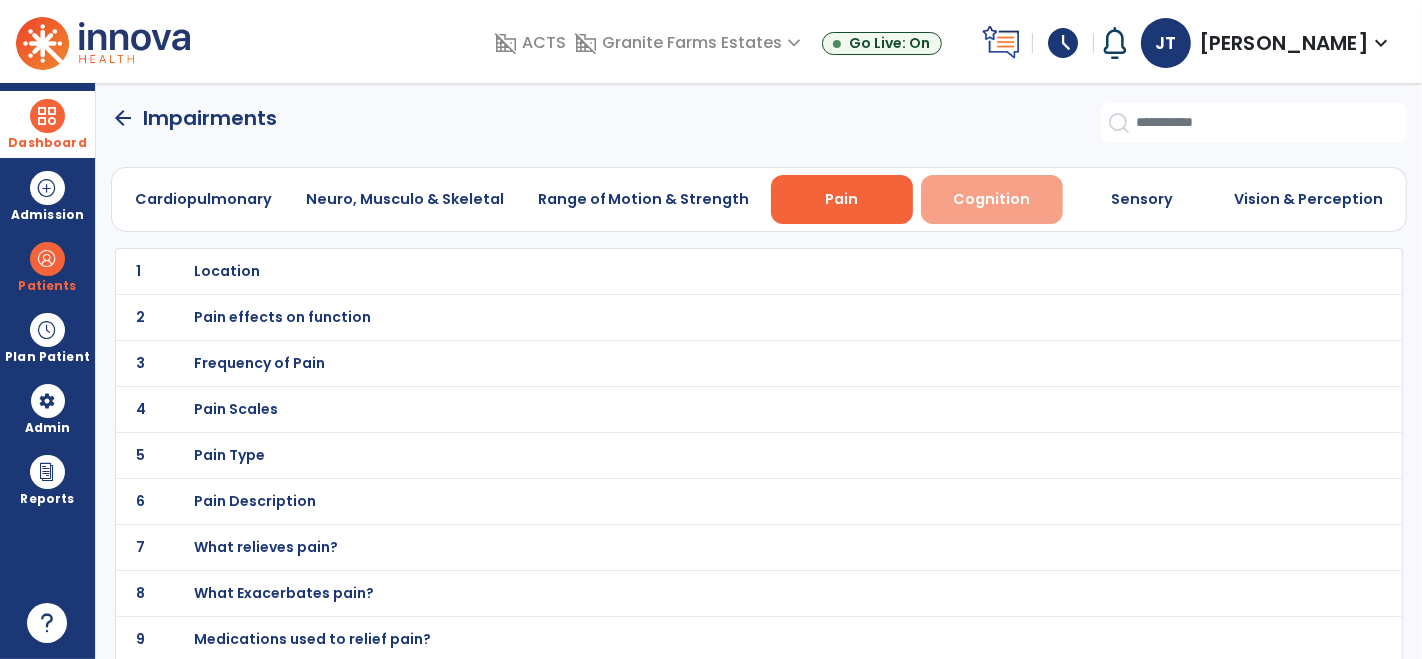 click on "Cognition" at bounding box center [992, 199] 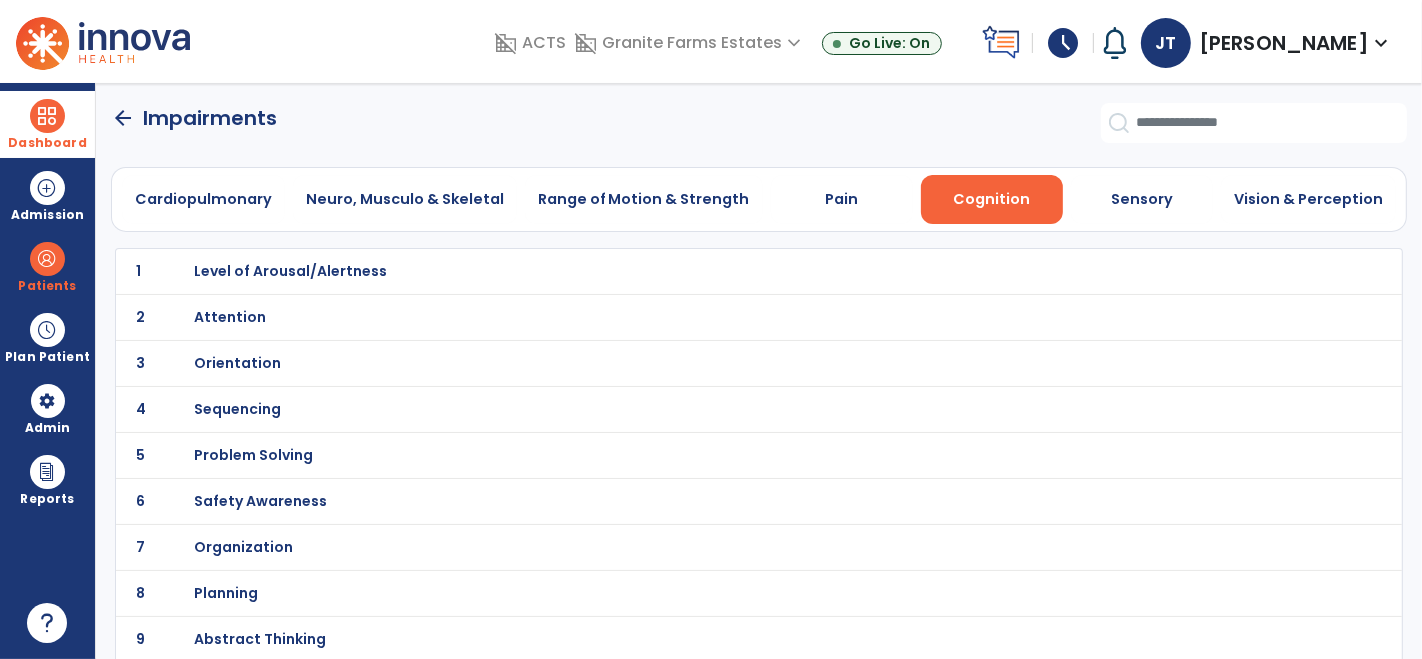 drag, startPoint x: 123, startPoint y: 117, endPoint x: 629, endPoint y: 125, distance: 506.06323 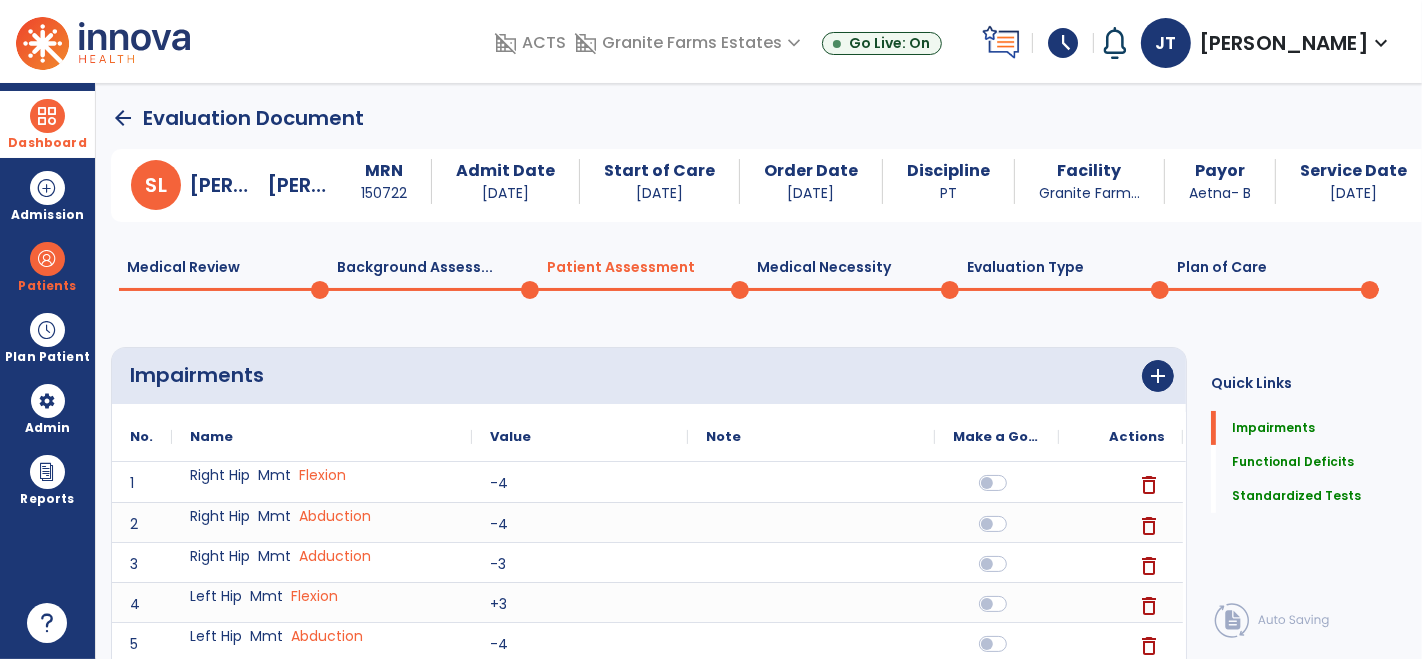 click on "Plan of Care  0" 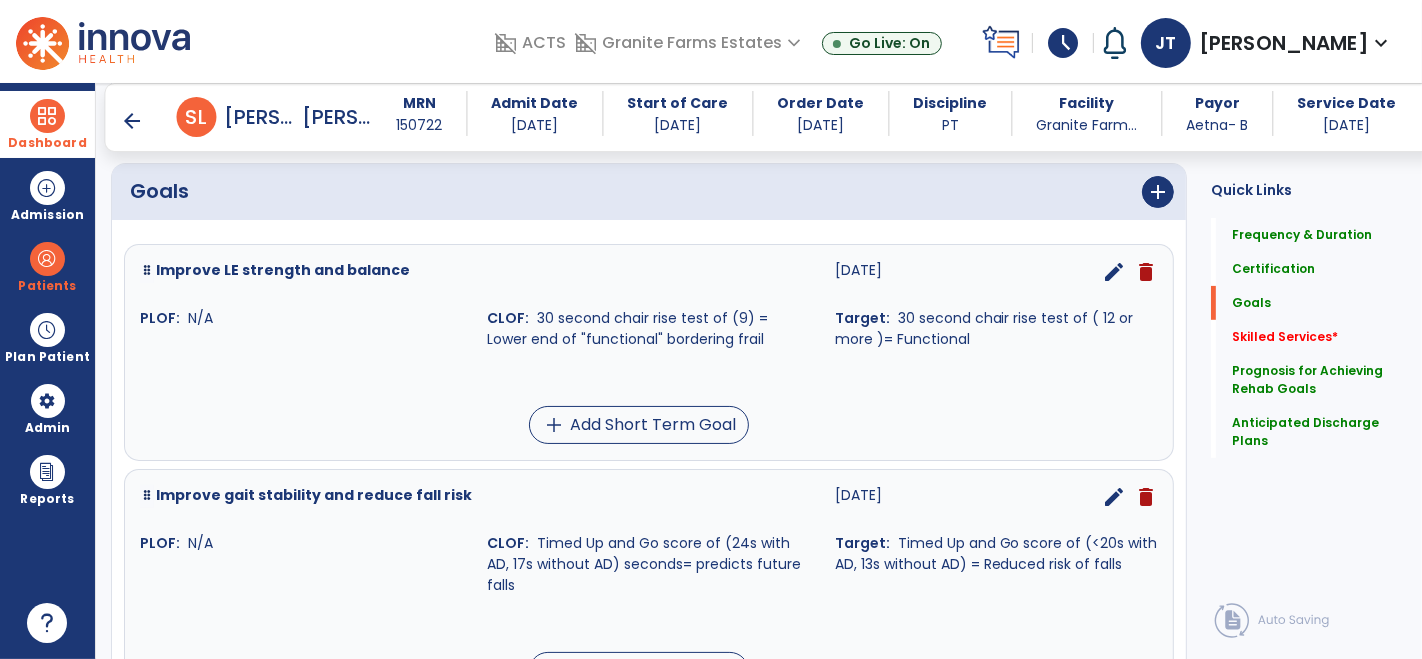 scroll, scrollTop: 485, scrollLeft: 0, axis: vertical 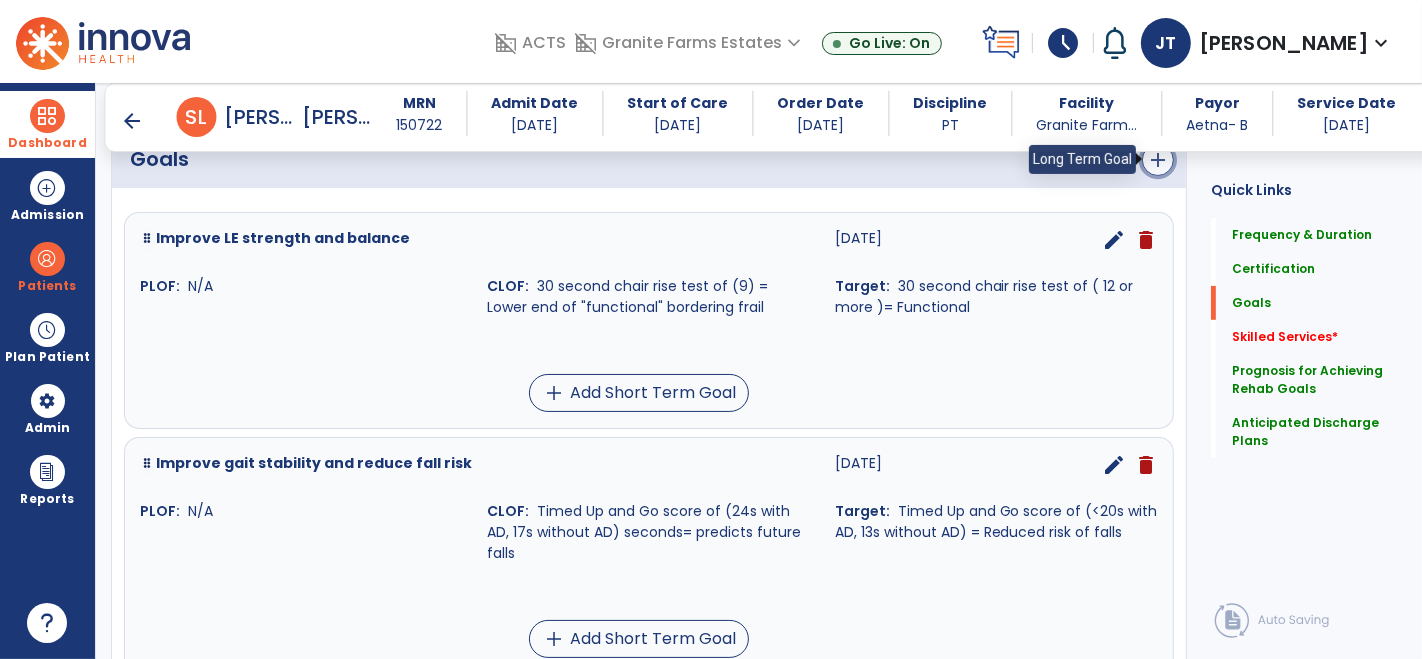 click on "add" at bounding box center [1158, 160] 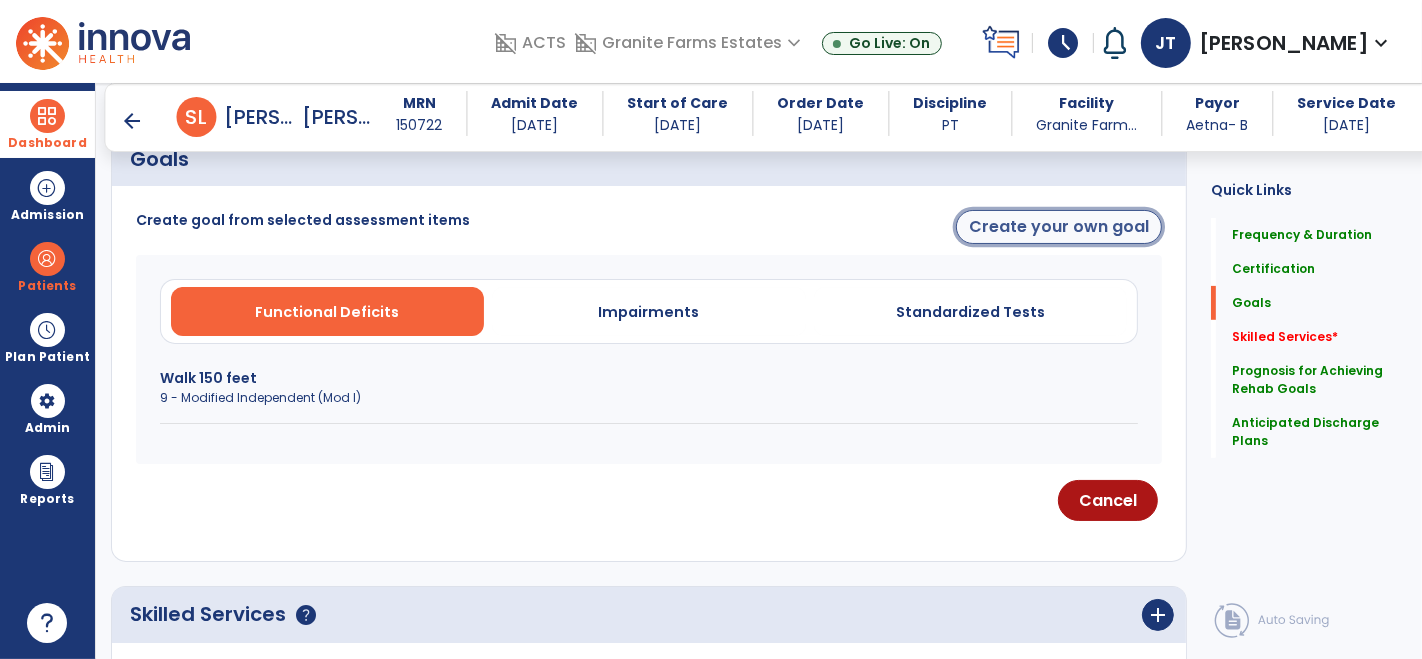 click on "Create your own goal" at bounding box center (1059, 227) 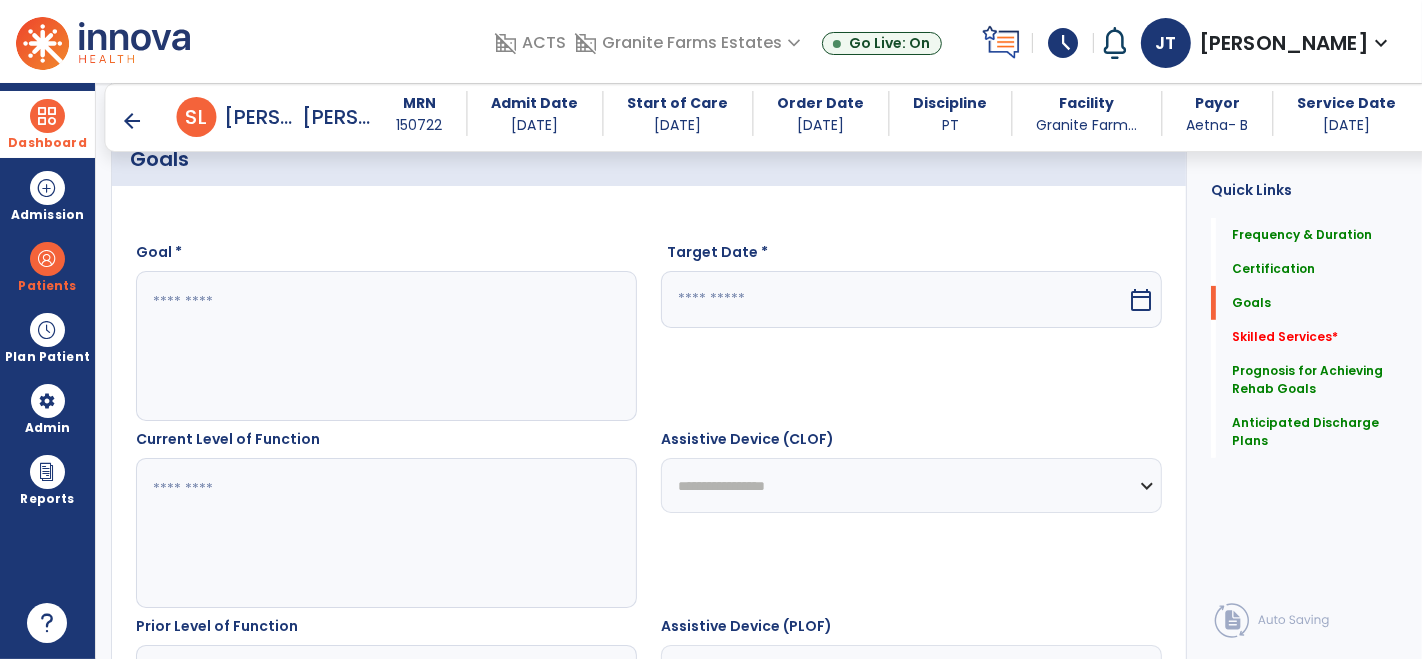 click at bounding box center (386, 346) 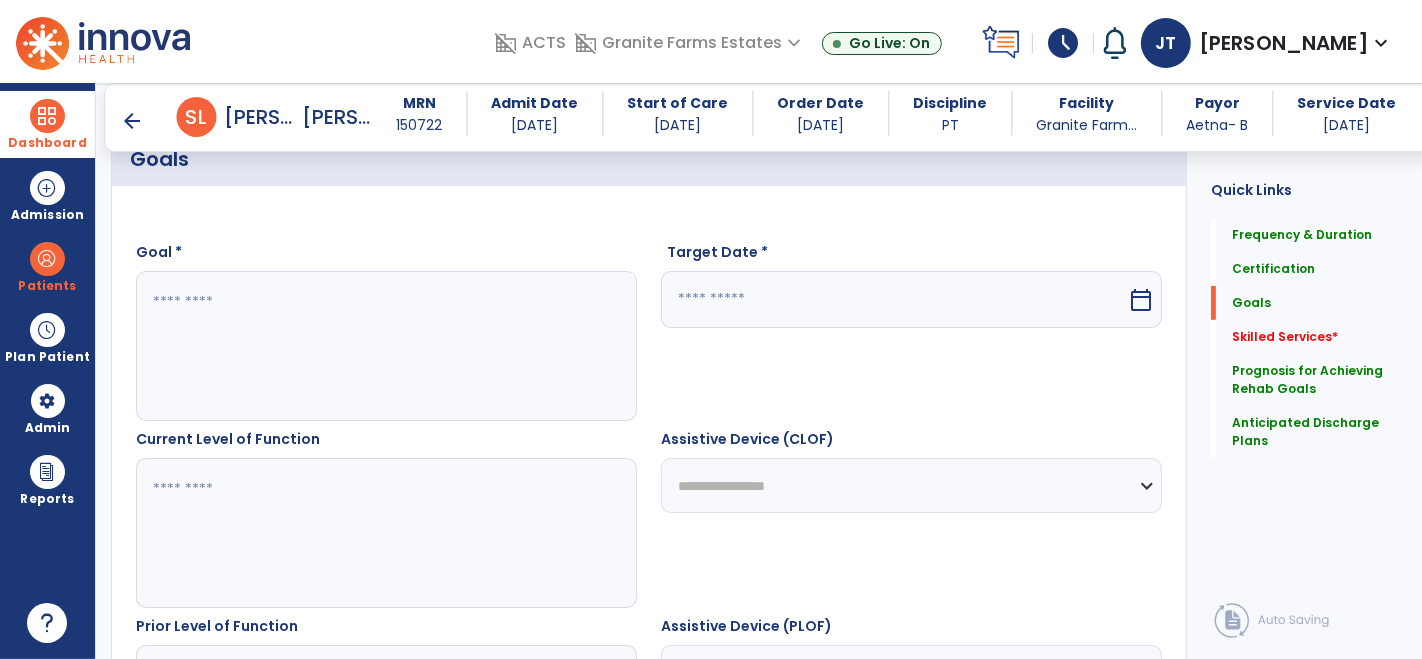 type on "*" 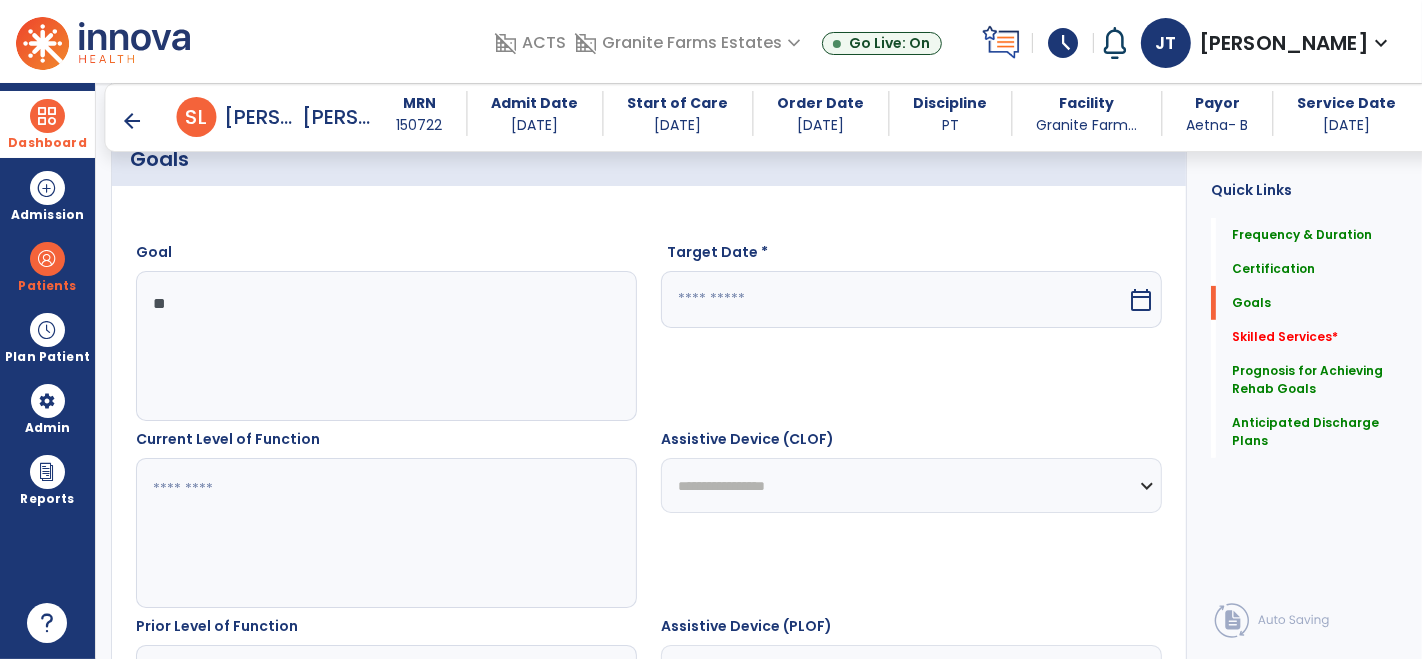 type on "*" 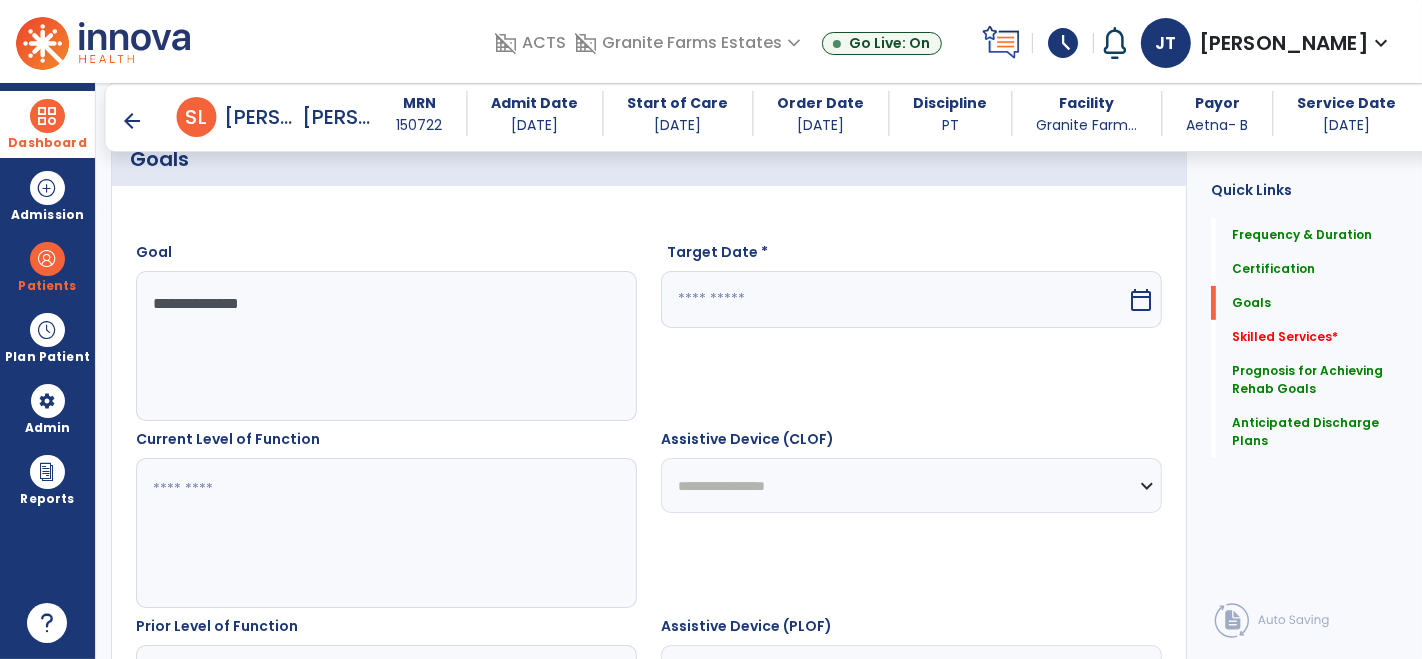 type on "**********" 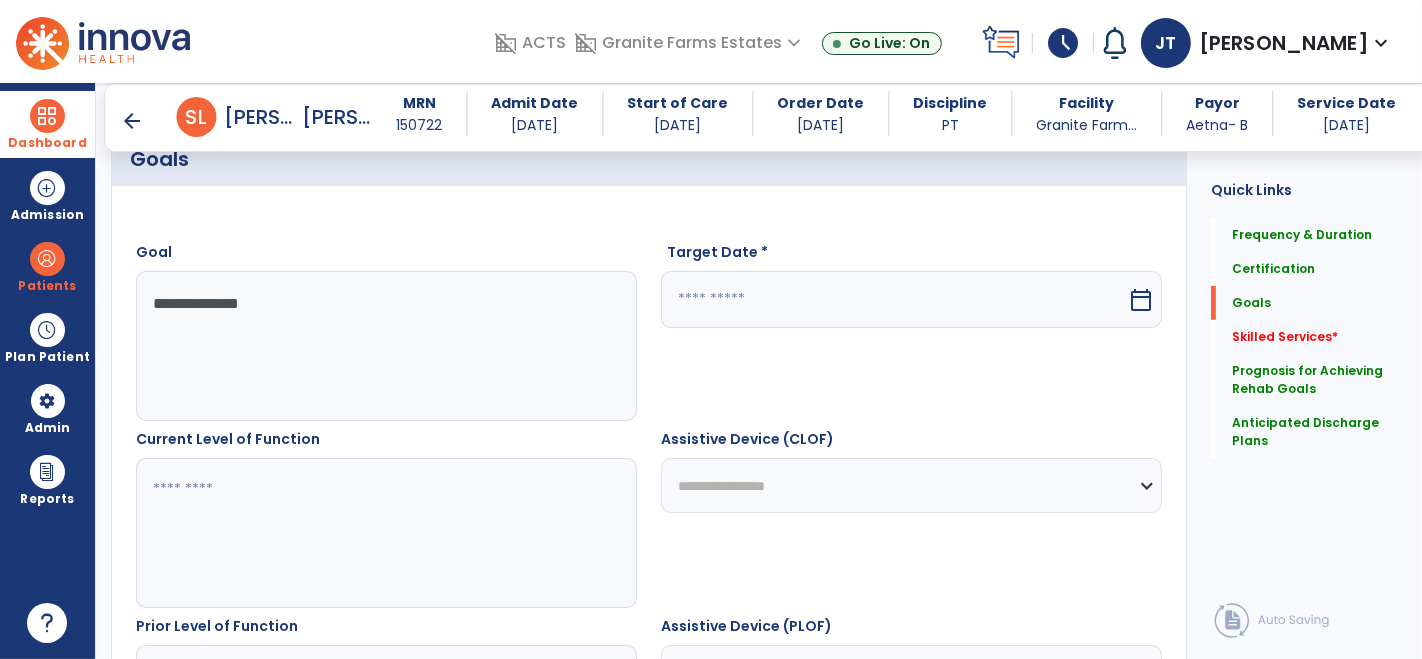 click at bounding box center (386, 533) 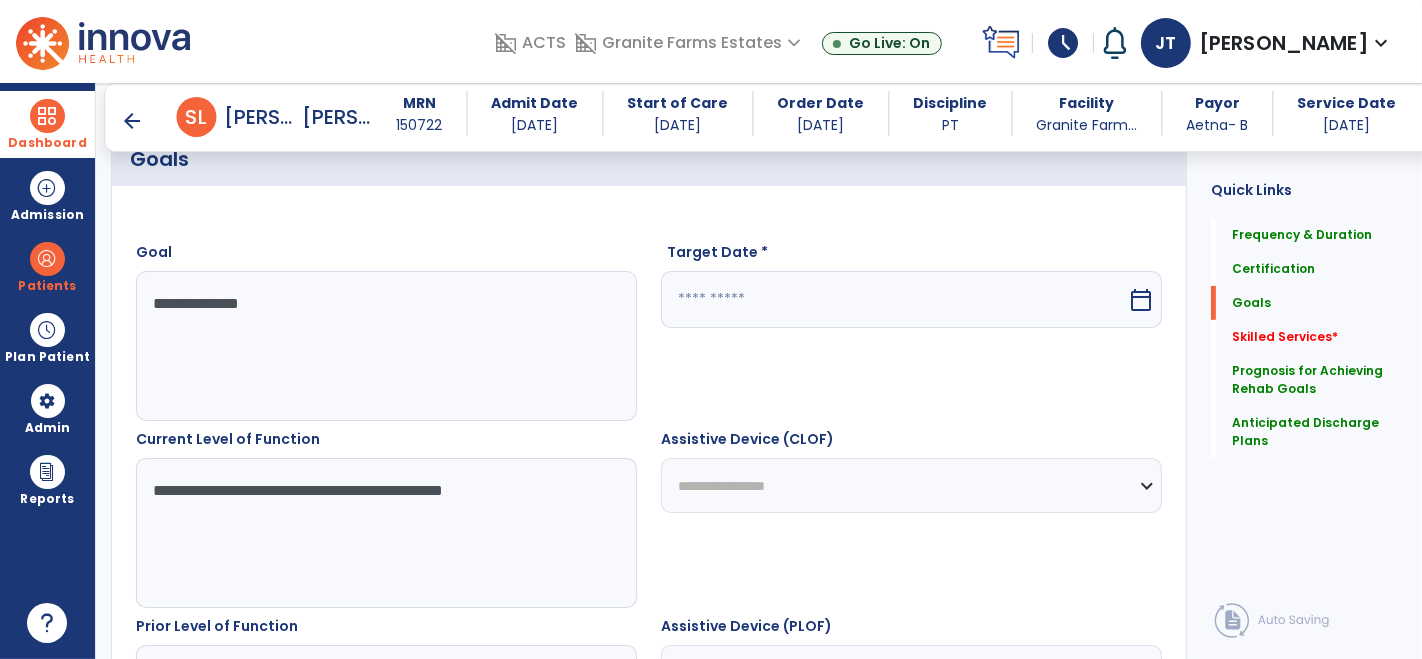 type on "**********" 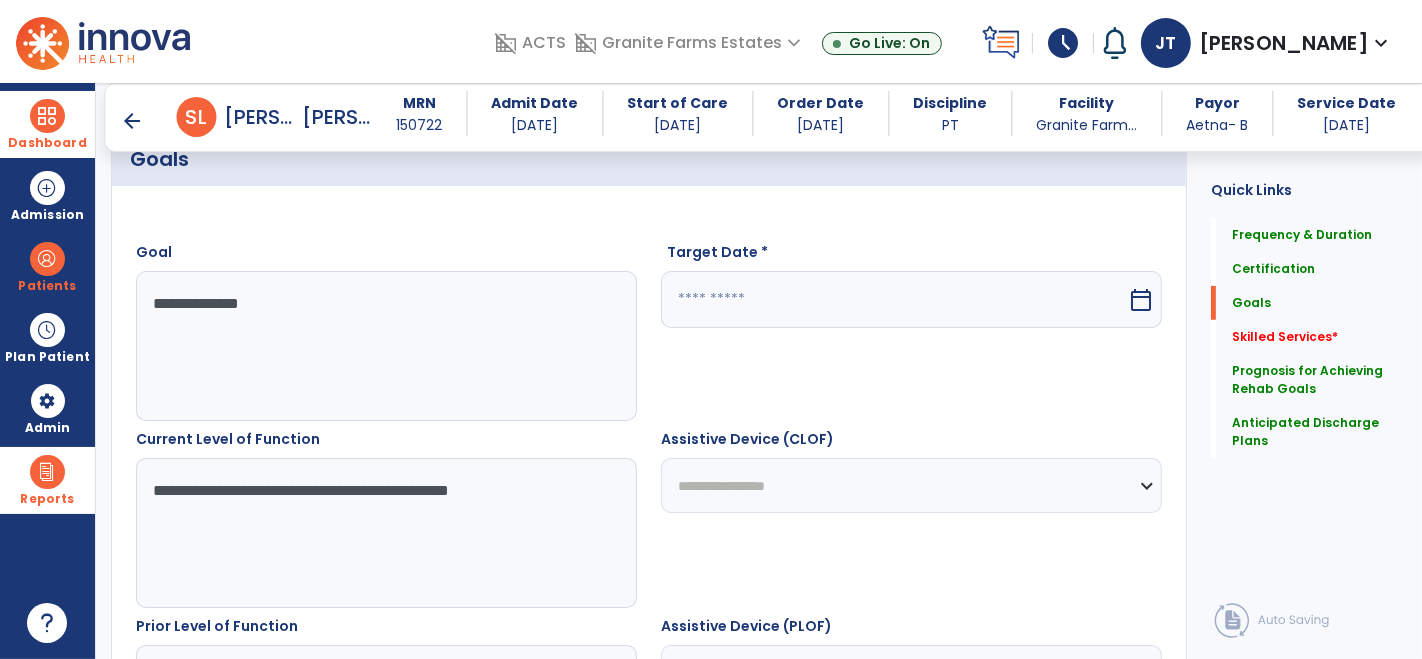 drag, startPoint x: 587, startPoint y: 487, endPoint x: 0, endPoint y: 493, distance: 587.03064 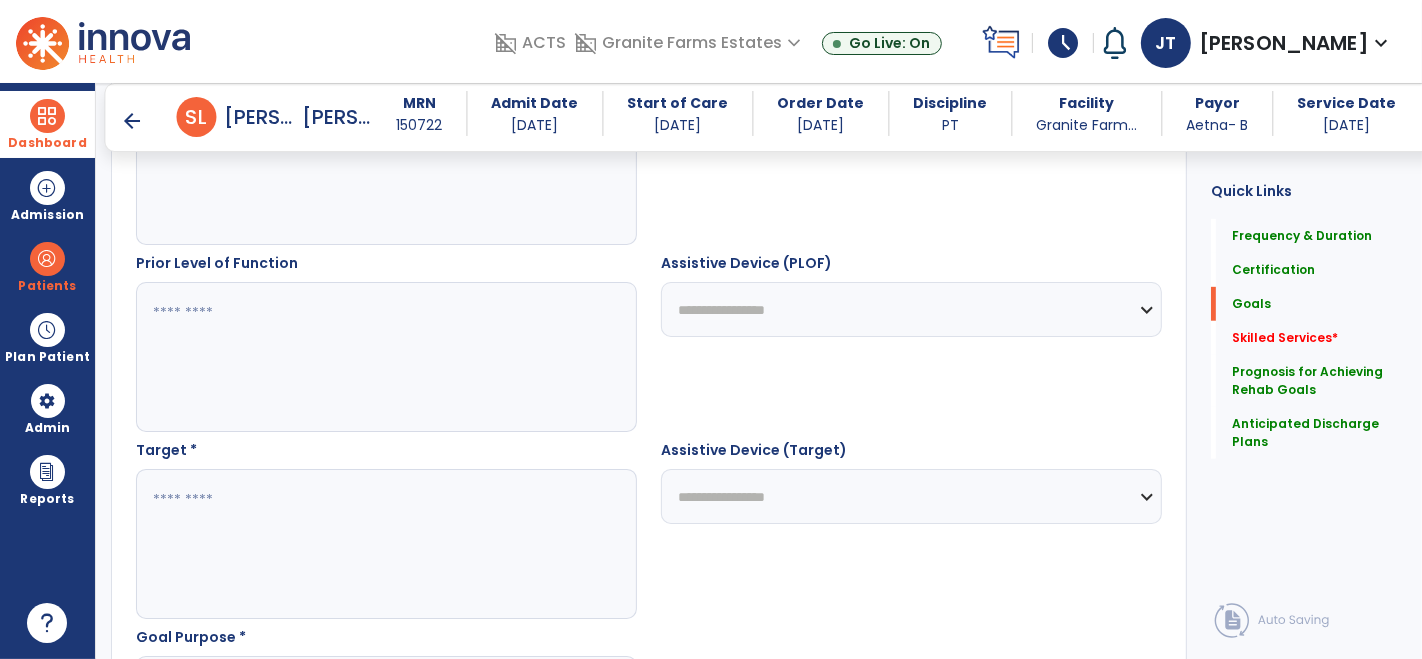 scroll, scrollTop: 850, scrollLeft: 0, axis: vertical 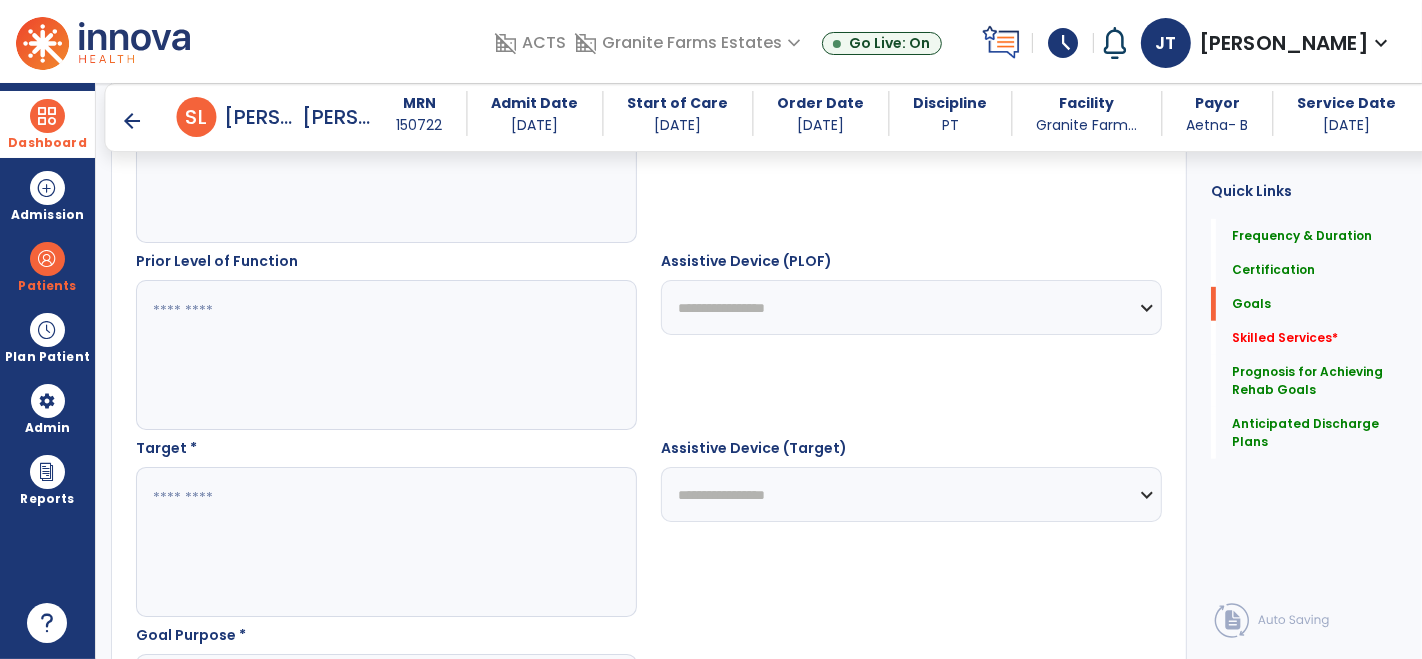 click at bounding box center (386, 542) 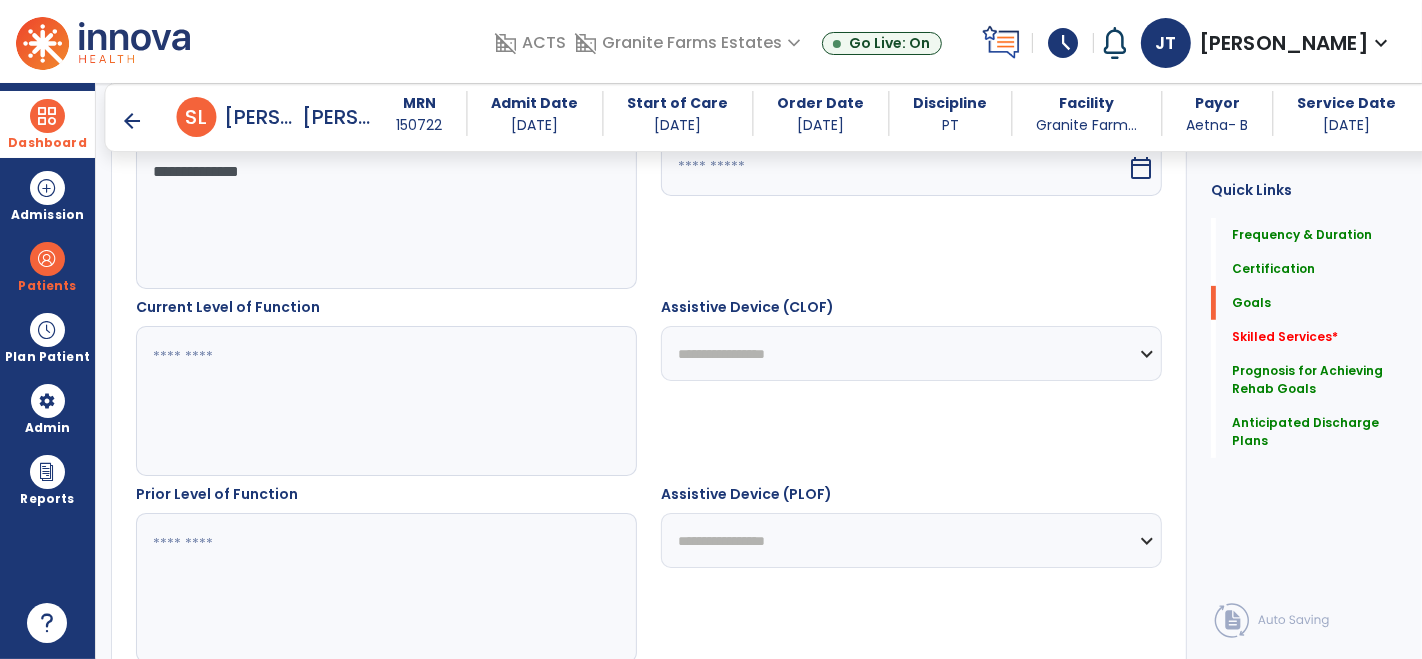 scroll, scrollTop: 608, scrollLeft: 0, axis: vertical 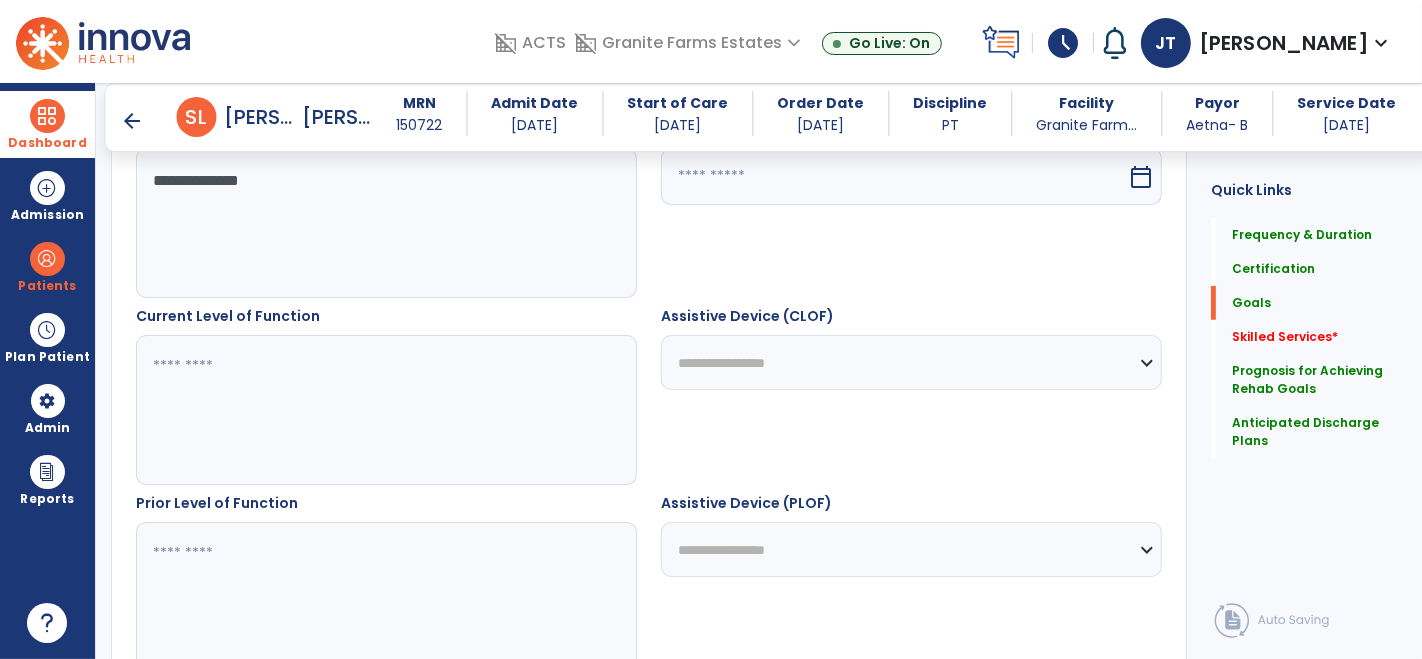 type on "**********" 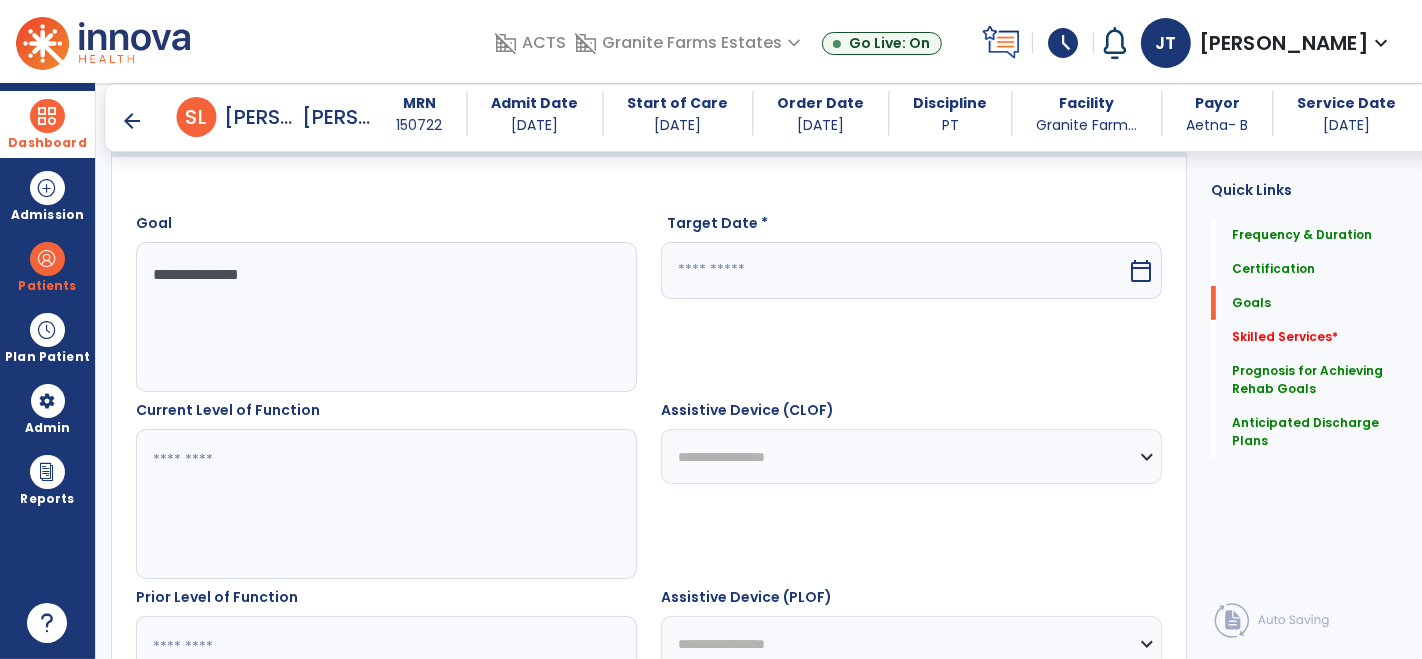 scroll, scrollTop: 512, scrollLeft: 0, axis: vertical 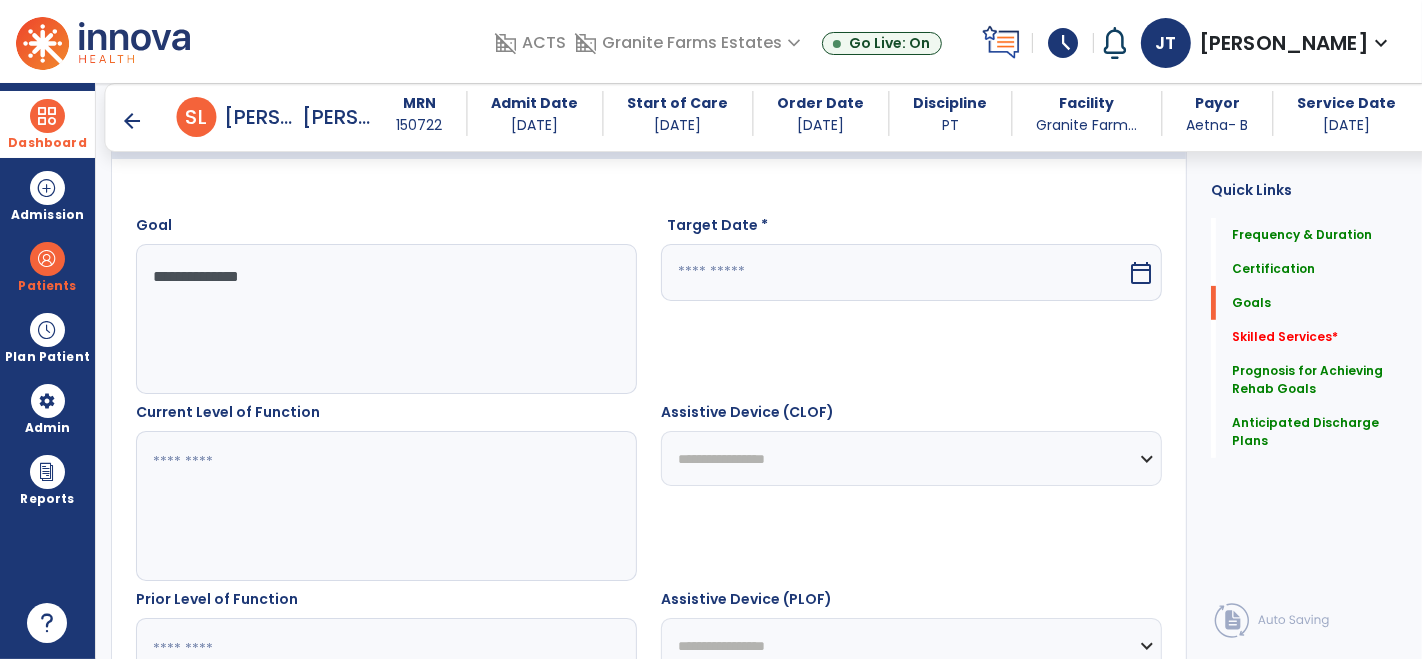 click at bounding box center (386, 506) 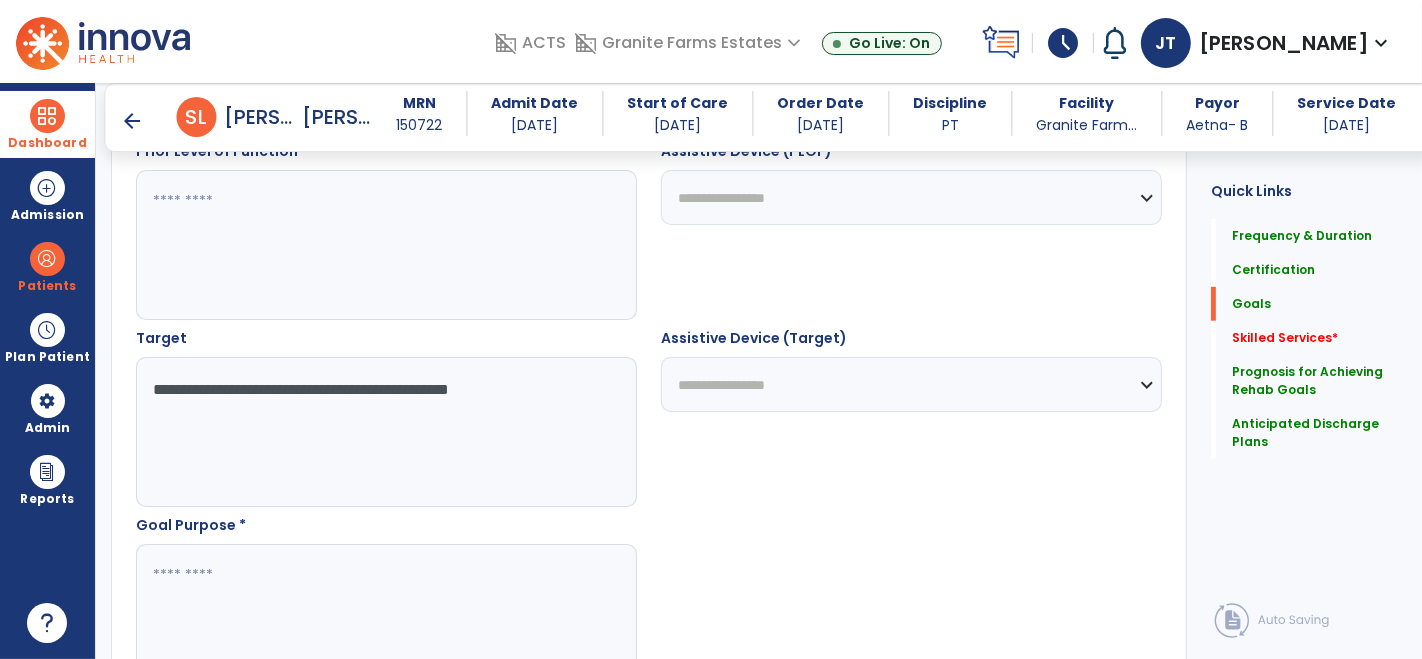 scroll, scrollTop: 959, scrollLeft: 0, axis: vertical 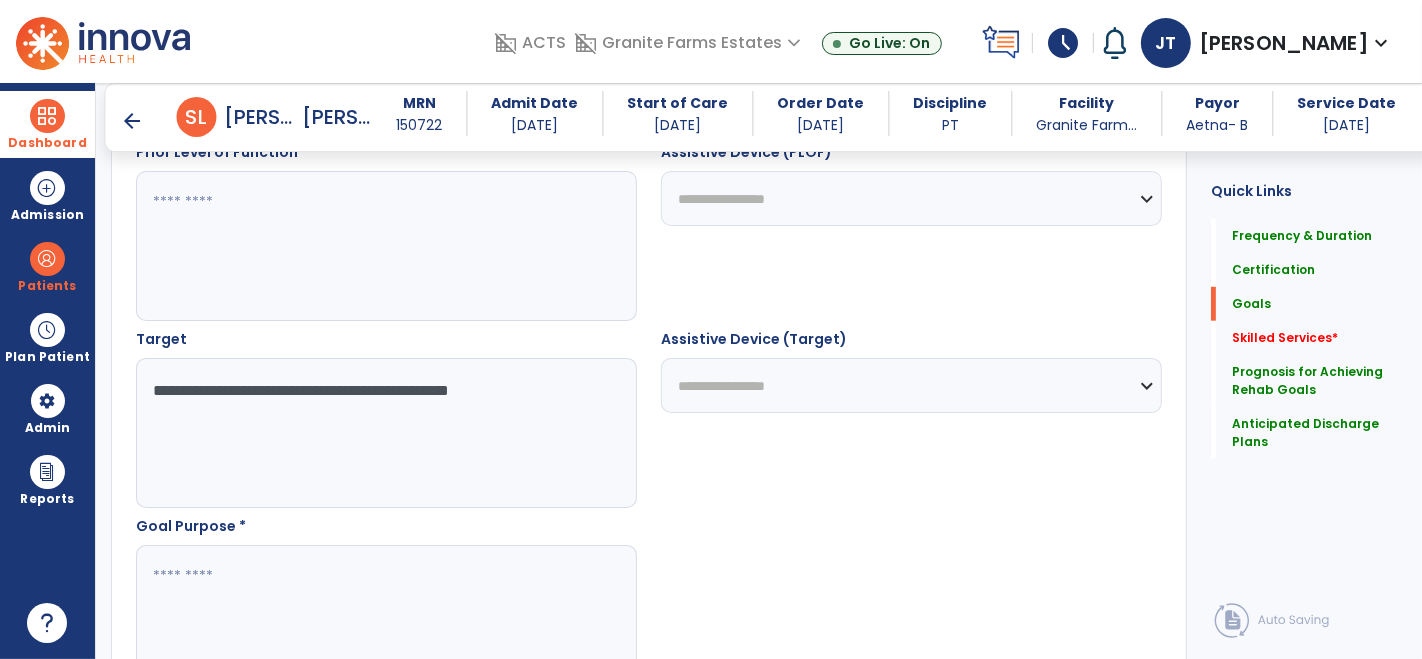 type on "**********" 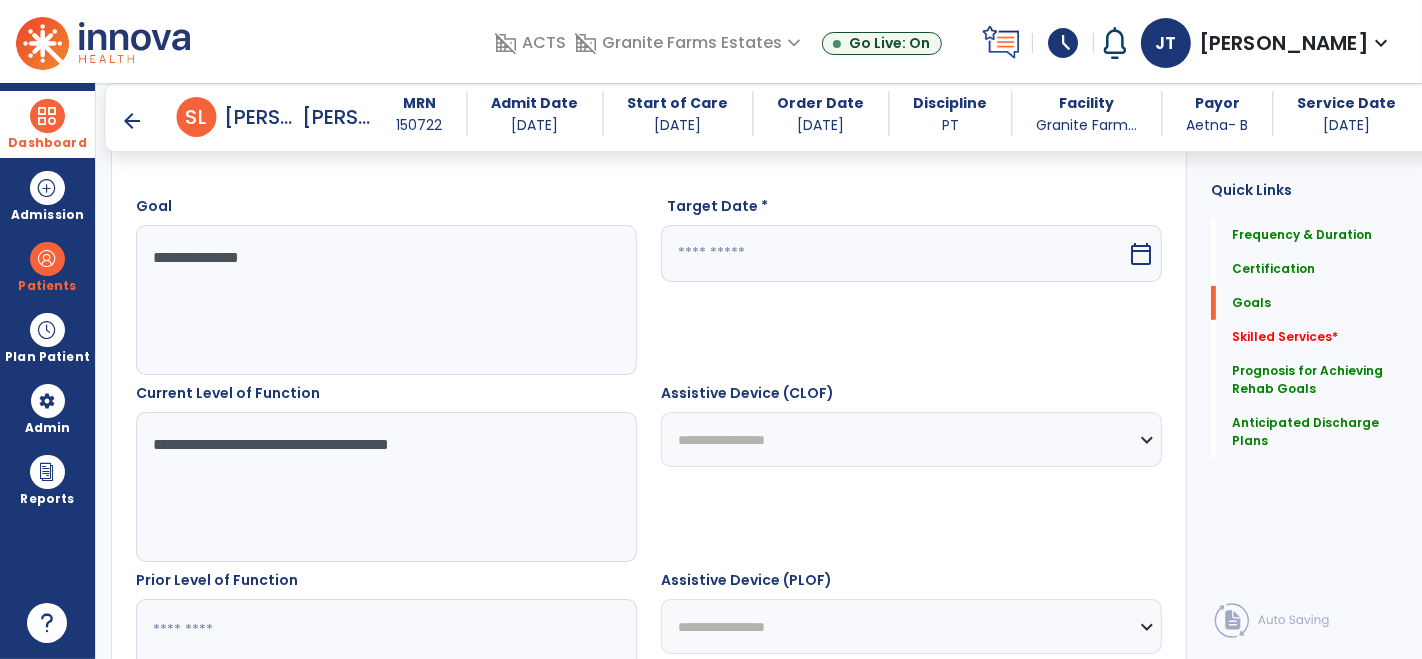 scroll, scrollTop: 502, scrollLeft: 0, axis: vertical 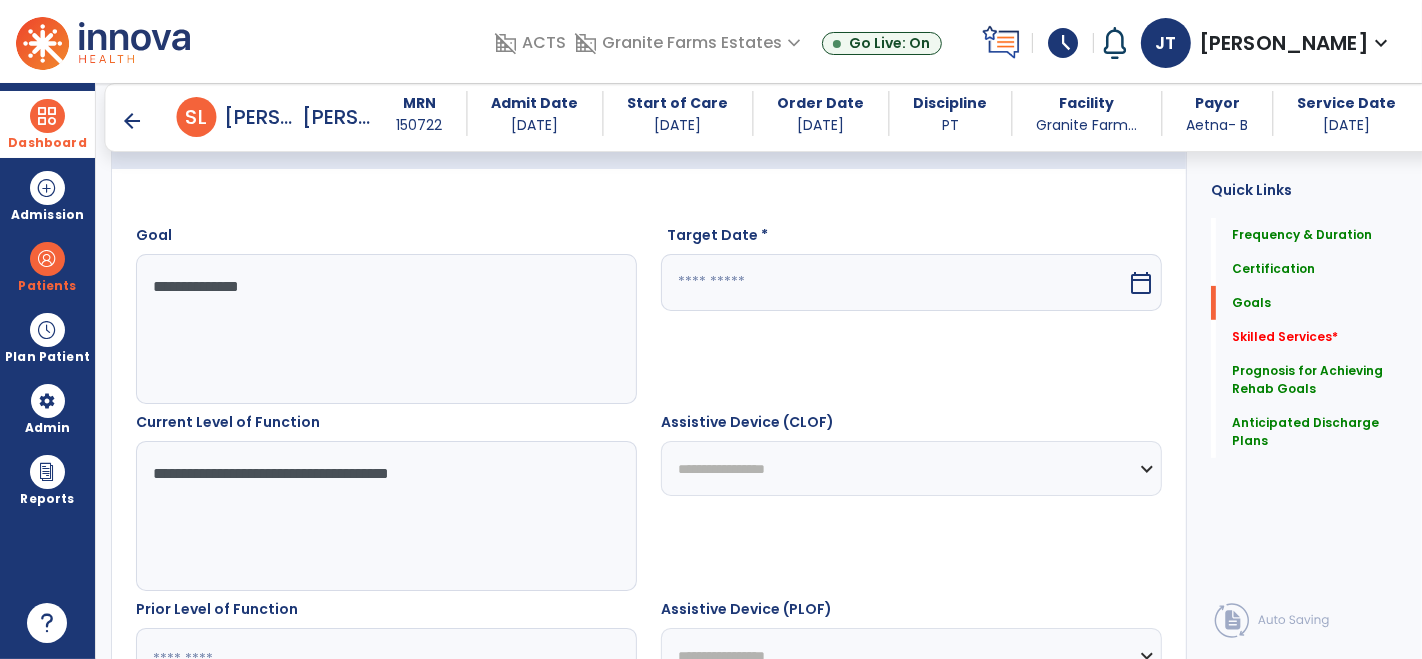 type on "**********" 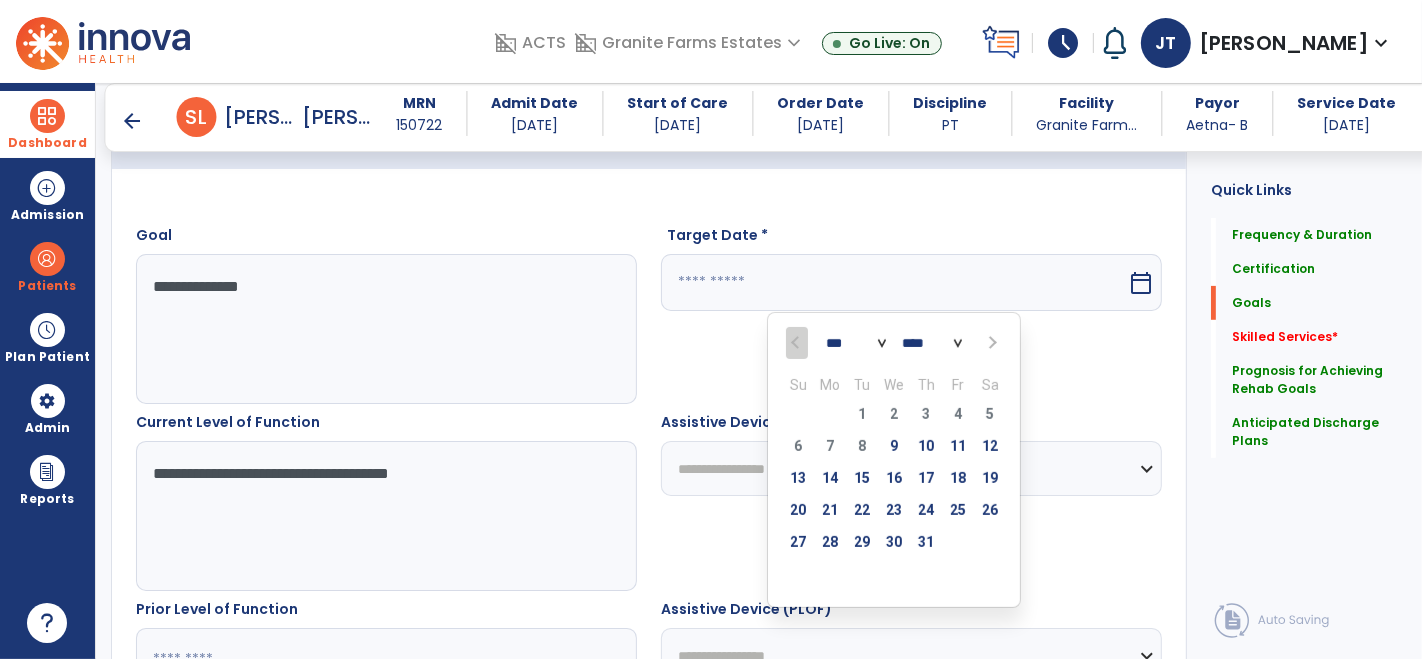 click at bounding box center [990, 343] 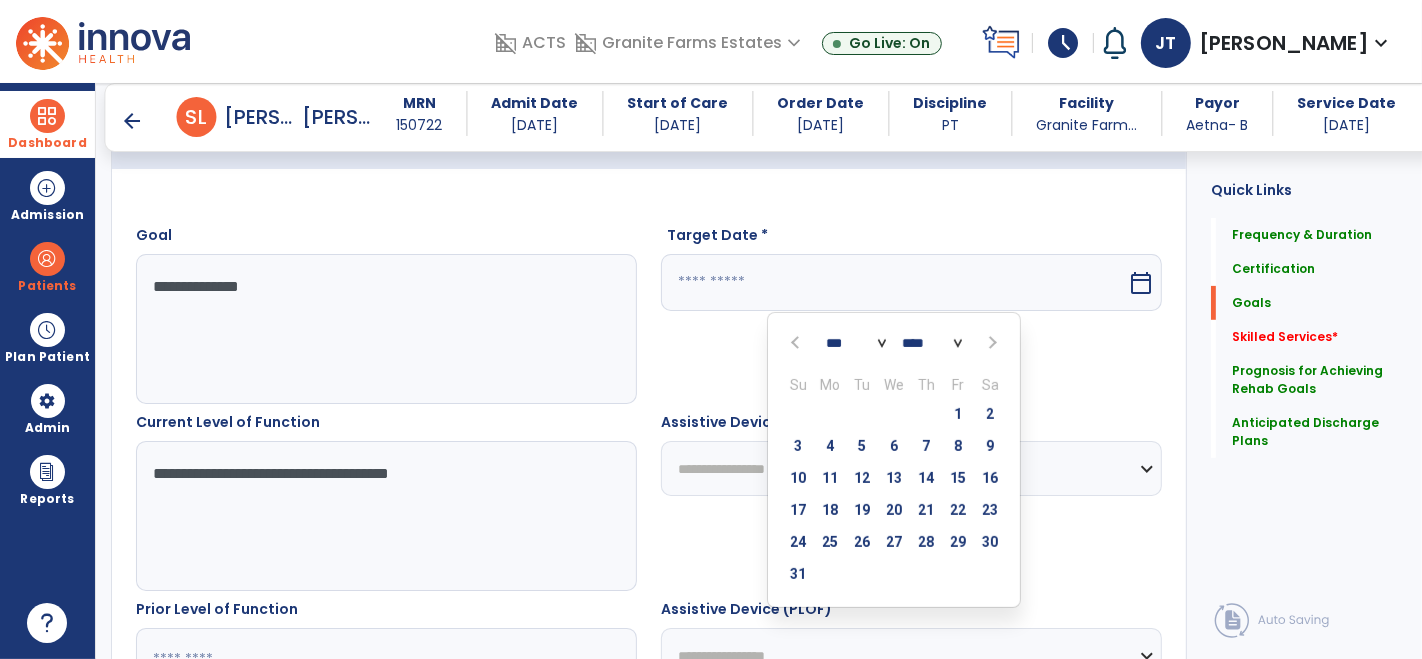 click at bounding box center [797, 343] 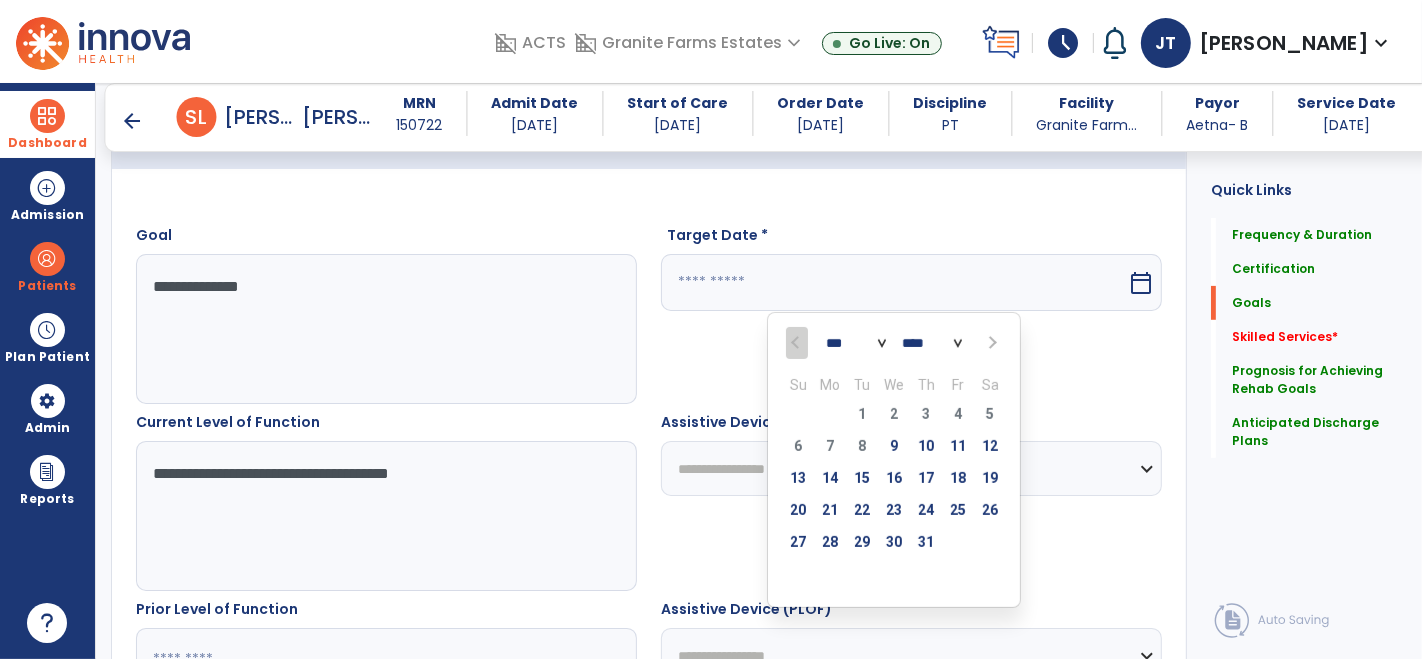 click at bounding box center (990, 343) 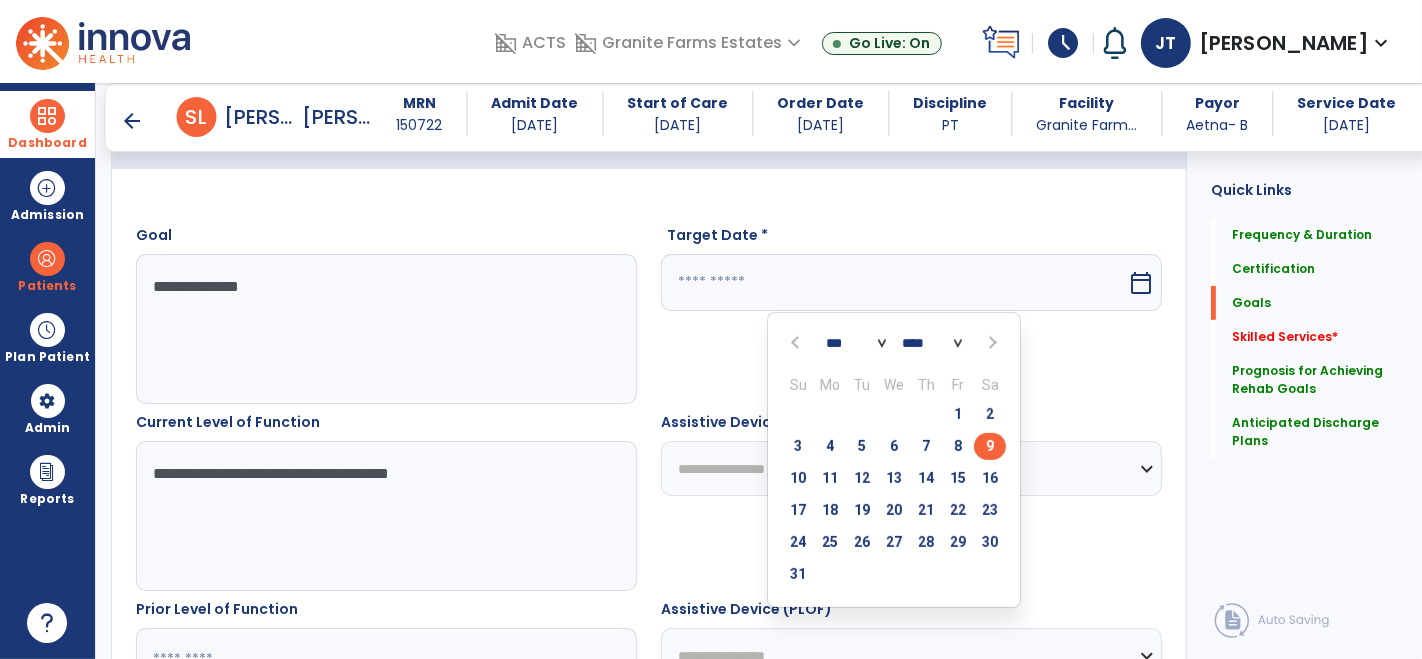 click on "9" at bounding box center (990, 446) 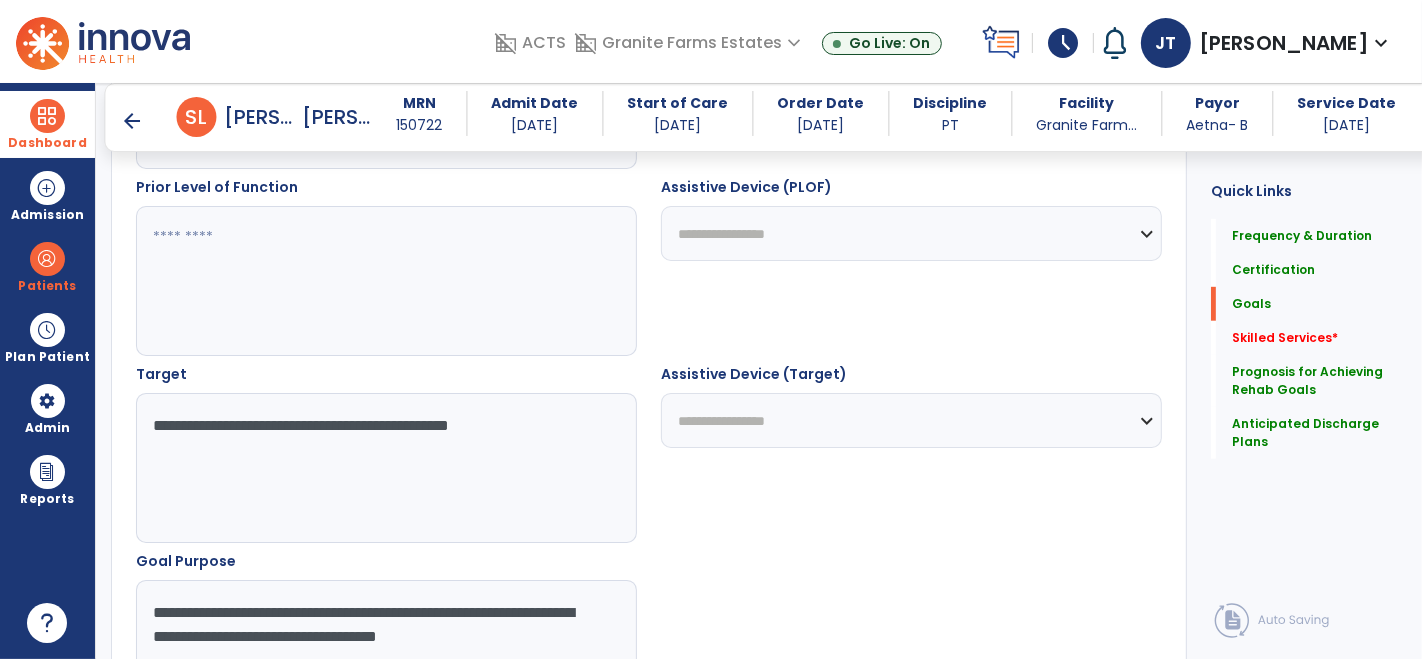 scroll, scrollTop: 1193, scrollLeft: 0, axis: vertical 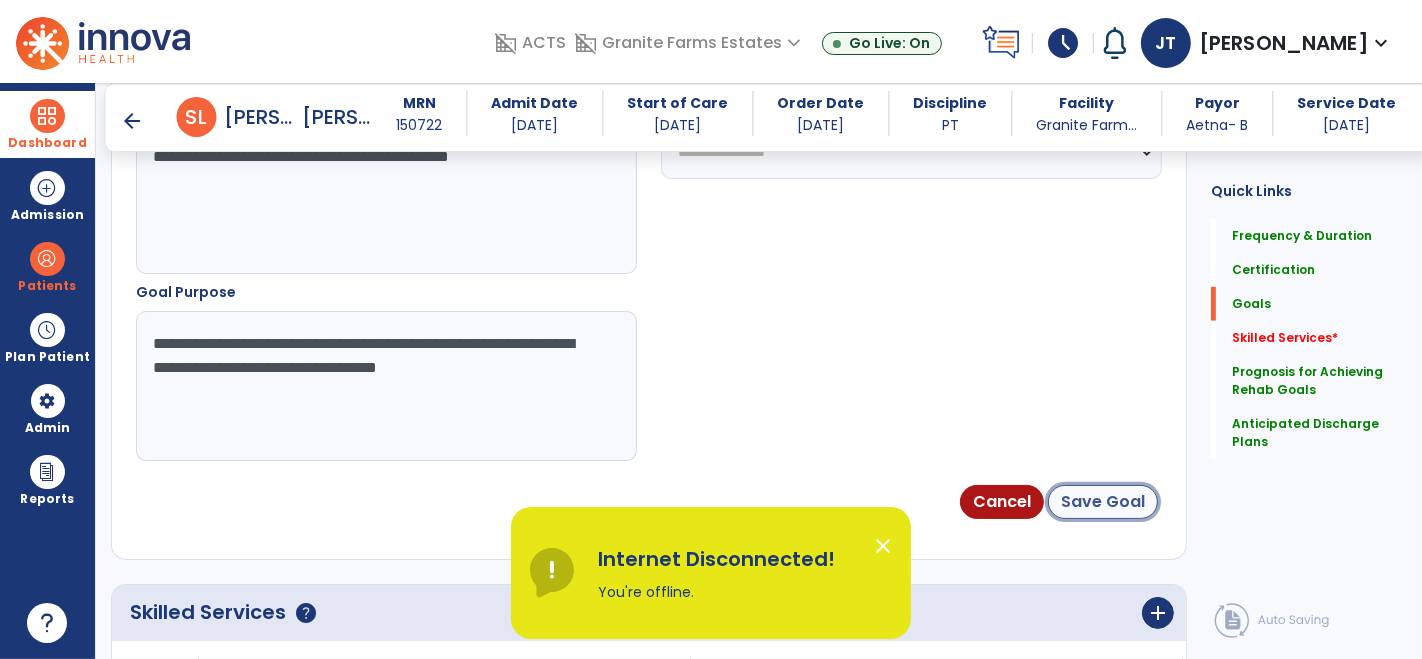 click on "Save Goal" at bounding box center [1103, 502] 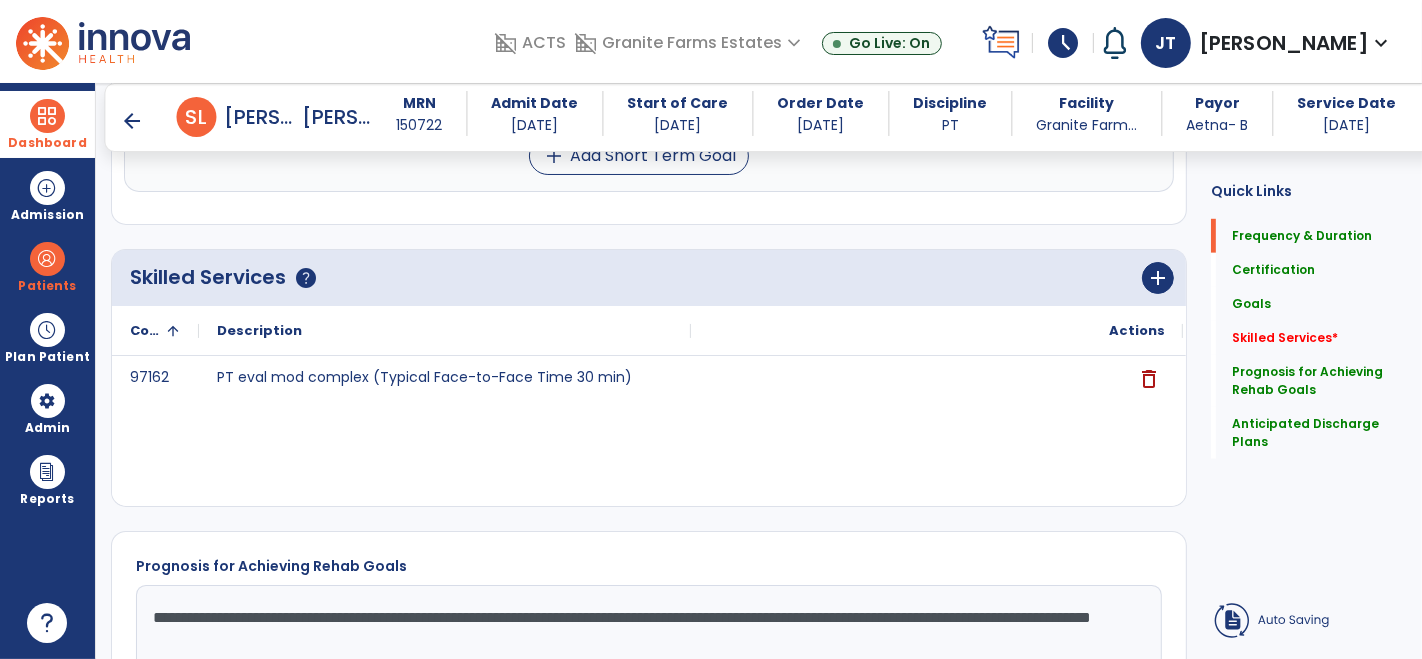 scroll, scrollTop: 117, scrollLeft: 0, axis: vertical 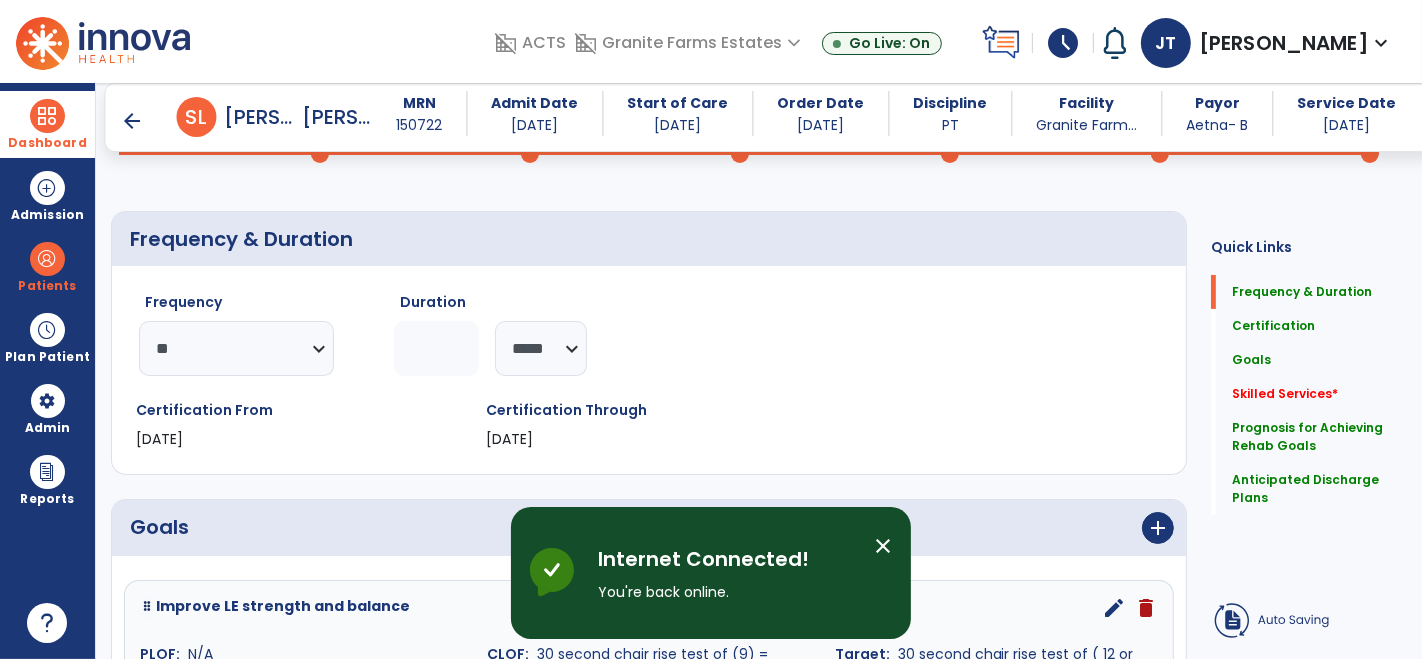 click on "Dashboard" at bounding box center (47, 124) 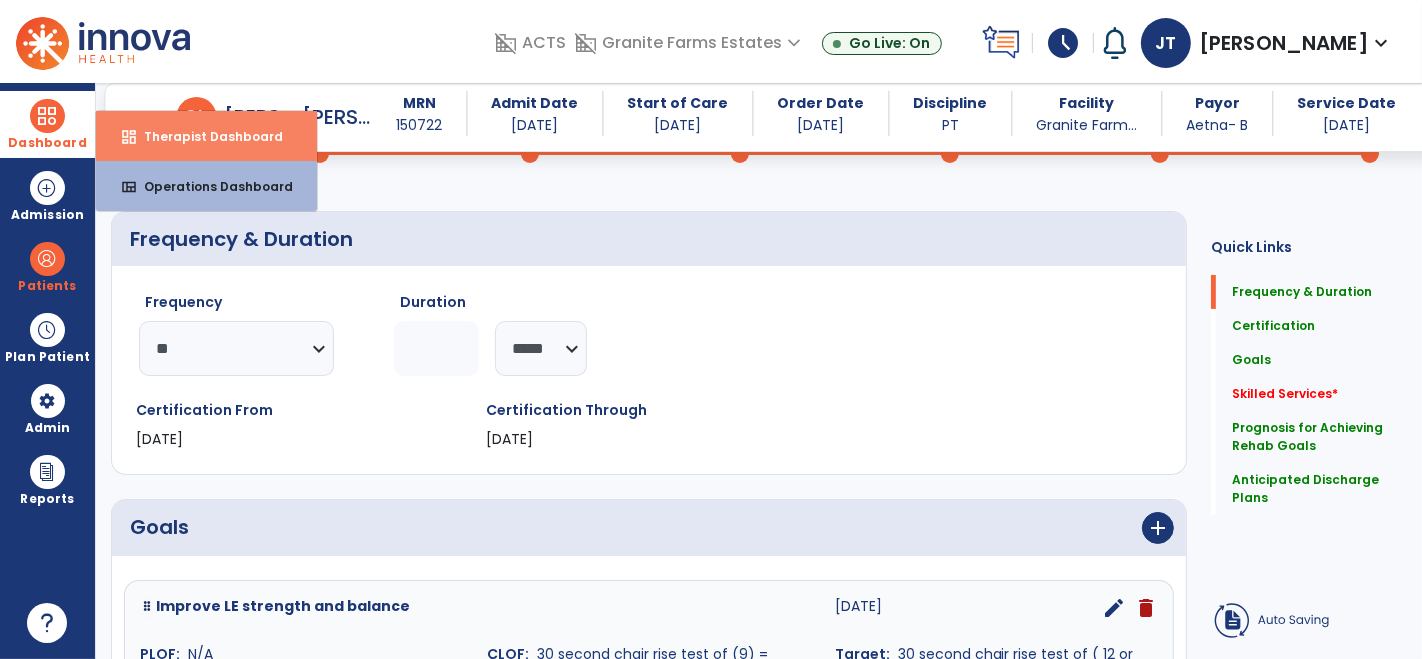 click on "Therapist Dashboard" at bounding box center (205, 136) 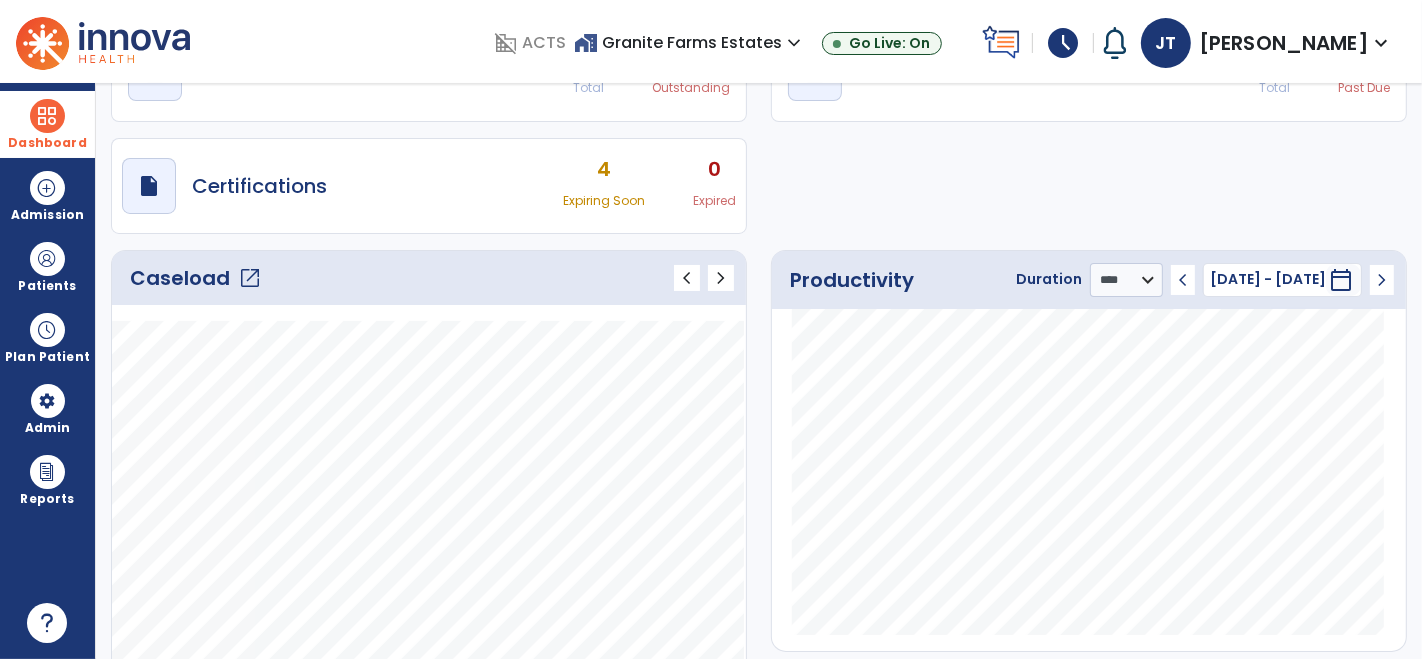 scroll, scrollTop: 0, scrollLeft: 0, axis: both 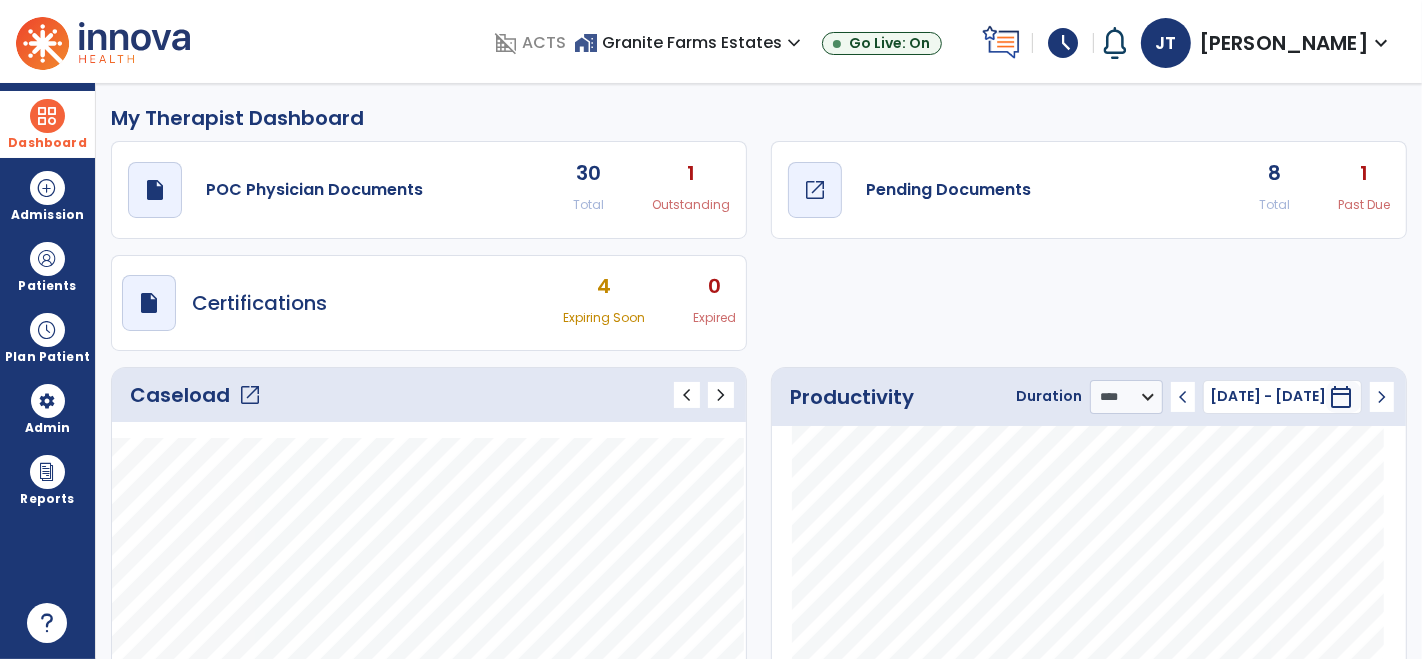 click on "Pending Documents" 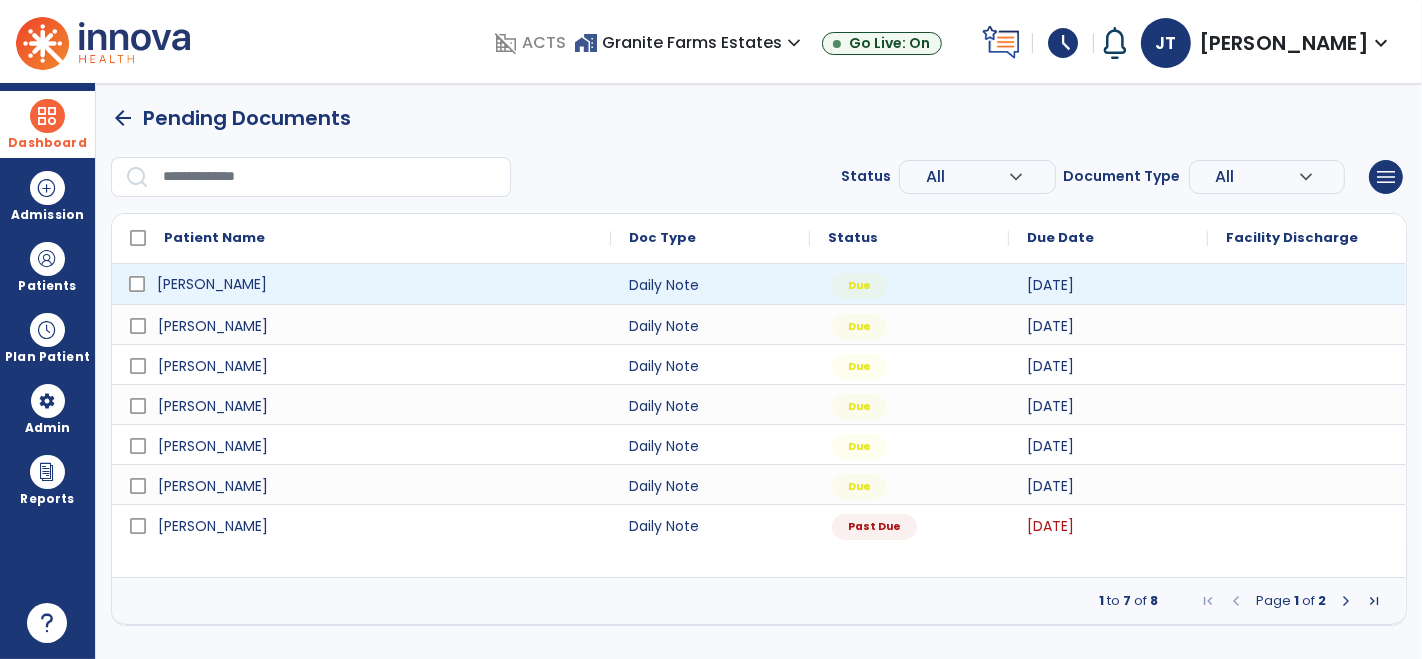 click on "[PERSON_NAME]" at bounding box center (212, 284) 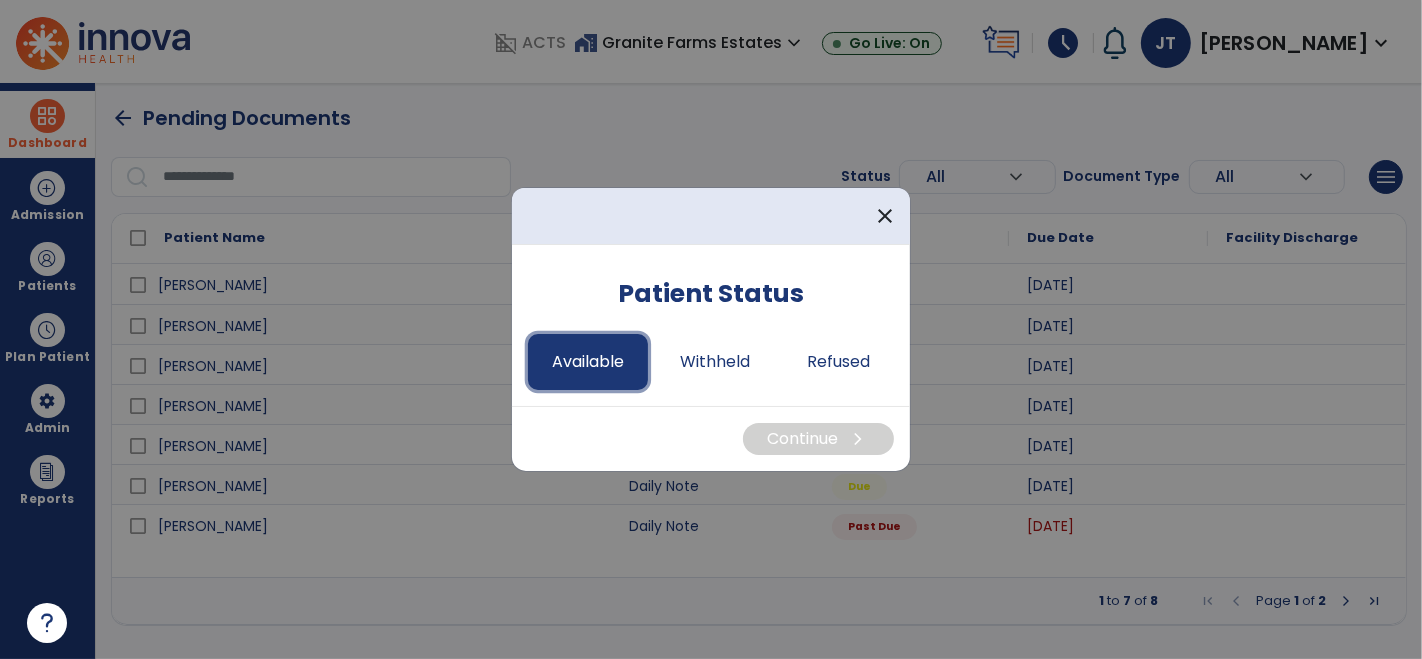 click on "Available" at bounding box center (588, 362) 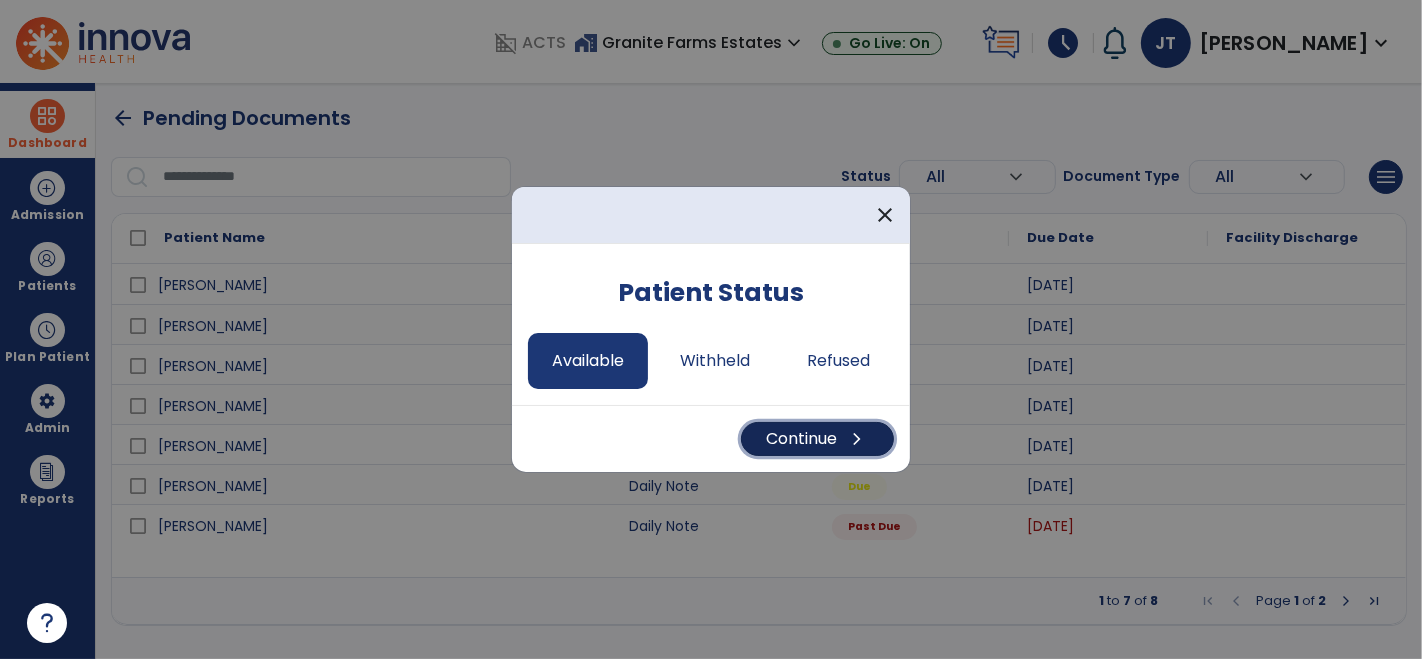 click on "Continue   chevron_right" at bounding box center (817, 439) 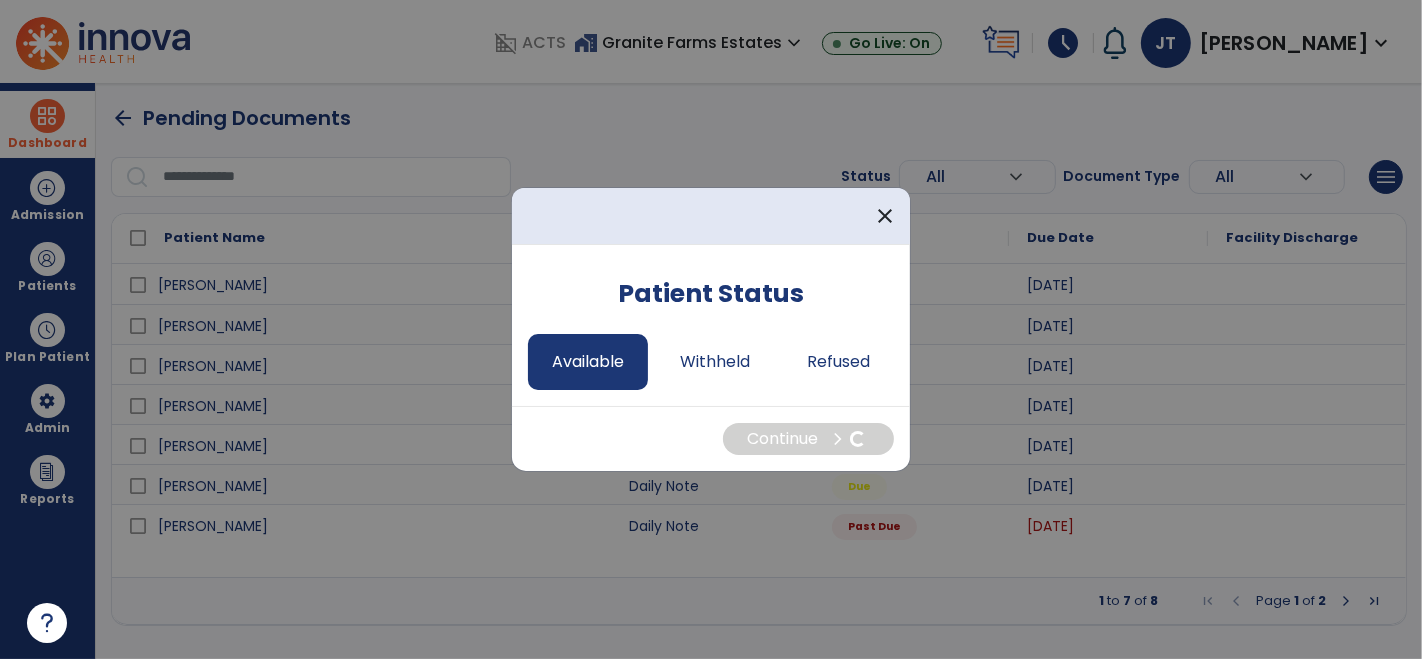 select on "*" 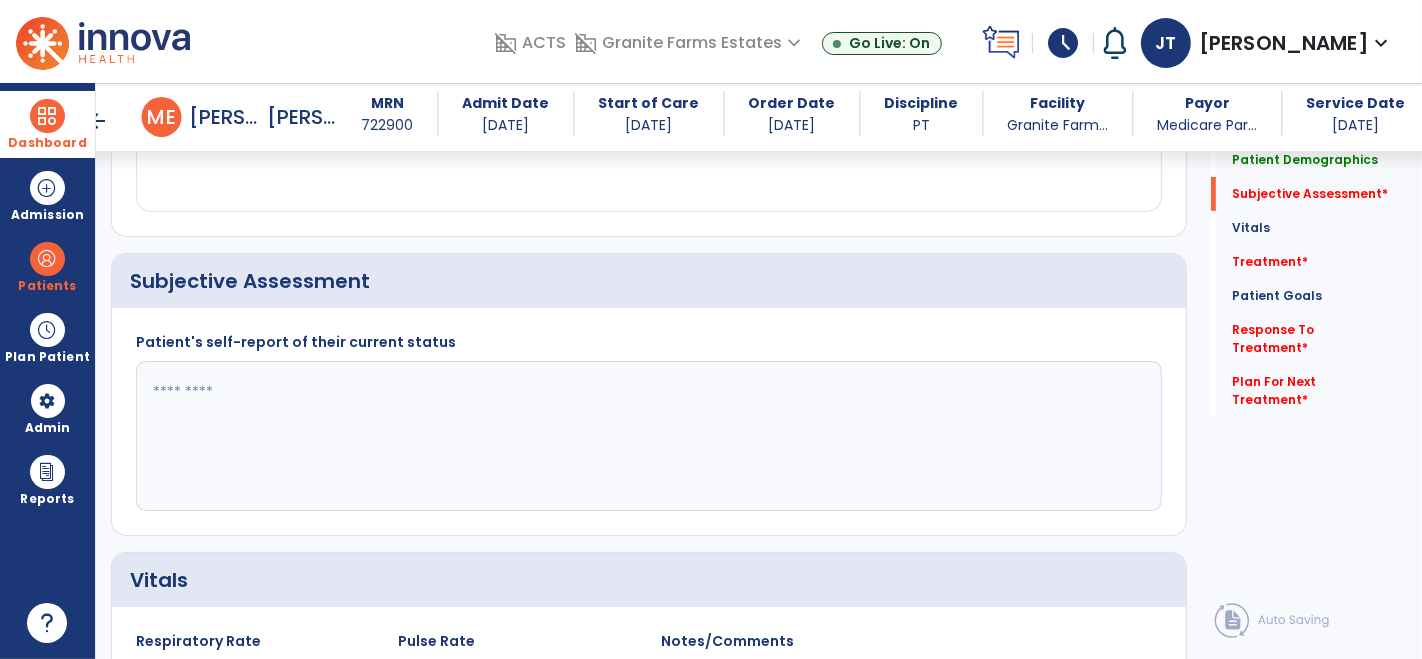 scroll, scrollTop: 384, scrollLeft: 0, axis: vertical 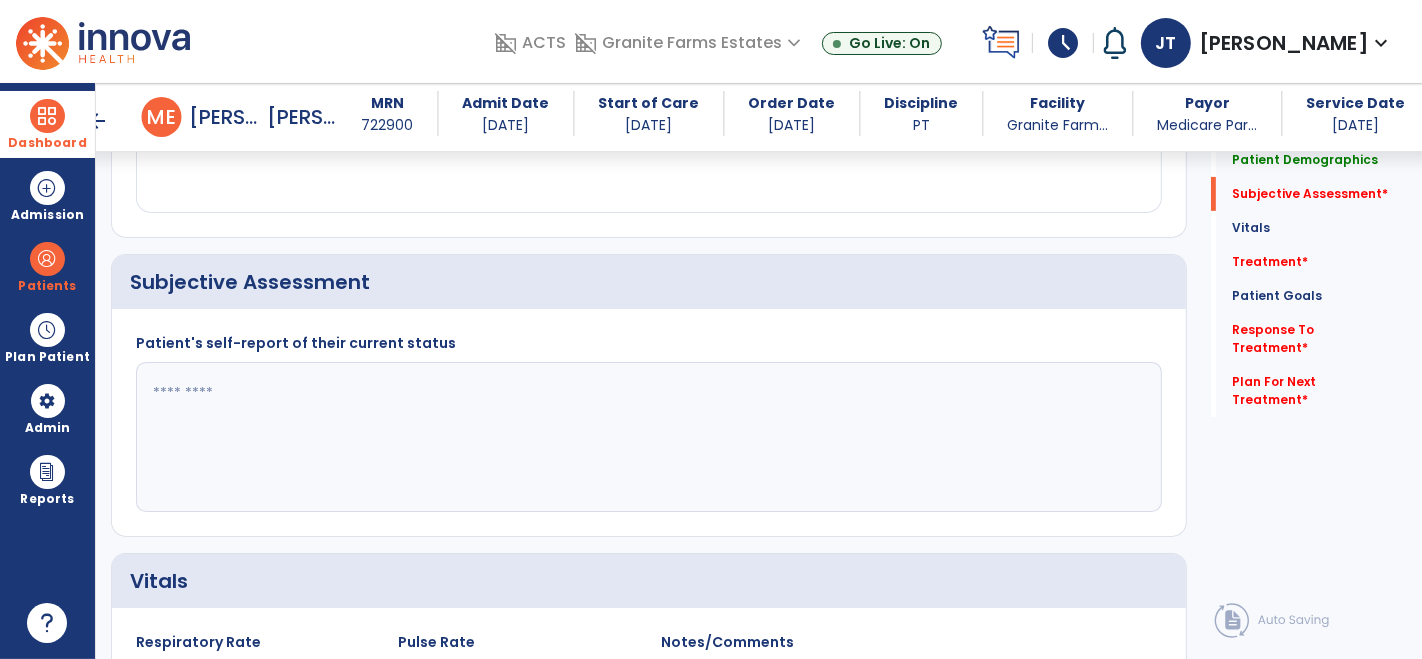 click 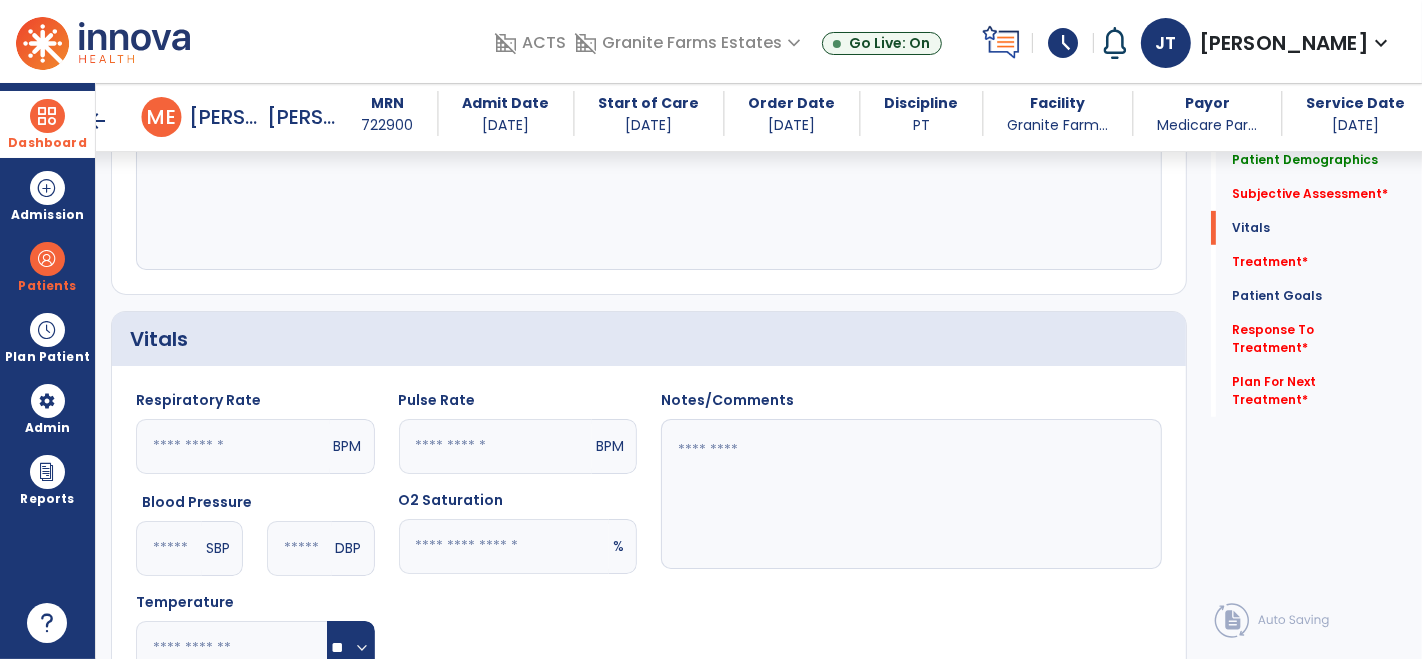 scroll, scrollTop: 635, scrollLeft: 0, axis: vertical 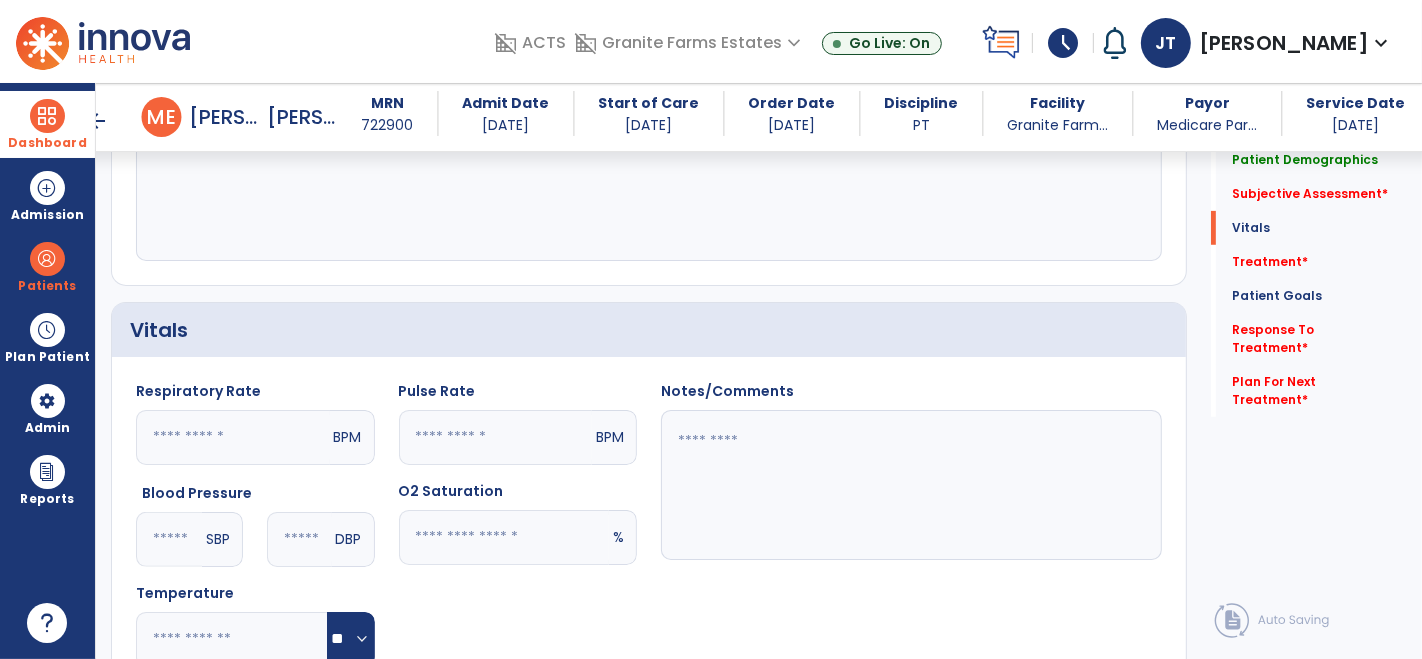 click 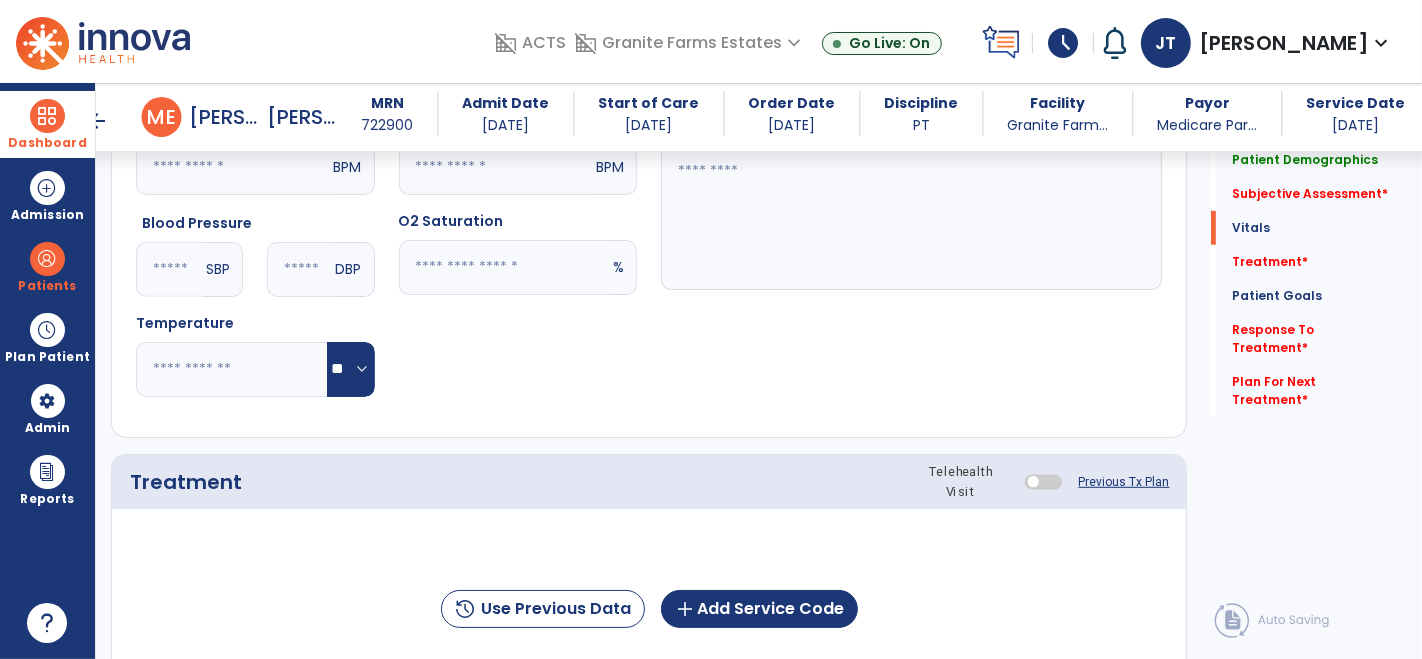 scroll, scrollTop: 1030, scrollLeft: 0, axis: vertical 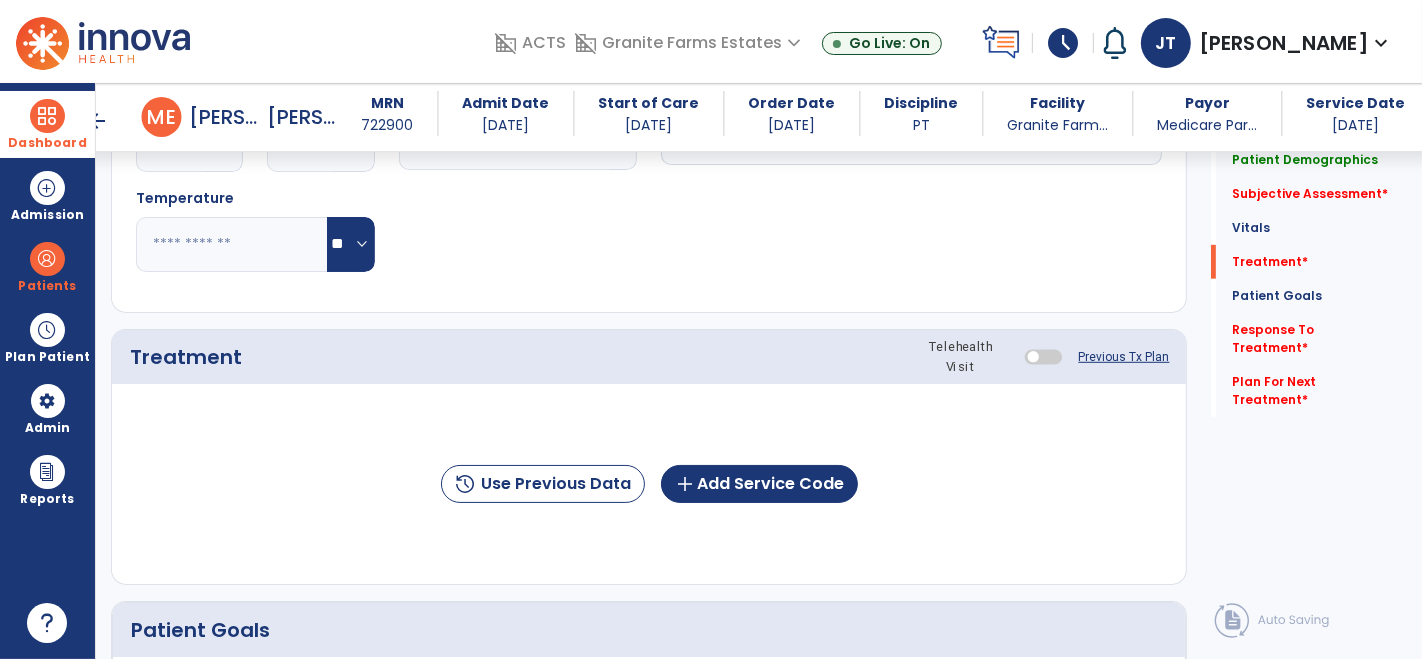 click at bounding box center (47, 116) 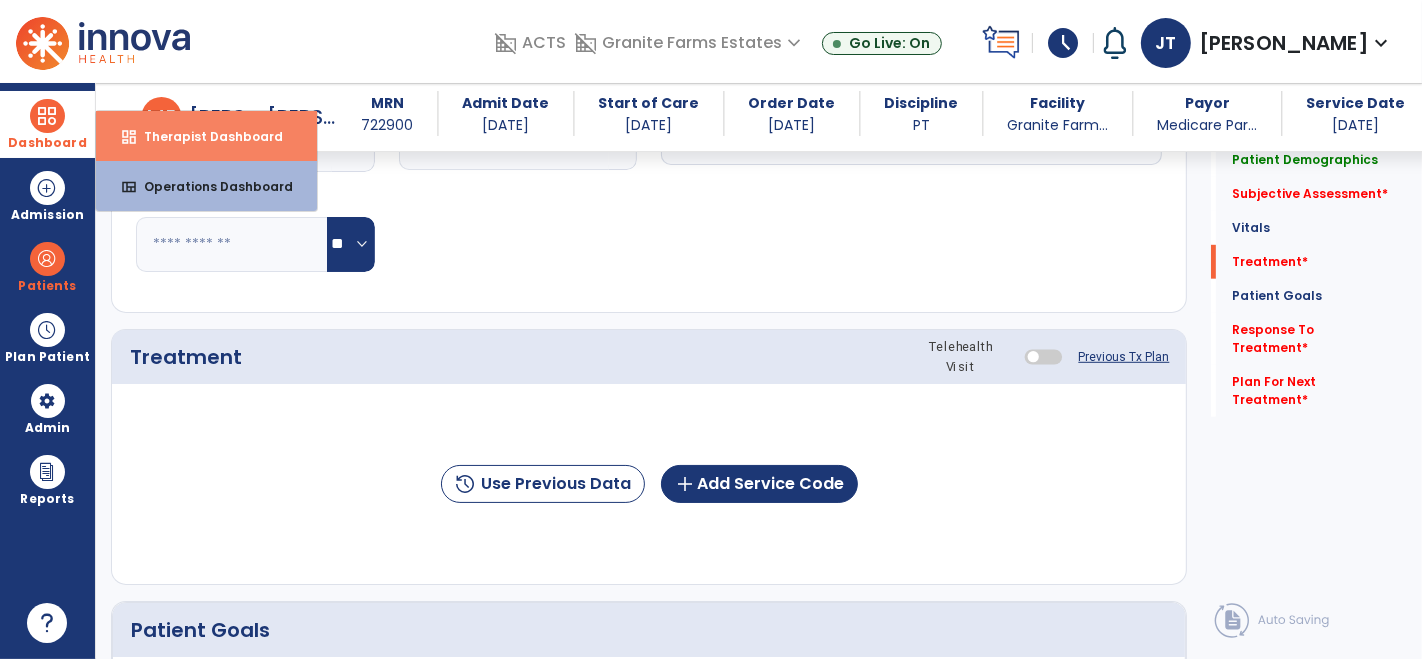 click on "dashboard  Therapist Dashboard" at bounding box center (206, 136) 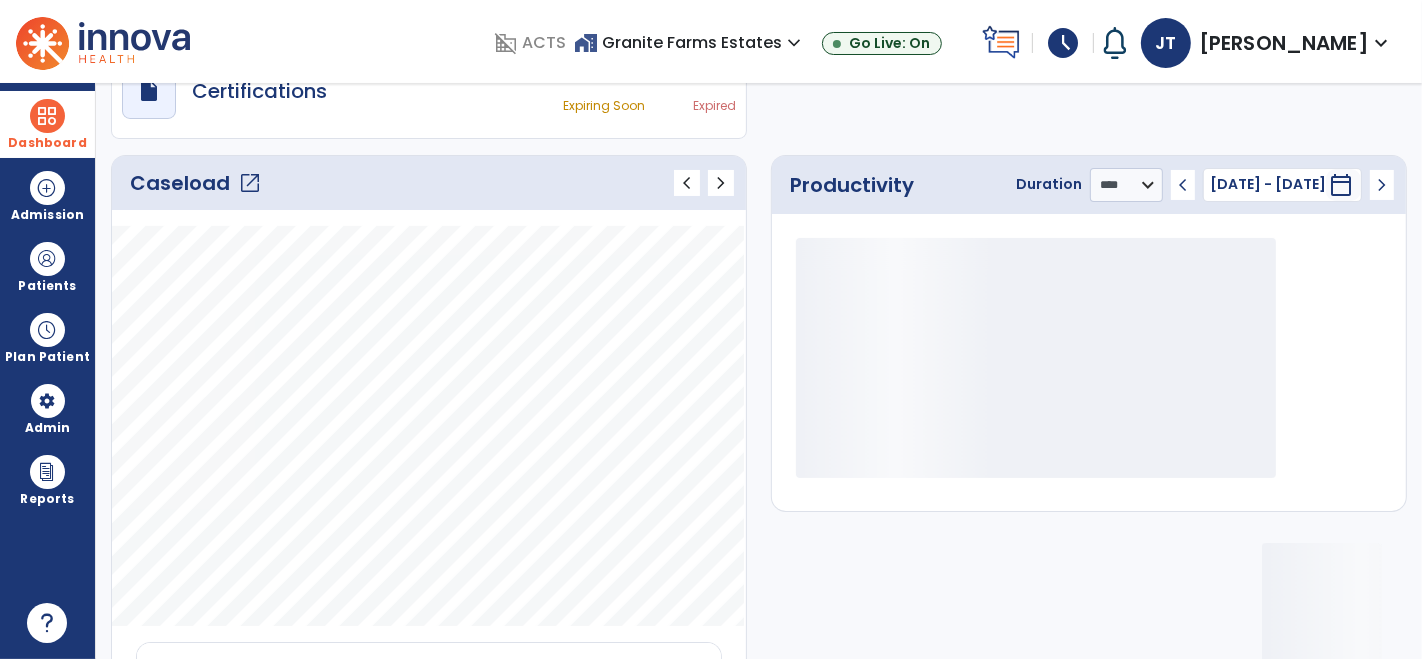 scroll, scrollTop: 0, scrollLeft: 0, axis: both 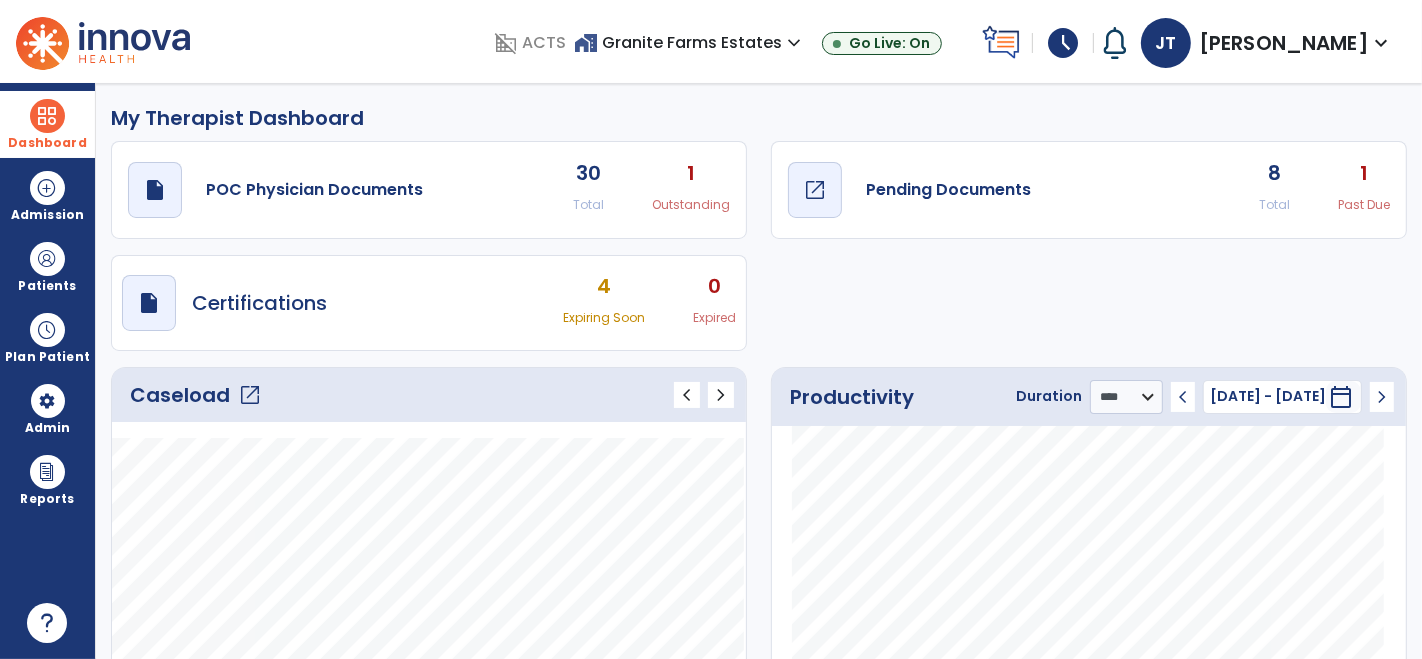 click on "Pending Documents" 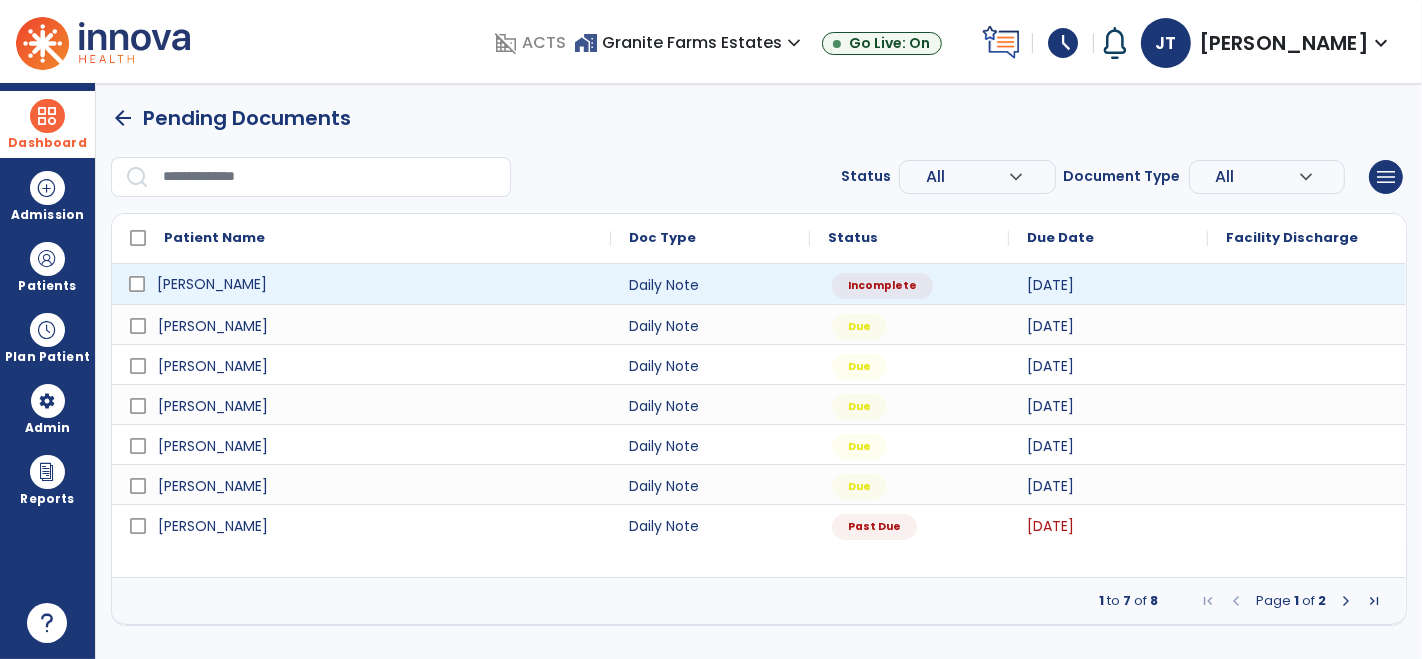 click on "[PERSON_NAME]" at bounding box center [212, 284] 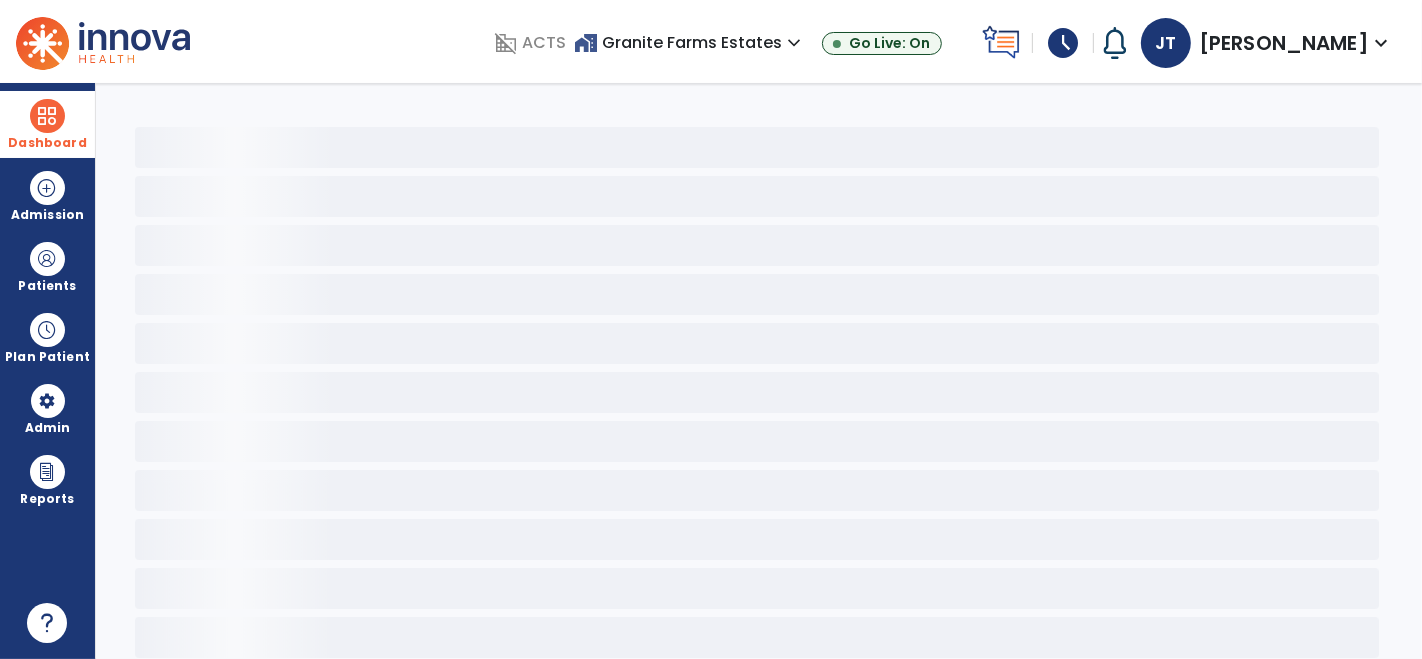 select on "*" 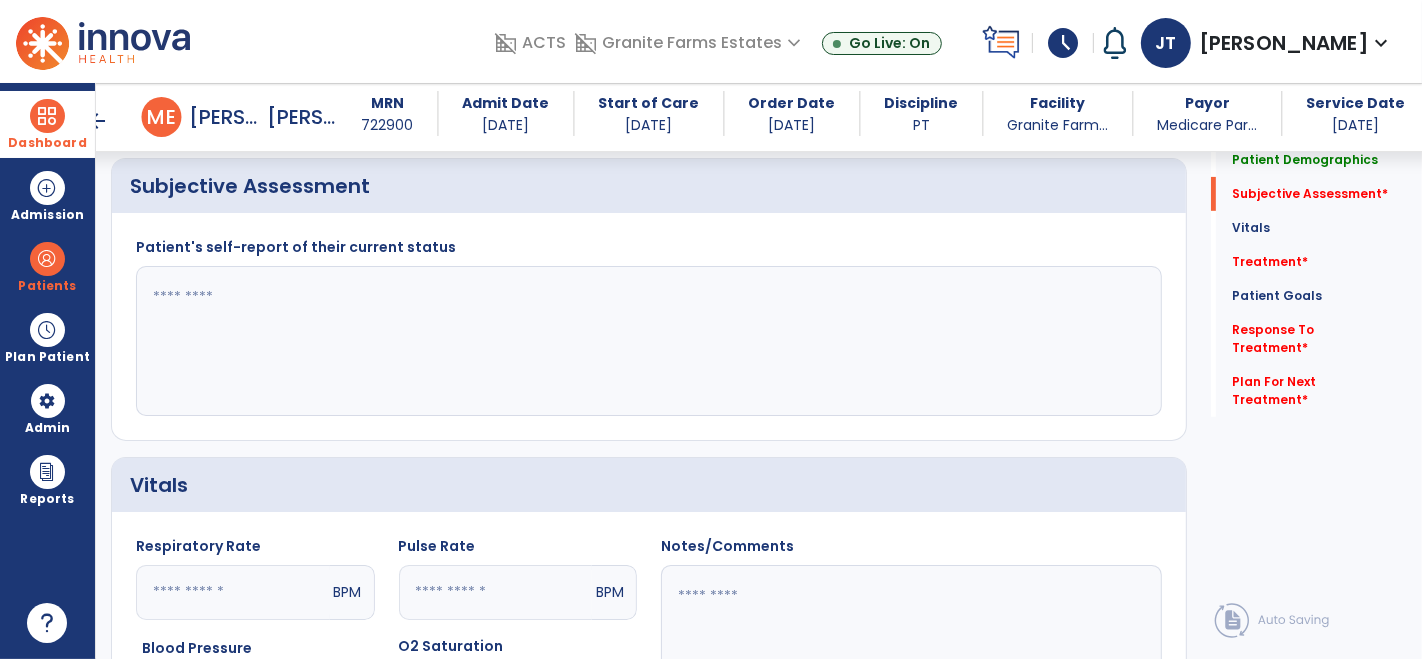 scroll, scrollTop: 551, scrollLeft: 0, axis: vertical 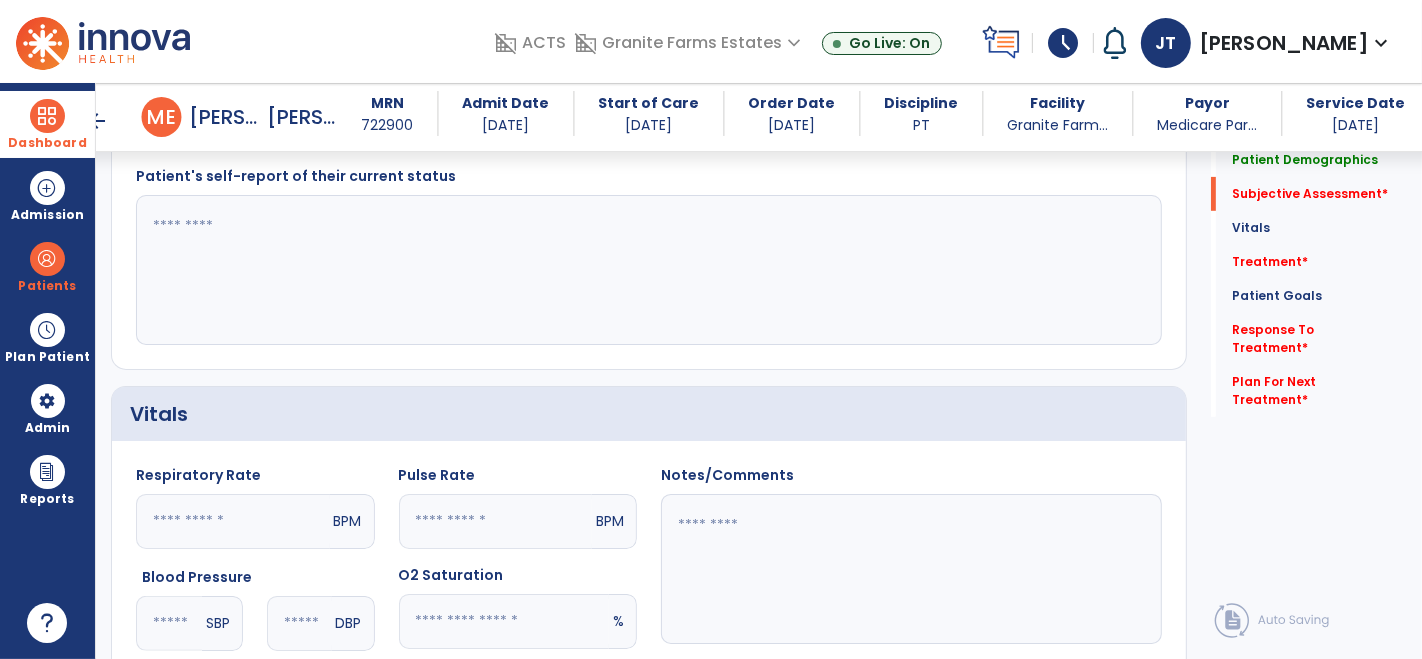 click 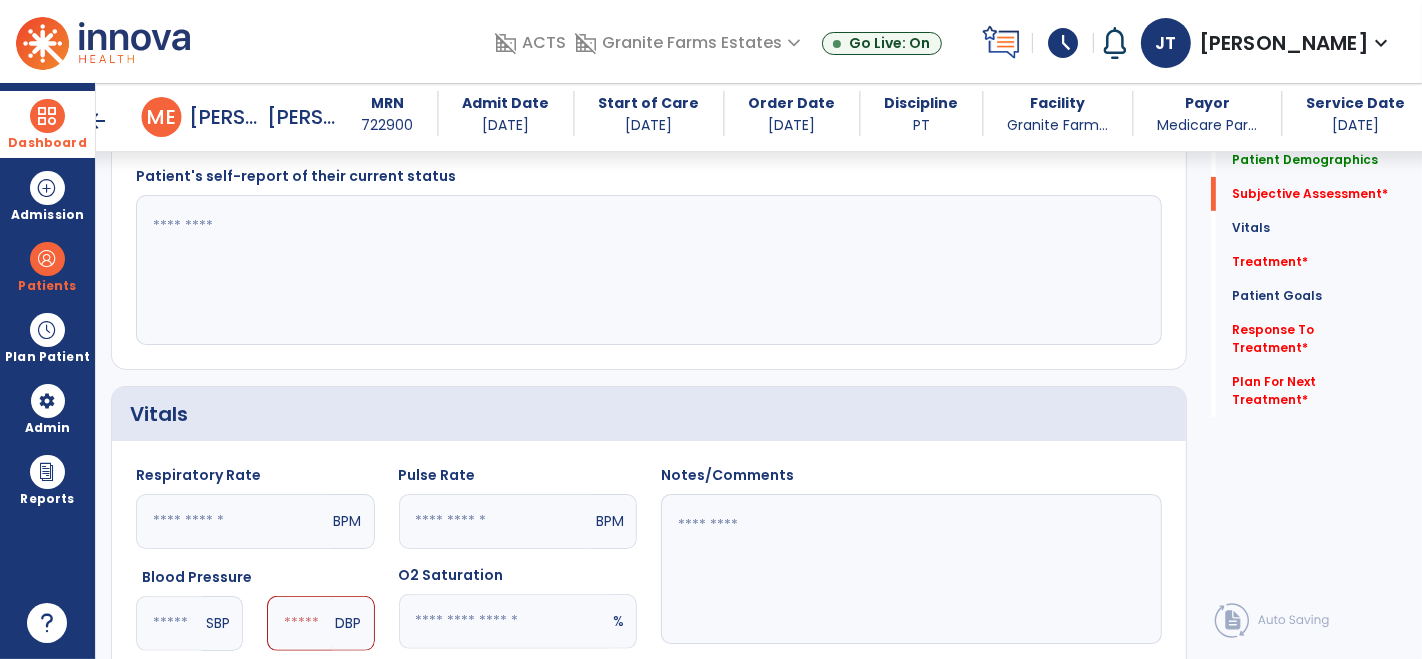 type on "***" 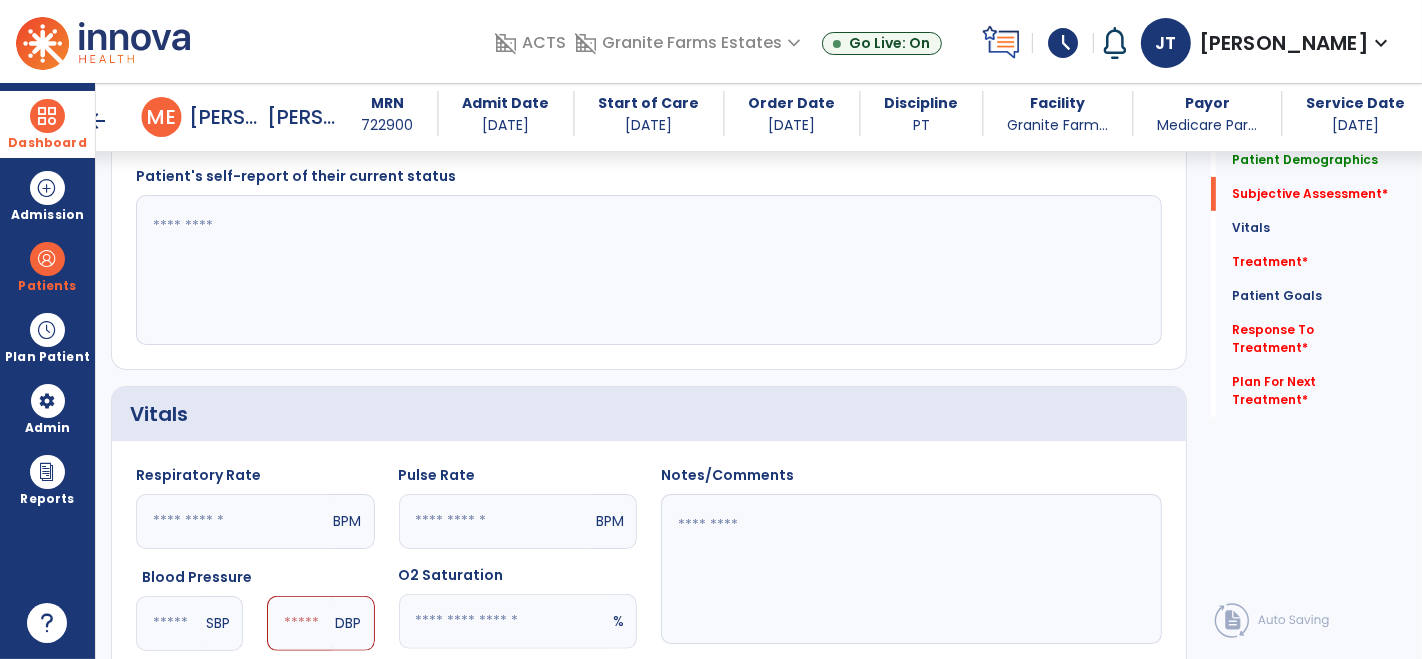 click on "DBP" 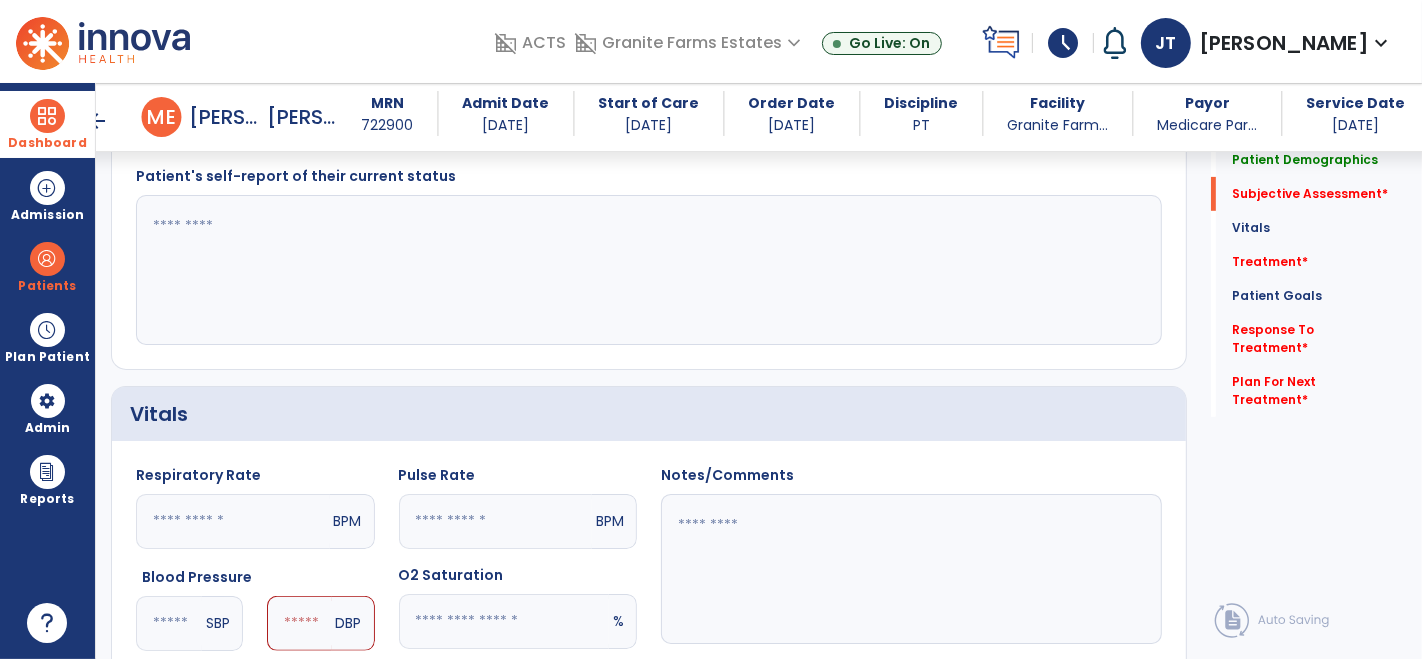 click 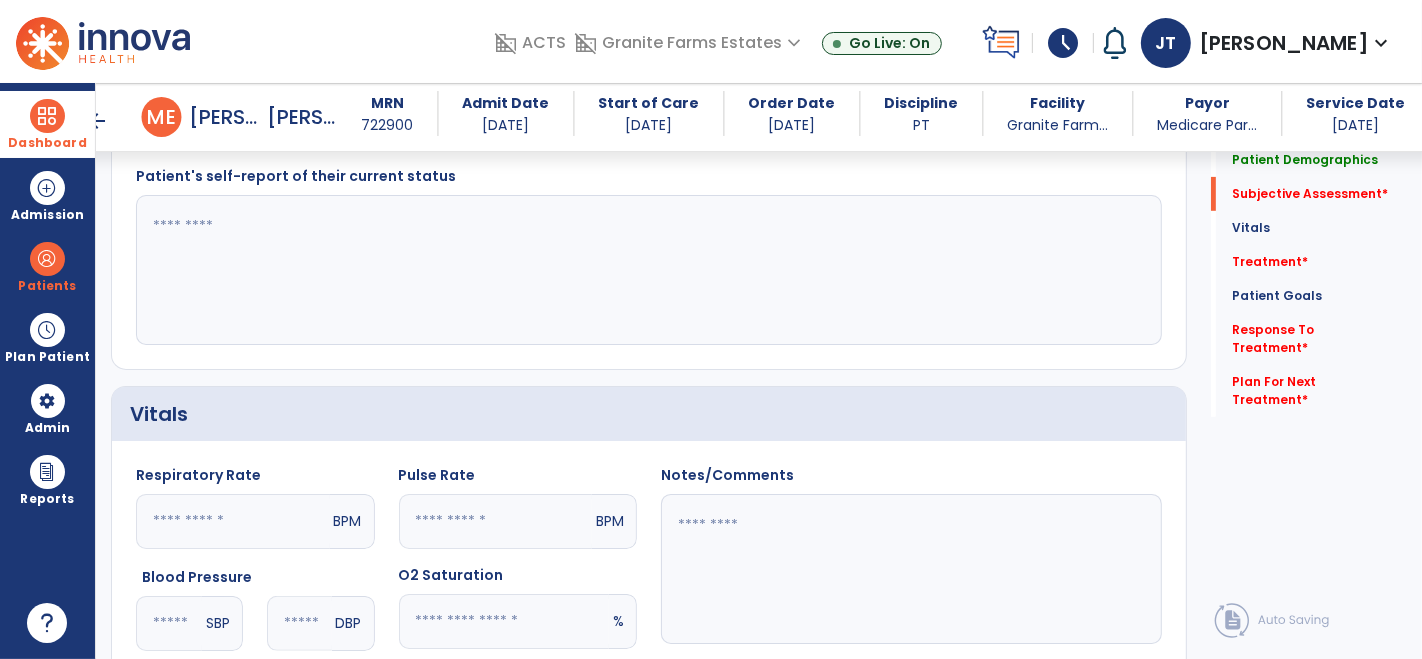 type on "**" 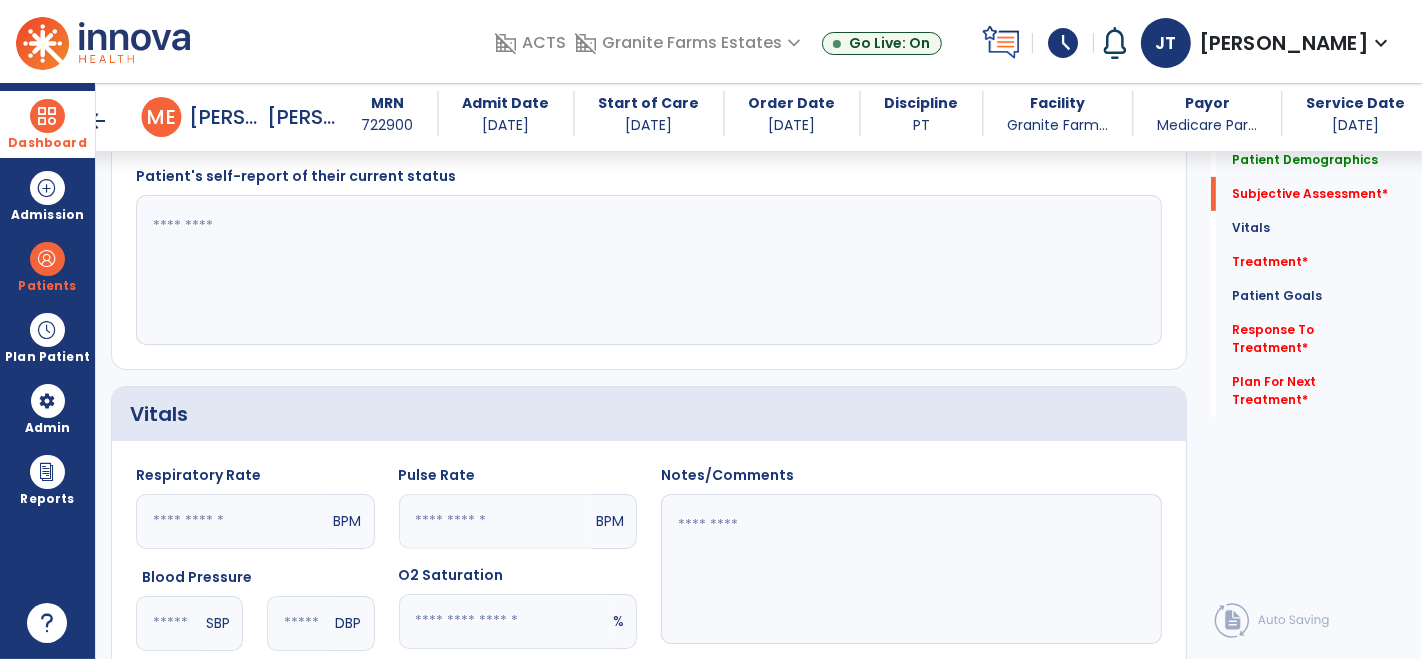 click 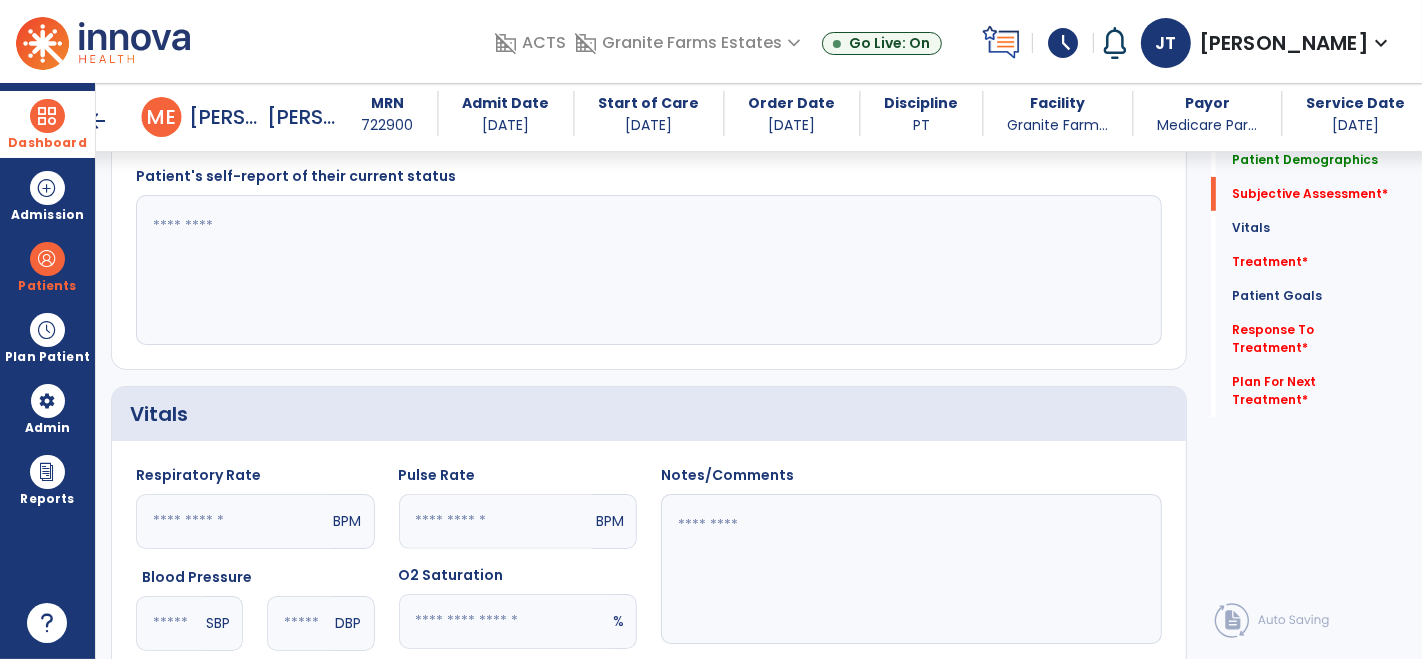 type on "*" 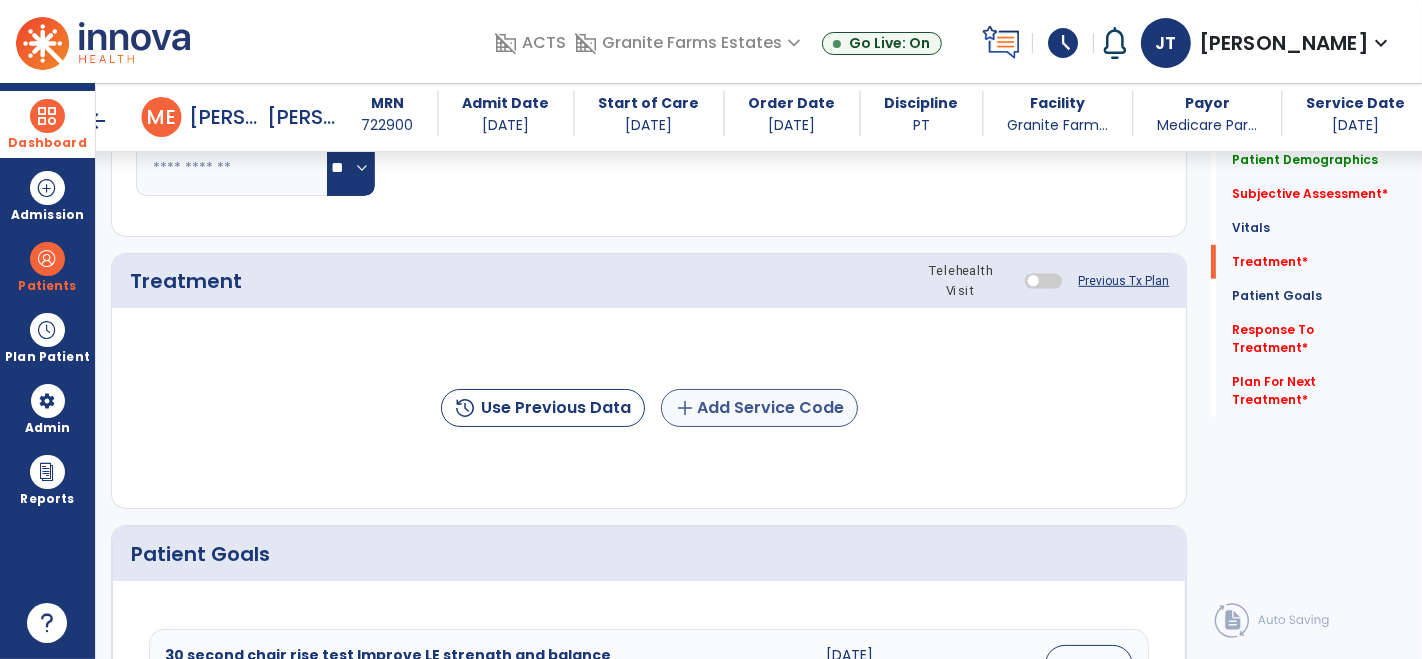 type on "**" 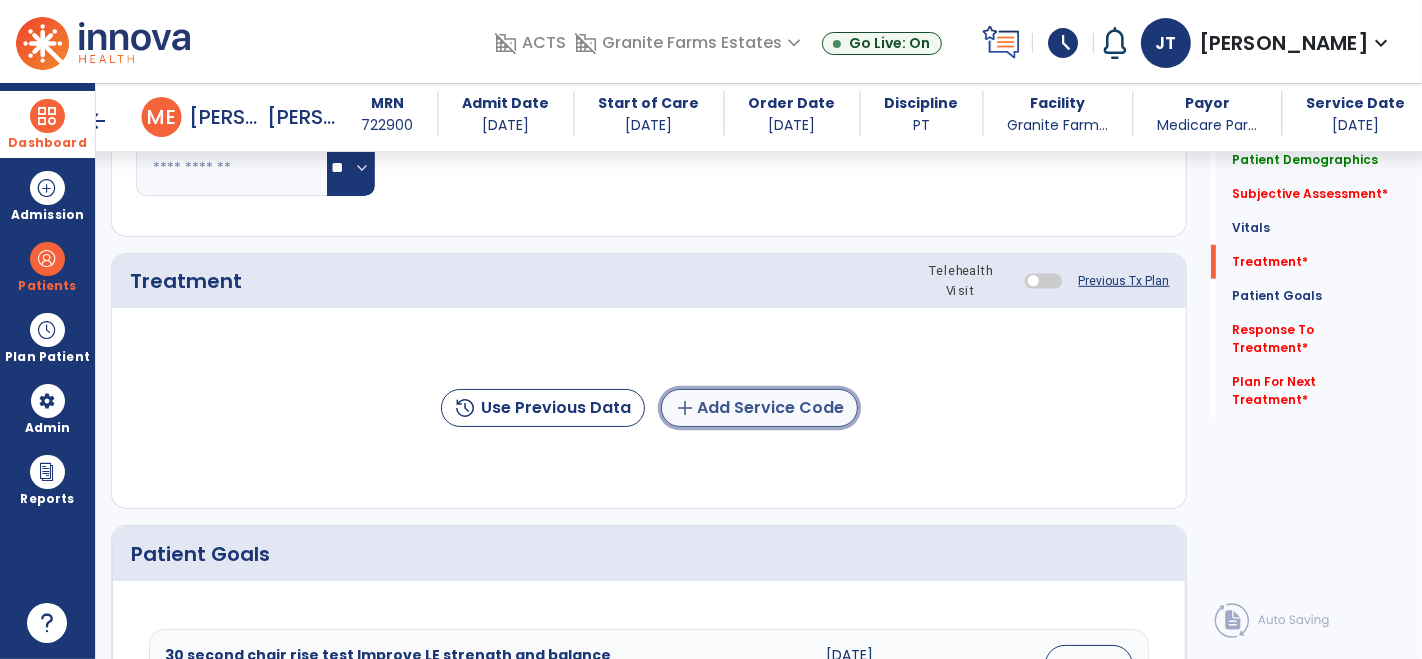 click on "add  Add Service Code" 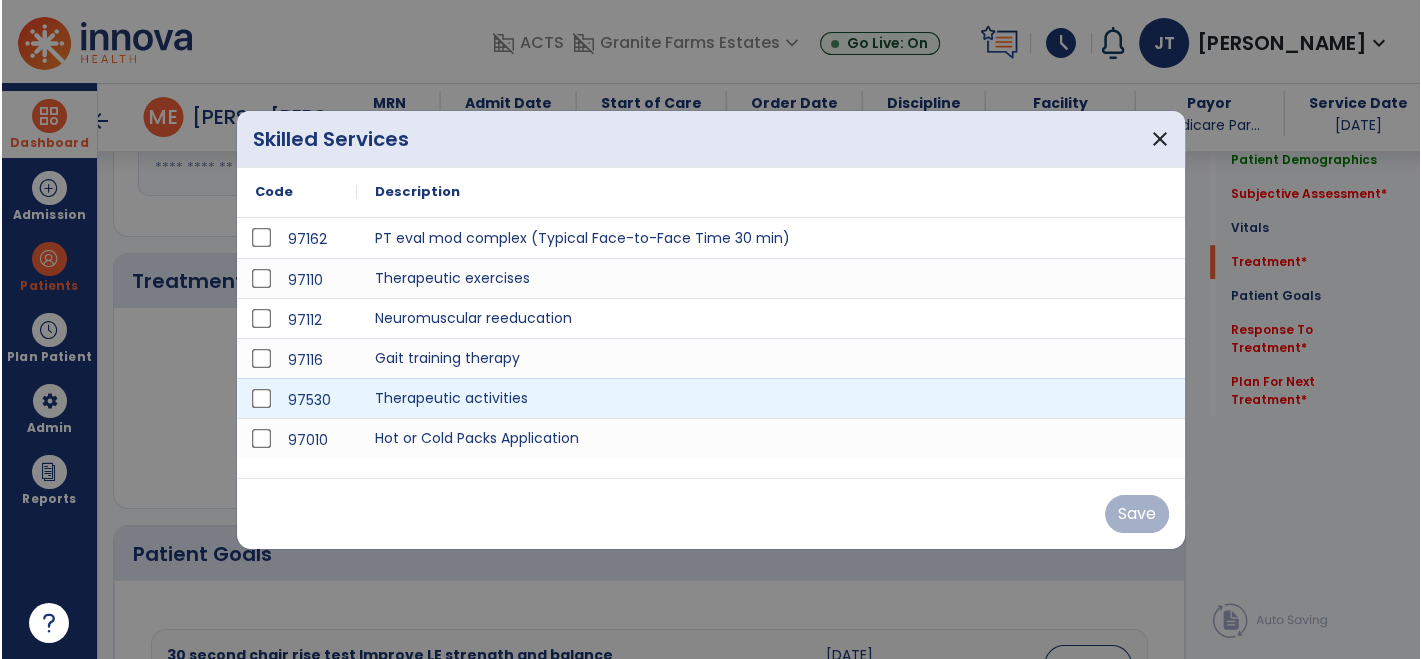 scroll, scrollTop: 1106, scrollLeft: 0, axis: vertical 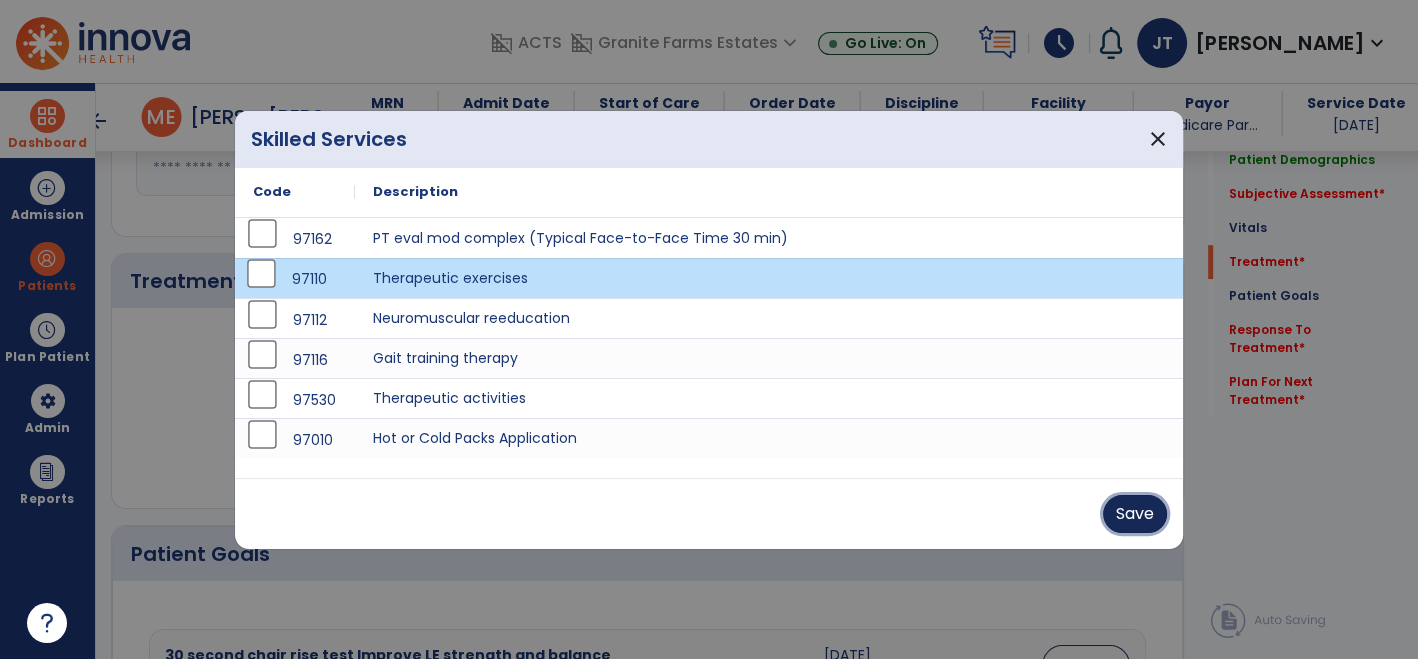 click on "Save" at bounding box center (1135, 514) 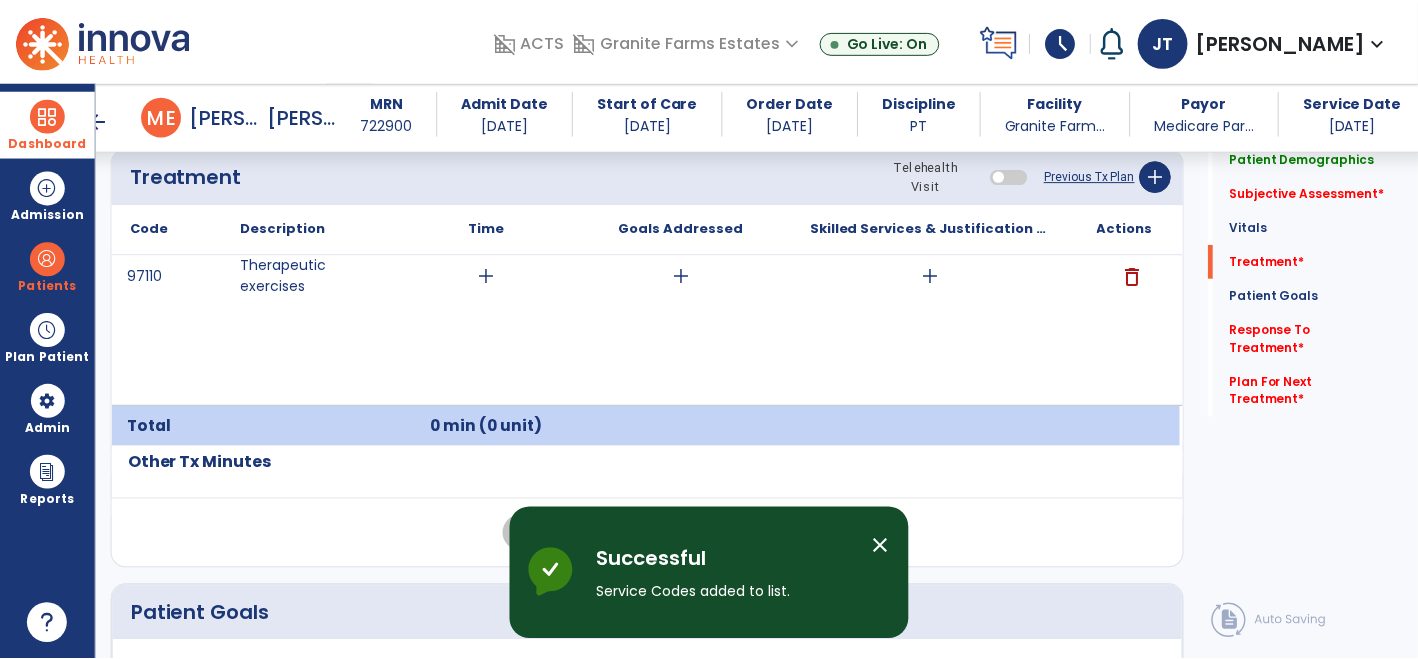 scroll, scrollTop: 1211, scrollLeft: 0, axis: vertical 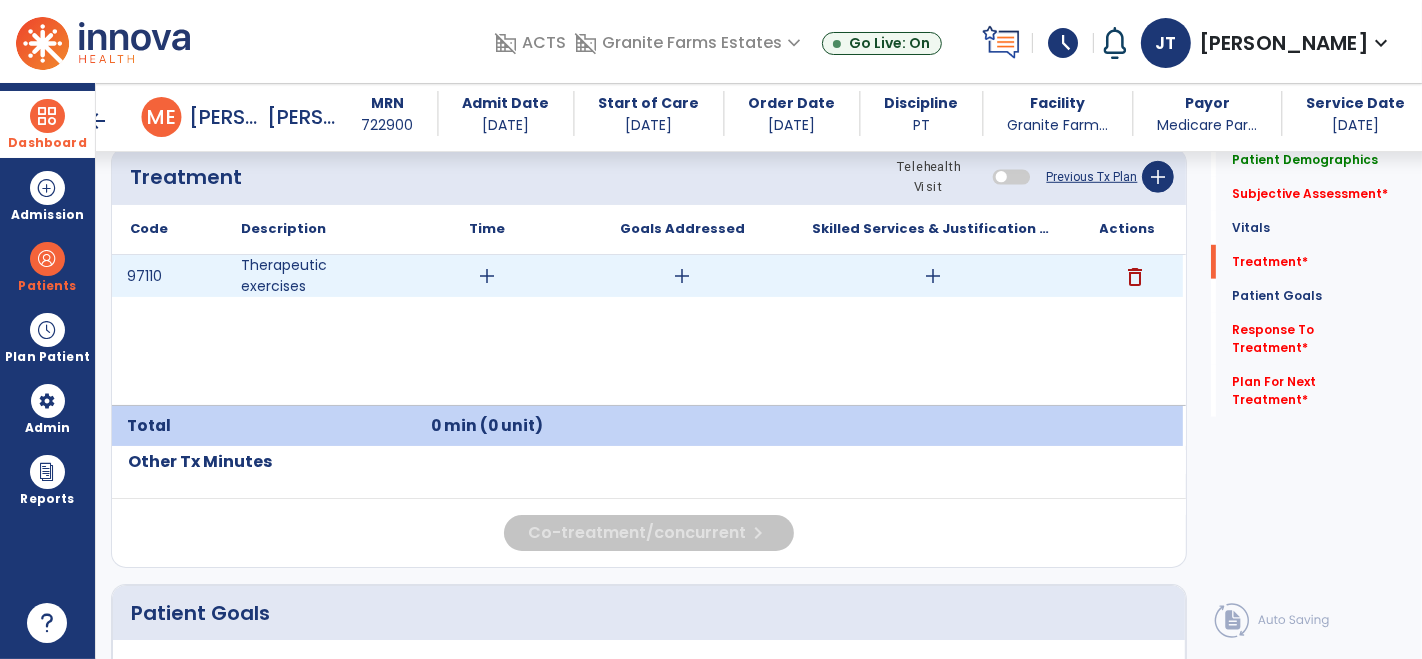 click on "add" at bounding box center [933, 276] 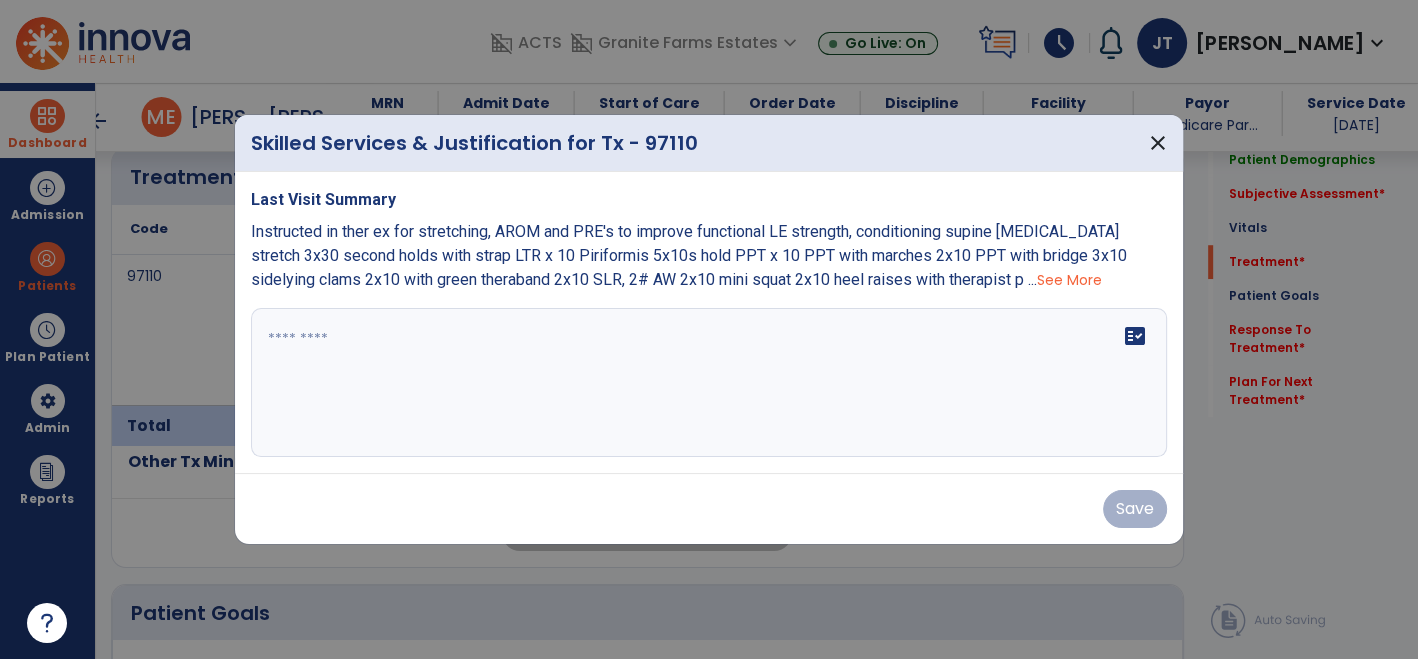 scroll, scrollTop: 1211, scrollLeft: 0, axis: vertical 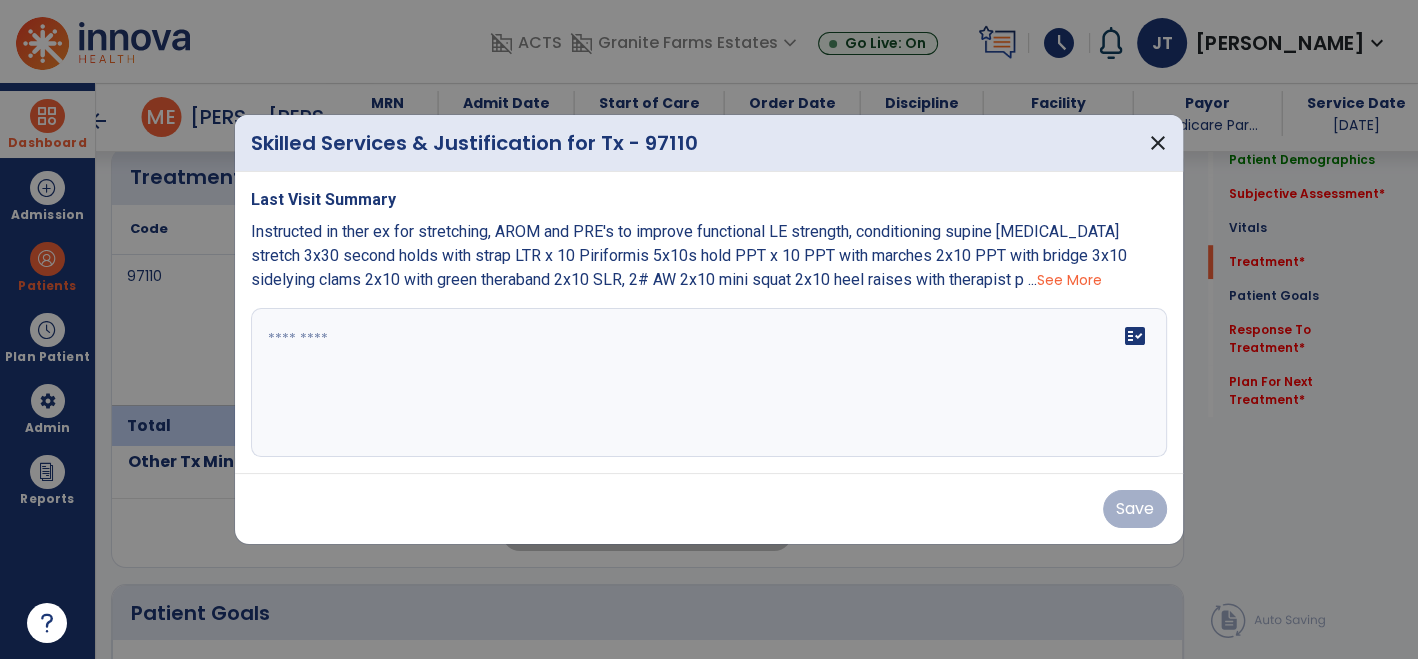 click on "See More" at bounding box center (1069, 280) 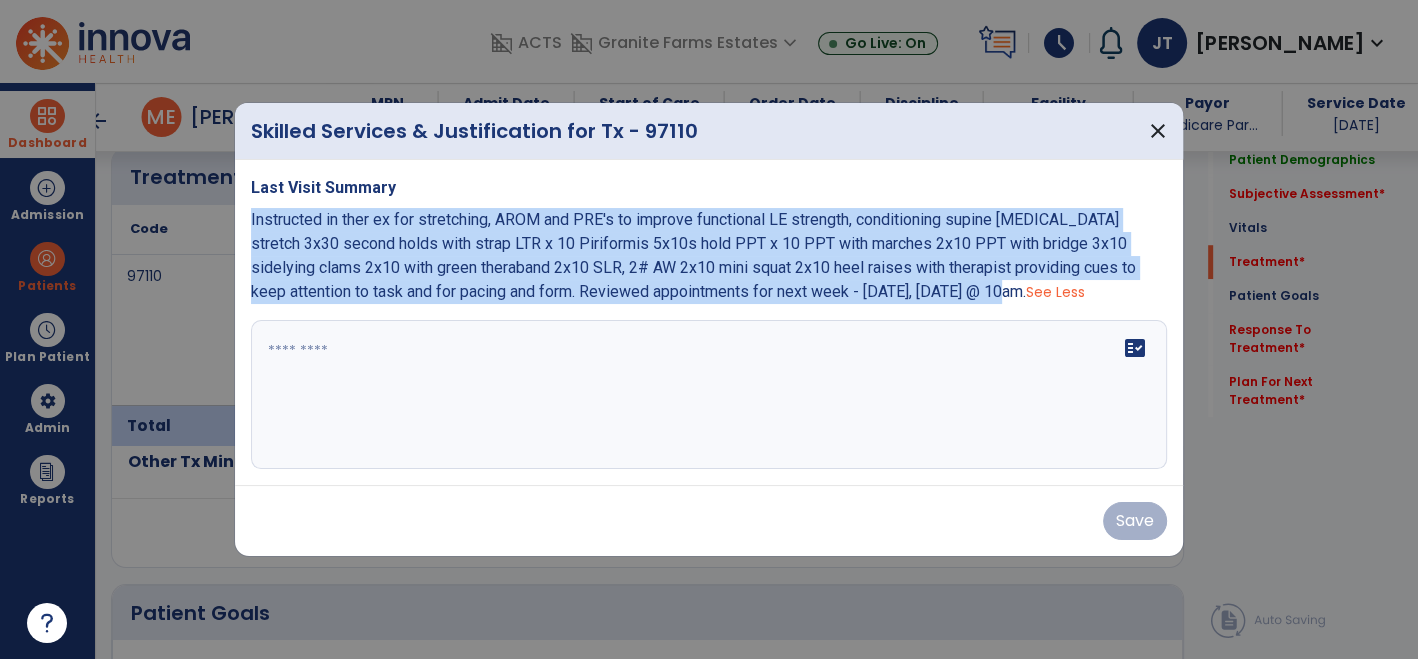 drag, startPoint x: 250, startPoint y: 225, endPoint x: 934, endPoint y: 295, distance: 687.5726 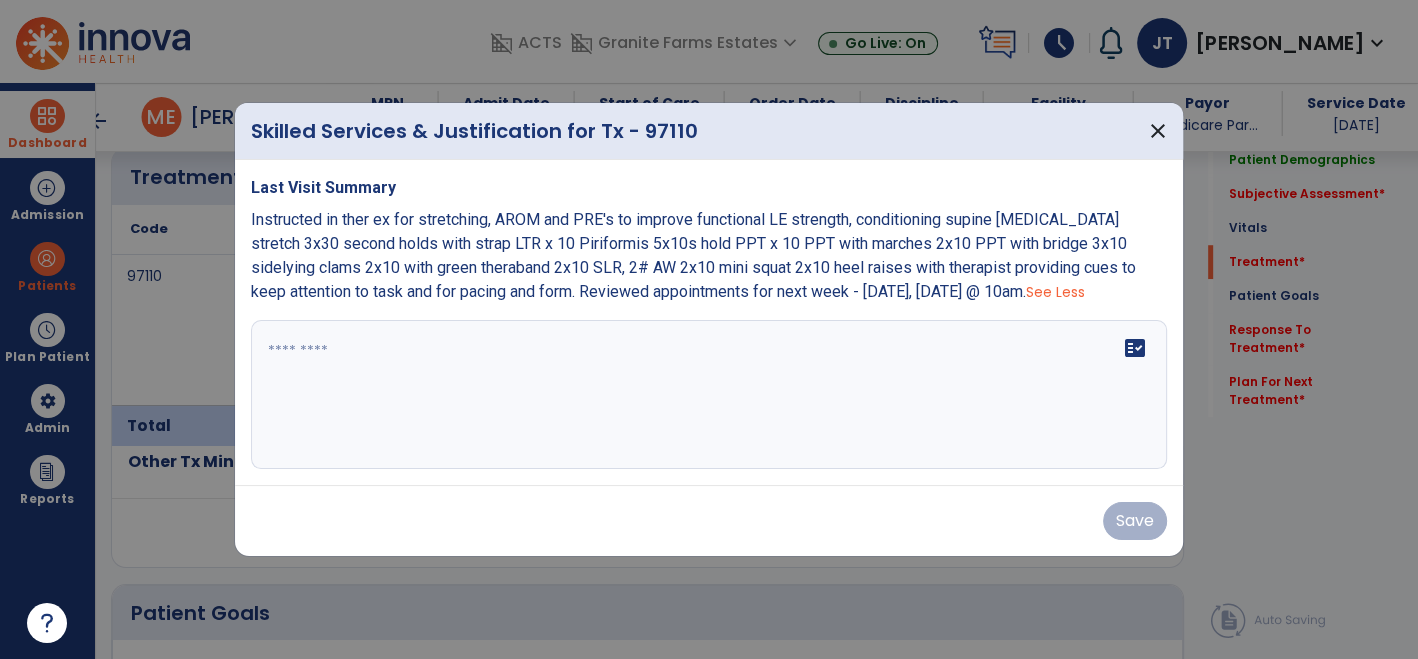 click on "fact_check" at bounding box center (709, 395) 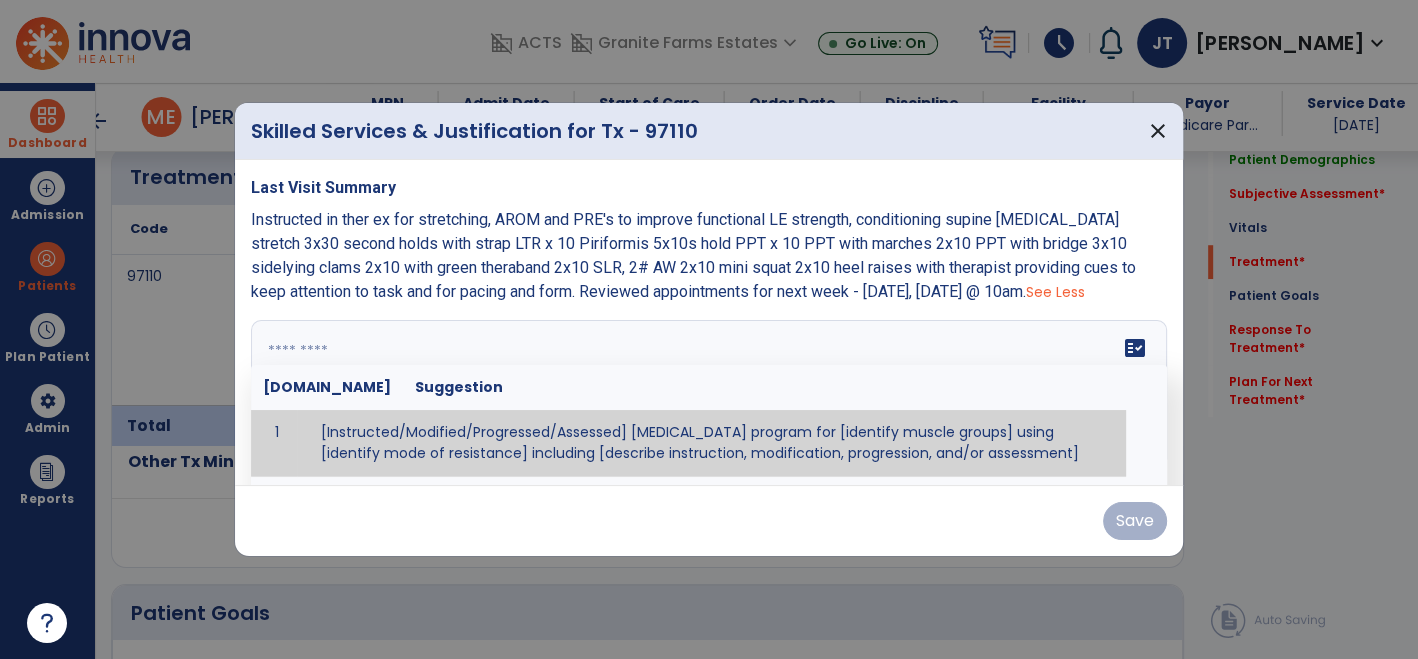 paste on "**********" 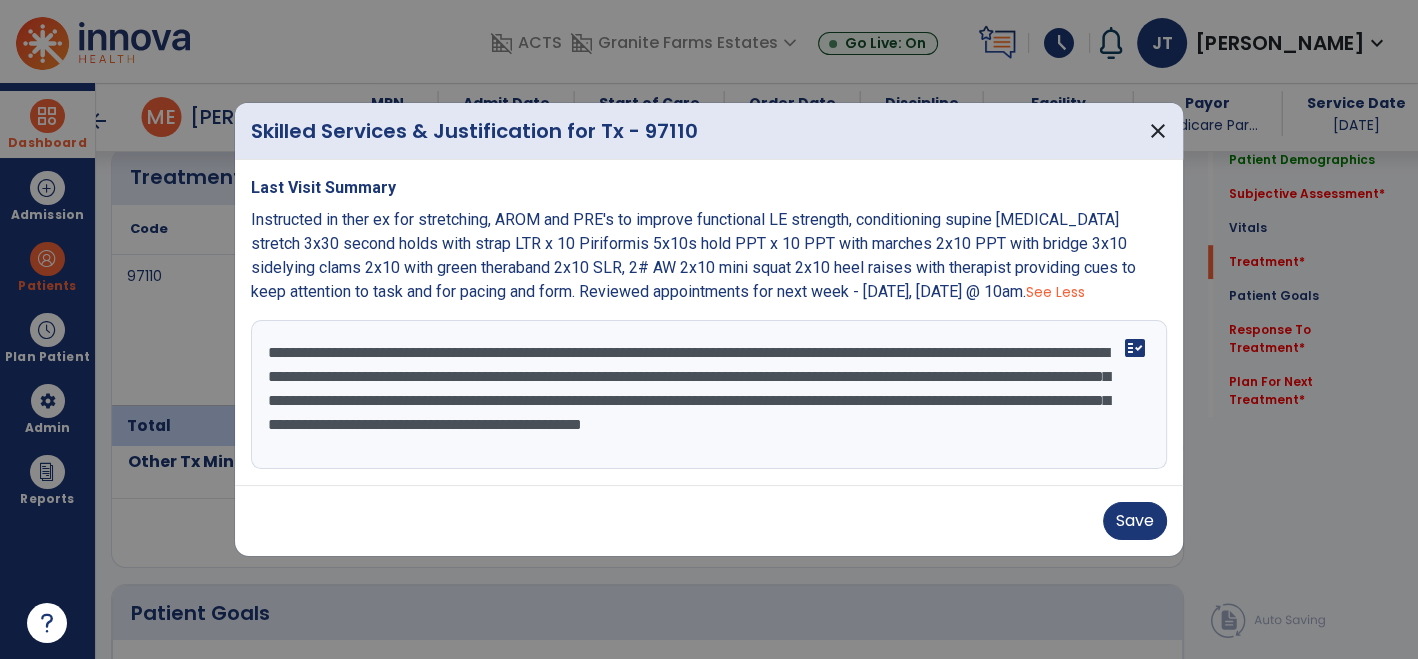 click on "**********" at bounding box center (709, 395) 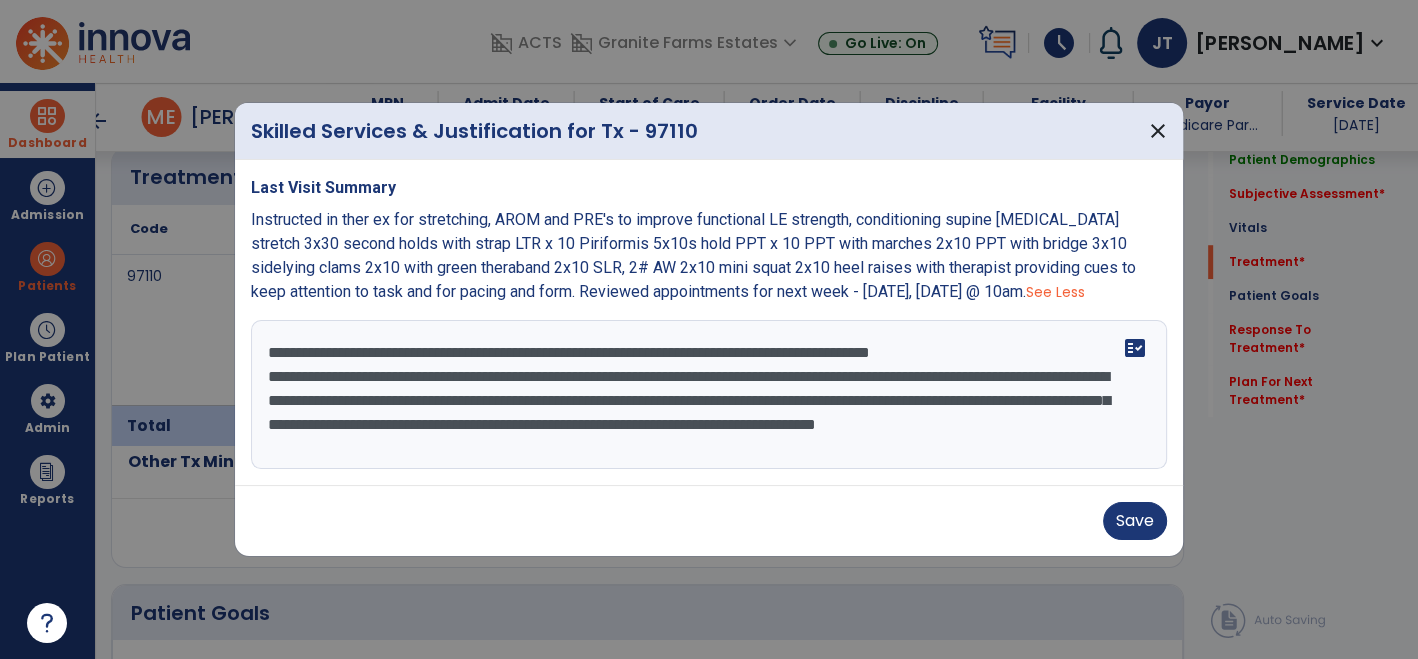 click on "**********" at bounding box center (709, 395) 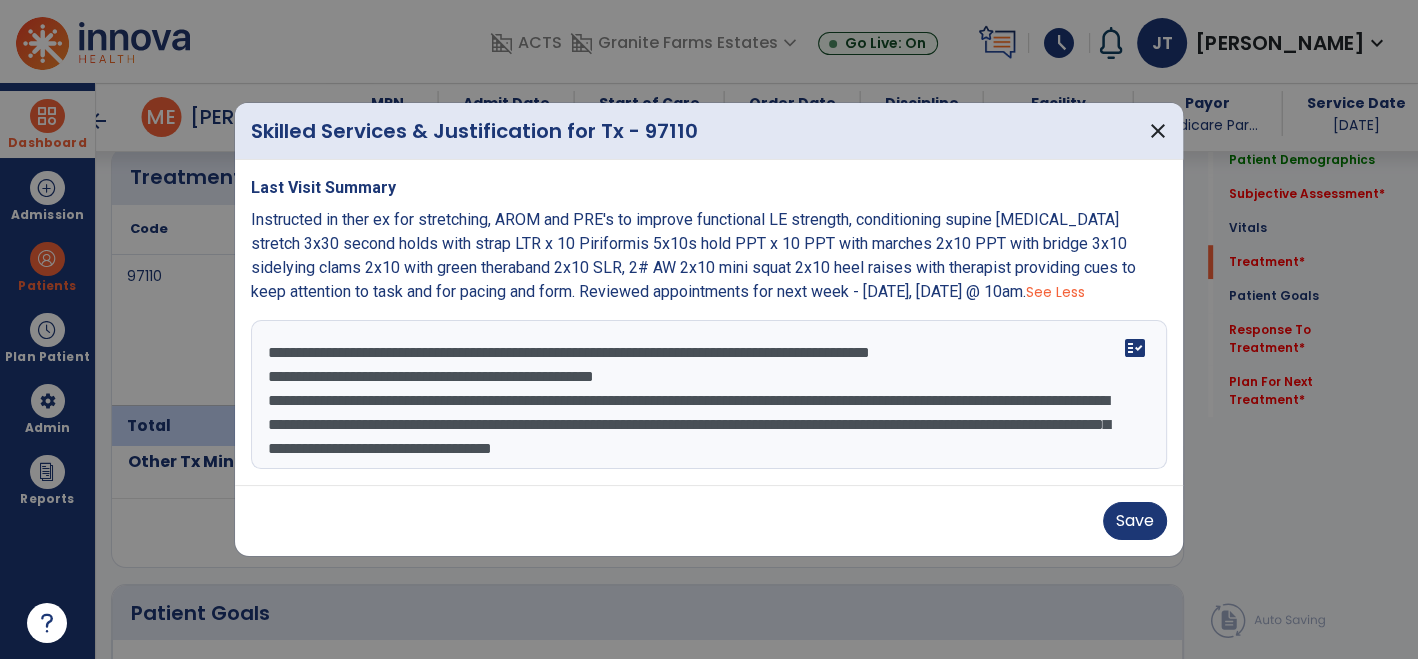 click on "**********" at bounding box center (709, 395) 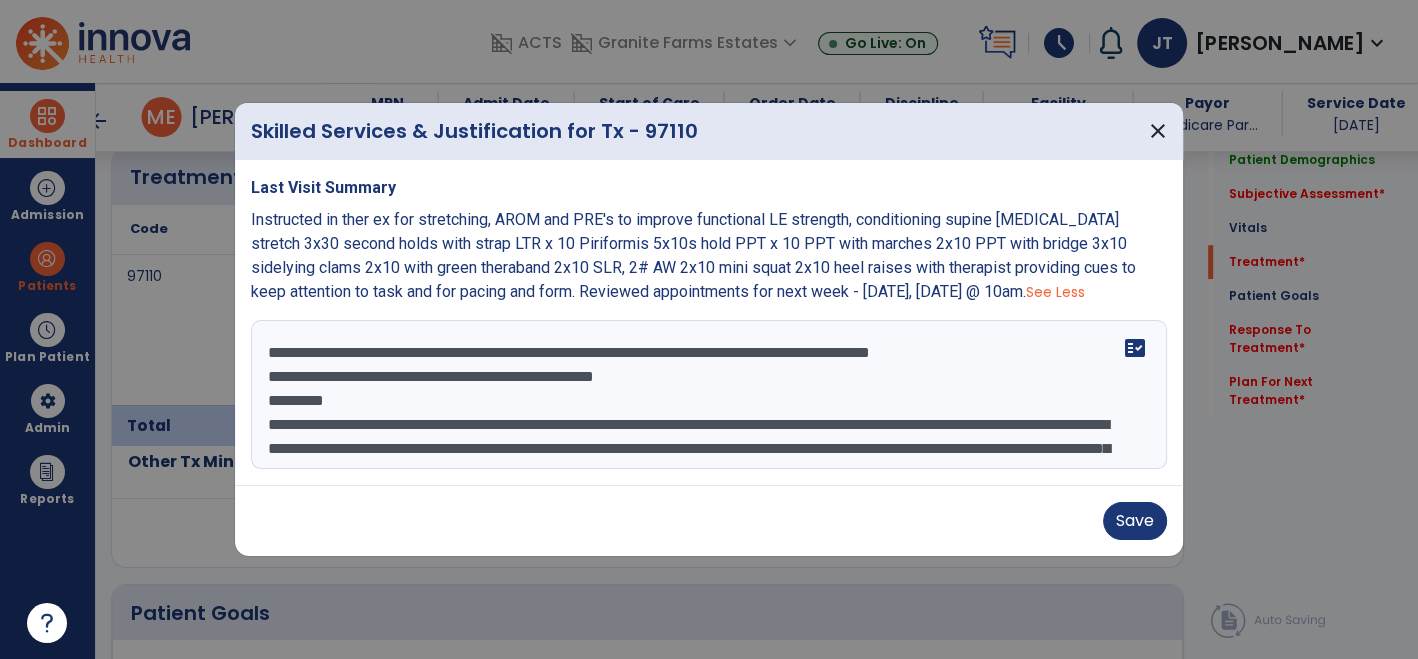 click on "**********" at bounding box center [709, 395] 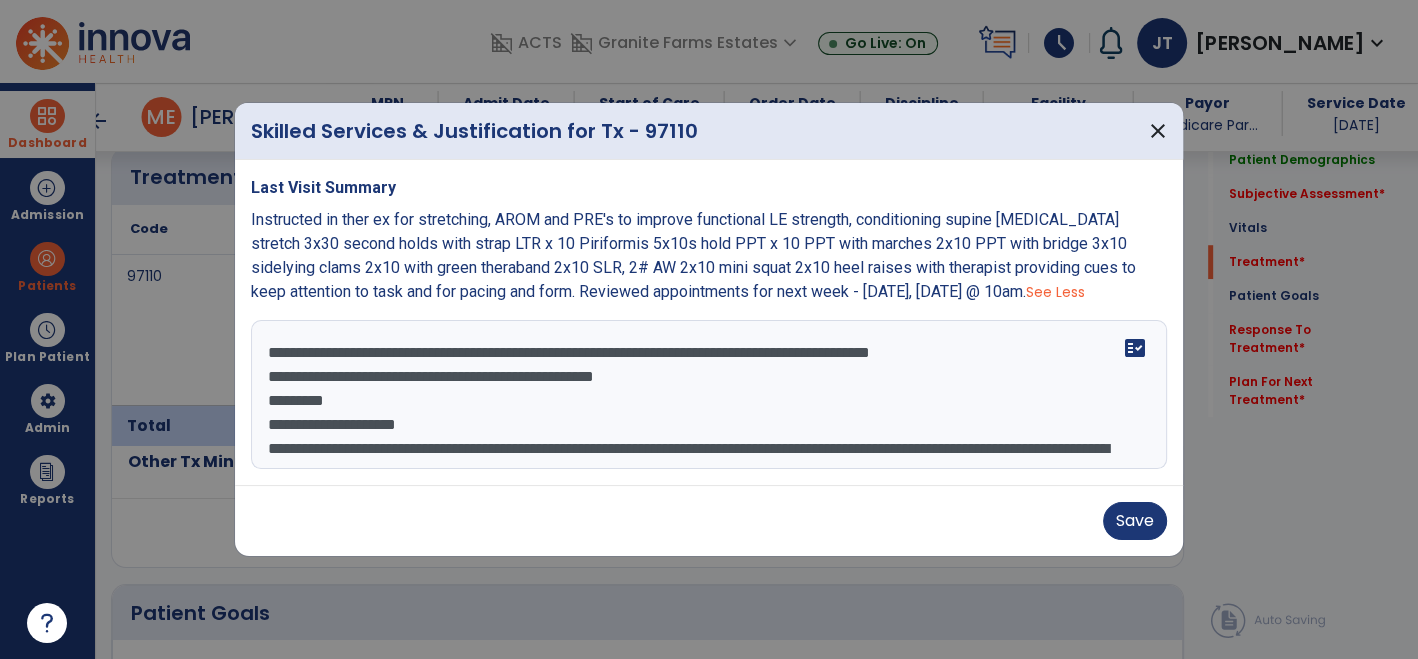click on "**********" at bounding box center [709, 395] 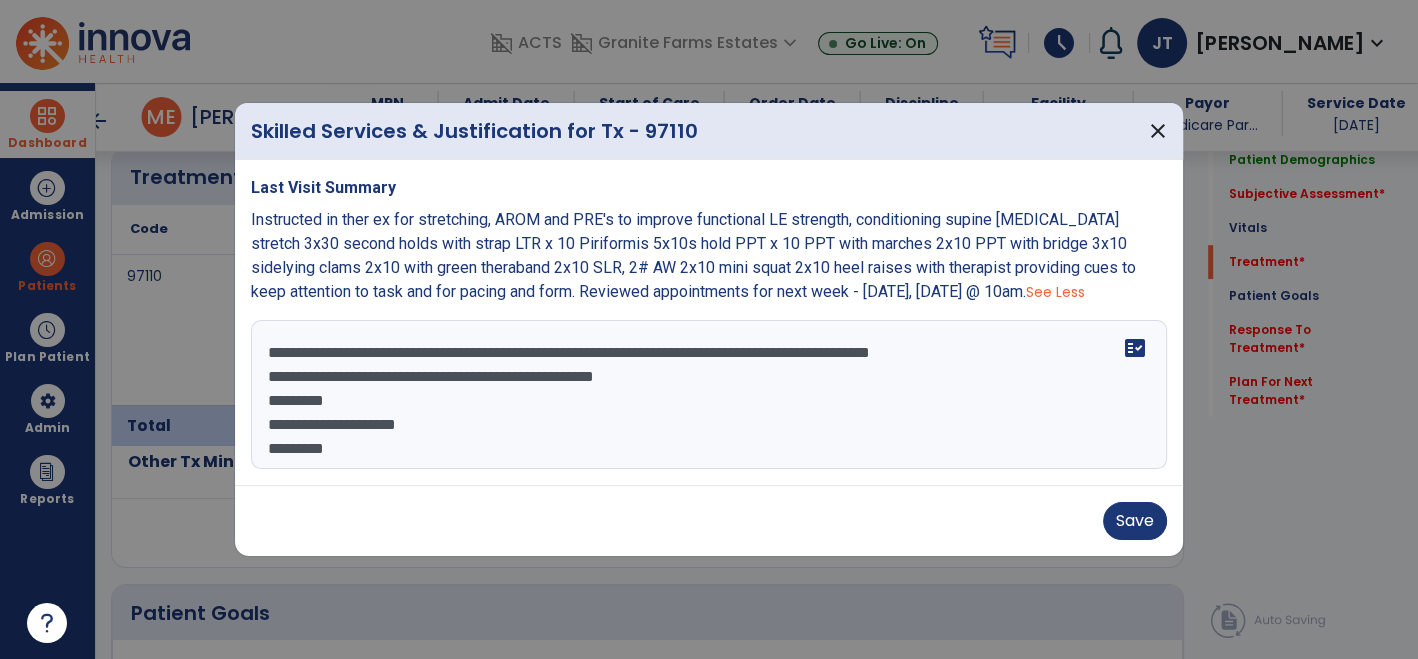 scroll, scrollTop: 14, scrollLeft: 0, axis: vertical 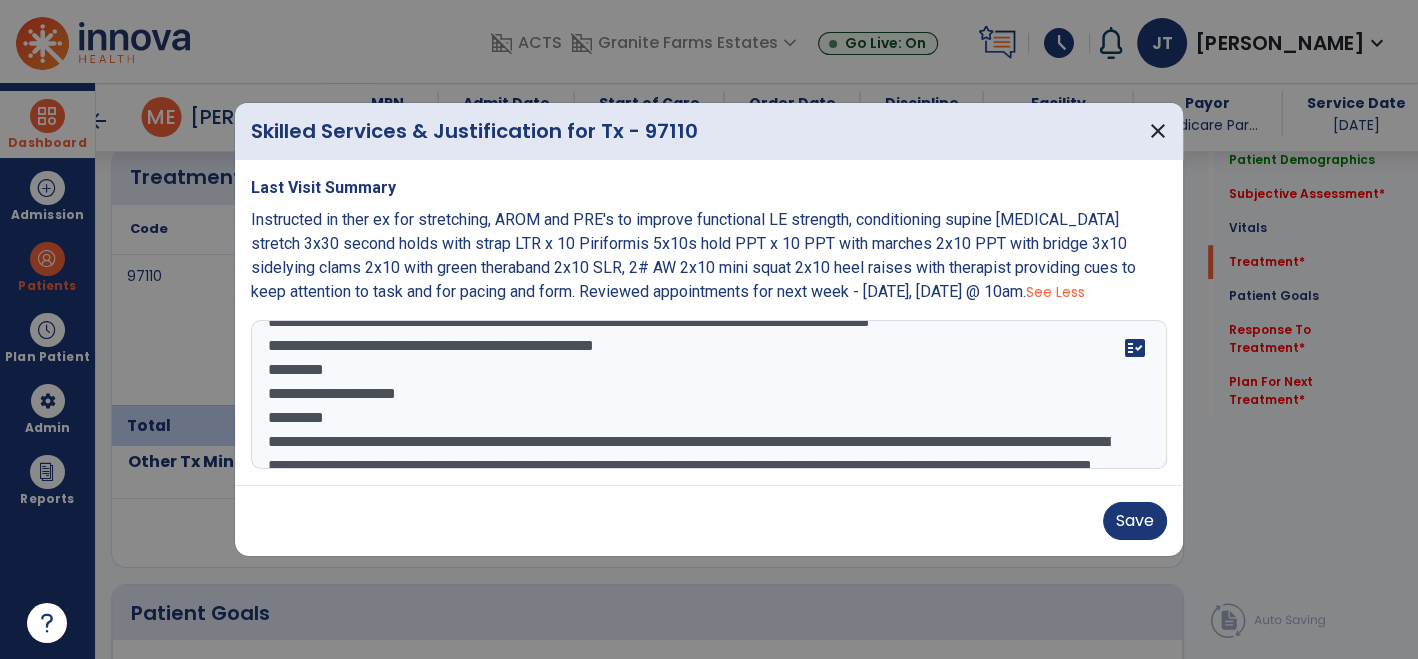 click on "**********" at bounding box center (709, 395) 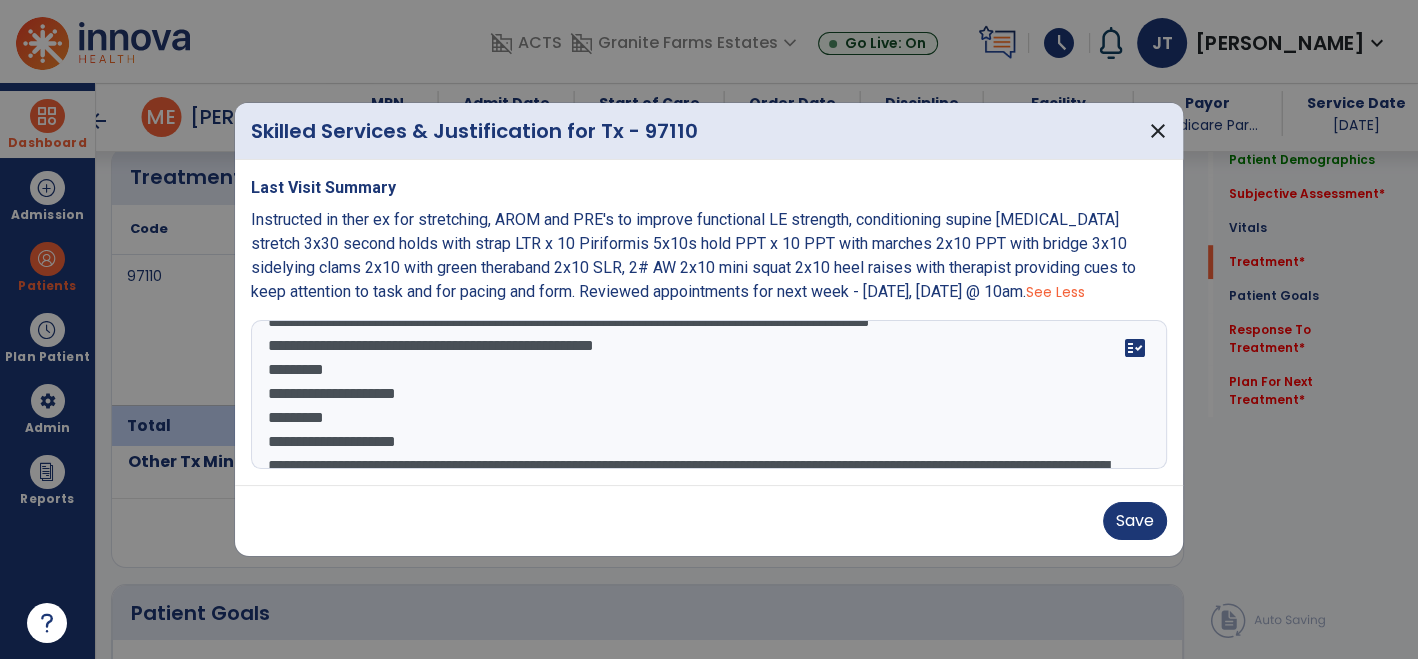 scroll, scrollTop: 39, scrollLeft: 0, axis: vertical 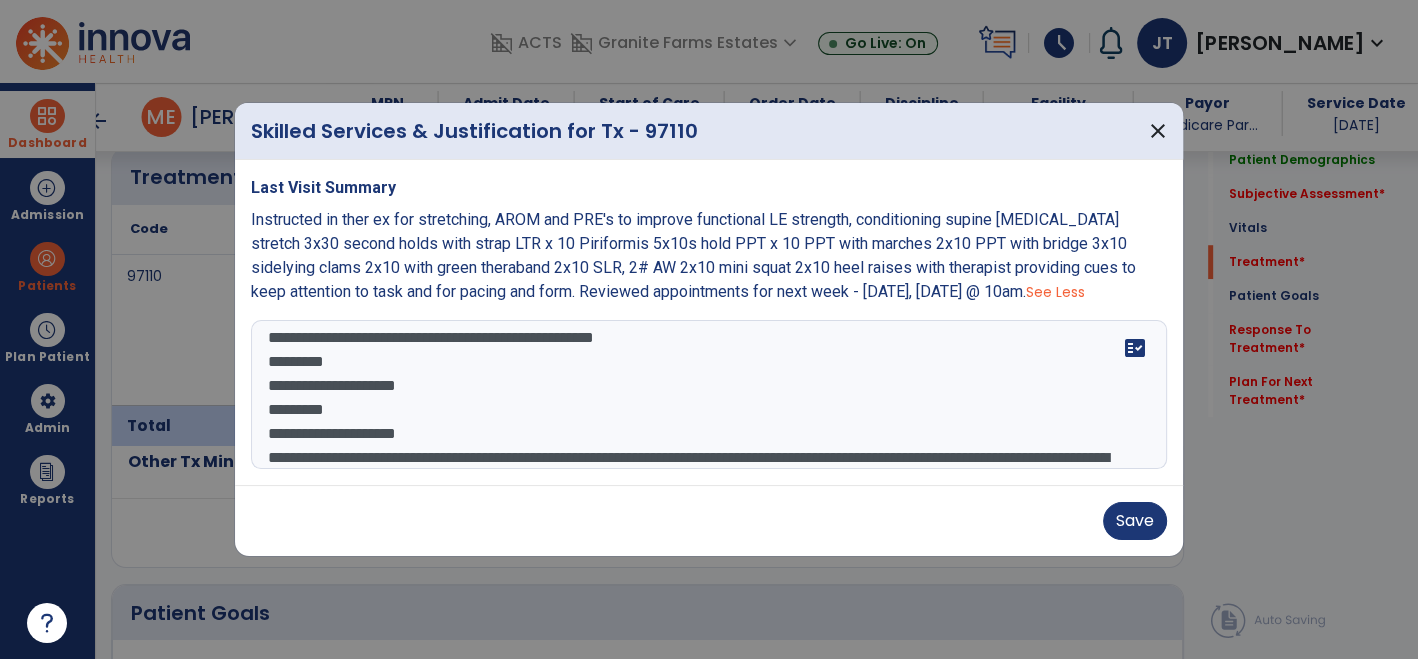 click on "**********" at bounding box center (709, 395) 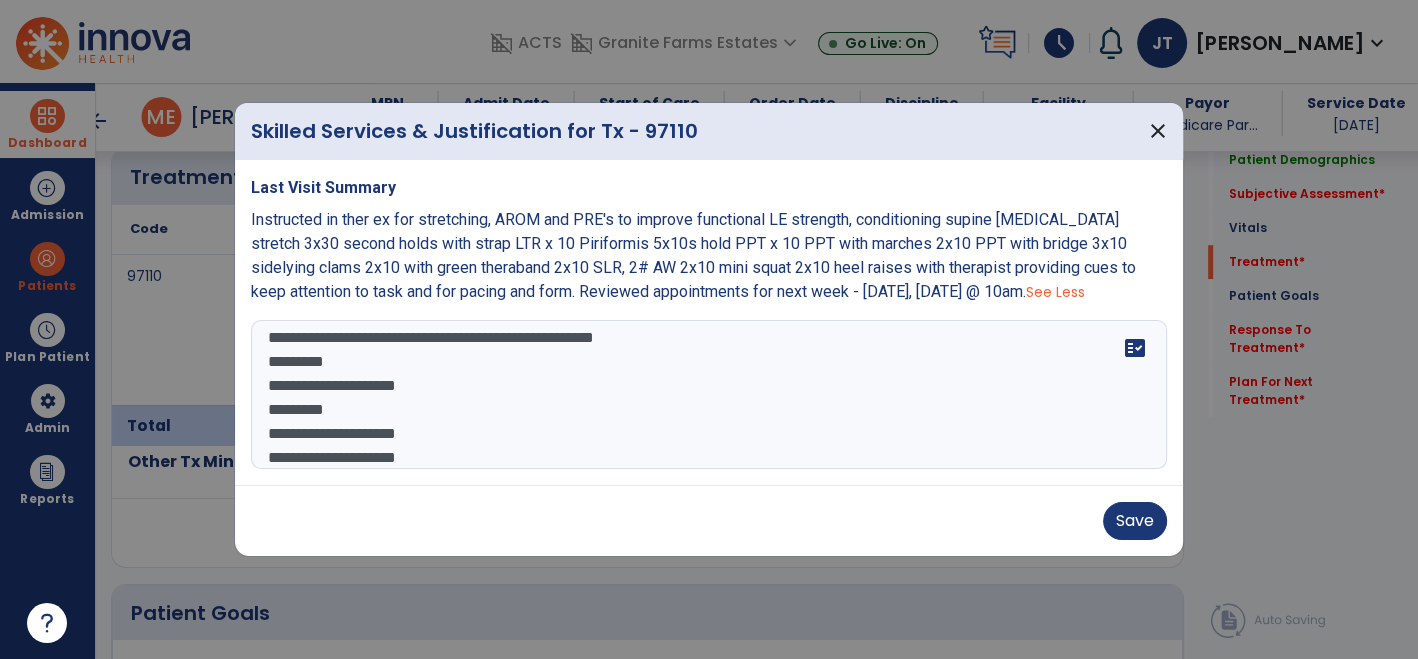 scroll, scrollTop: 62, scrollLeft: 0, axis: vertical 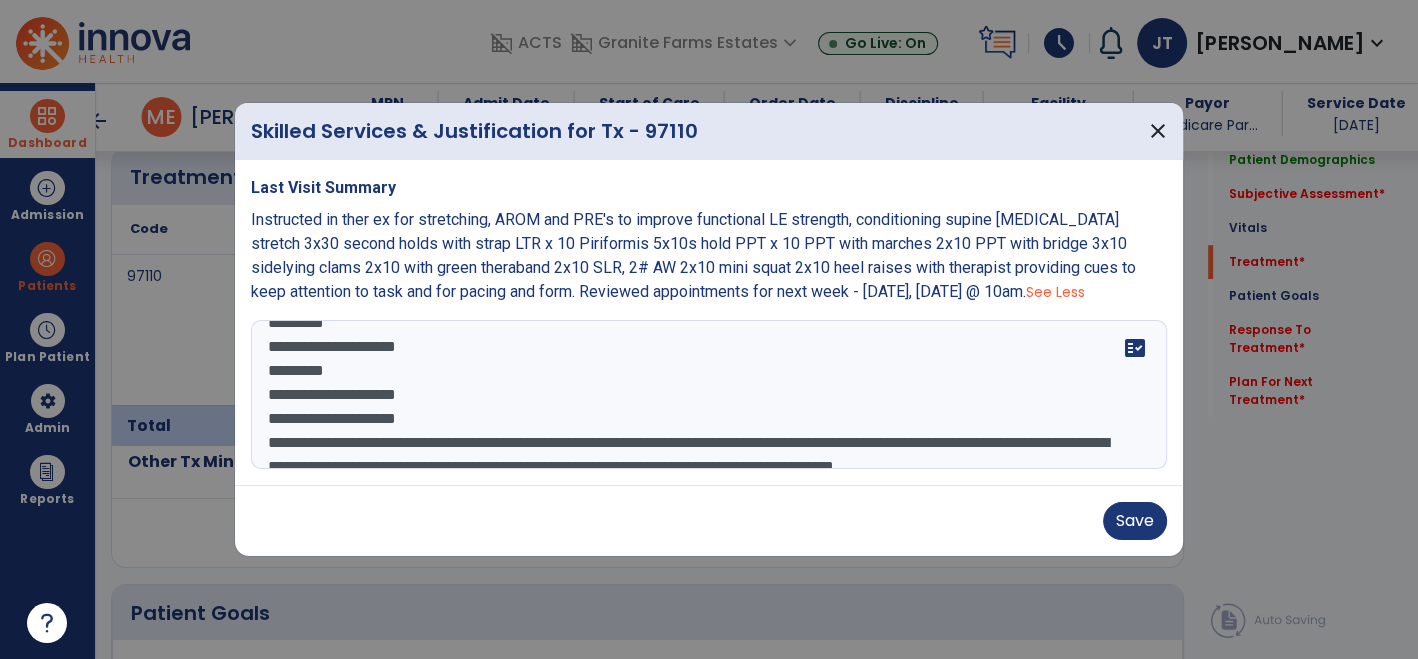click on "**********" at bounding box center (709, 395) 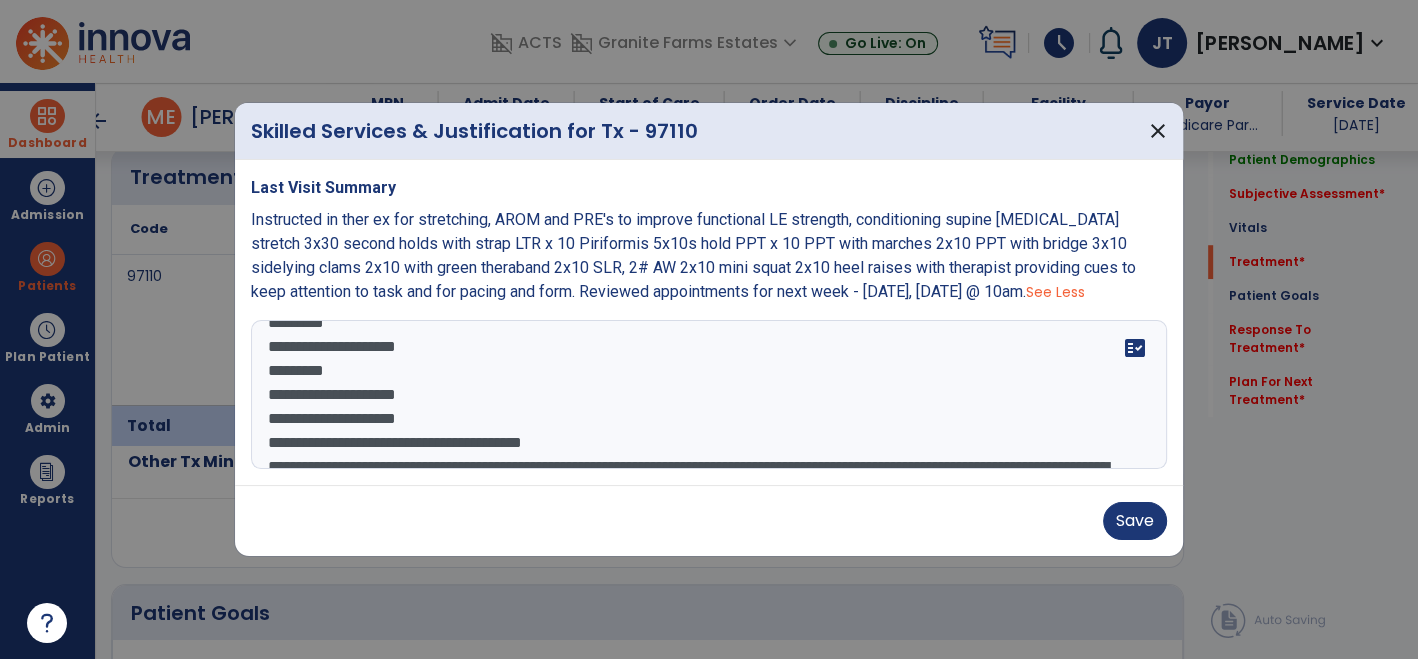 scroll, scrollTop: 86, scrollLeft: 0, axis: vertical 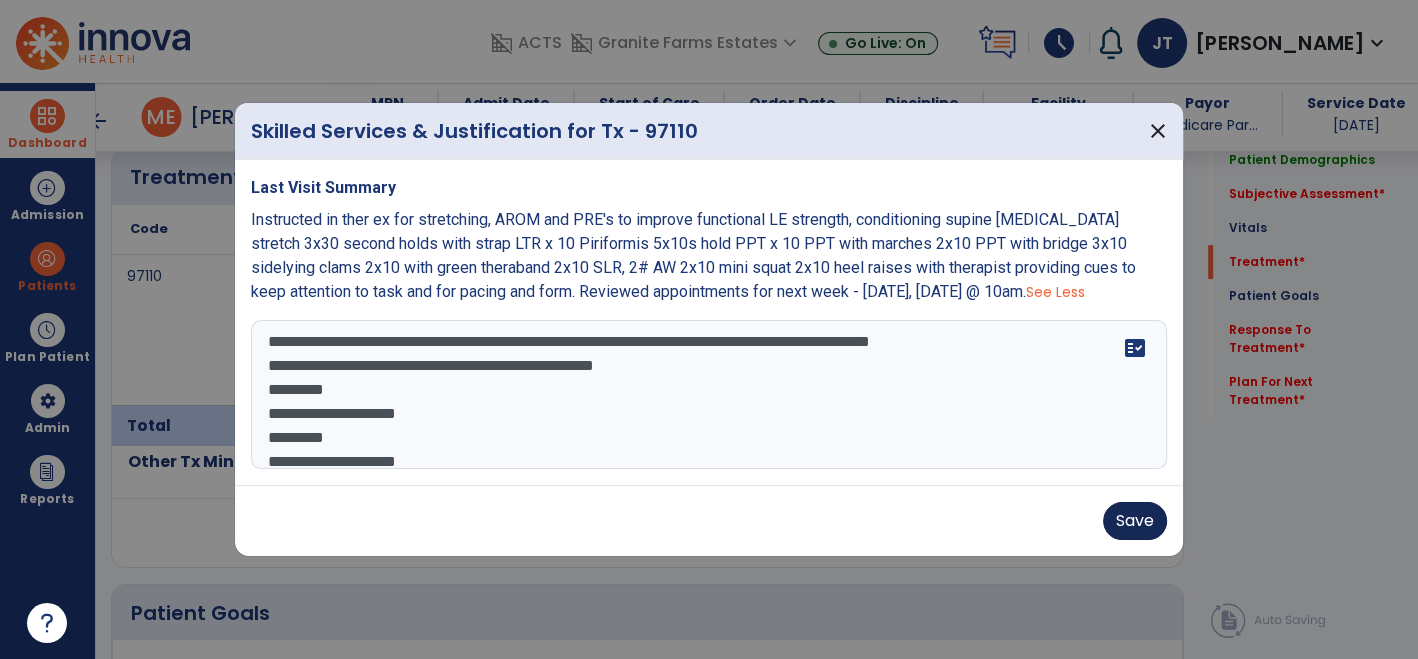 type on "**********" 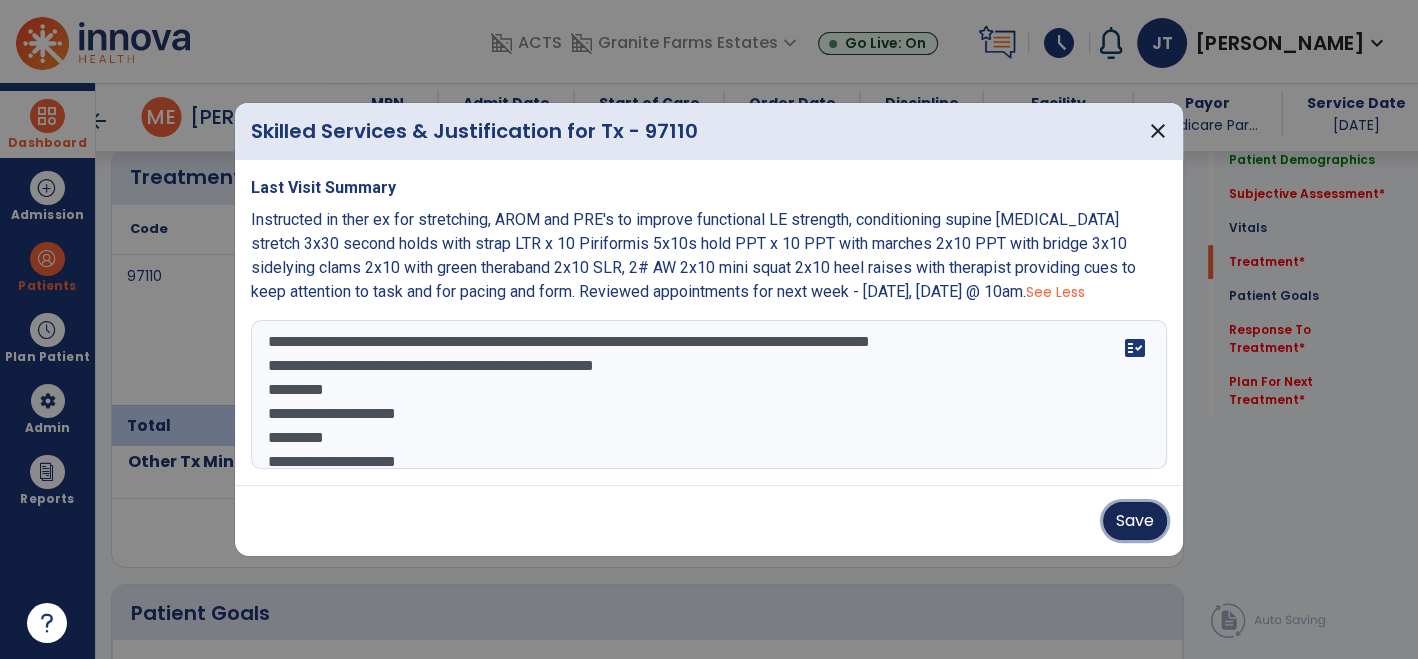 click on "Save" at bounding box center (1135, 521) 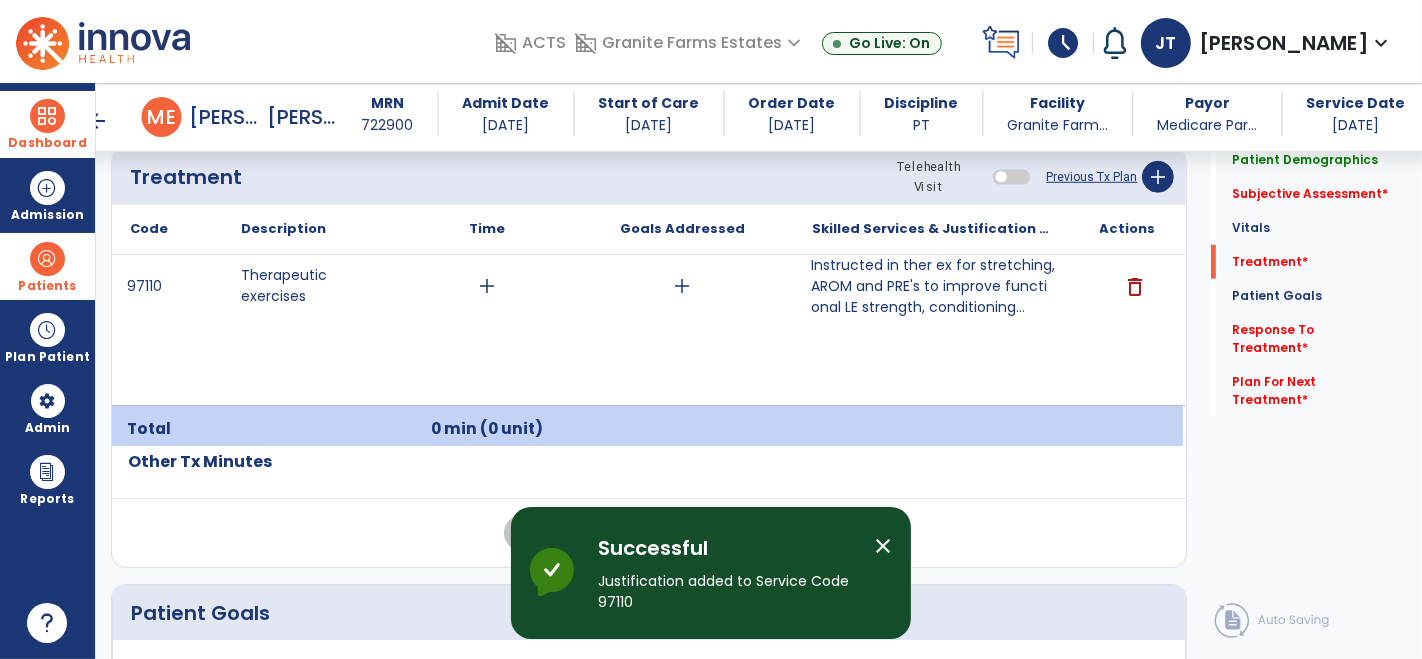 click on "Patients" at bounding box center (47, 266) 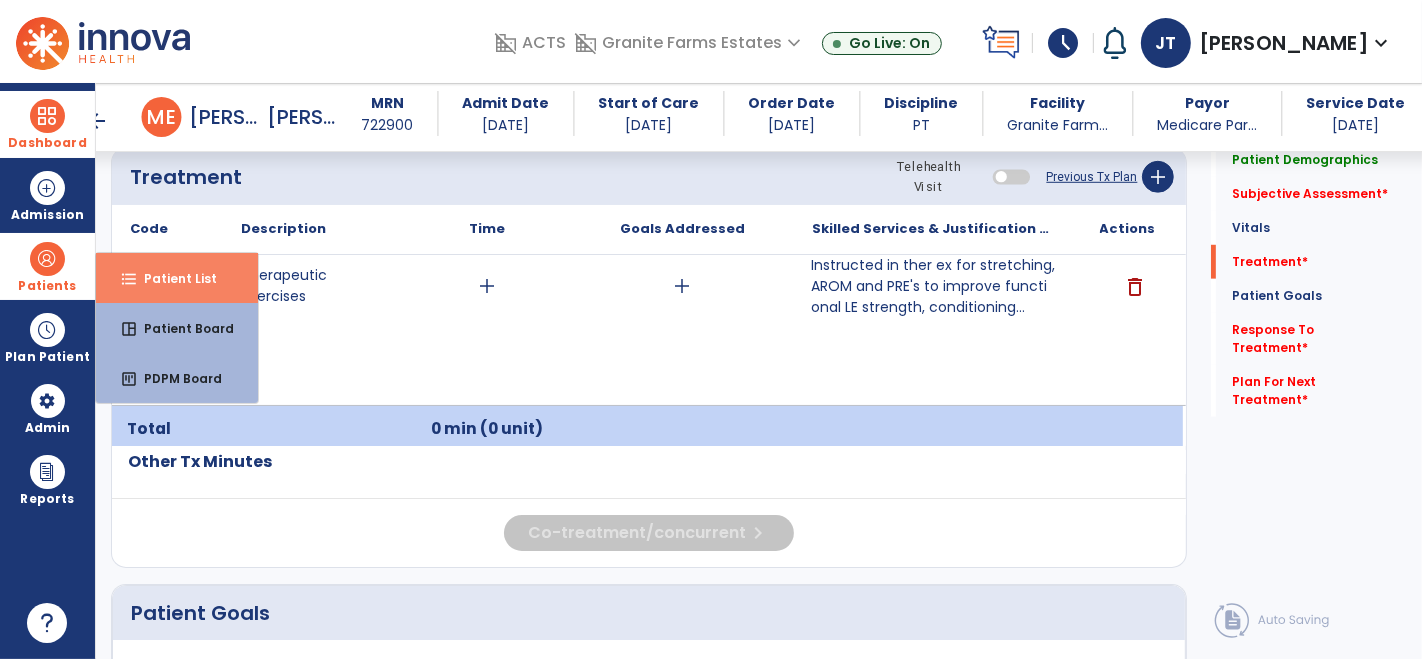 click on "Patient List" at bounding box center (172, 278) 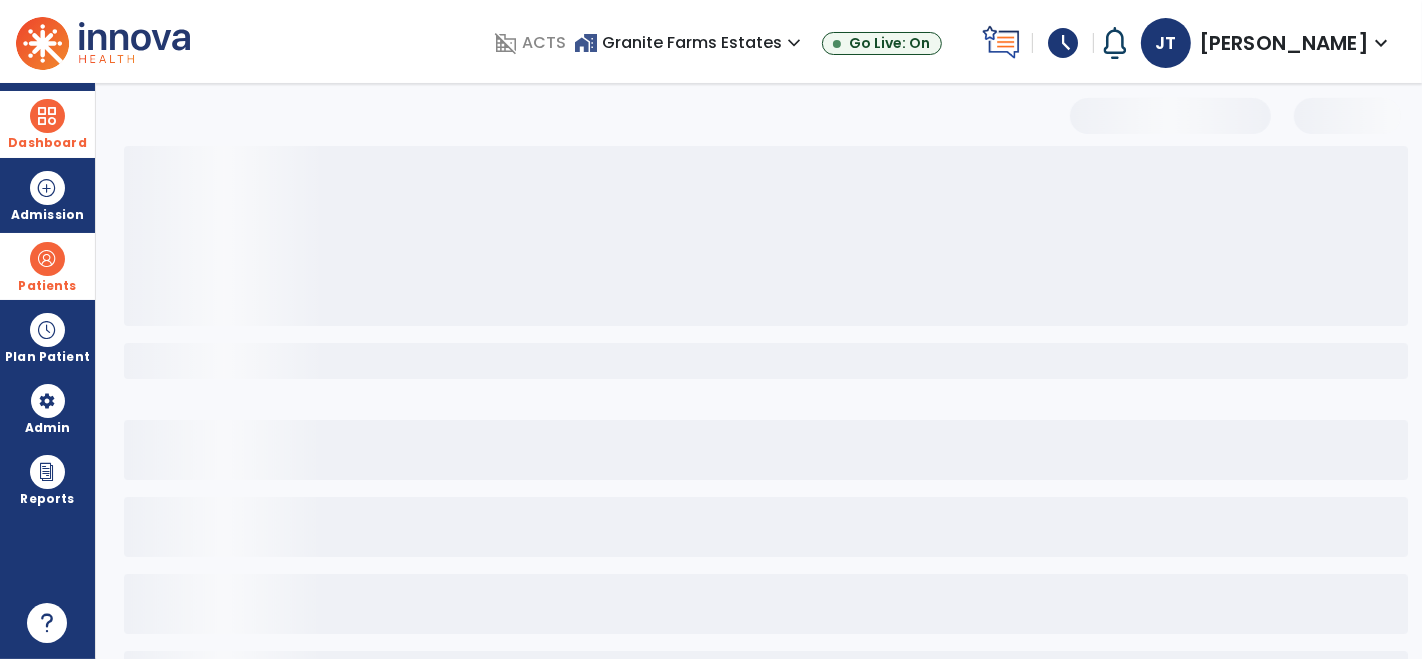 scroll, scrollTop: 82, scrollLeft: 0, axis: vertical 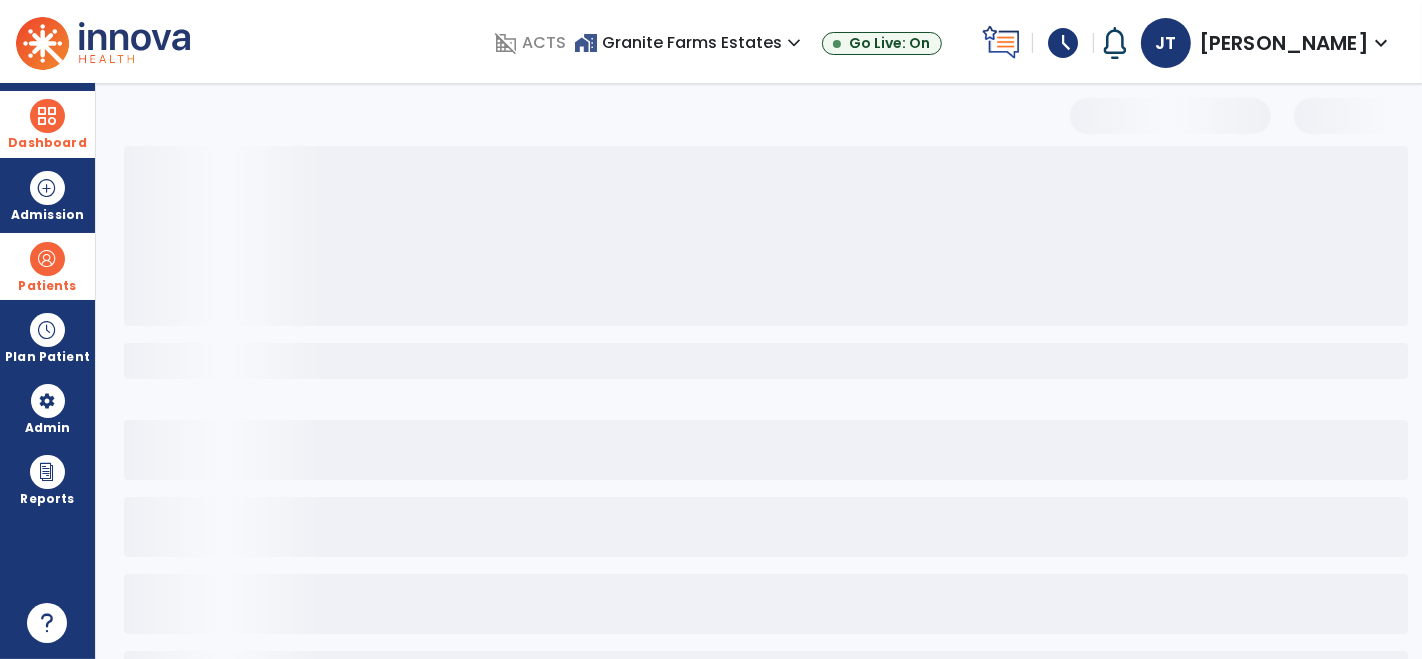 select on "***" 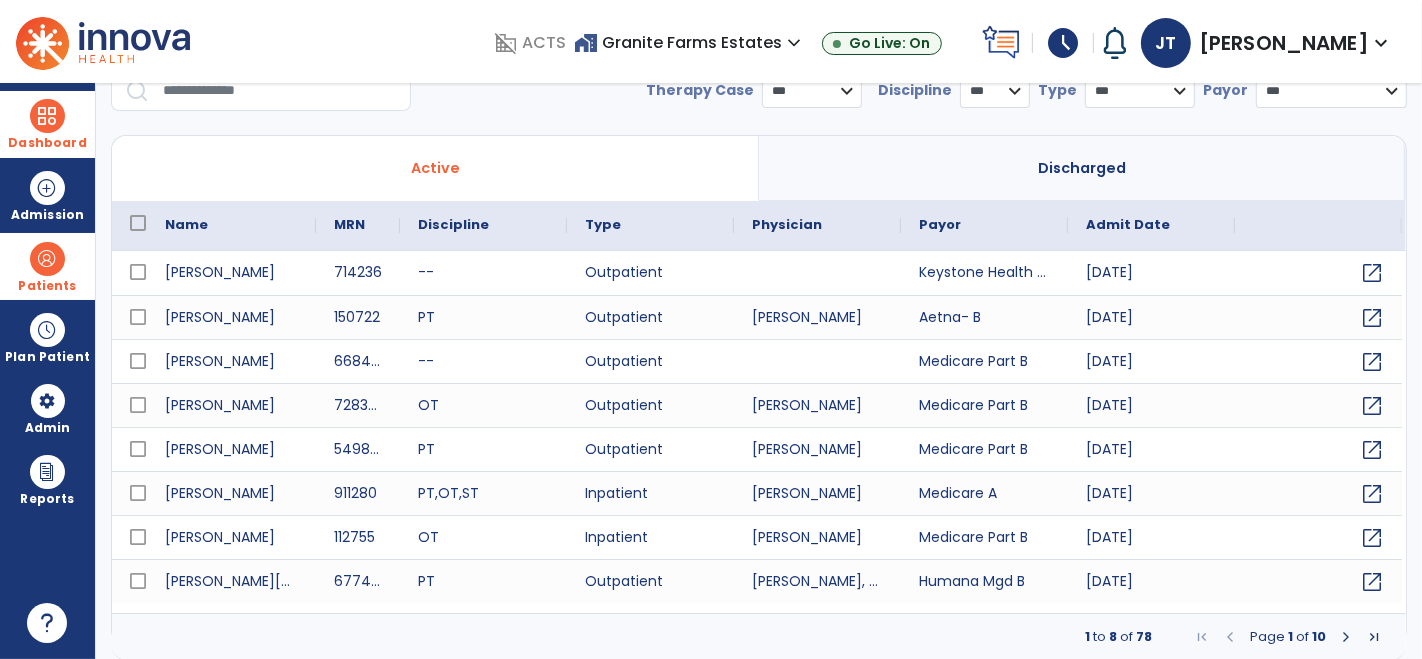 click at bounding box center (280, 91) 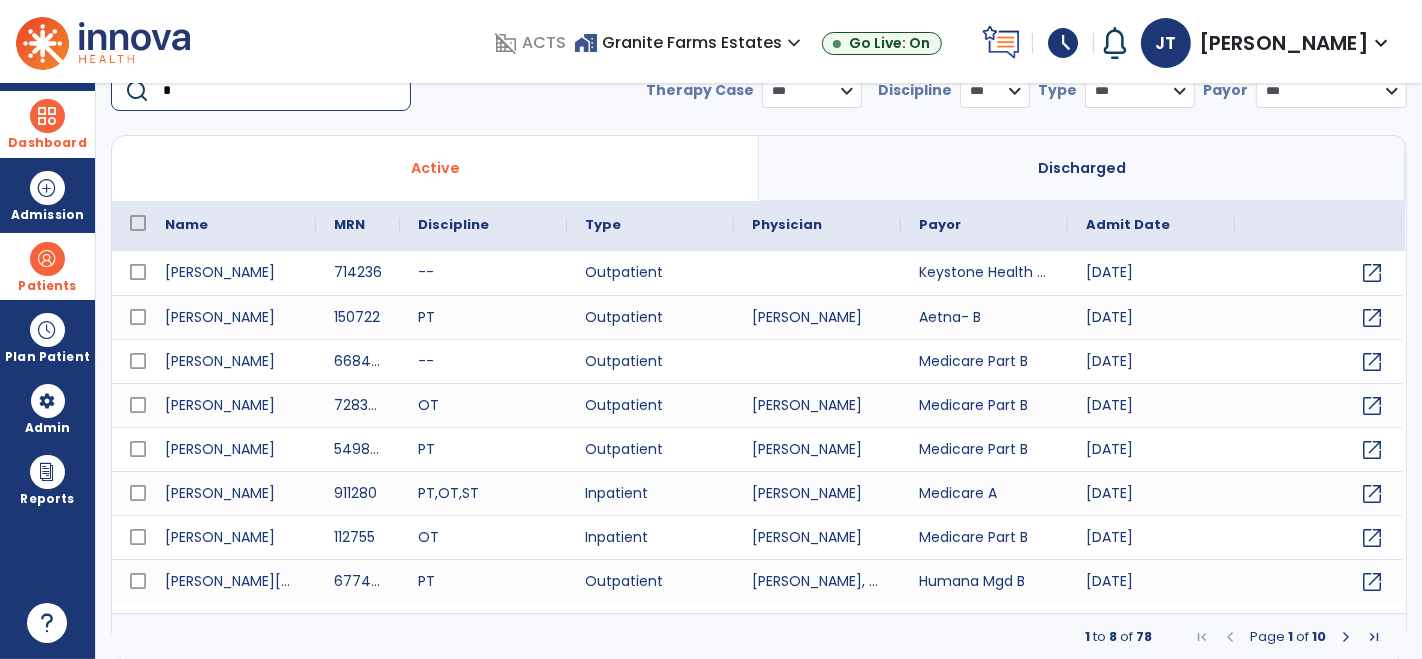 scroll, scrollTop: 79, scrollLeft: 0, axis: vertical 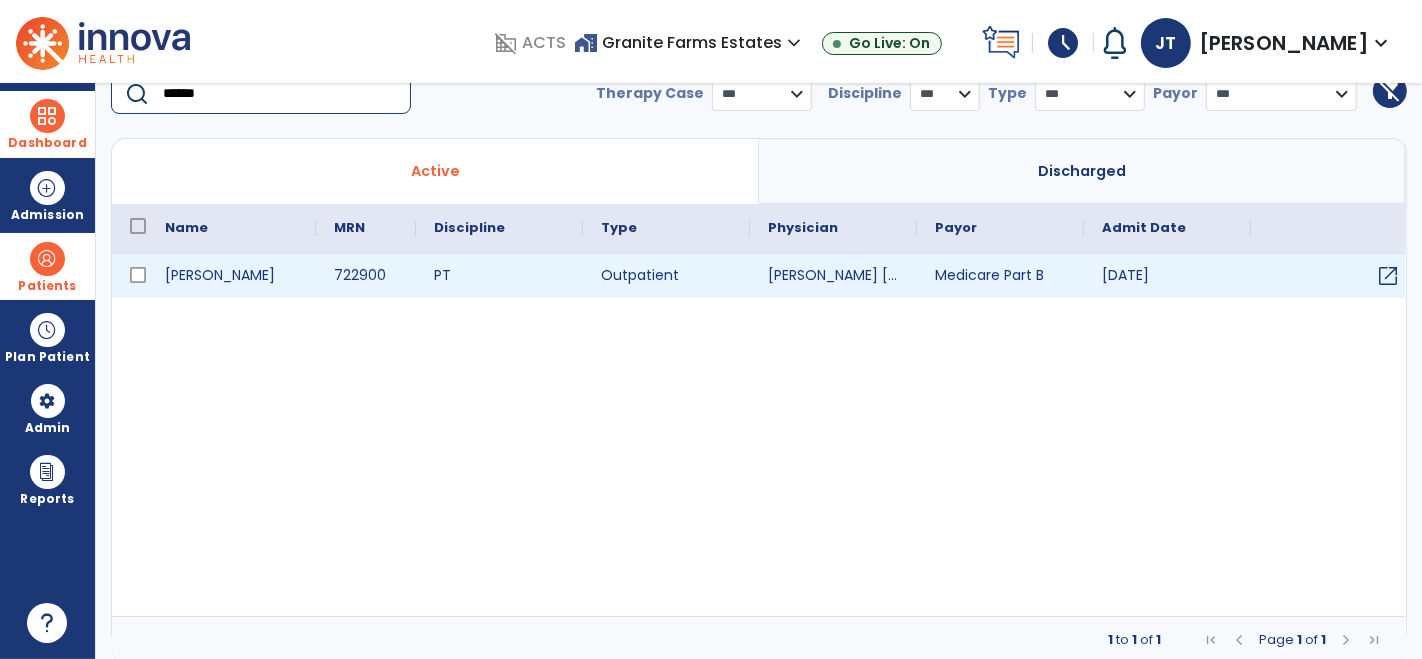 type on "******" 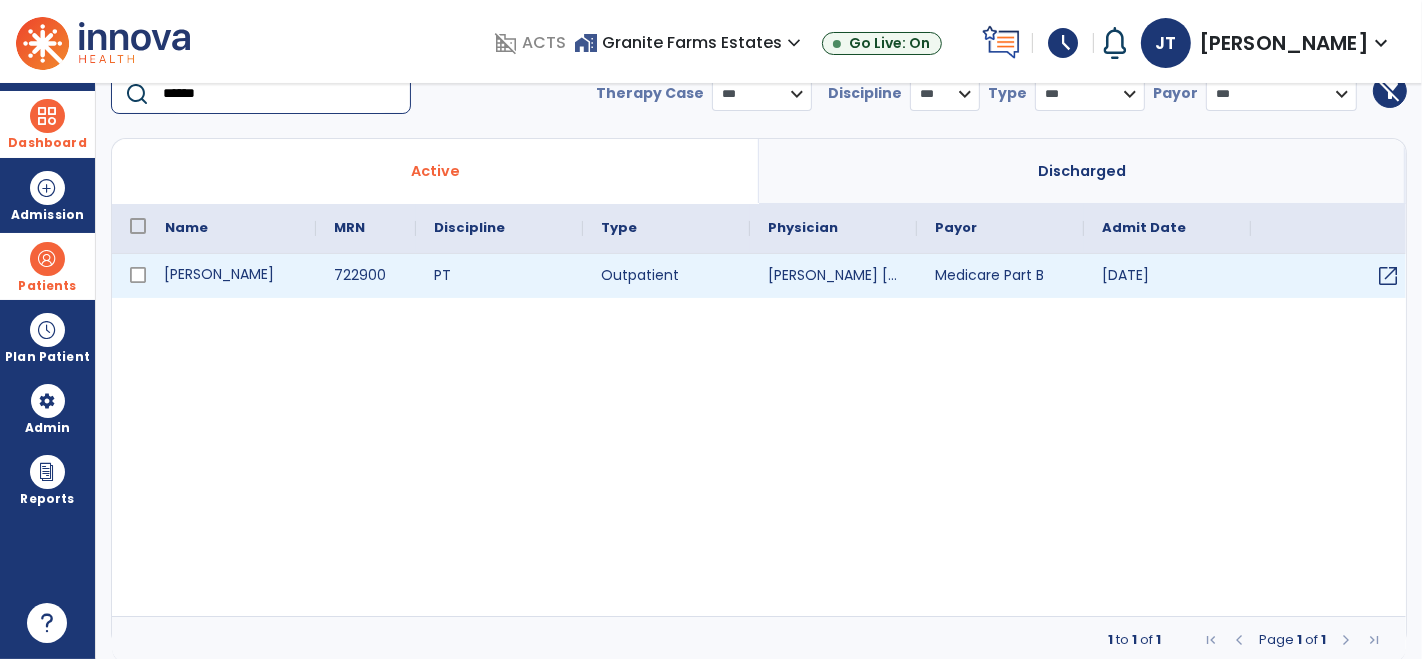 click on "[PERSON_NAME]" at bounding box center (231, 276) 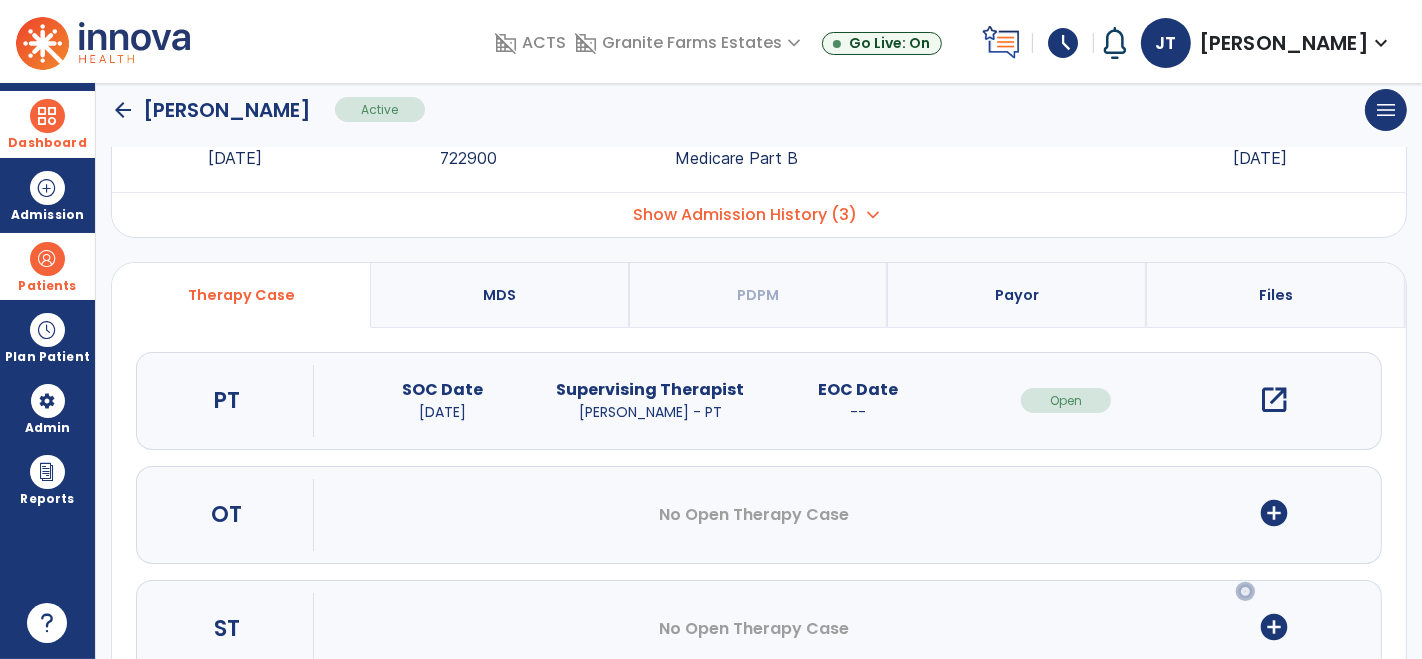 scroll, scrollTop: 0, scrollLeft: 0, axis: both 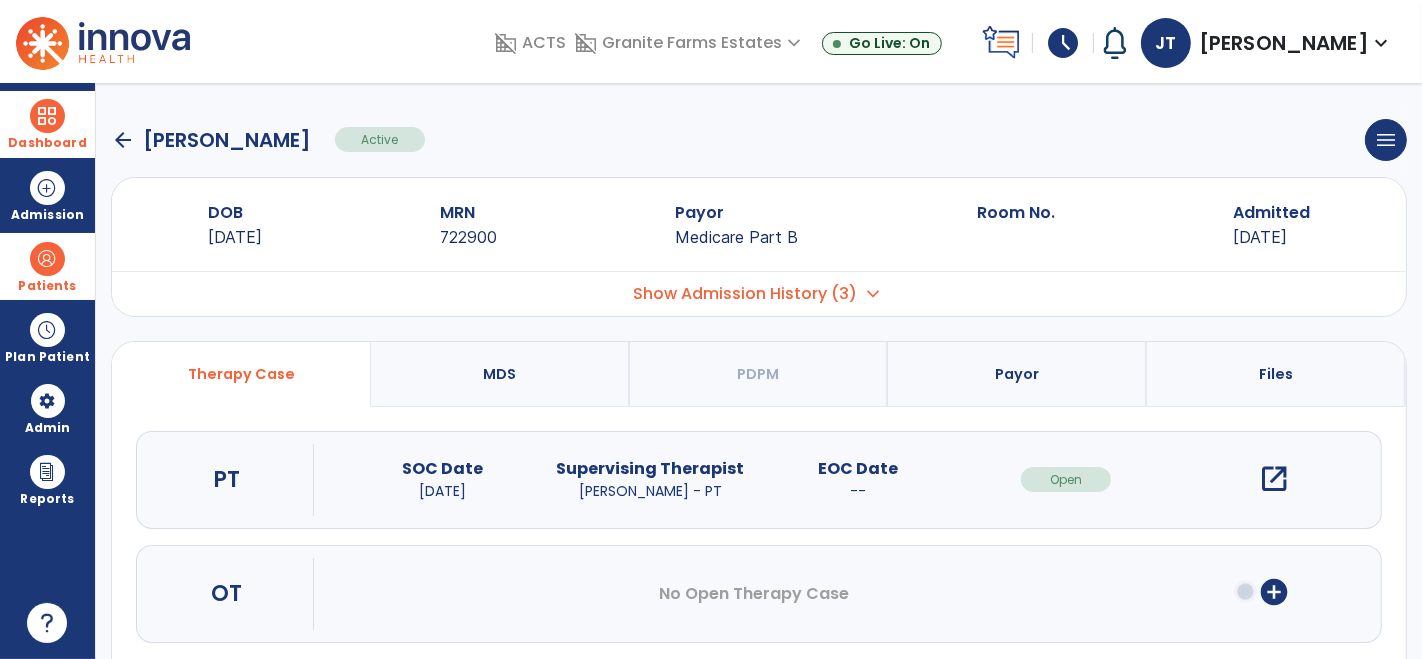 click on "open_in_new" at bounding box center (1274, 479) 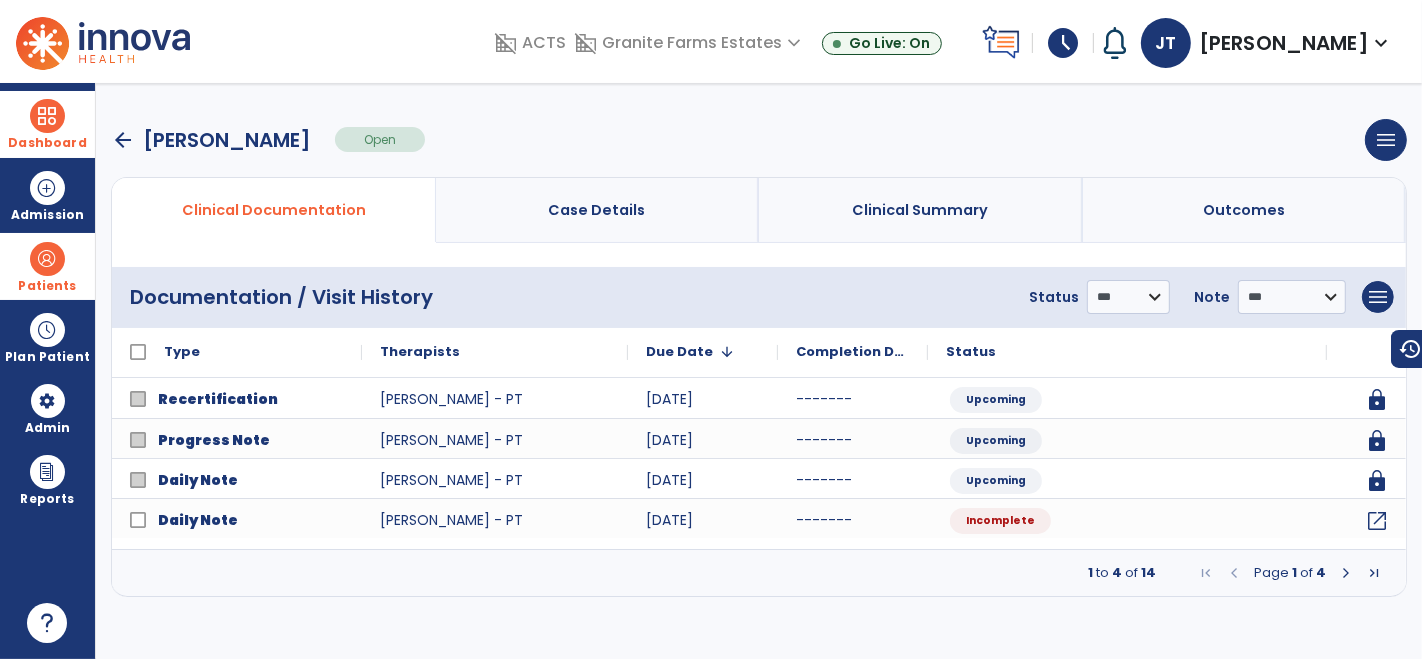 click at bounding box center [47, 116] 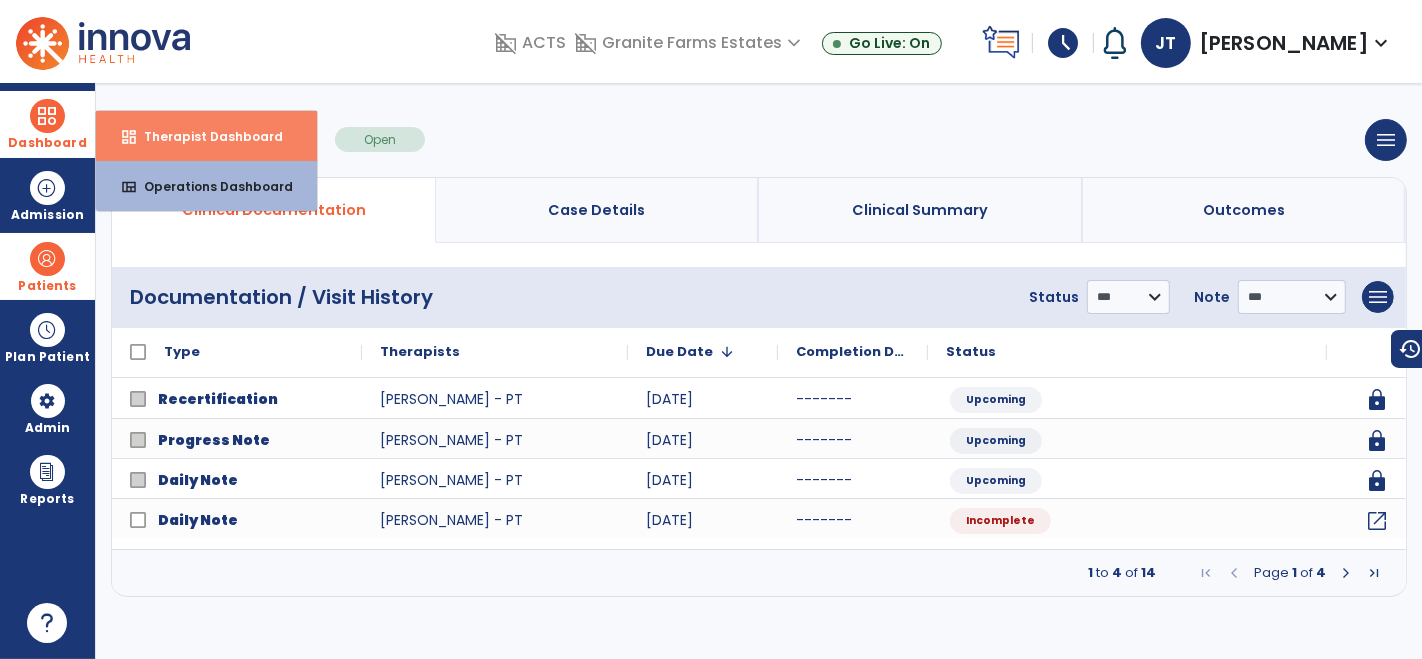 click on "Therapist Dashboard" at bounding box center (205, 136) 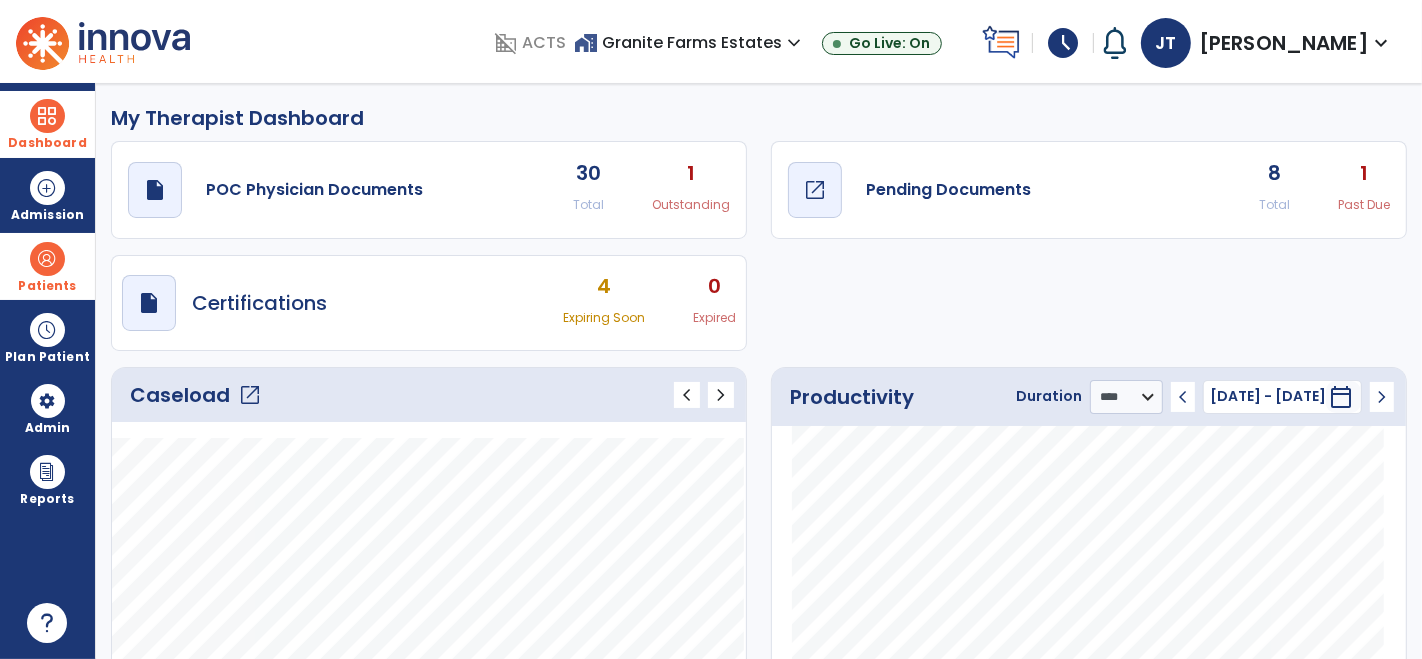 click on "Pending Documents" 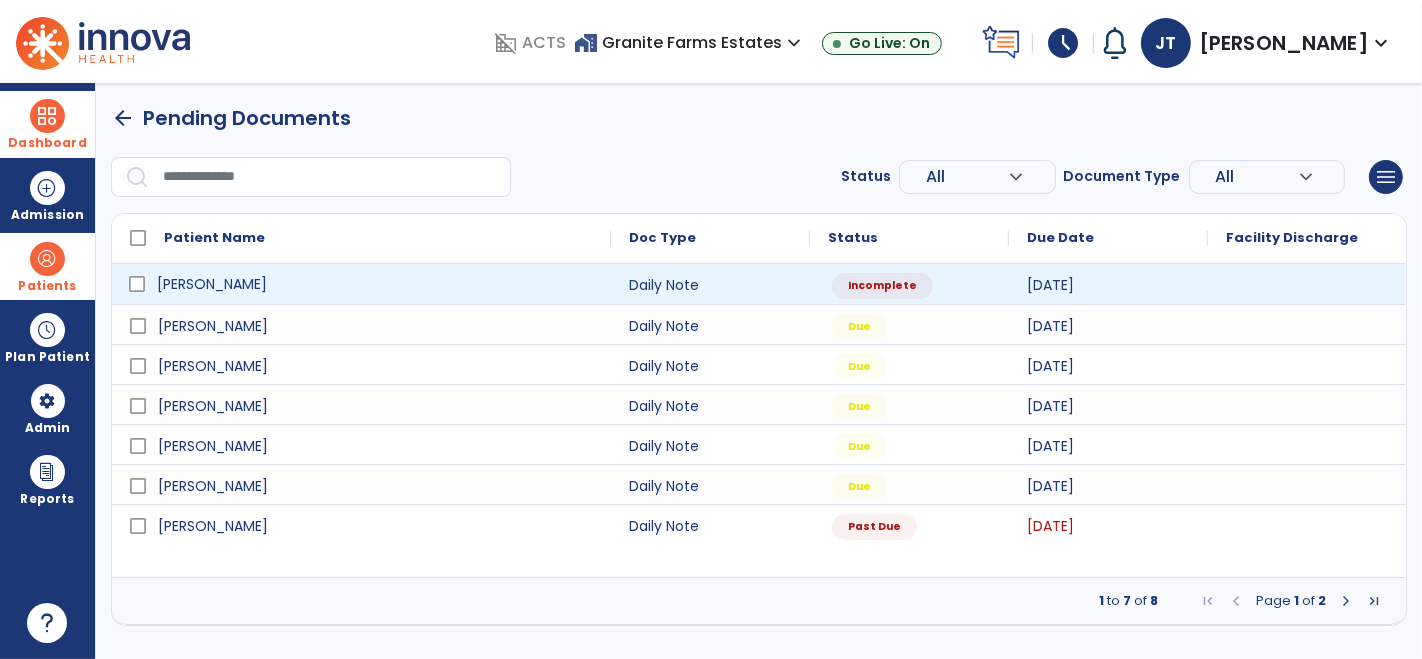 click on "[PERSON_NAME]" at bounding box center [212, 284] 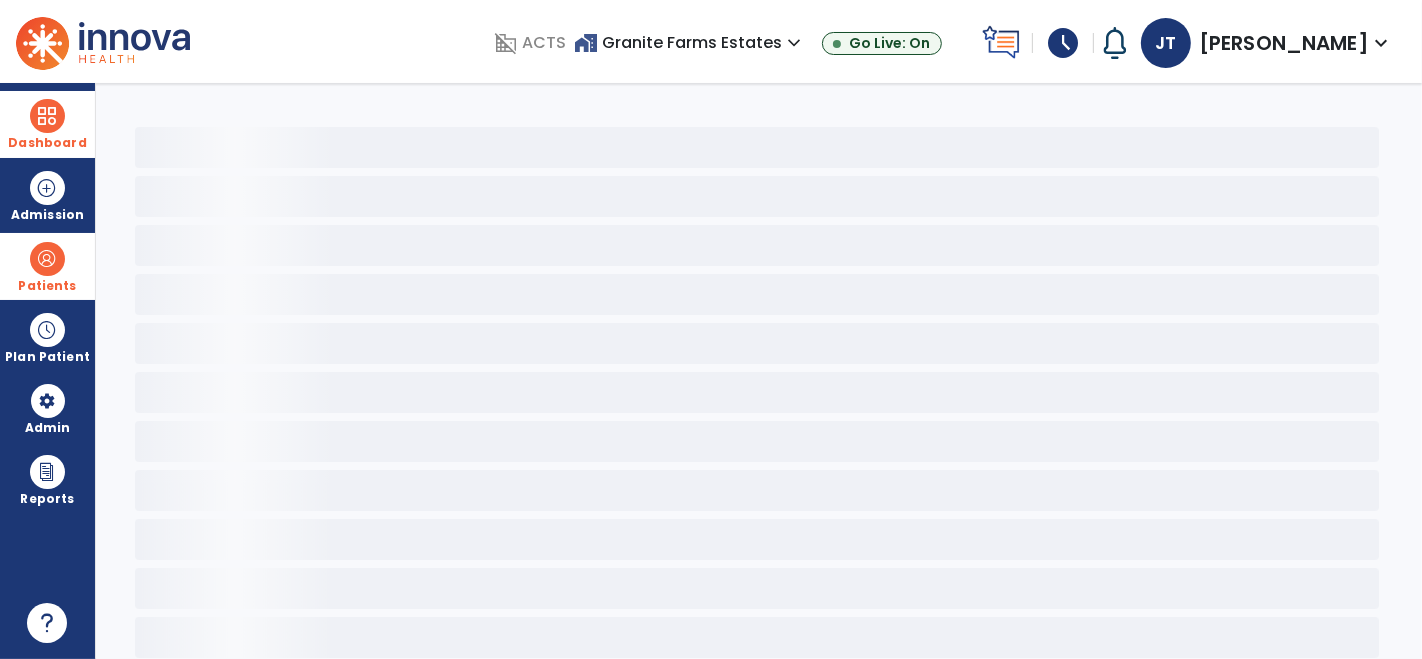 select on "*" 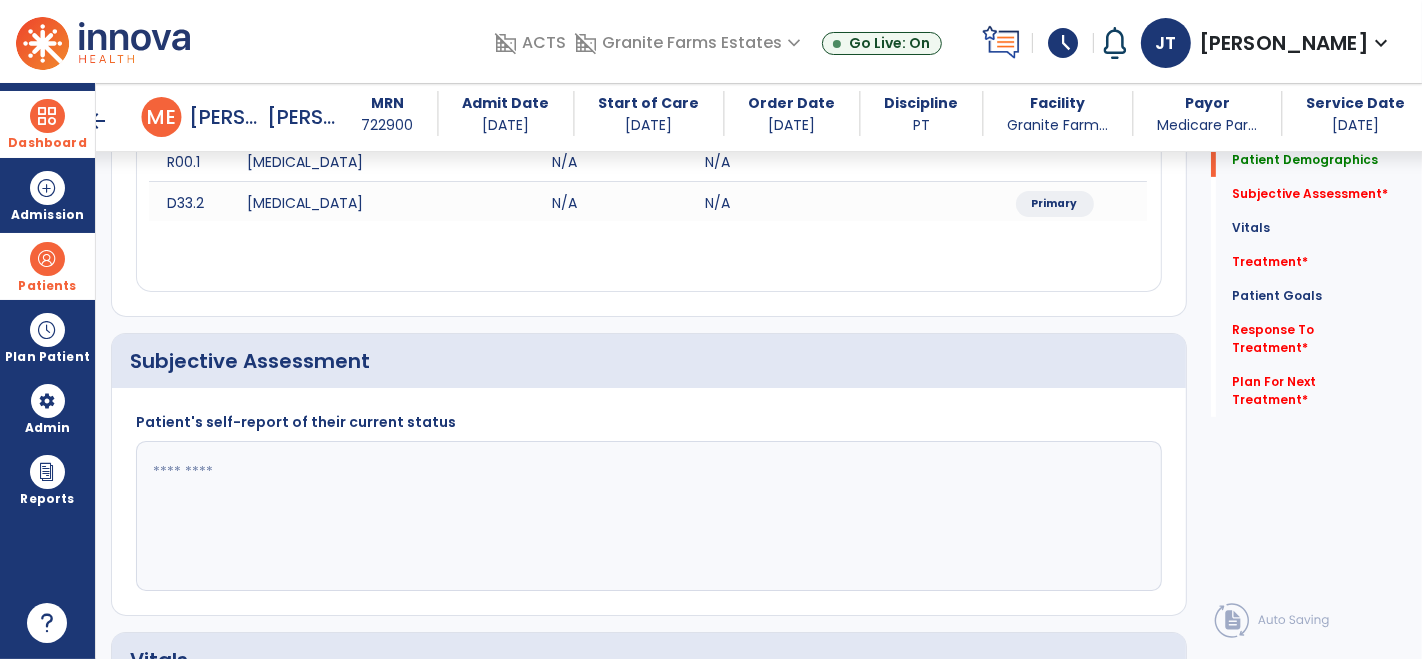 scroll, scrollTop: 311, scrollLeft: 0, axis: vertical 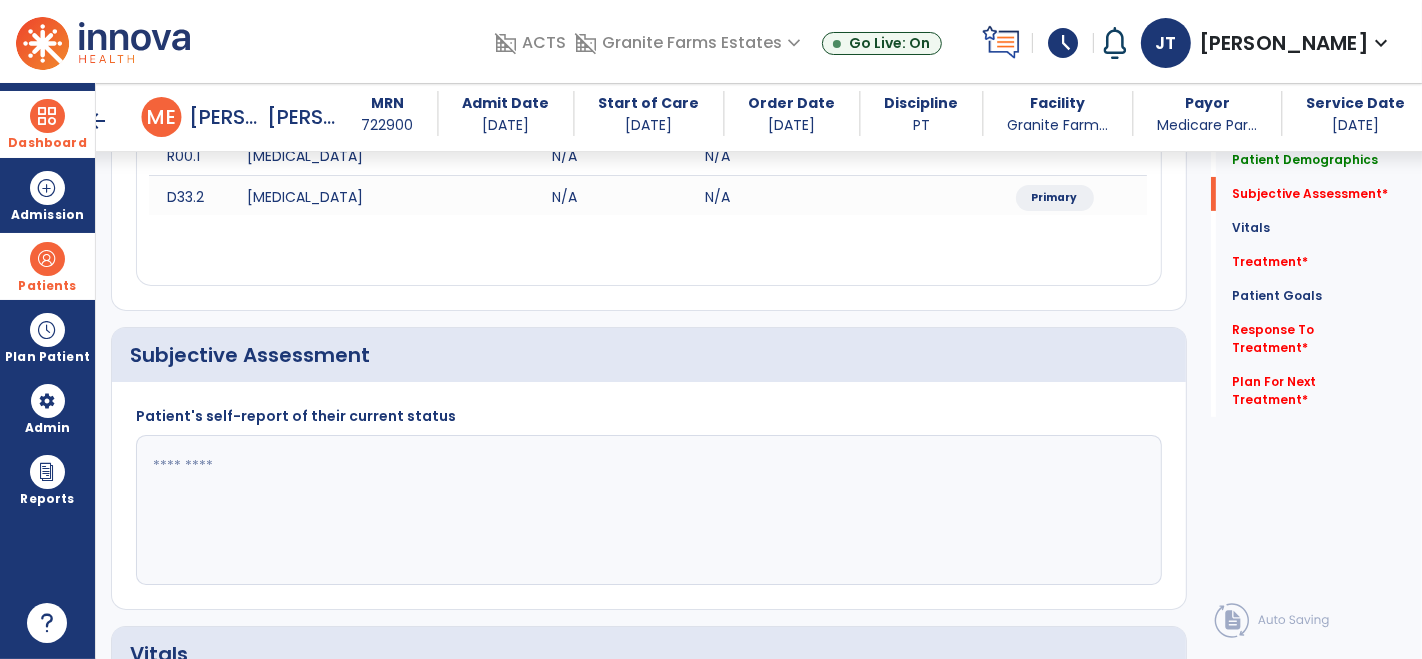 click 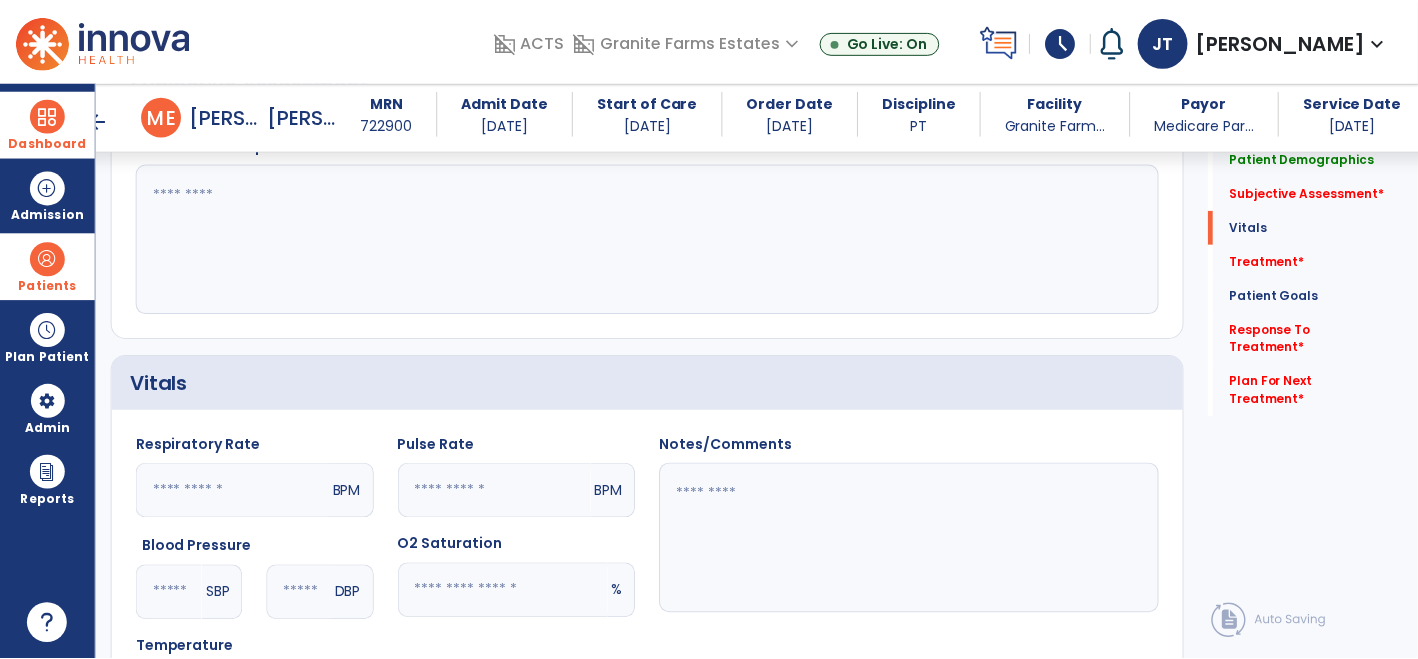 scroll, scrollTop: 895, scrollLeft: 0, axis: vertical 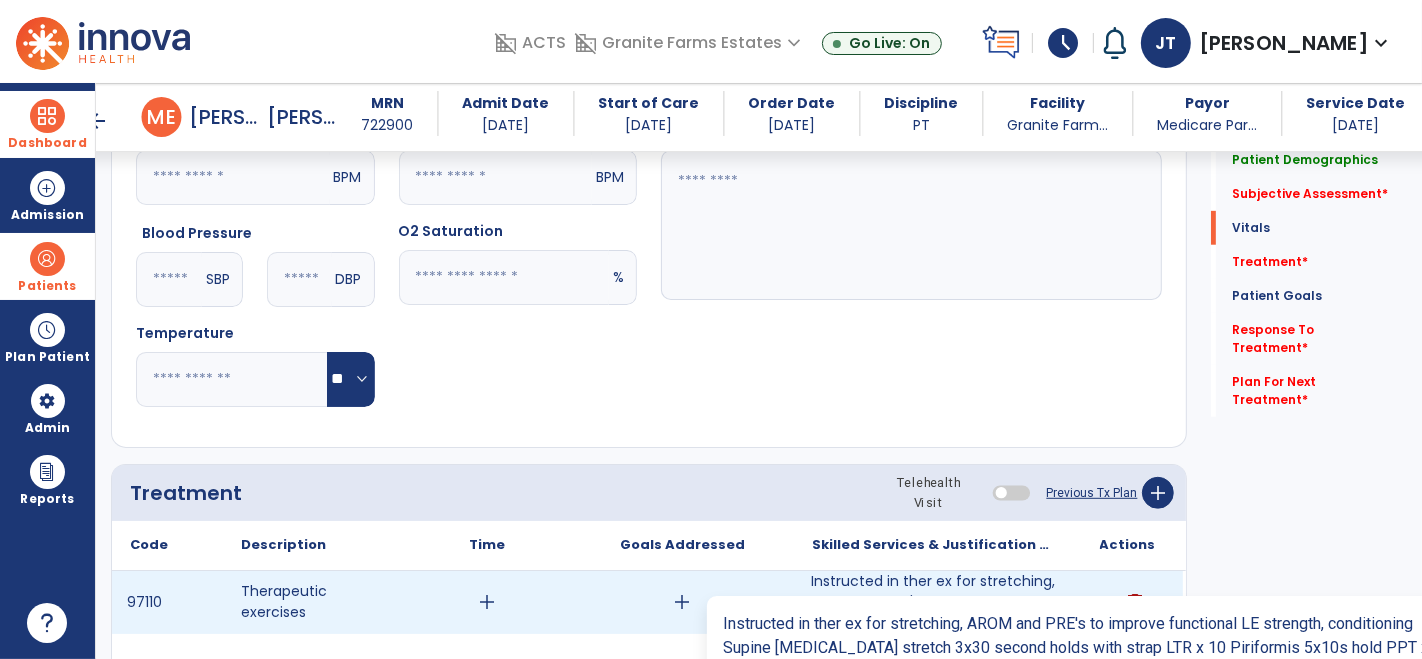 click on "Instructed in ther ex for stretching, AROM and PRE's to improve functional LE strength, conditioning..." at bounding box center (933, 602) 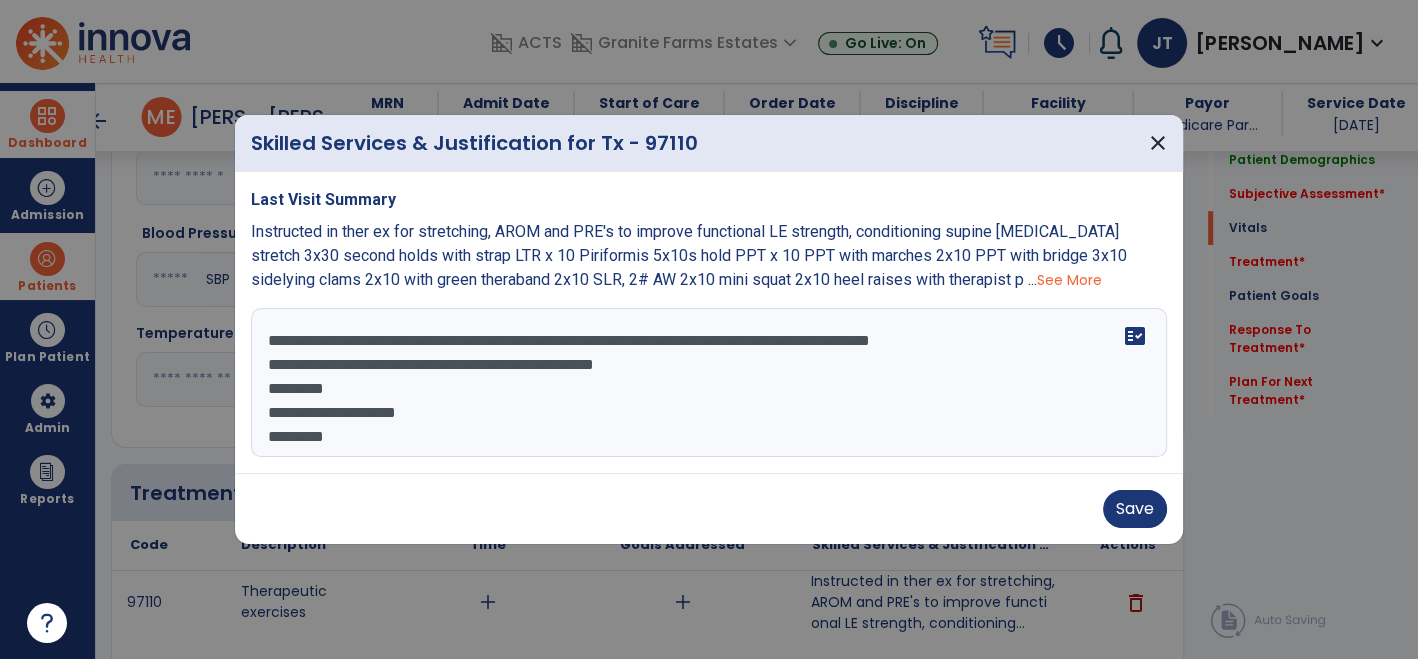 scroll, scrollTop: 895, scrollLeft: 0, axis: vertical 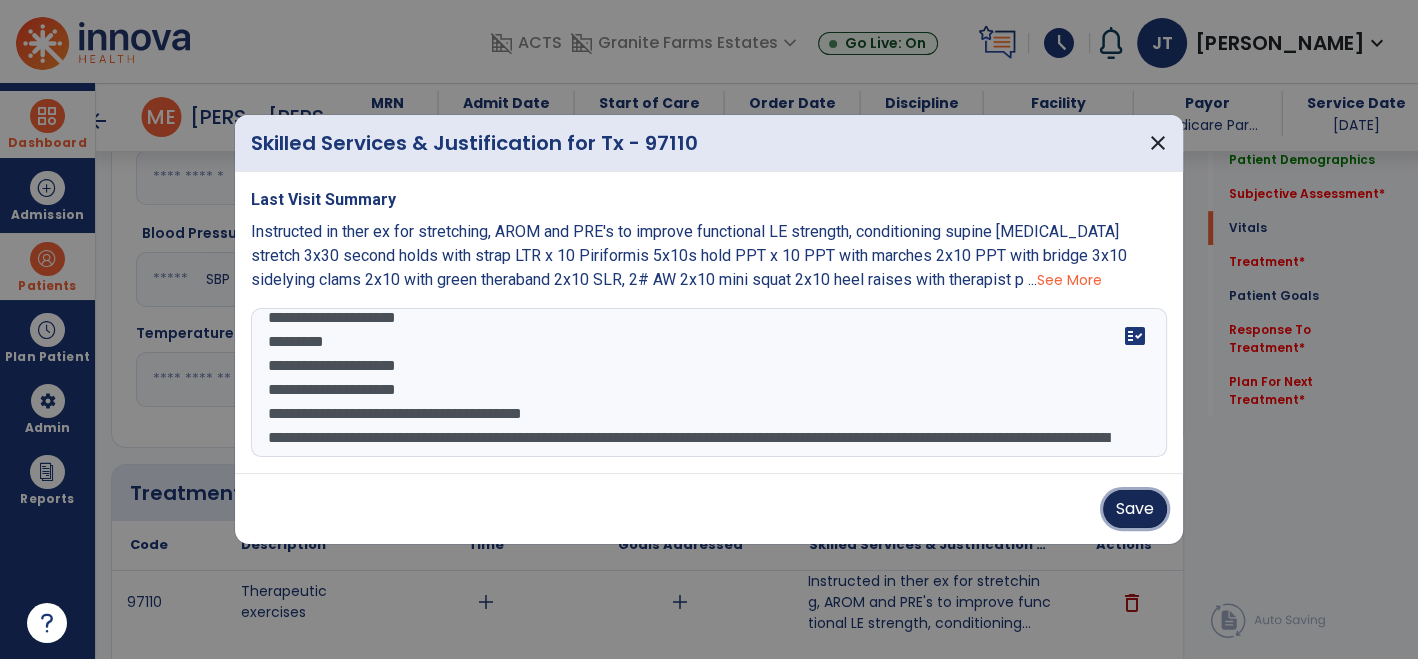 click on "Save" at bounding box center (1135, 509) 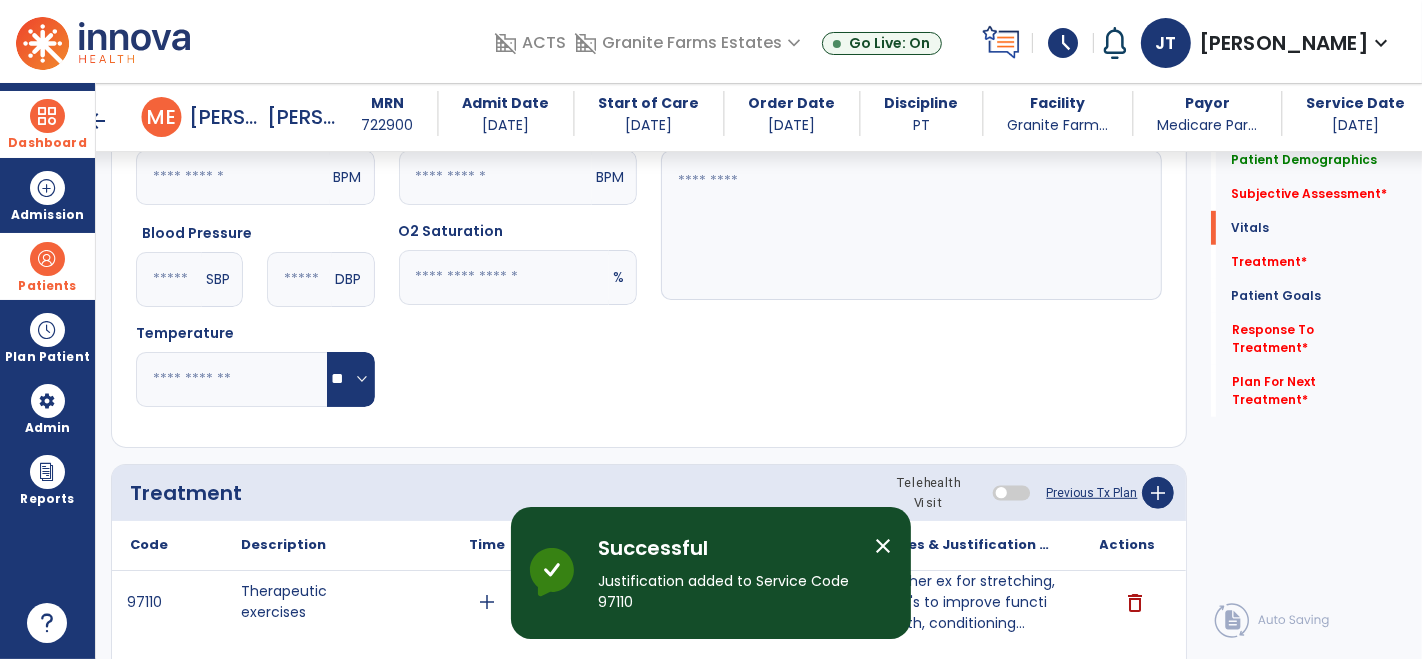 click on "Dashboard" at bounding box center (47, 124) 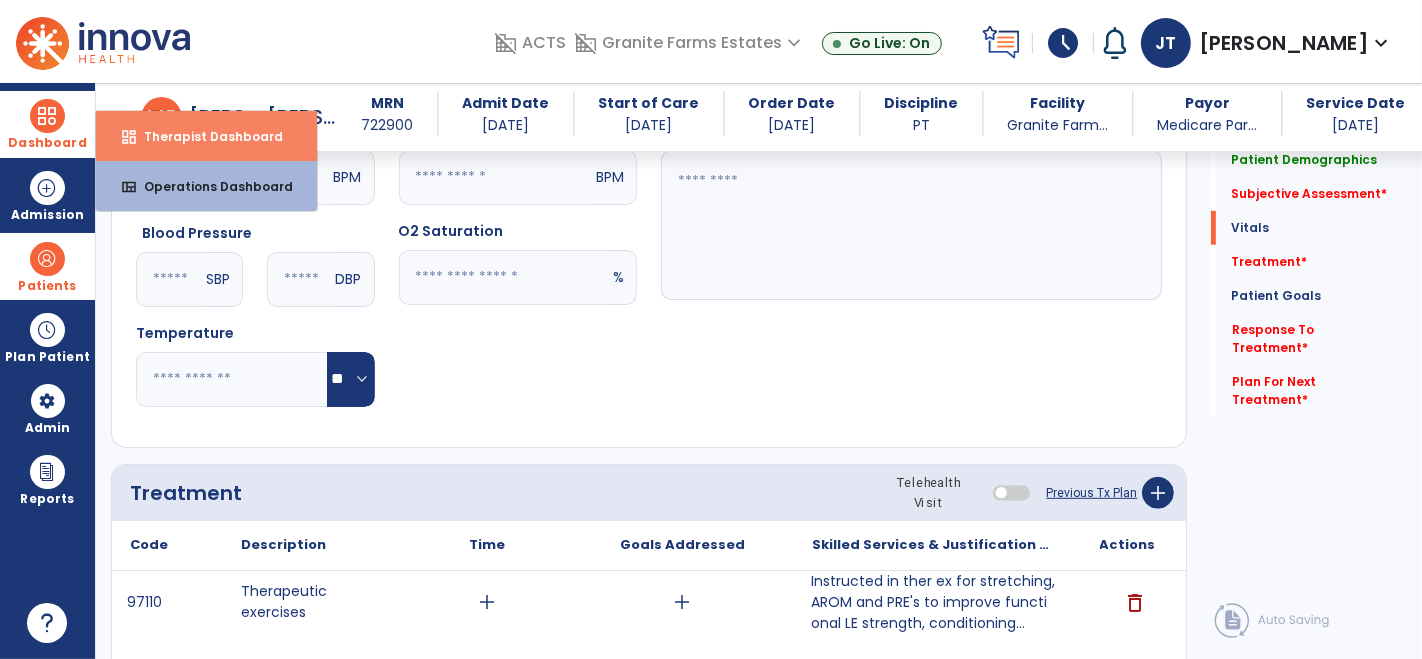 click on "dashboard  Therapist Dashboard" at bounding box center (206, 136) 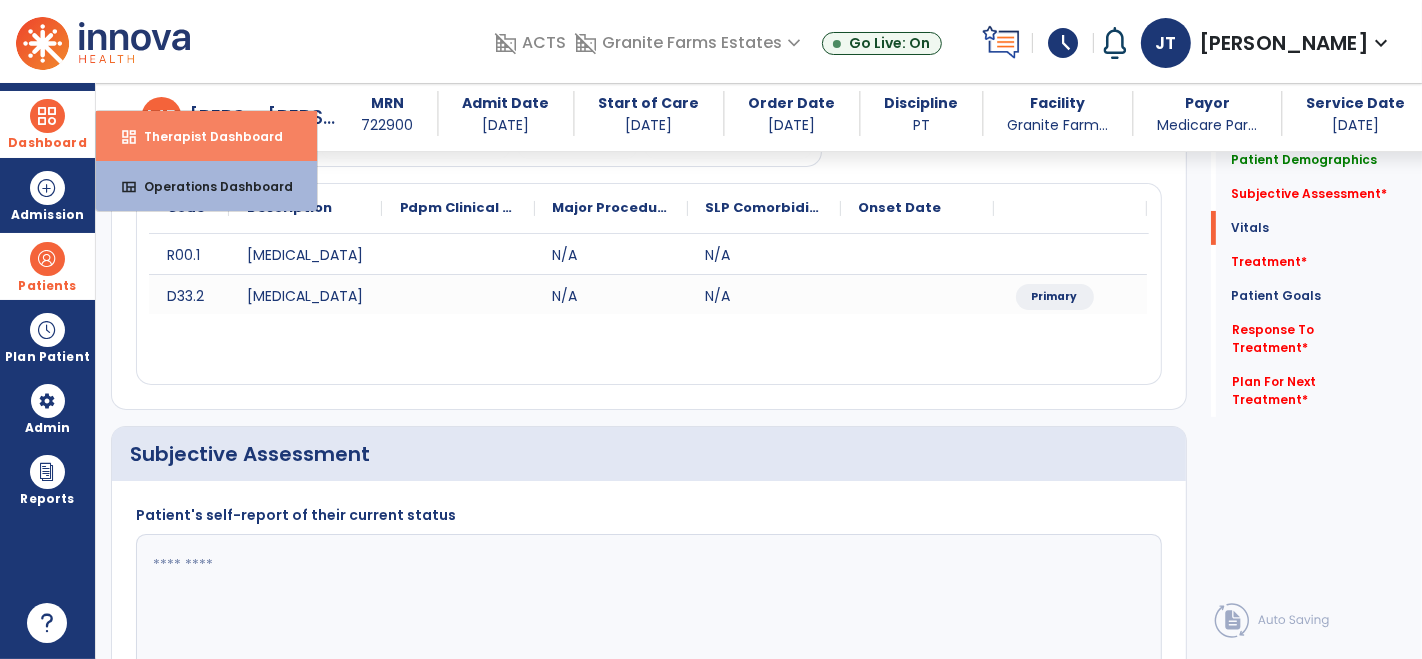 select on "****" 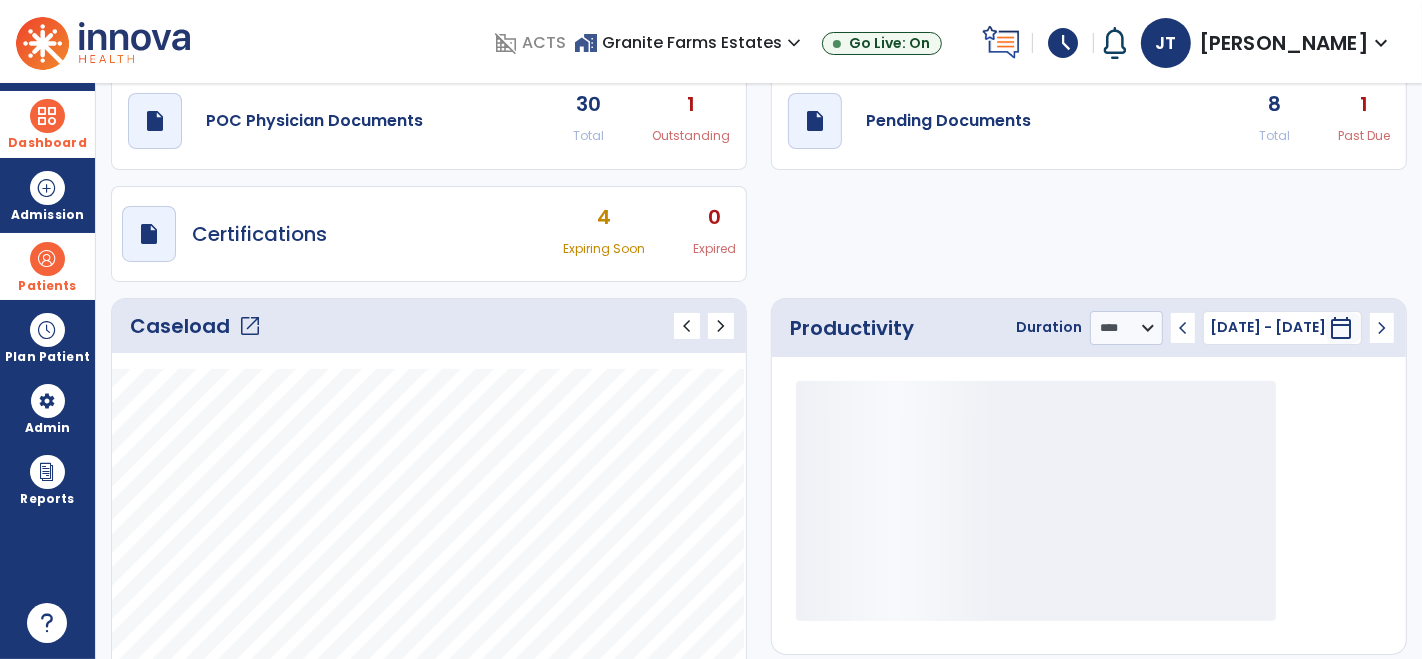 scroll, scrollTop: 0, scrollLeft: 0, axis: both 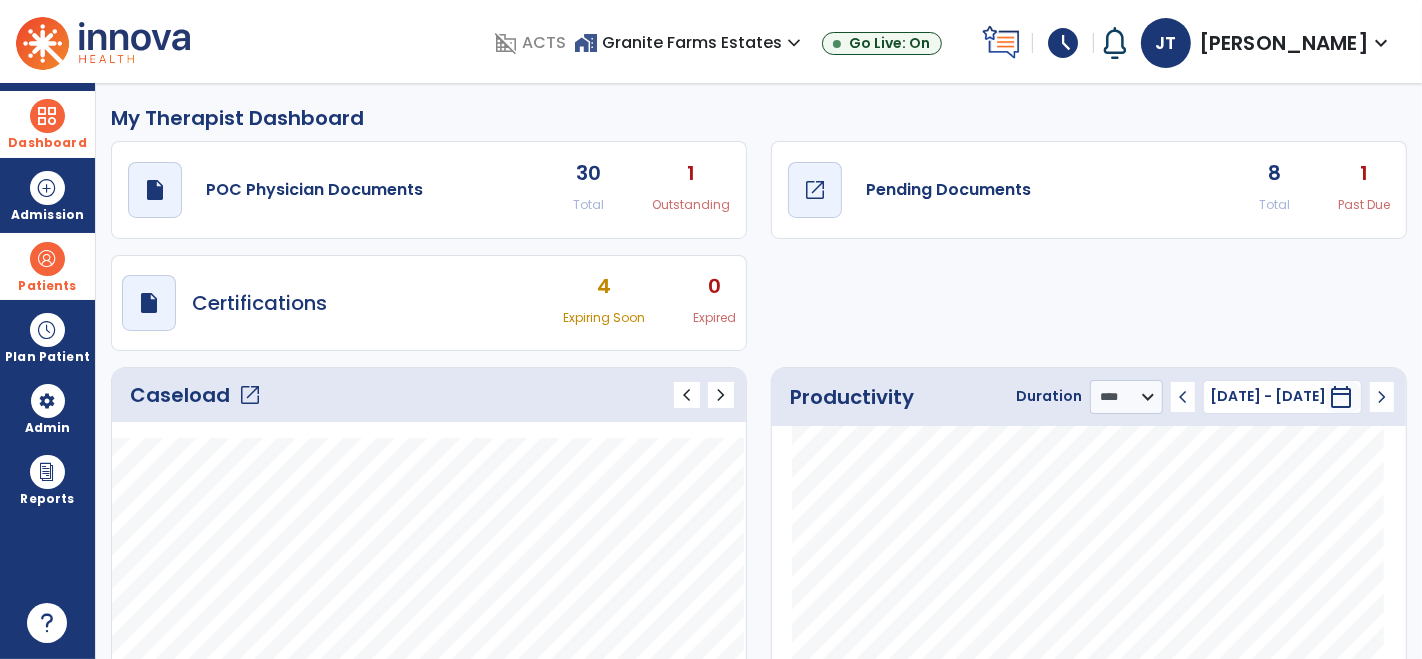 click on "Pending Documents" 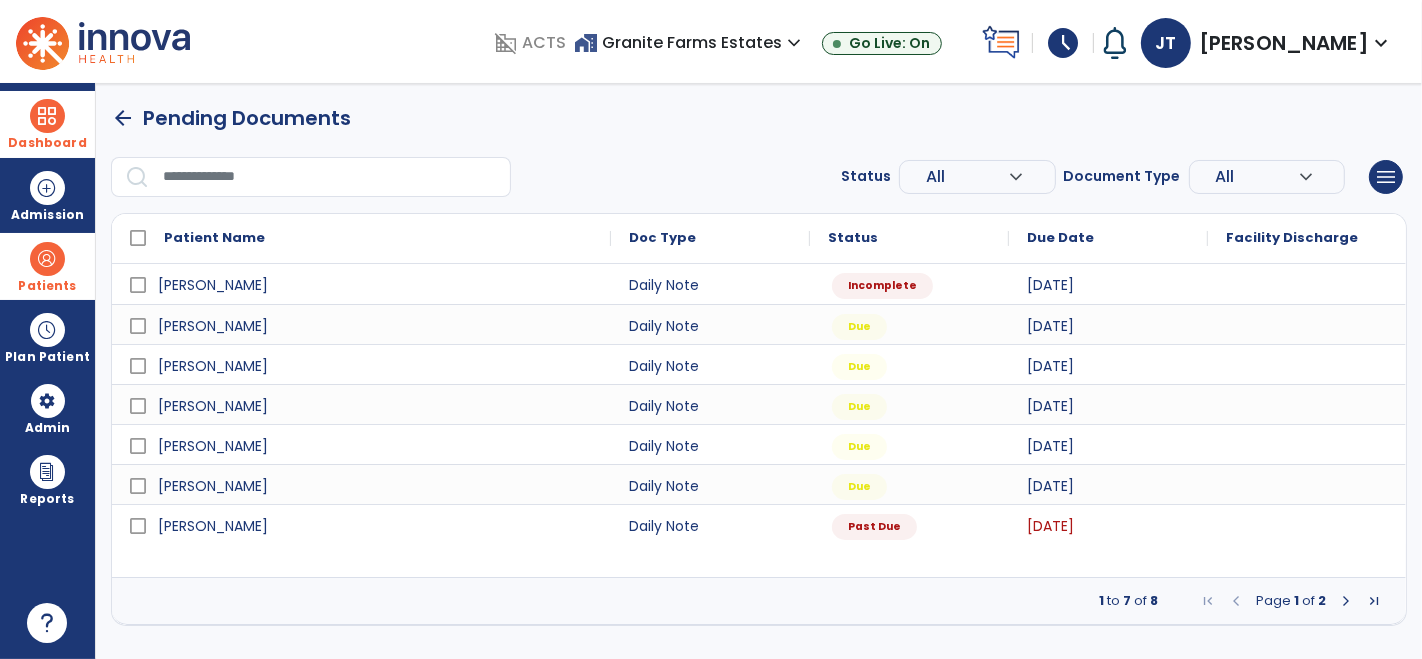click at bounding box center (1346, 601) 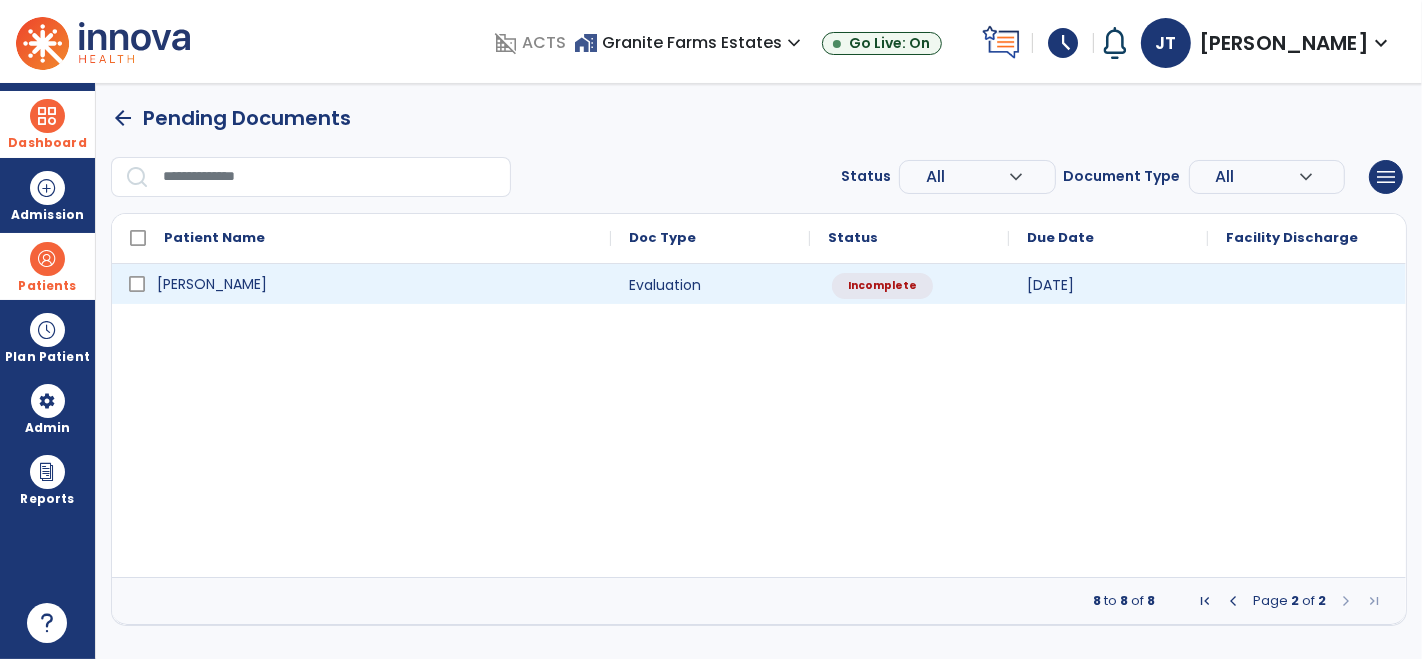 click on "[PERSON_NAME]" at bounding box center [212, 284] 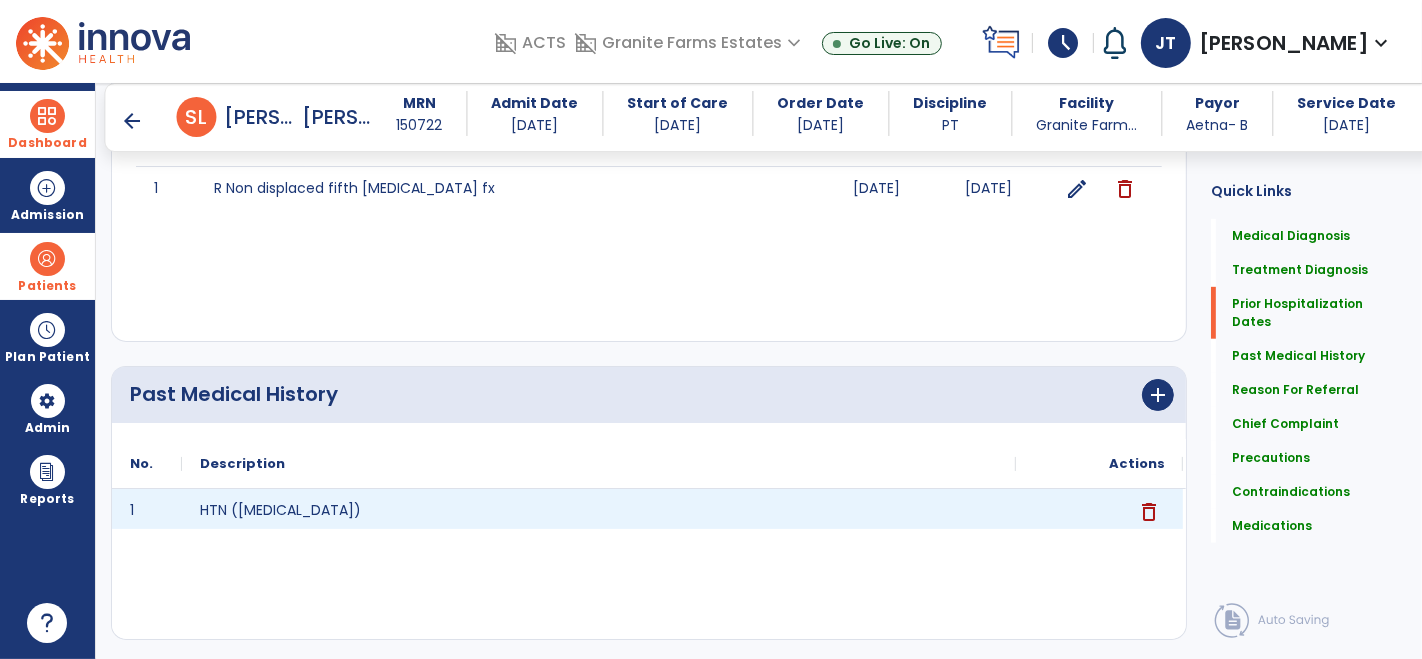 scroll, scrollTop: 0, scrollLeft: 0, axis: both 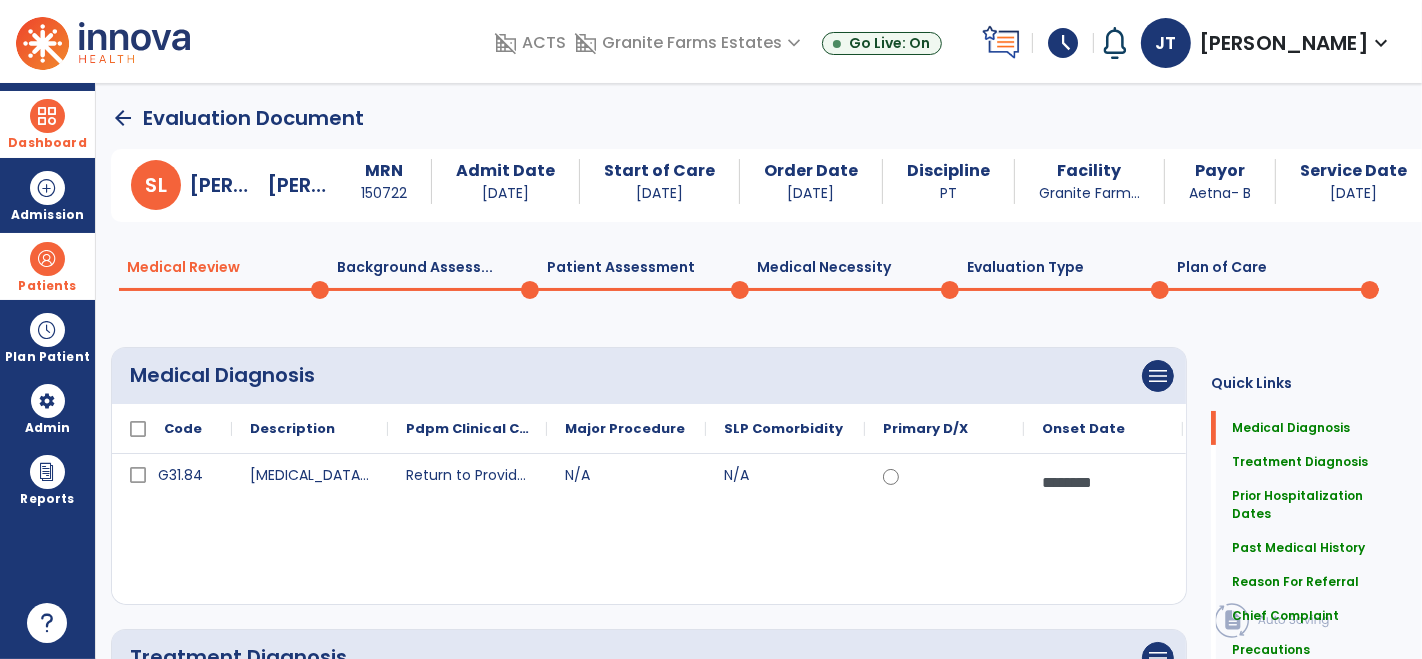 click on "Plan of Care  0" 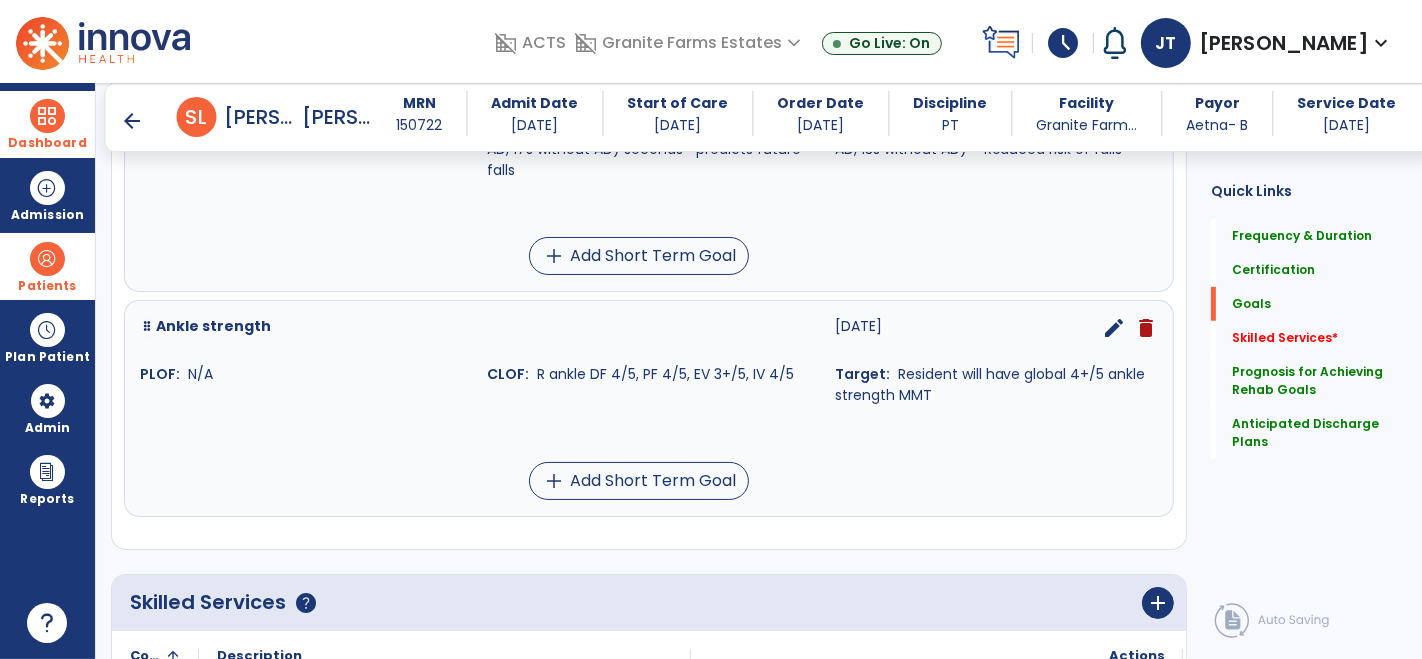 scroll, scrollTop: 868, scrollLeft: 0, axis: vertical 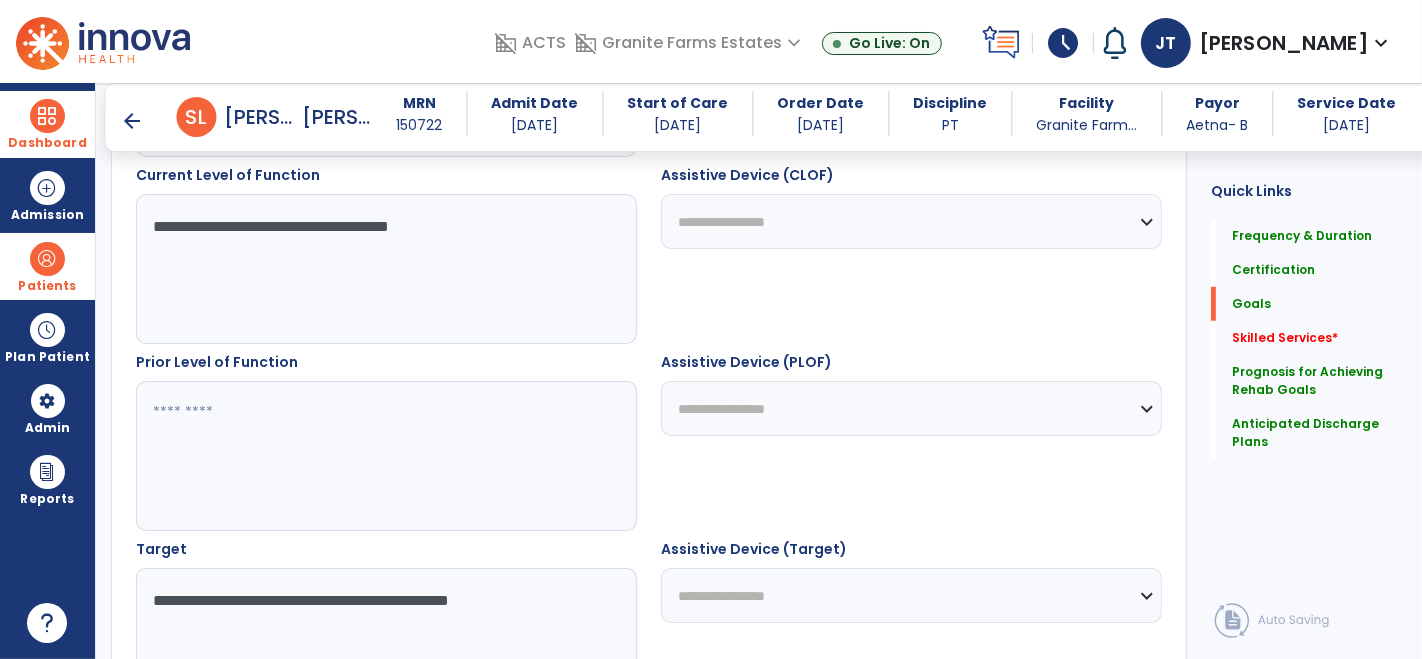 click on "**********" at bounding box center [386, 269] 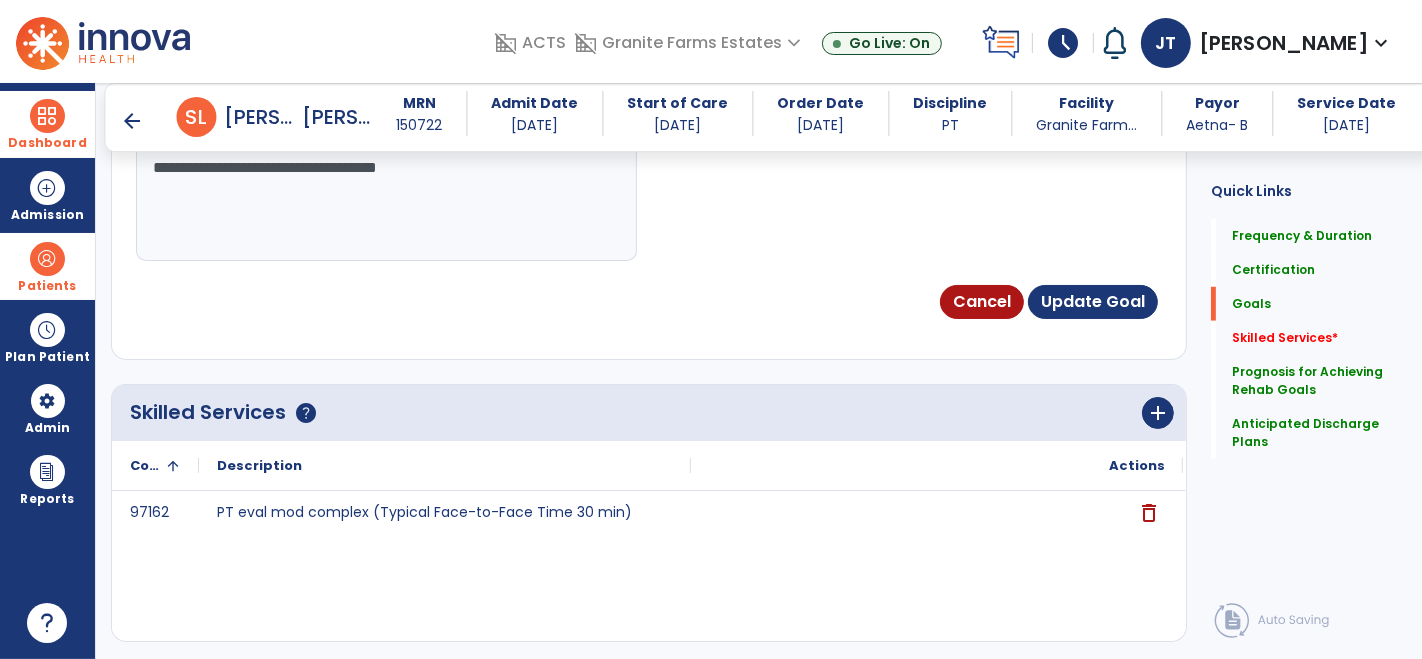 scroll, scrollTop: 1197, scrollLeft: 0, axis: vertical 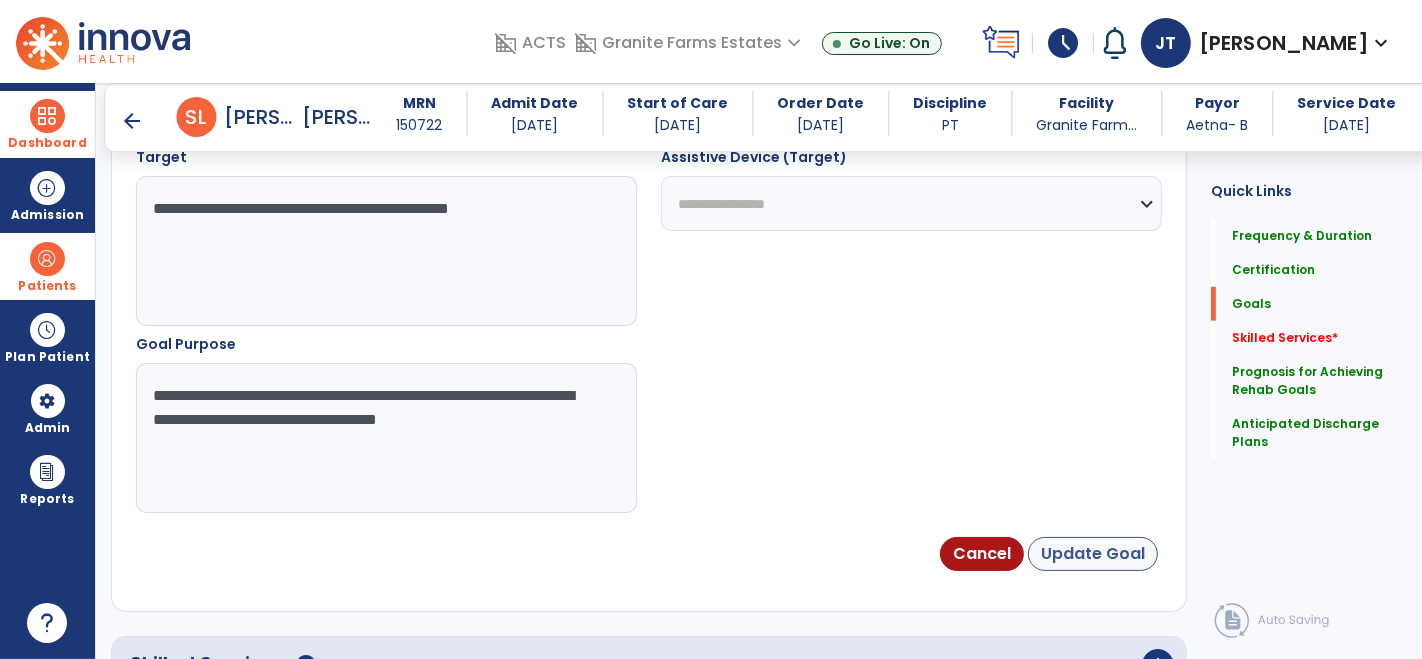 type on "**********" 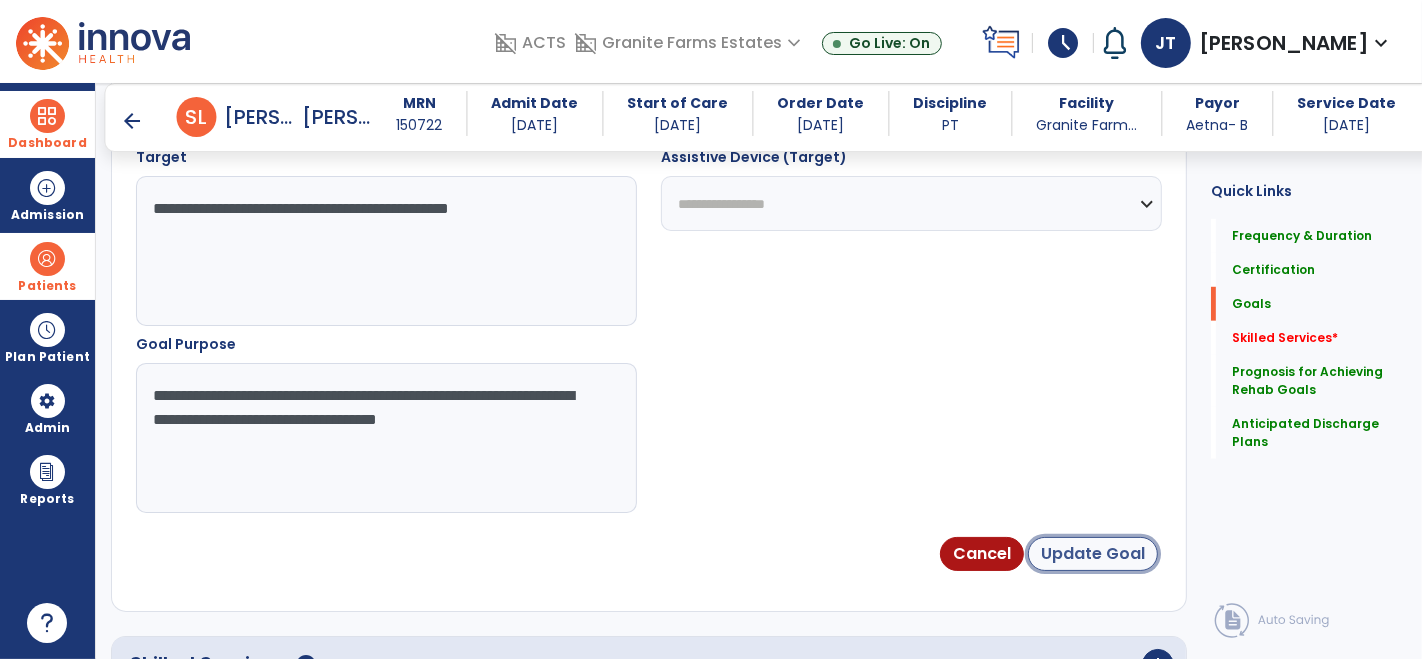click on "Update Goal" at bounding box center (1093, 554) 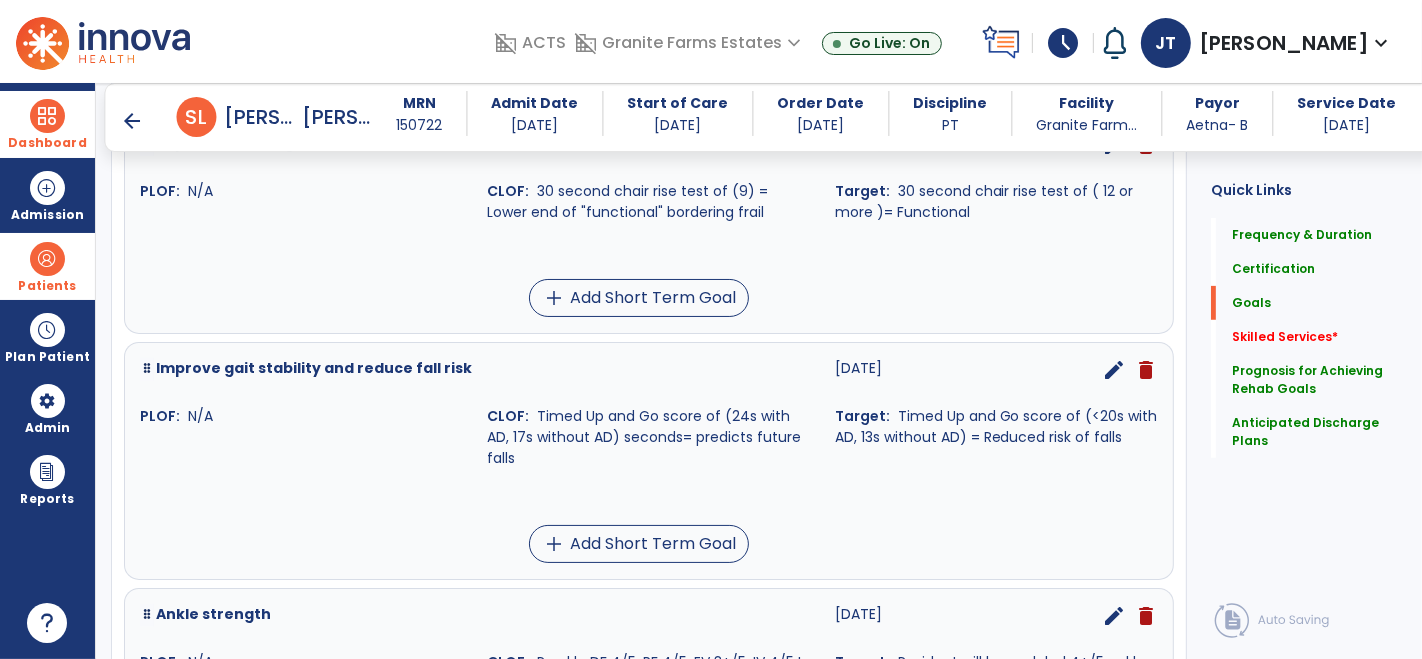 scroll, scrollTop: 577, scrollLeft: 0, axis: vertical 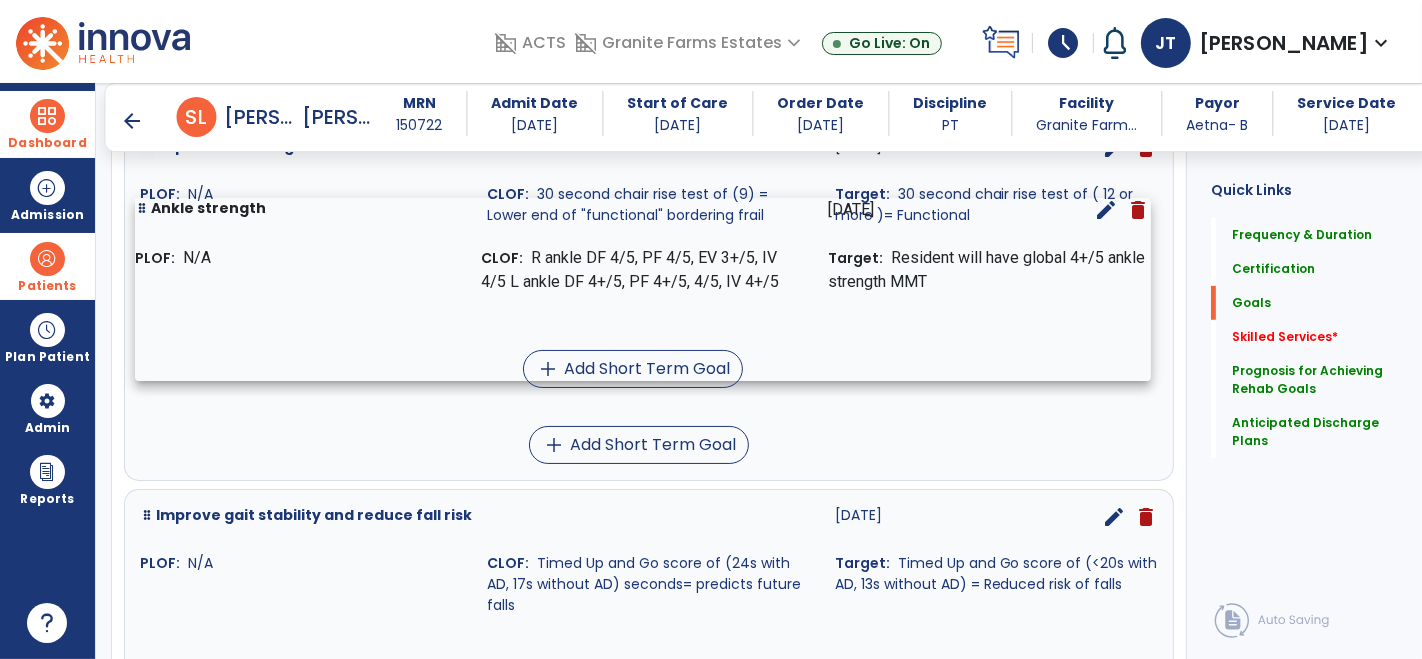 drag, startPoint x: 147, startPoint y: 590, endPoint x: 143, endPoint y: 204, distance: 386.02072 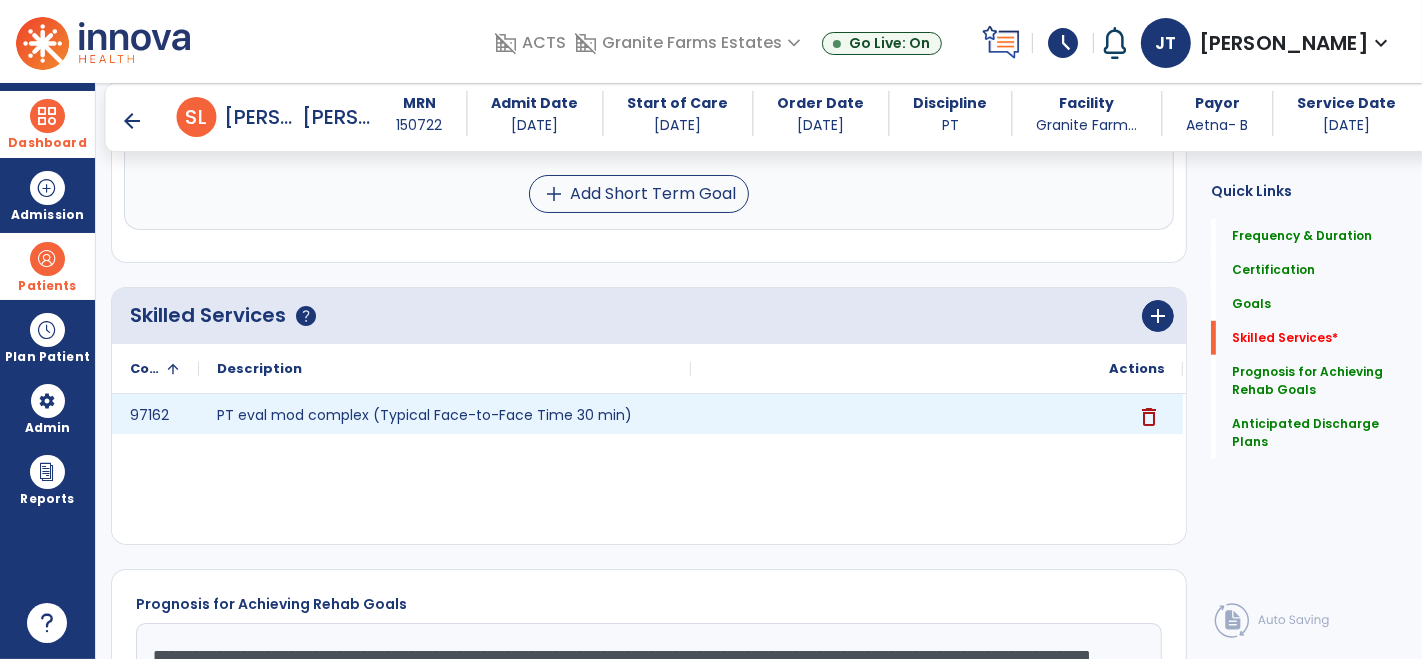 scroll, scrollTop: 1026, scrollLeft: 0, axis: vertical 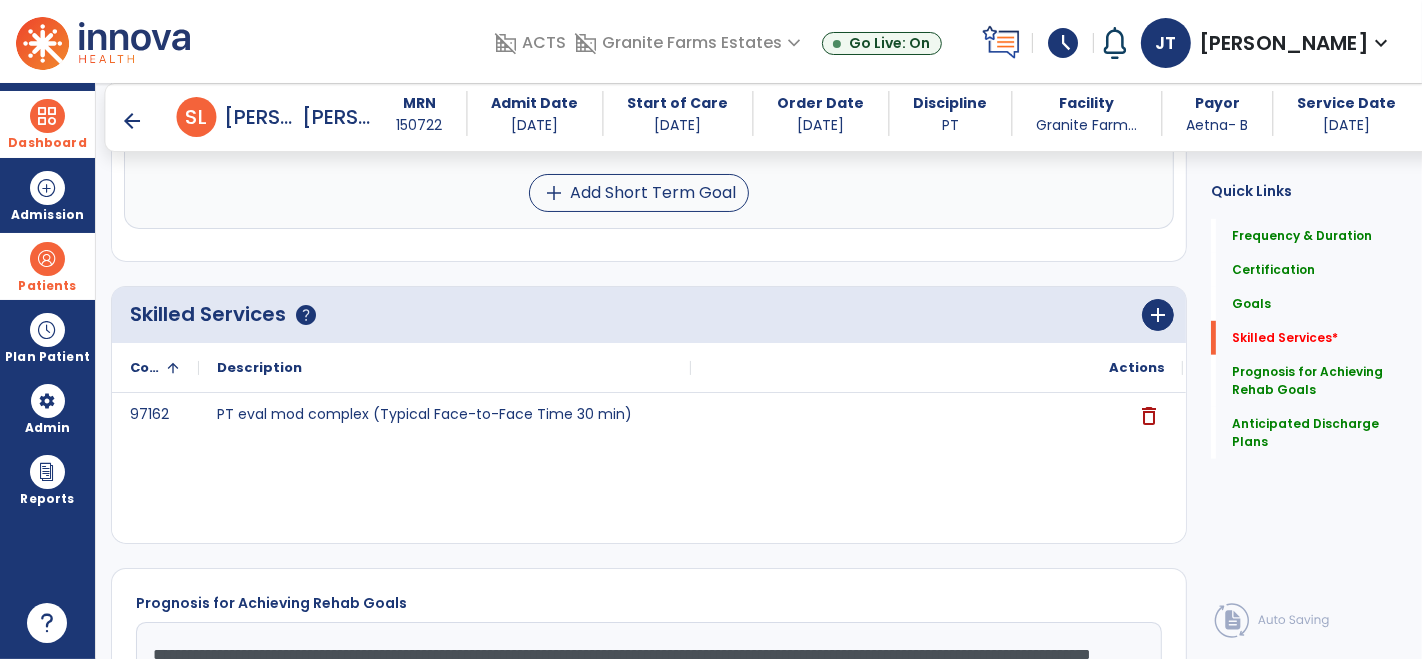 click on "Skilled Services      help   add" 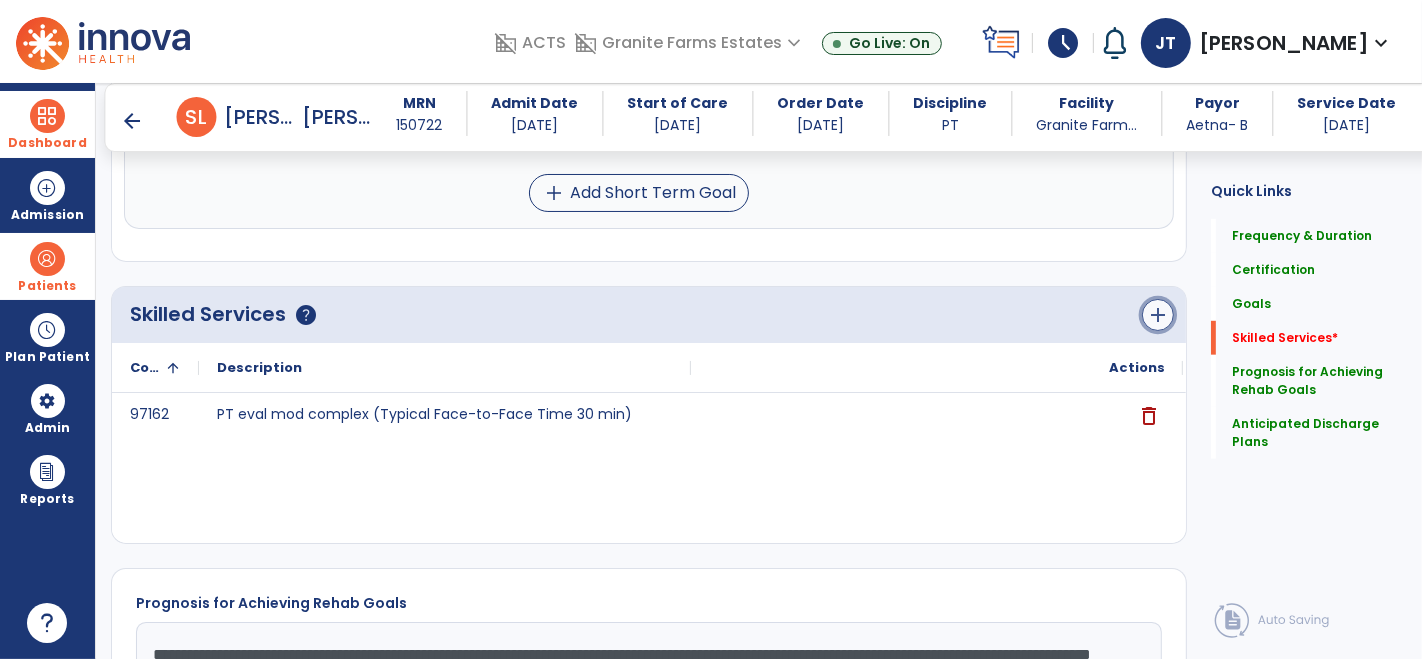click on "add" 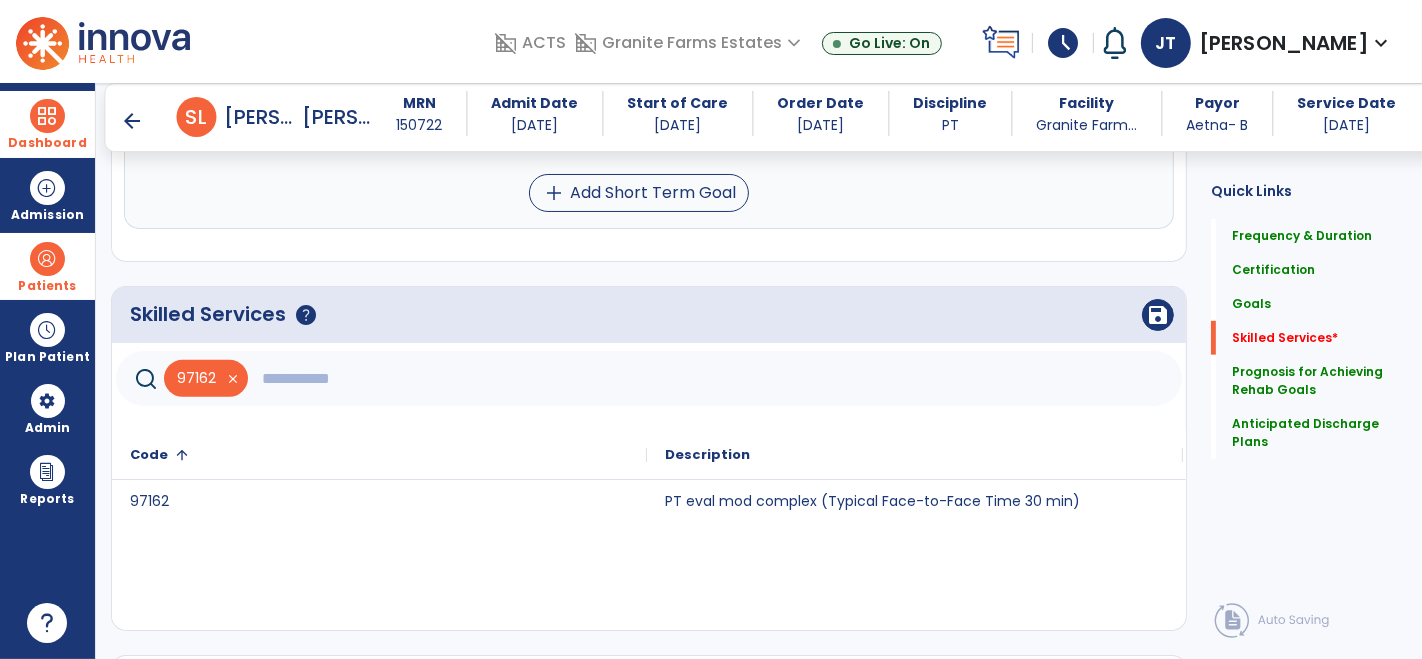 click 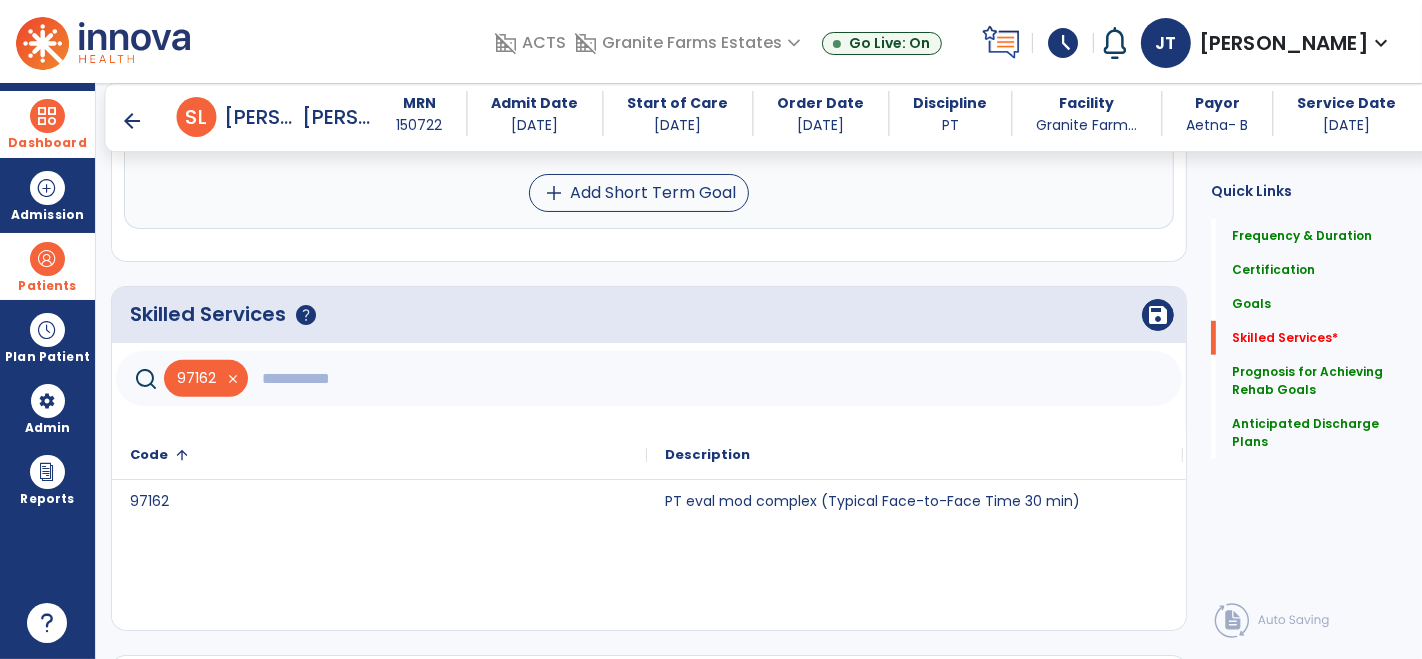 type on "*" 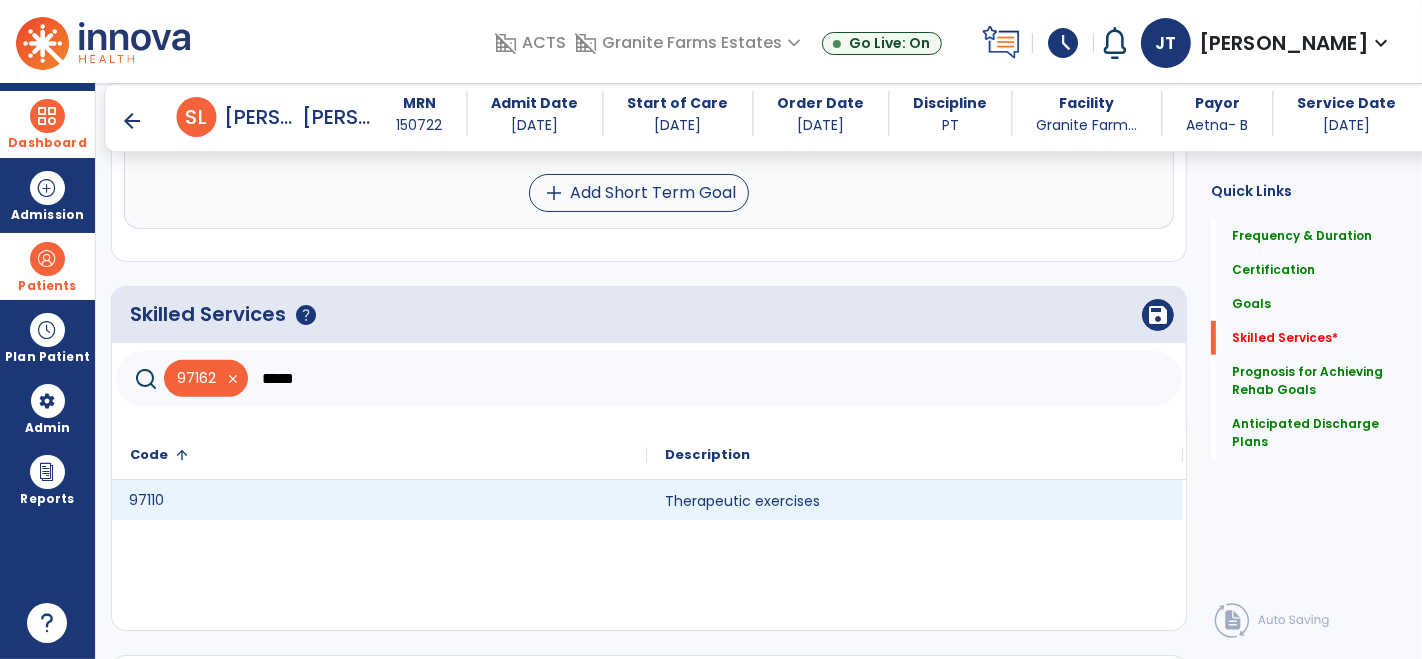 click on "97110" 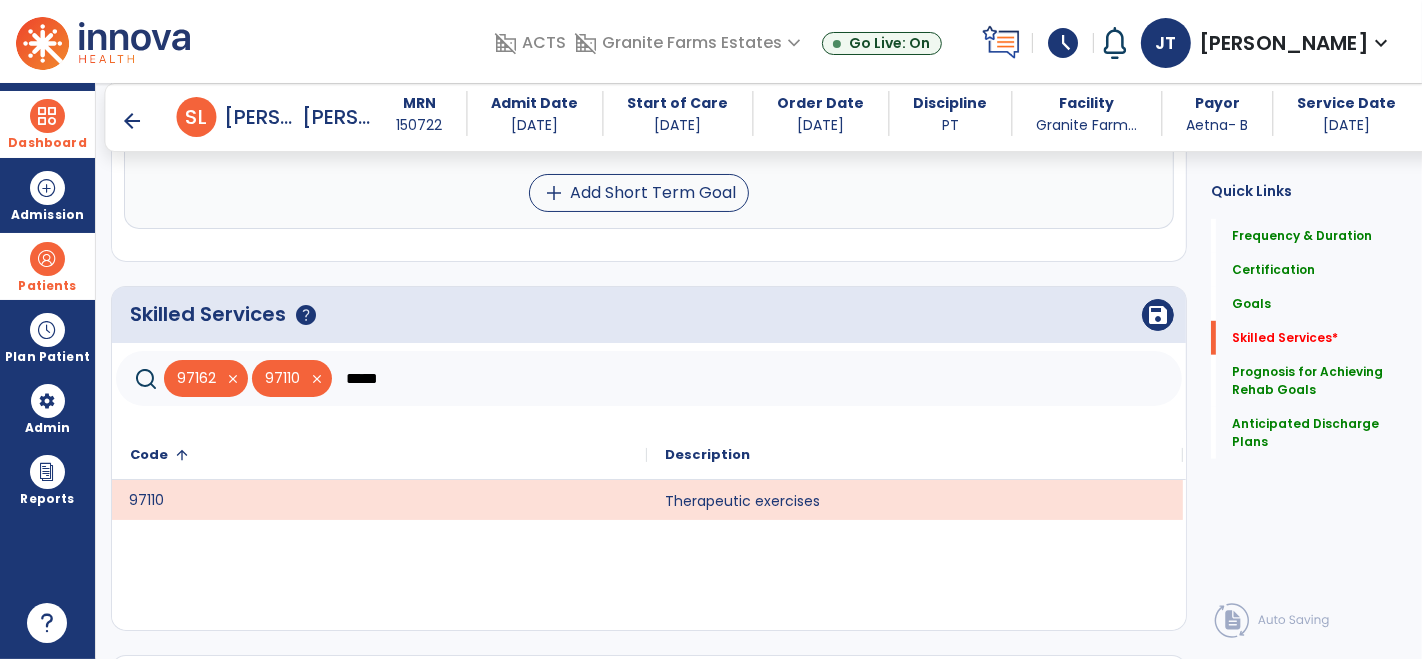 click on "*****" 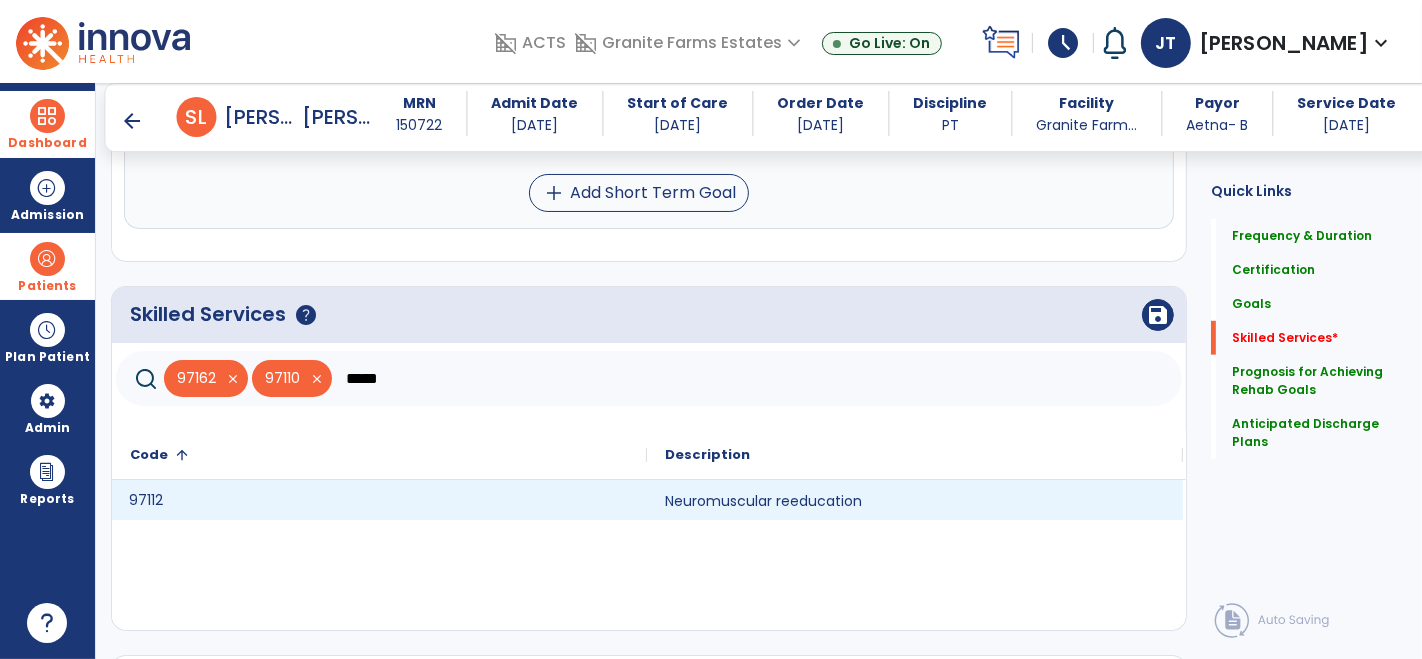 click on "97112" 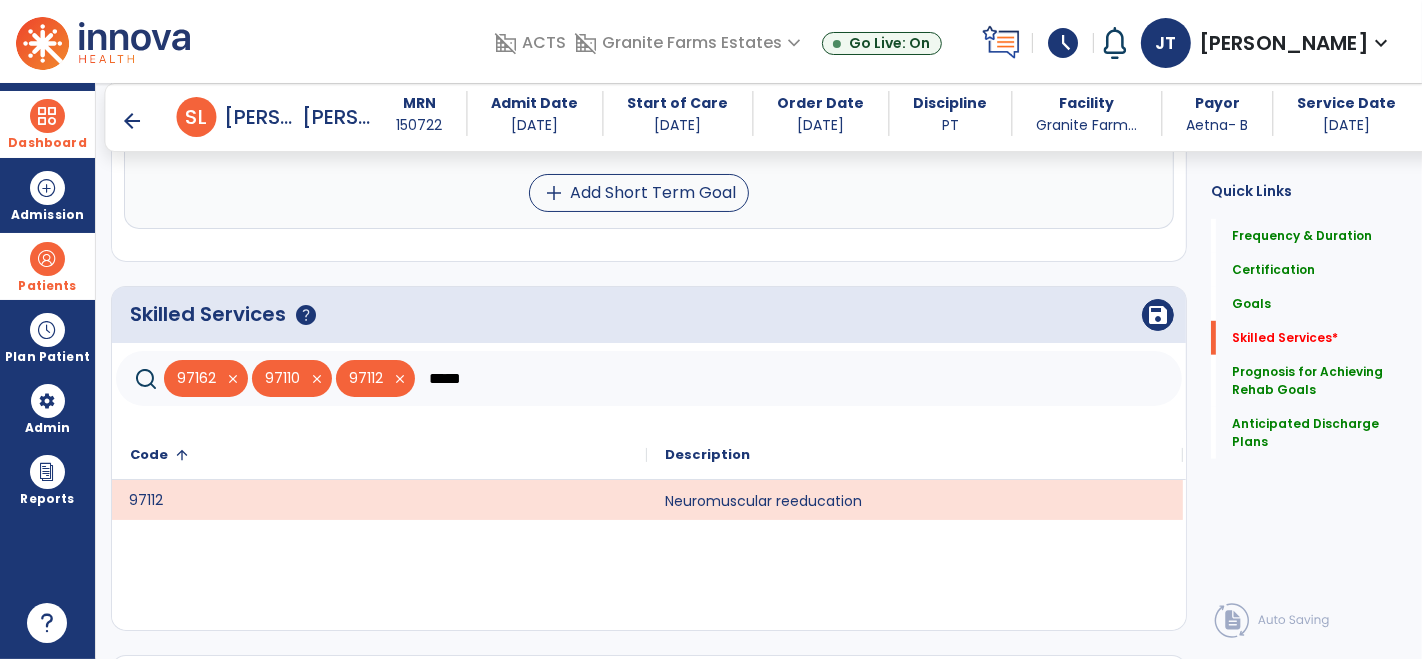 click on "*****" 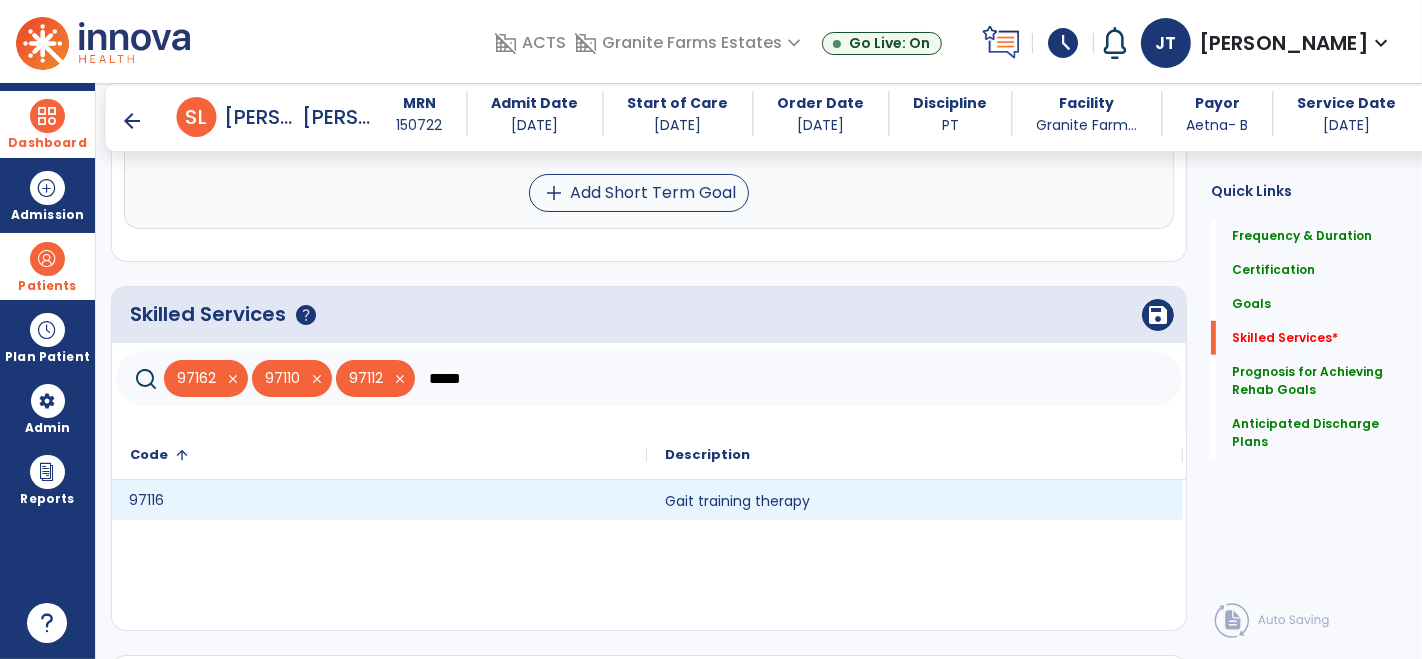 click on "97116" 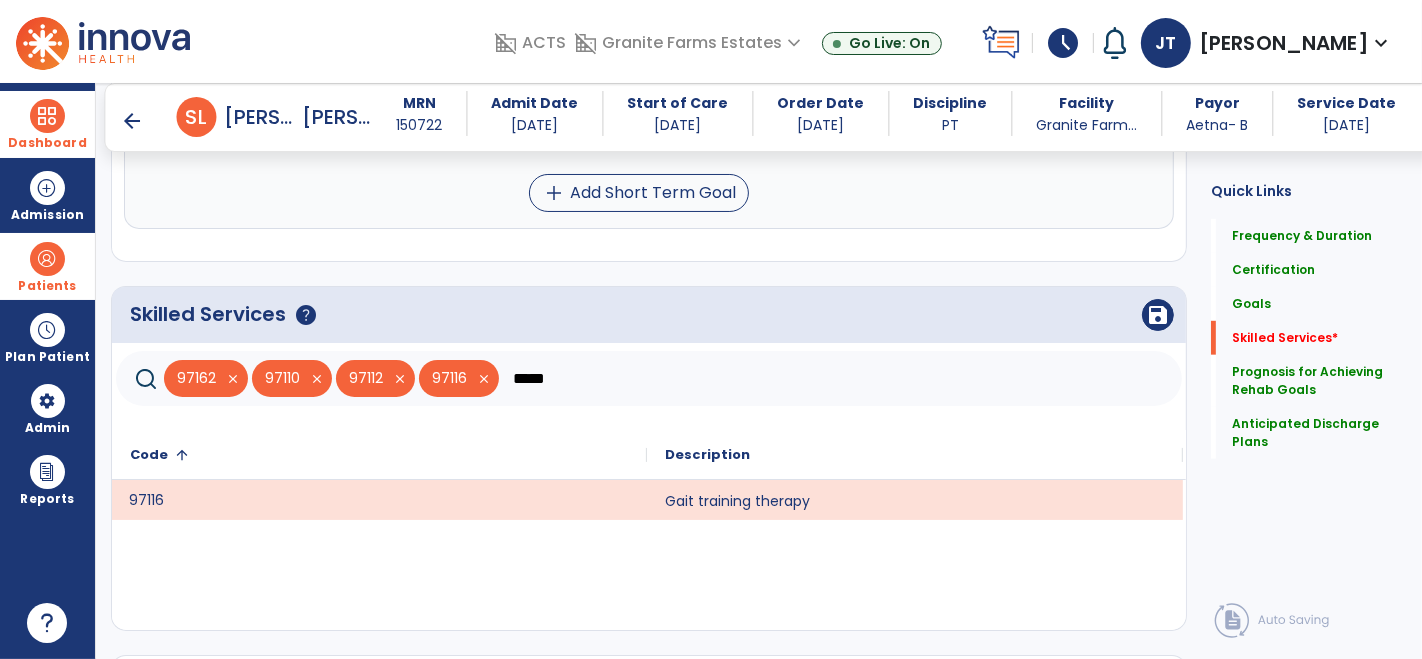 click on "*****" 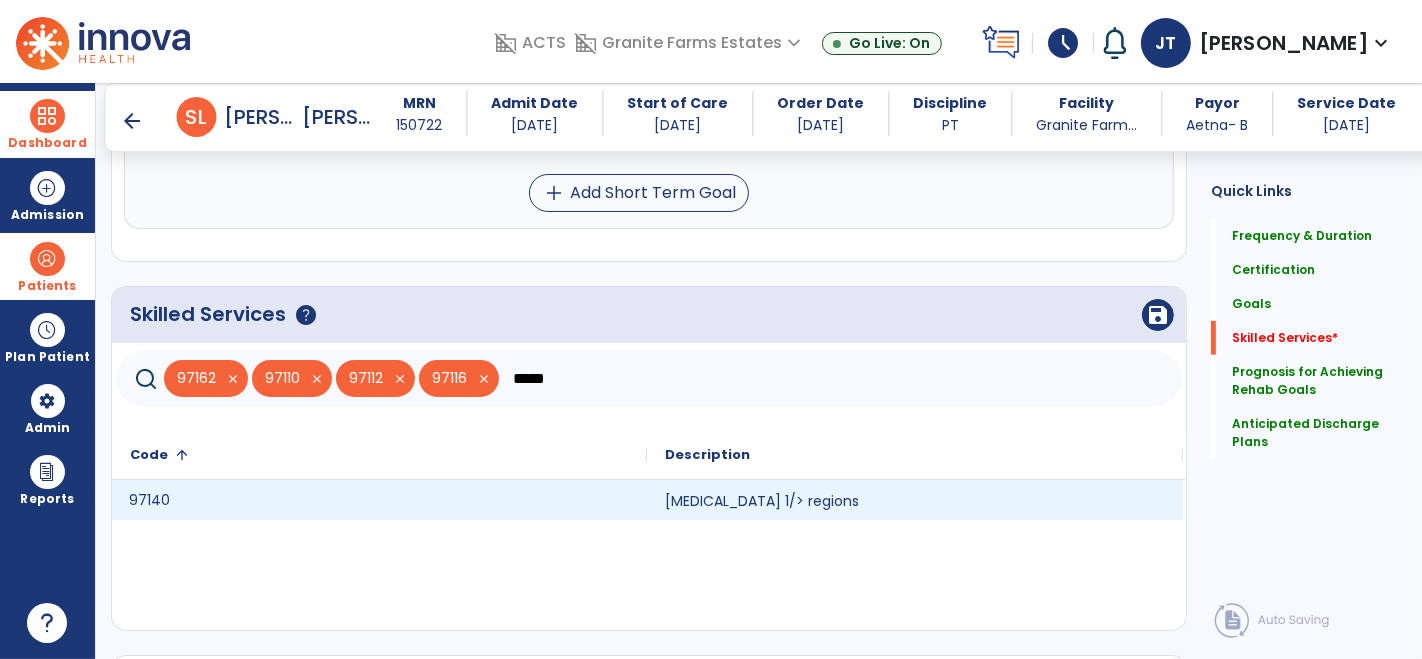click on "97140" 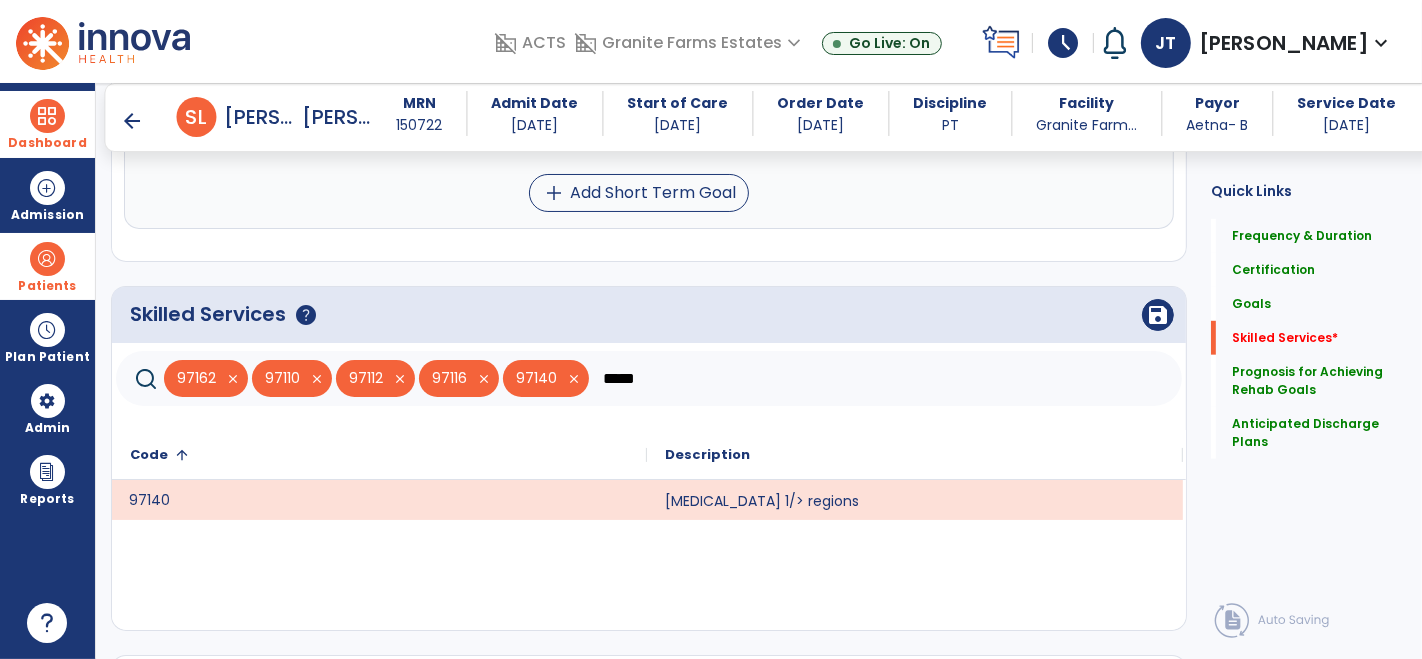 click on "*****" 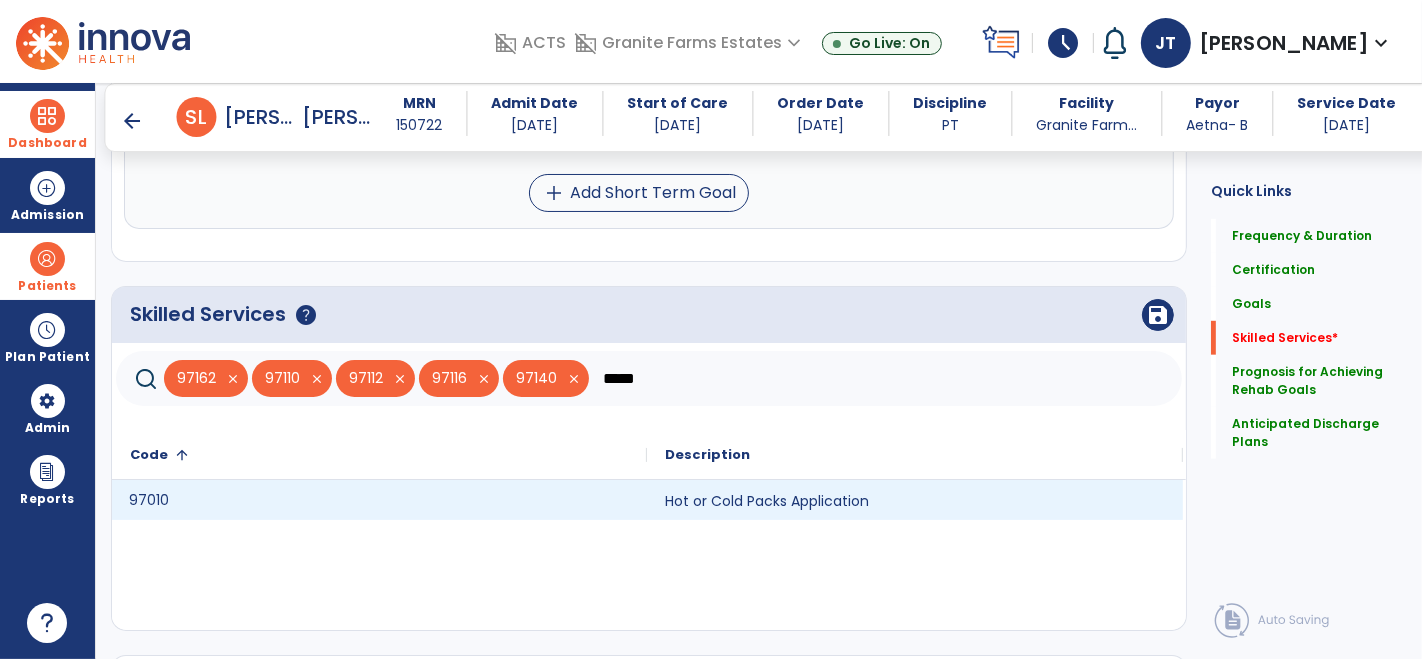click on "97010" 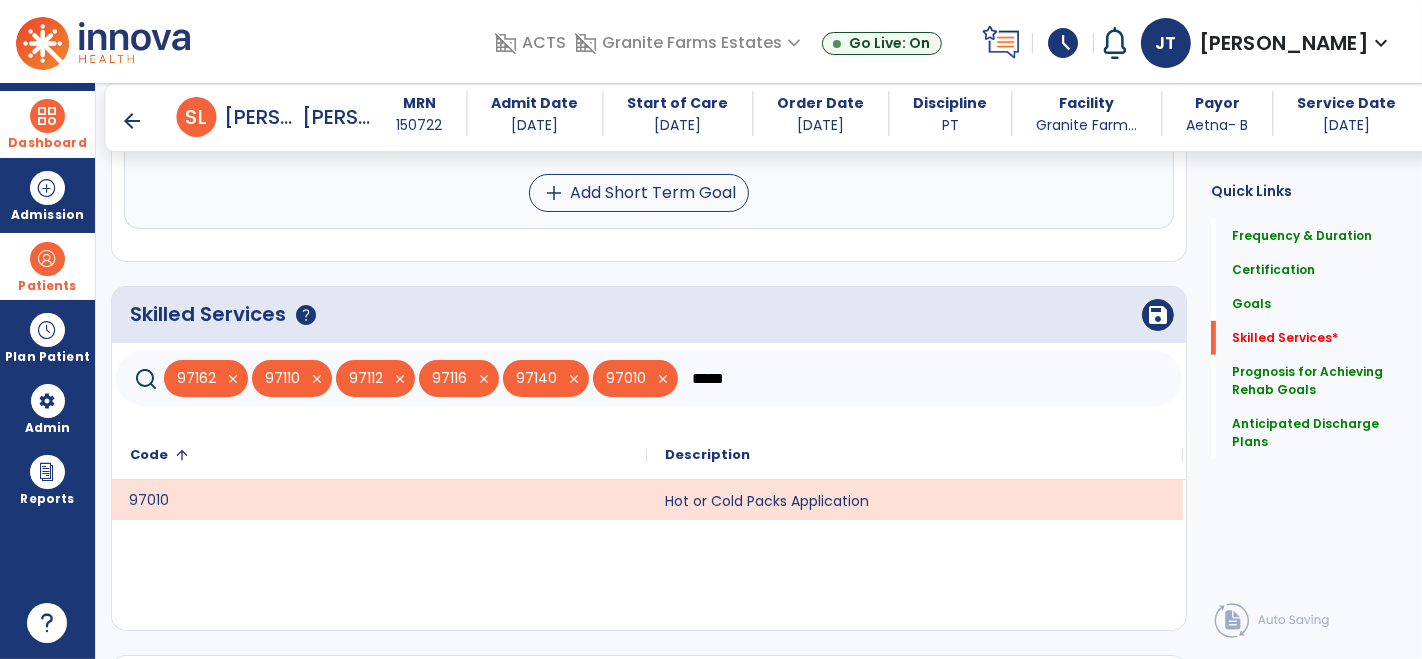 click on "*****" 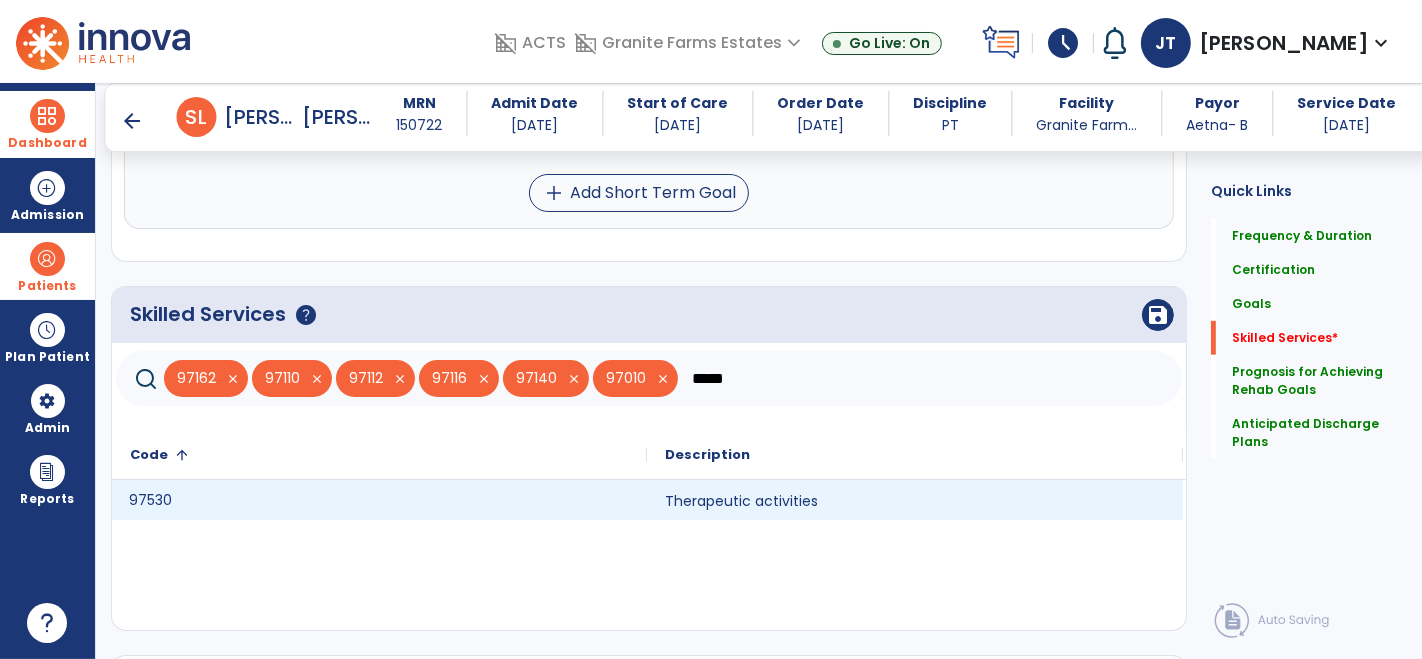 click on "97530" 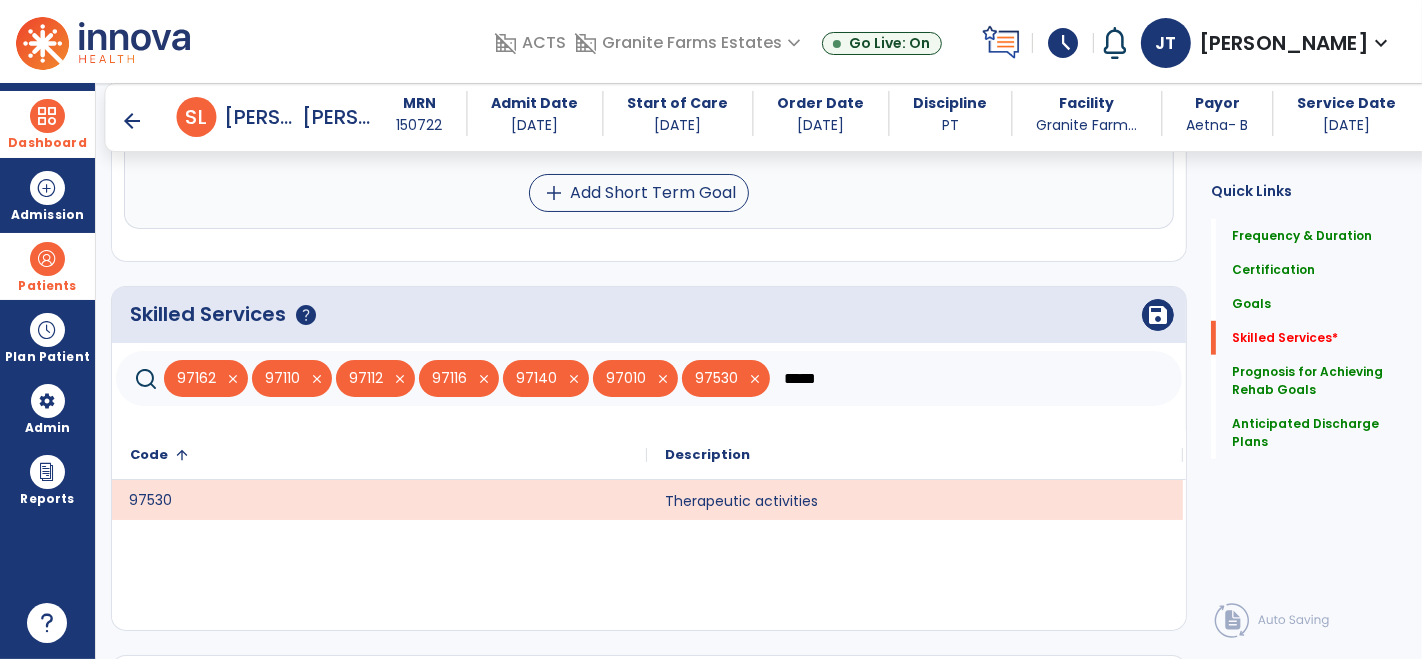 click on "*****" 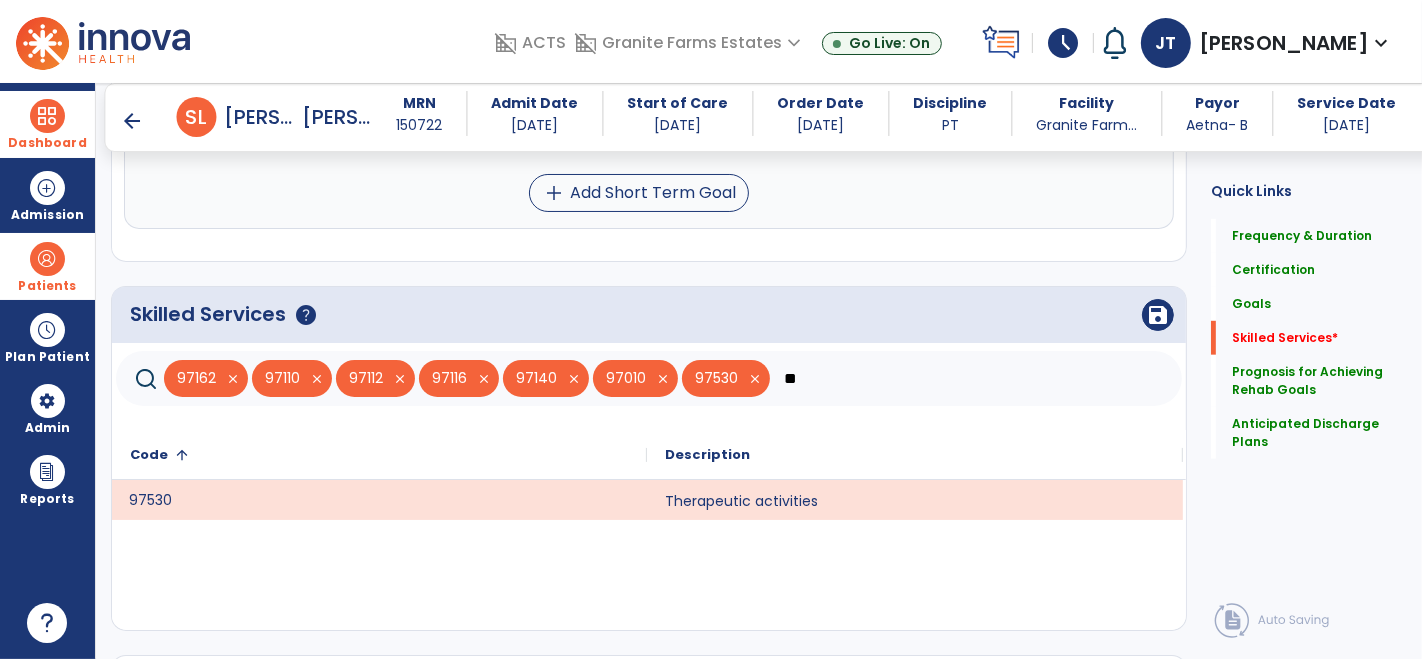 type on "*" 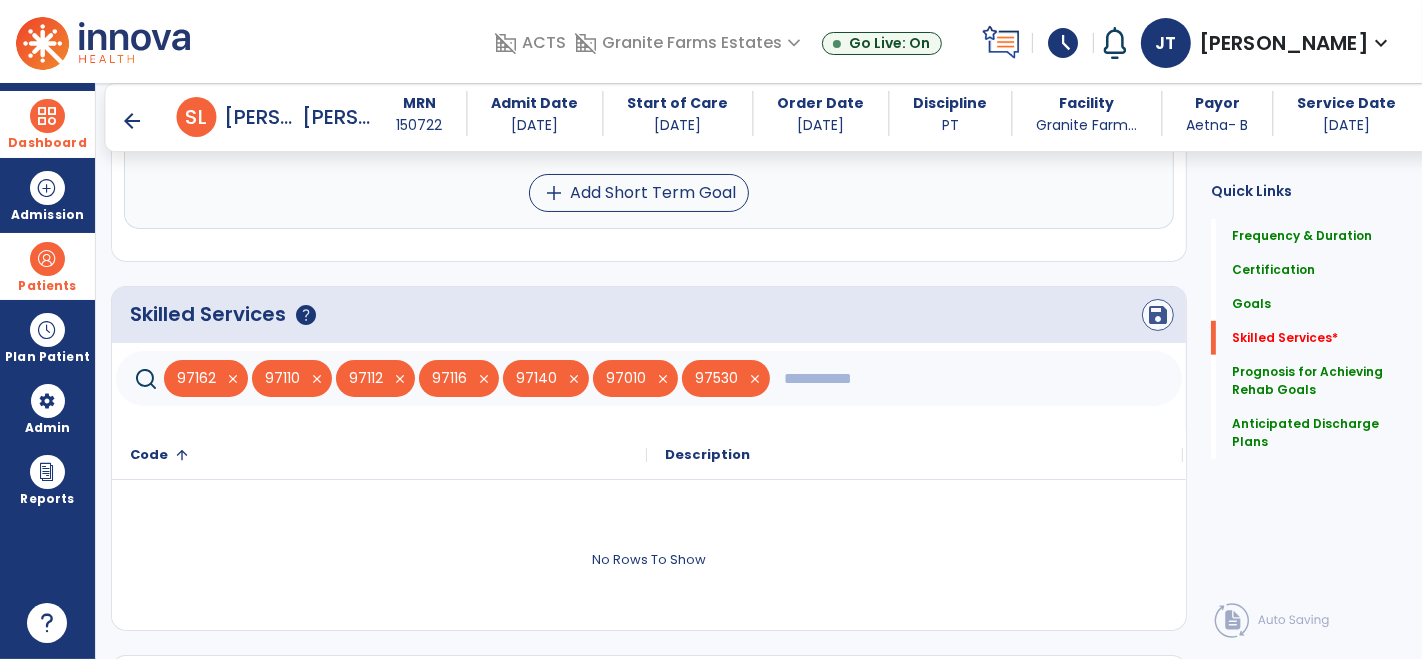 type 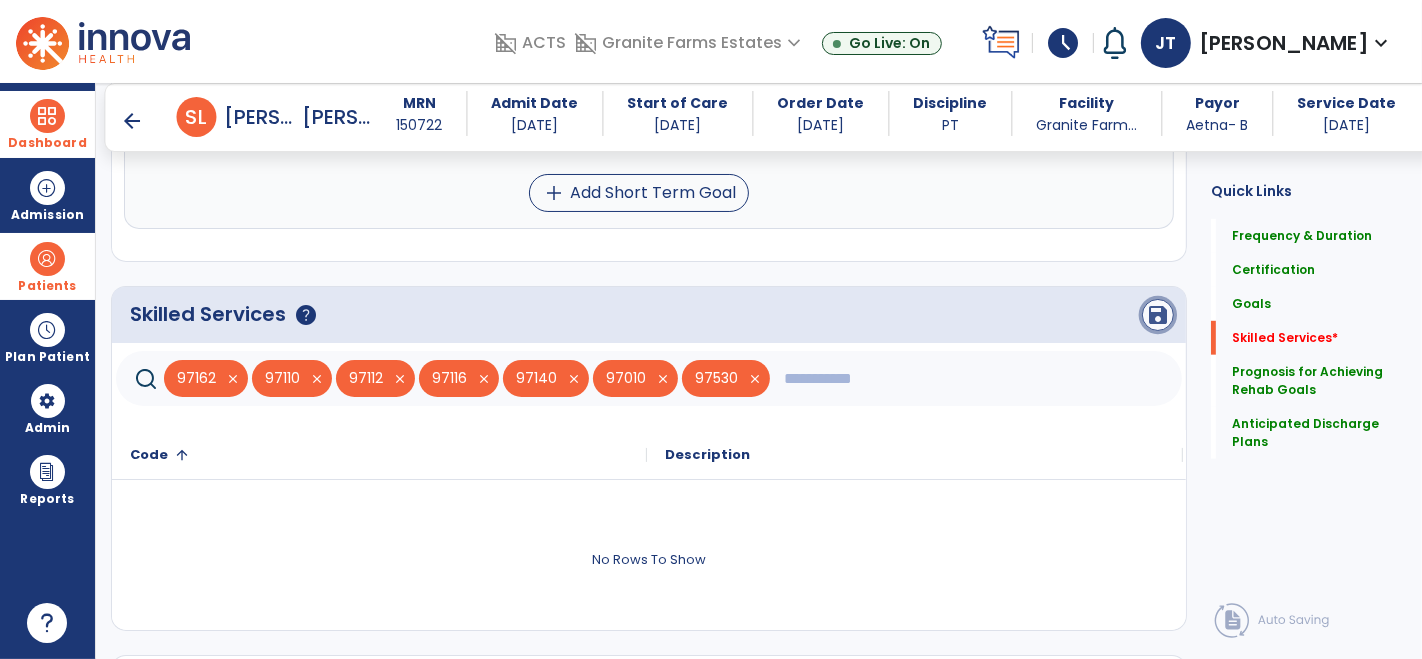 click on "save" 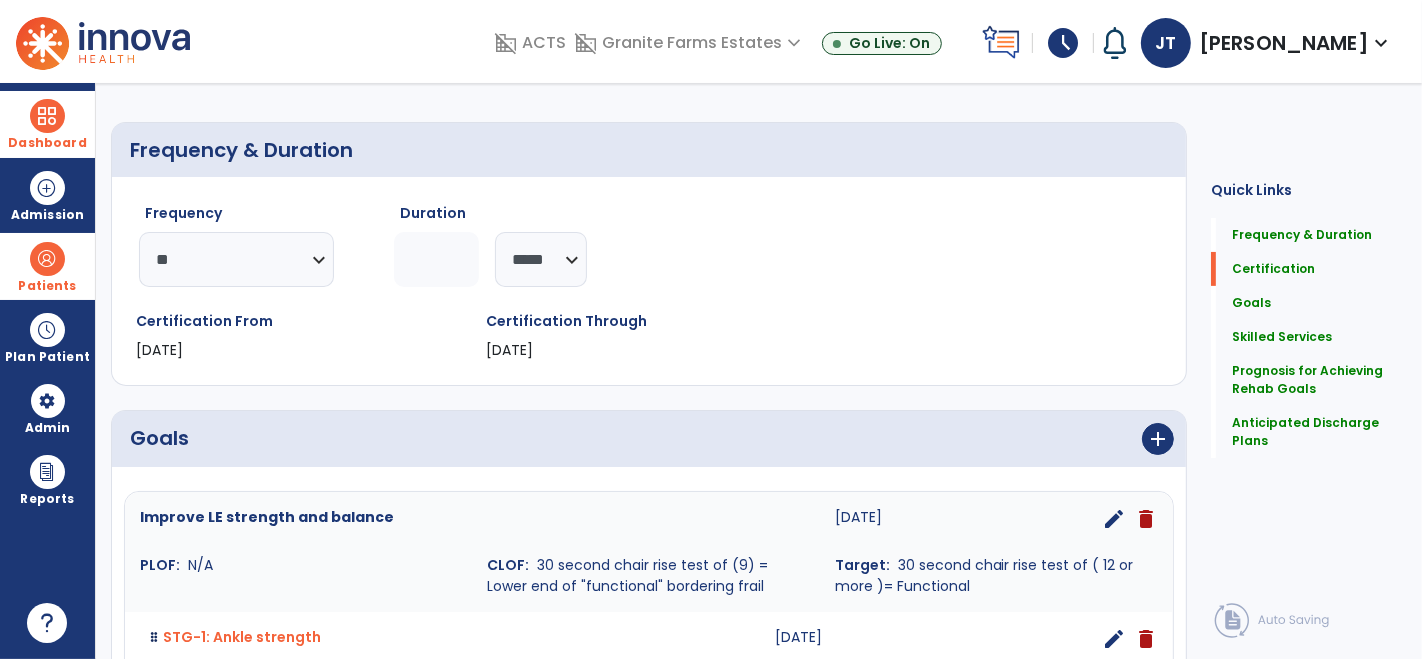 scroll, scrollTop: 0, scrollLeft: 0, axis: both 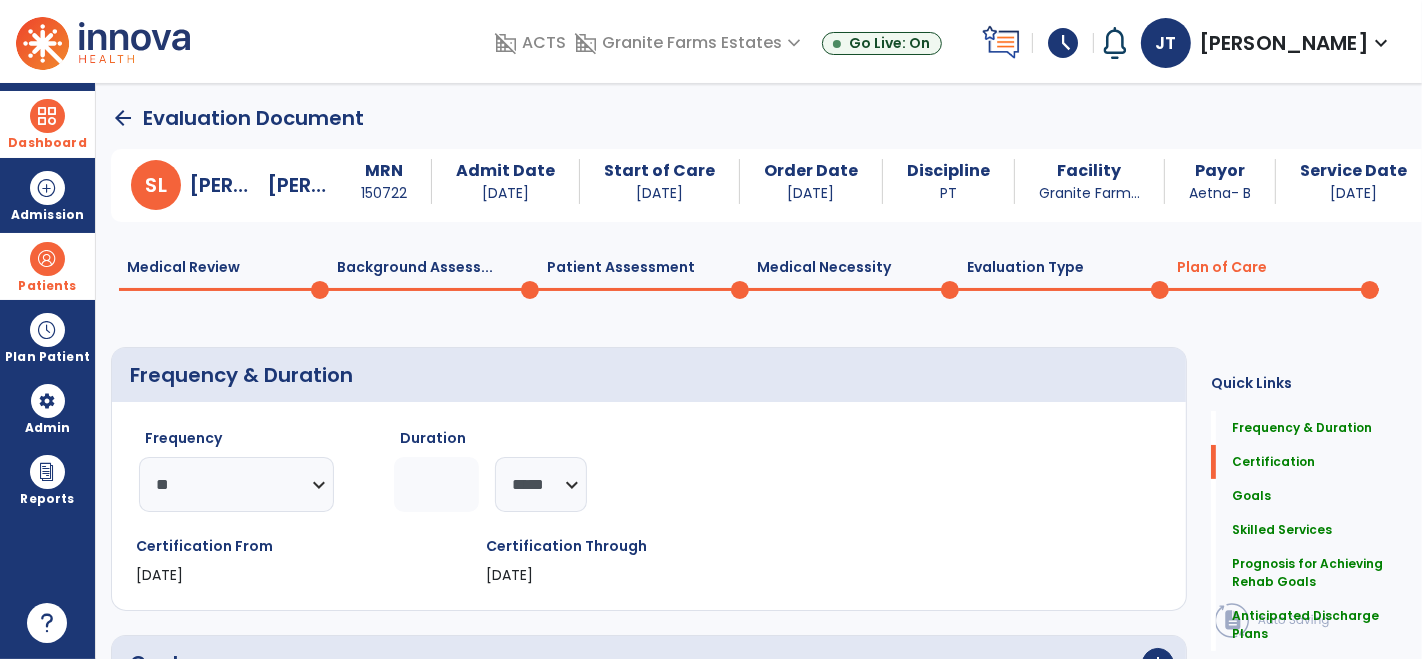 click on "Background Assess...  0" 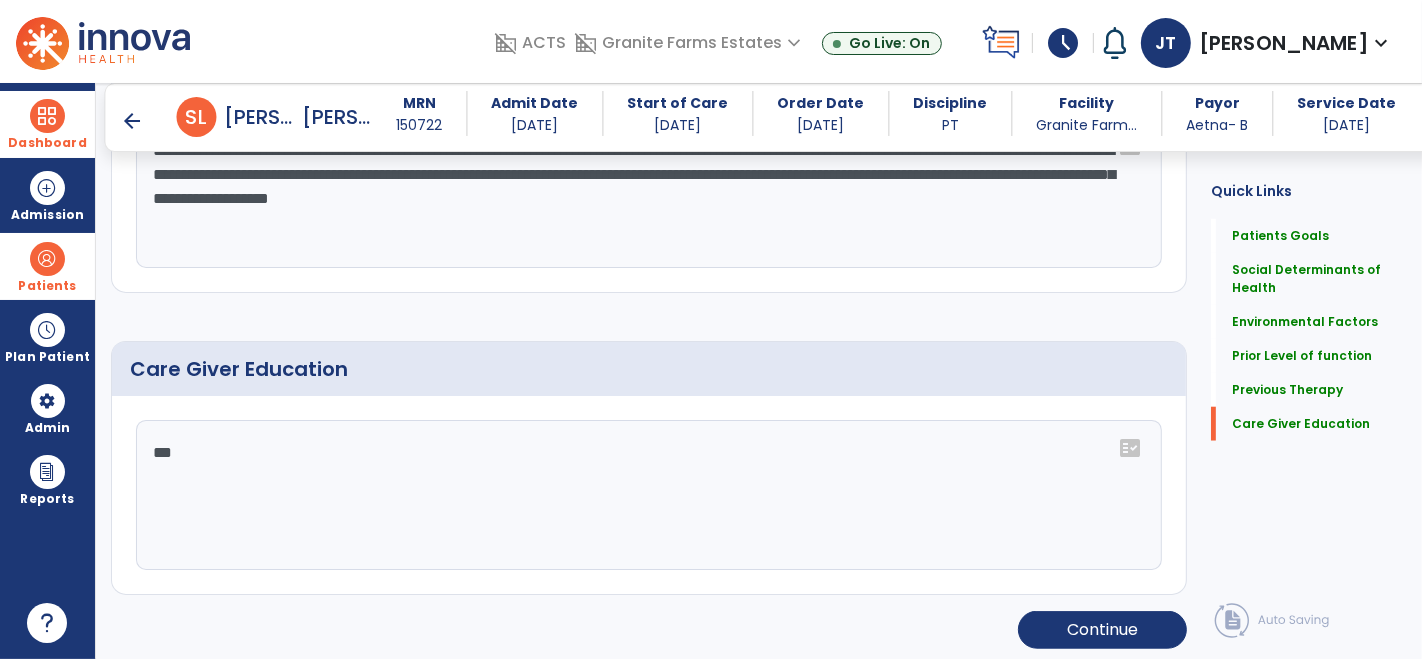 scroll, scrollTop: 1557, scrollLeft: 0, axis: vertical 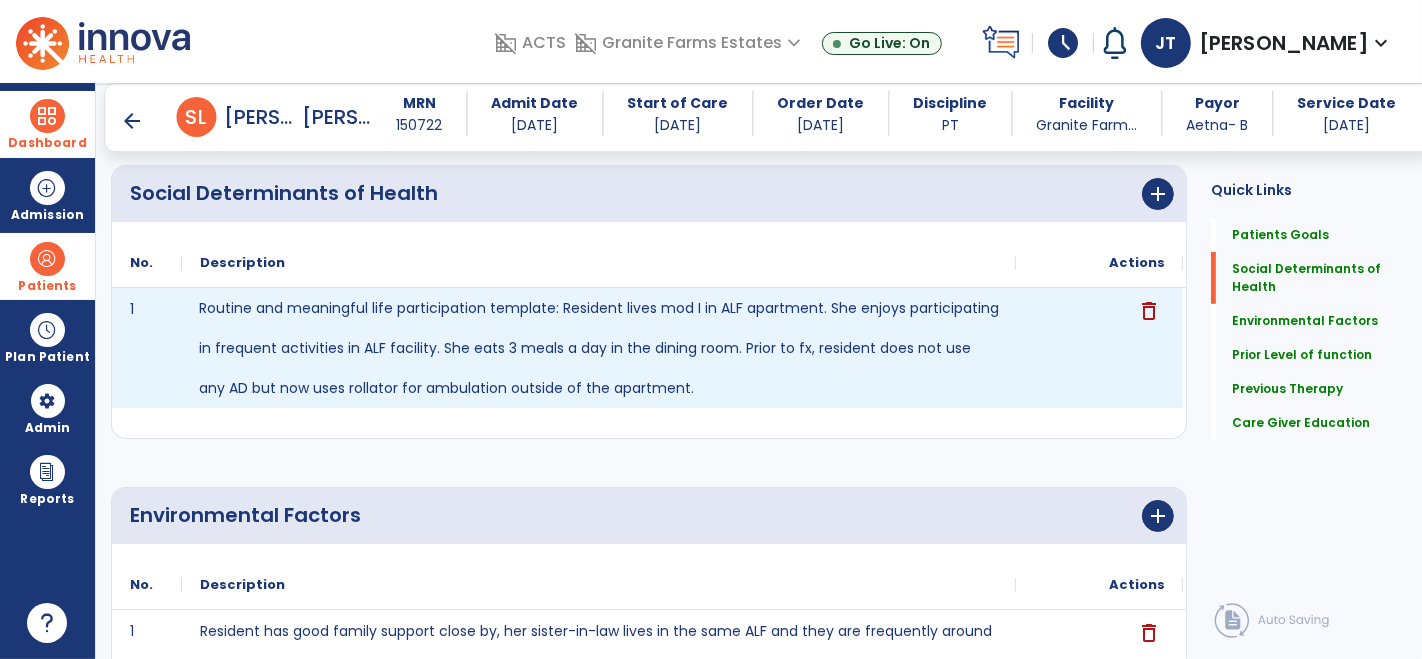 click on "Routine and meaningful life participation template: Resident lives mod I in ALF apartment. She enjoys participating in frequent activities in ALF facility. She eats 3 meals a day in the dining room. Prior to fx, resident does not use any AD but now uses rollator for ambulation outside of the apartment." 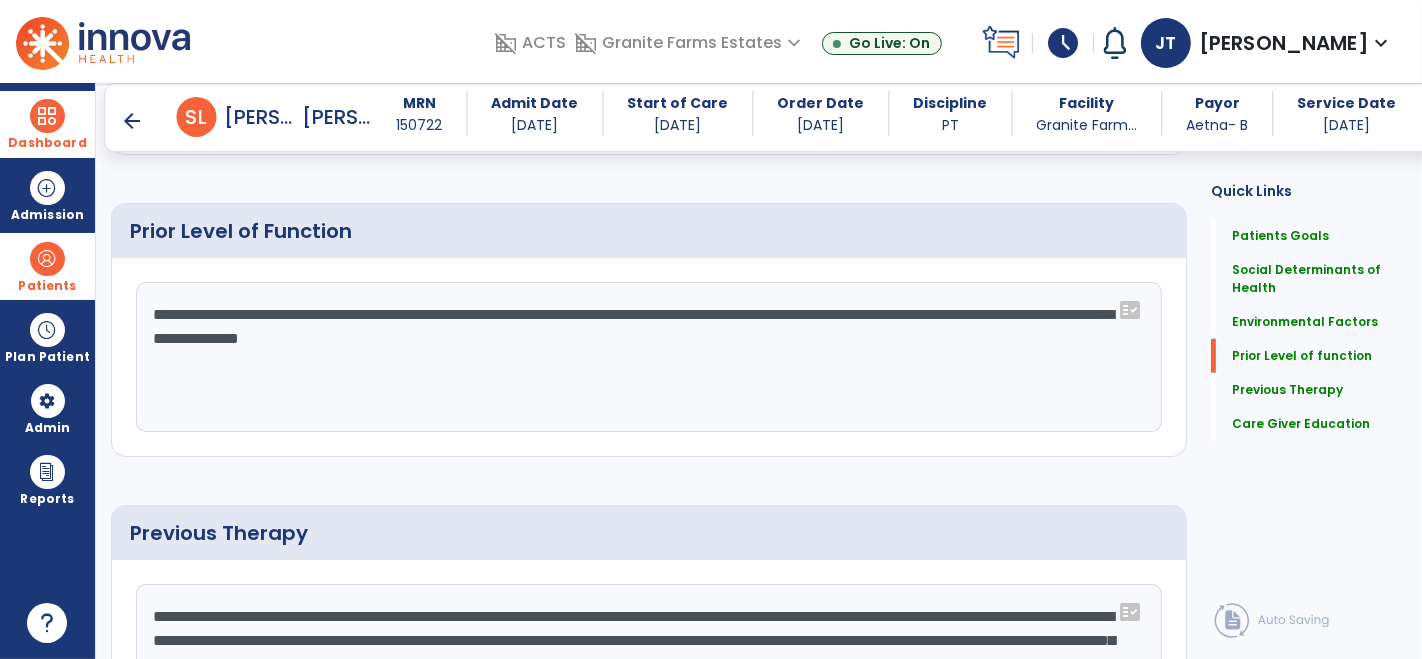 scroll, scrollTop: 1092, scrollLeft: 0, axis: vertical 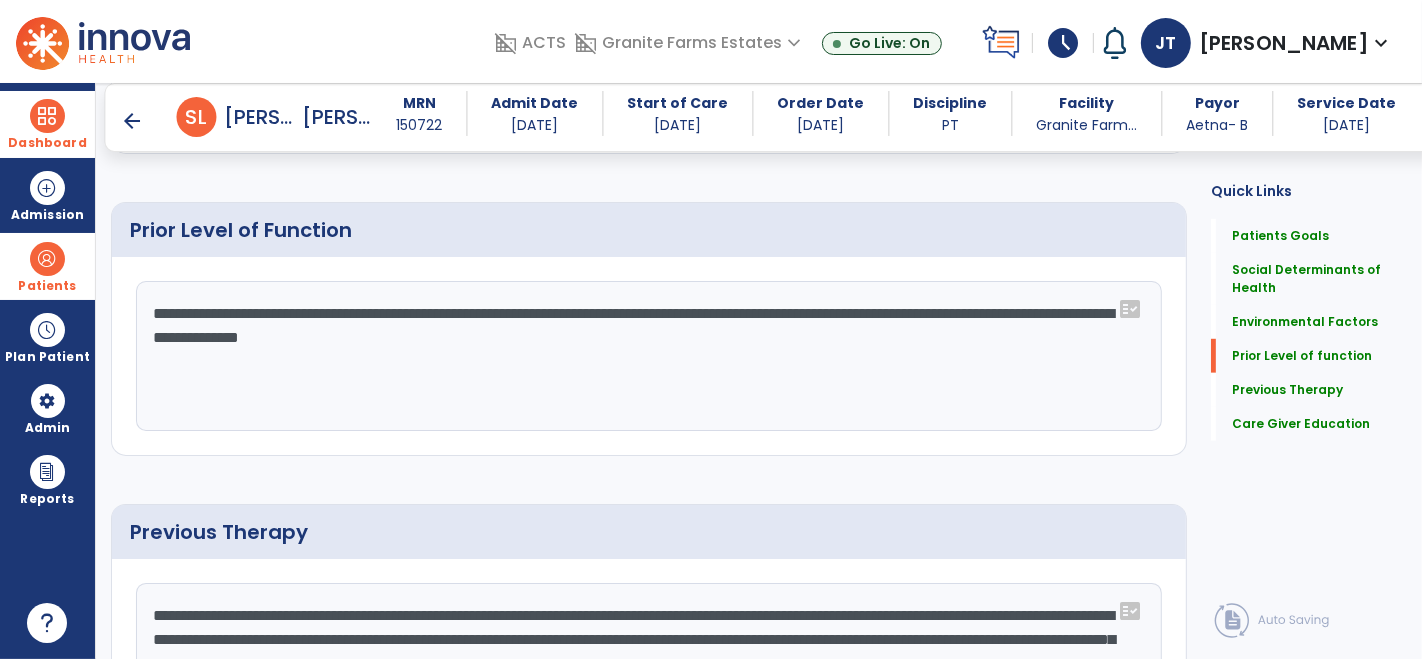 drag, startPoint x: 560, startPoint y: 307, endPoint x: 150, endPoint y: 311, distance: 410.0195 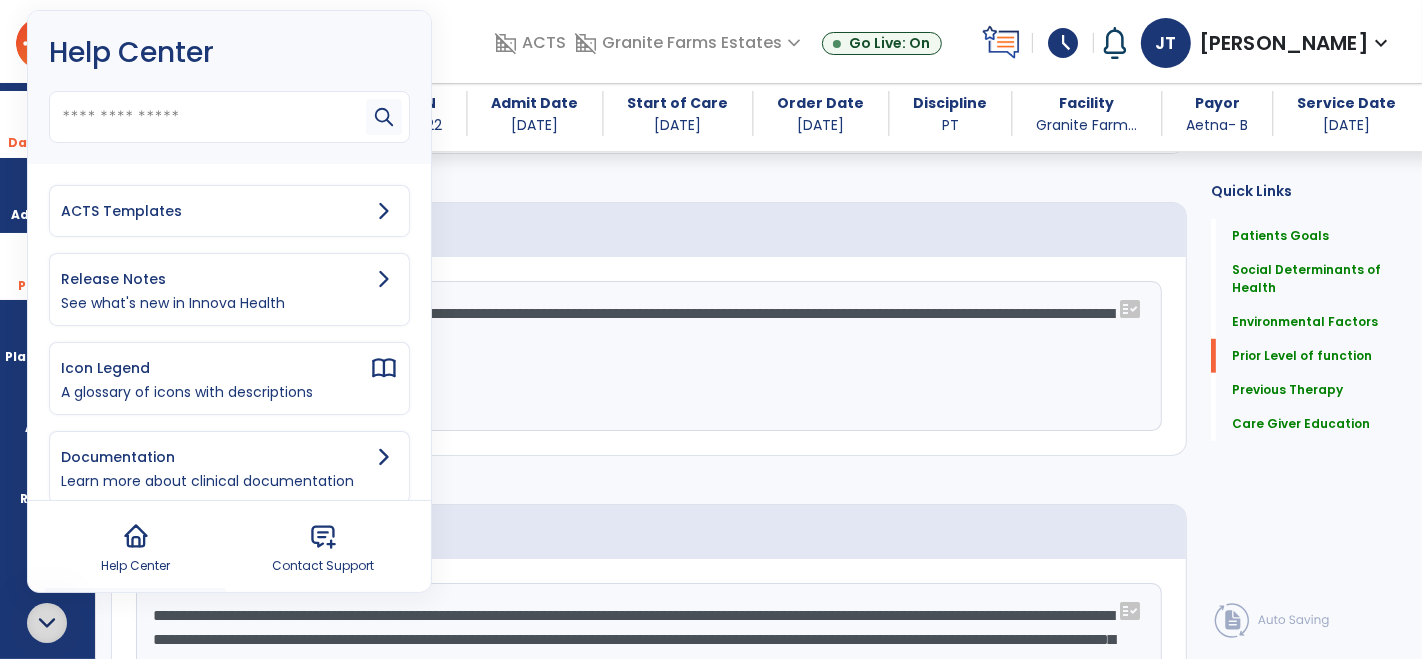click on "ACTS Templates" at bounding box center [215, 211] 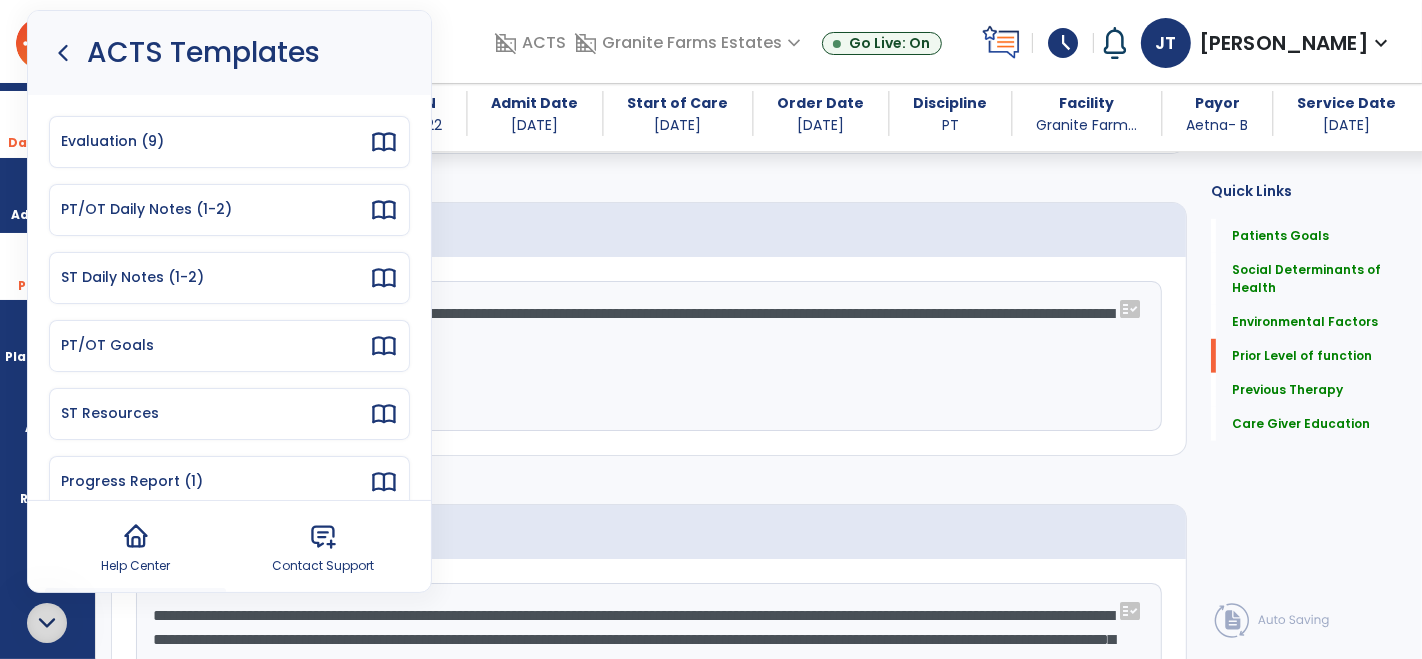 click on "Evaluation (9)" at bounding box center (215, 141) 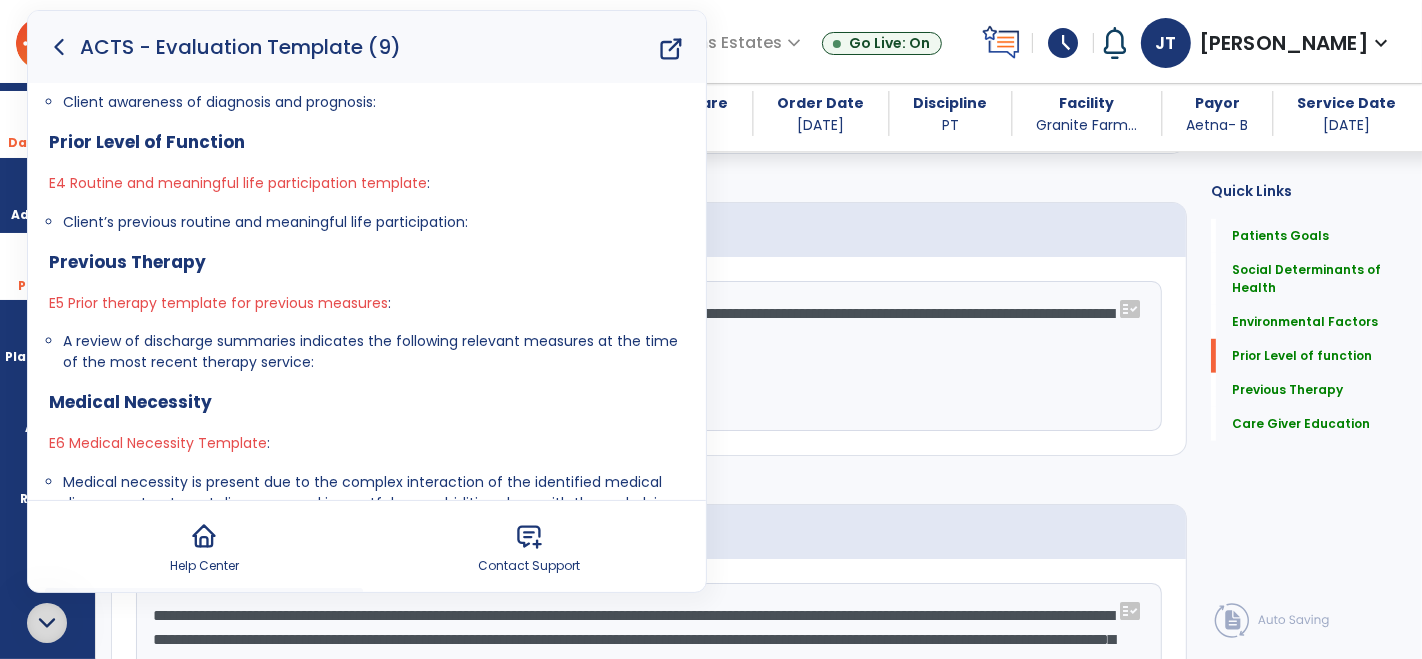 scroll, scrollTop: 579, scrollLeft: 0, axis: vertical 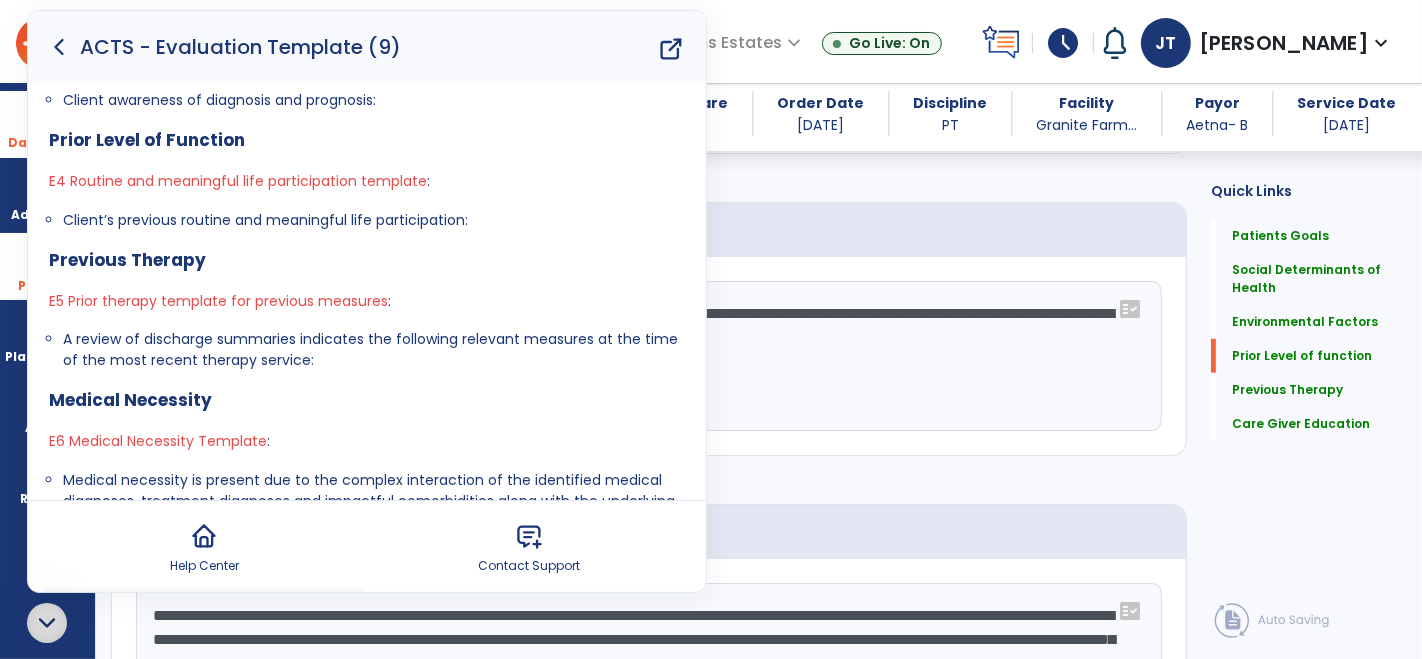 click at bounding box center [47, 623] 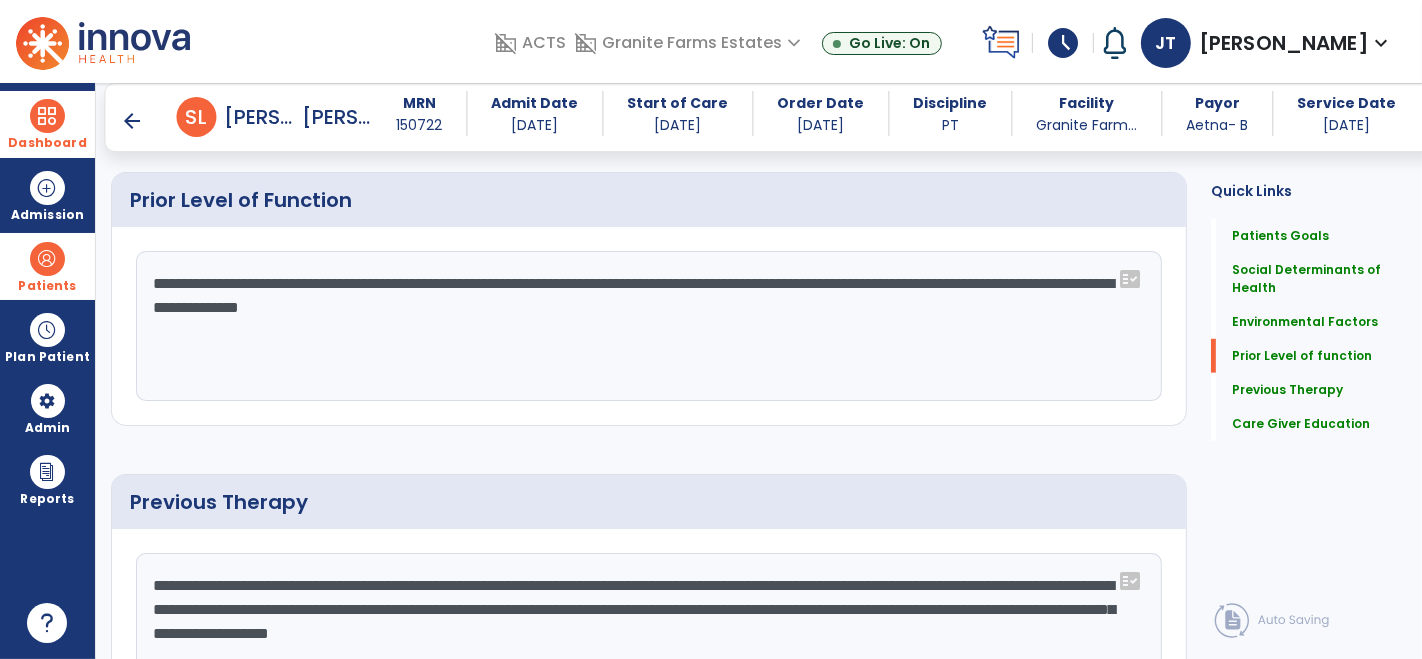 scroll, scrollTop: 1046, scrollLeft: 0, axis: vertical 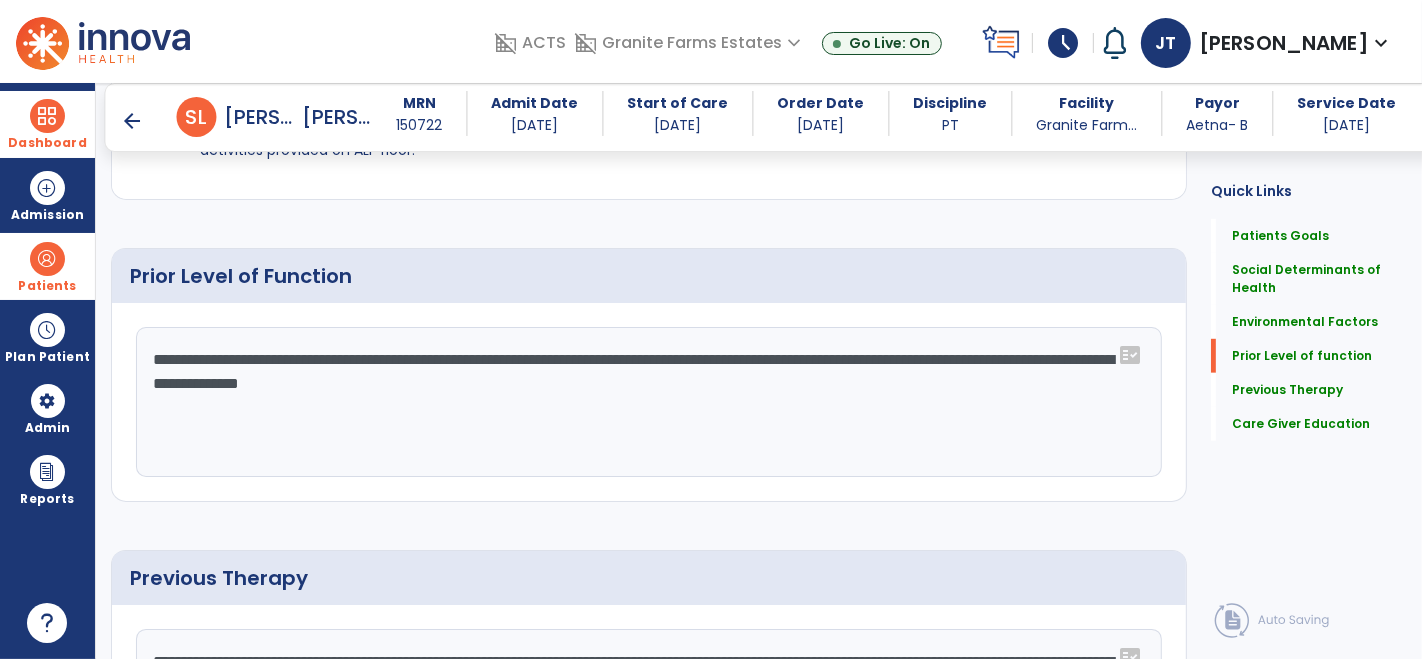 drag, startPoint x: 561, startPoint y: 355, endPoint x: 108, endPoint y: 304, distance: 455.86182 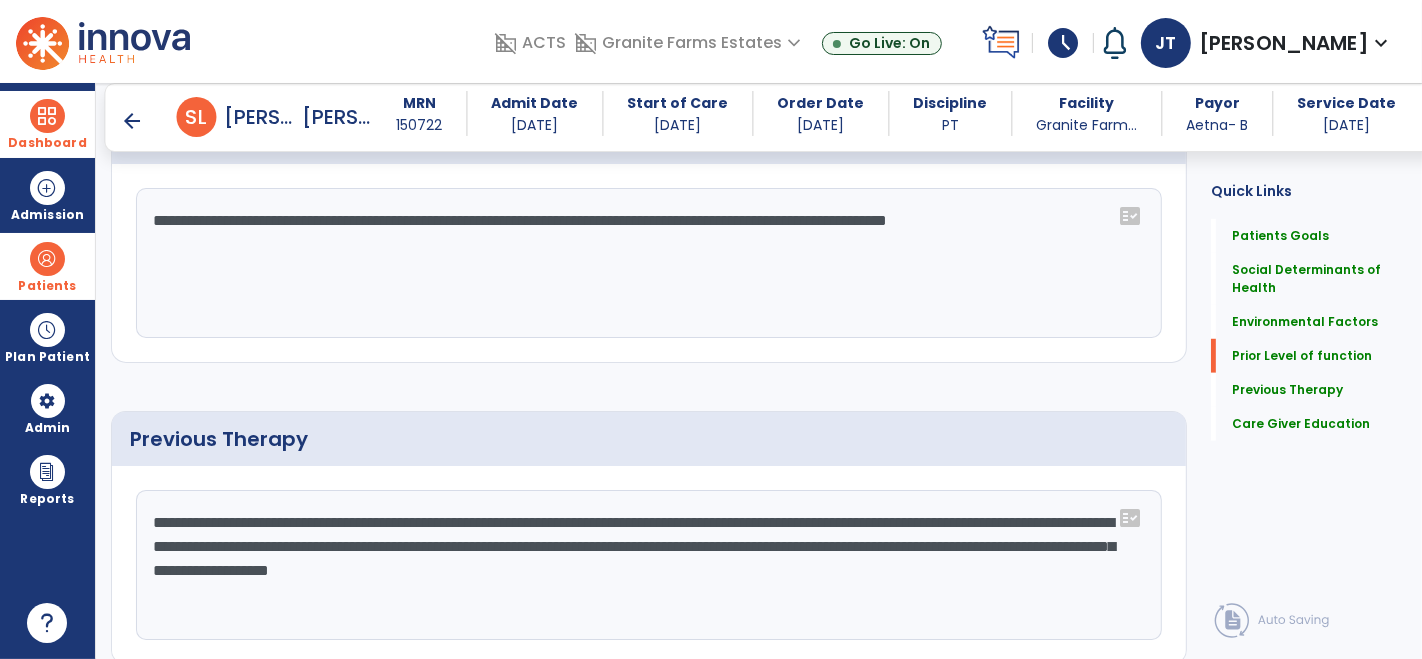 scroll, scrollTop: 1182, scrollLeft: 0, axis: vertical 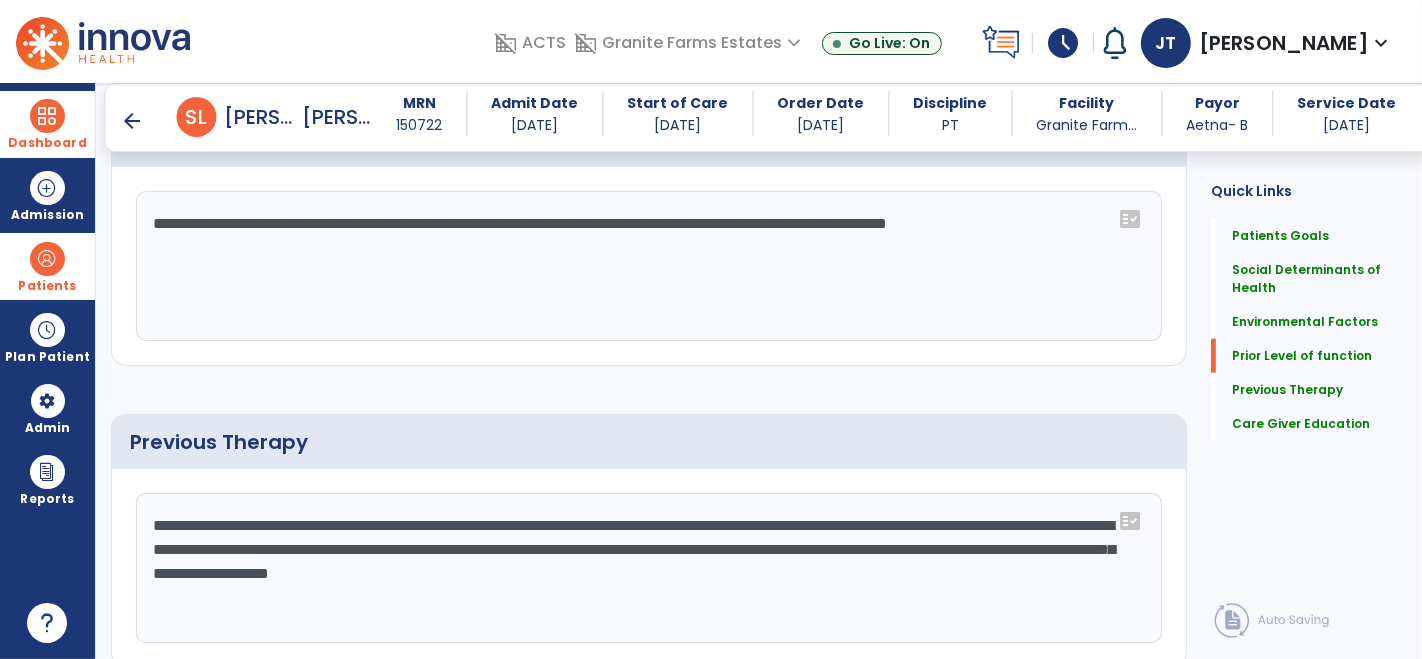 click on "**********" 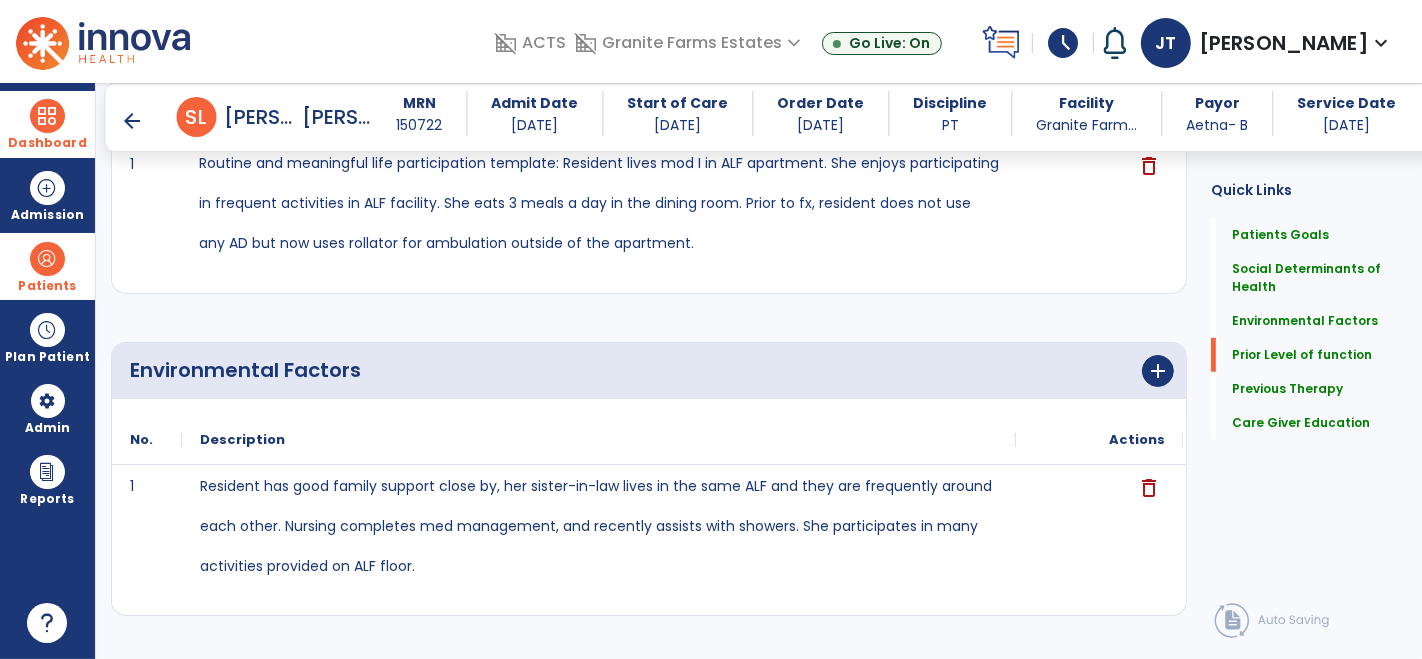 scroll, scrollTop: 568, scrollLeft: 0, axis: vertical 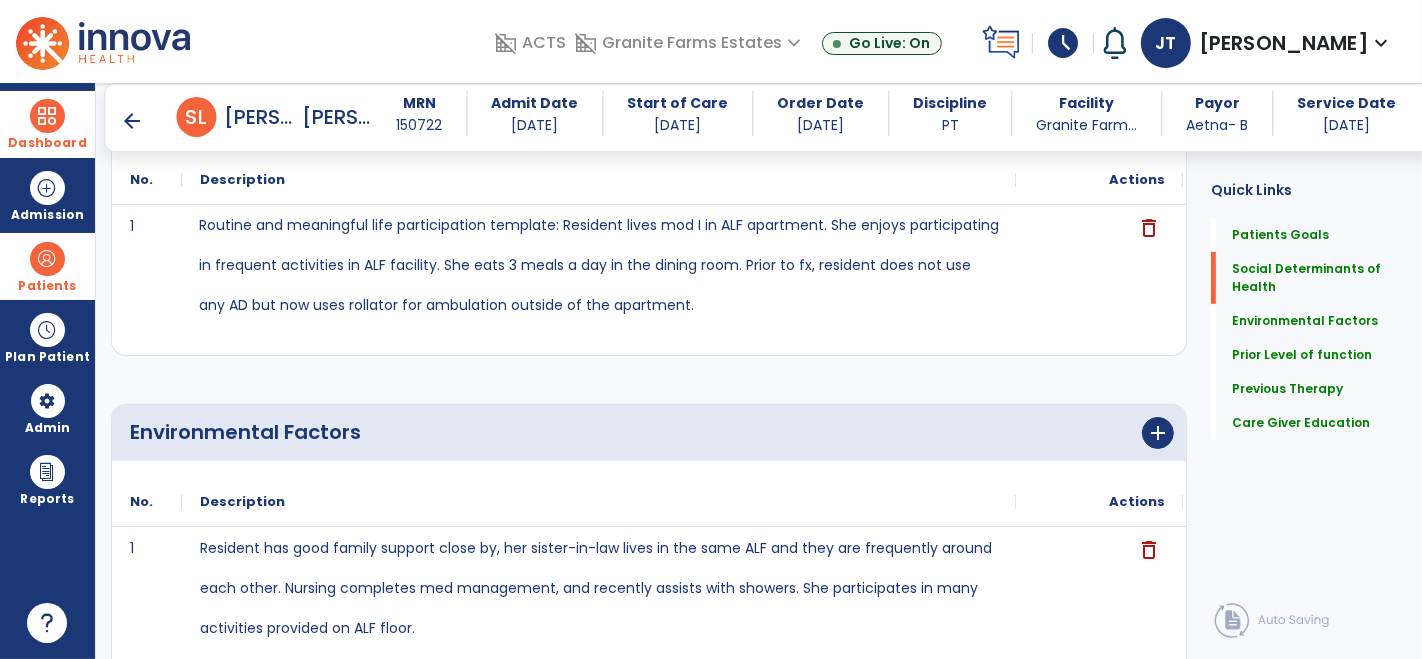 type on "**********" 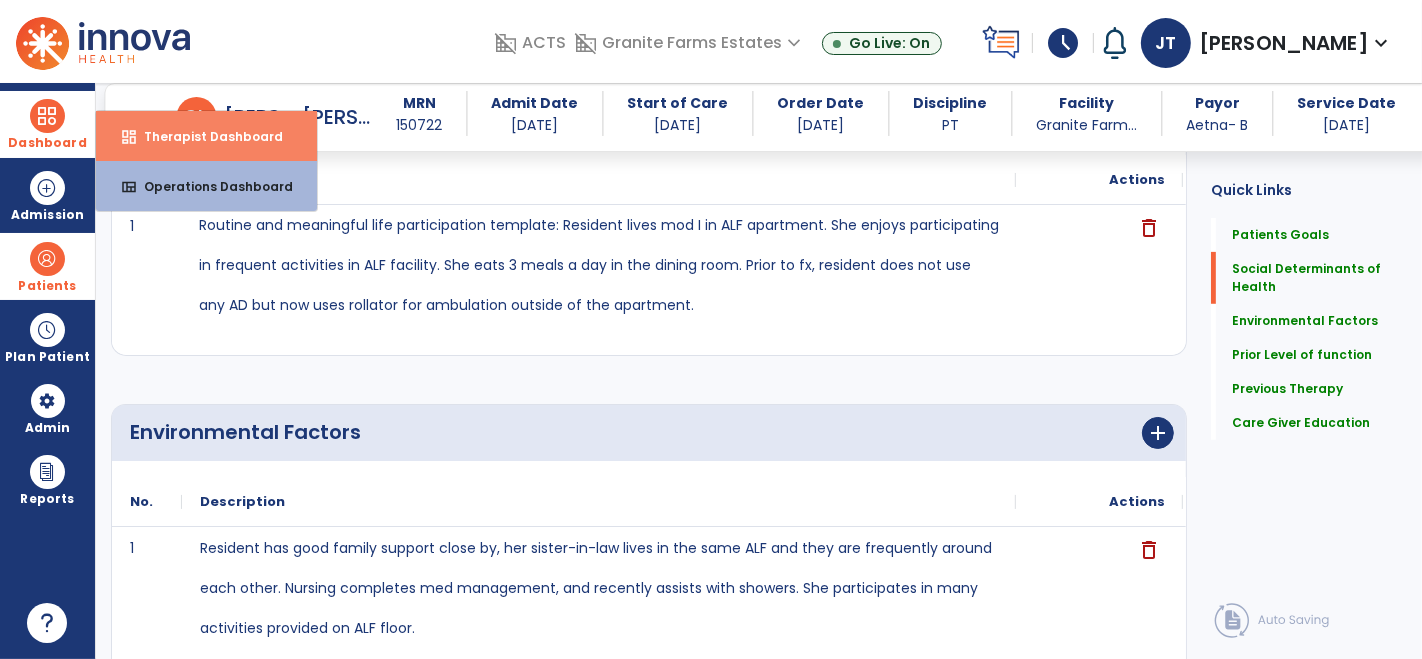 click on "dashboard  Therapist Dashboard" at bounding box center [206, 136] 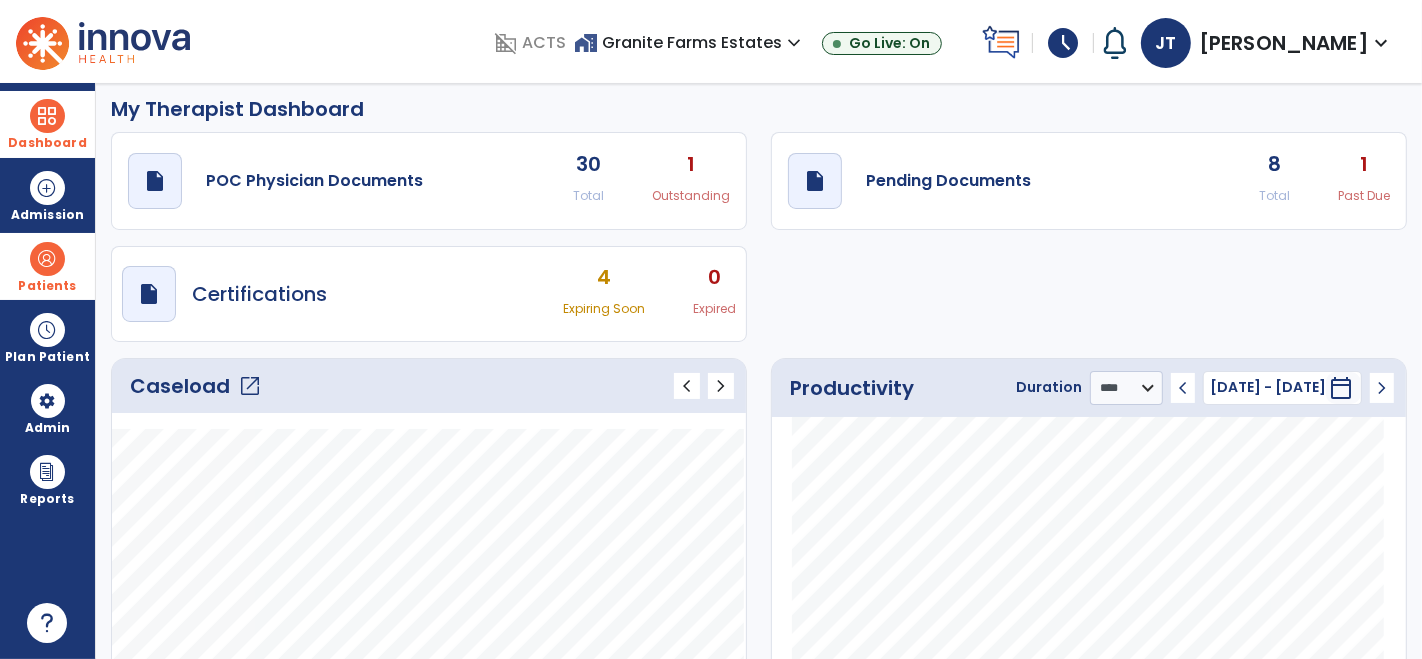 scroll, scrollTop: 0, scrollLeft: 0, axis: both 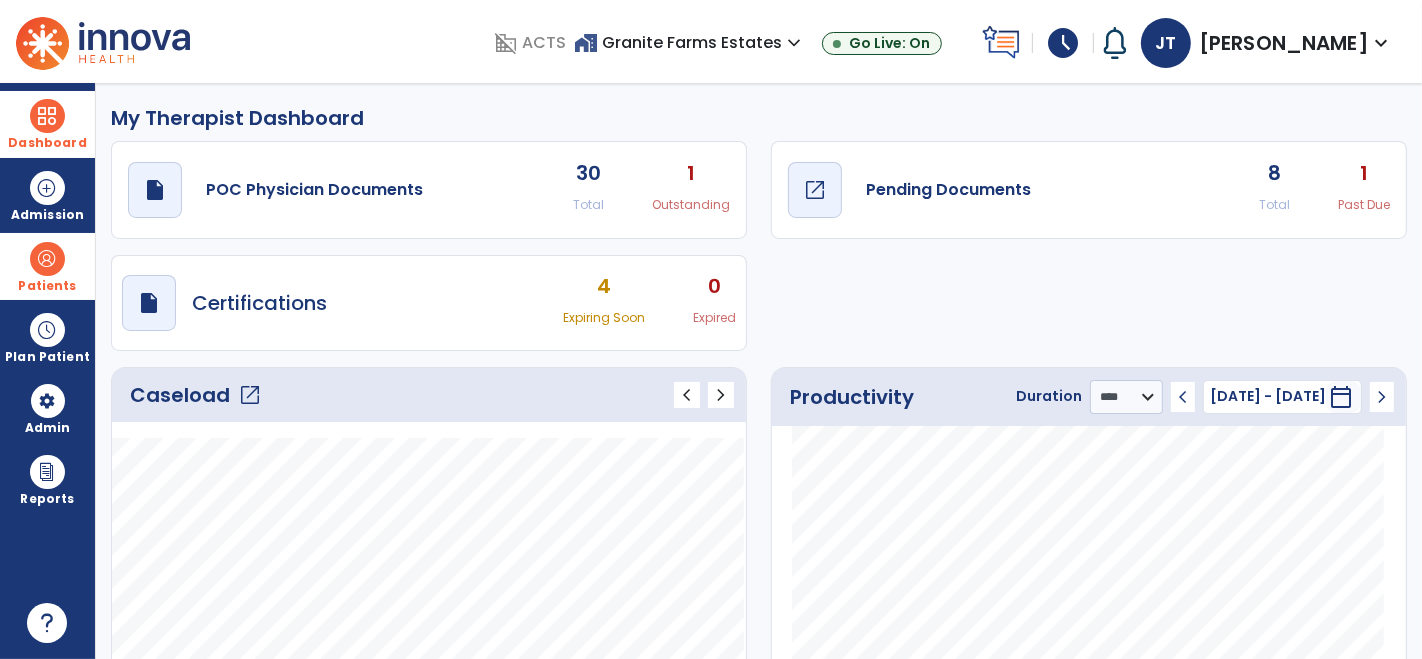 click on "Pending Documents" 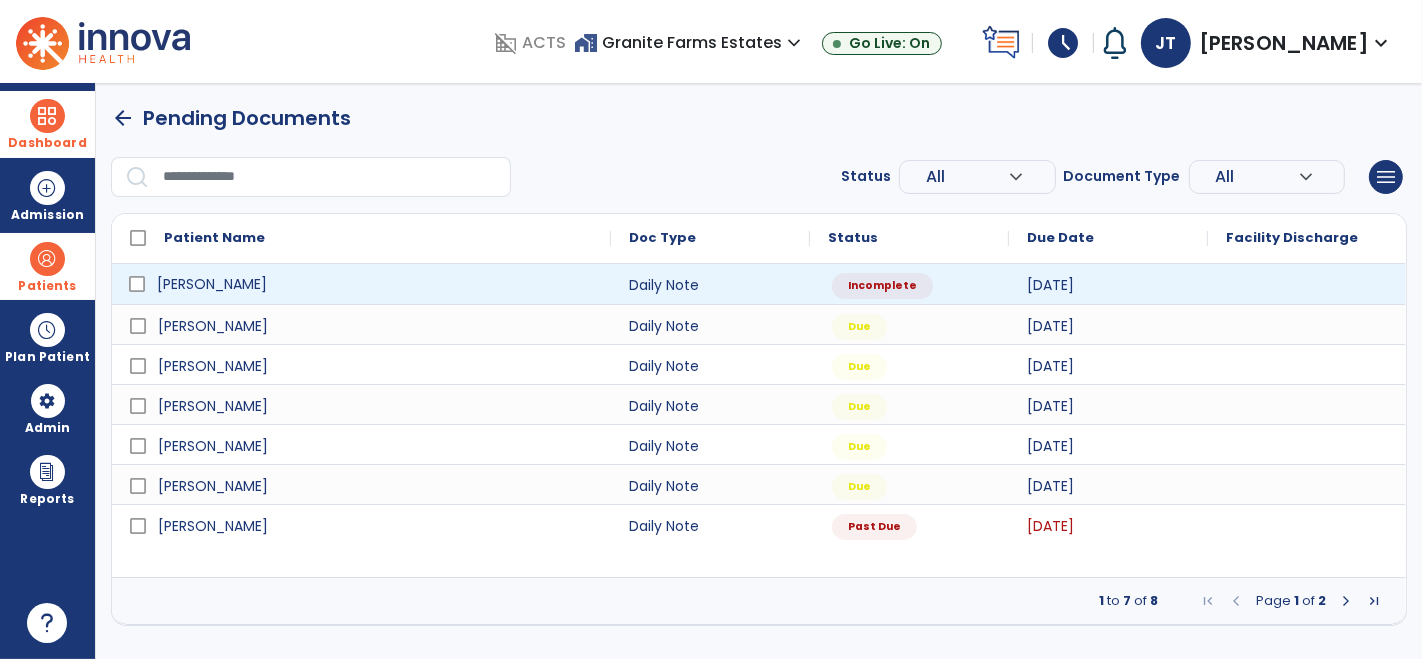 click on "[PERSON_NAME]" at bounding box center (212, 284) 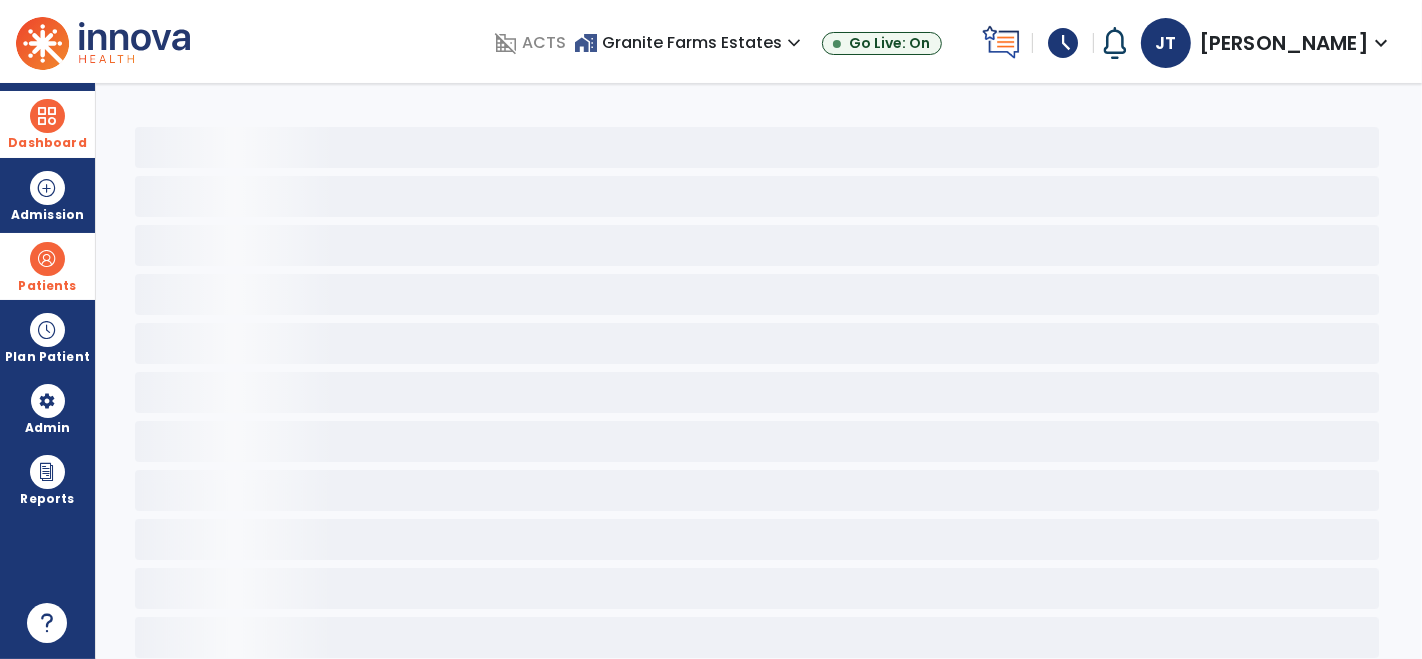 select on "*" 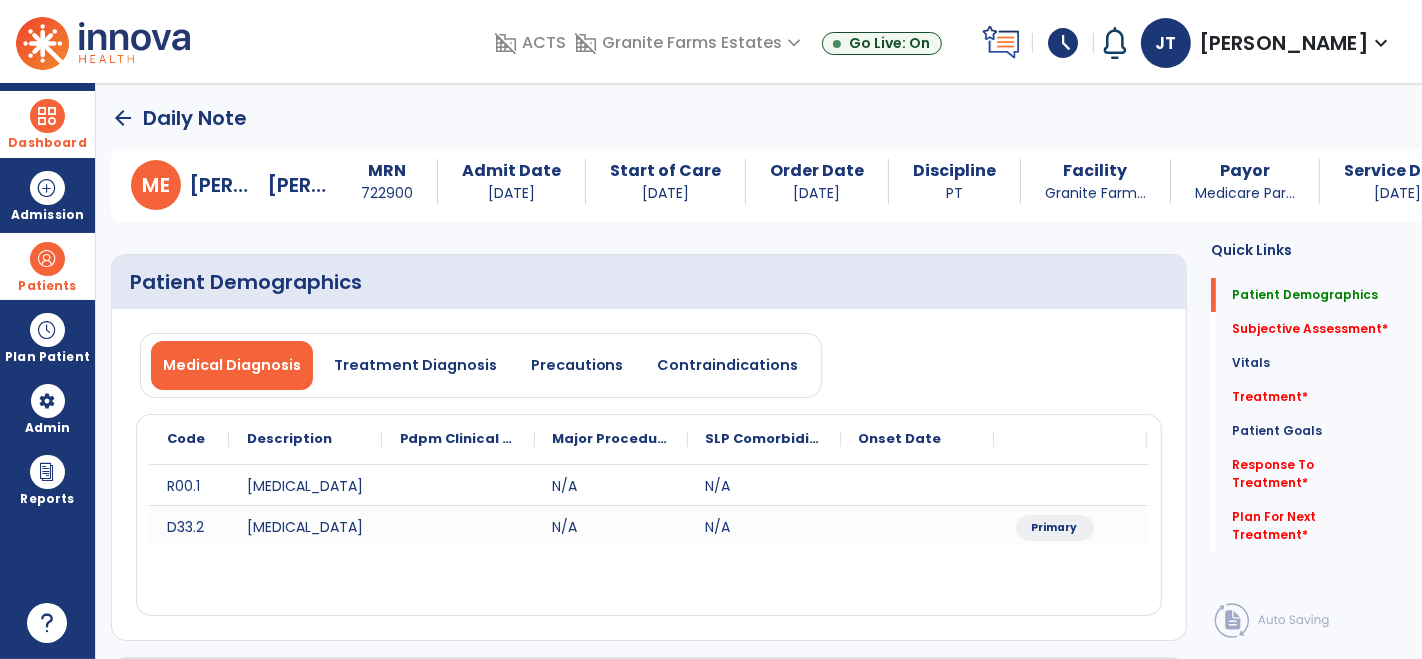 click on "arrow_back" 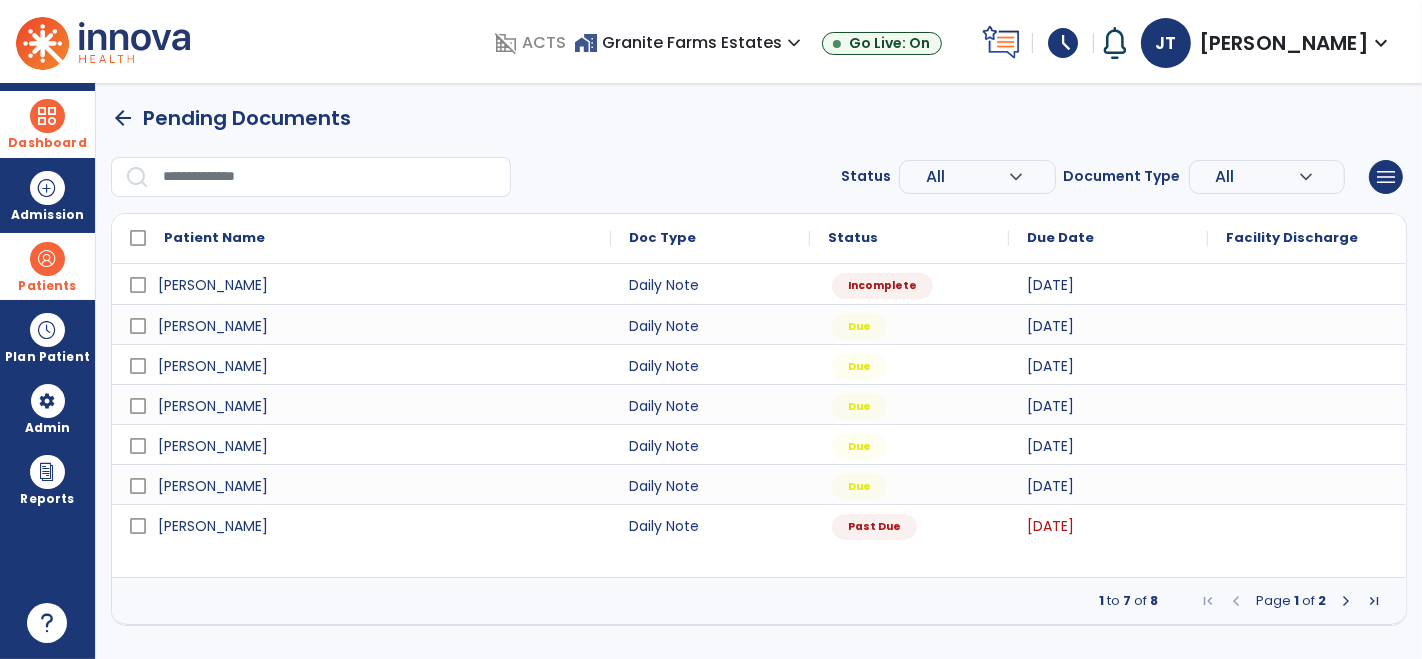 click at bounding box center [1346, 601] 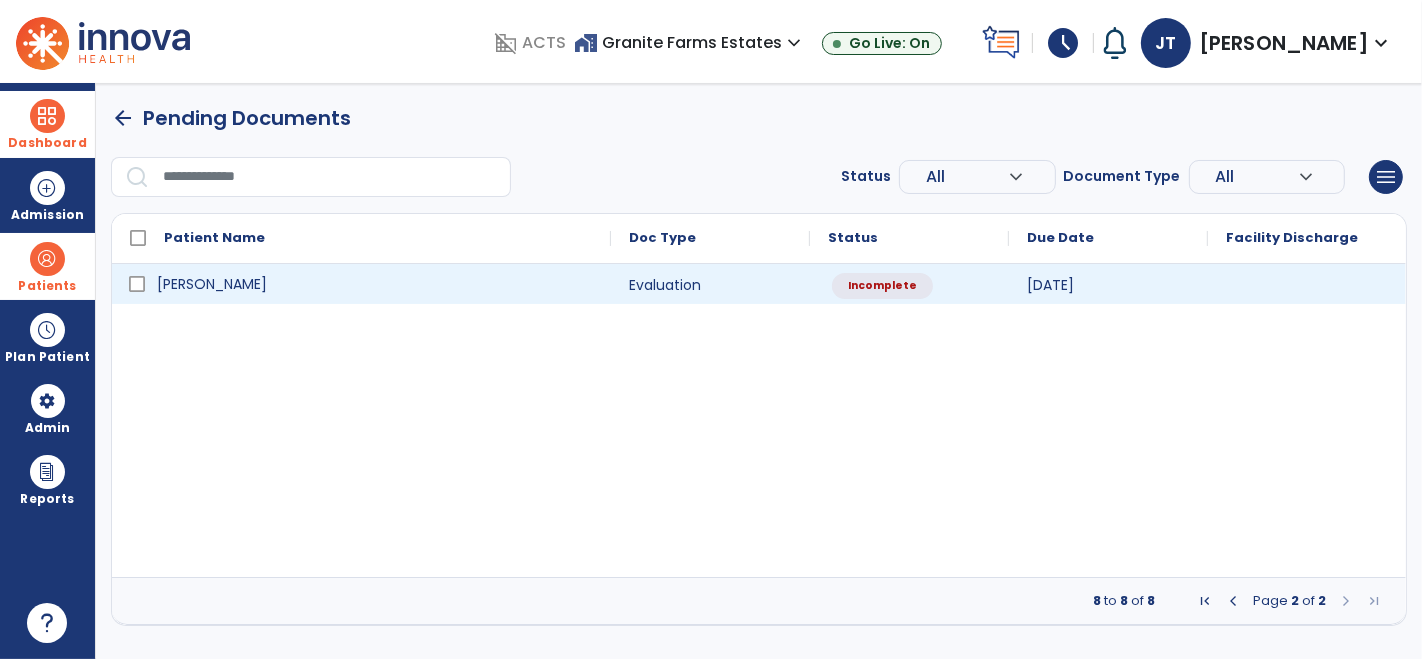 click on "[PERSON_NAME]" at bounding box center [212, 284] 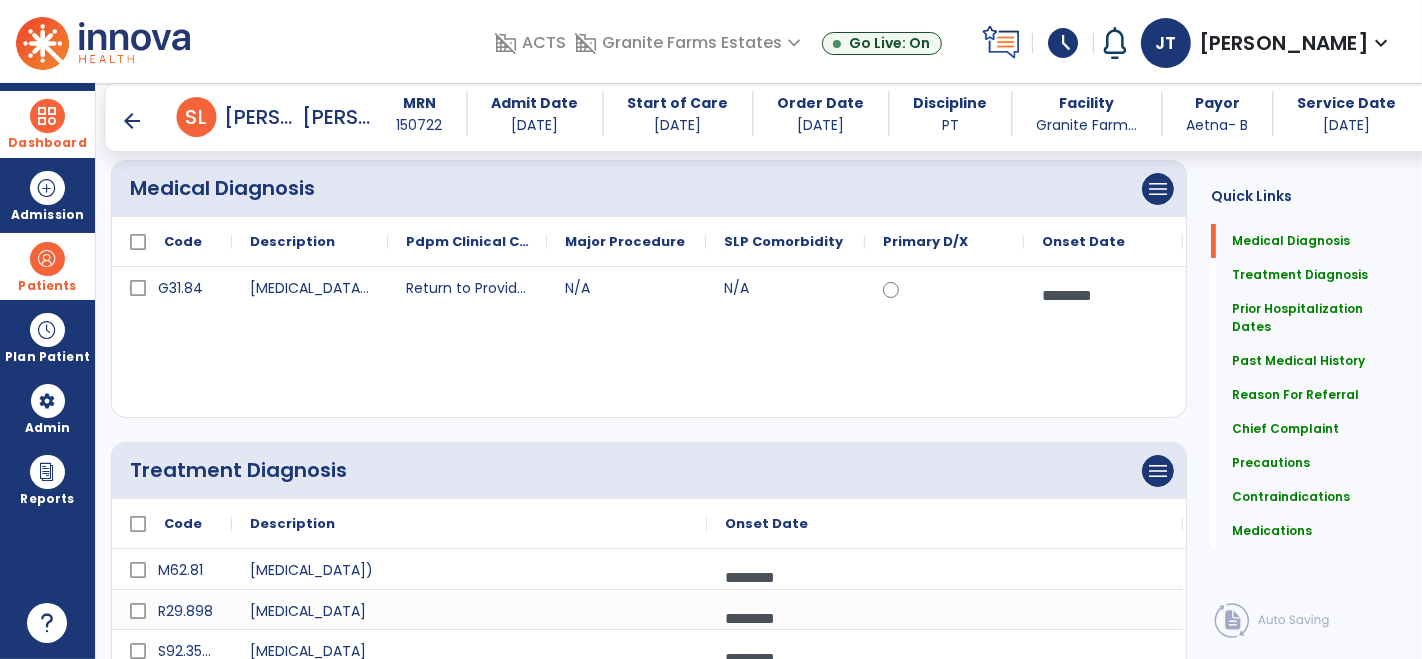 scroll, scrollTop: 162, scrollLeft: 0, axis: vertical 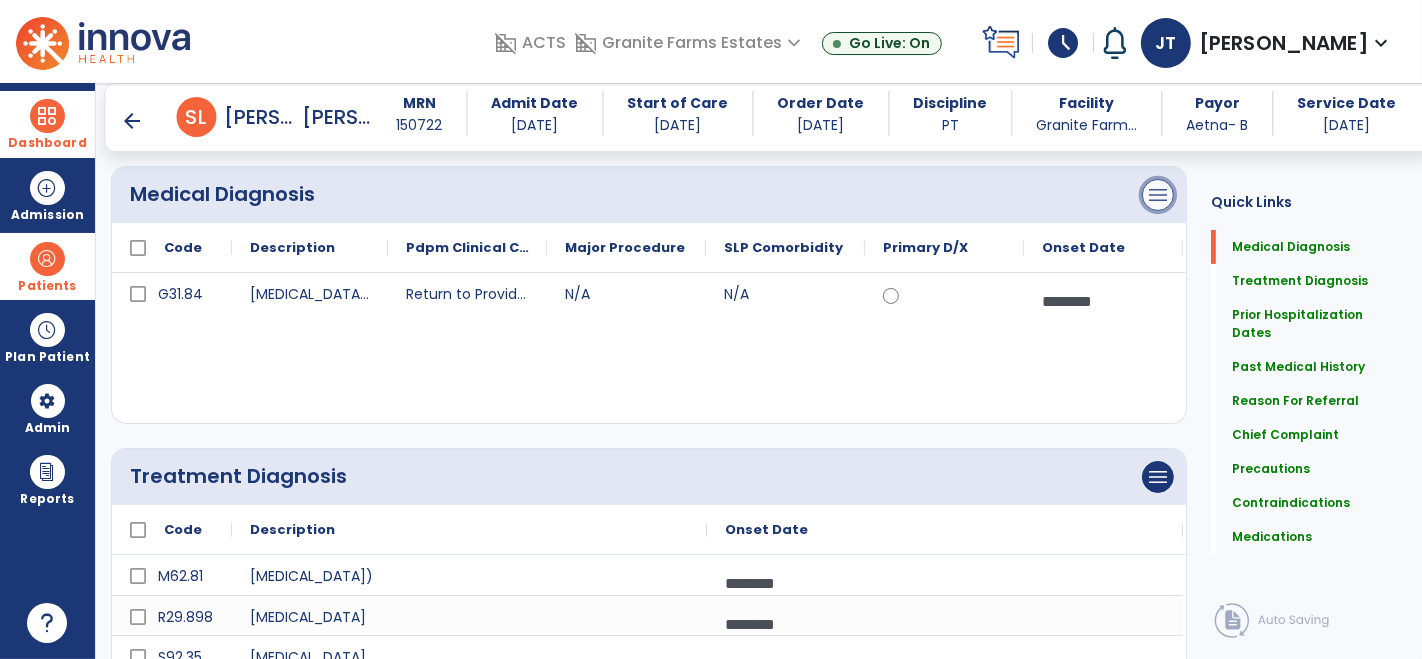 click on "menu" at bounding box center [1158, 195] 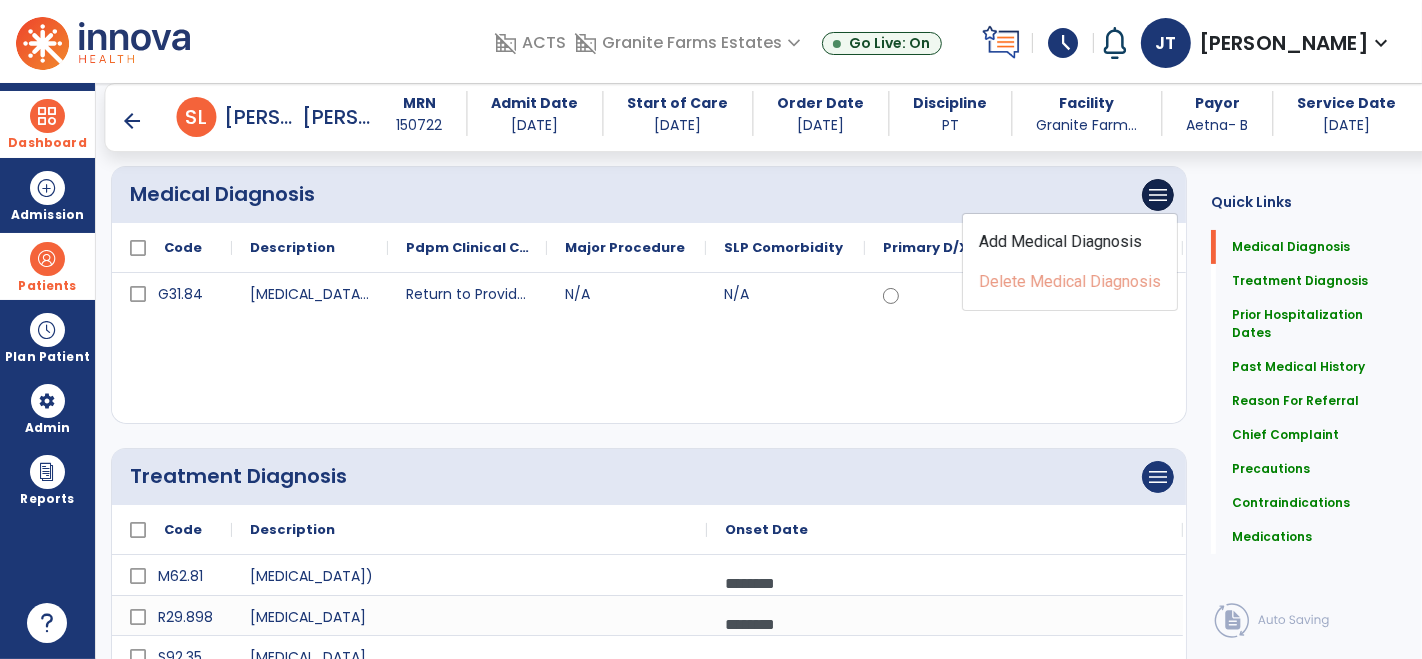 click on "G31.84 [MEDICAL_DATA] of uncertain or unknown etiology Return to Provider N/A N/A ********  calendar_today" 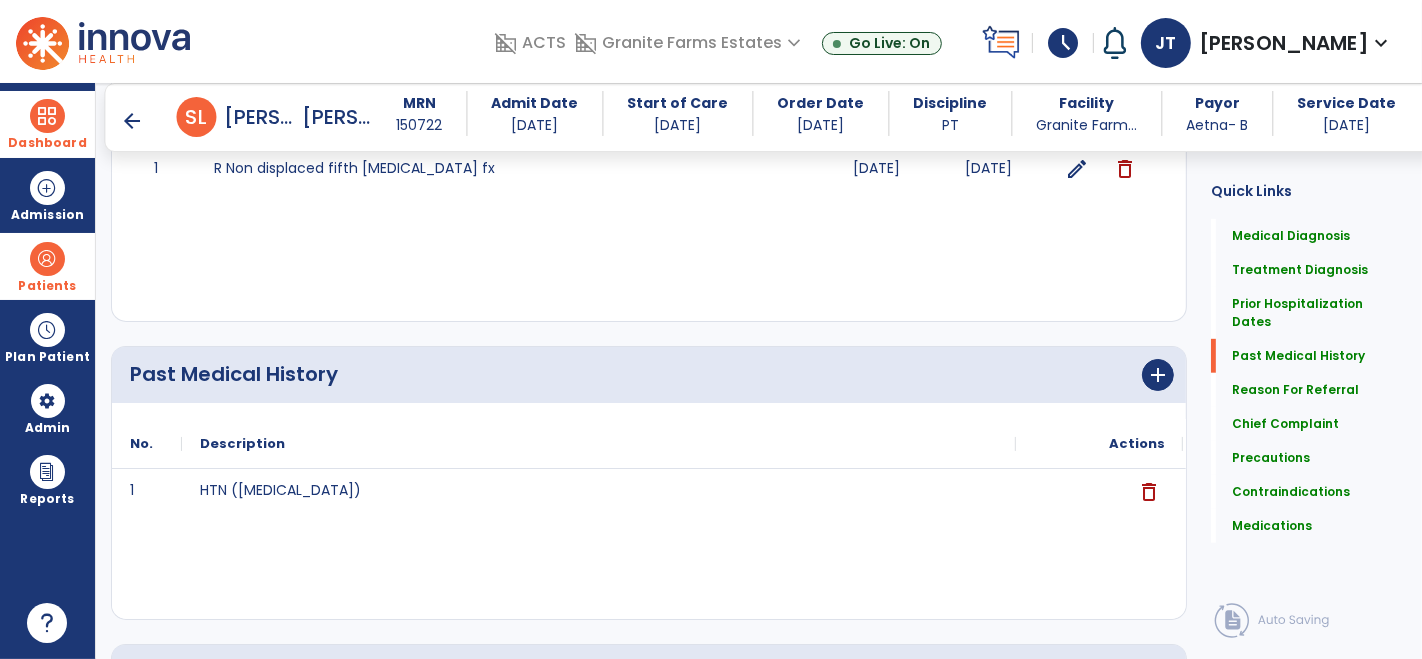 scroll, scrollTop: 888, scrollLeft: 0, axis: vertical 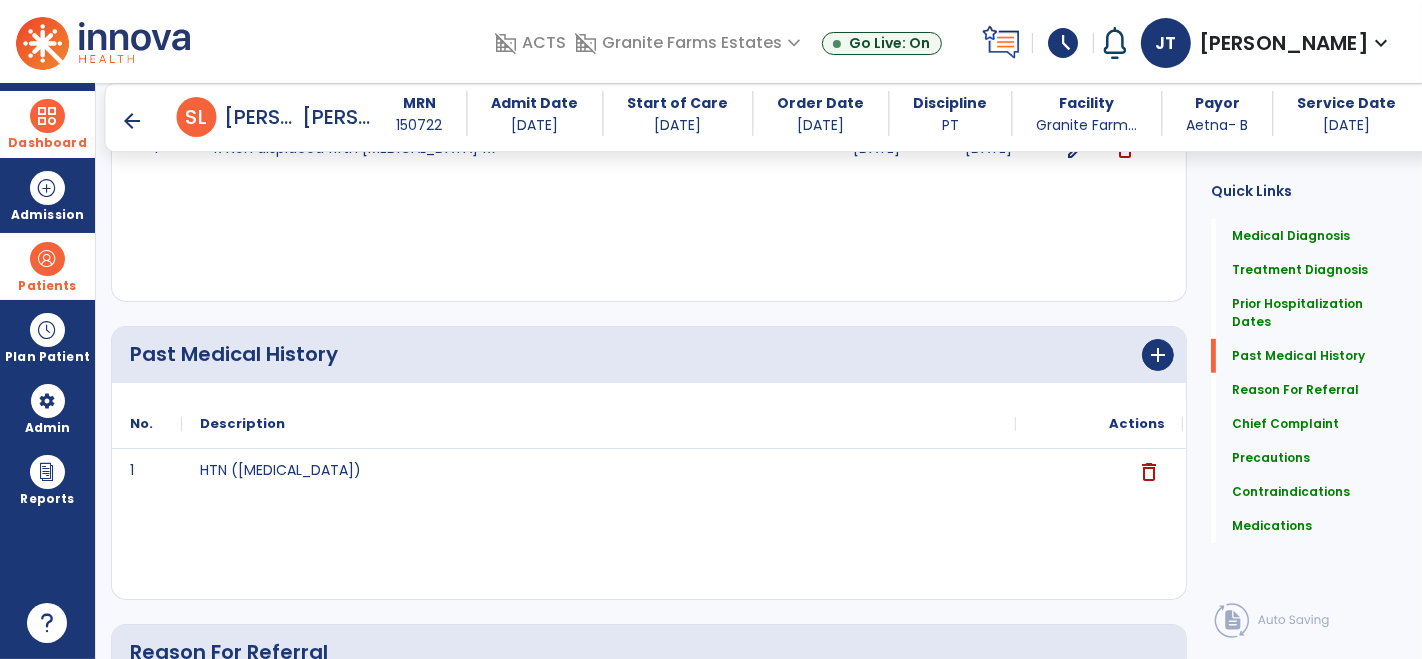 click at bounding box center [47, 116] 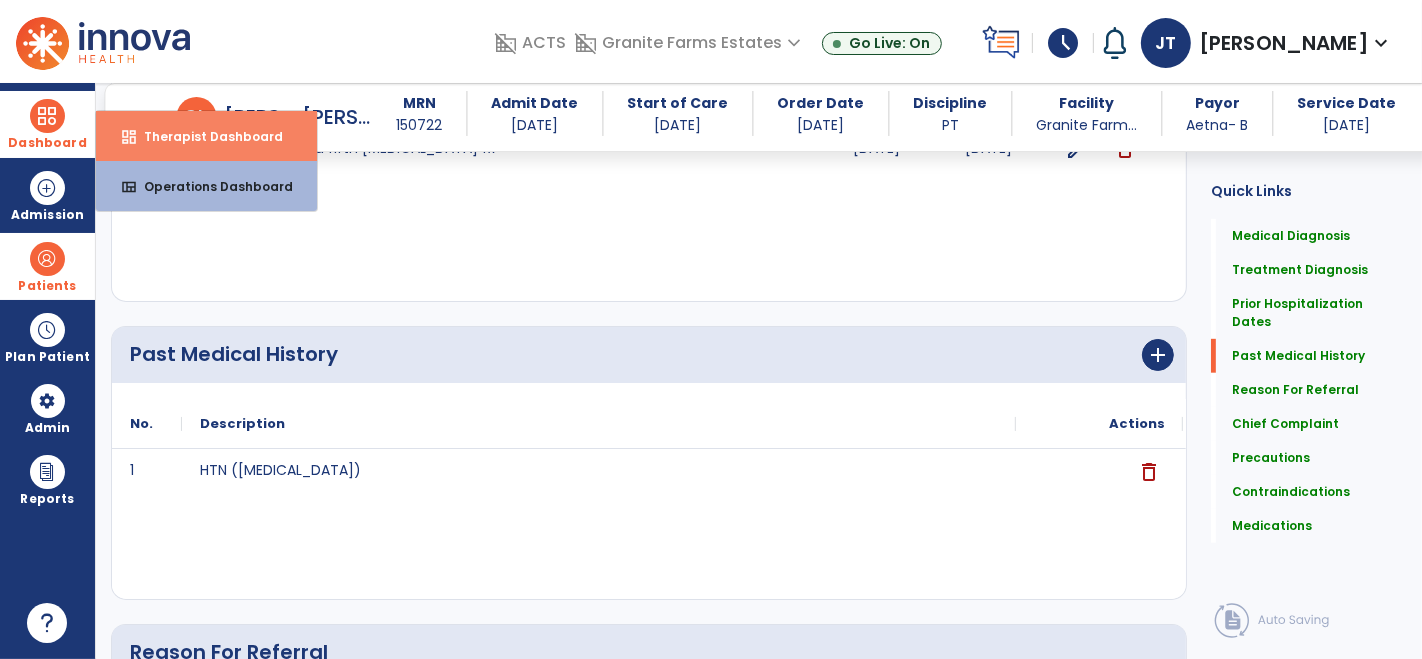 click on "dashboard  Therapist Dashboard" at bounding box center (206, 136) 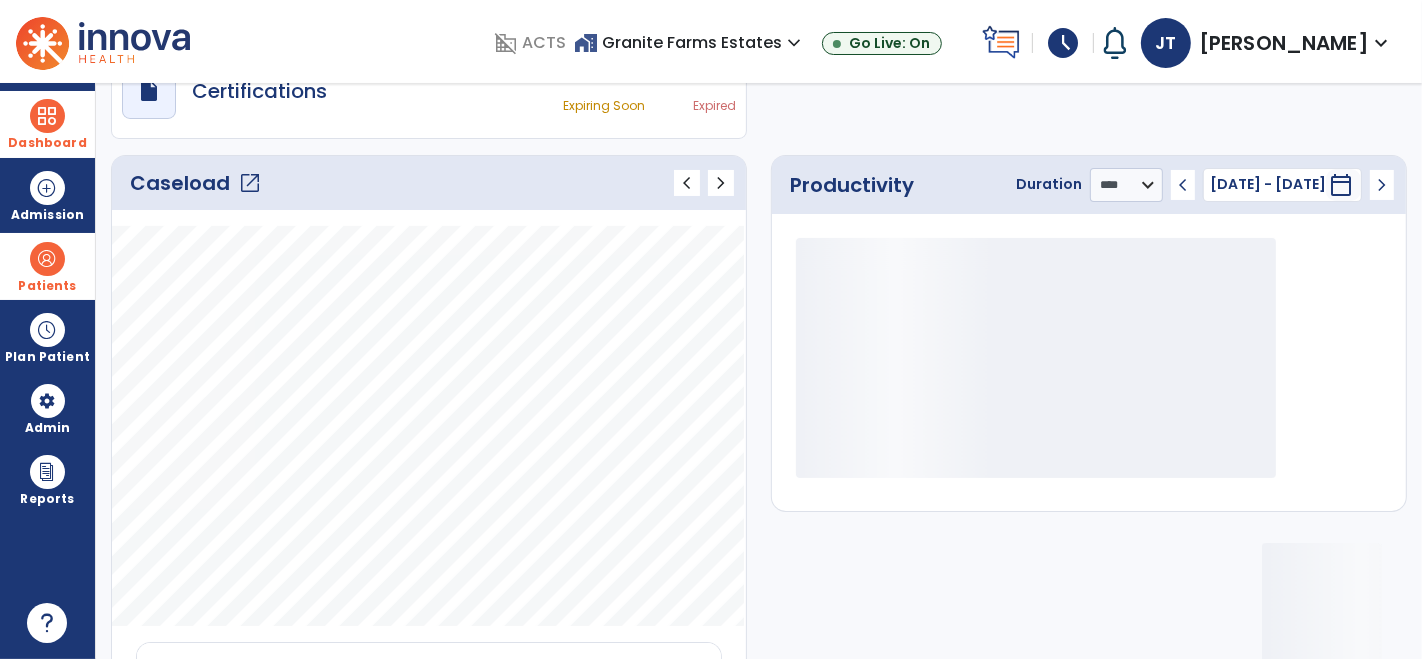 scroll, scrollTop: 0, scrollLeft: 0, axis: both 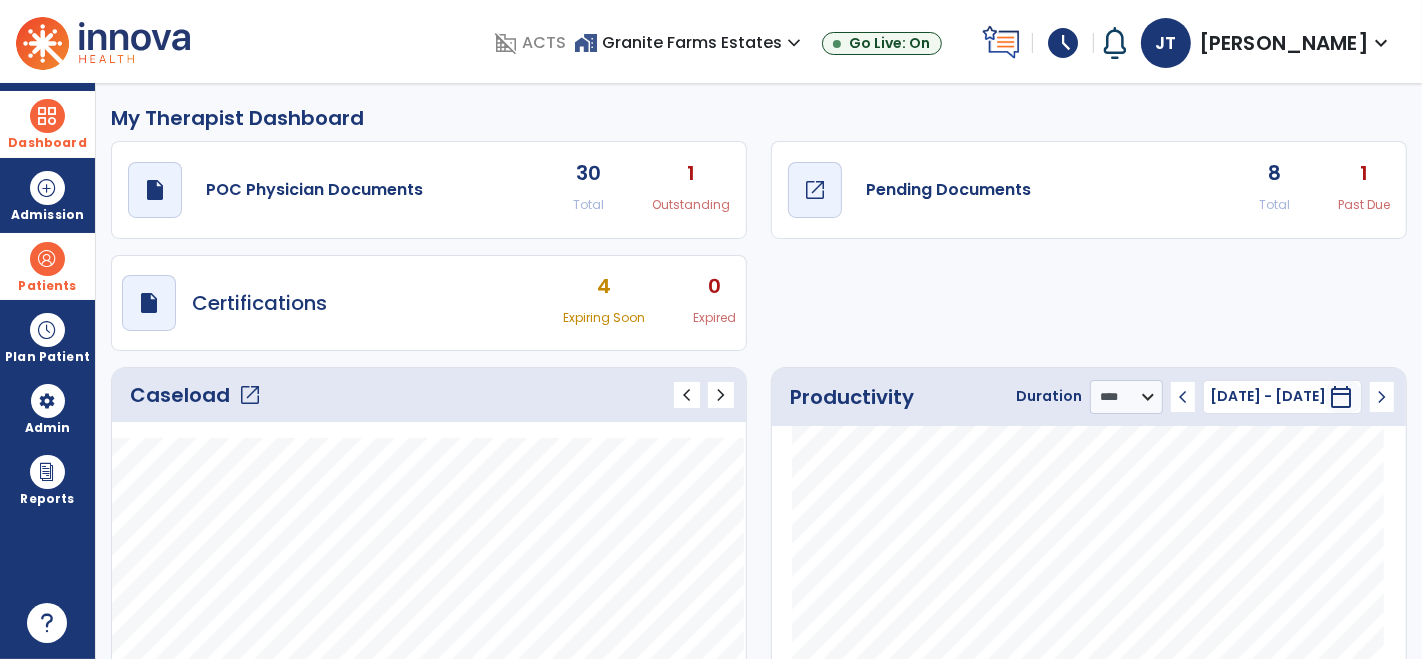 click on "draft   open_in_new  Pending Documents" 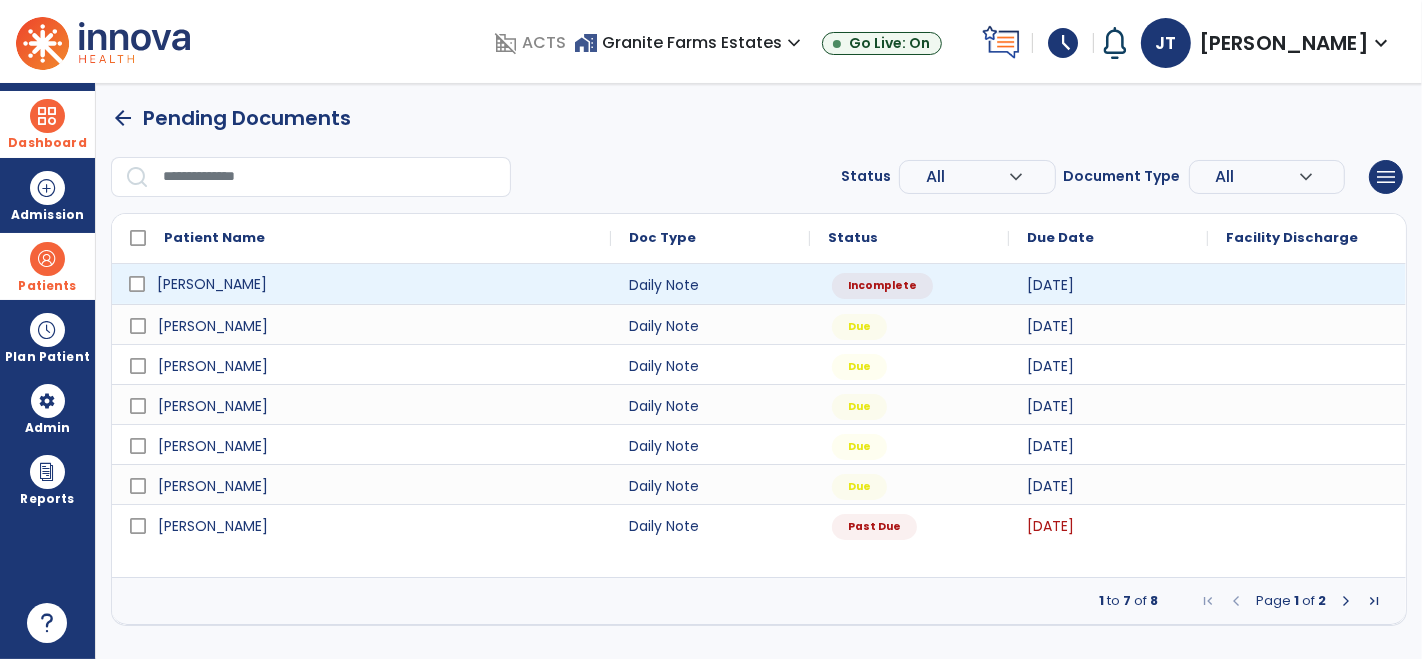 click on "[PERSON_NAME]" at bounding box center (212, 284) 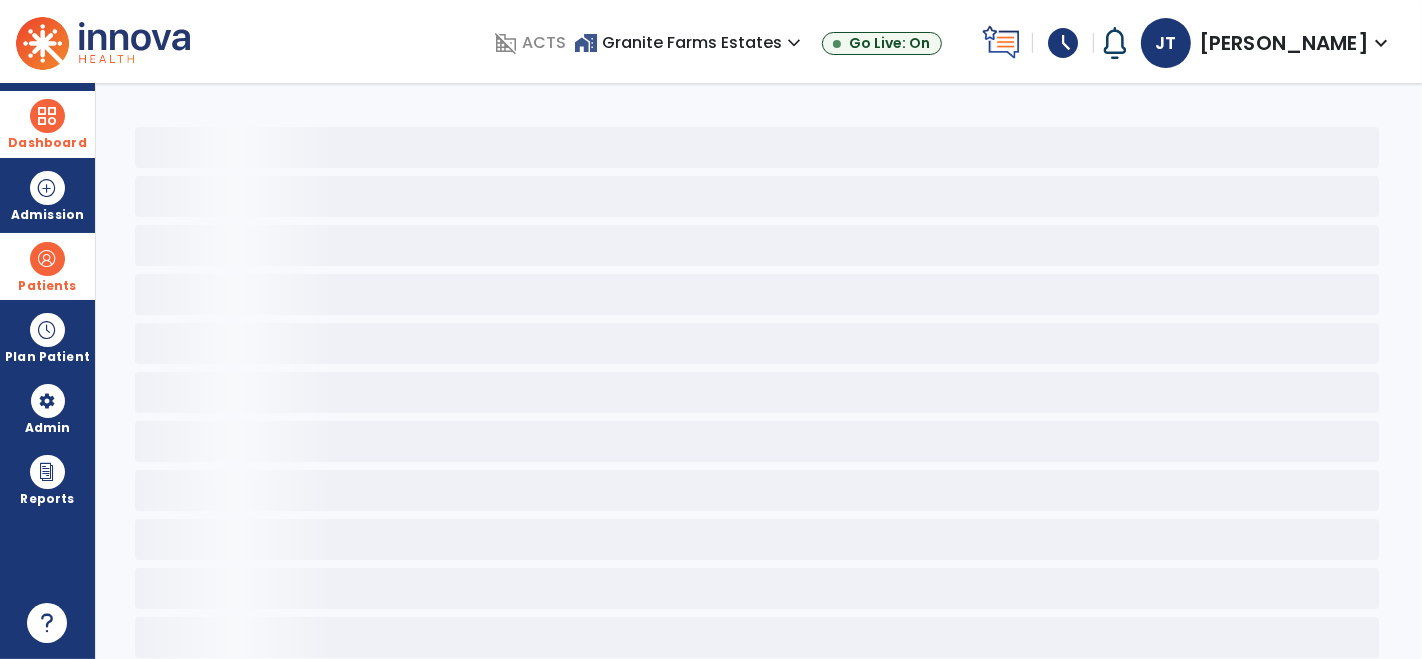 select on "*" 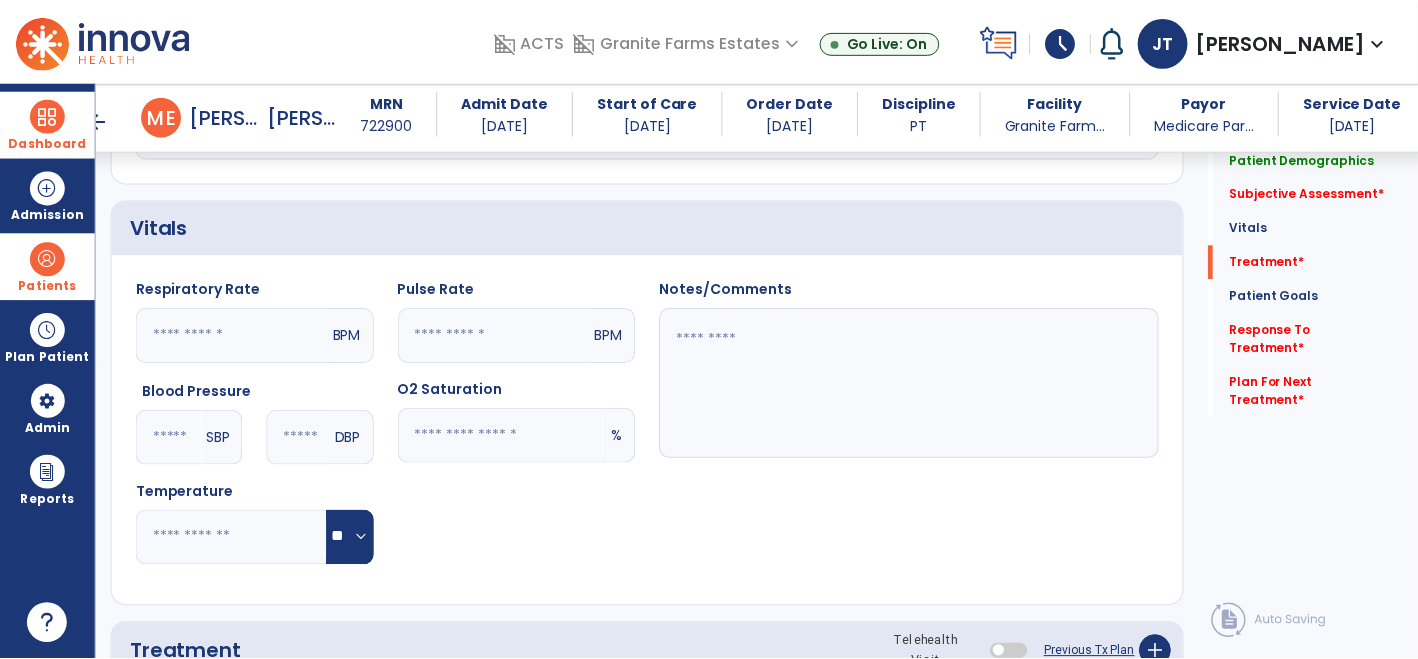scroll, scrollTop: 1206, scrollLeft: 0, axis: vertical 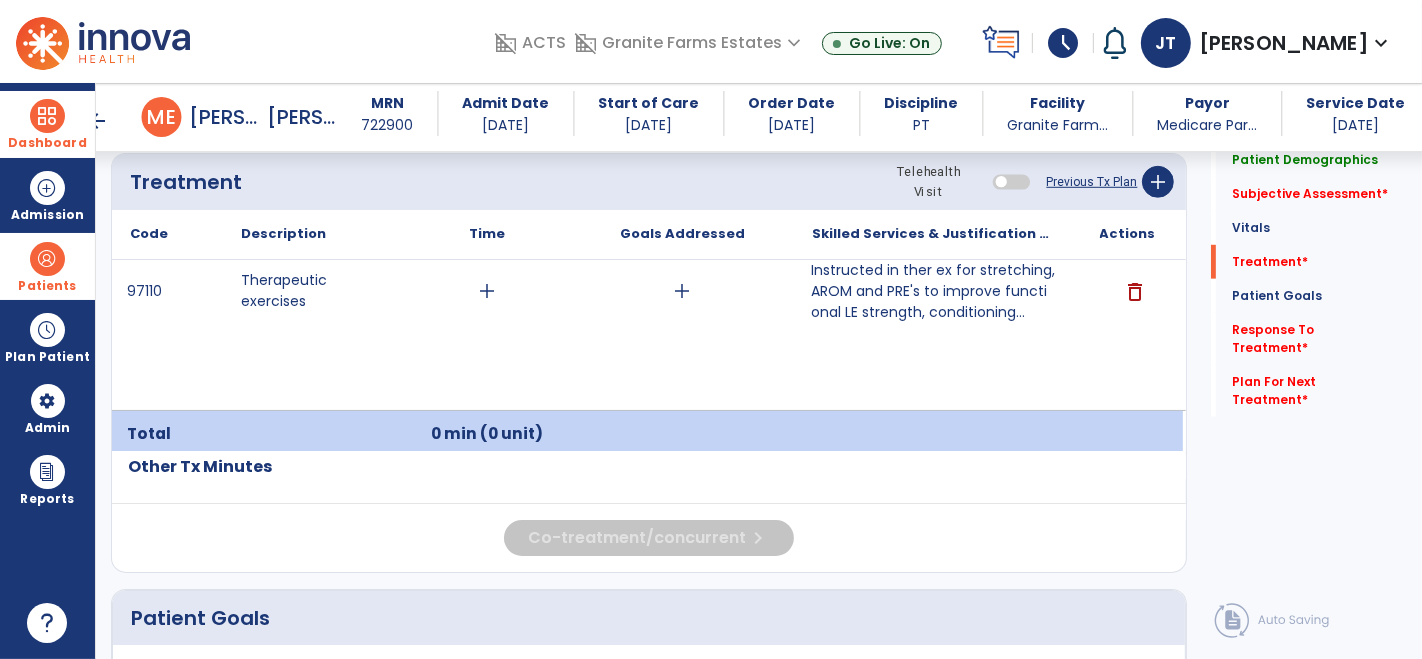 click on "Instructed in ther ex for stretching, AROM and PRE's to improve functional LE strength, conditioning..." at bounding box center [933, 291] 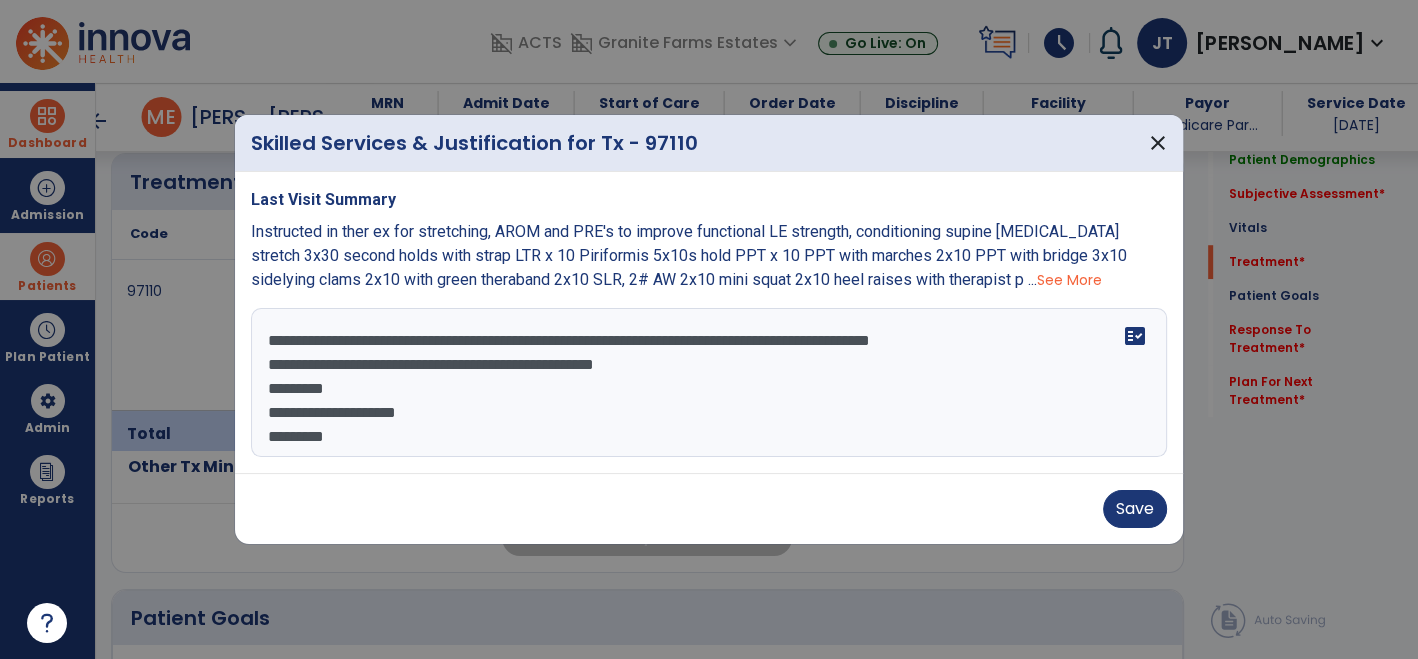 scroll, scrollTop: 1206, scrollLeft: 0, axis: vertical 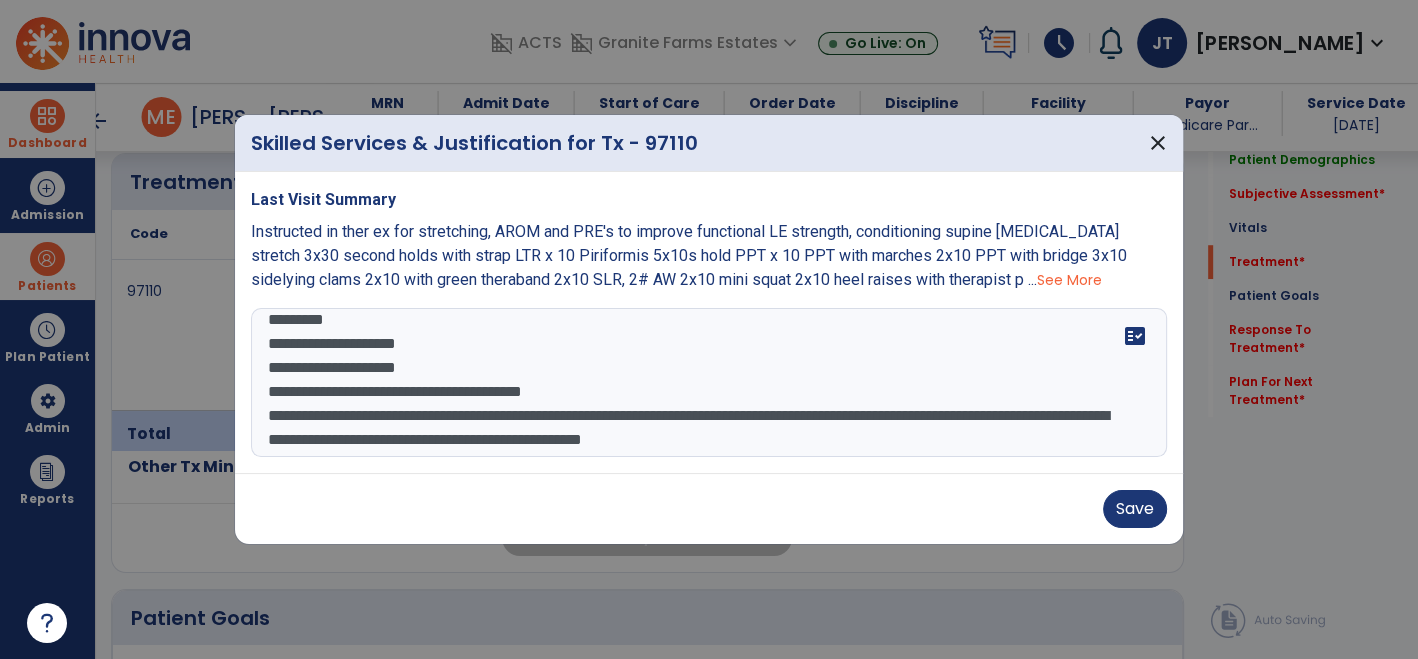 click on "**********" at bounding box center [709, 383] 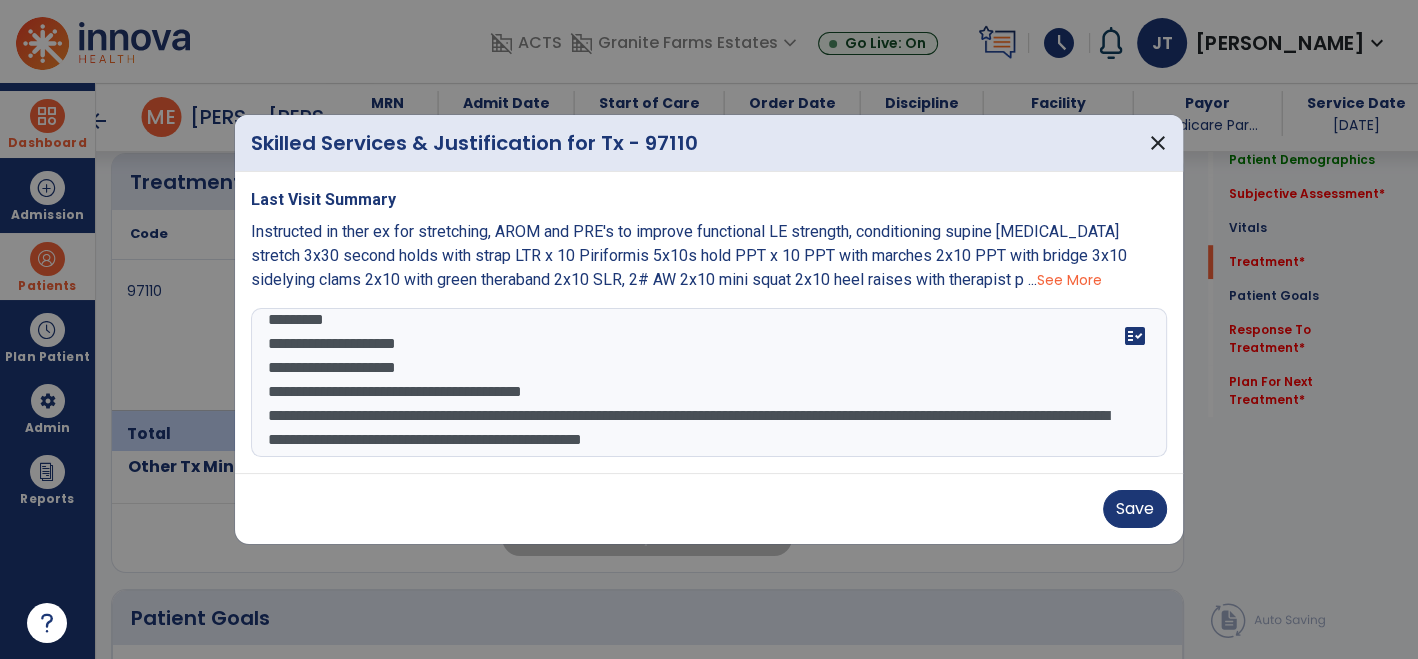 click on "**********" at bounding box center (709, 383) 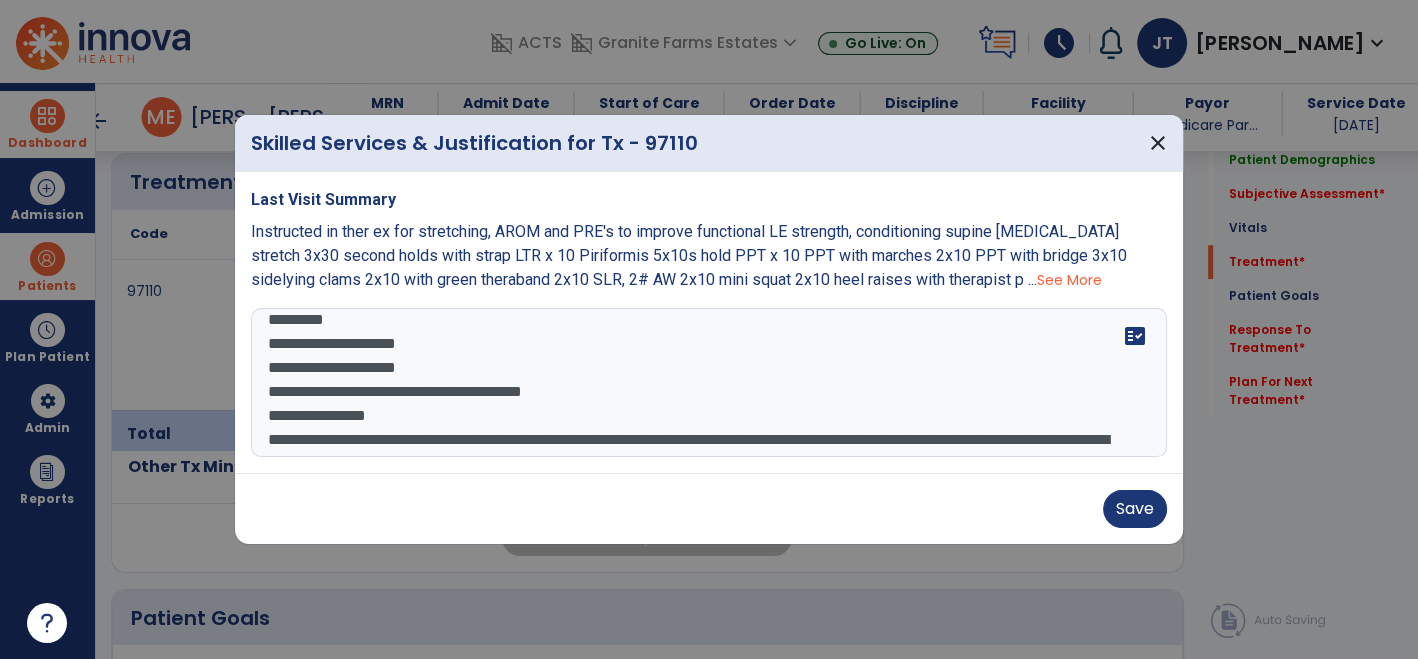 scroll, scrollTop: 143, scrollLeft: 0, axis: vertical 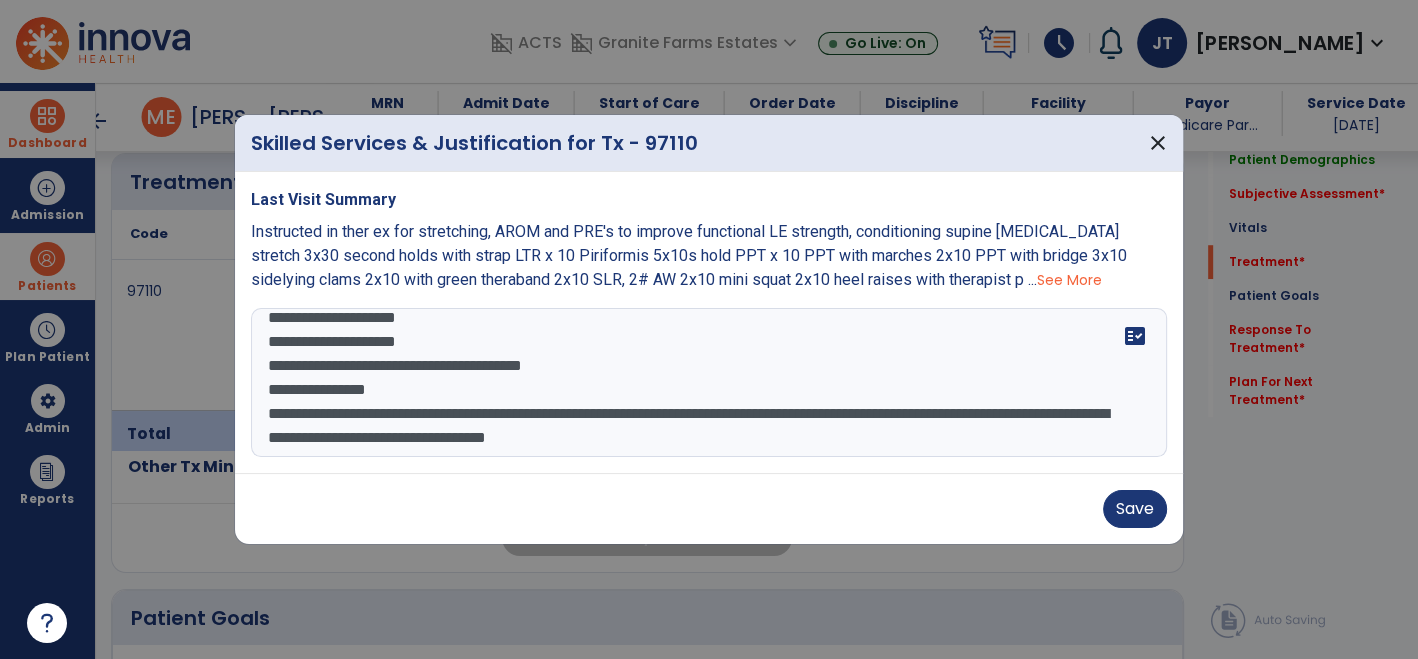 click on "**********" at bounding box center [709, 383] 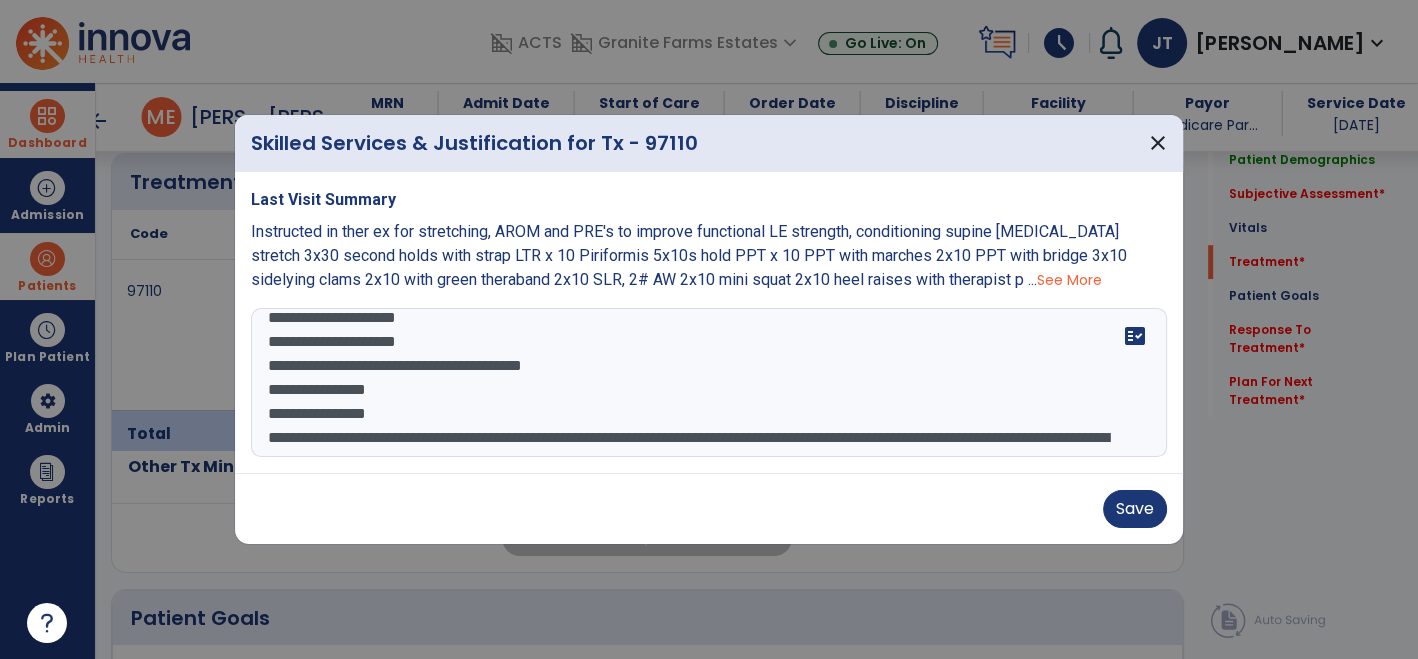 scroll, scrollTop: 167, scrollLeft: 0, axis: vertical 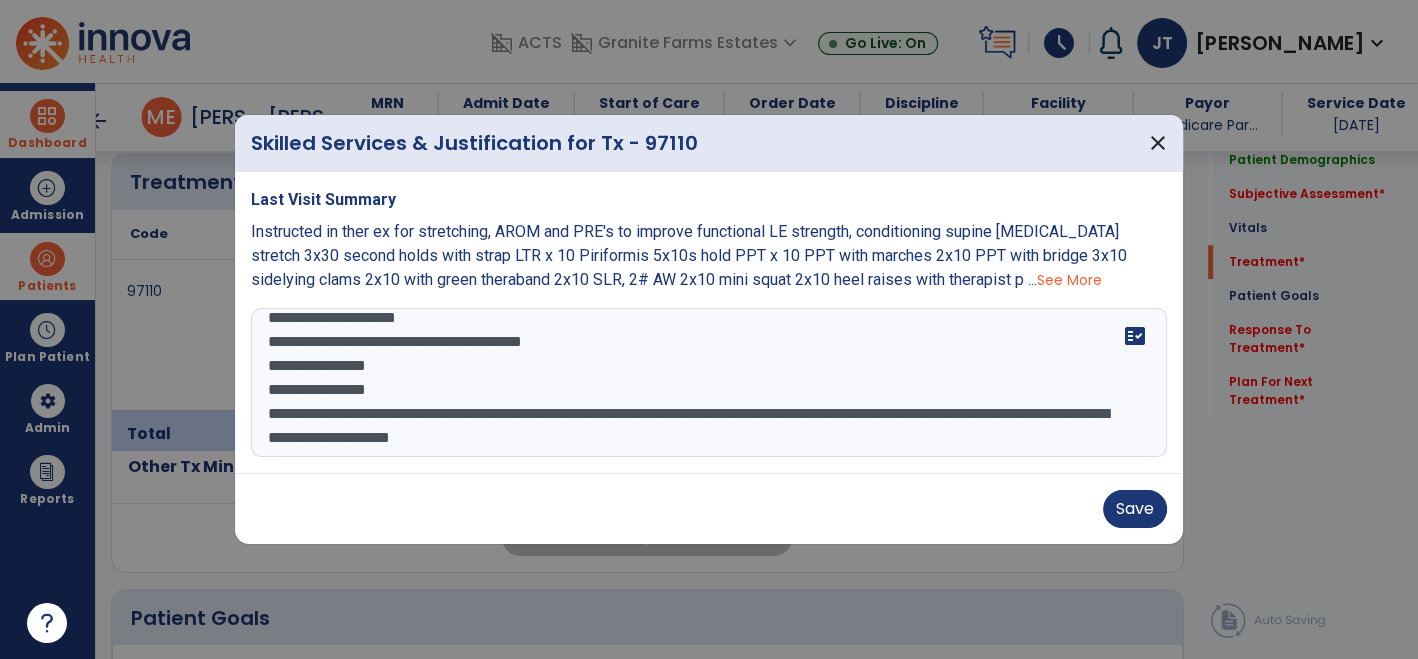 click on "**********" at bounding box center (709, 383) 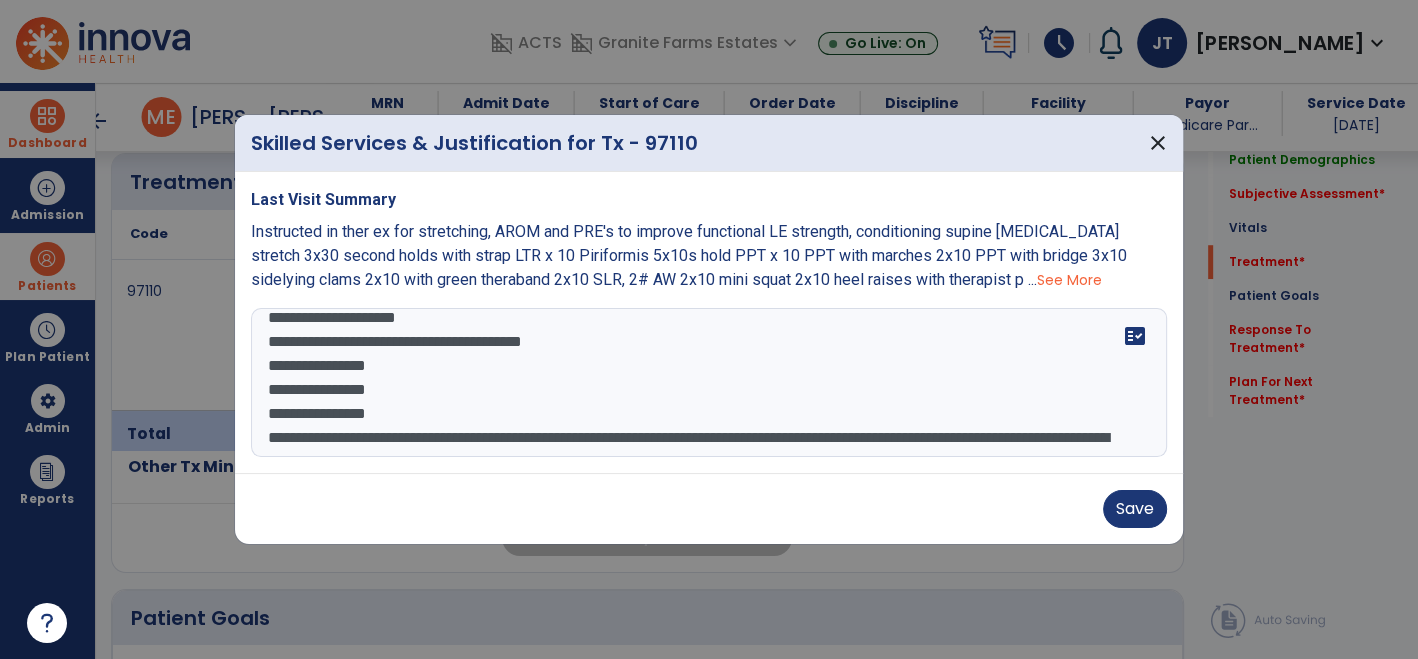 click on "**********" at bounding box center [709, 383] 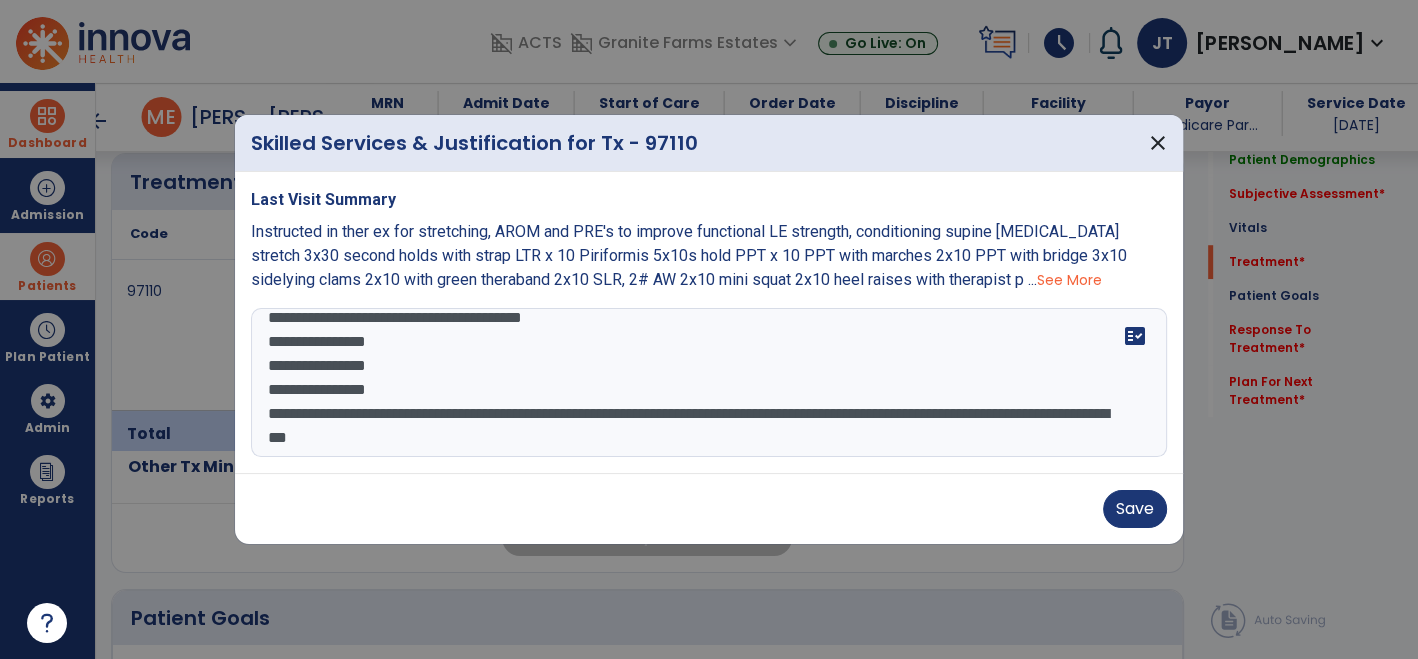 scroll, scrollTop: 191, scrollLeft: 0, axis: vertical 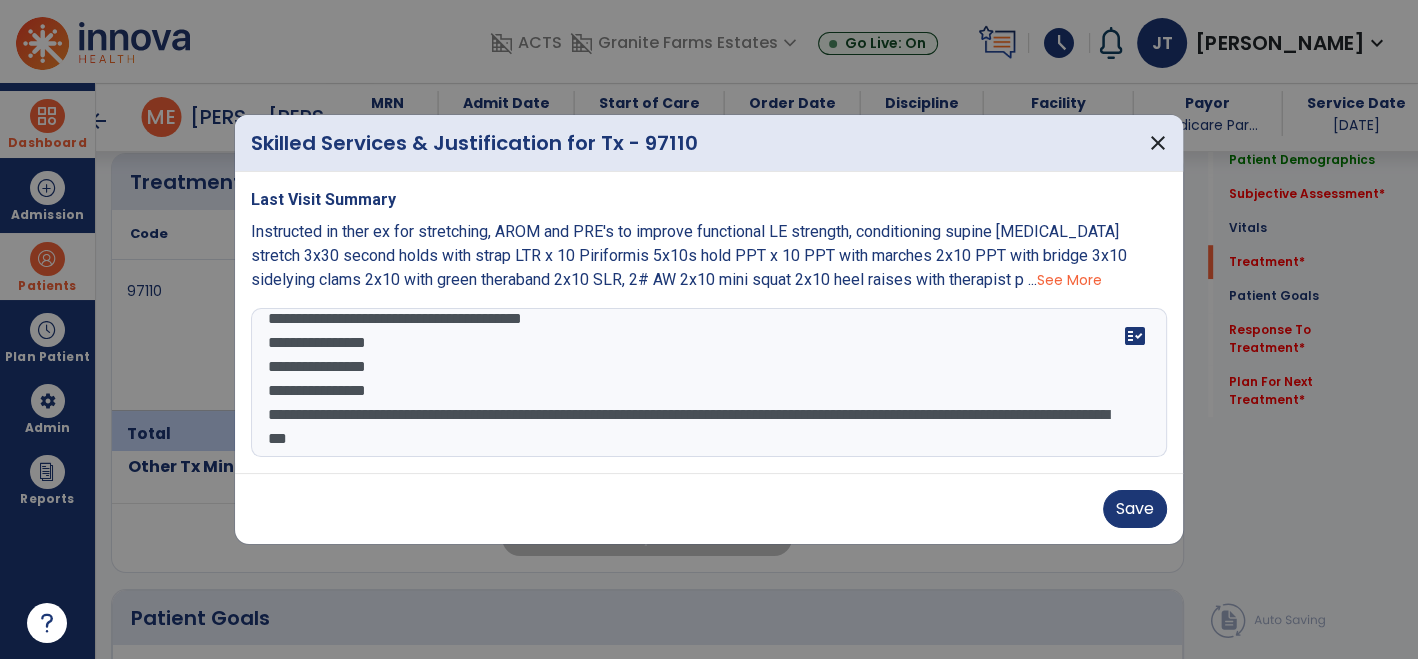 click on "**********" at bounding box center [709, 383] 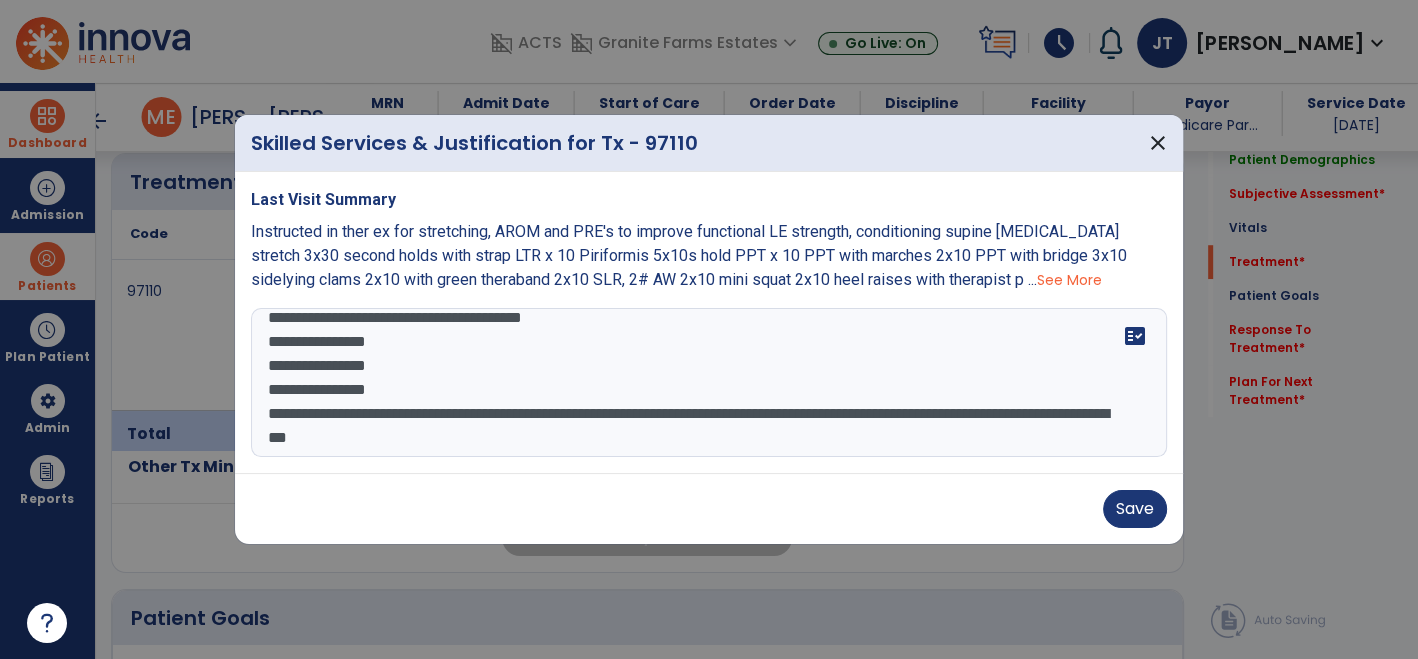 click on "**********" at bounding box center (709, 383) 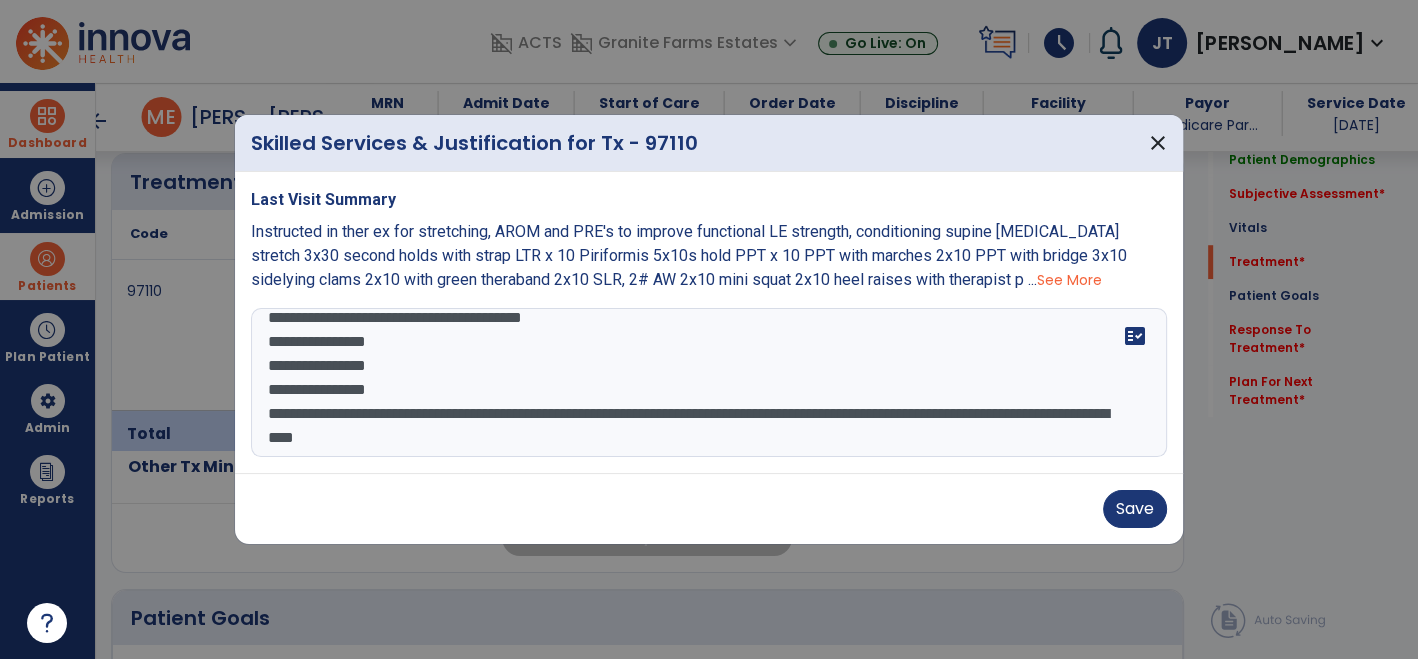 scroll, scrollTop: 207, scrollLeft: 0, axis: vertical 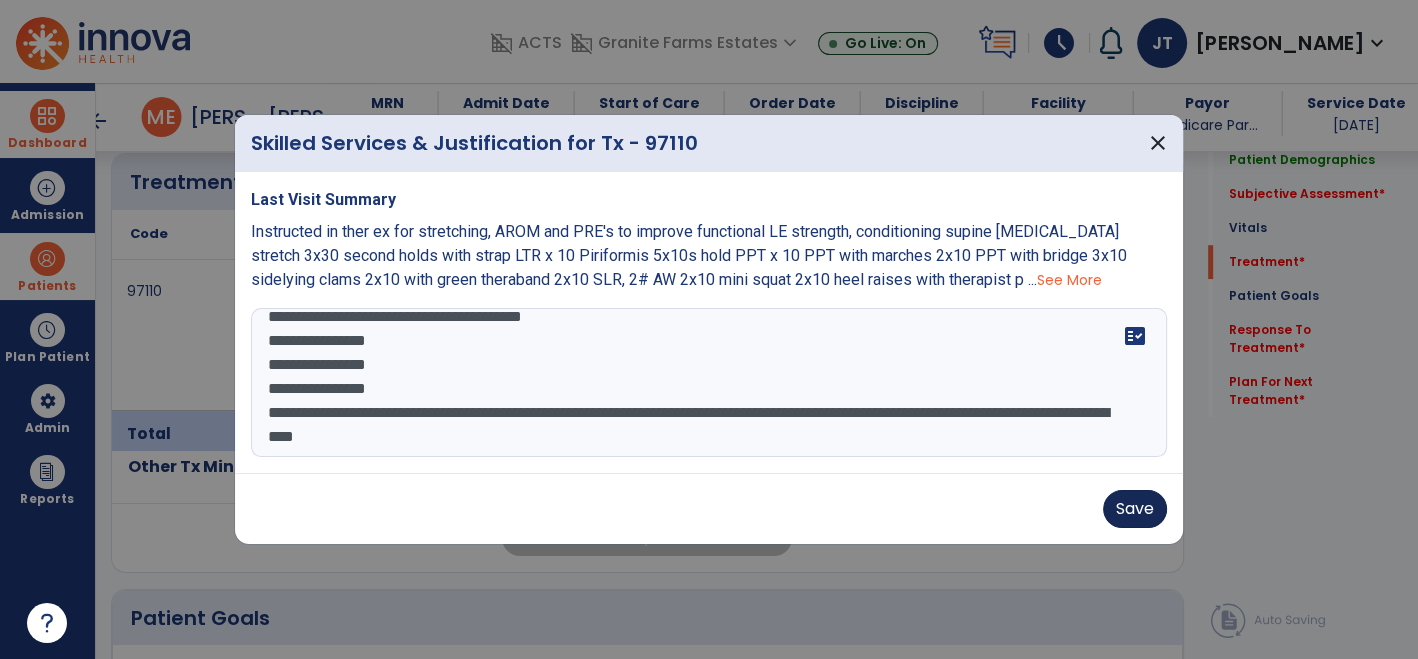 type on "**********" 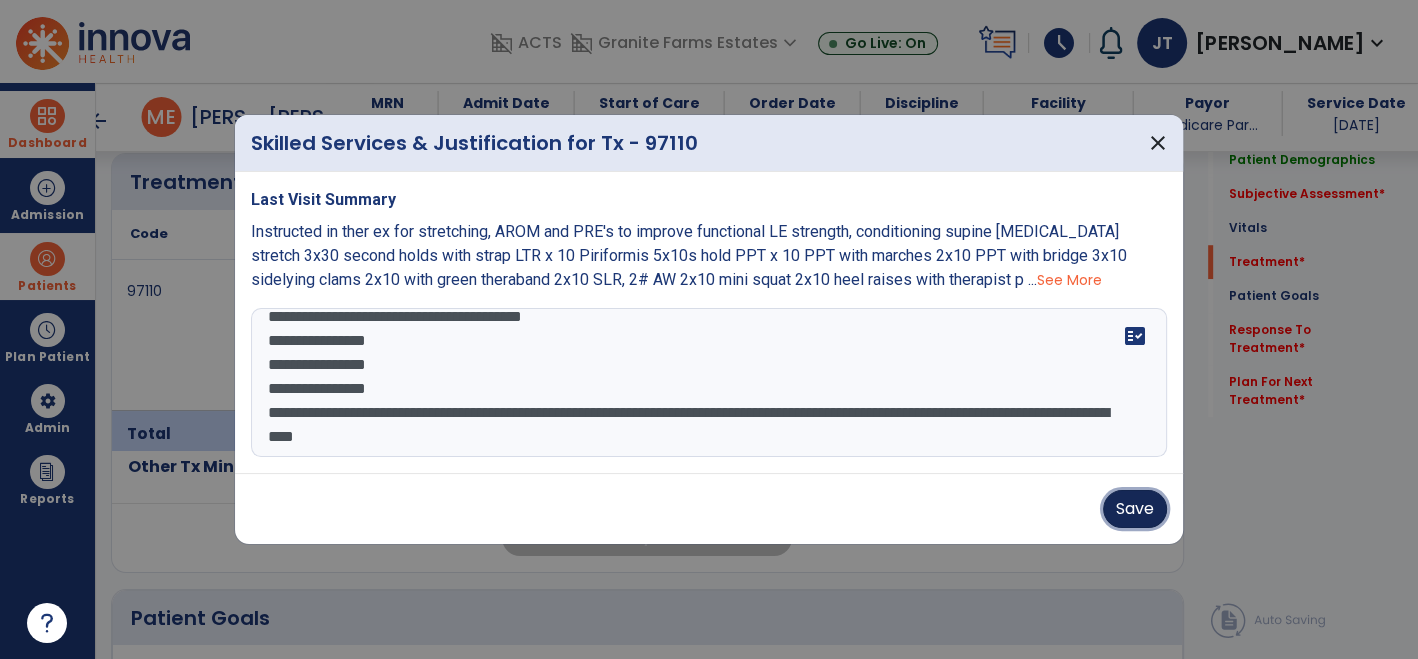 click on "Save" at bounding box center [1135, 509] 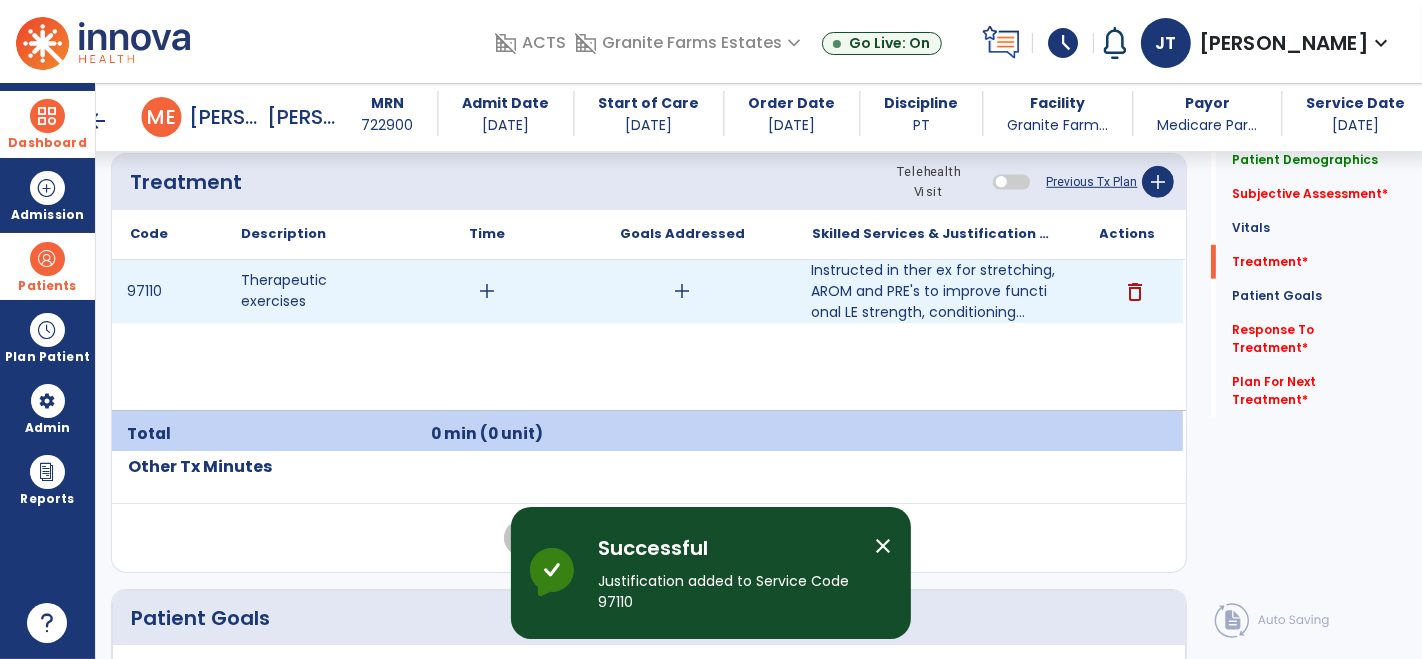 click on "add" at bounding box center (682, 291) 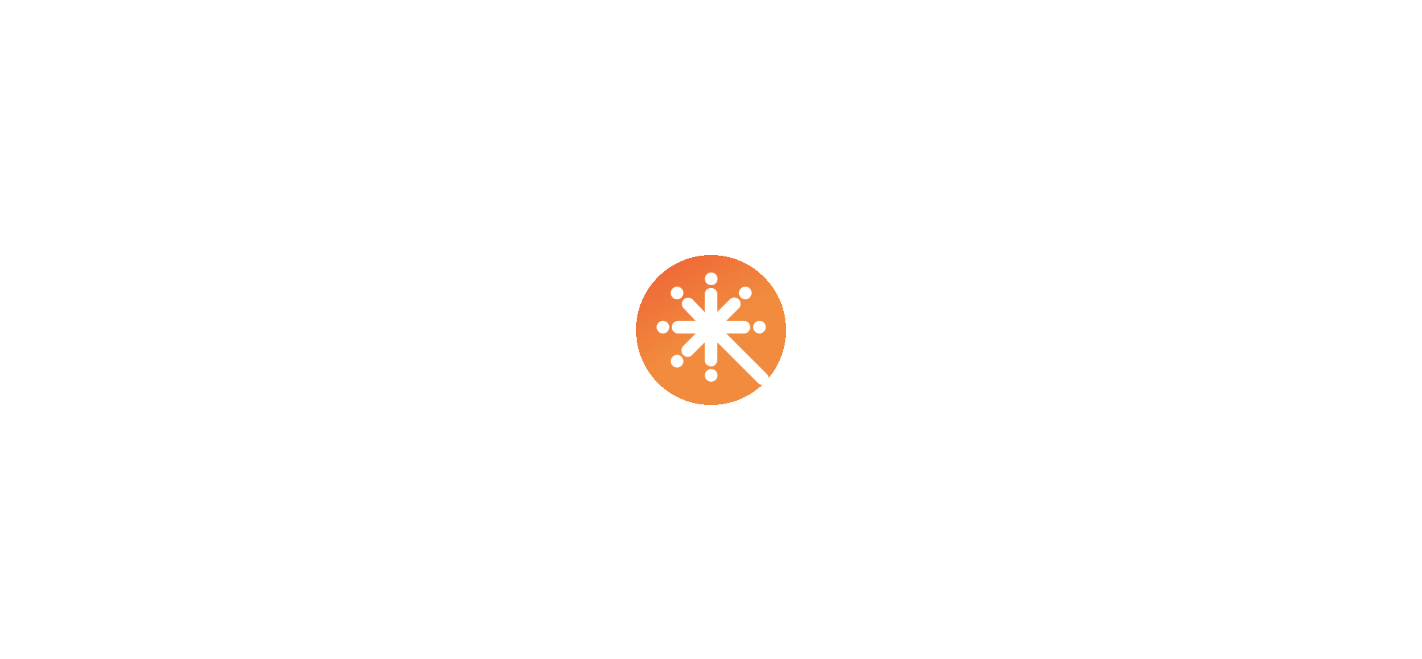 scroll, scrollTop: 0, scrollLeft: 0, axis: both 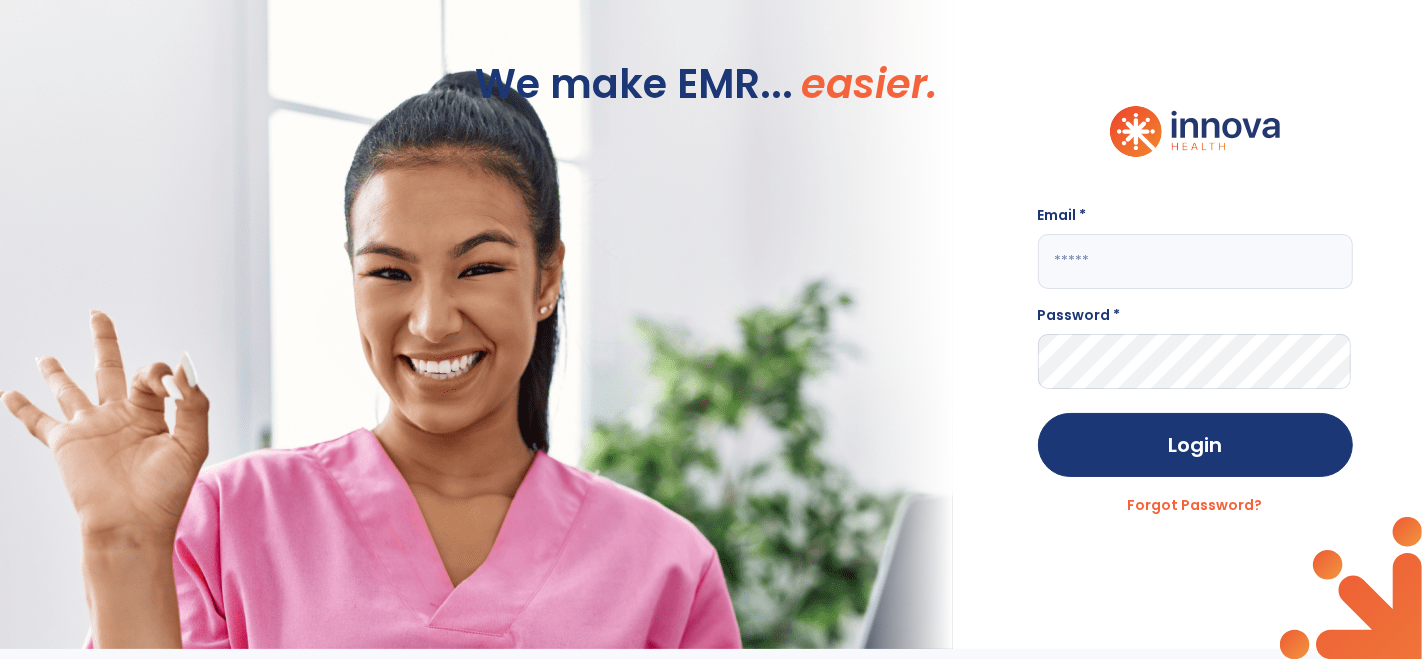 click 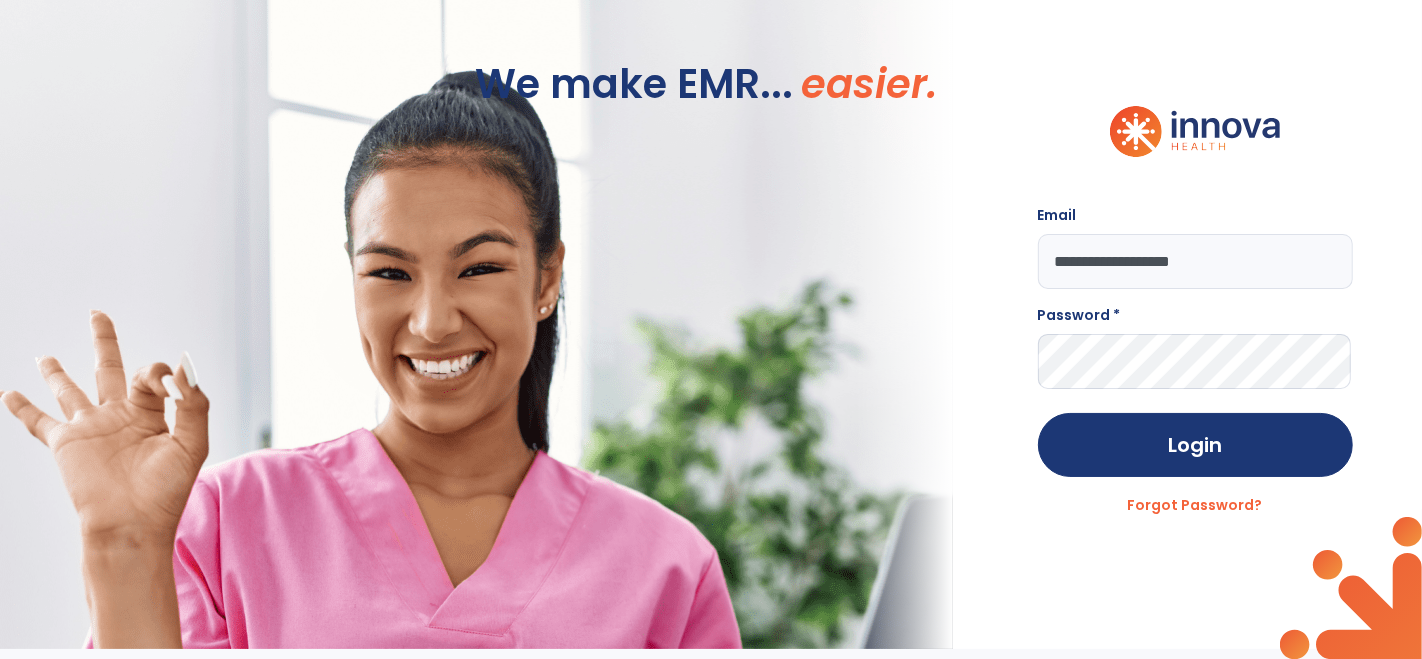 type on "**********" 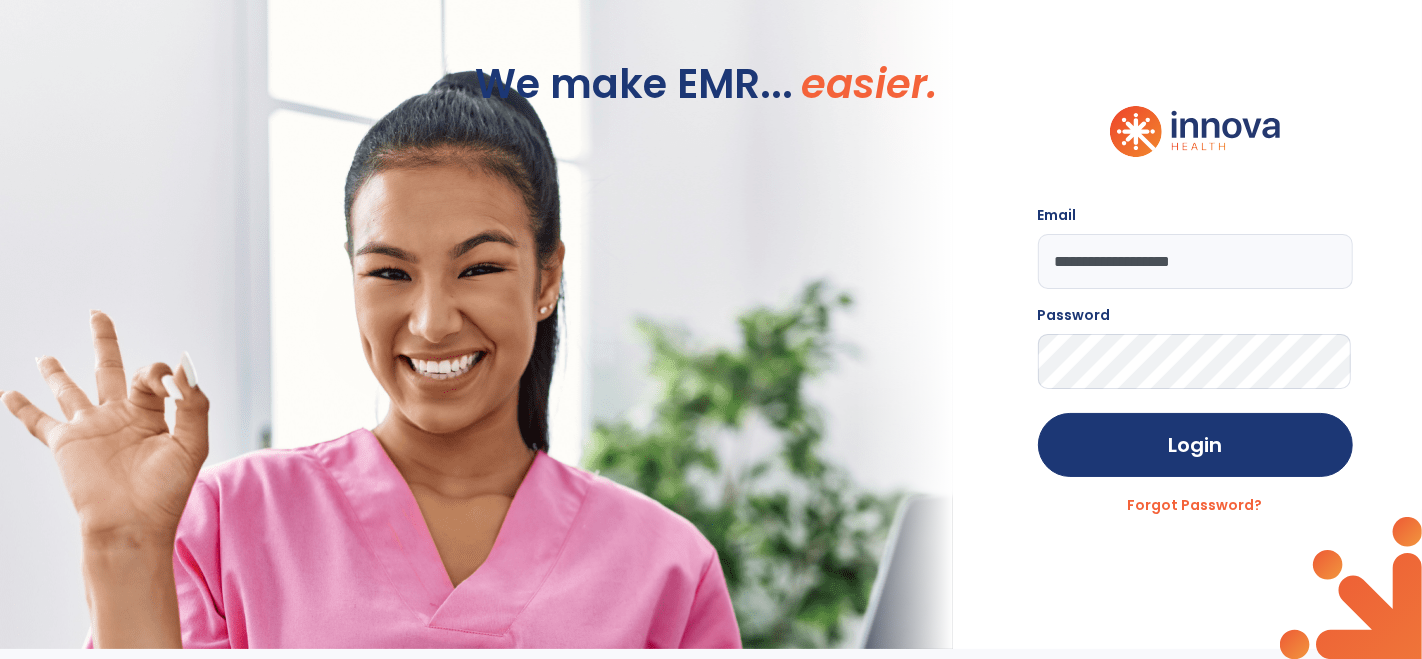 click on "Login" 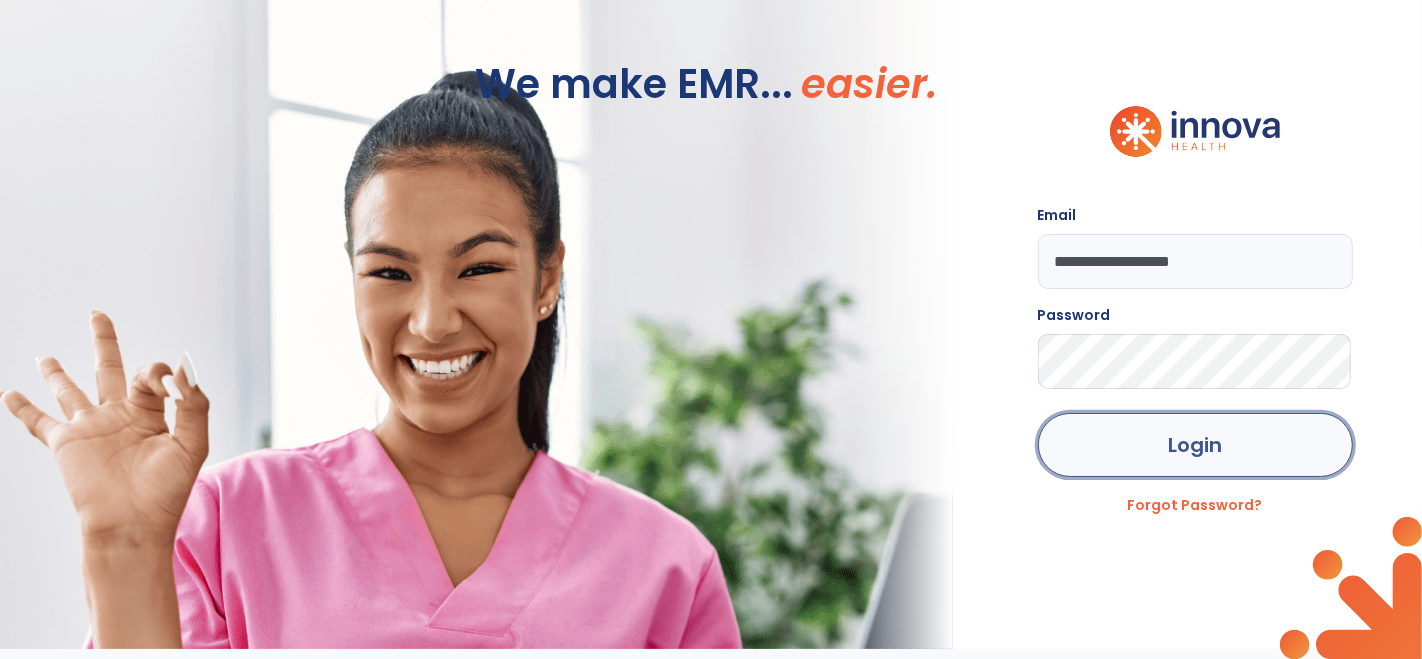 click on "Login" 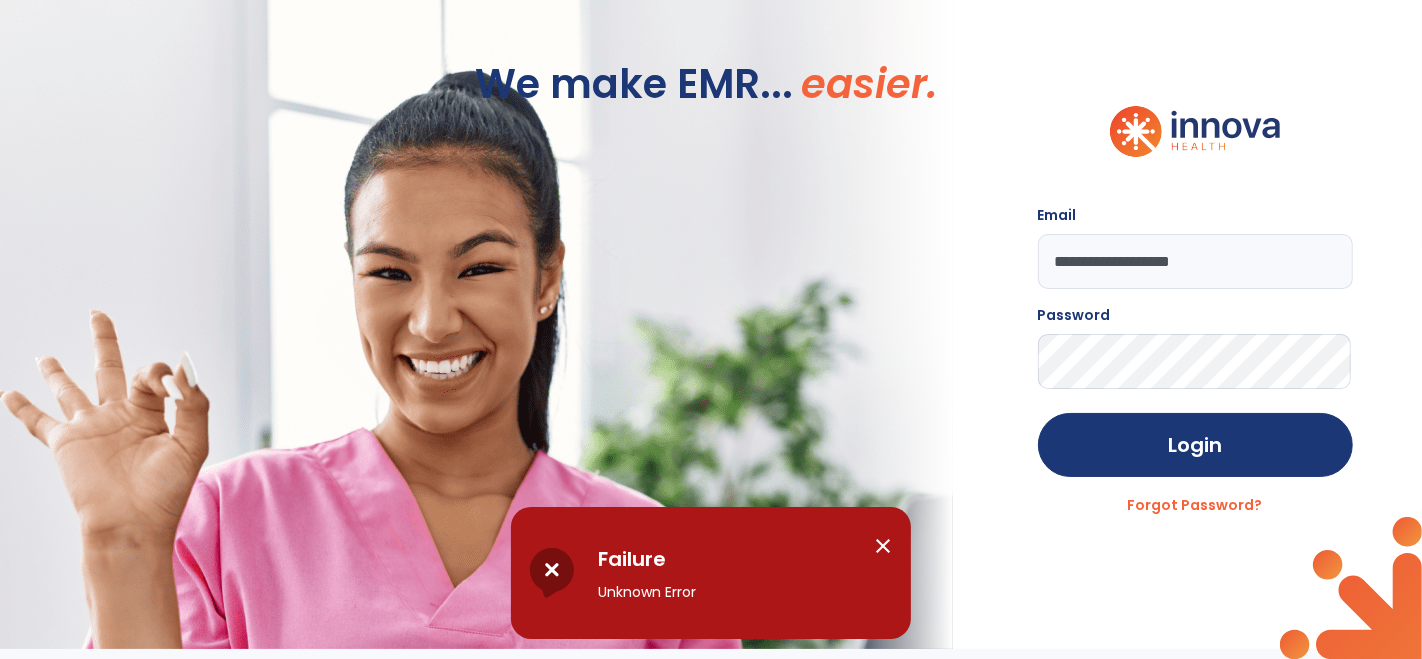 click on "**********" 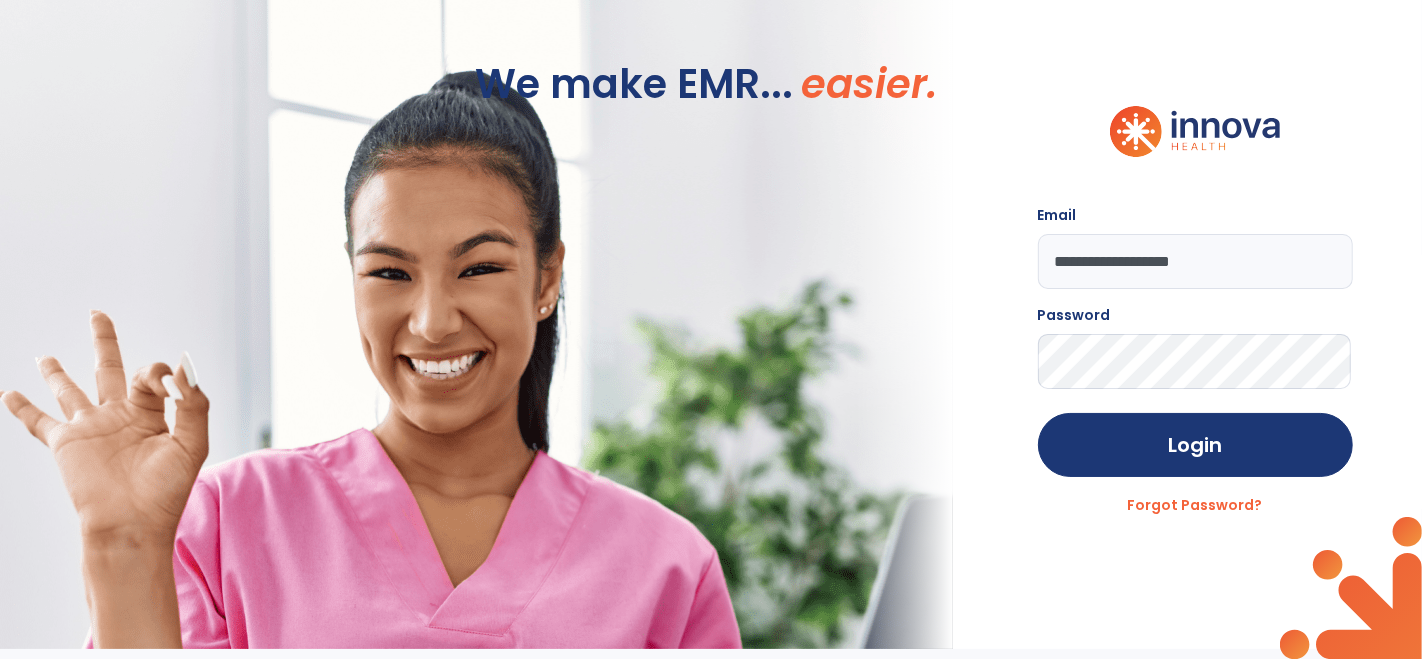 click on "Login" 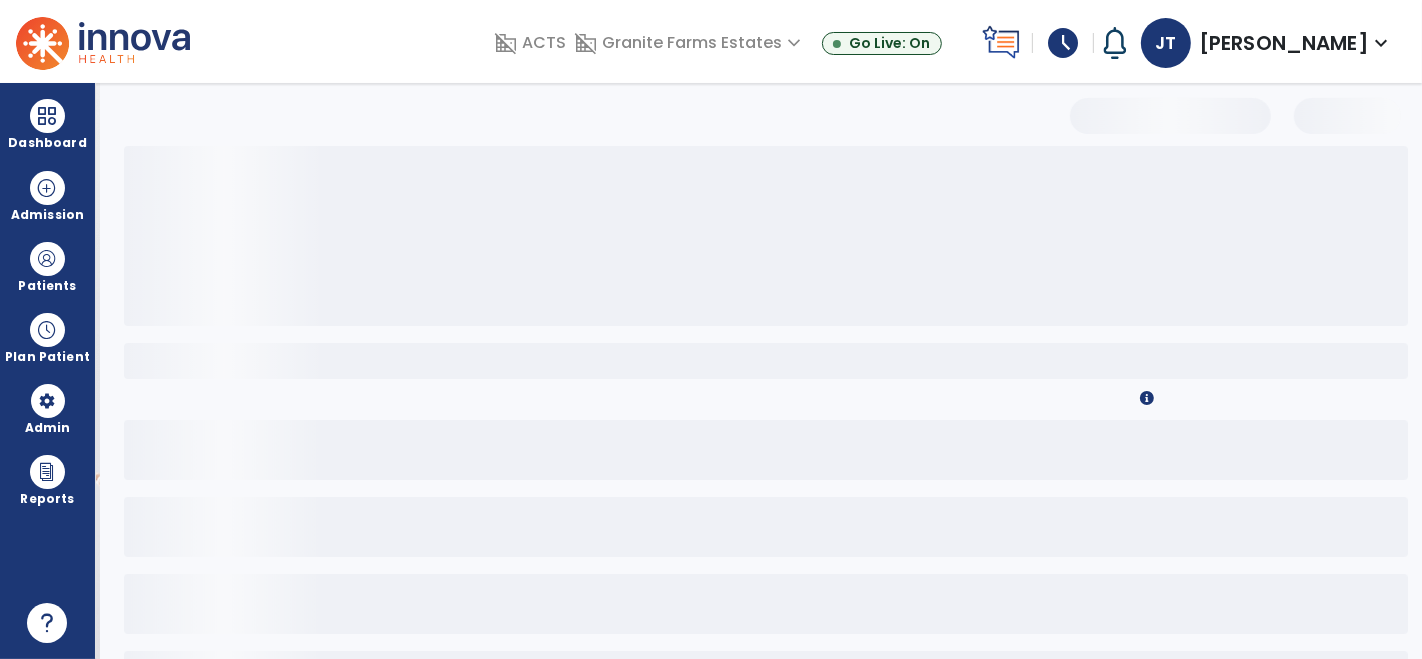 click at bounding box center (766, 236) 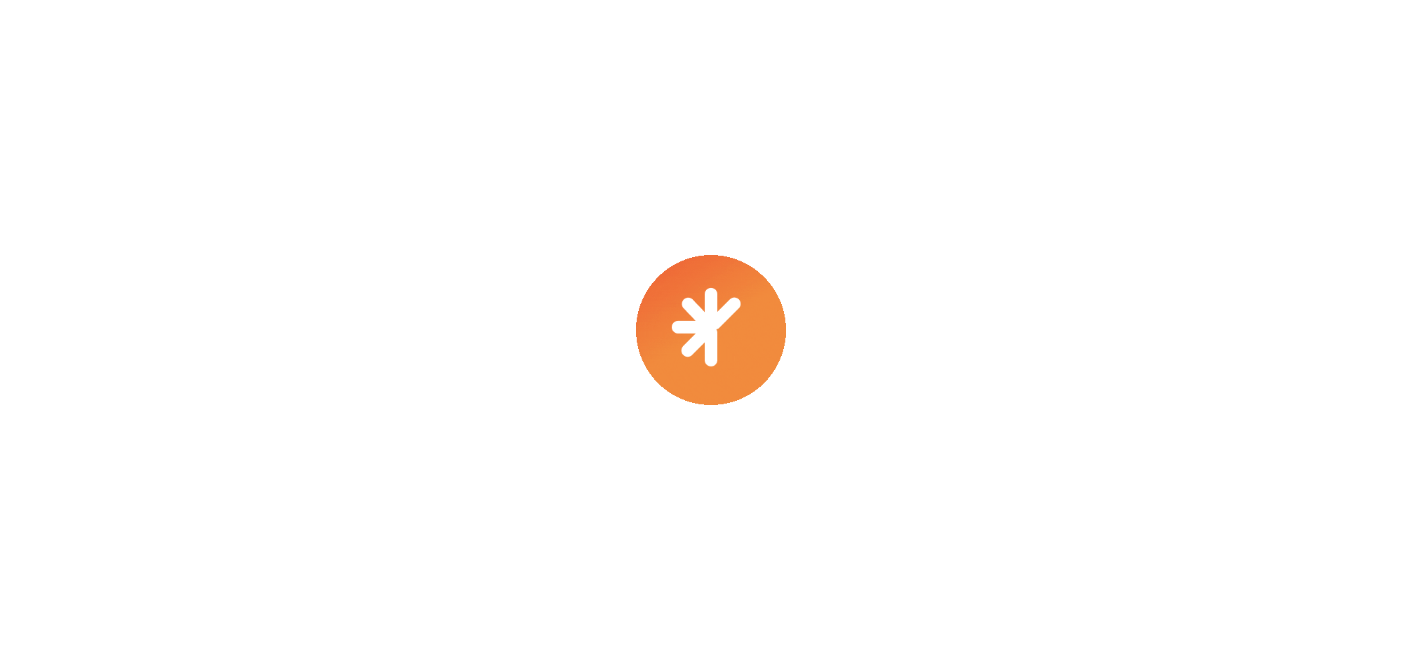 scroll, scrollTop: 0, scrollLeft: 0, axis: both 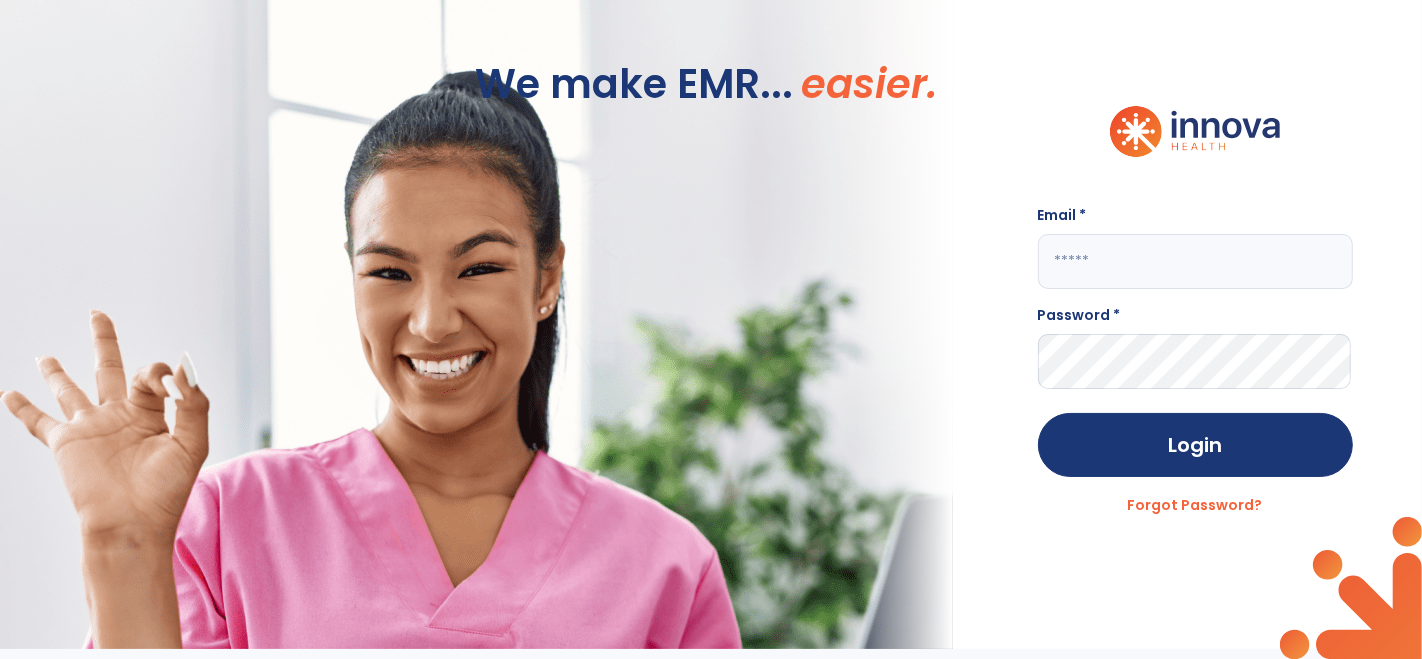 click 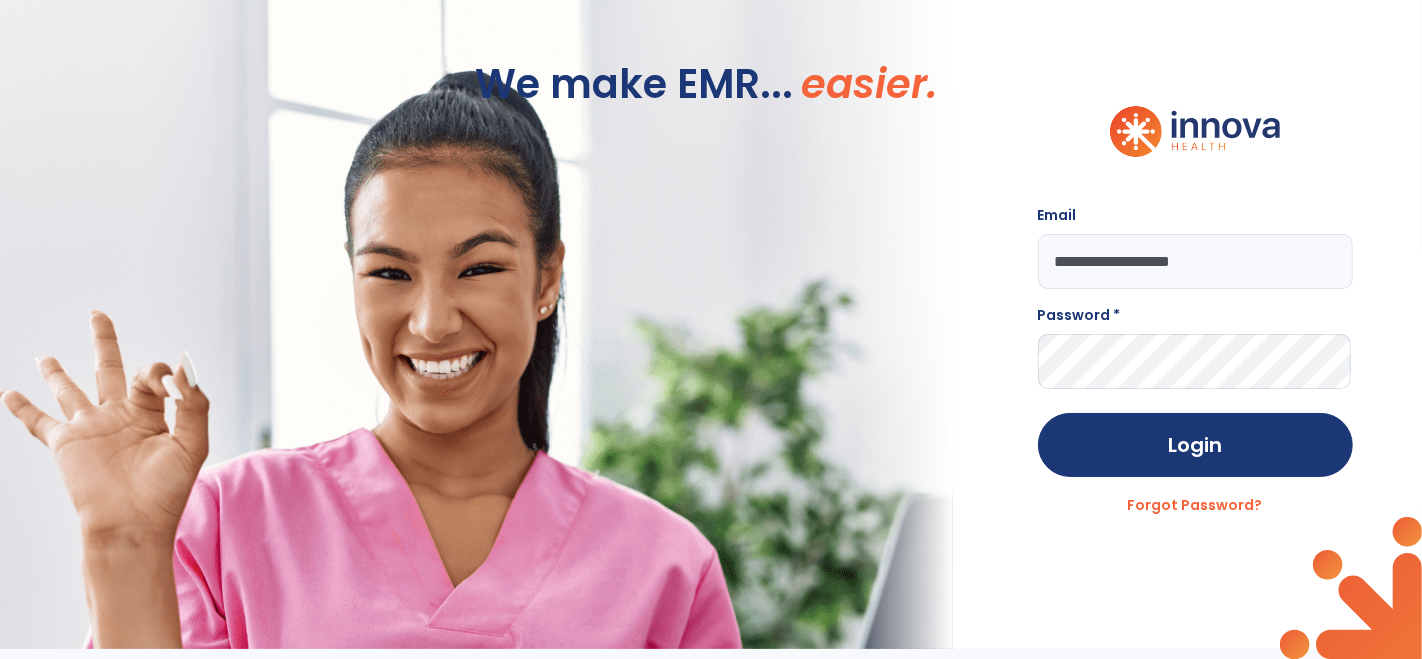 type on "**********" 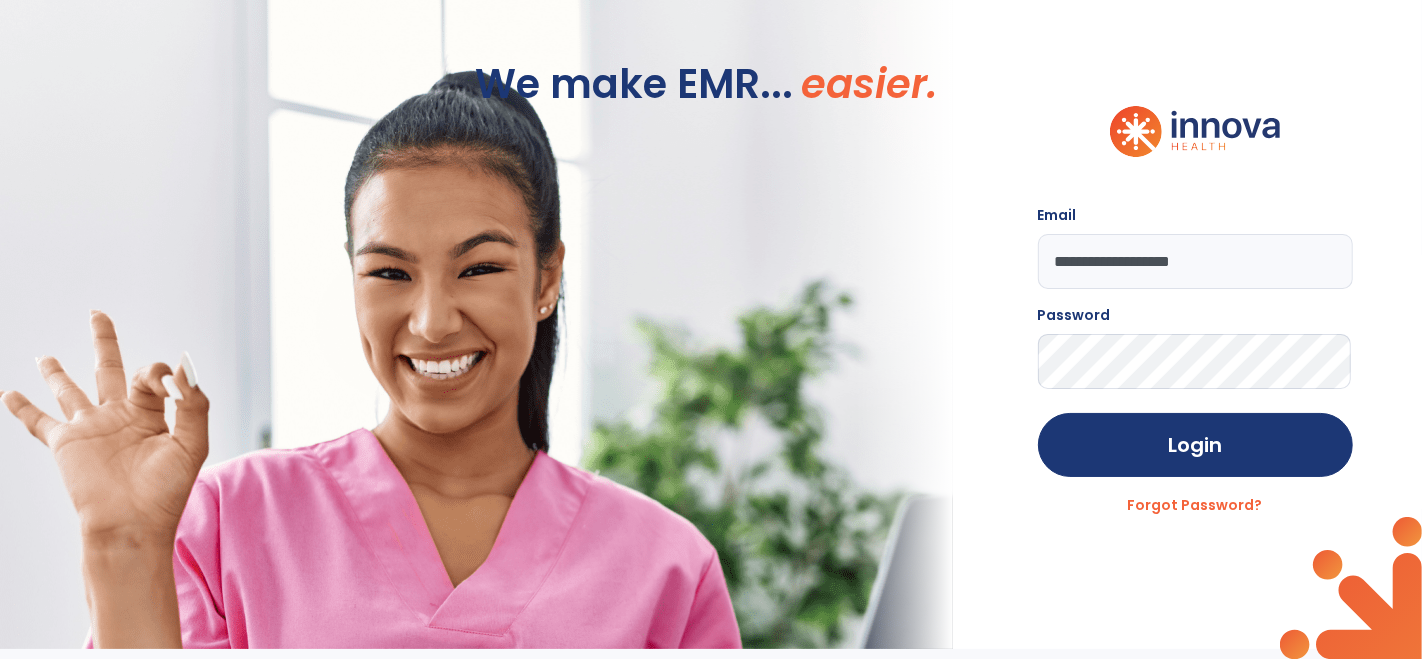 click on "Login" 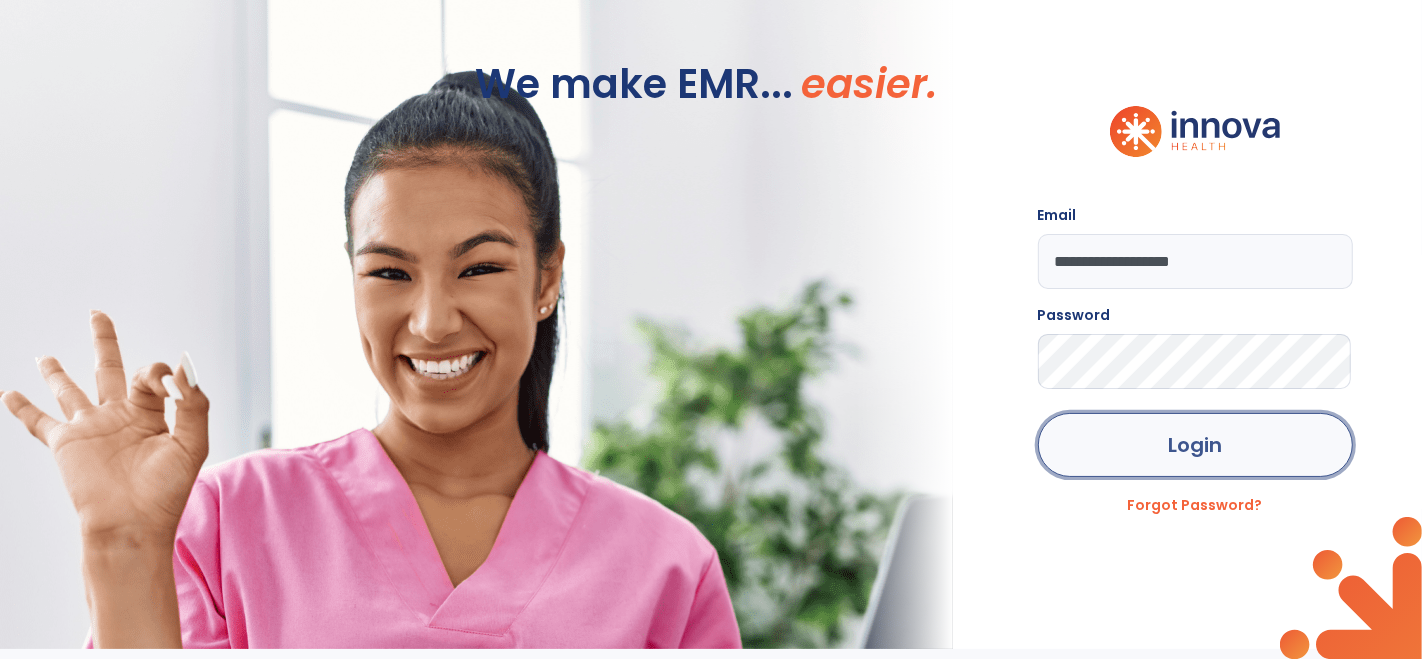 click on "Login" 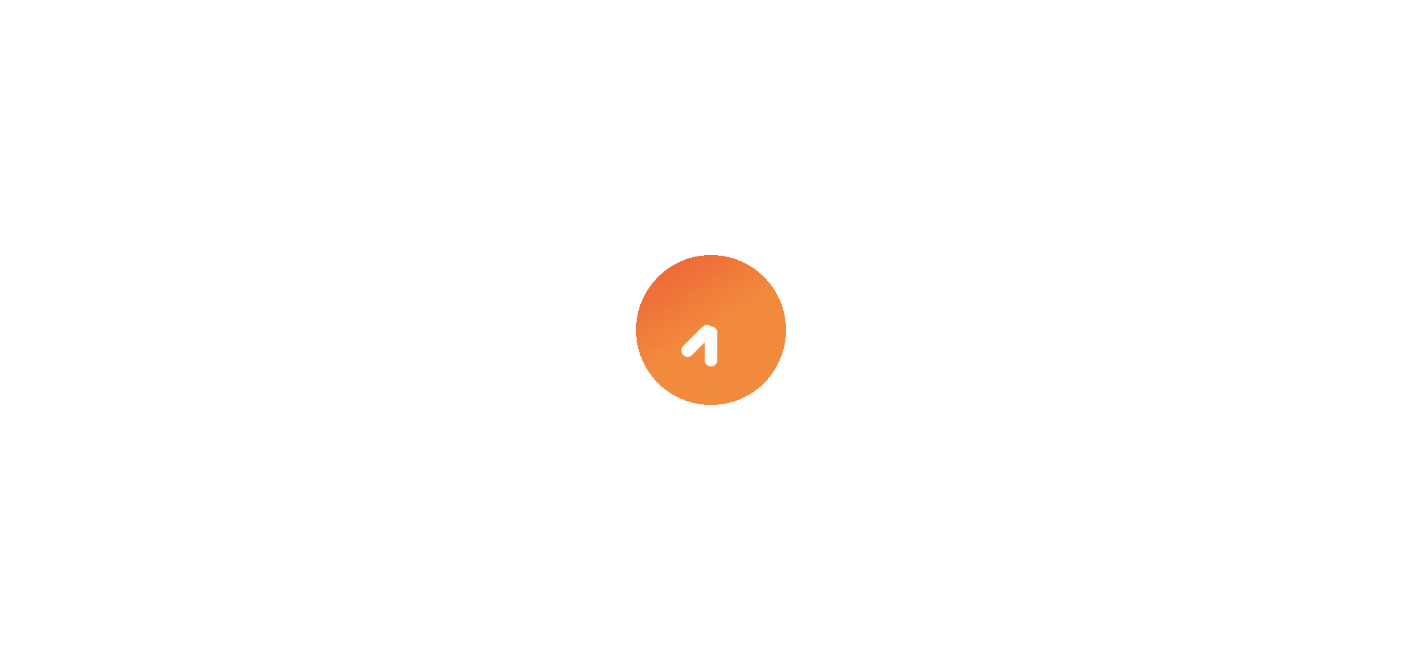 scroll, scrollTop: 0, scrollLeft: 0, axis: both 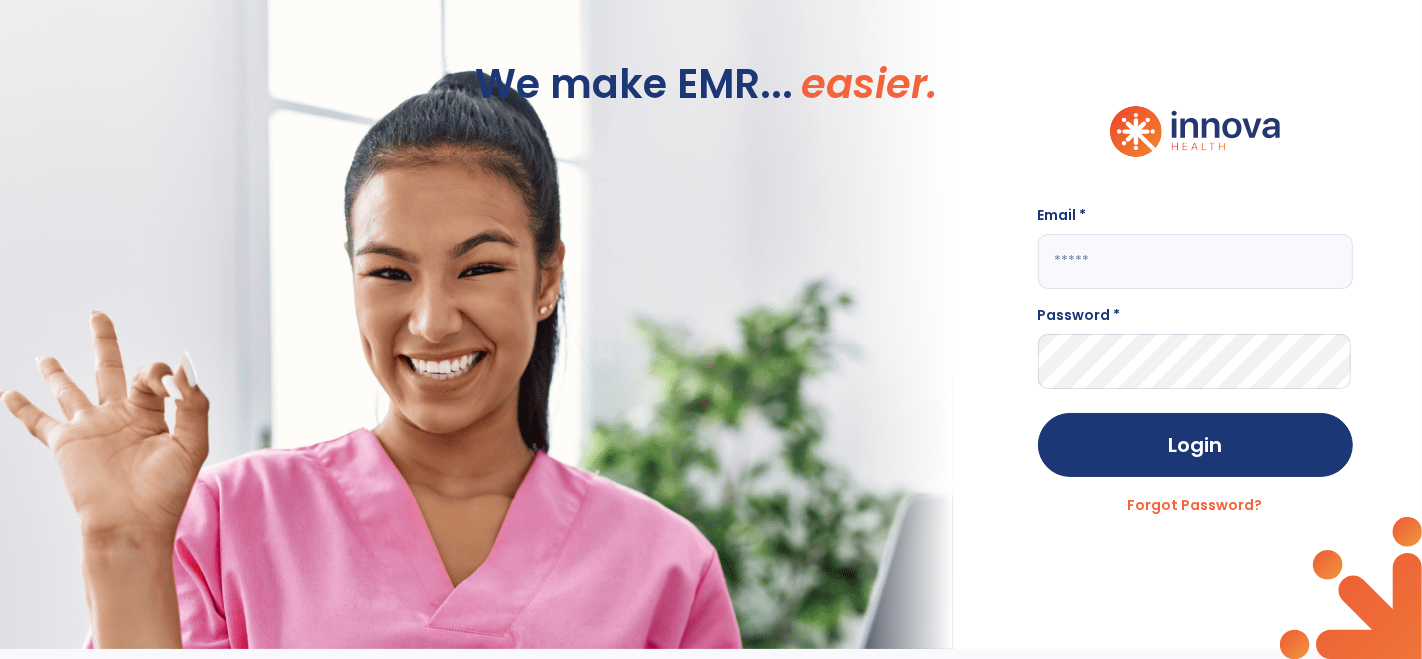 click 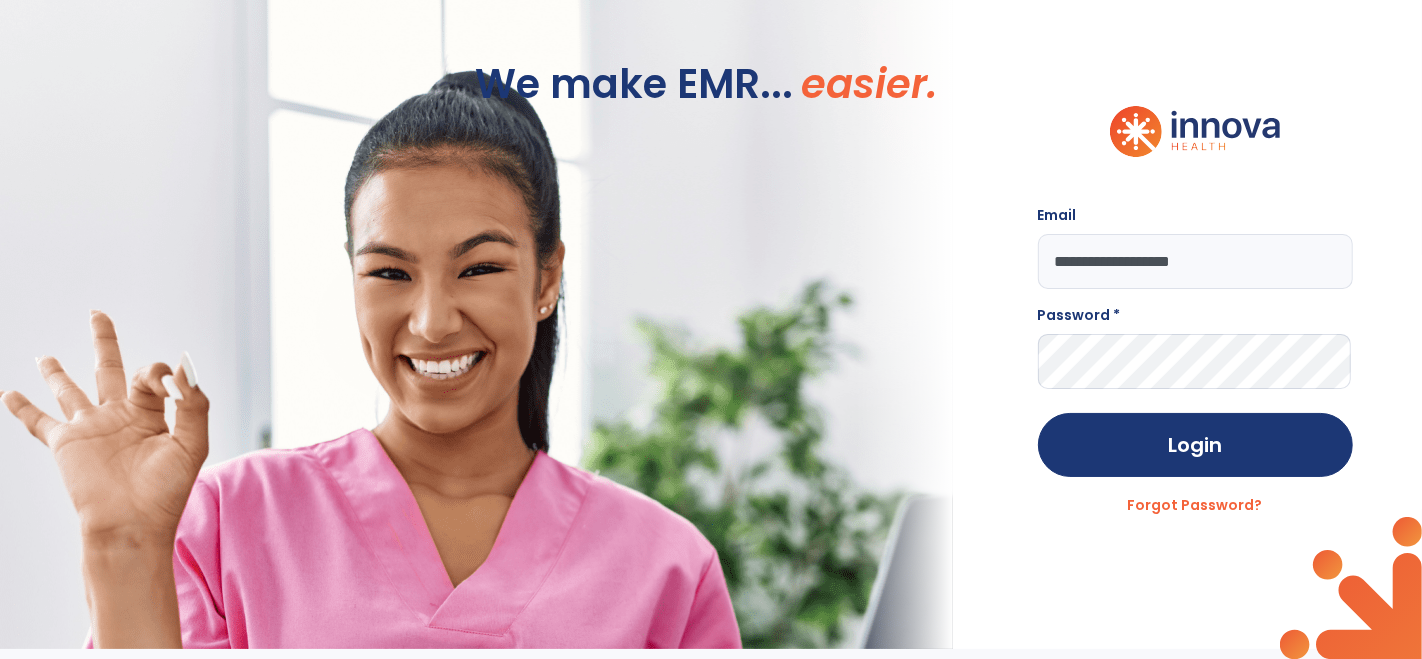 type on "**********" 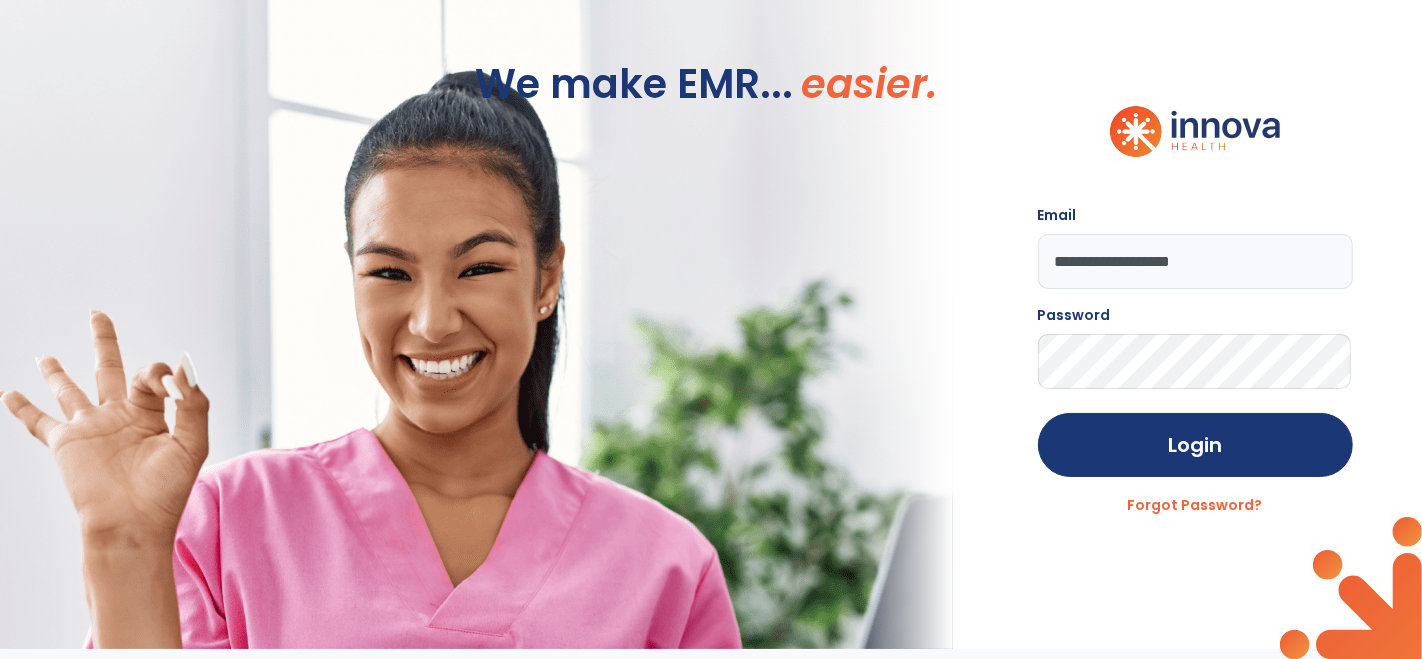 click on "Login" 